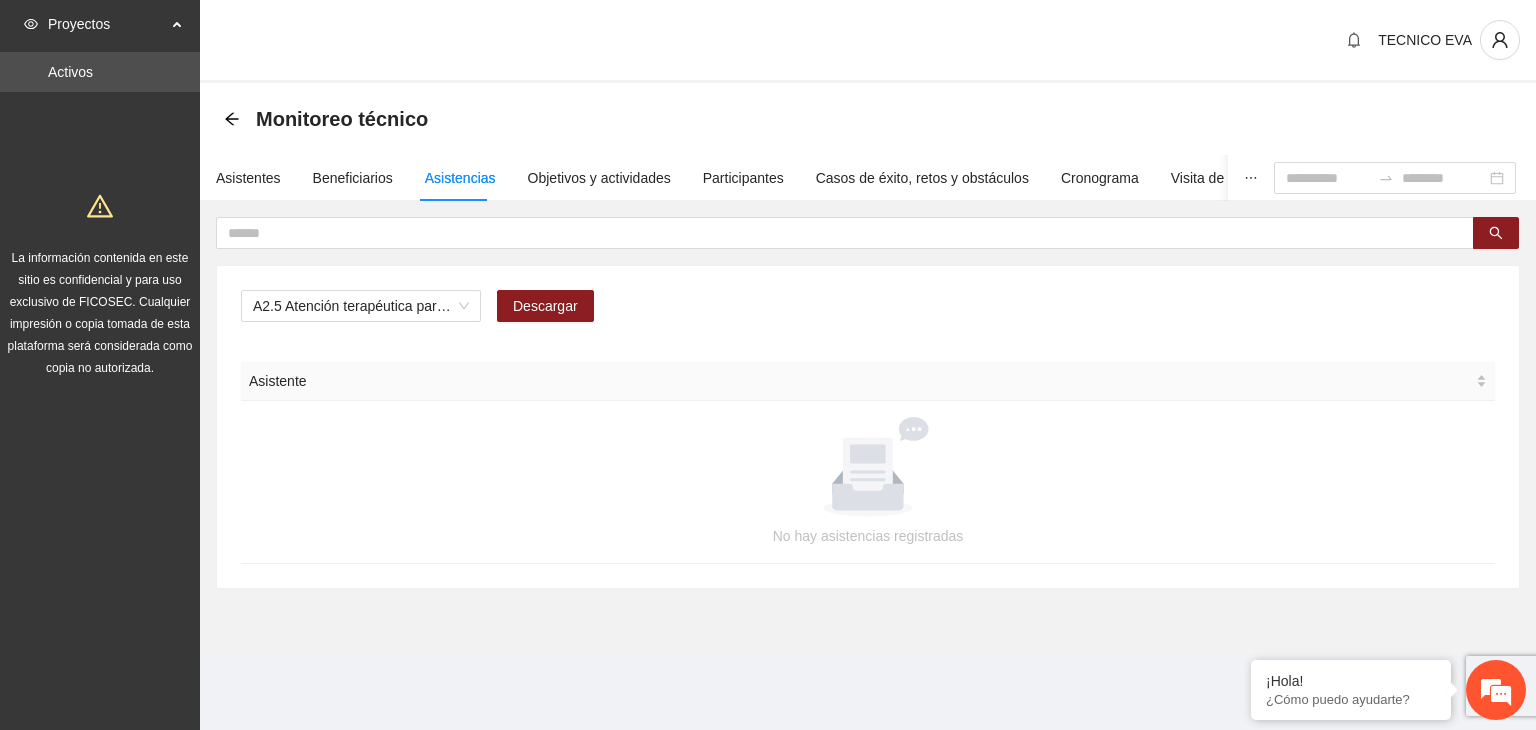 scroll, scrollTop: 0, scrollLeft: 0, axis: both 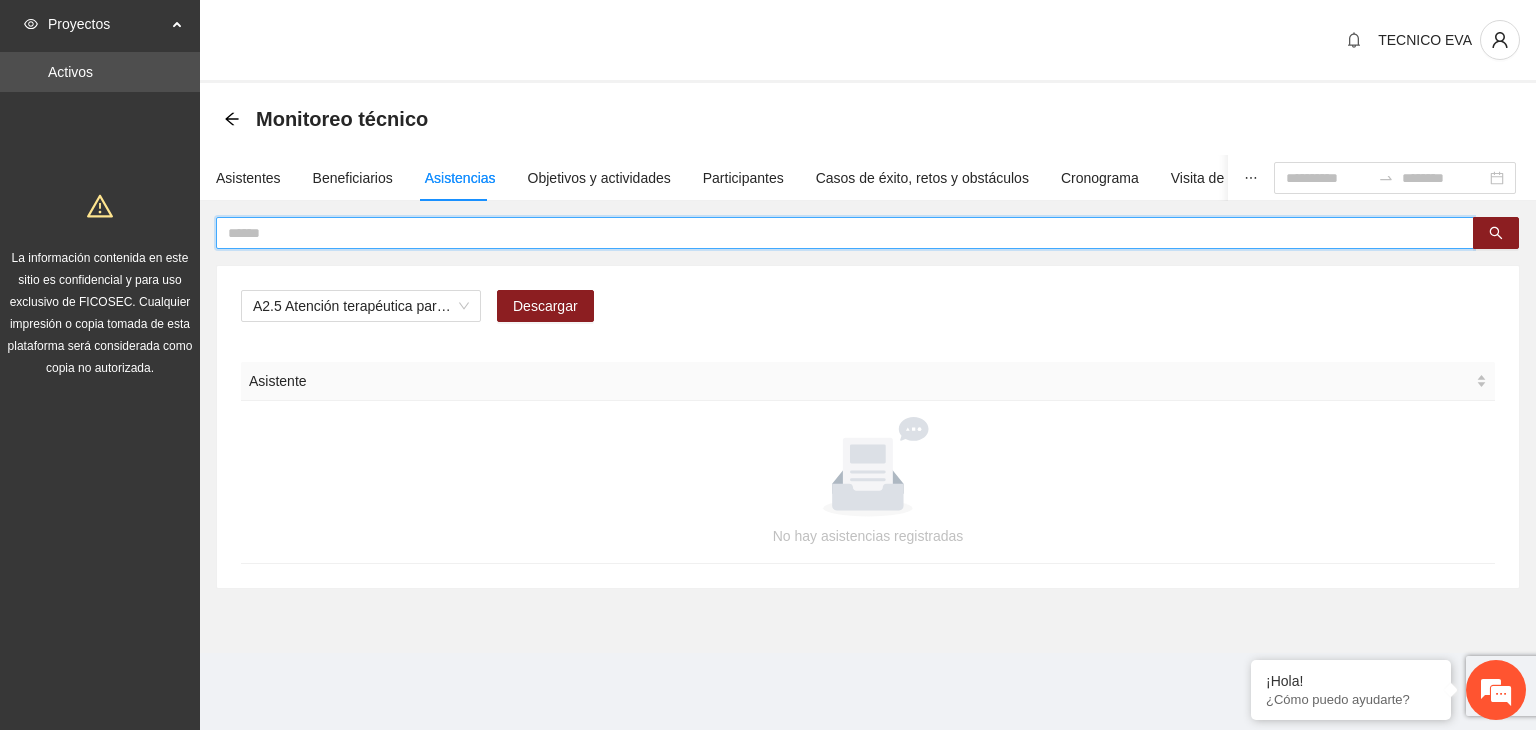 click at bounding box center [837, 233] 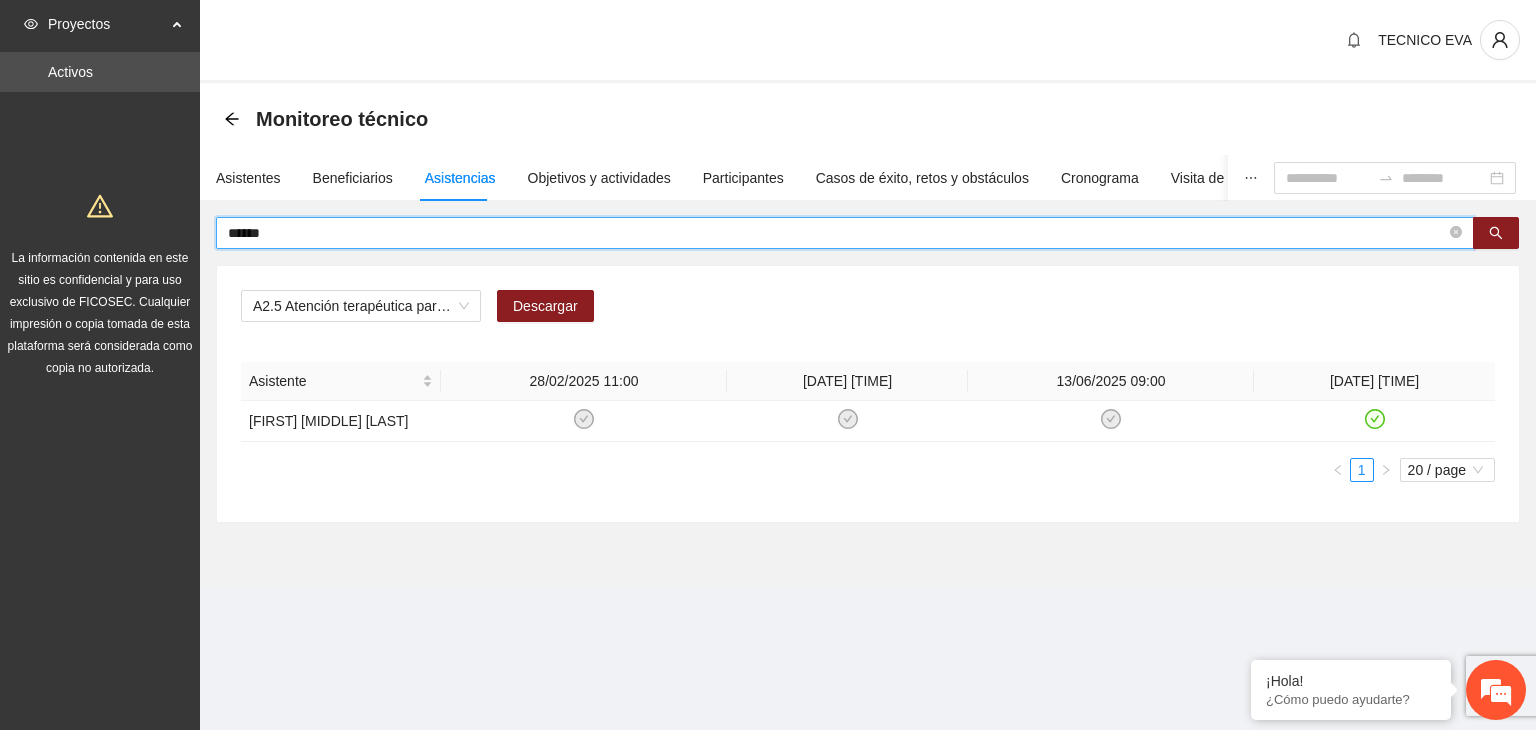click on "******" at bounding box center [837, 233] 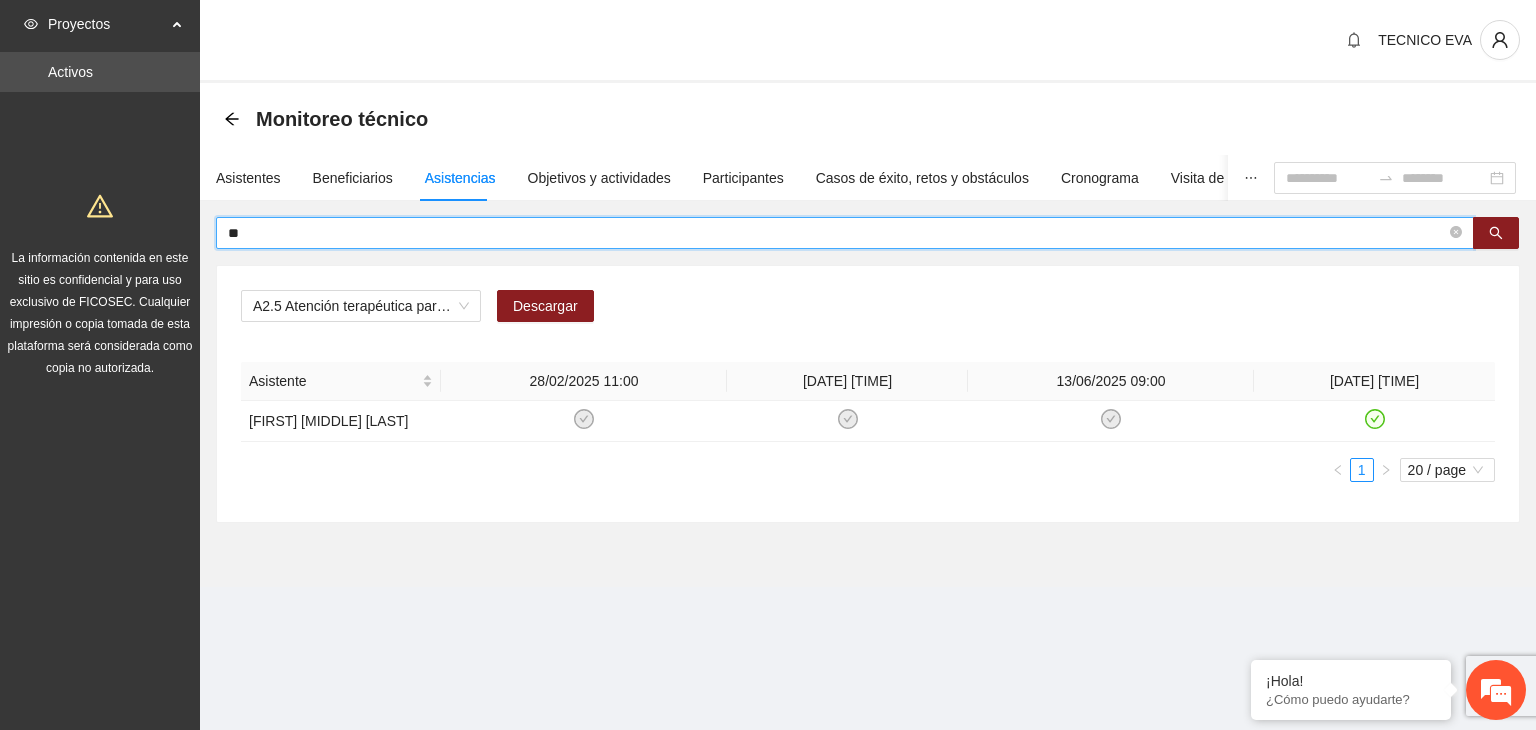 type on "*" 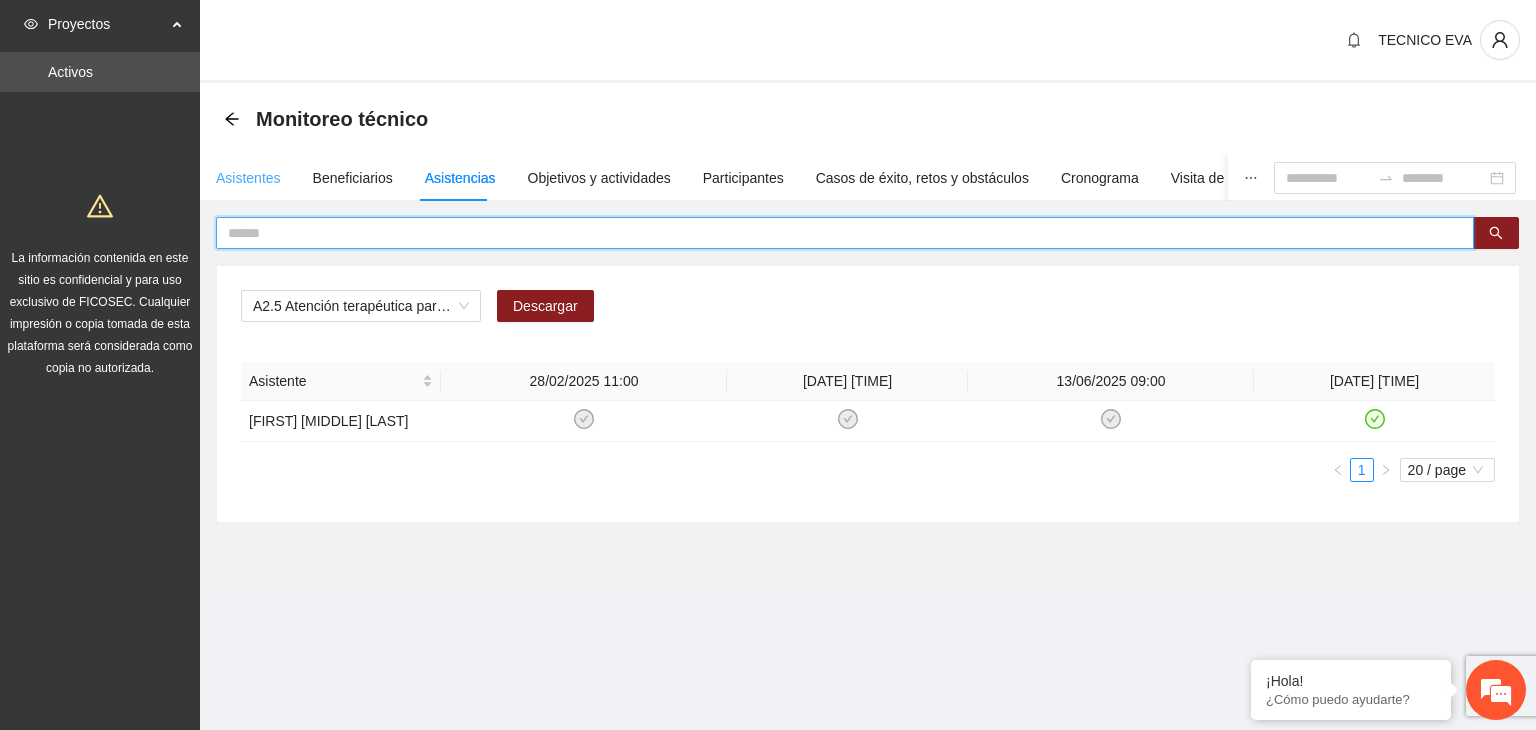 type 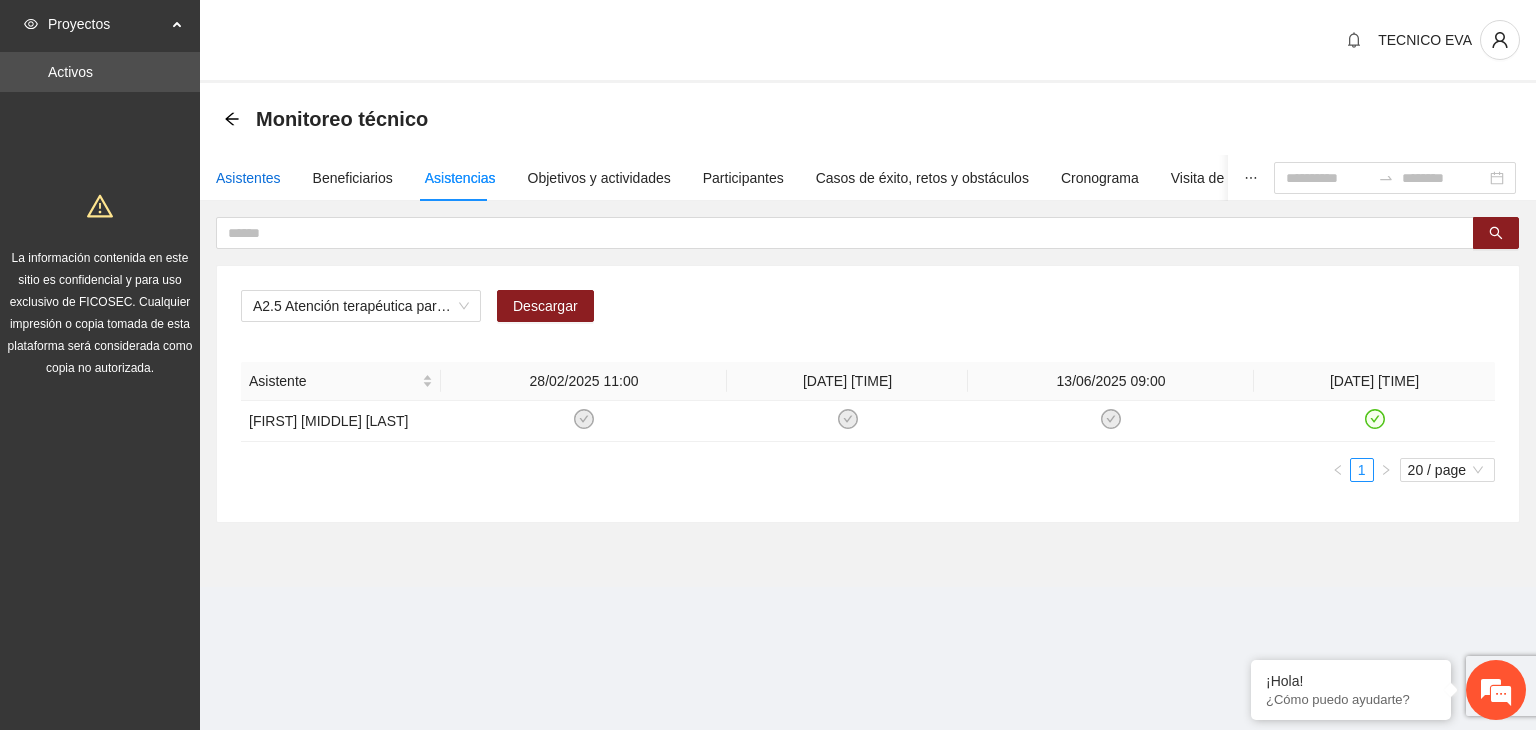 click on "Asistentes" at bounding box center [248, 178] 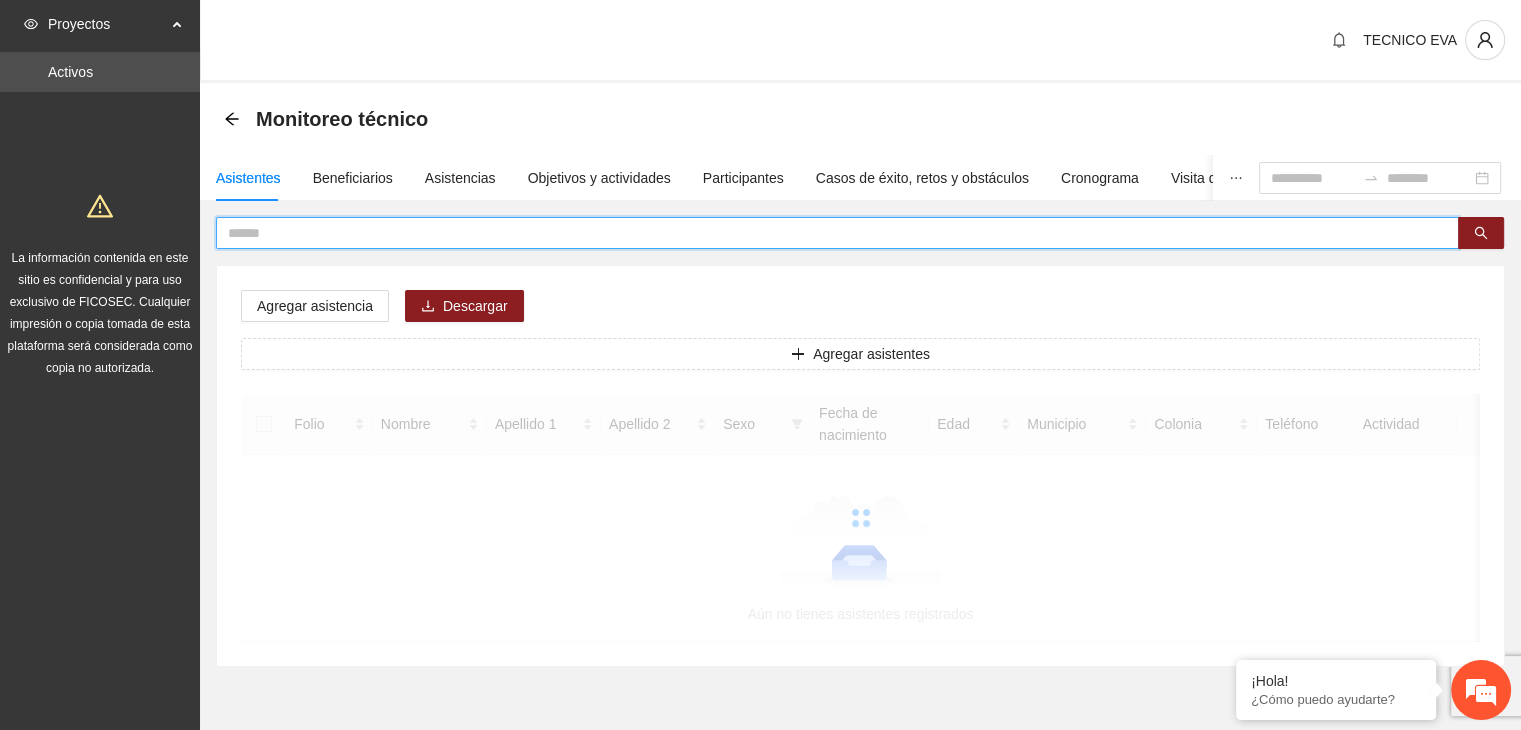 click at bounding box center [829, 233] 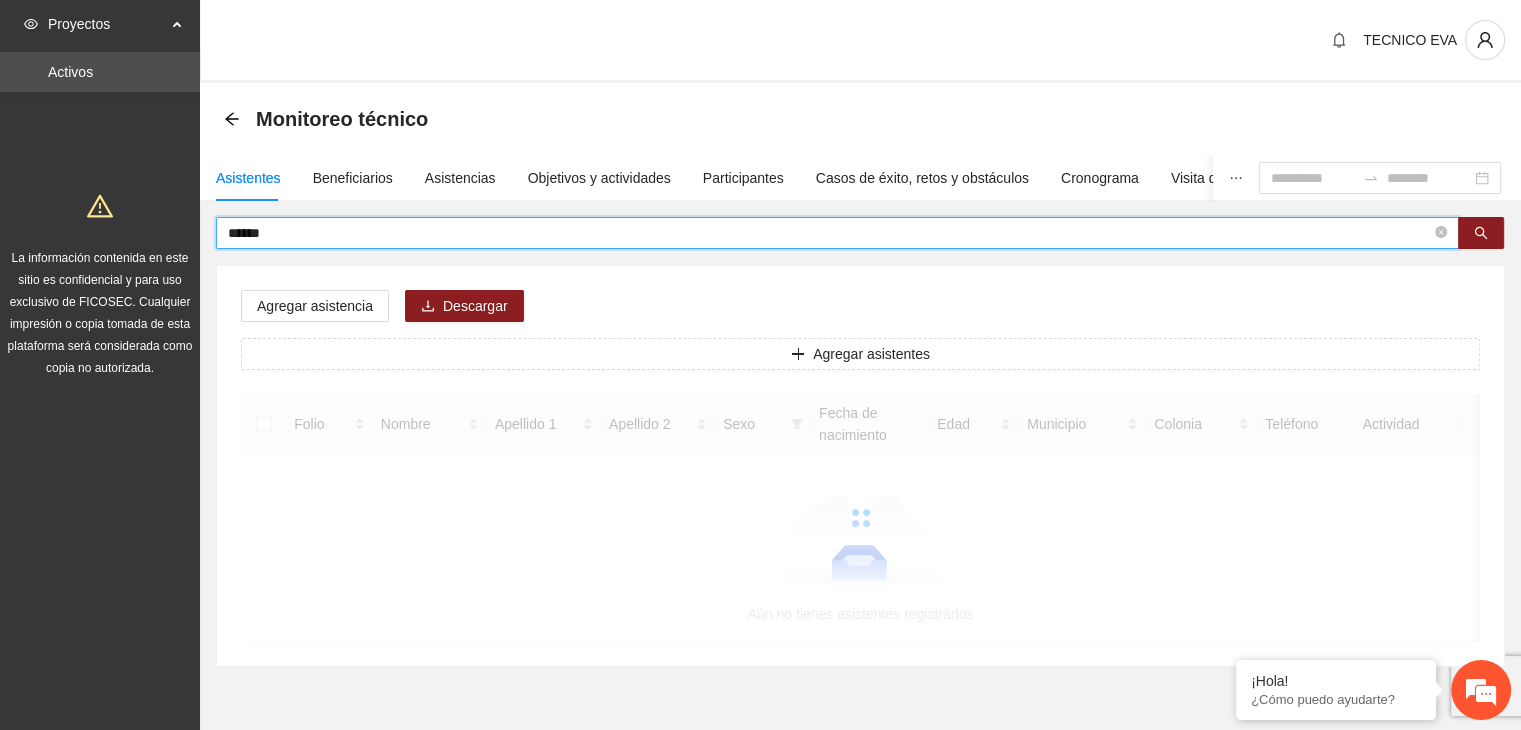 type on "******" 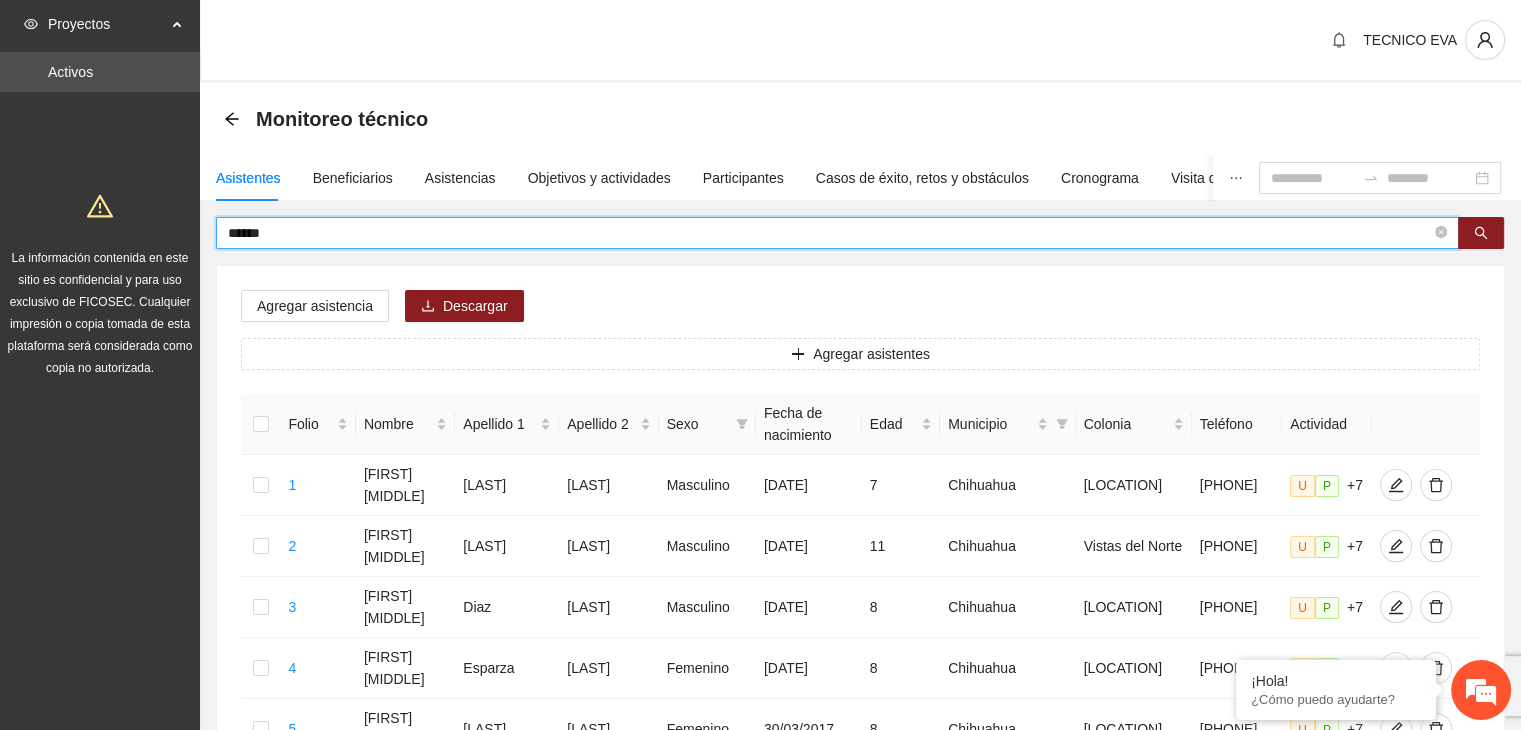 click on "******" at bounding box center (829, 233) 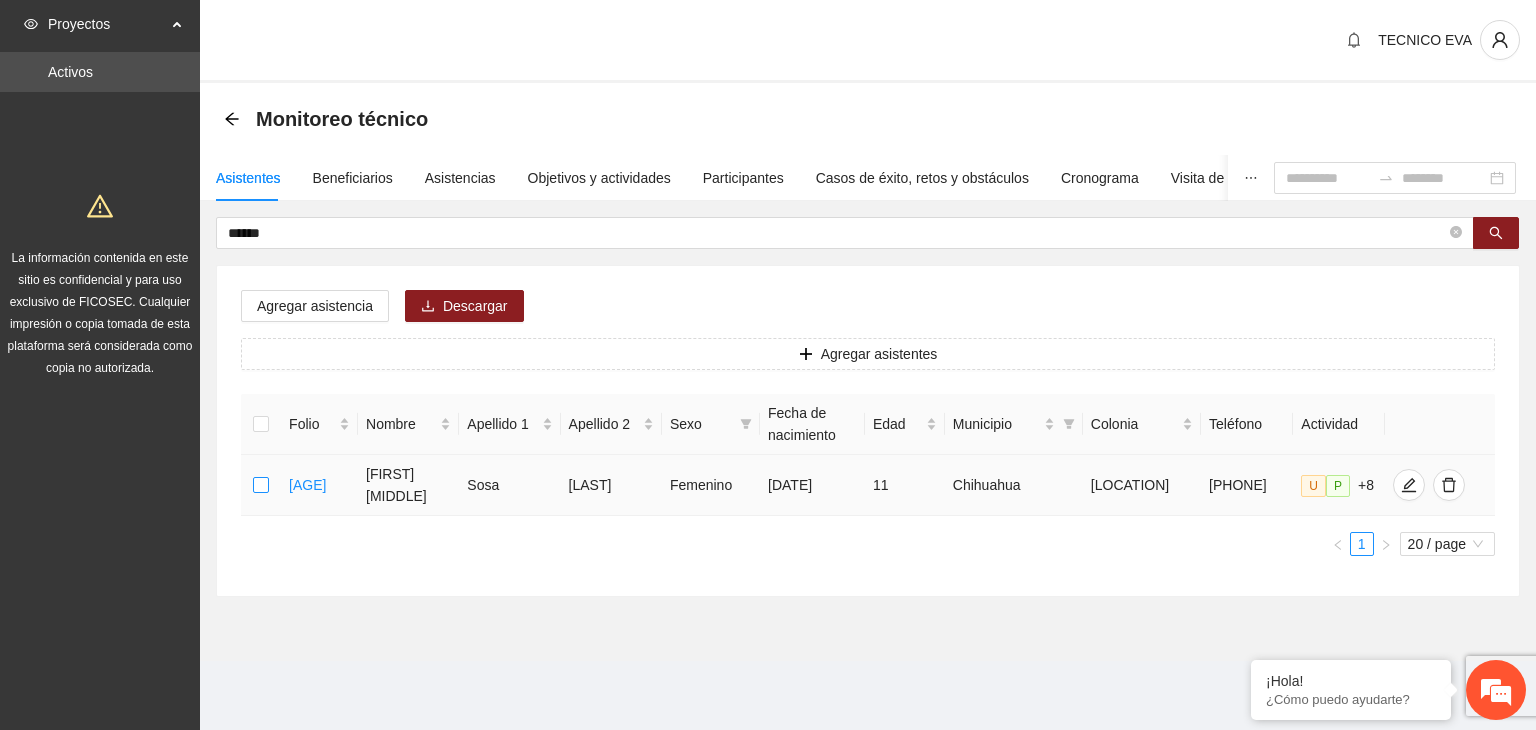click at bounding box center (261, 485) 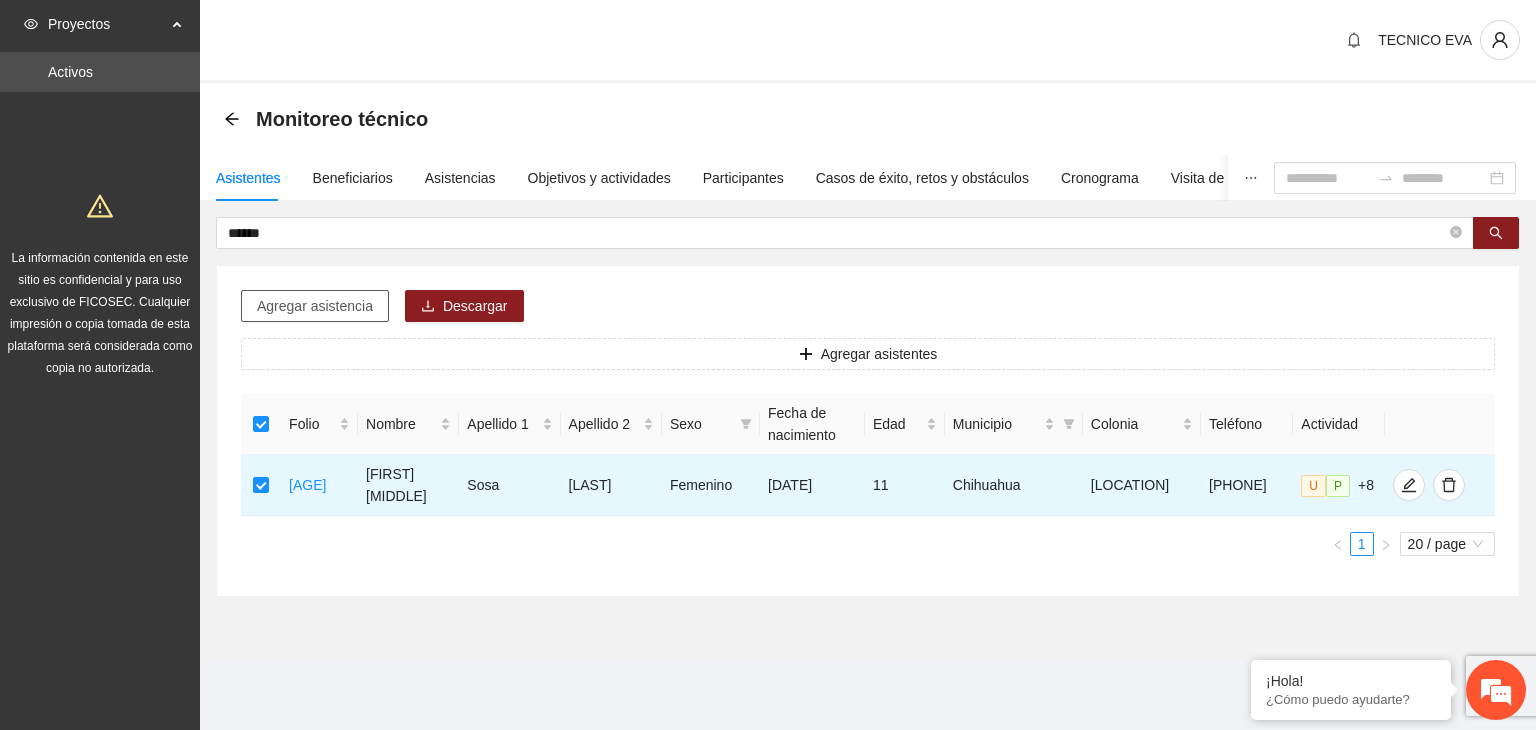click on "Agregar asistencia" at bounding box center [315, 306] 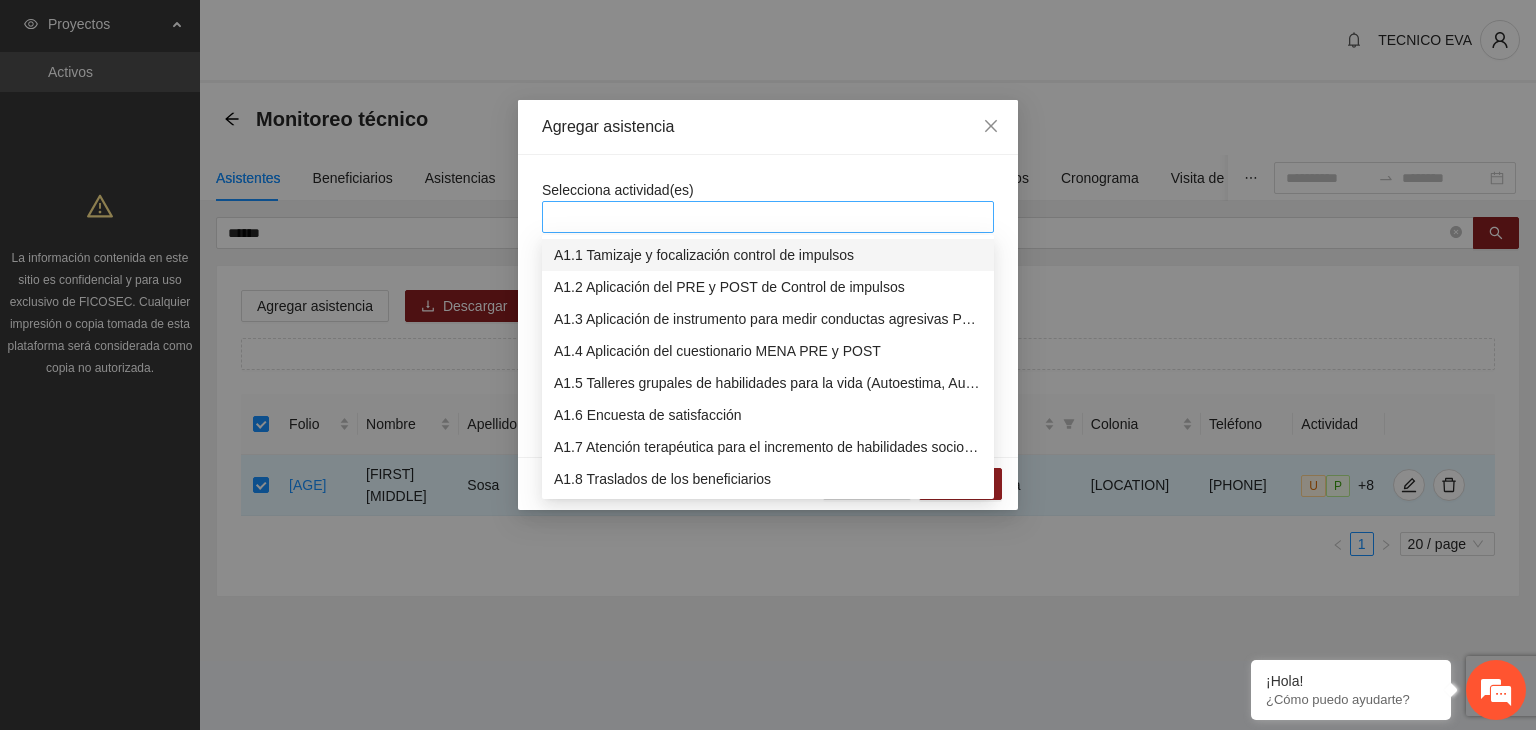click at bounding box center [768, 217] 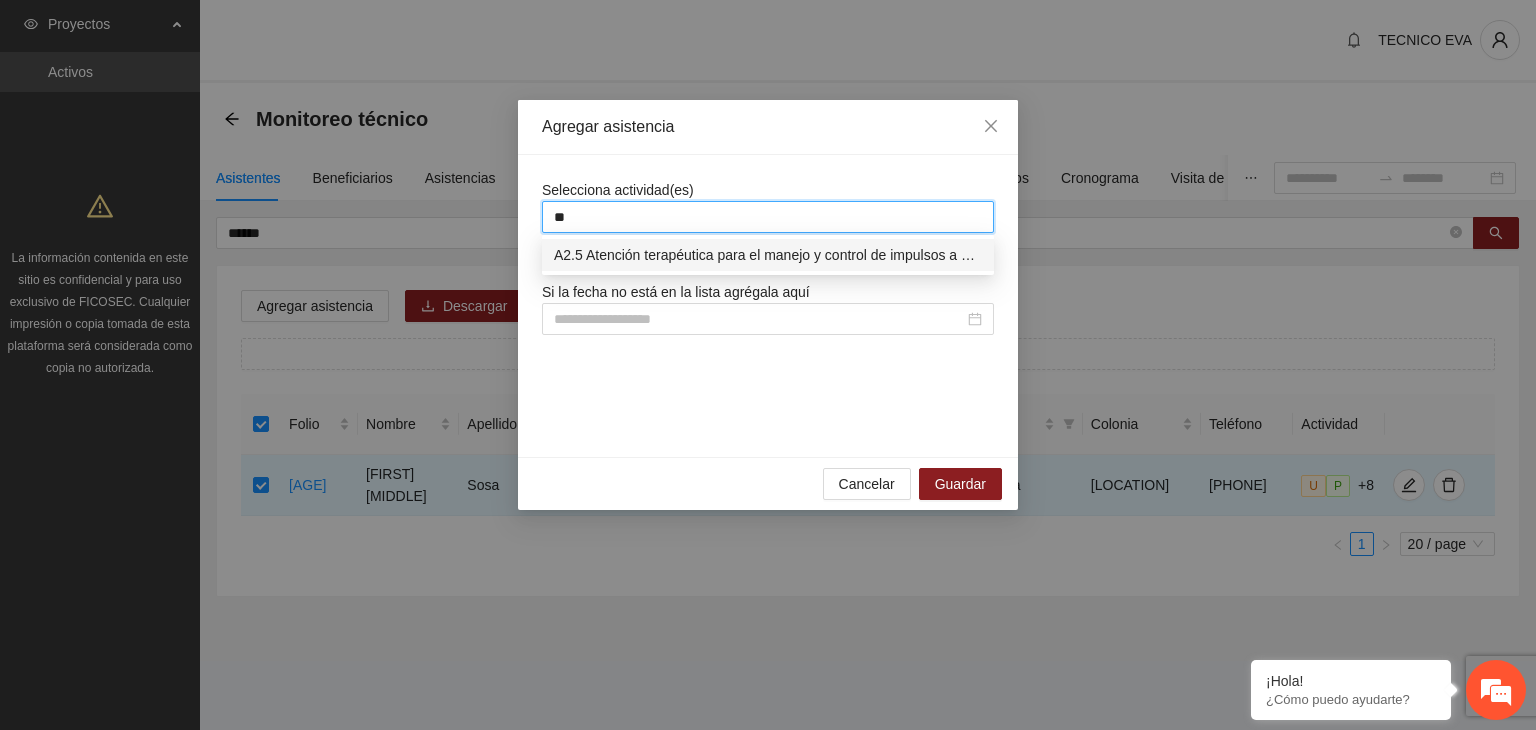 type on "***" 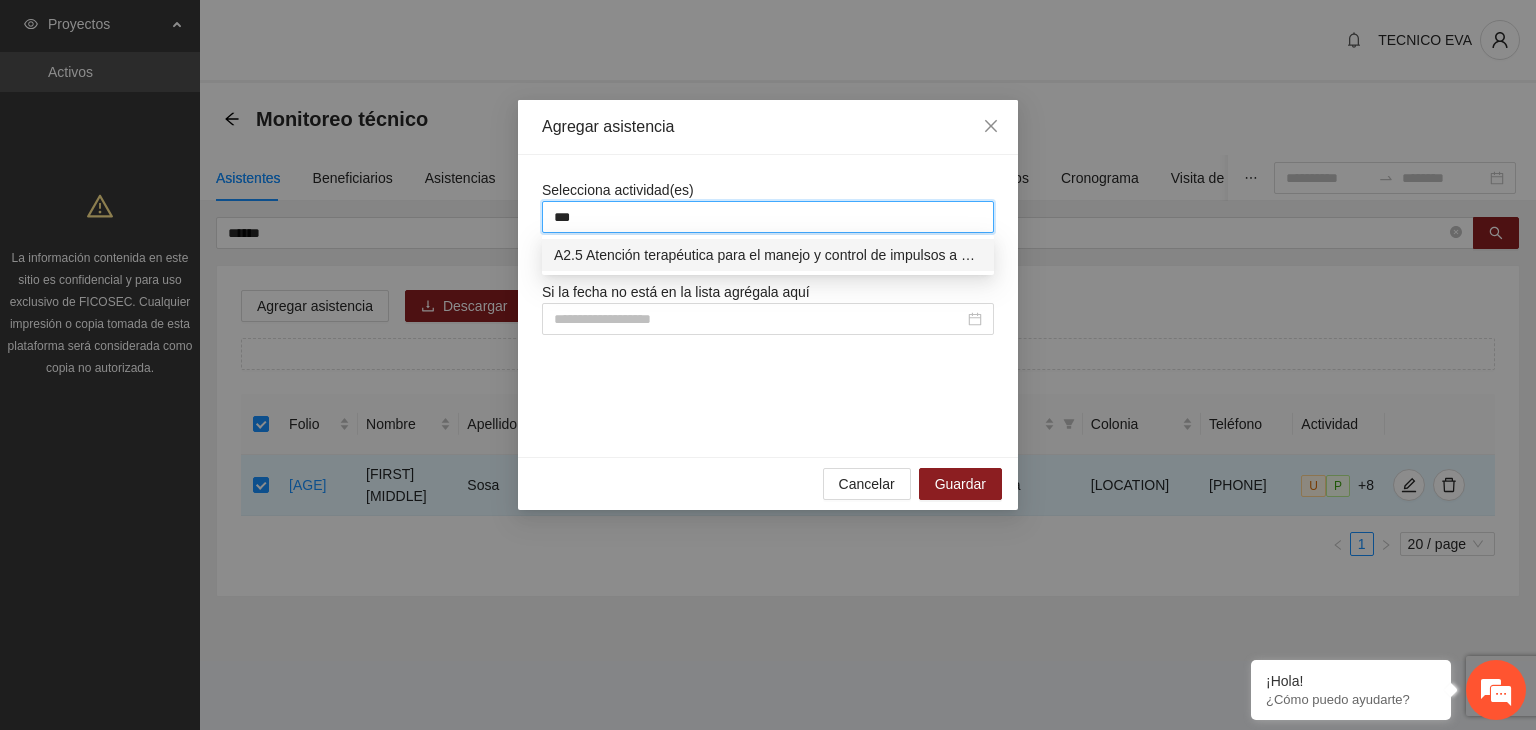 click on "A2.5  Atención terapéutica para el manejo y control de impulsos a NNAyJ que presentan conductas violentas/agresivas." at bounding box center [768, 255] 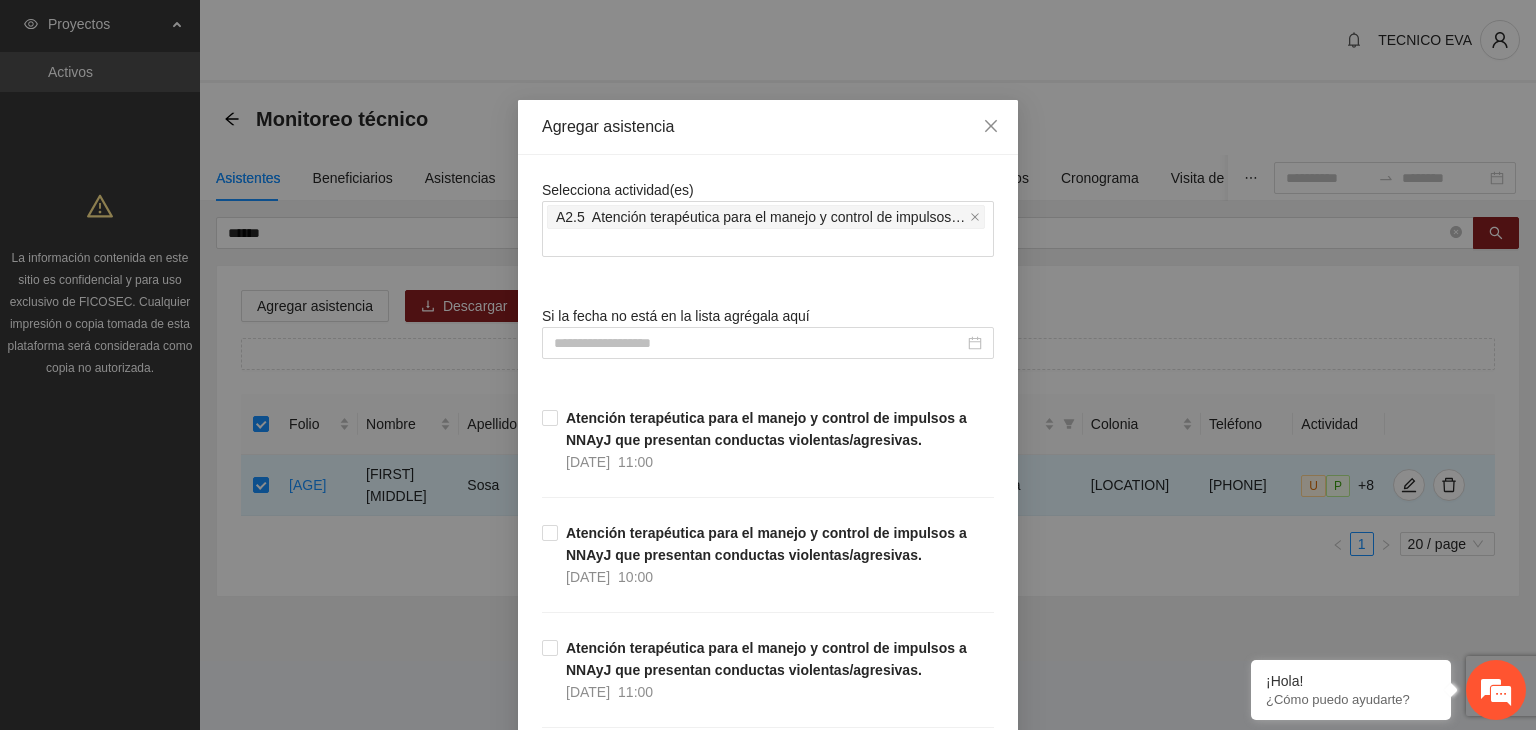 click on "Selecciona actividad(es) A2.5  Atención terapéutica para el manejo y control de impulsos a NNAyJ que presentan conductas violentas/agresivas.   Si la fecha no está en la lista agrégala aquí  Atención terapéutica para el manejo y control de impulsos a NNAyJ que presentan conductas violentas/agresivas. 15/08/2025 11:00  Atención terapéutica para el manejo y control de impulsos a NNAyJ que presentan conductas violentas/agresivas. 15/08/2025 10:00  Atención terapéutica para el manejo y control de impulsos a NNAyJ que presentan conductas violentas/agresivas. 14/08/2025 11:00  Atención terapéutica para el manejo y control de impulsos a NNAyJ que presentan conductas violentas/agresivas. 14/08/2025 10:00  Atención terapéutica para el manejo y control de impulsos a NNAyJ que presentan conductas violentas/agresivas. 13/08/2025 11:00  Atención terapéutica para el manejo y control de impulsos a NNAyJ que presentan conductas violentas/agresivas. 13/08/2025 10:00 12/08/2025 11:00 12/08/2025 10:00 11:00" at bounding box center (768, 7965) 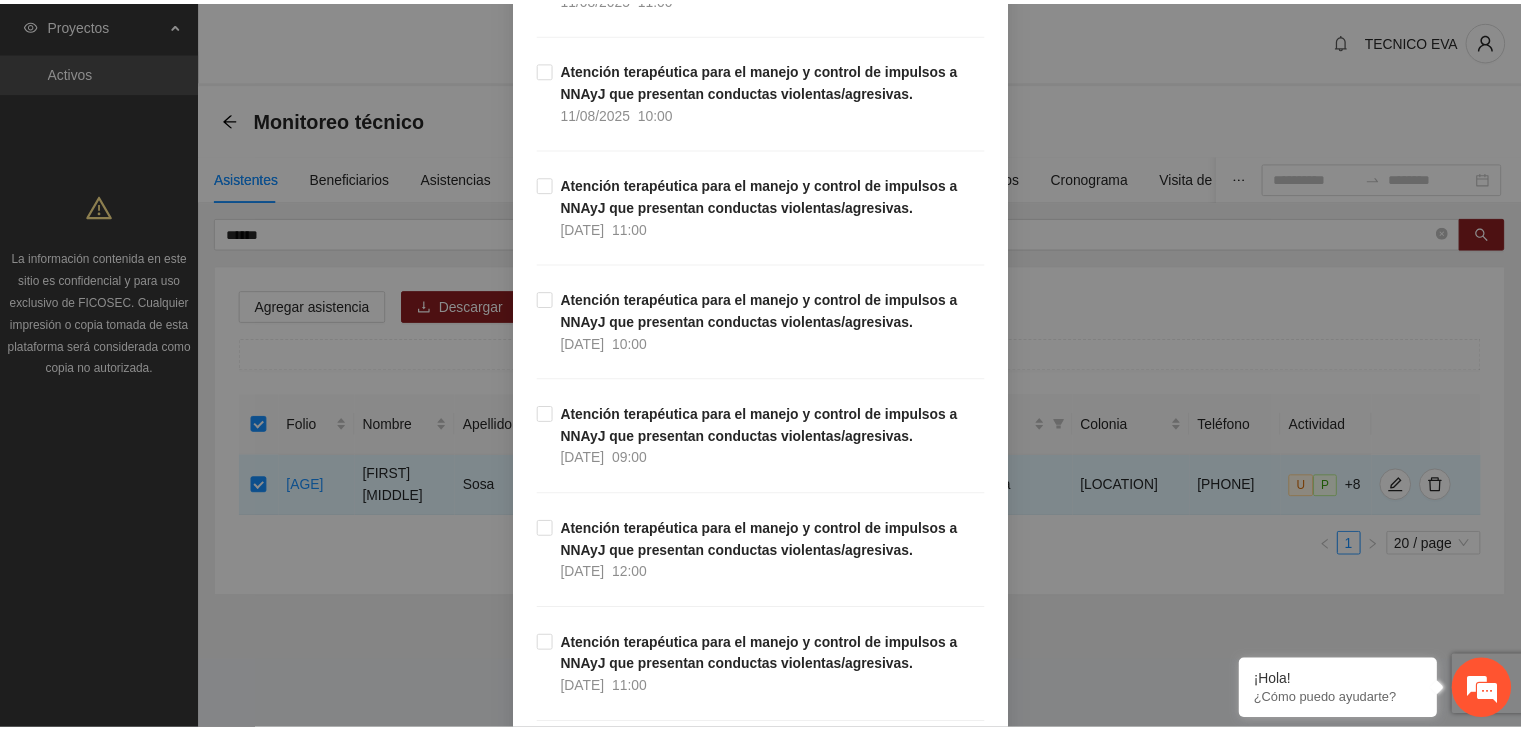 scroll, scrollTop: 0, scrollLeft: 0, axis: both 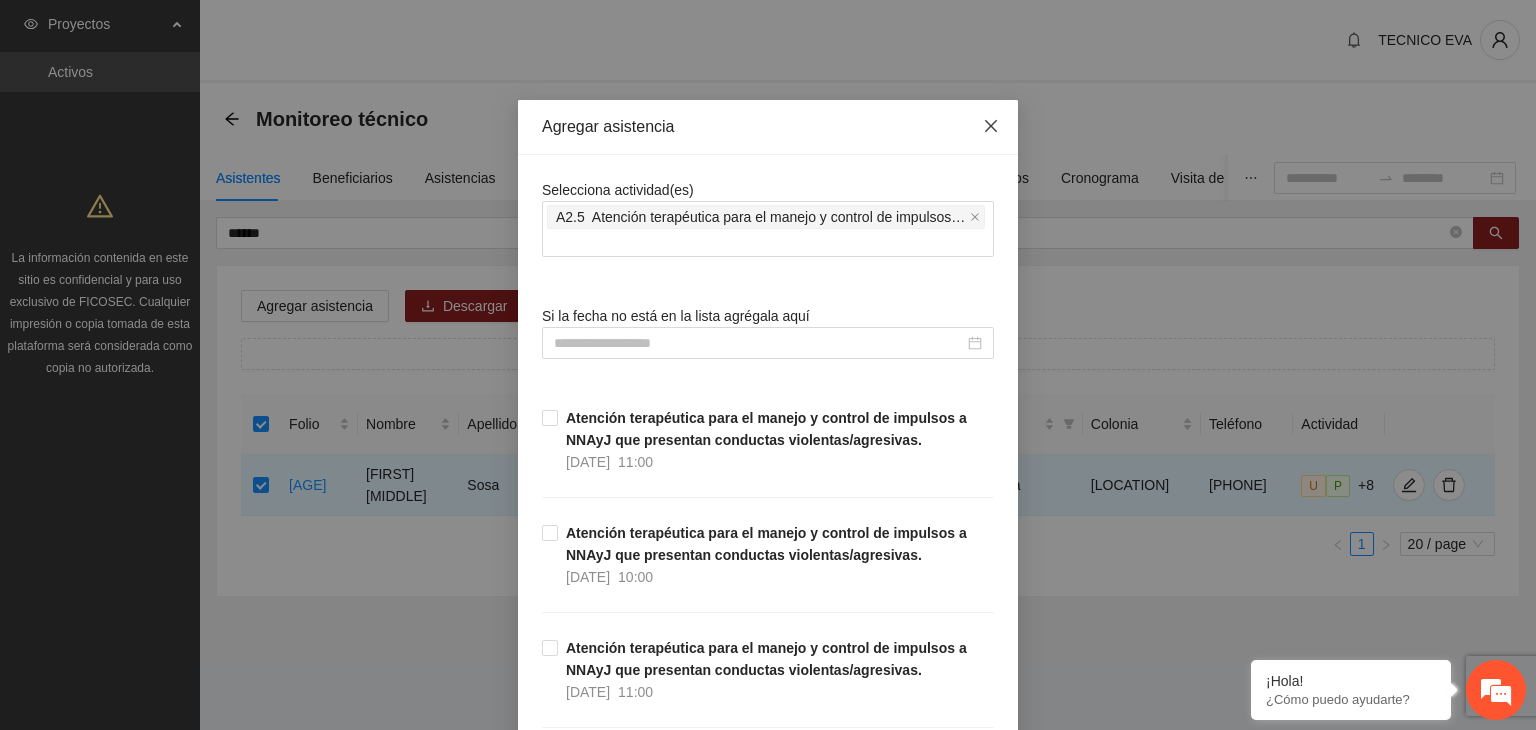 click 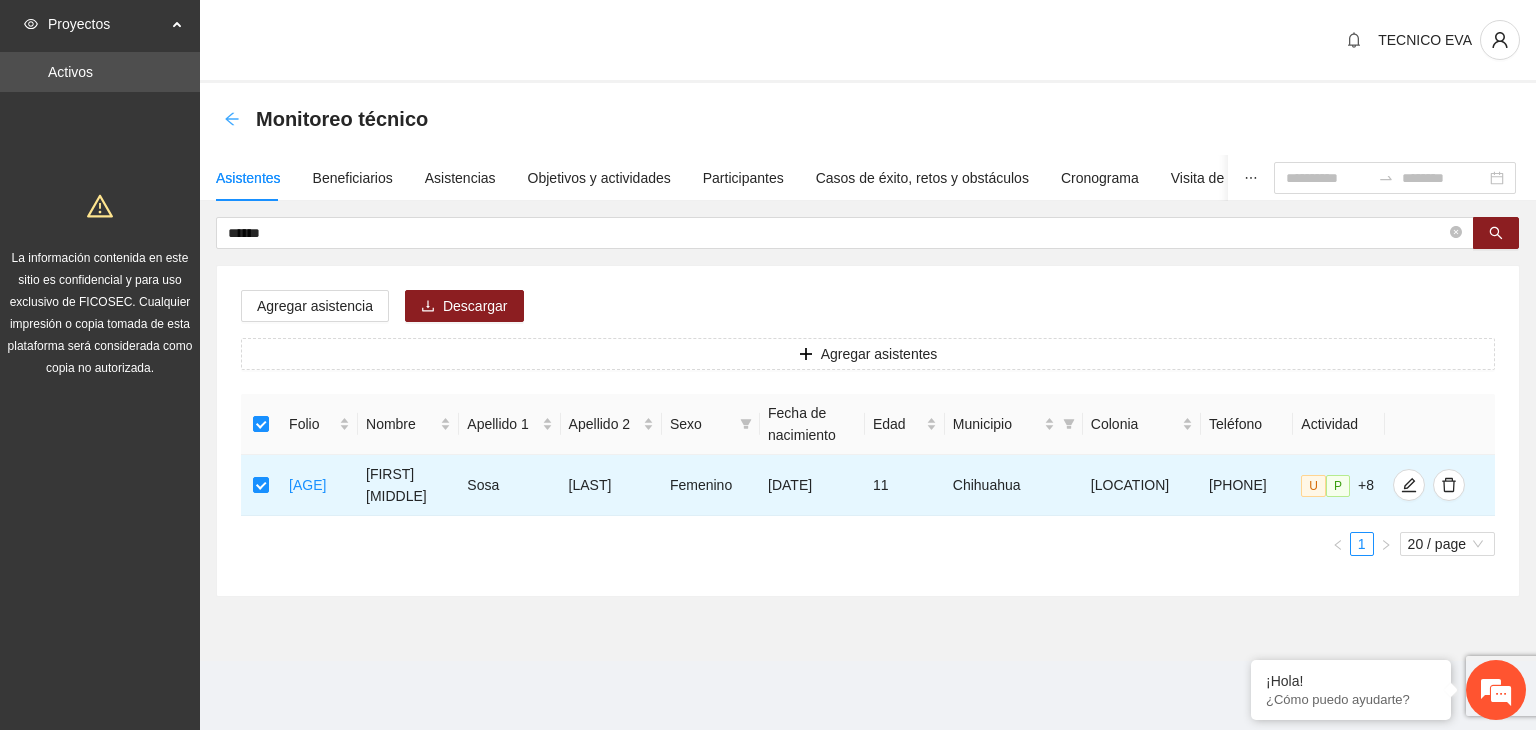 click 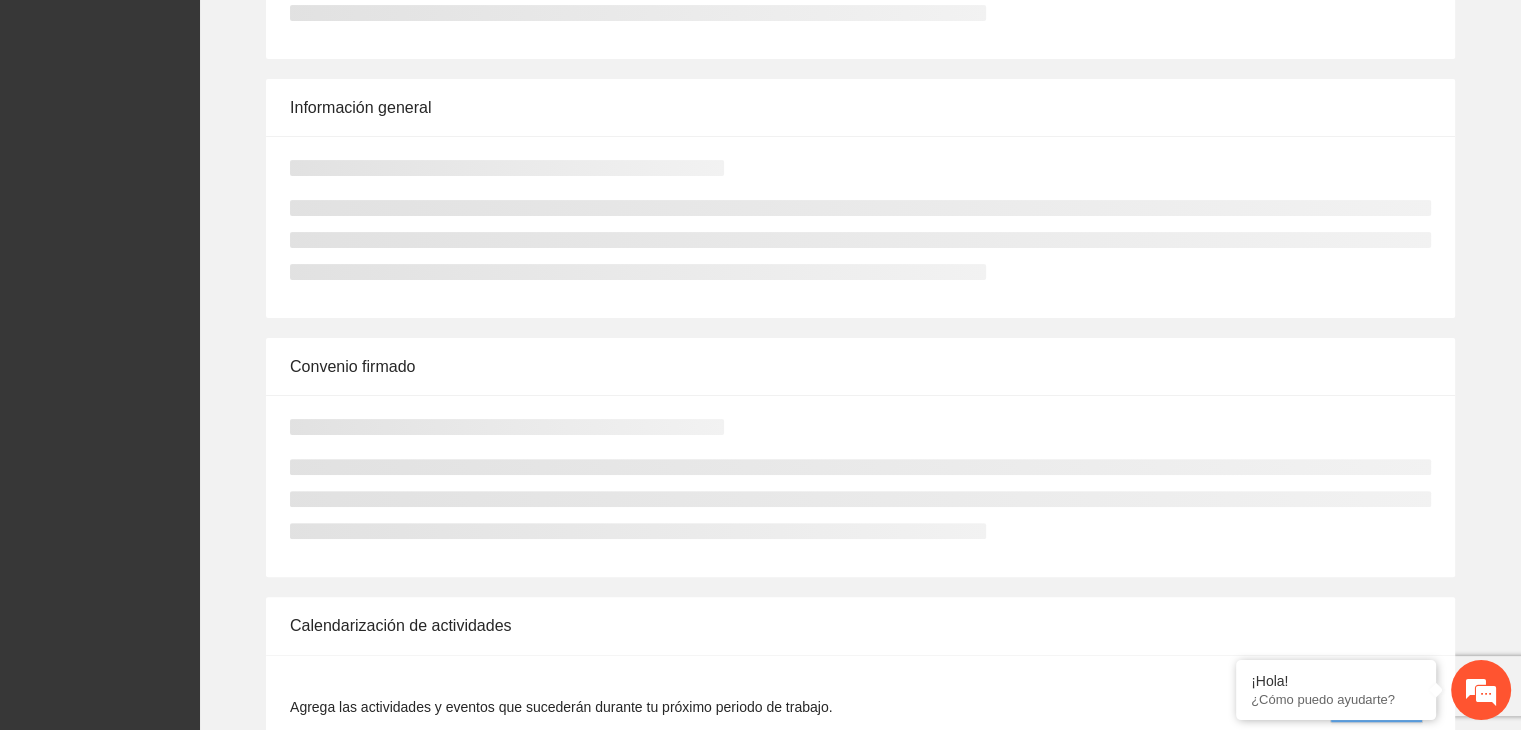 scroll, scrollTop: 814, scrollLeft: 0, axis: vertical 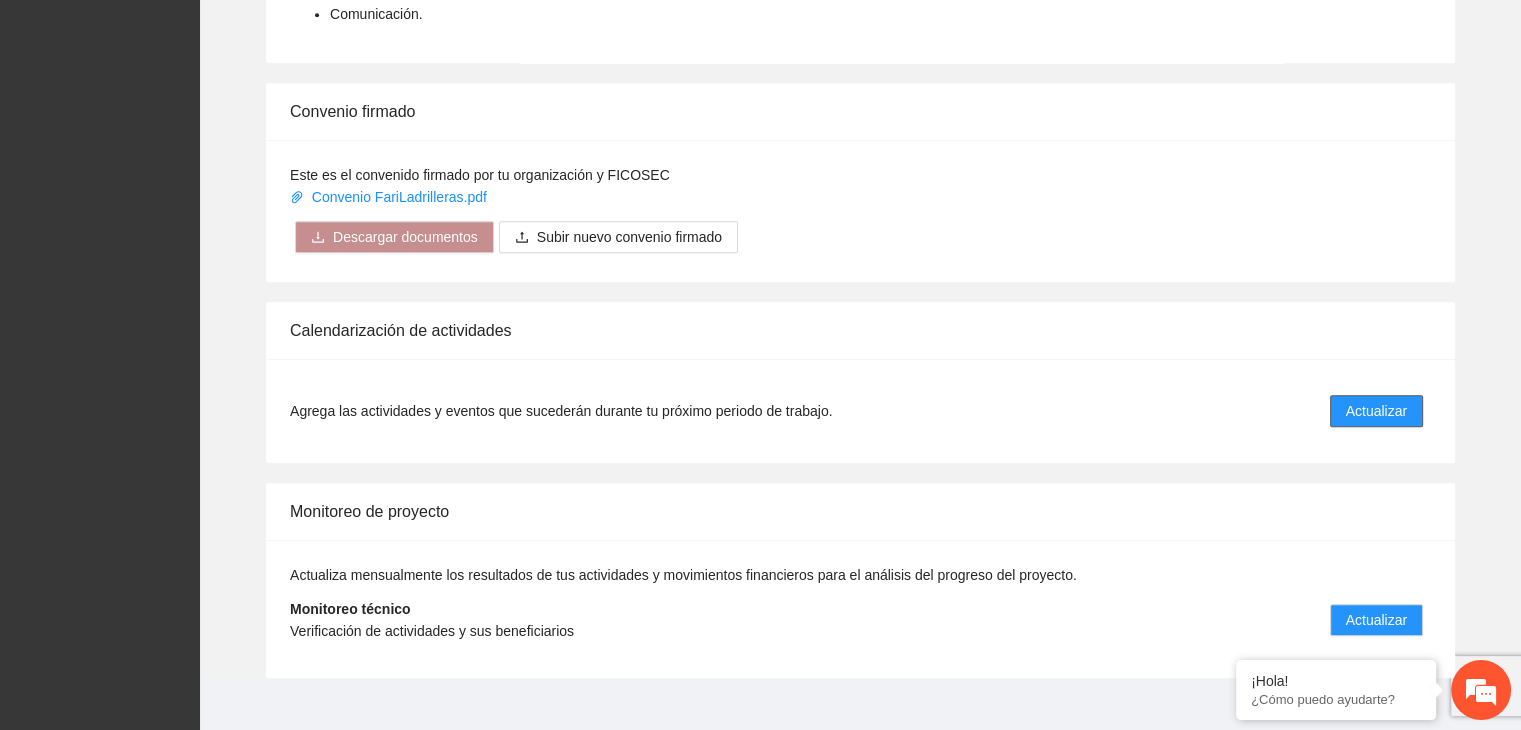 click on "Actualizar" at bounding box center (1376, 411) 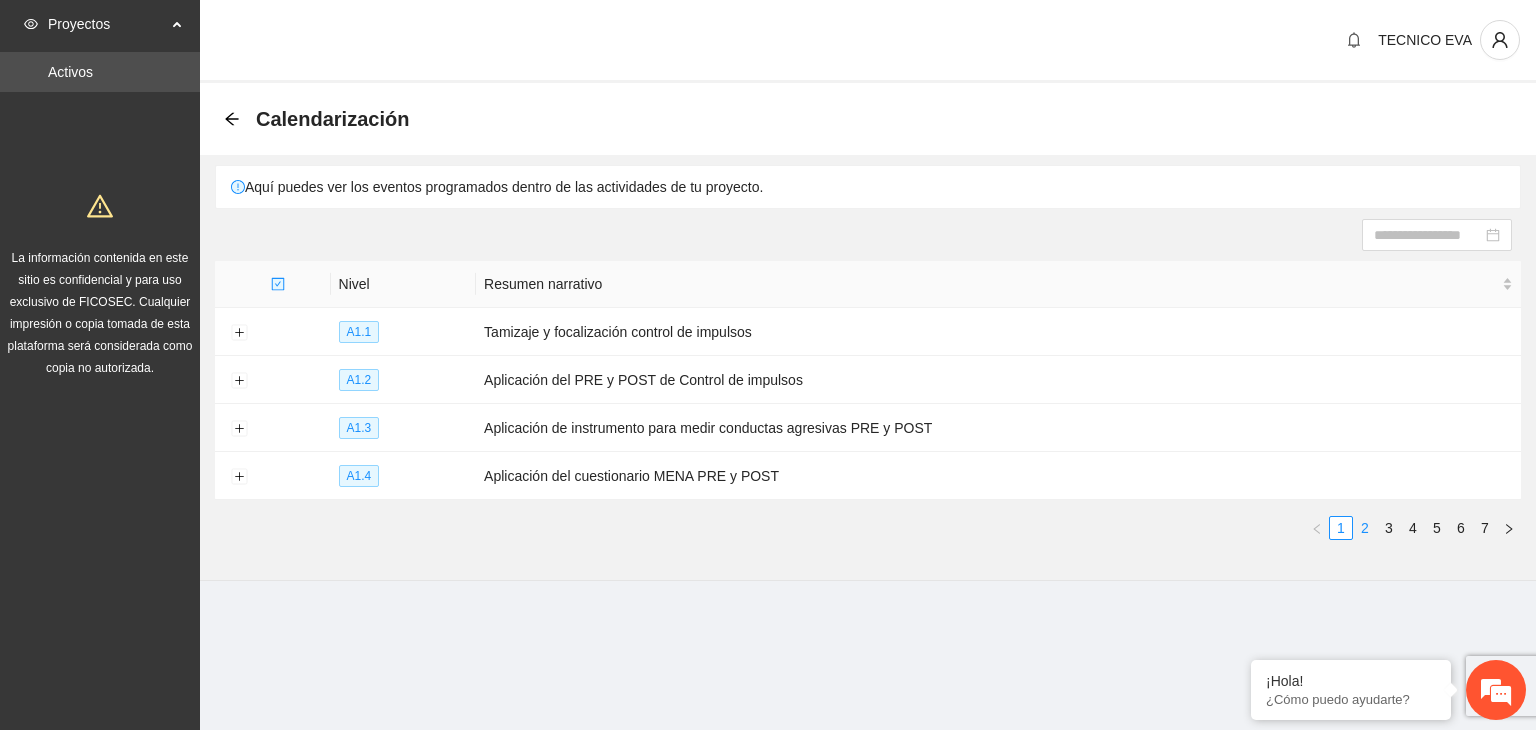 click on "2" at bounding box center [1365, 528] 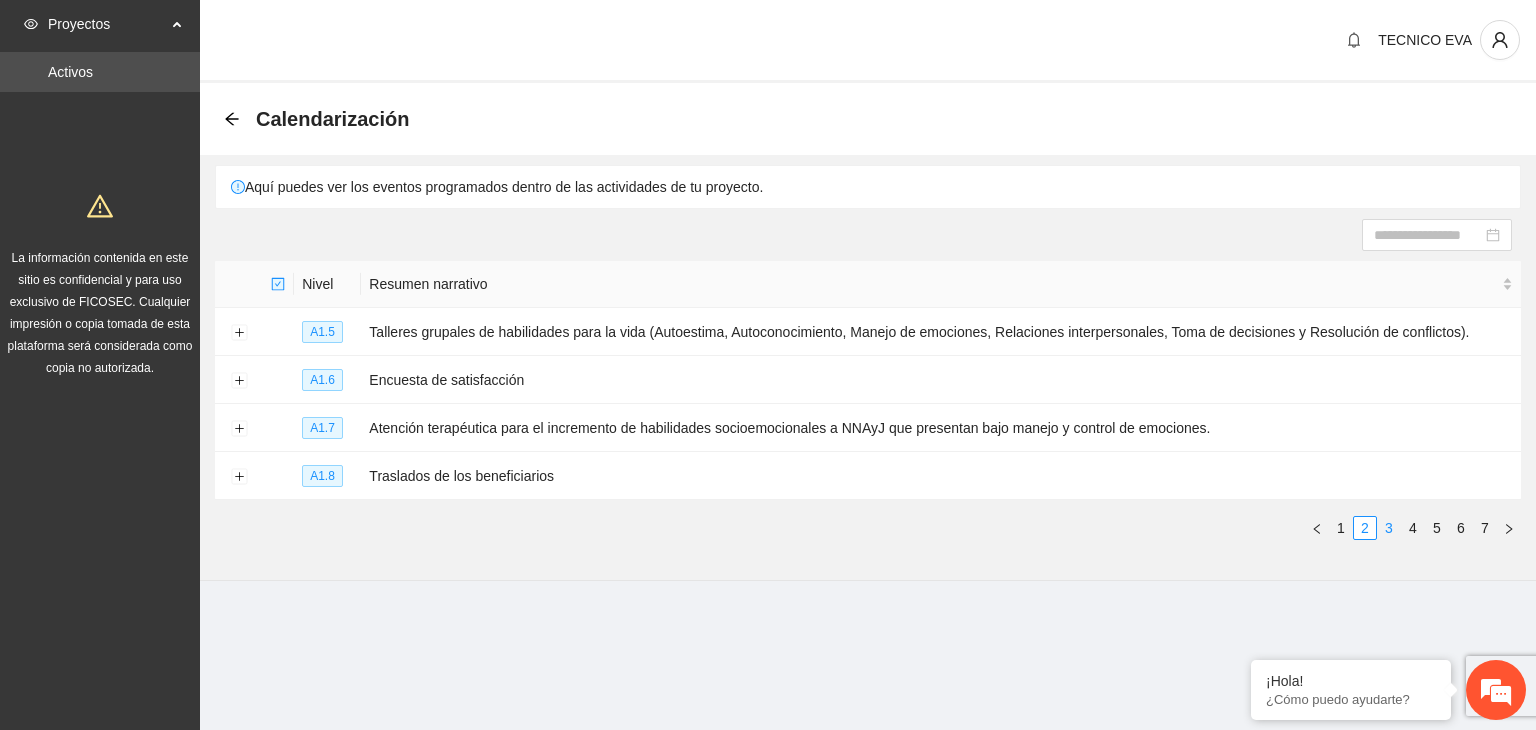 click on "3" at bounding box center (1389, 528) 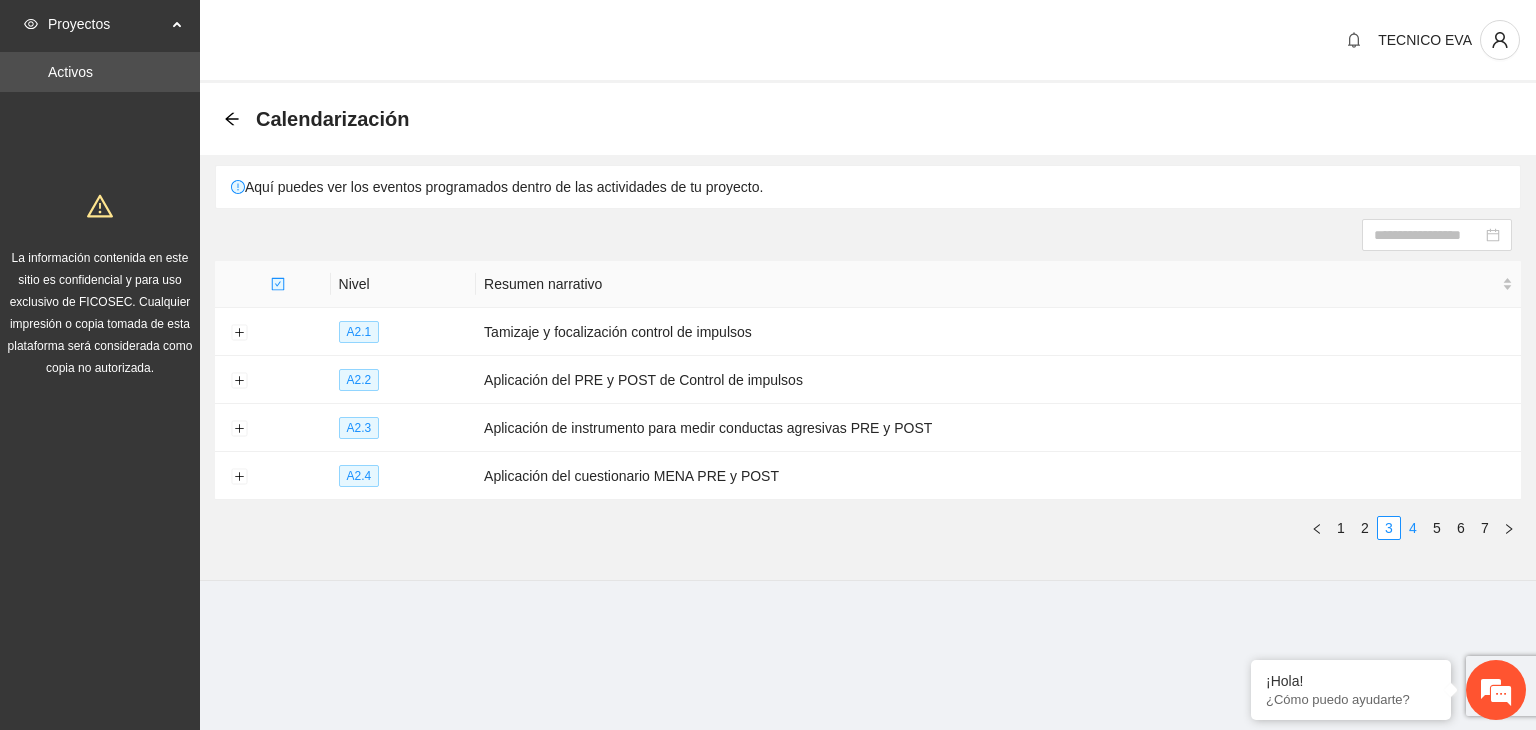 click on "4" at bounding box center [1413, 528] 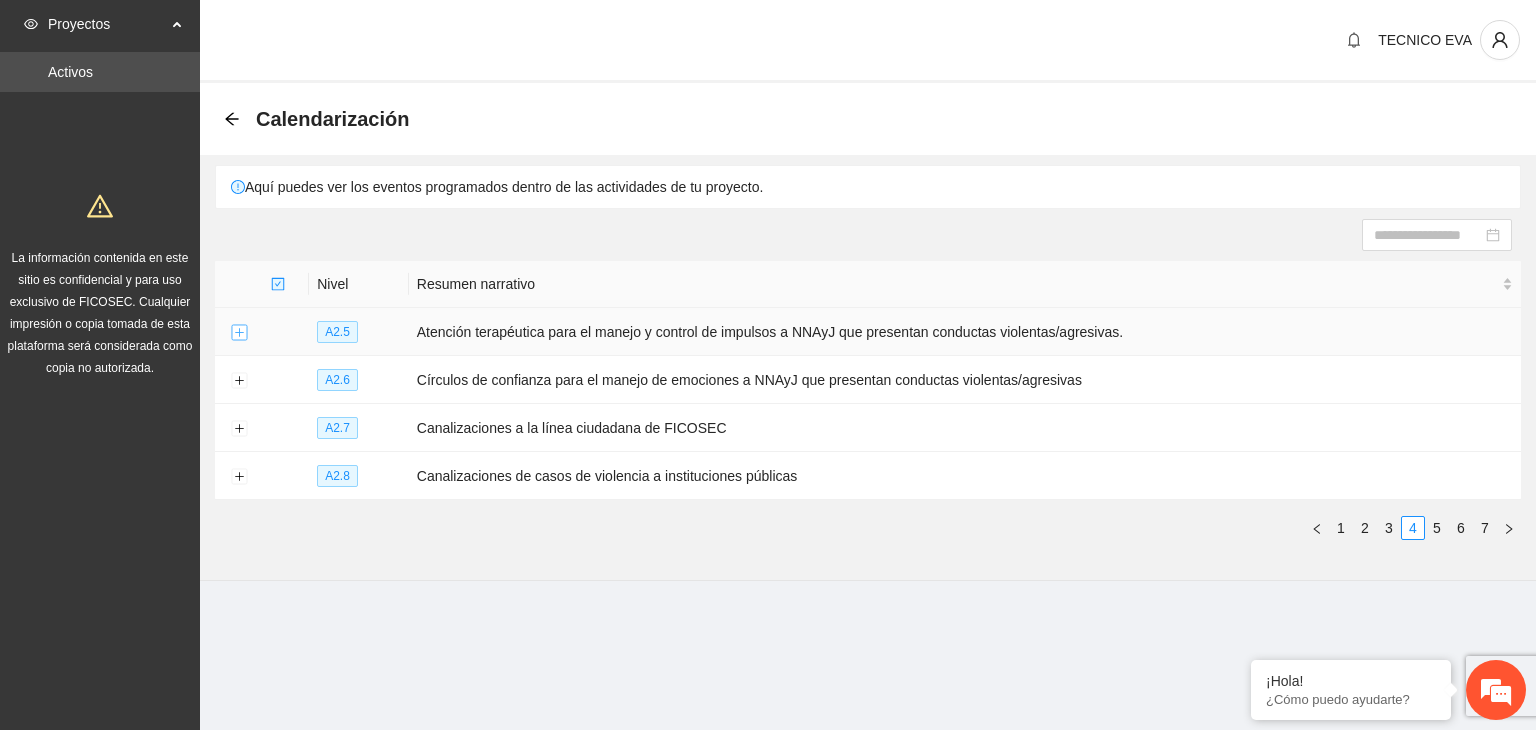 click at bounding box center (239, 333) 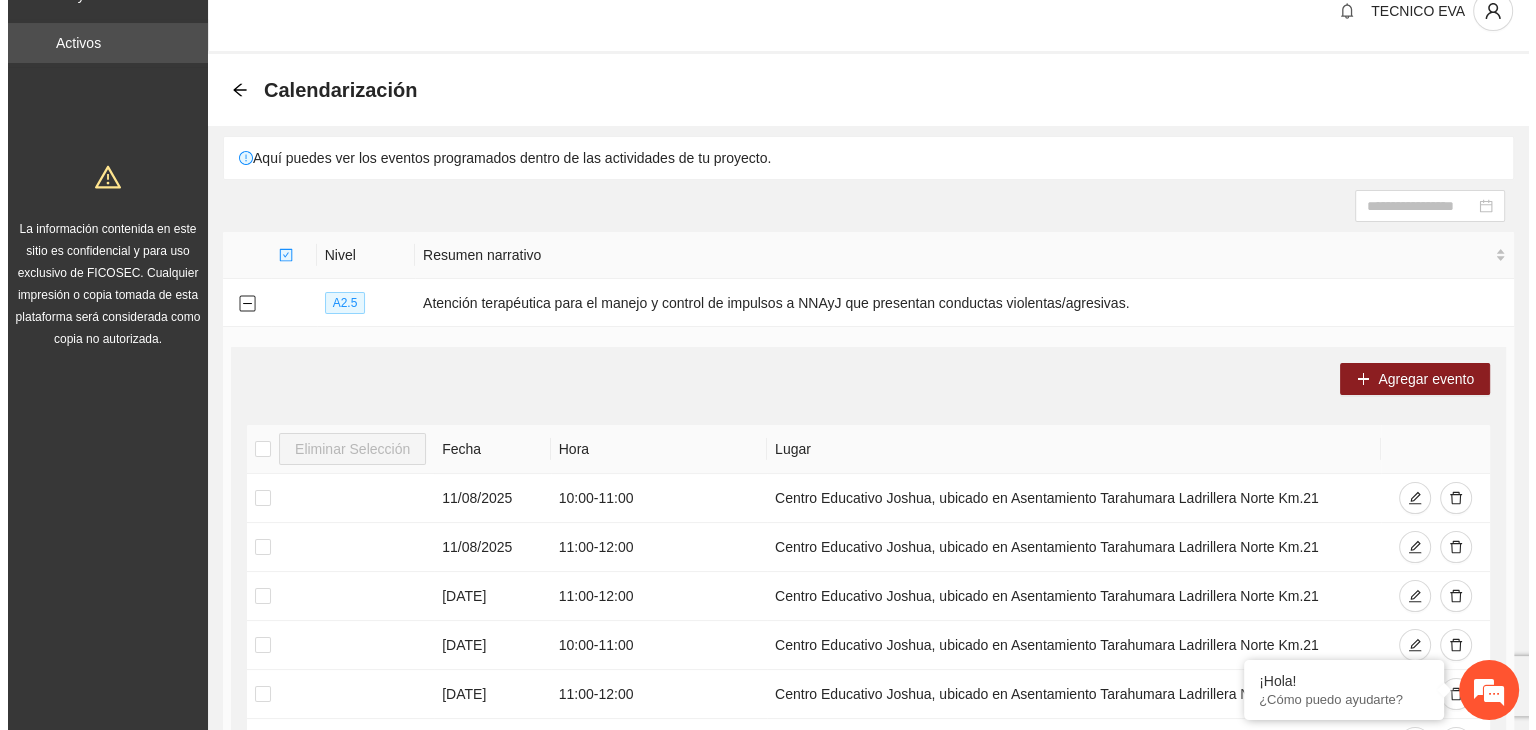 scroll, scrollTop: 28, scrollLeft: 0, axis: vertical 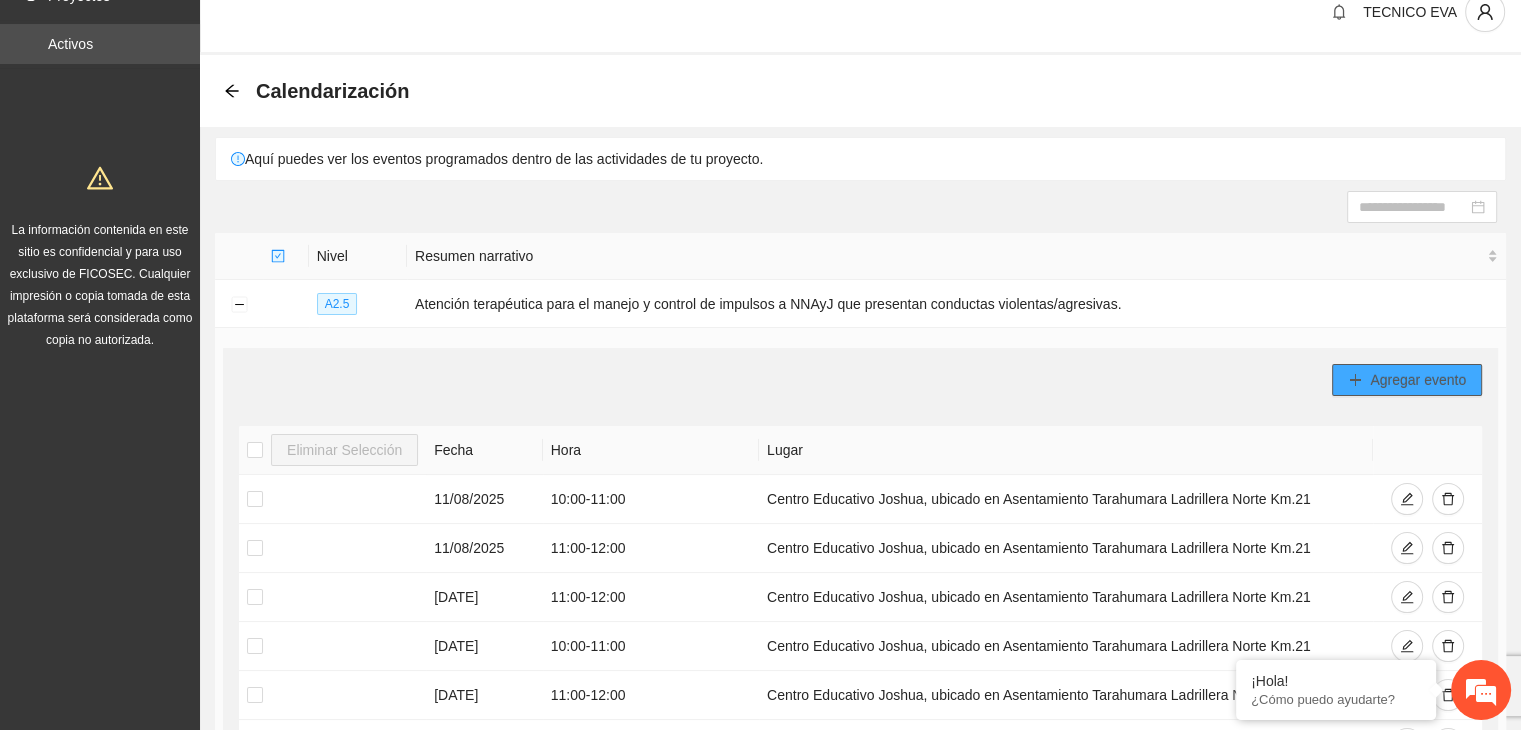 click on "Agregar evento" at bounding box center [1418, 380] 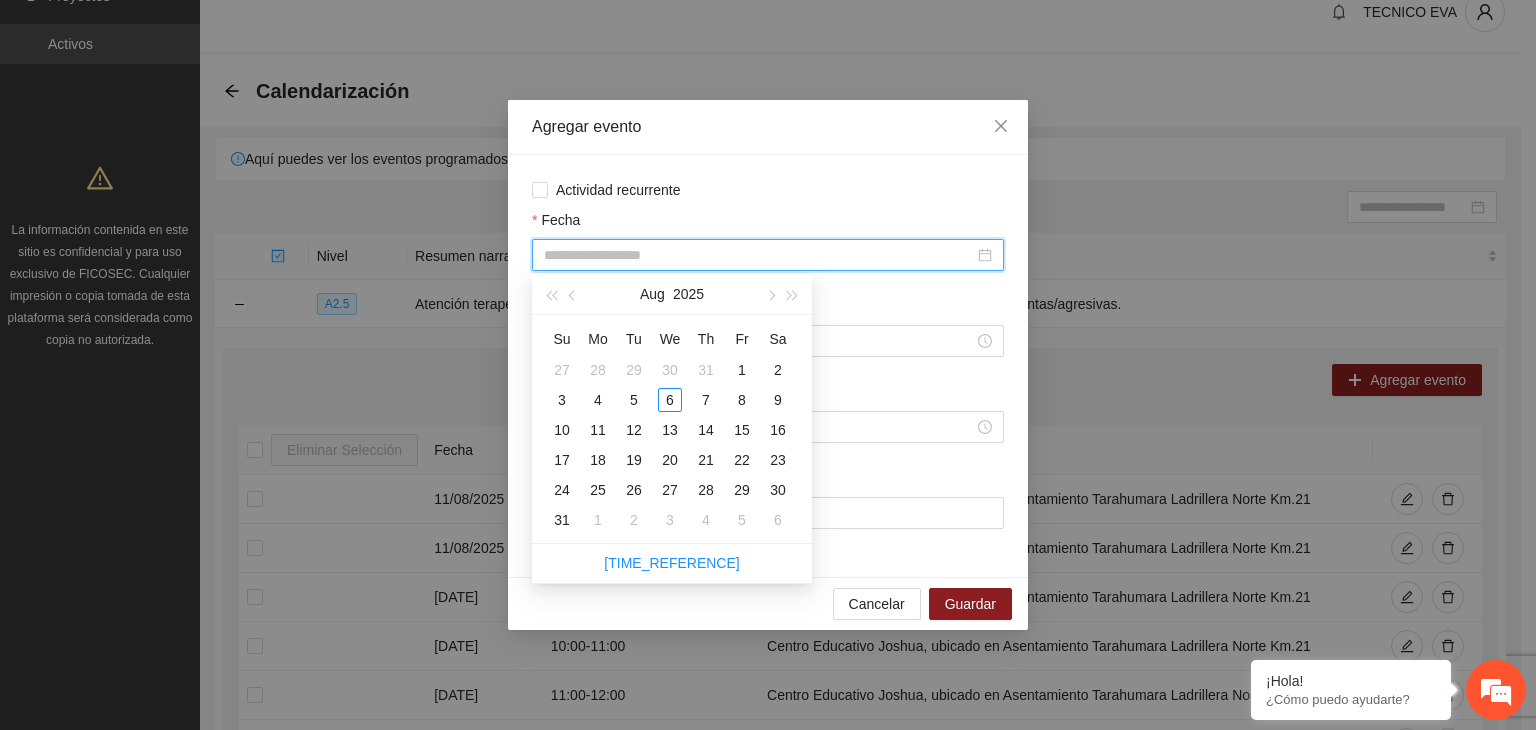 click on "Fecha" at bounding box center (759, 255) 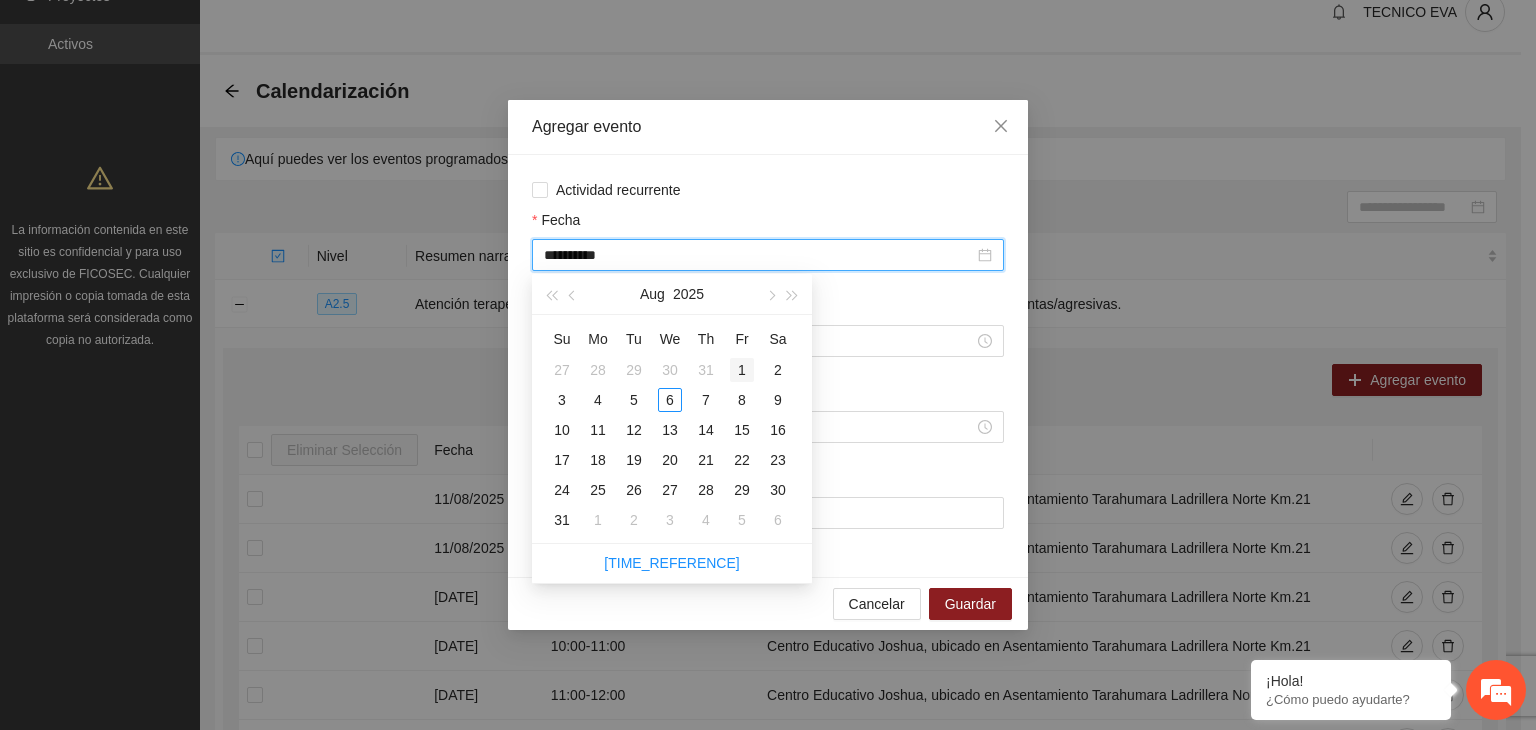 type on "**********" 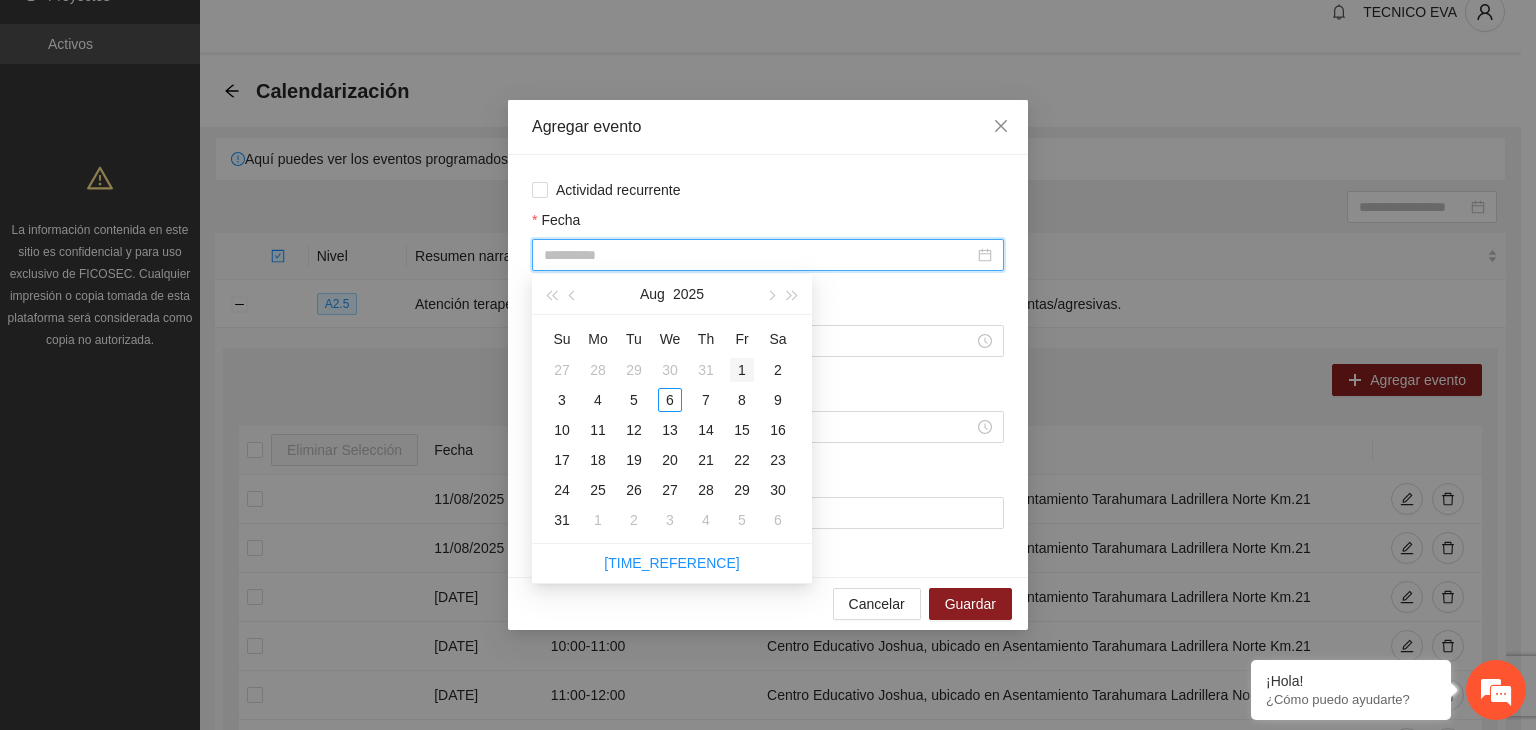 click on "1" at bounding box center [742, 370] 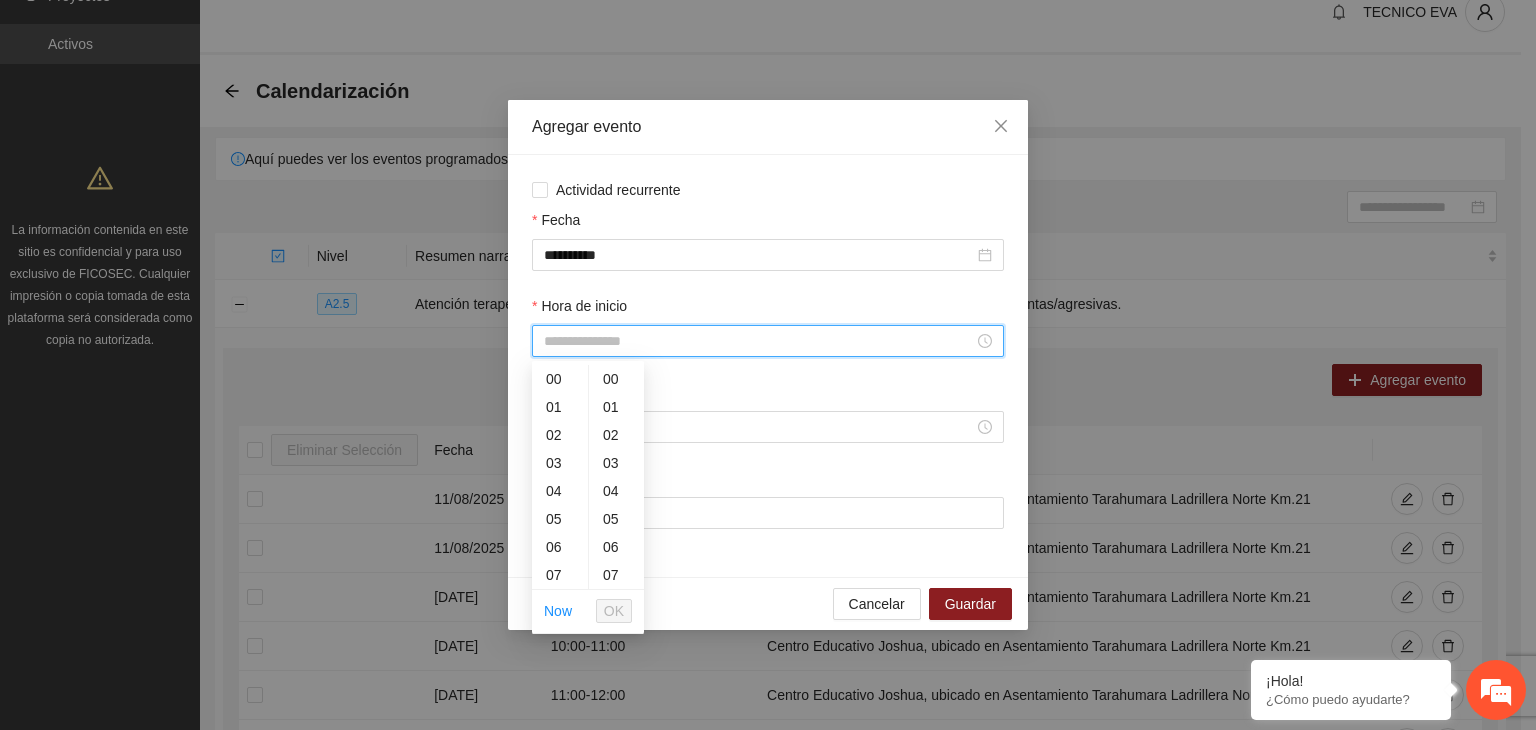 click on "Hora de inicio" at bounding box center [759, 341] 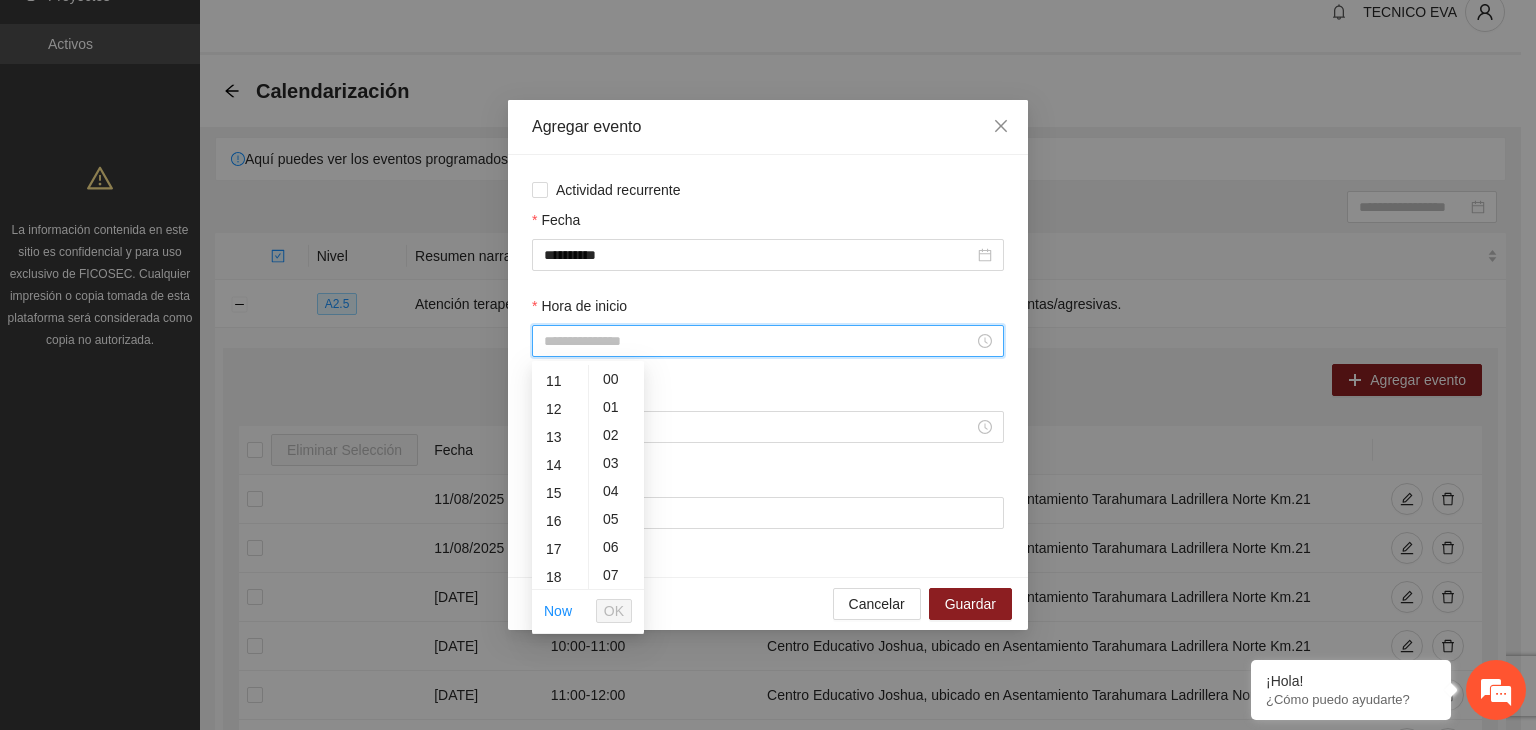 scroll, scrollTop: 309, scrollLeft: 0, axis: vertical 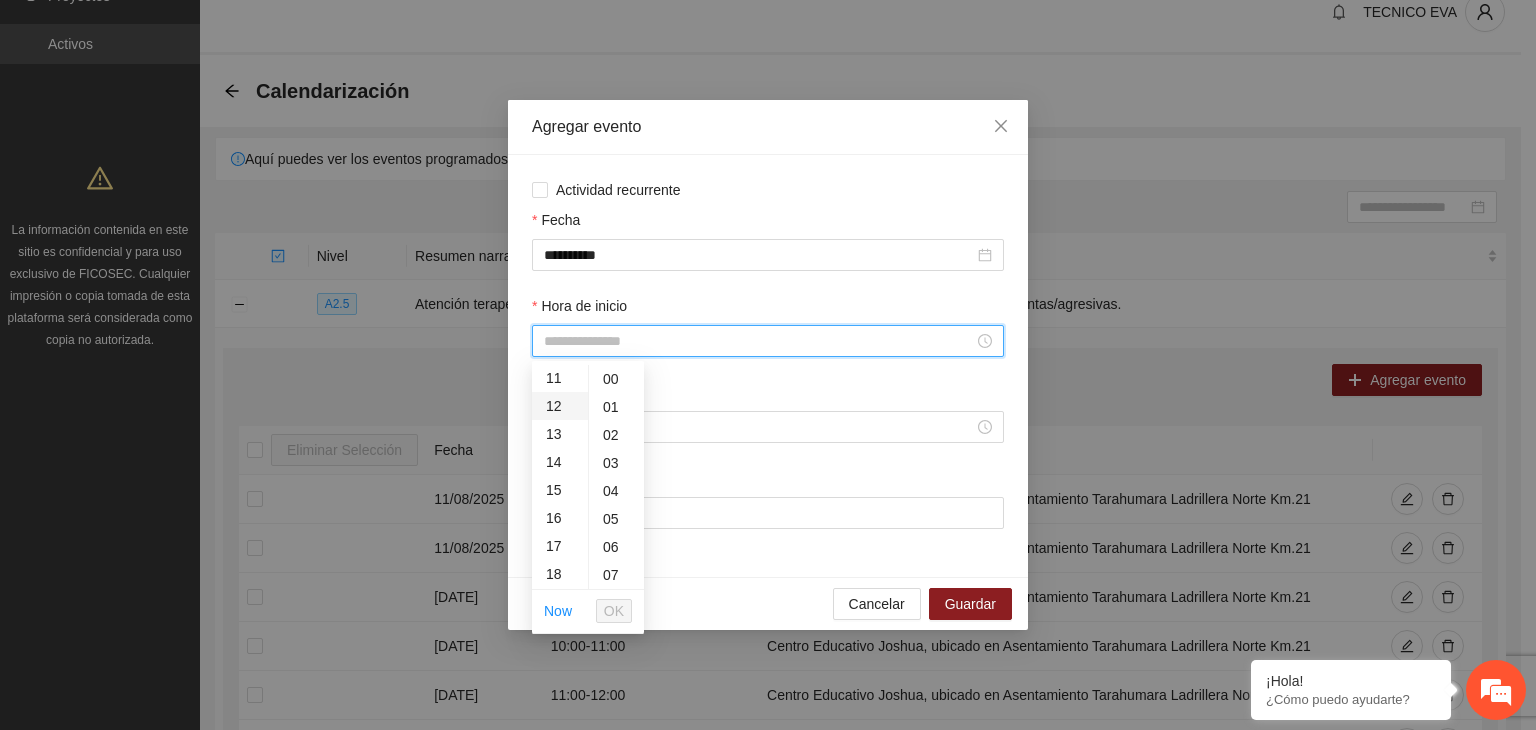 click on "12" at bounding box center (560, 406) 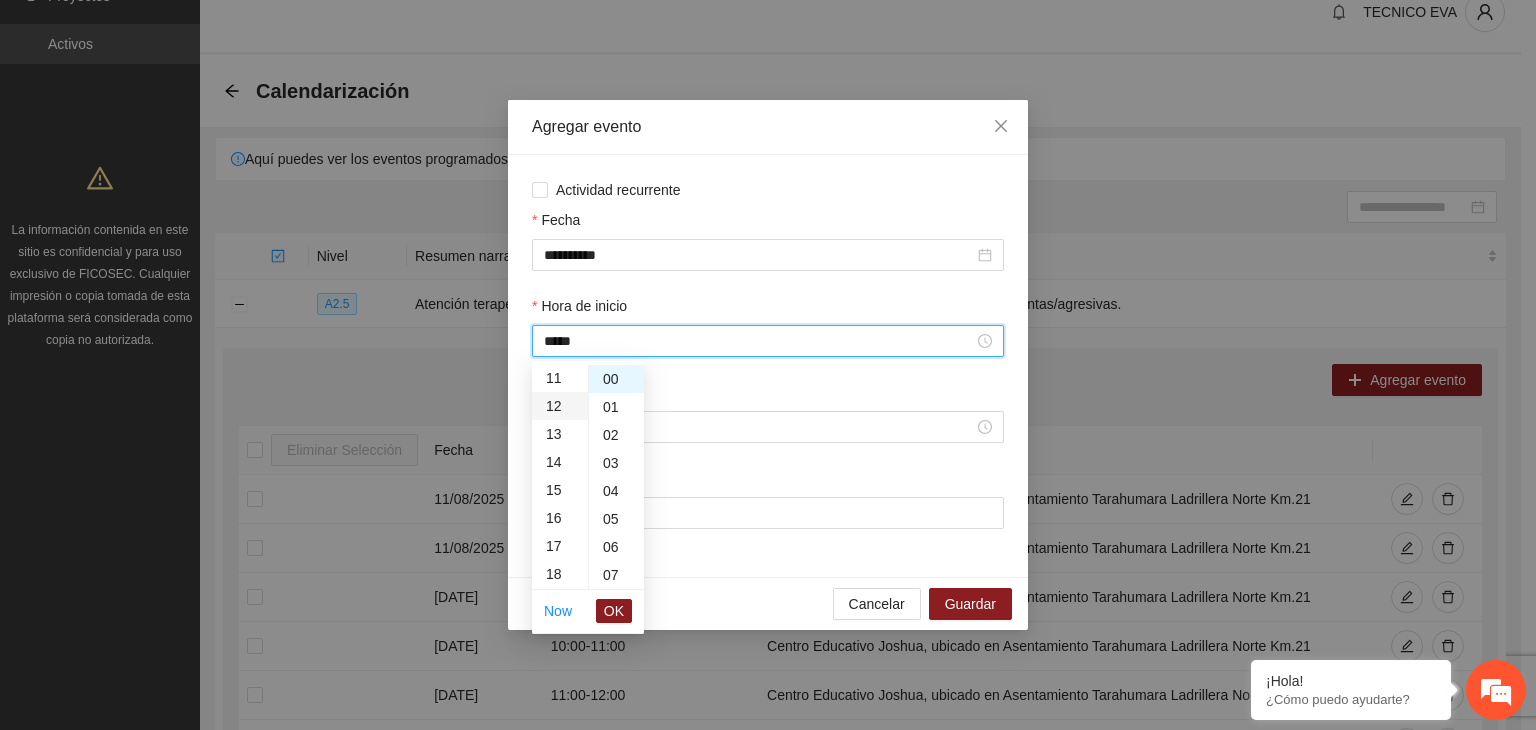 scroll, scrollTop: 336, scrollLeft: 0, axis: vertical 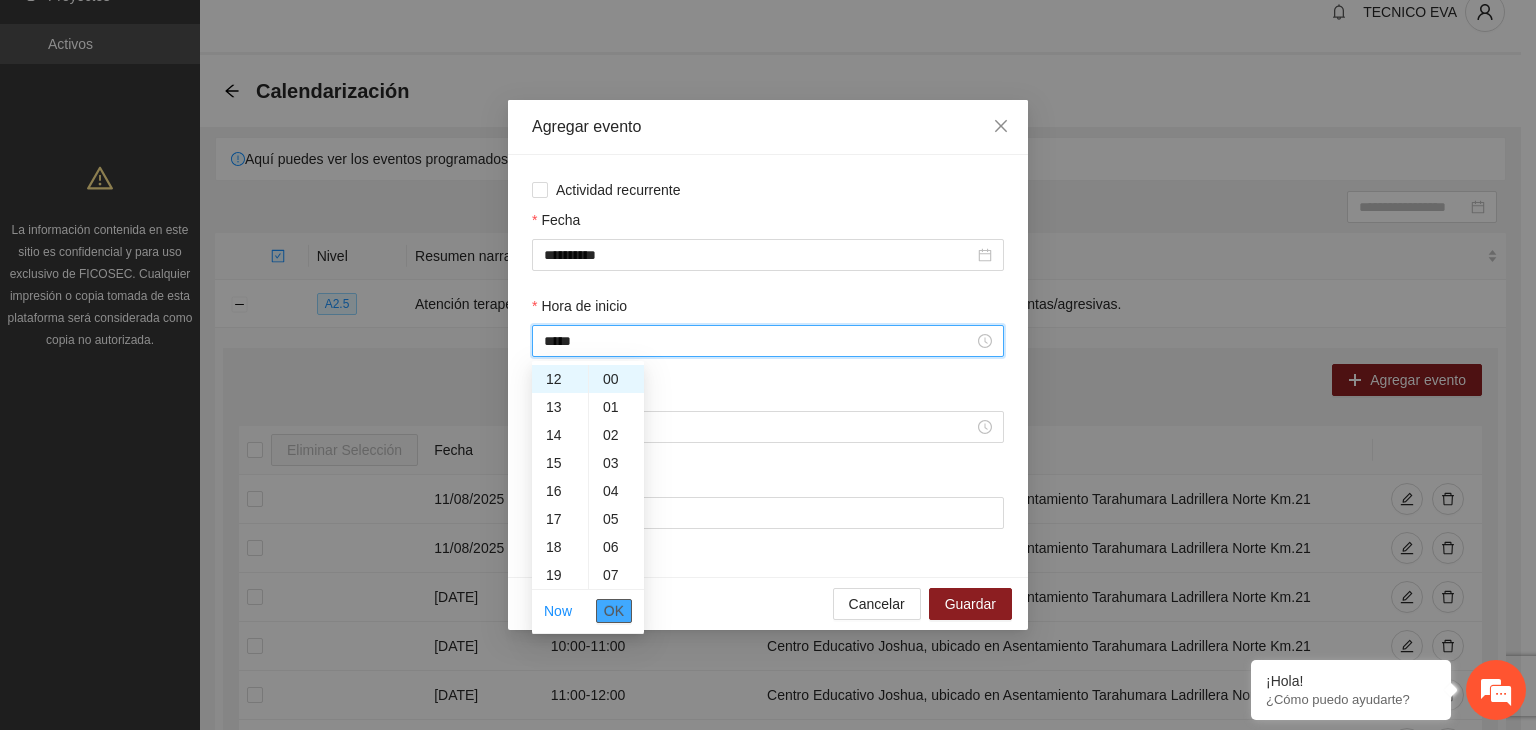 click on "OK" at bounding box center [614, 611] 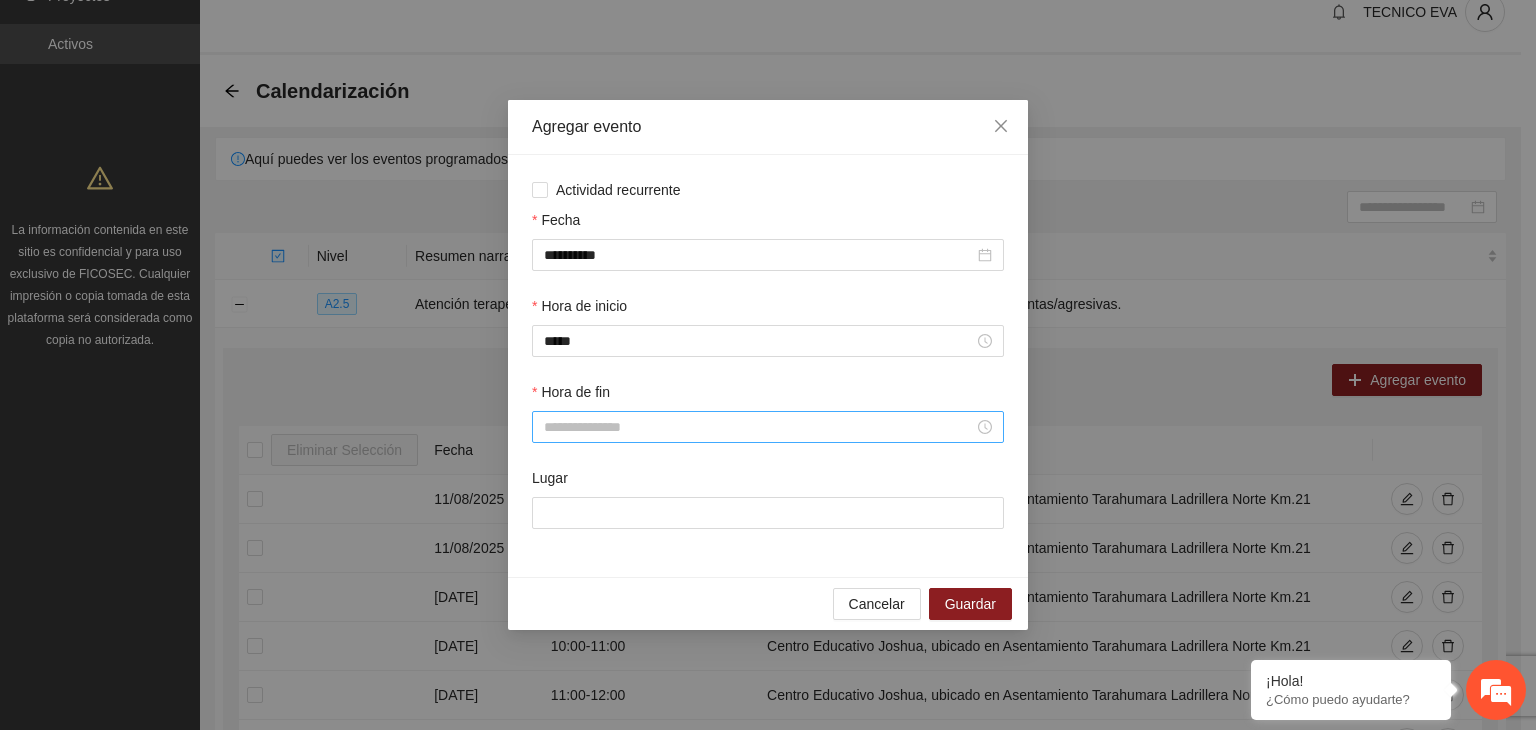 click at bounding box center [768, 427] 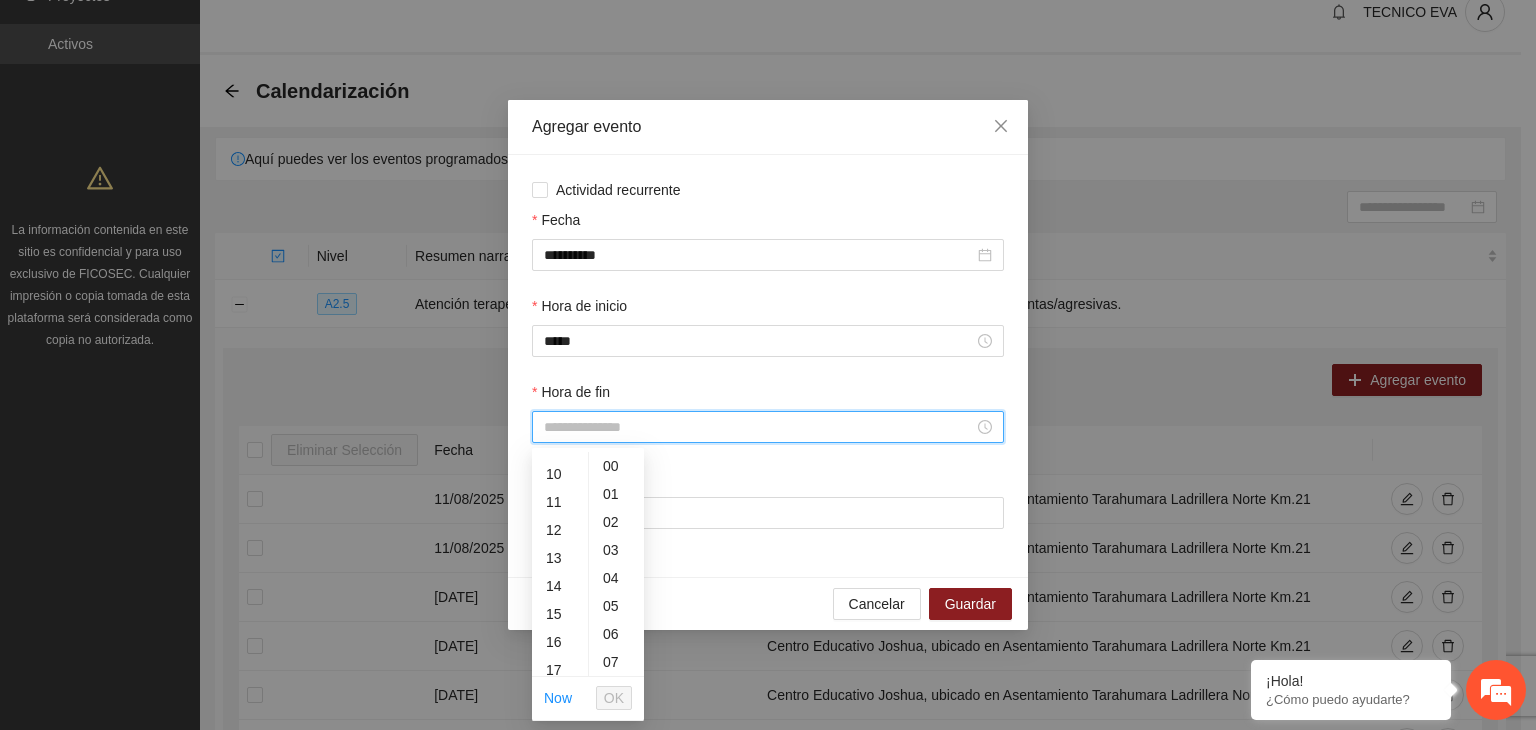 scroll, scrollTop: 288, scrollLeft: 0, axis: vertical 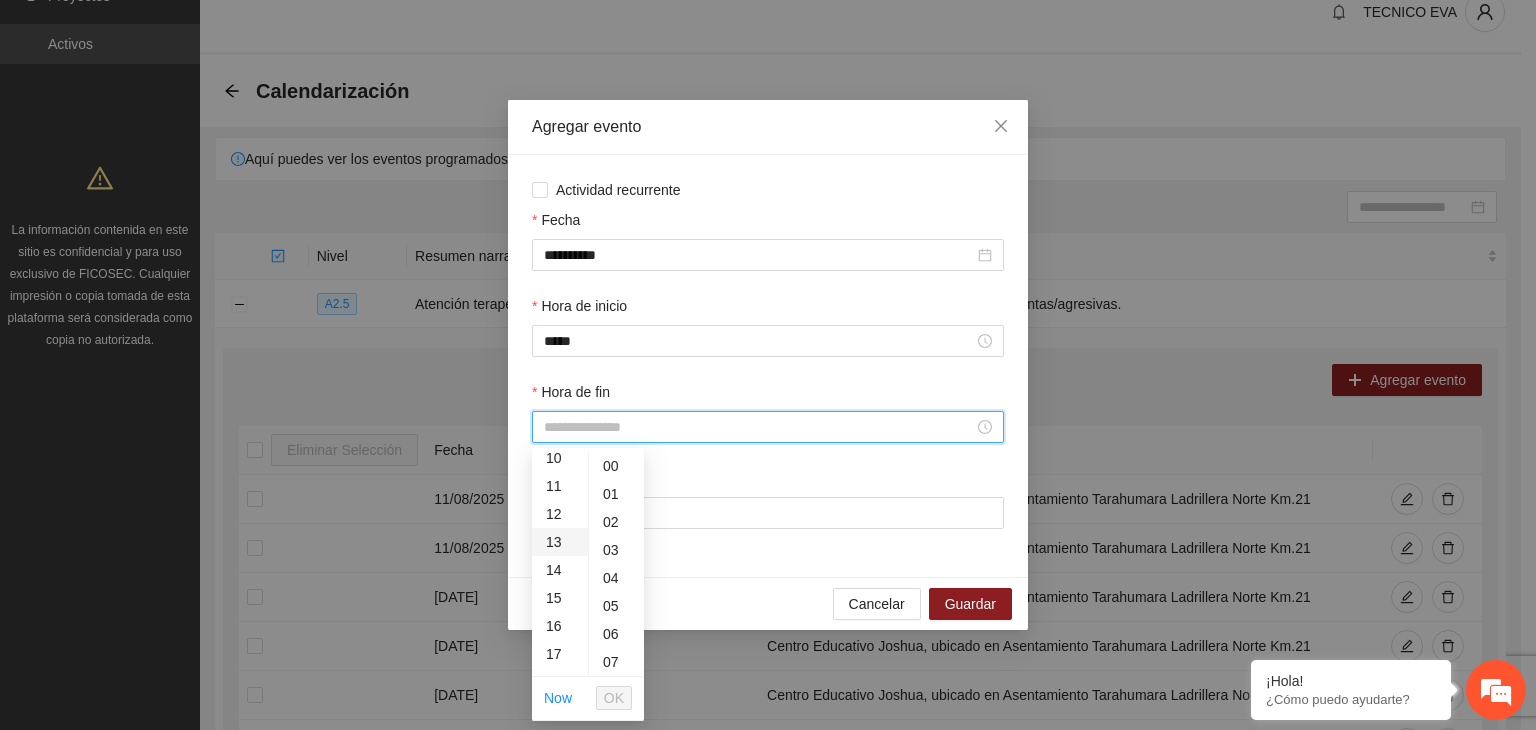 click on "13" at bounding box center [560, 542] 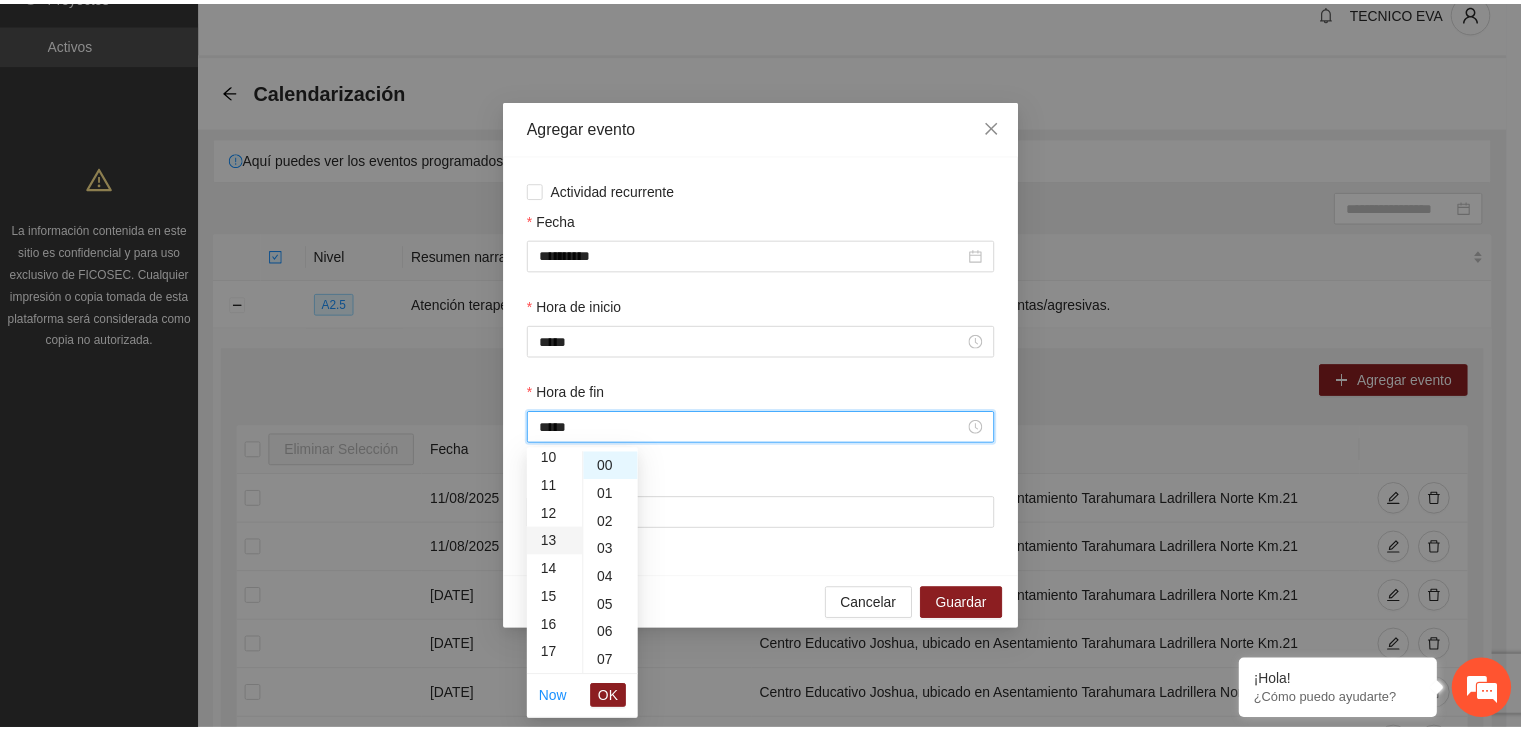 scroll, scrollTop: 364, scrollLeft: 0, axis: vertical 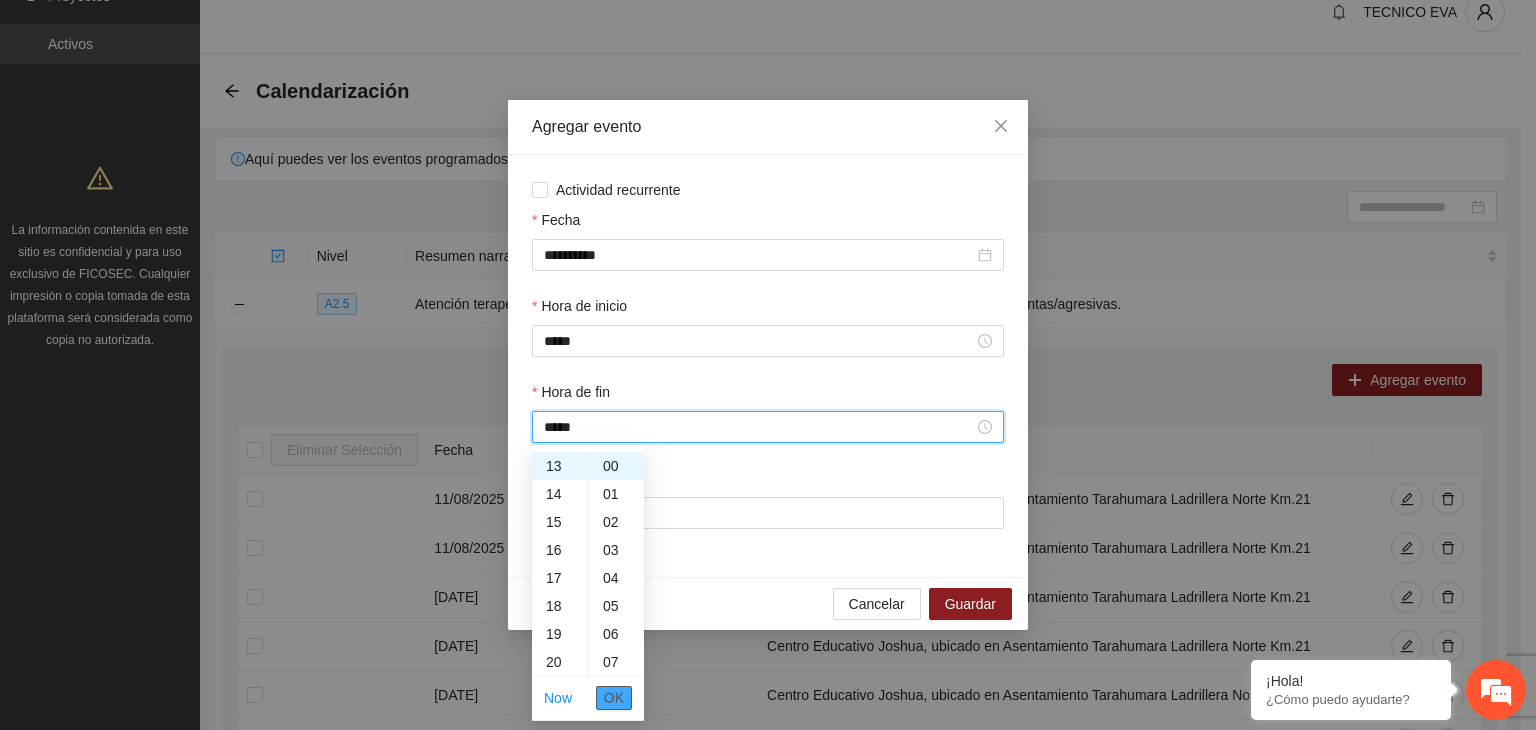 click on "OK" at bounding box center [614, 698] 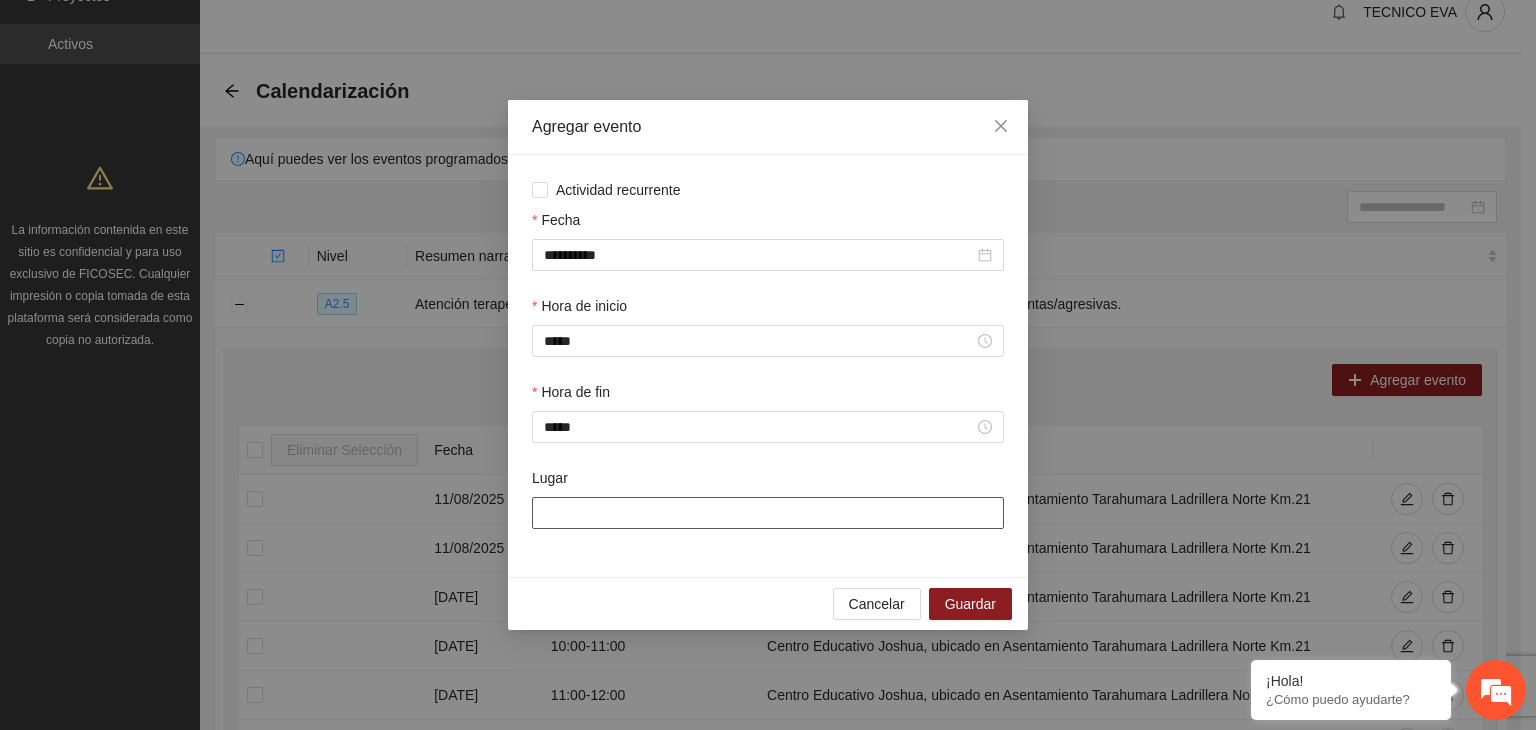 click on "Lugar" at bounding box center [768, 513] 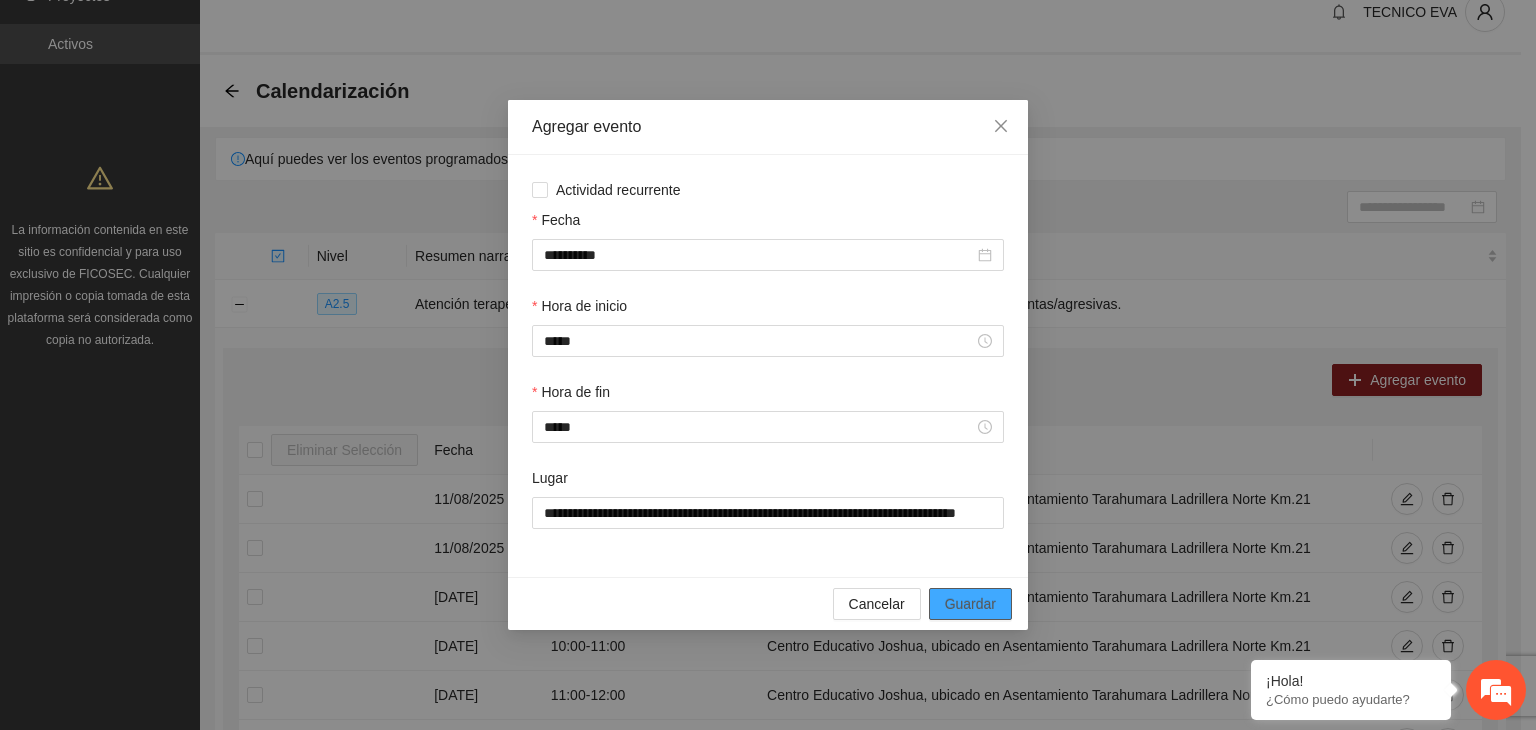 click on "Guardar" at bounding box center [970, 604] 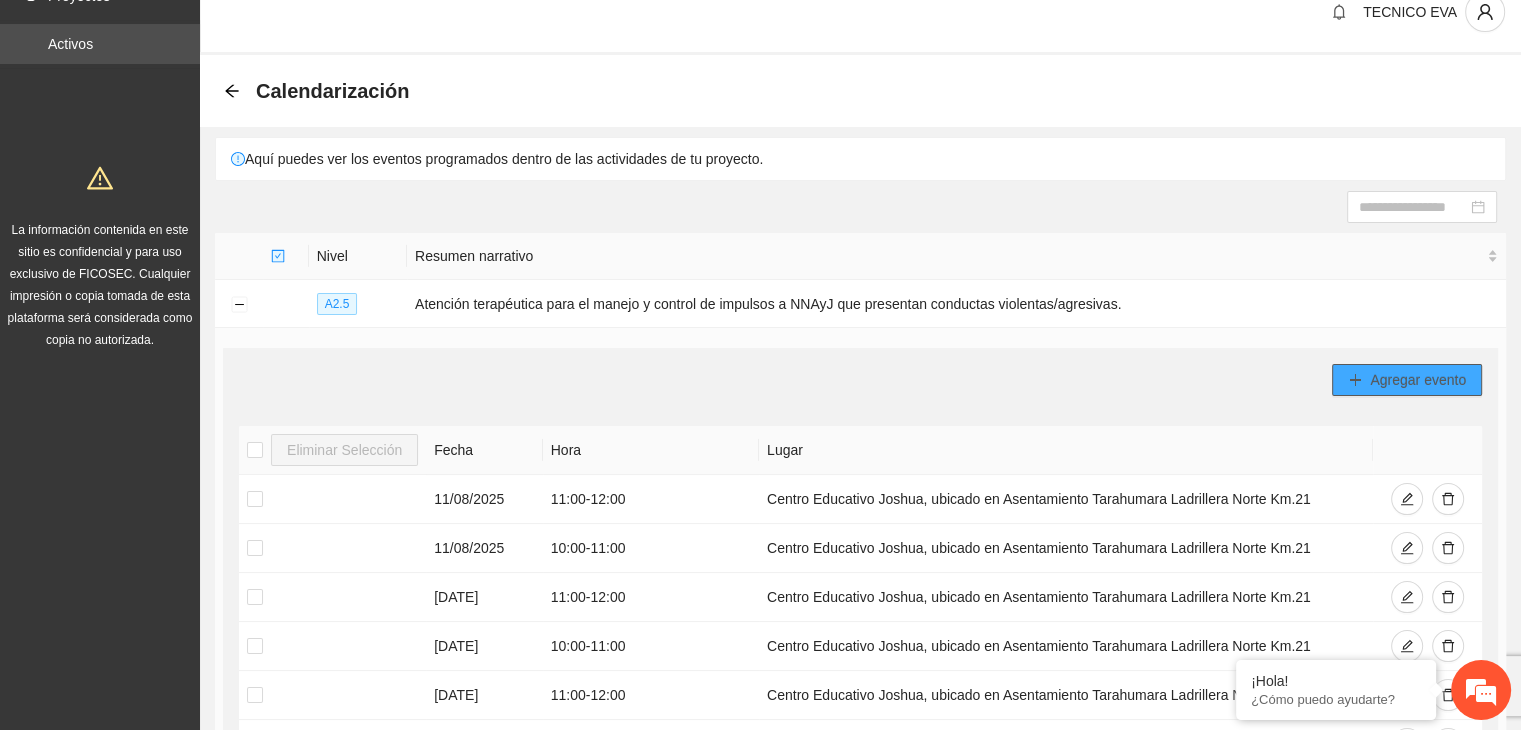 click on "Agregar evento" at bounding box center [1418, 380] 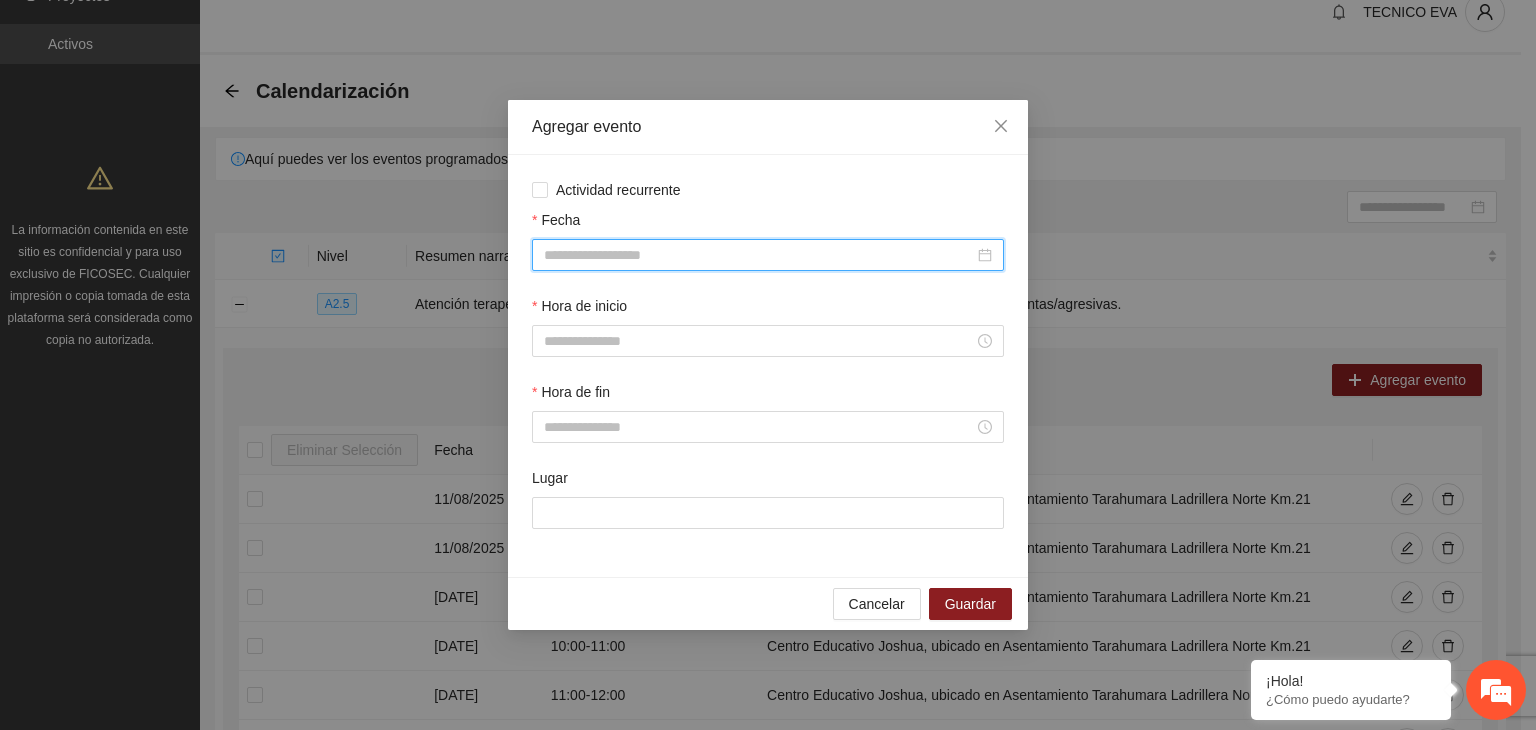 click on "Fecha" at bounding box center [759, 255] 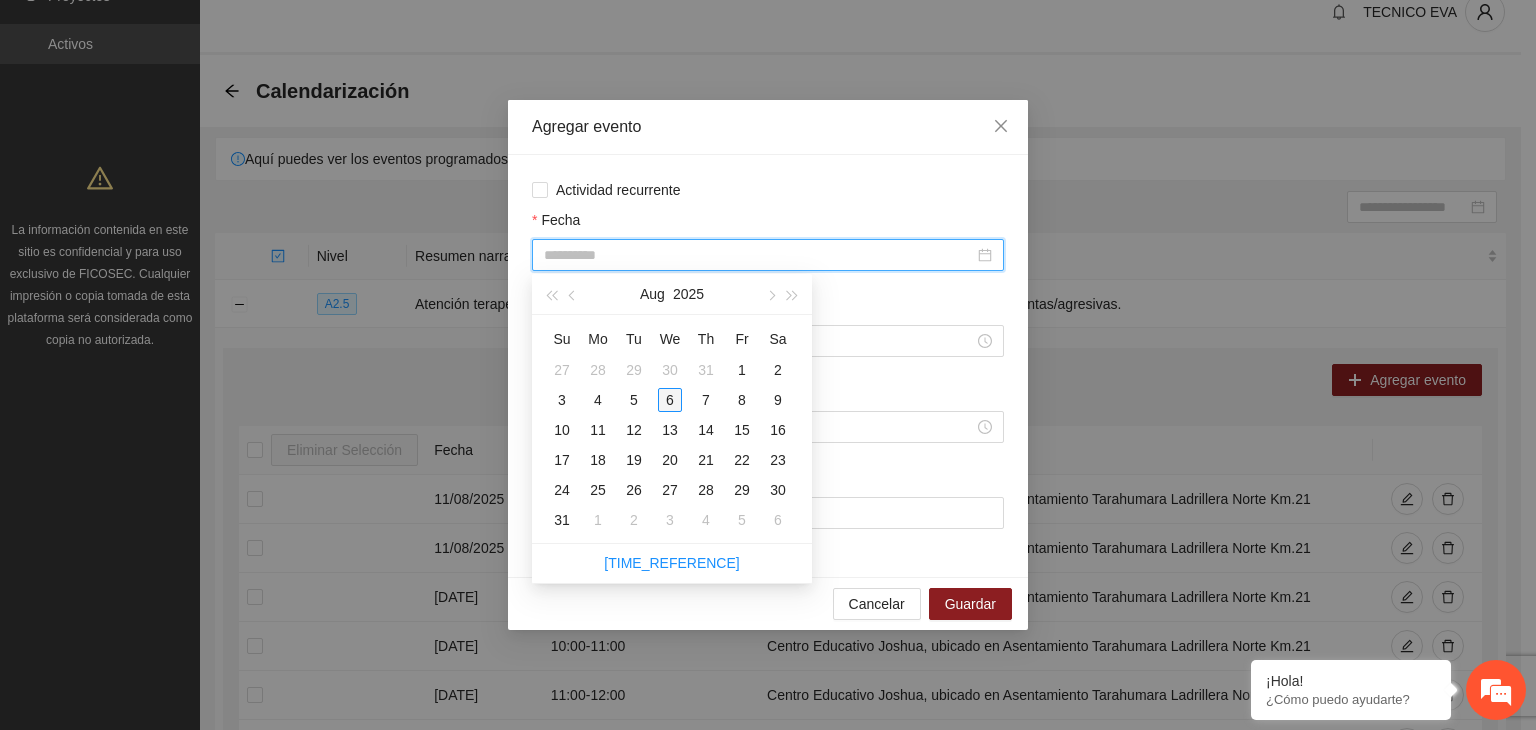 type on "**********" 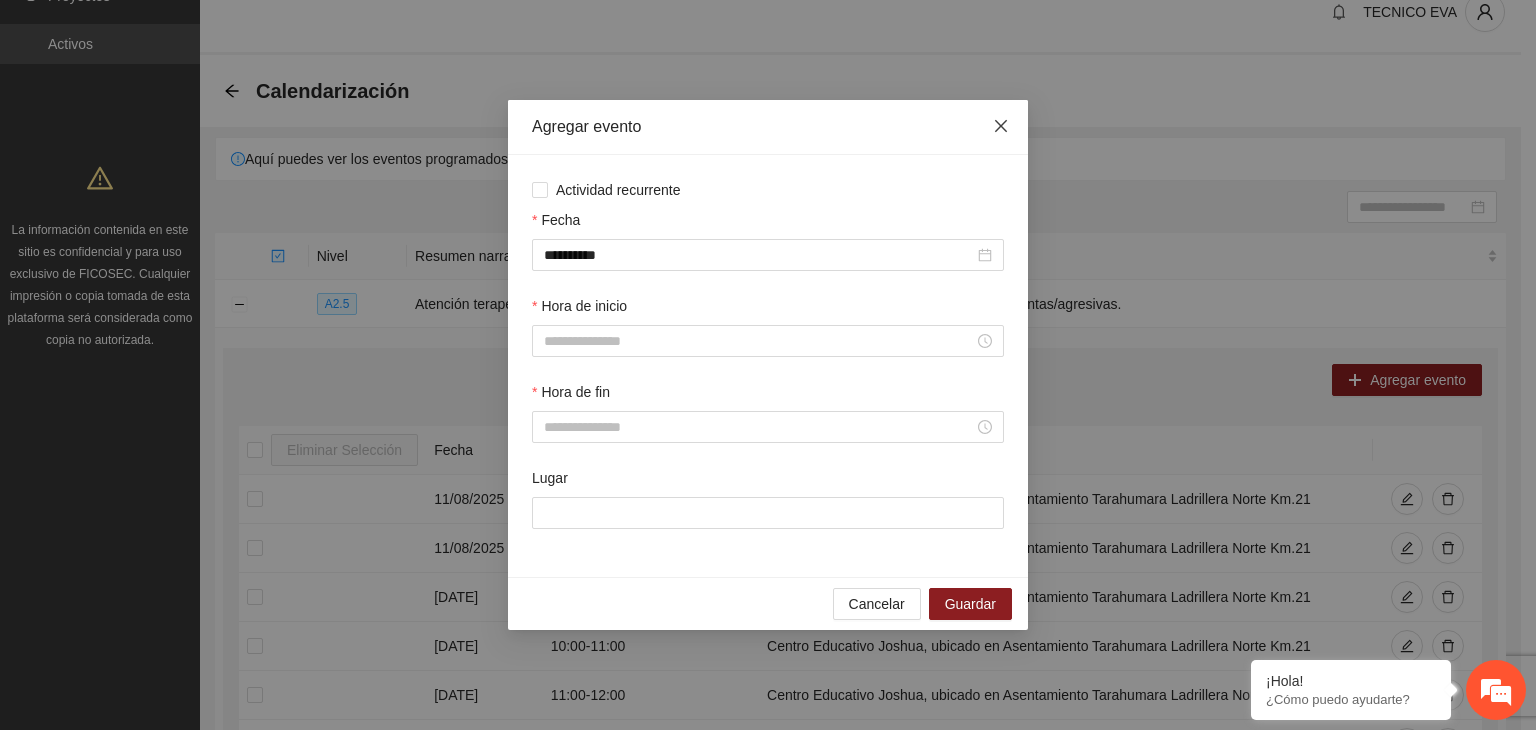 click 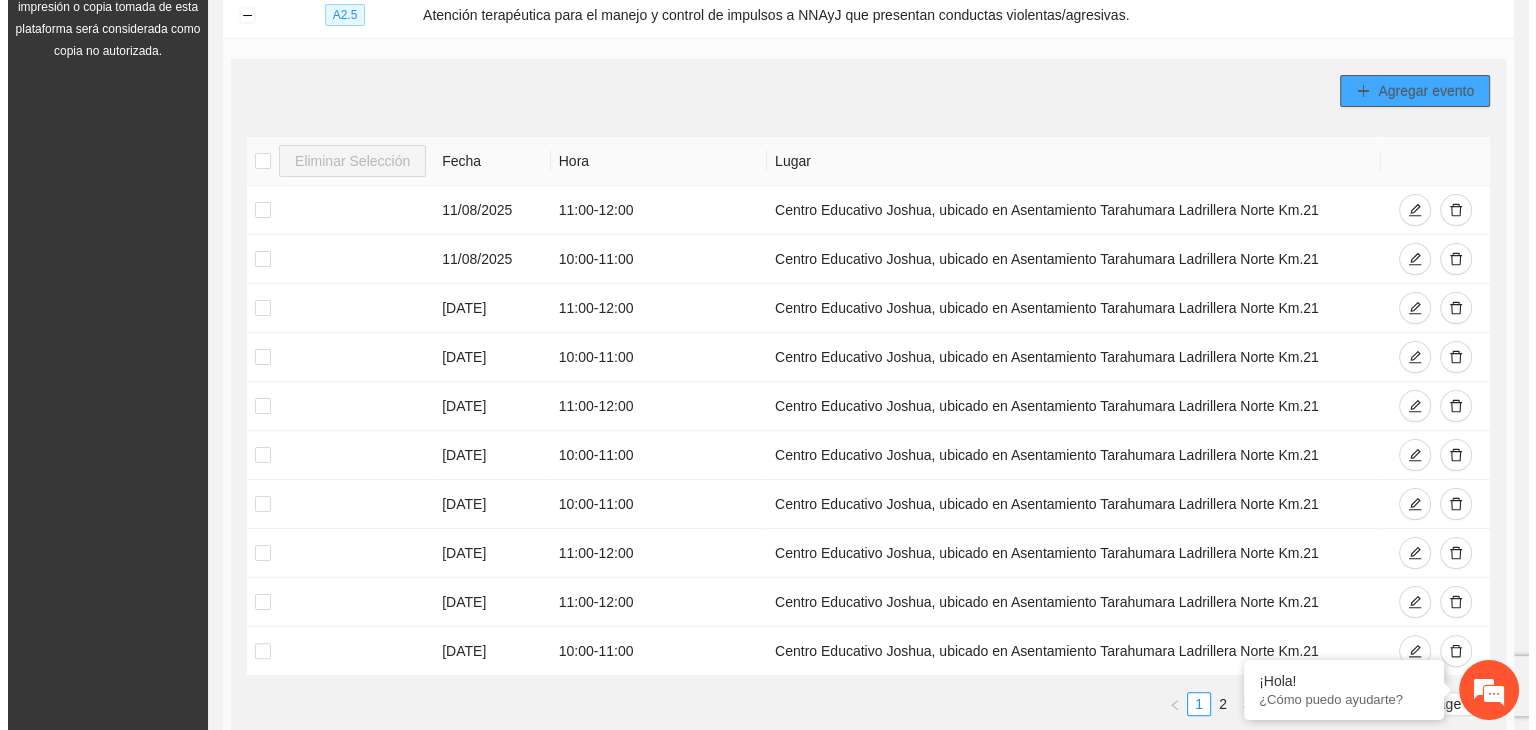 scroll, scrollTop: 328, scrollLeft: 0, axis: vertical 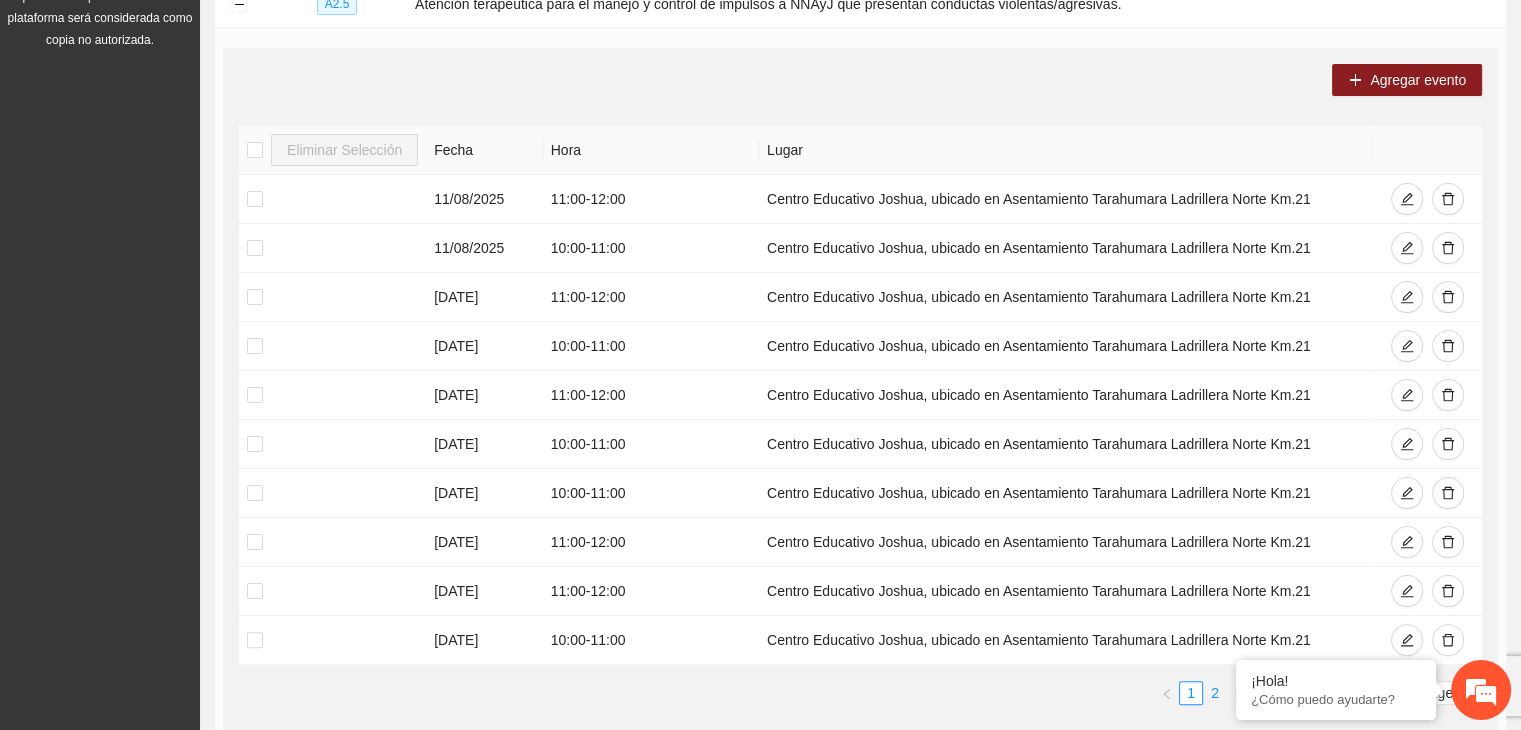 click on "2" at bounding box center (1215, 693) 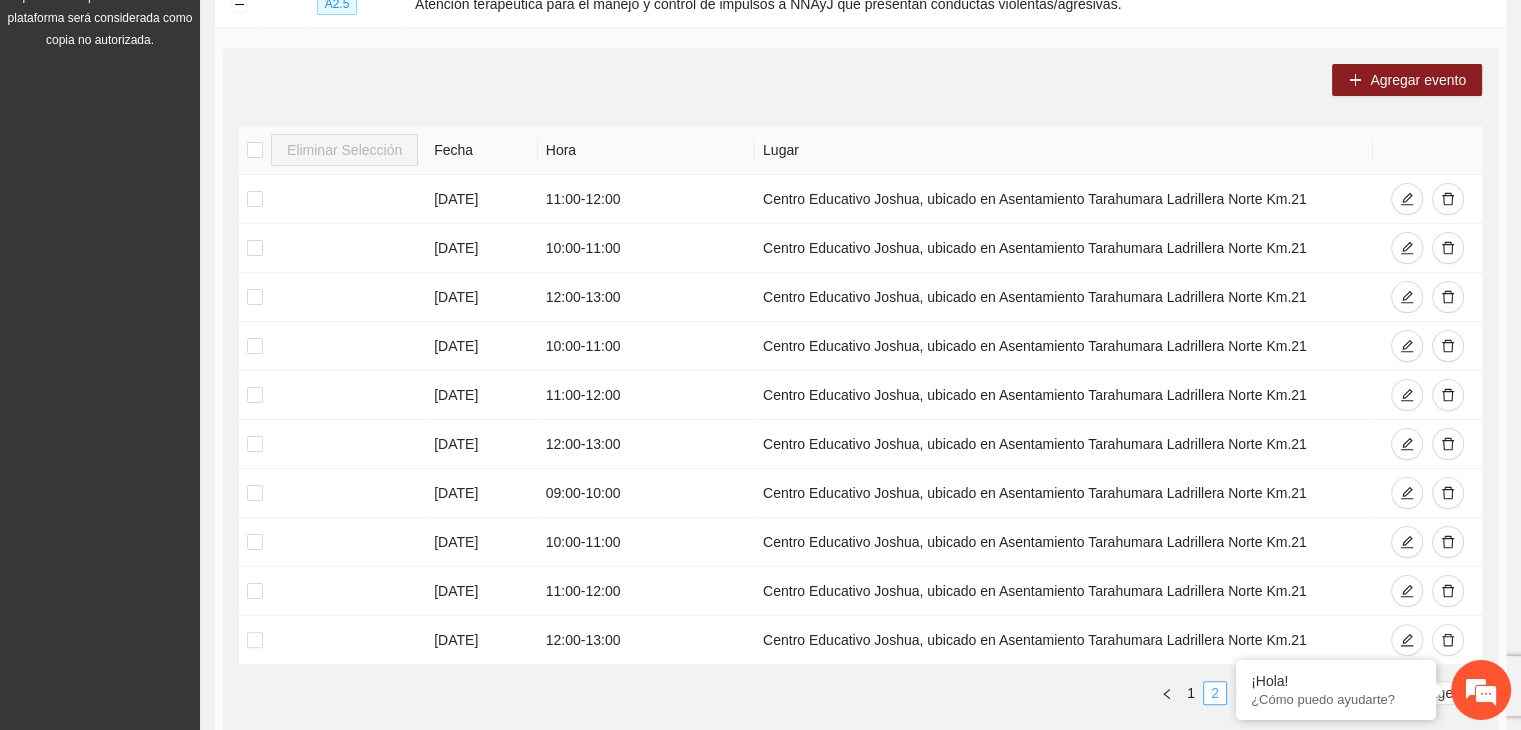 click on "2" at bounding box center [1215, 693] 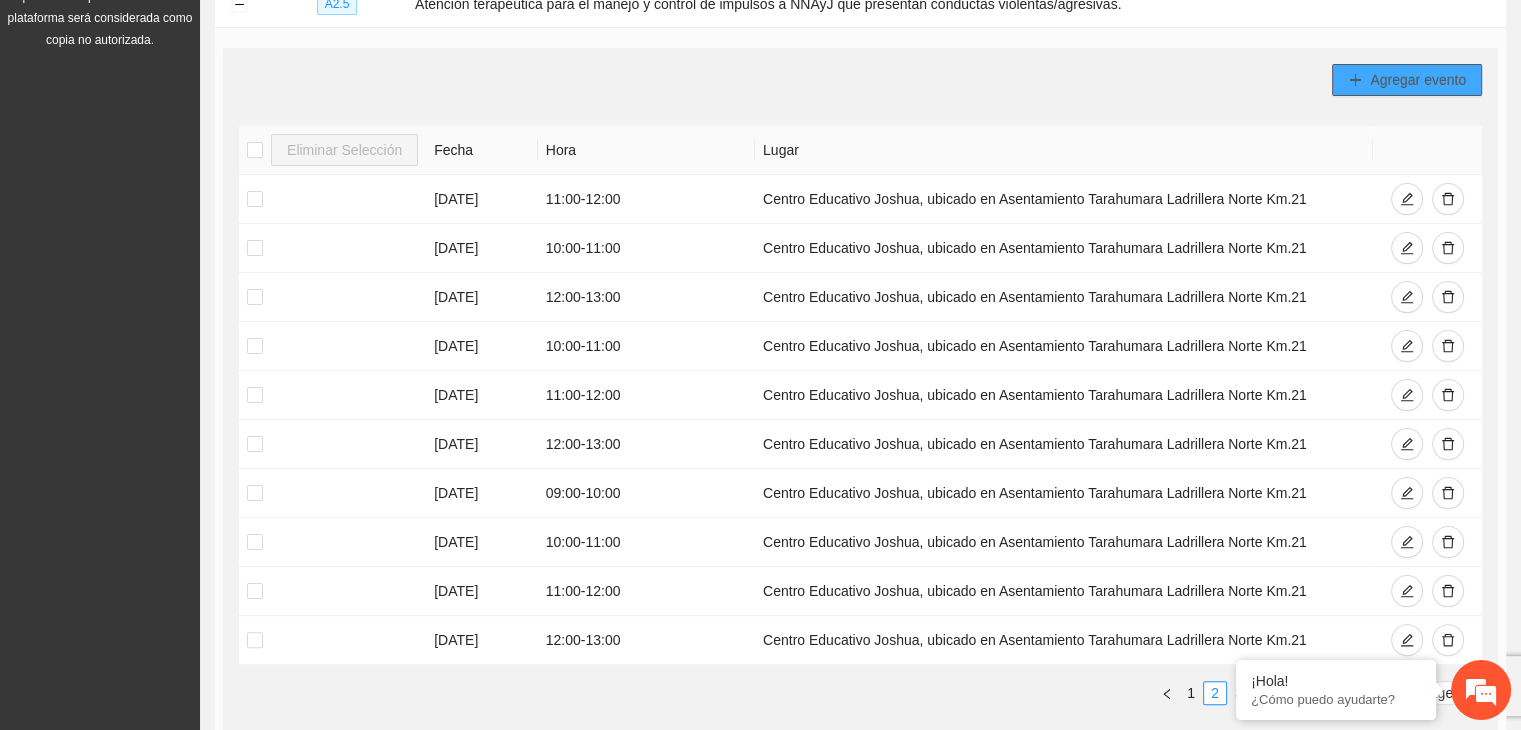 click on "Agregar evento" at bounding box center (1407, 80) 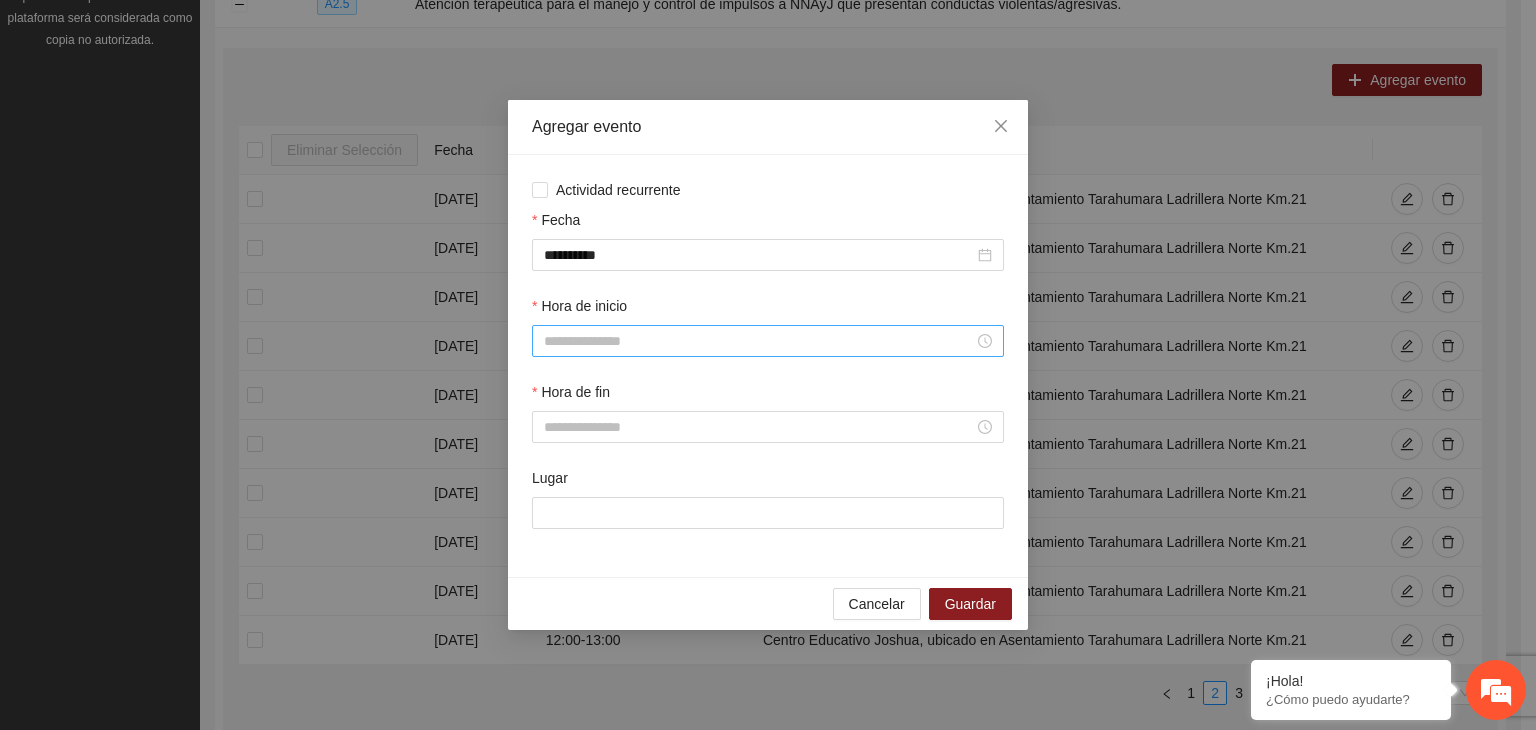 click at bounding box center (768, 341) 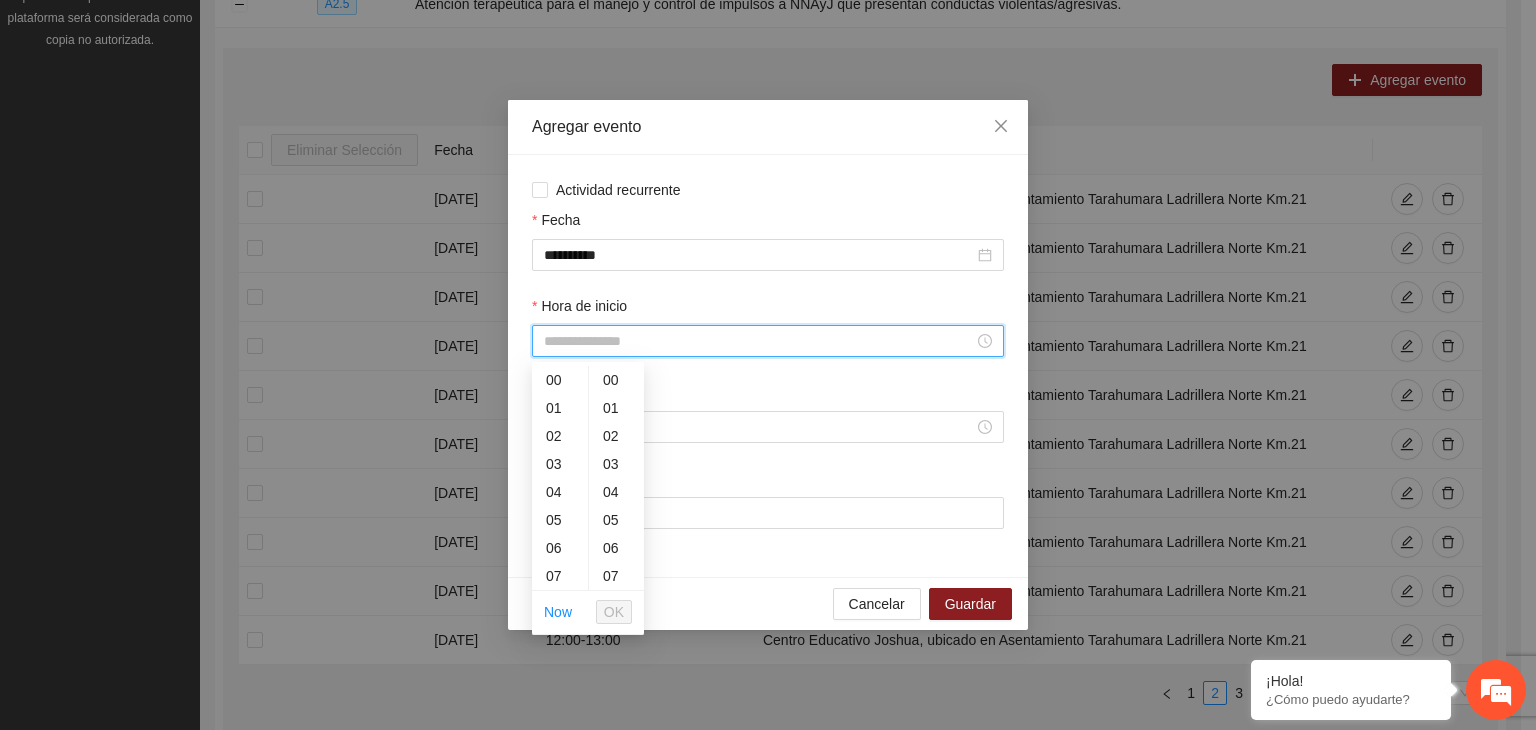 click on "Hora de inicio" at bounding box center [759, 341] 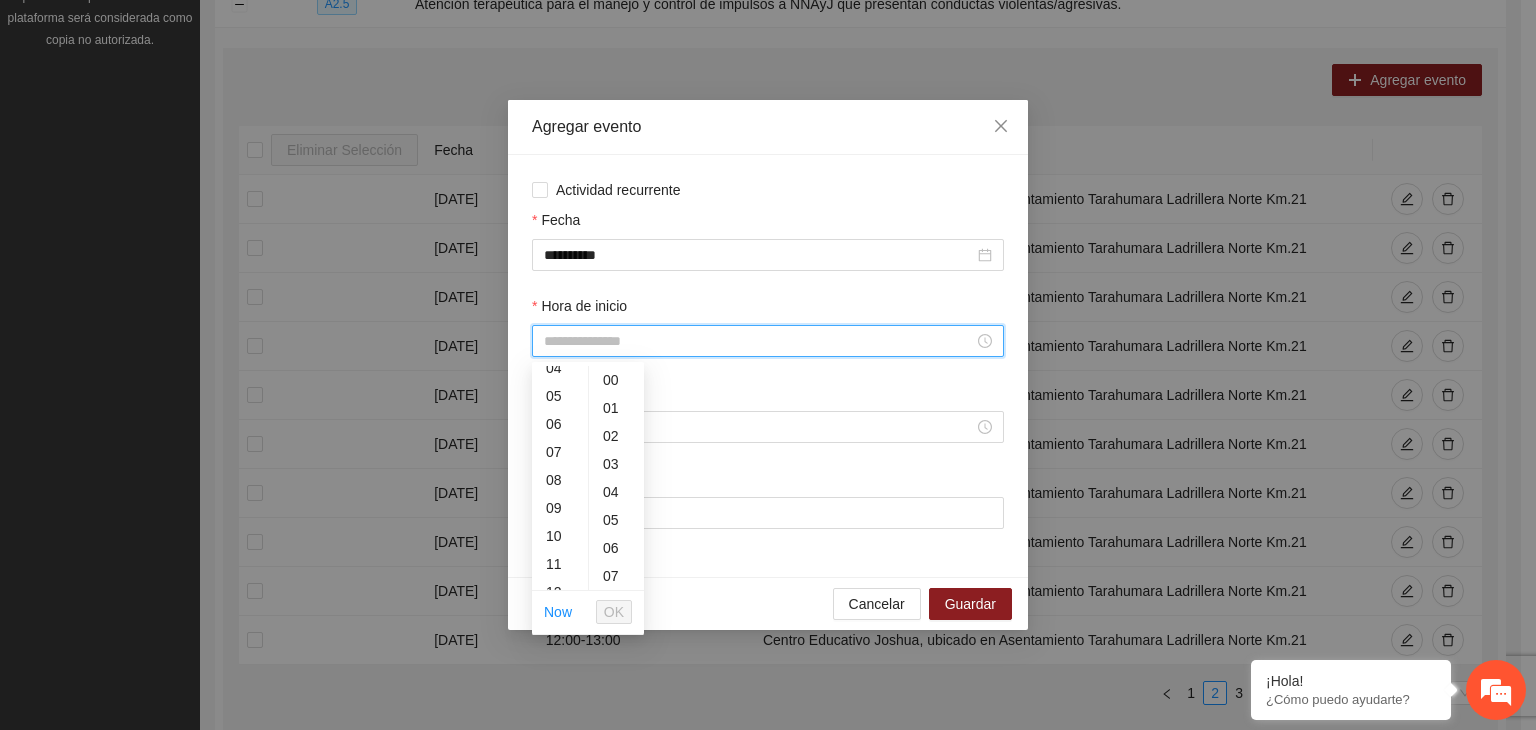 scroll, scrollTop: 151, scrollLeft: 0, axis: vertical 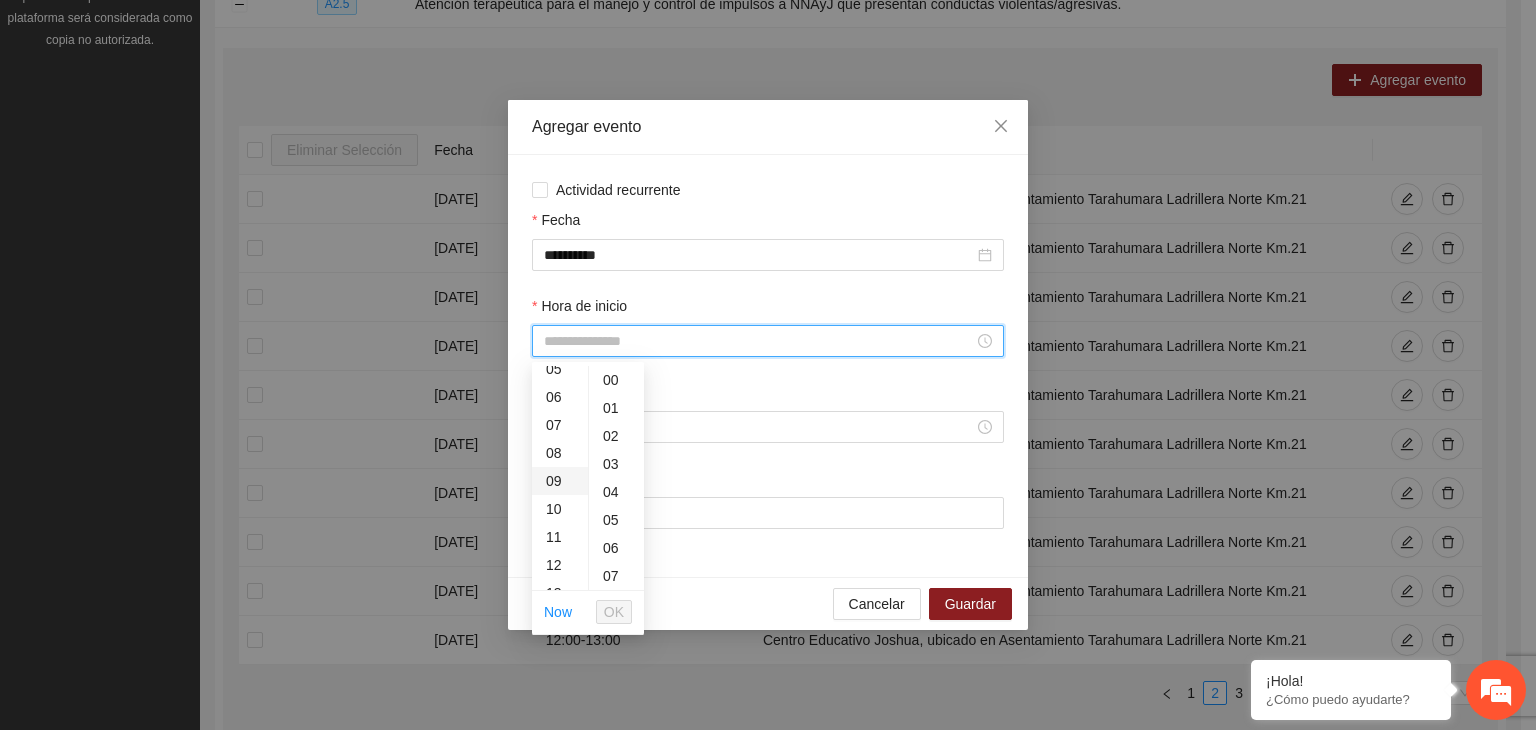 click on "09" at bounding box center (560, 481) 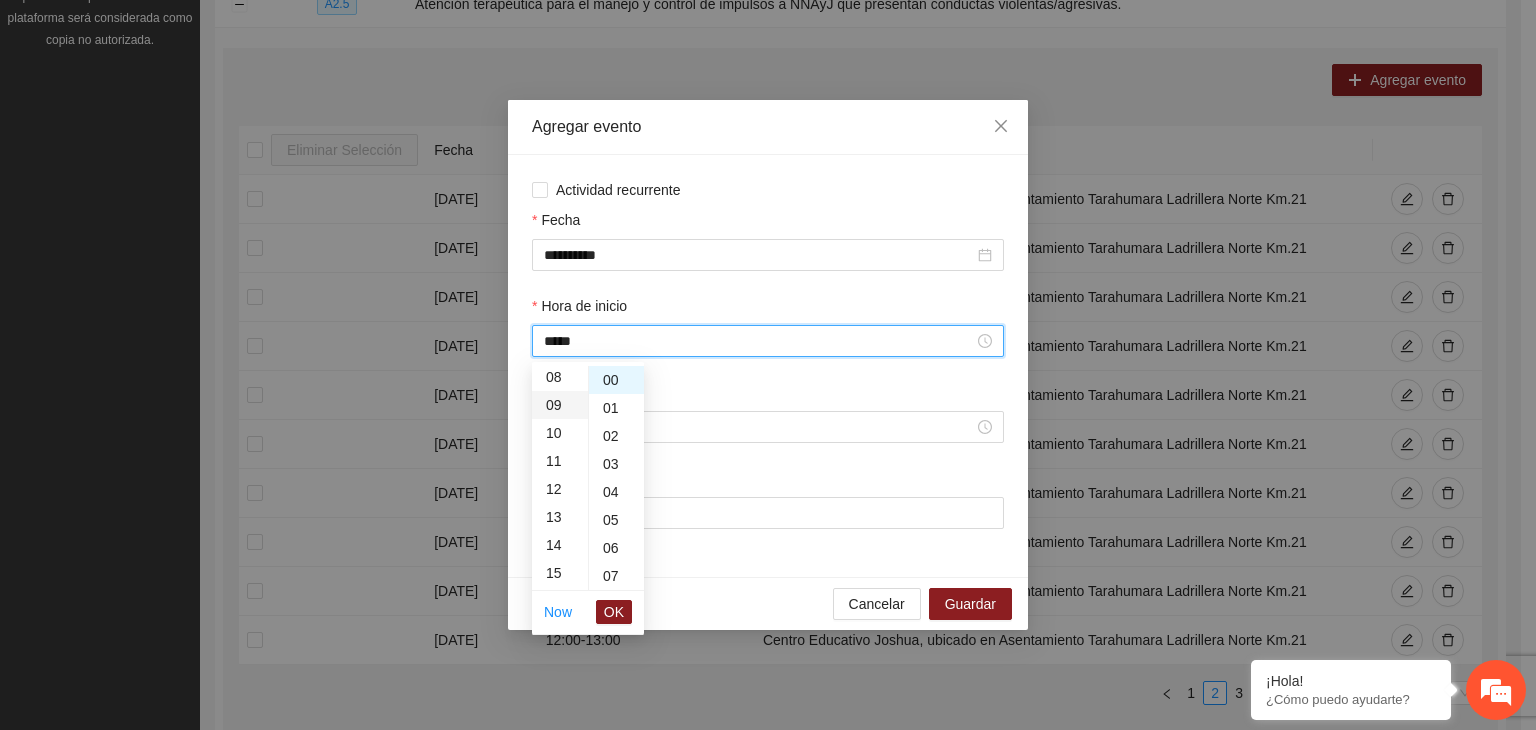 scroll, scrollTop: 252, scrollLeft: 0, axis: vertical 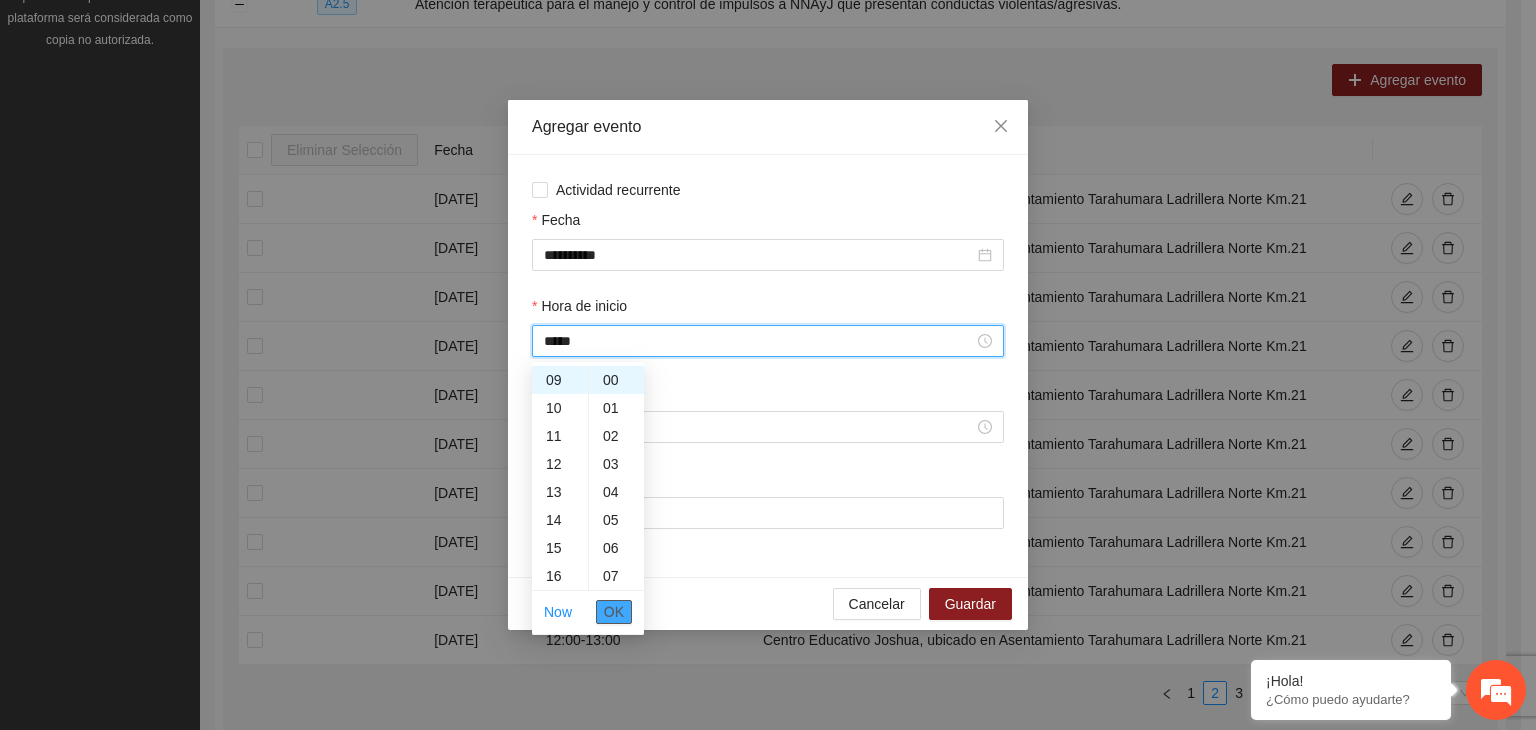 click on "OK" at bounding box center (614, 612) 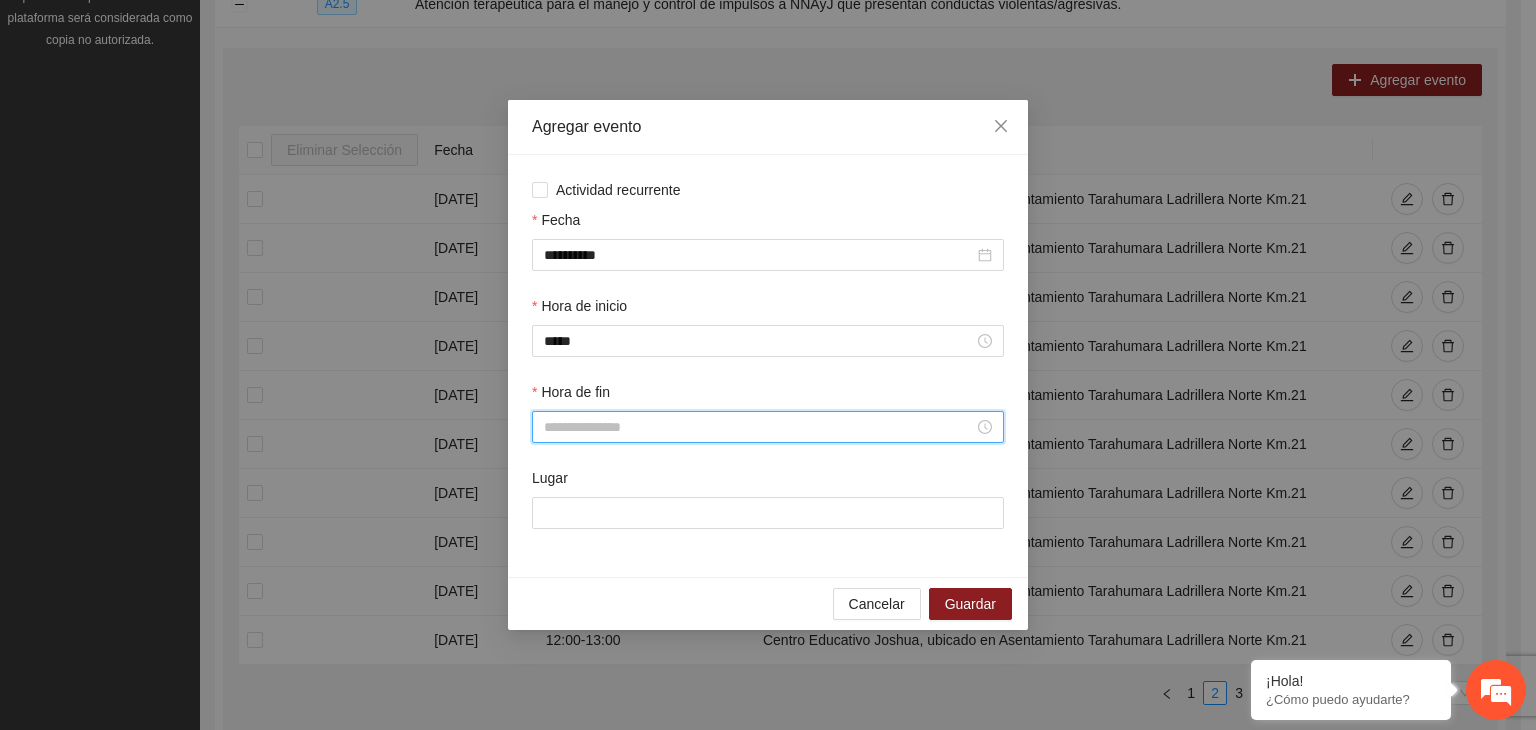 click on "Hora de fin" at bounding box center [759, 427] 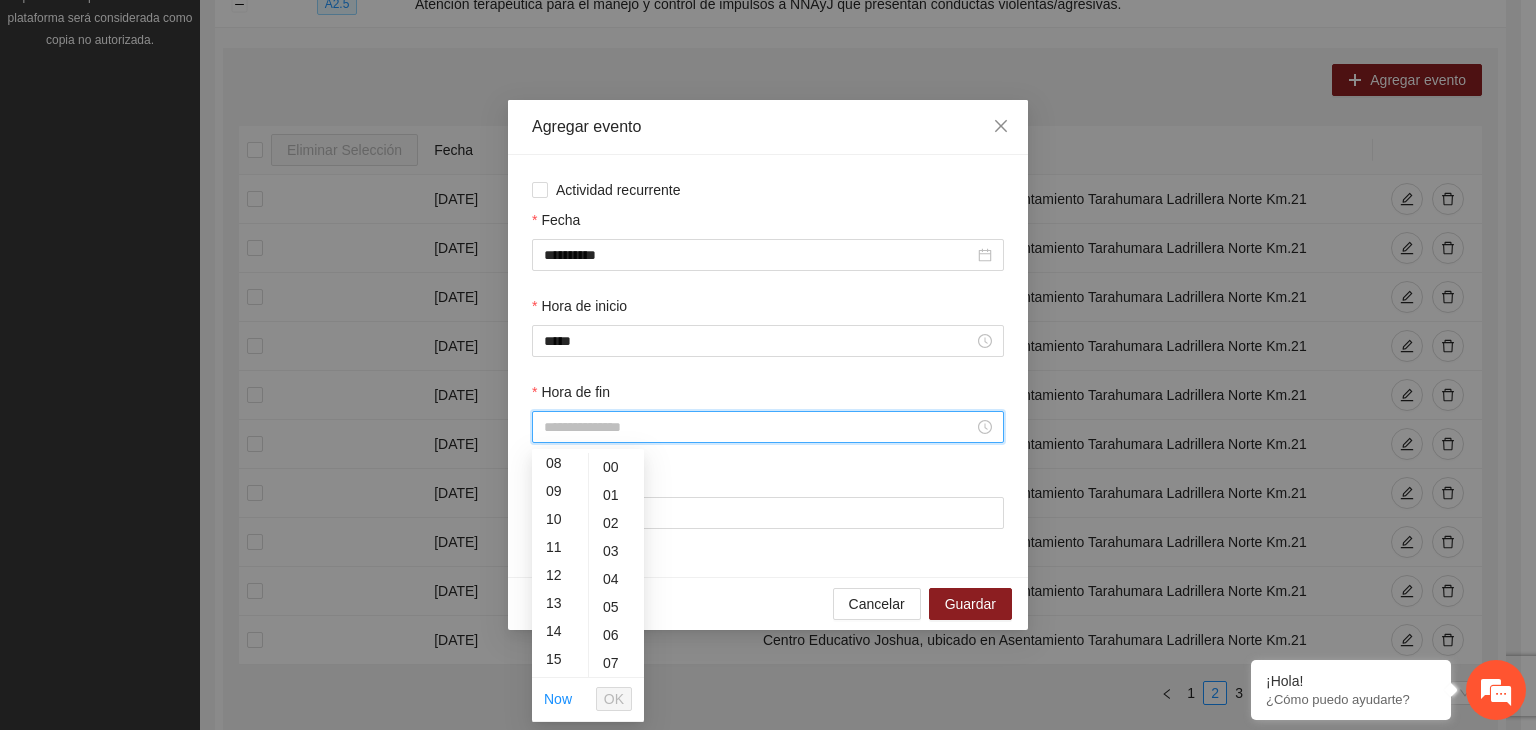 scroll, scrollTop: 243, scrollLeft: 0, axis: vertical 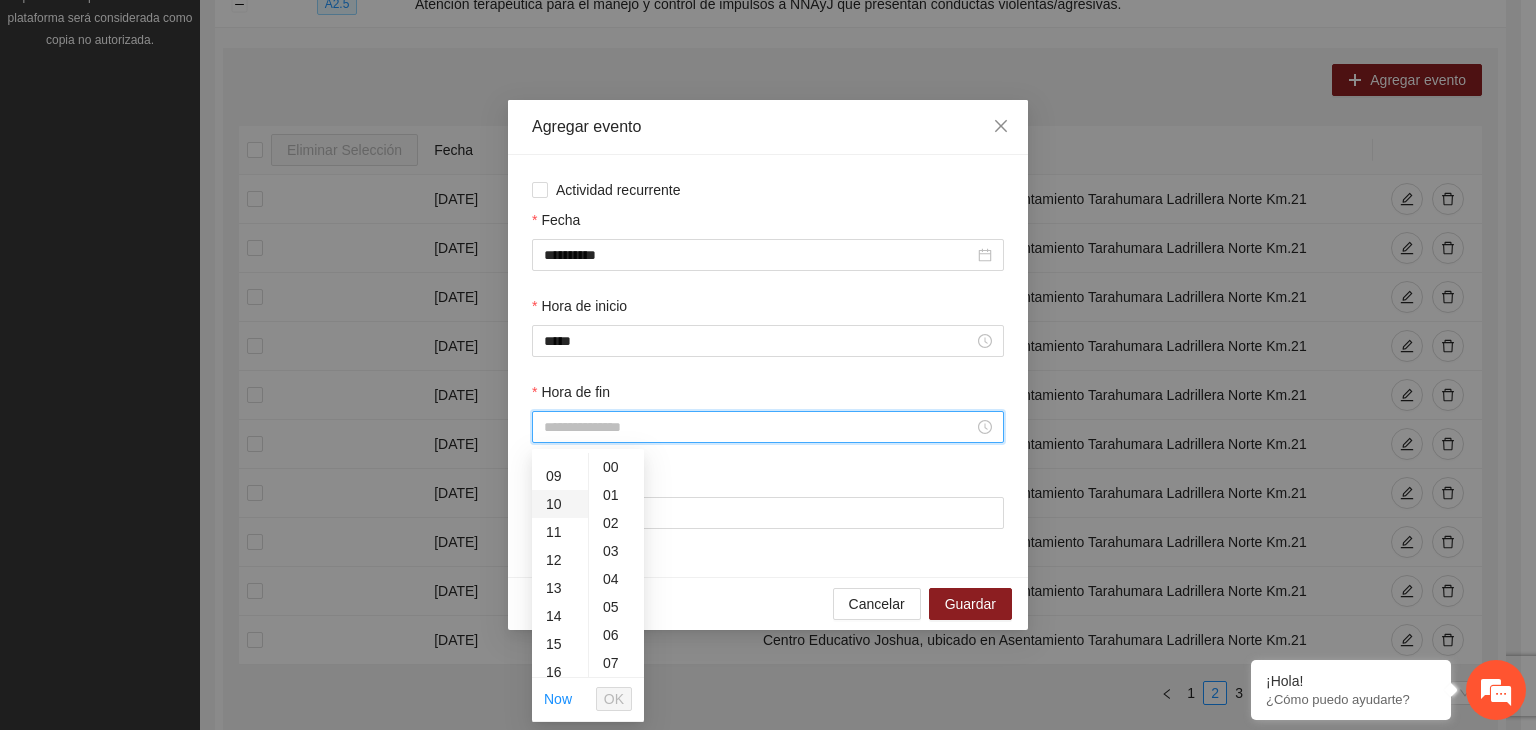 click on "10" at bounding box center (560, 504) 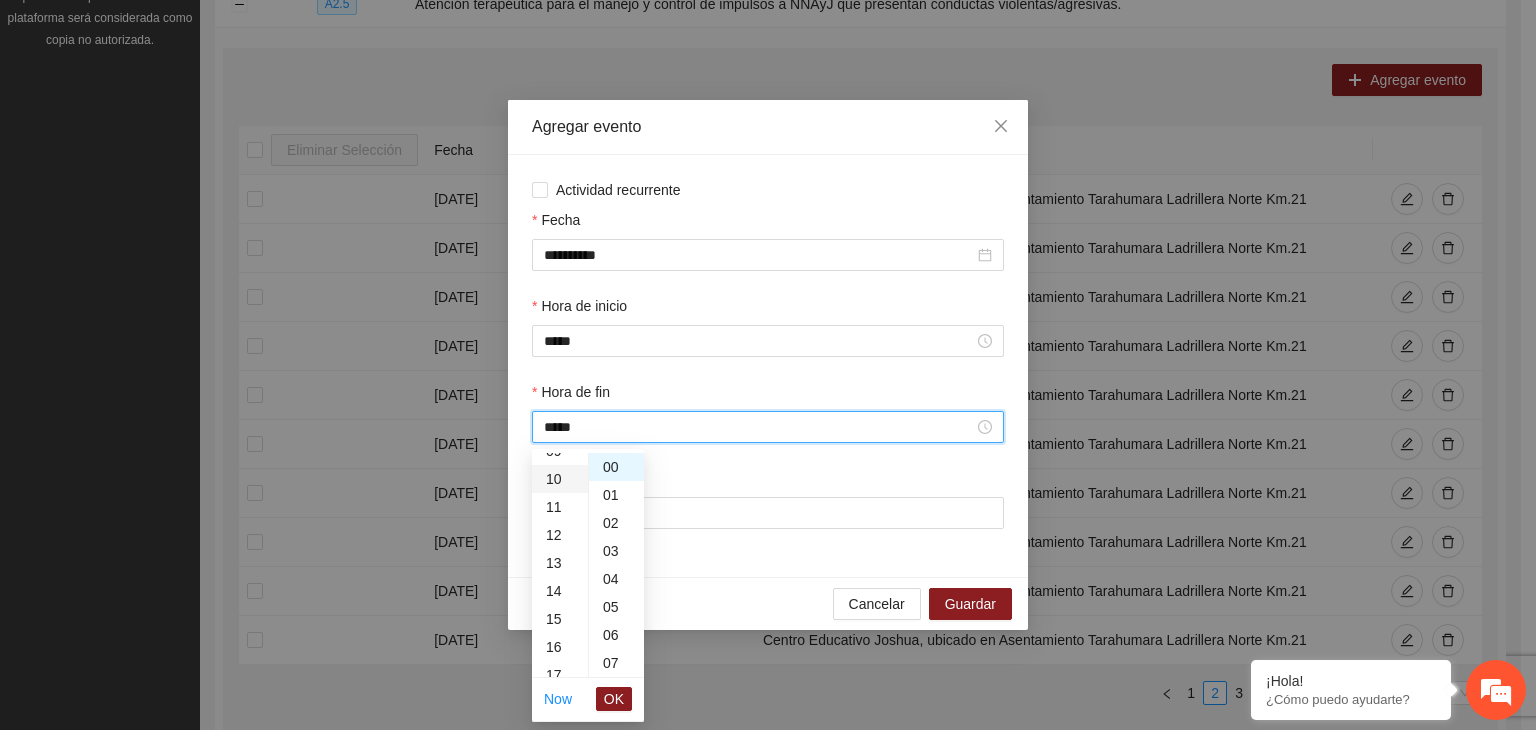 scroll, scrollTop: 280, scrollLeft: 0, axis: vertical 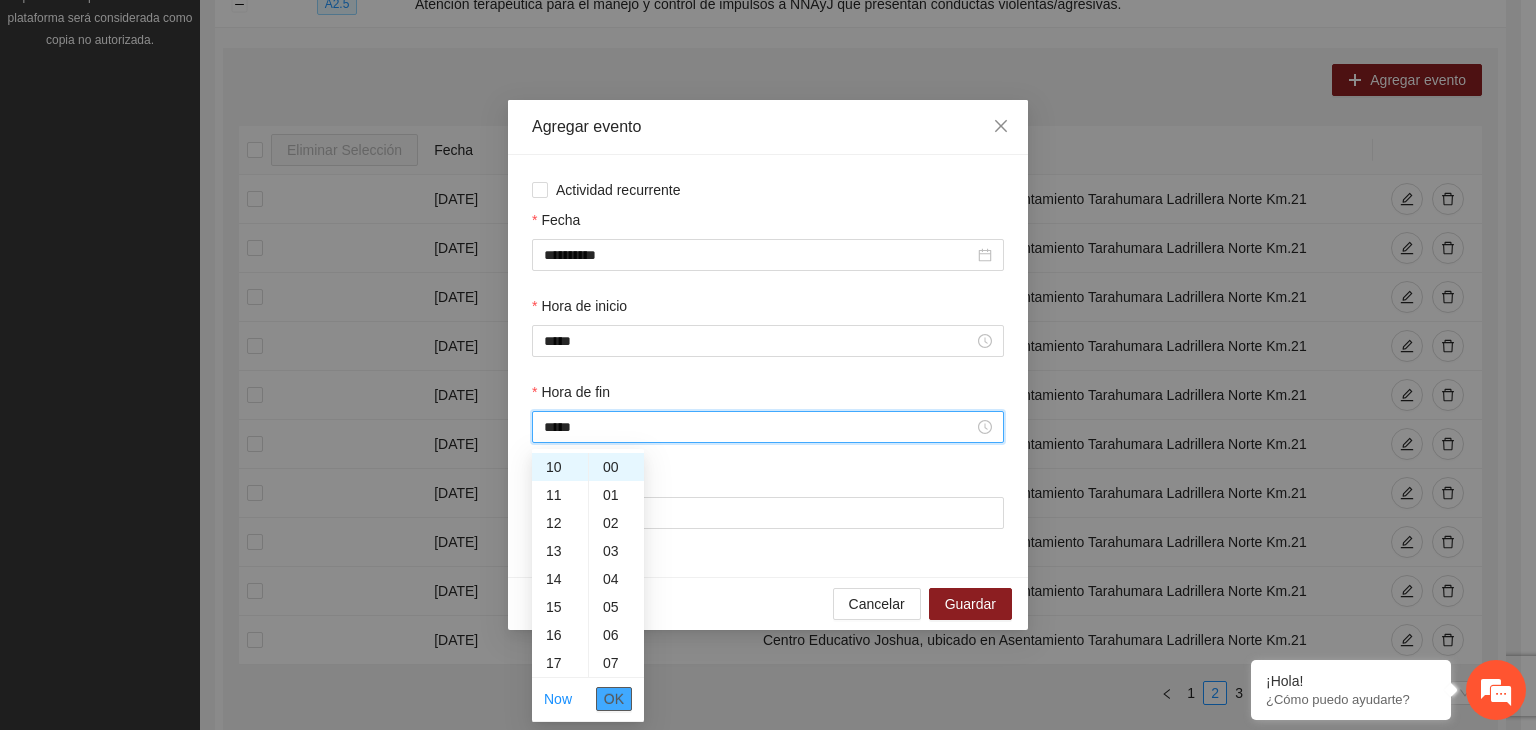 click on "OK" at bounding box center [614, 699] 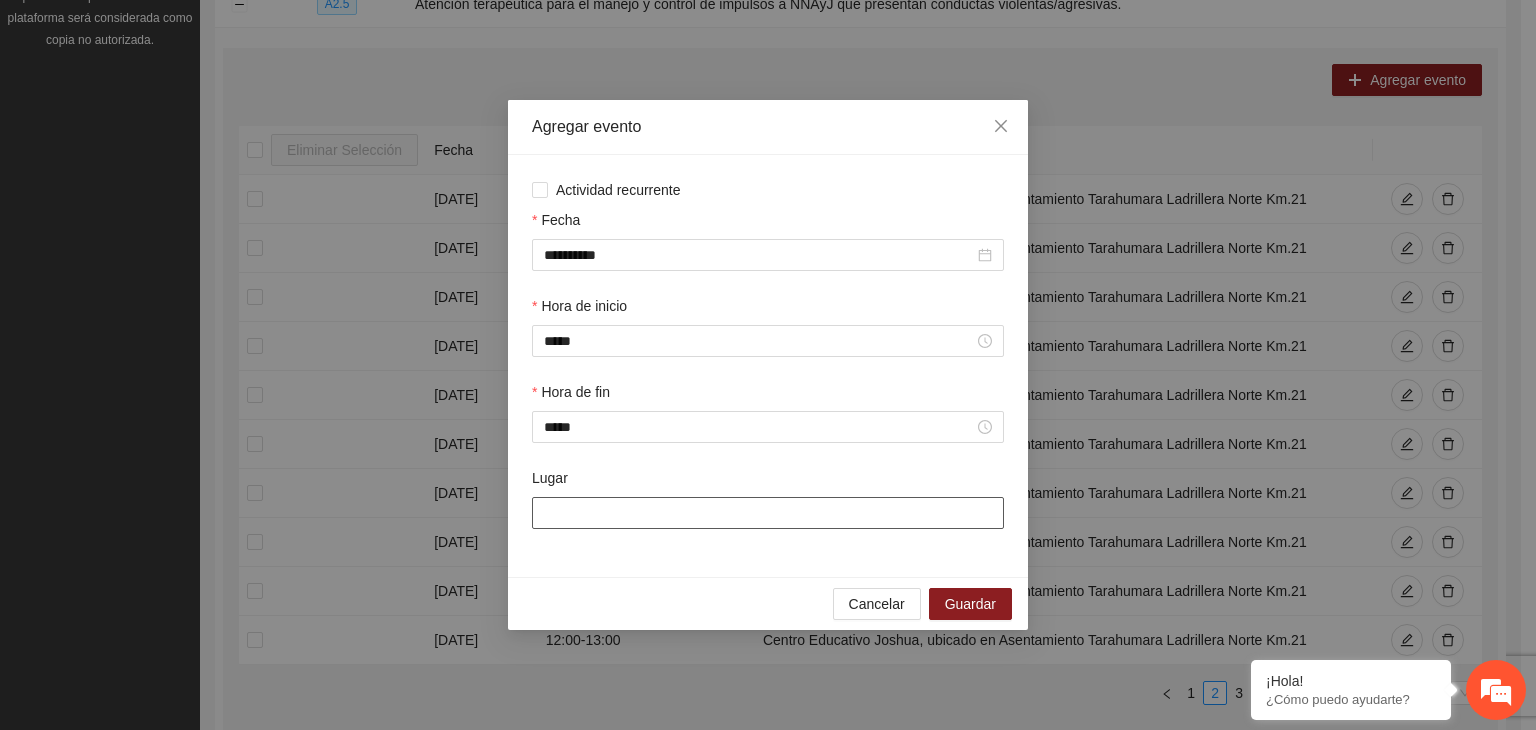 click on "Lugar" at bounding box center (768, 513) 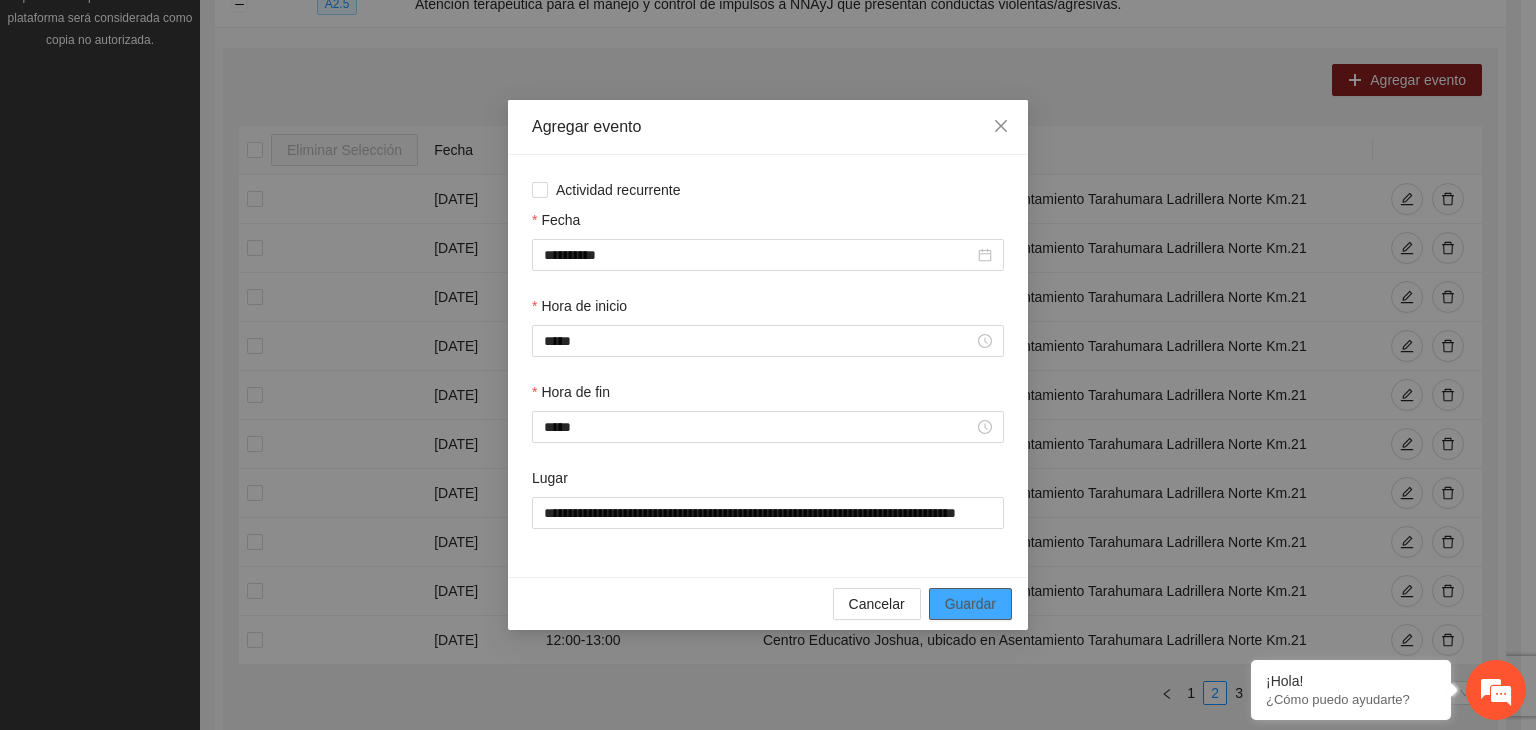 click on "Guardar" at bounding box center (970, 604) 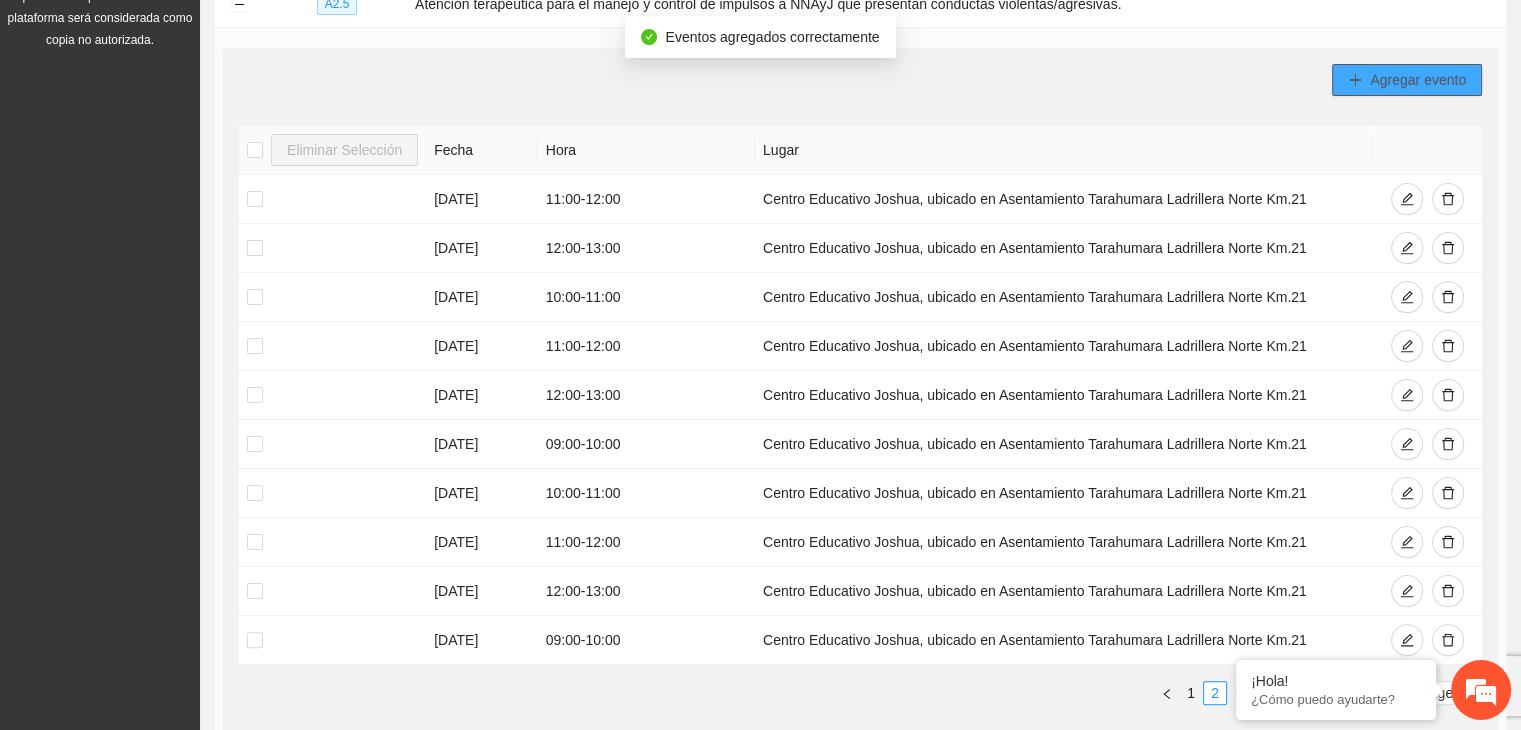 click on "Agregar evento" at bounding box center (1407, 80) 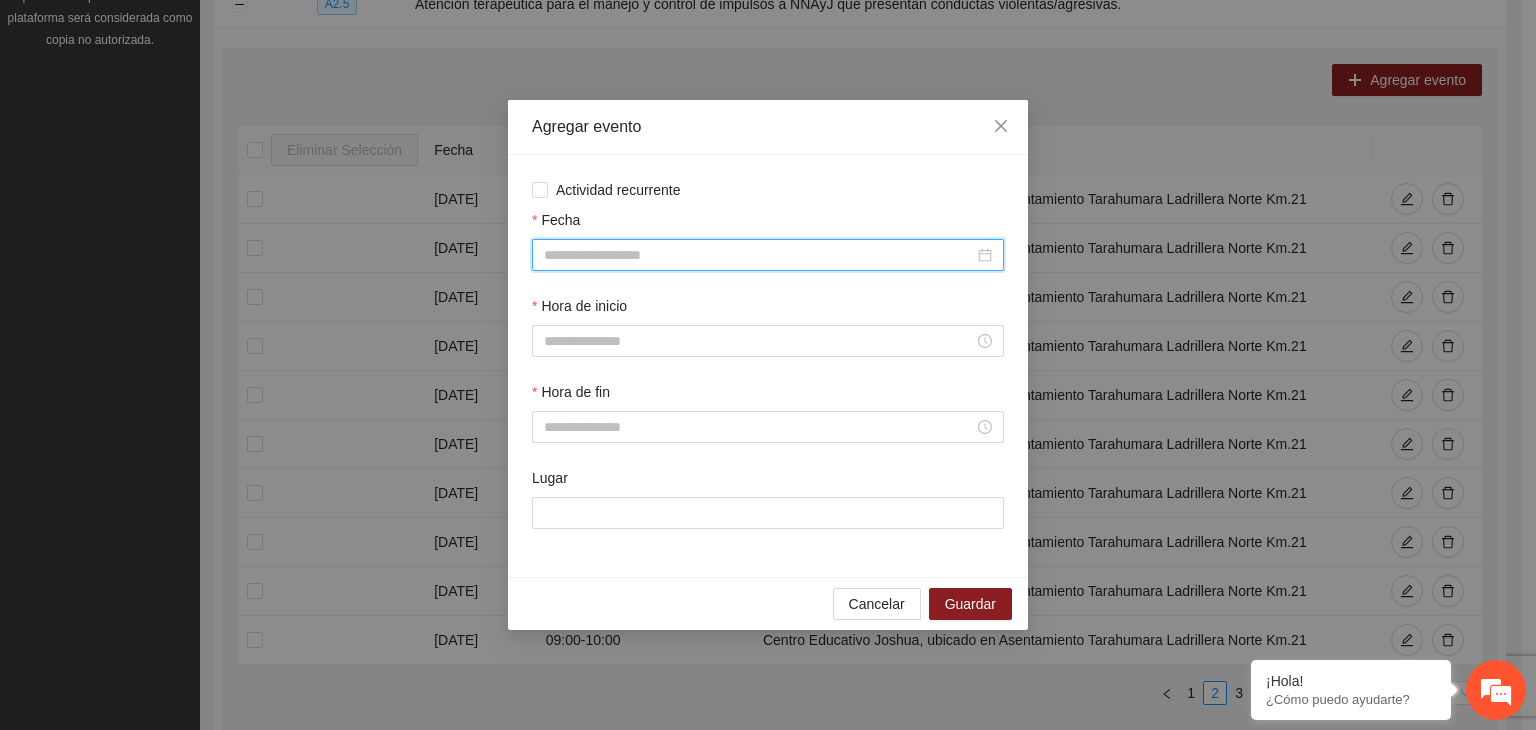 click on "Fecha" at bounding box center (759, 255) 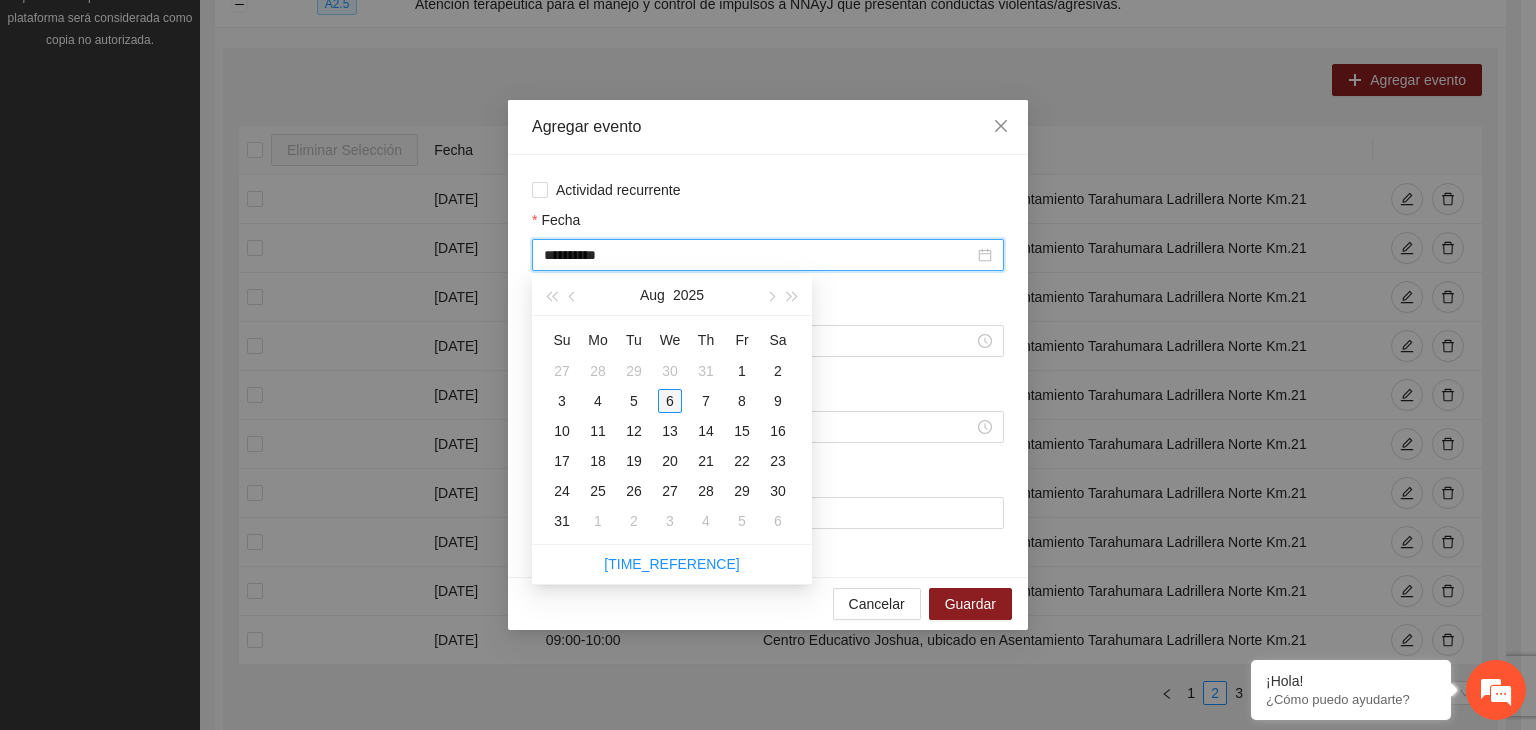 type on "**********" 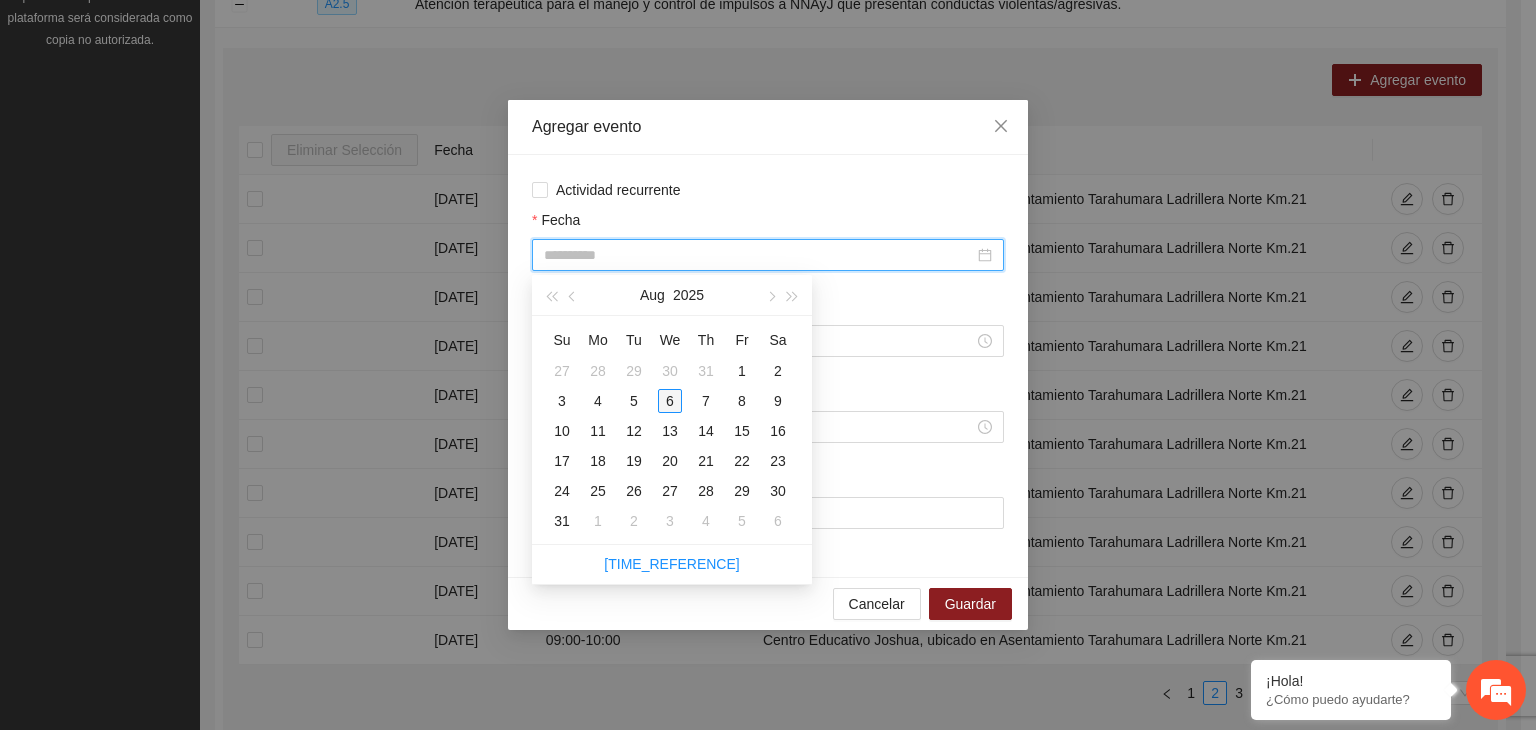 click on "6" at bounding box center [670, 401] 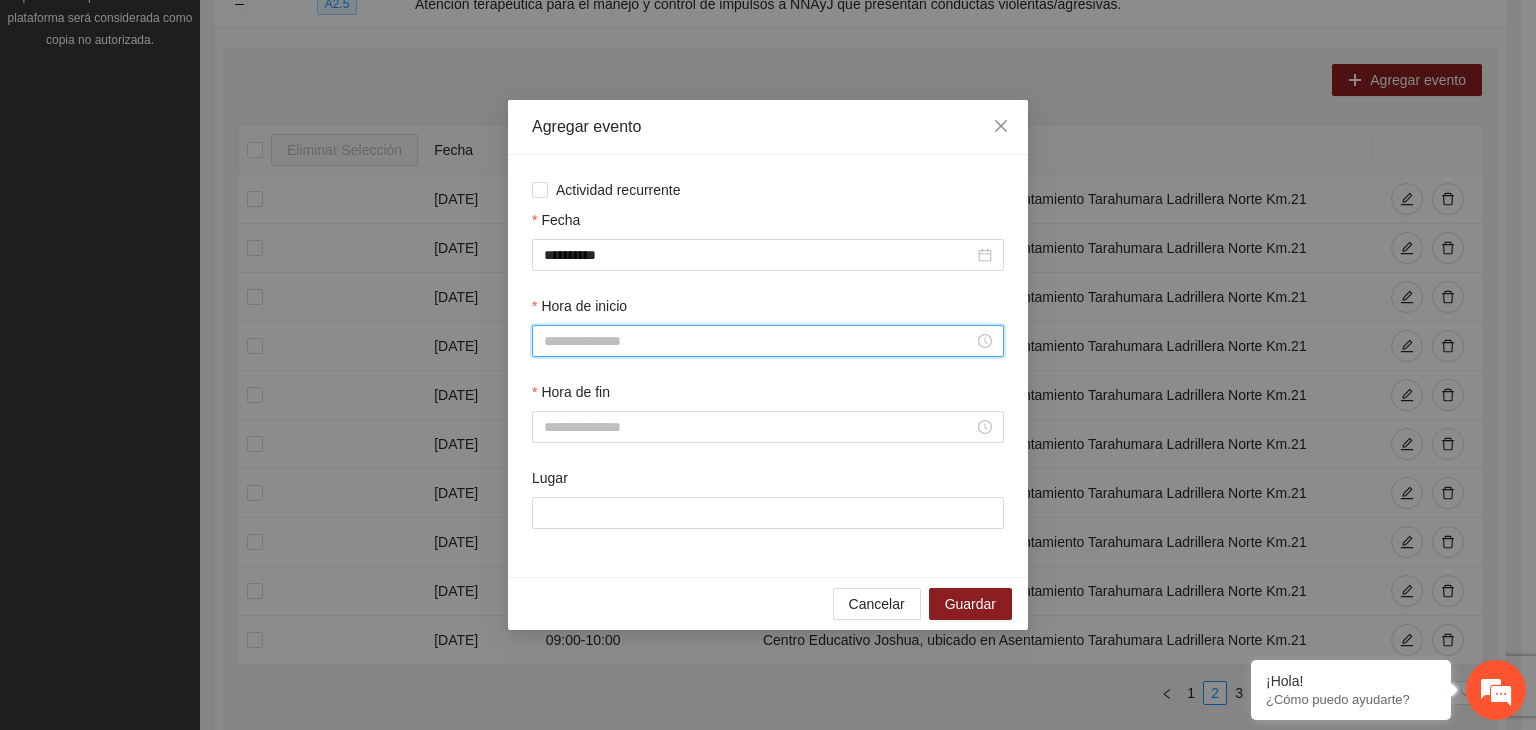 click on "Hora de inicio" at bounding box center [759, 341] 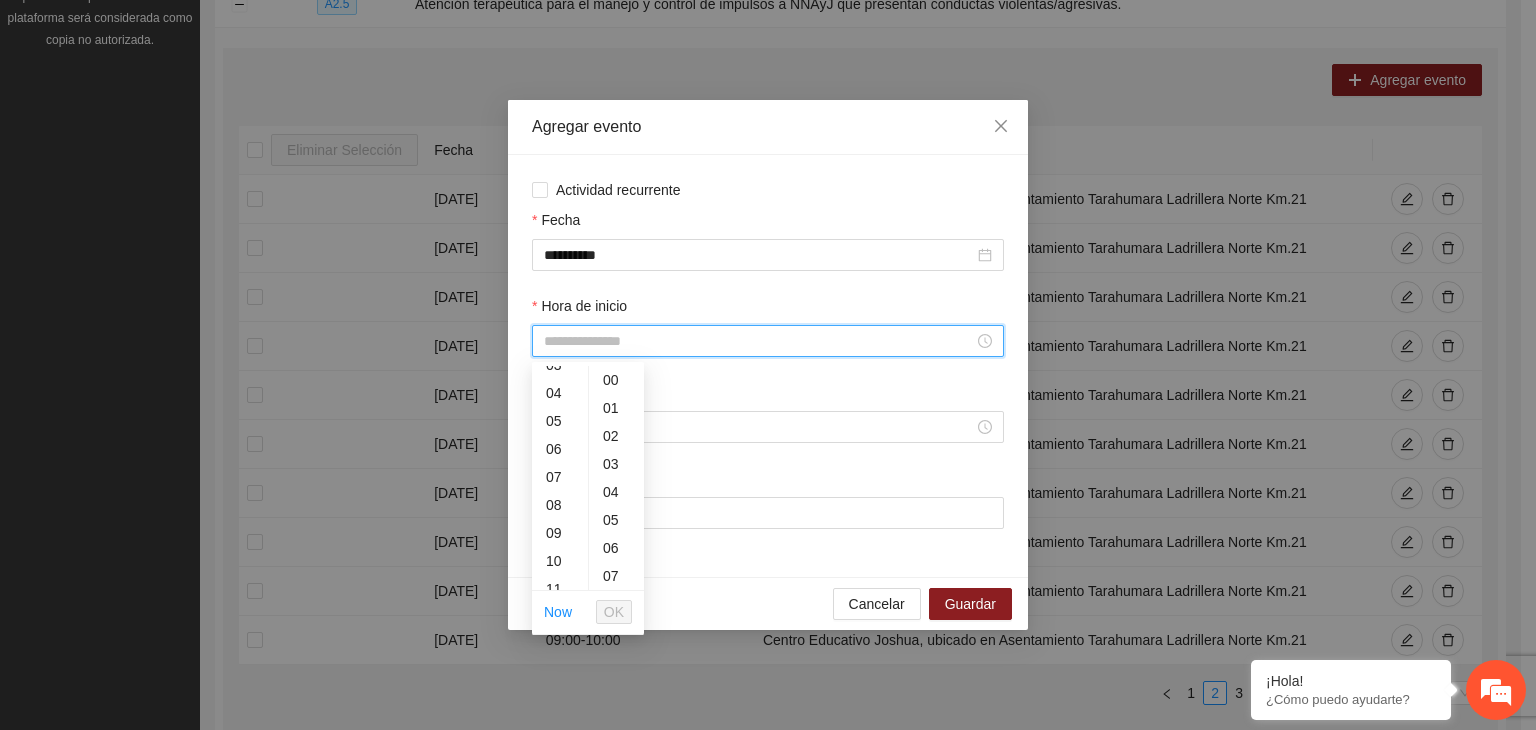 scroll, scrollTop: 188, scrollLeft: 0, axis: vertical 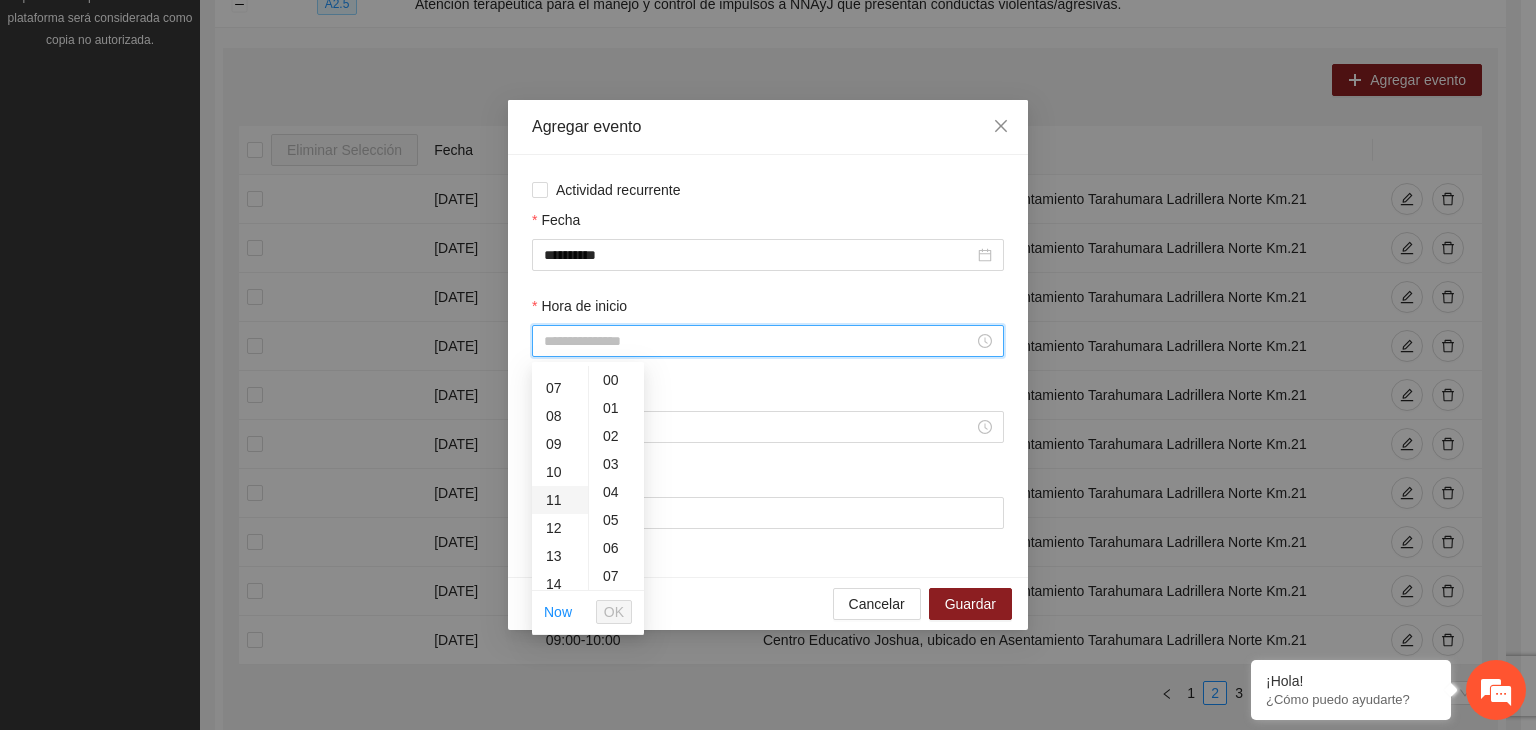 click on "11" at bounding box center (560, 500) 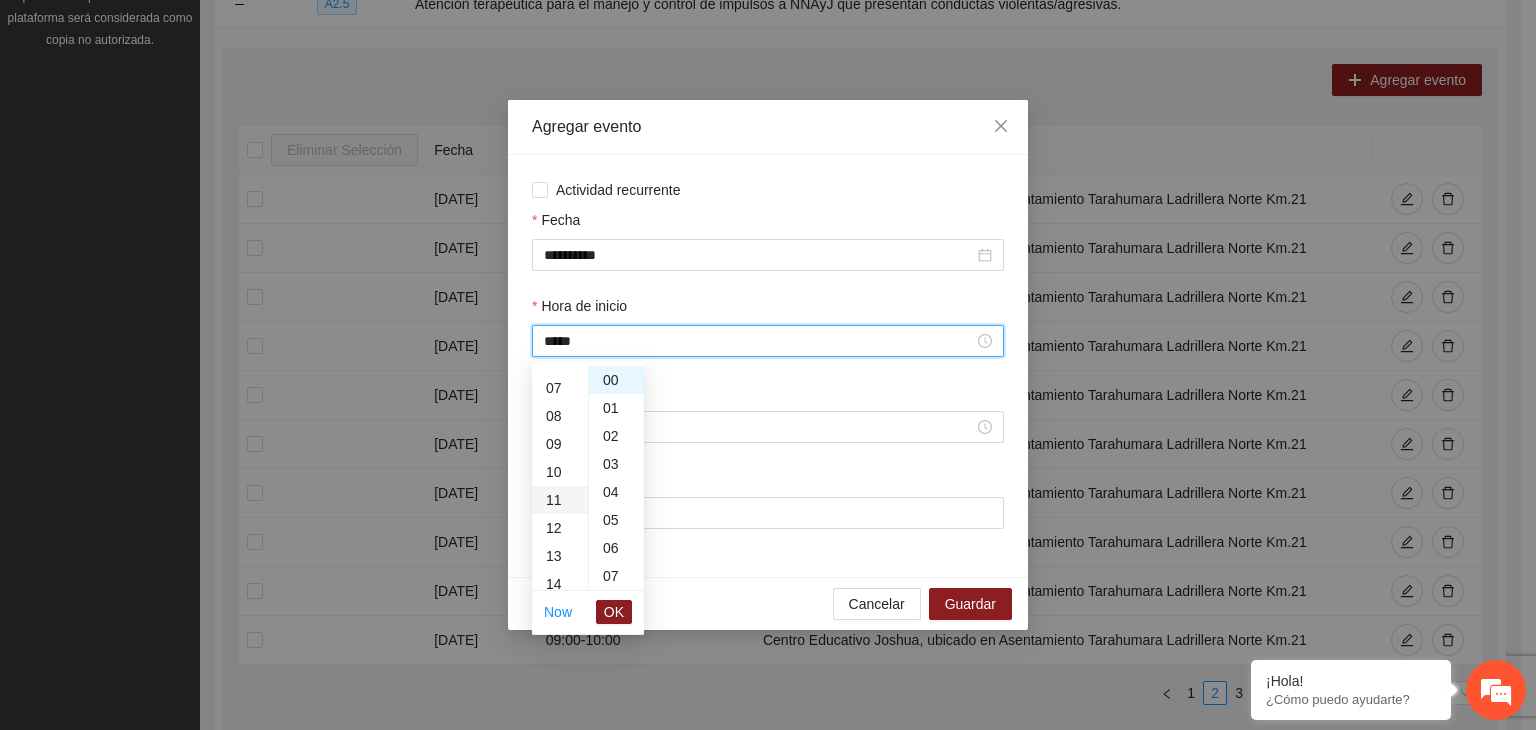 scroll, scrollTop: 308, scrollLeft: 0, axis: vertical 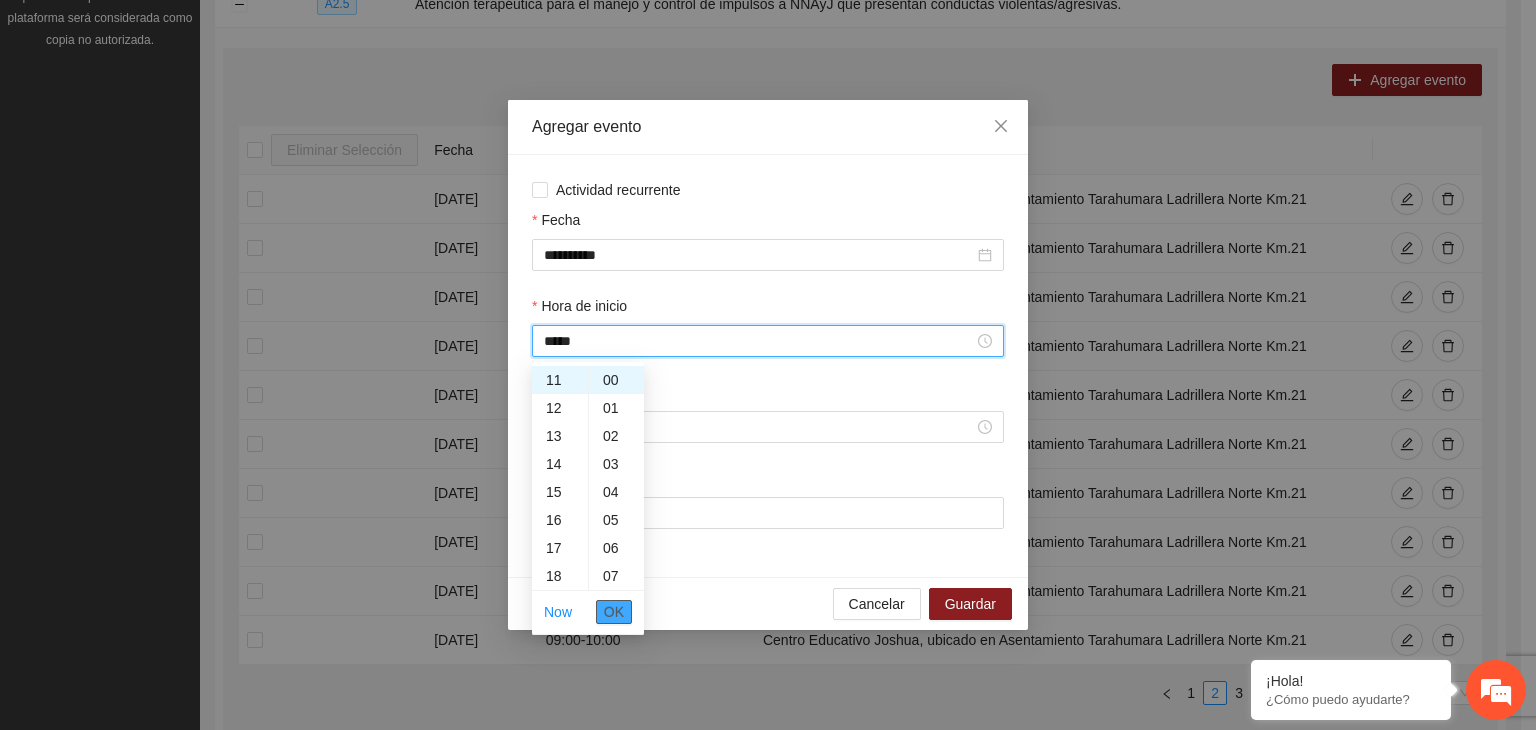 click on "OK" at bounding box center (614, 612) 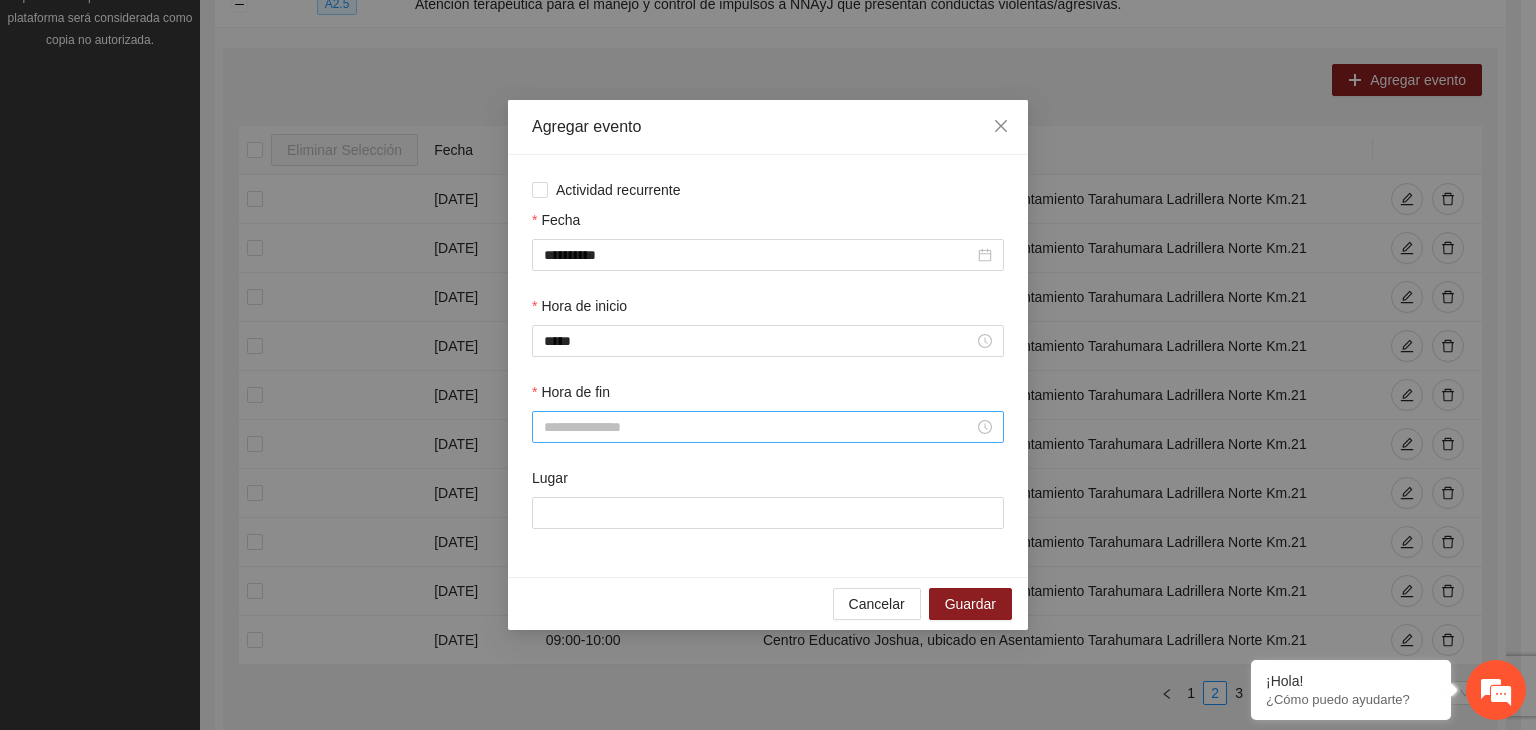 drag, startPoint x: 580, startPoint y: 445, endPoint x: 569, endPoint y: 433, distance: 16.27882 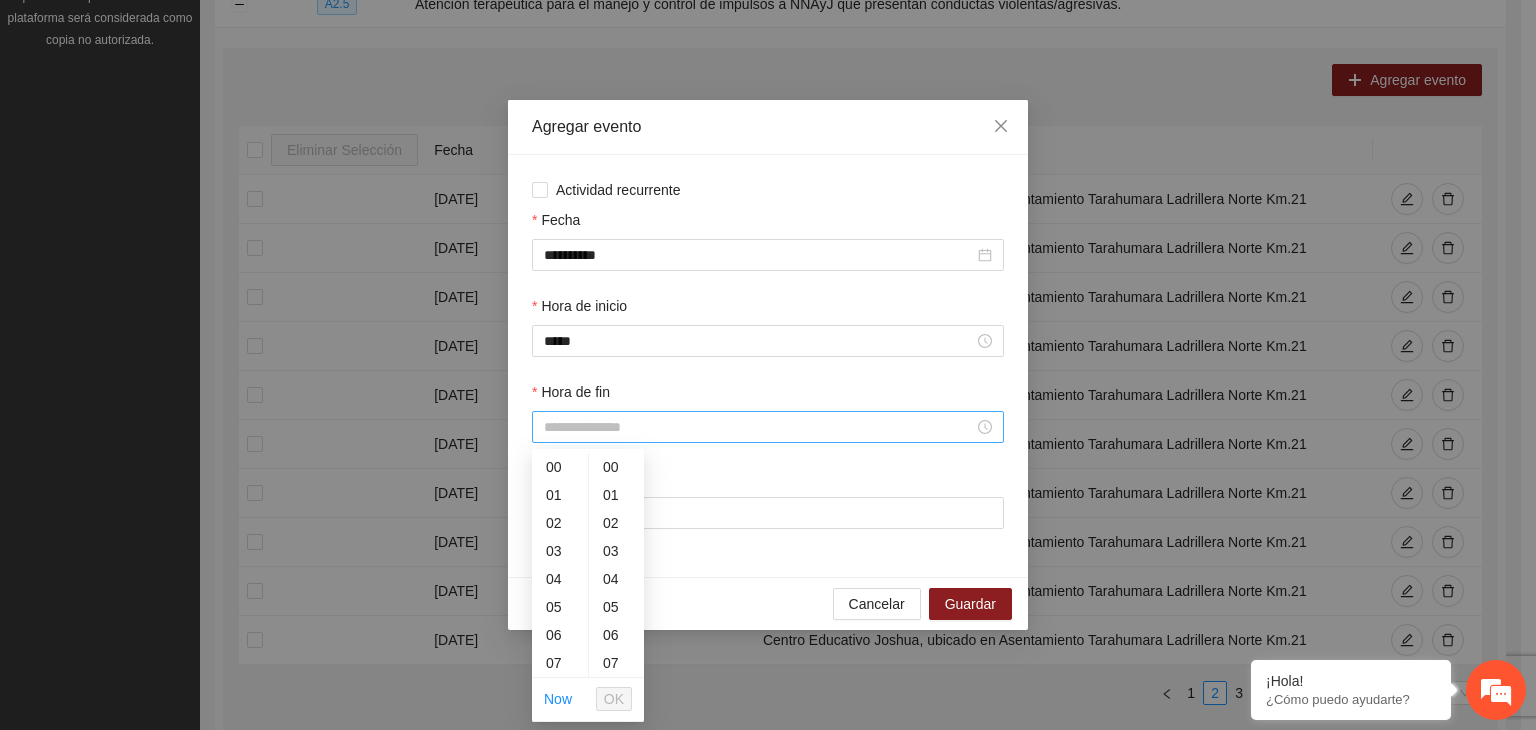 click on "Hora de fin" at bounding box center (759, 427) 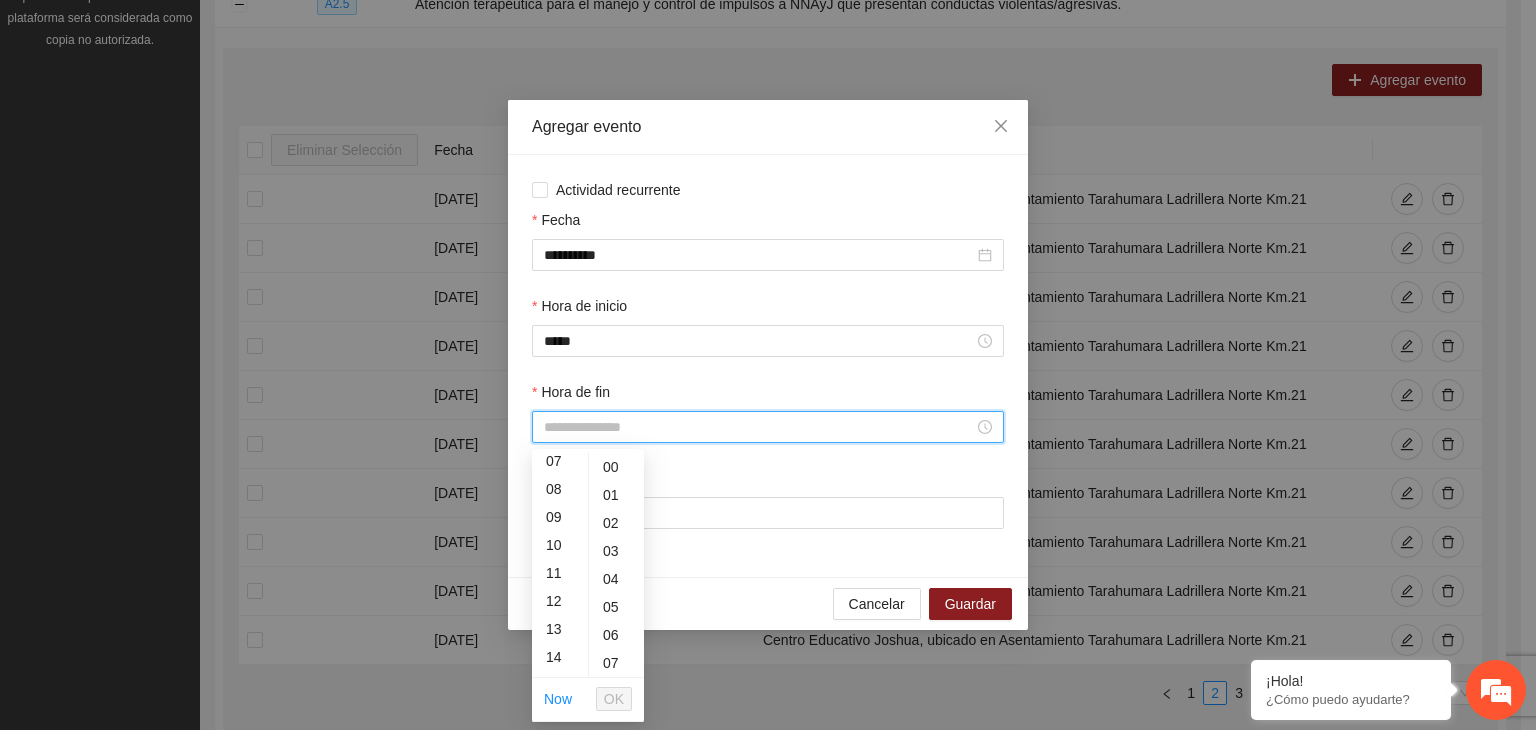 scroll, scrollTop: 240, scrollLeft: 0, axis: vertical 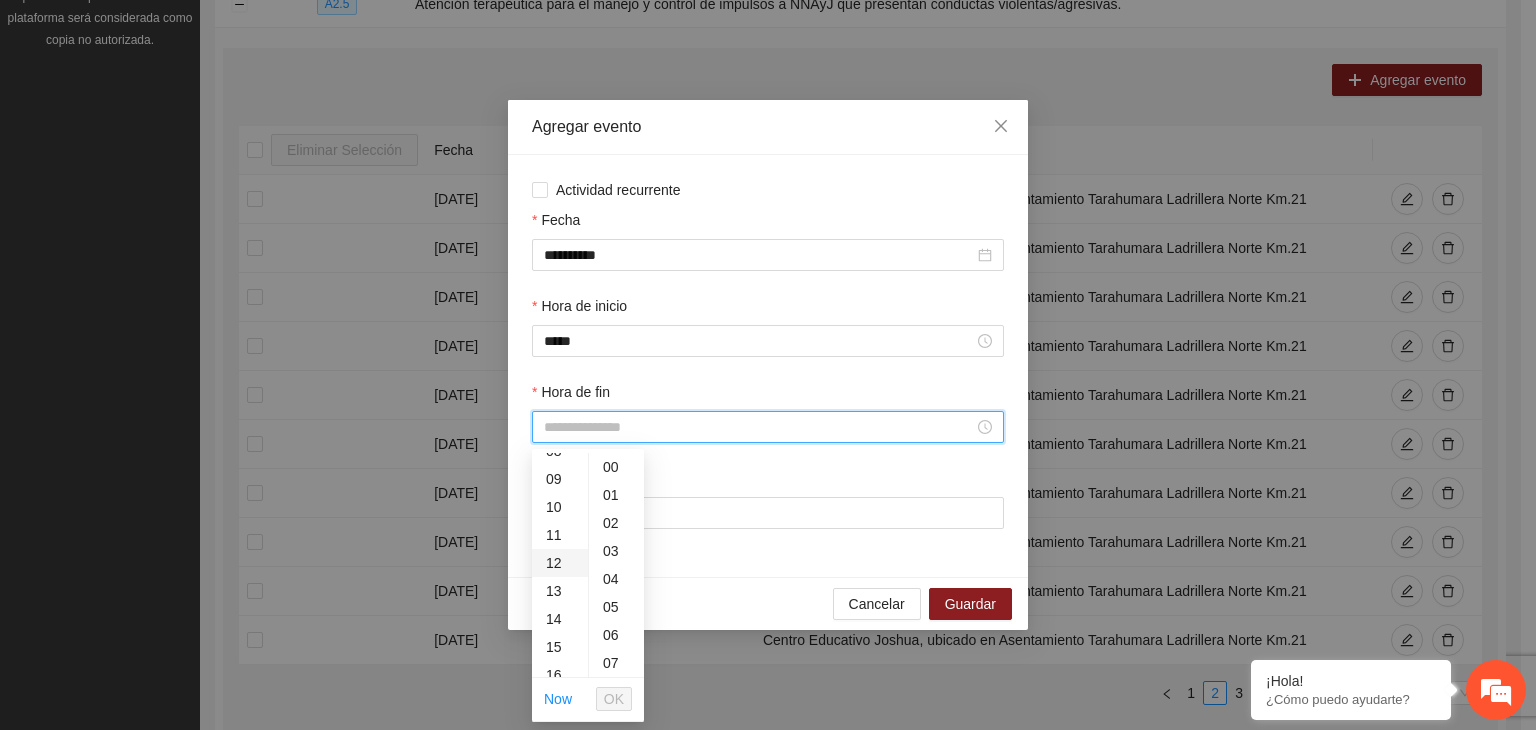 click on "12" at bounding box center (560, 563) 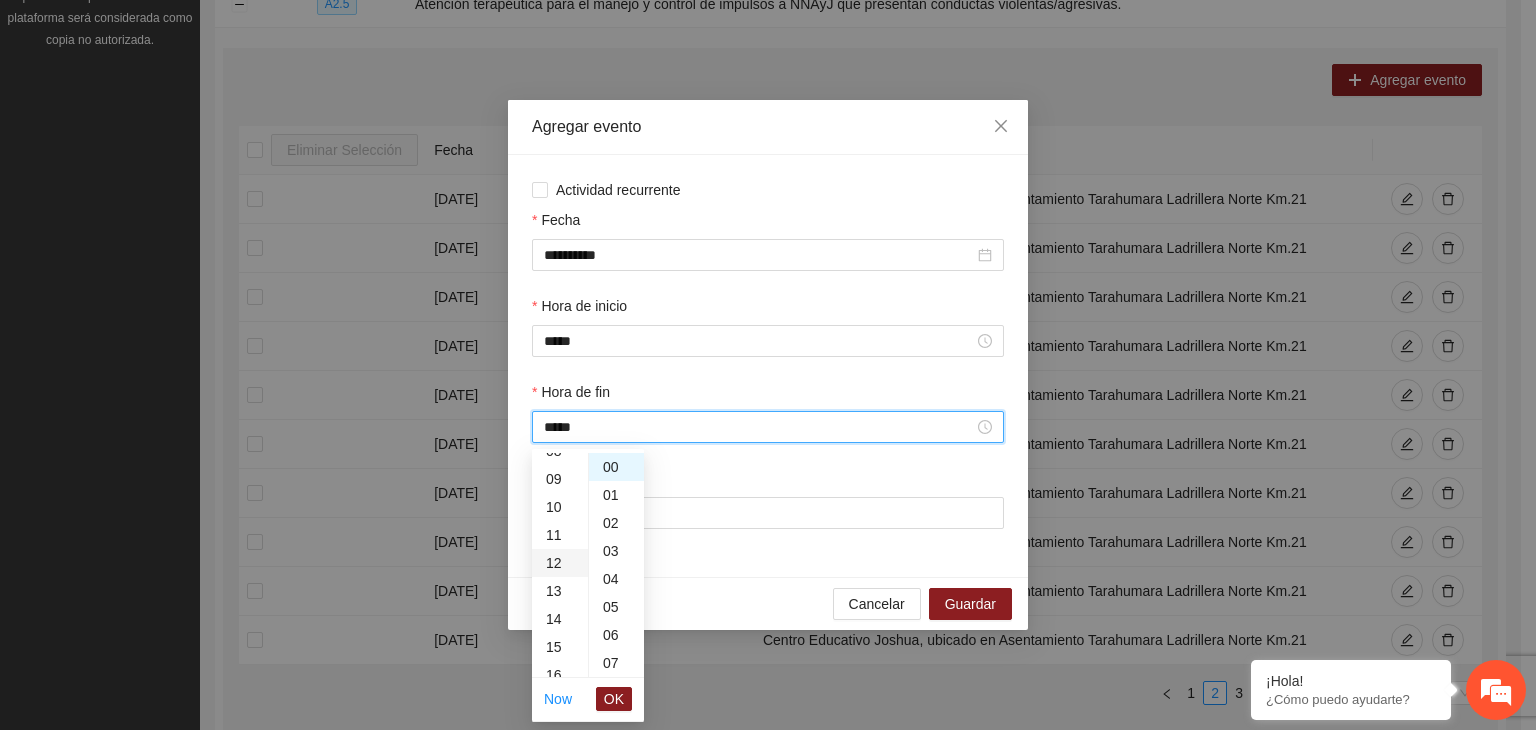 type on "*****" 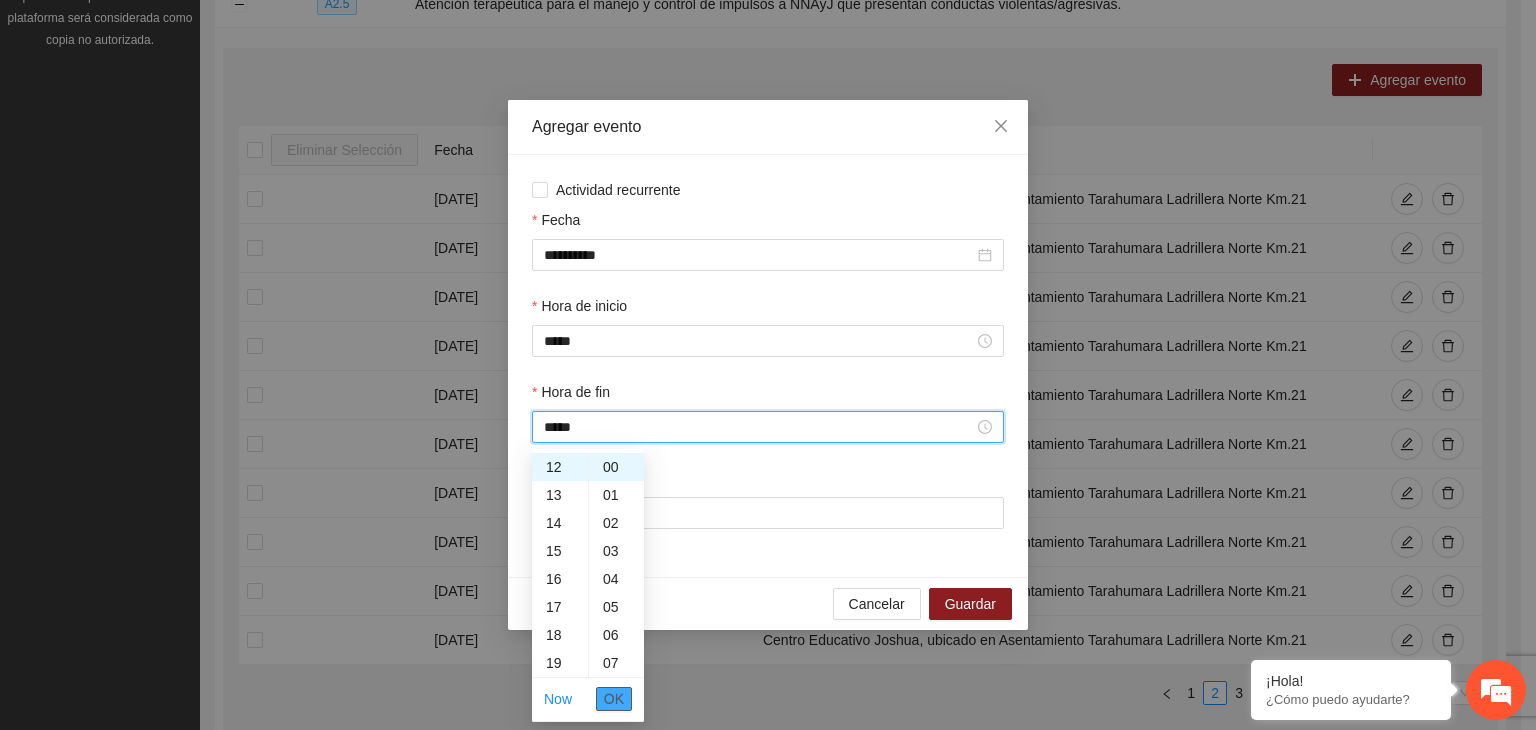 click on "OK" at bounding box center (614, 699) 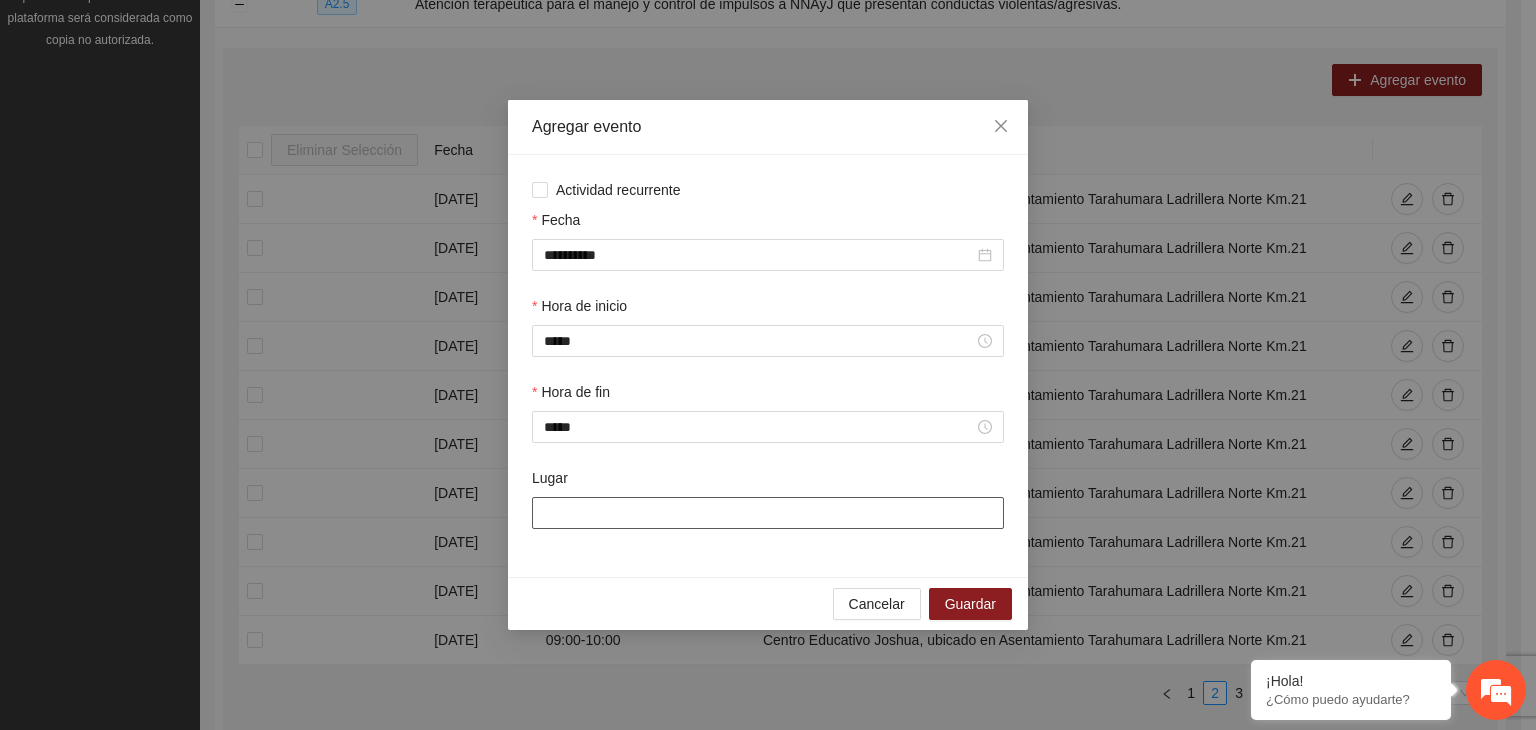 click on "Lugar" at bounding box center (768, 513) 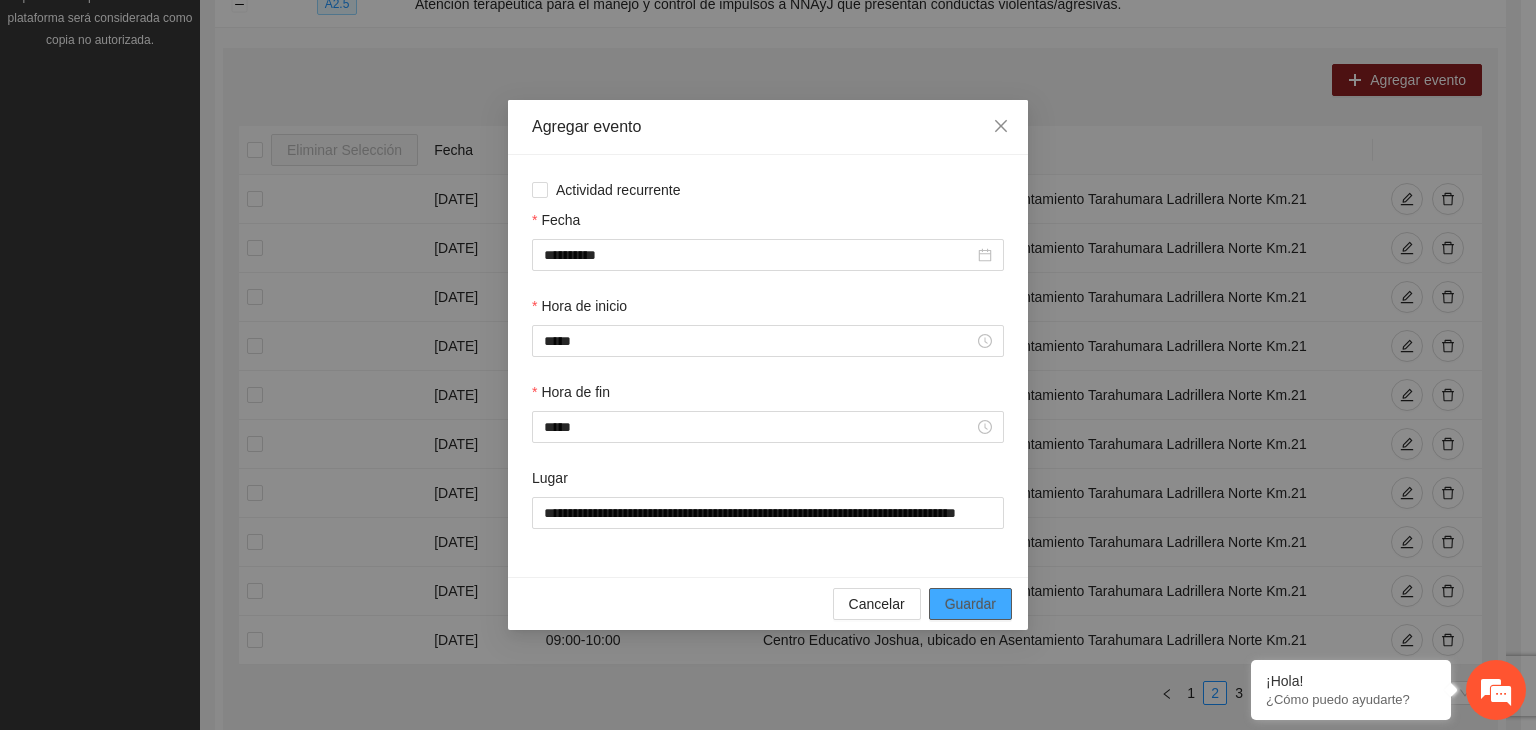 click on "Guardar" at bounding box center [970, 604] 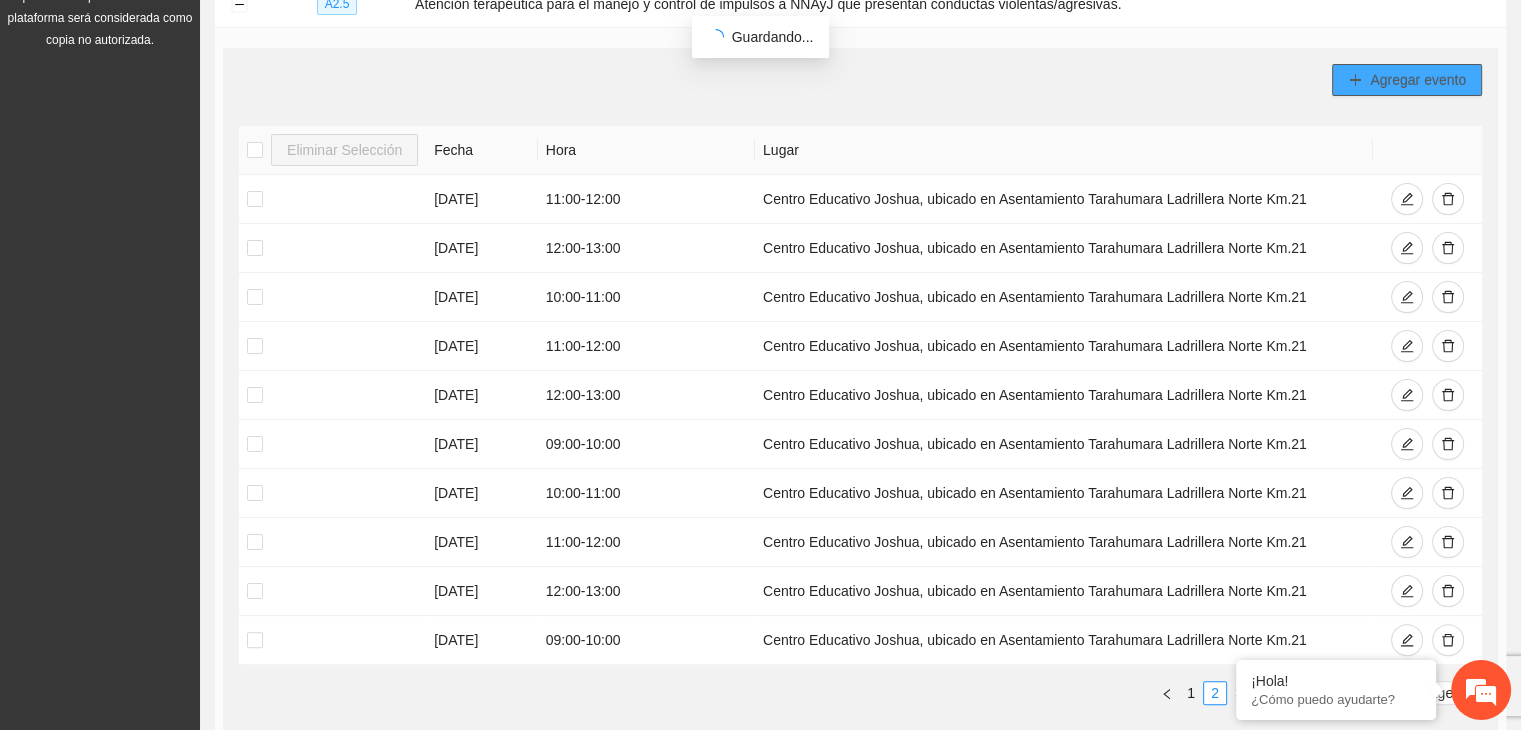 click on "Agregar evento" at bounding box center (1418, 80) 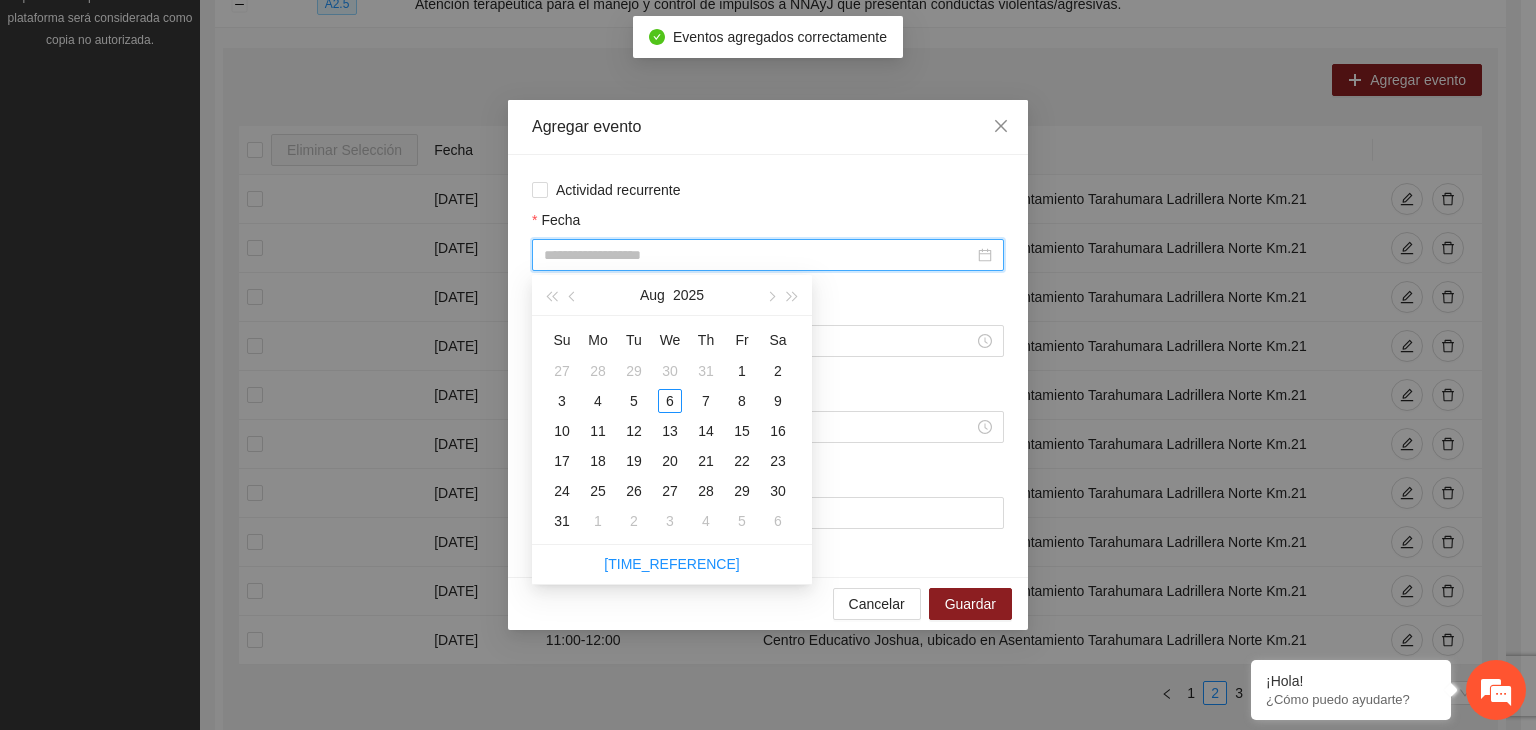 click on "Fecha" at bounding box center (759, 255) 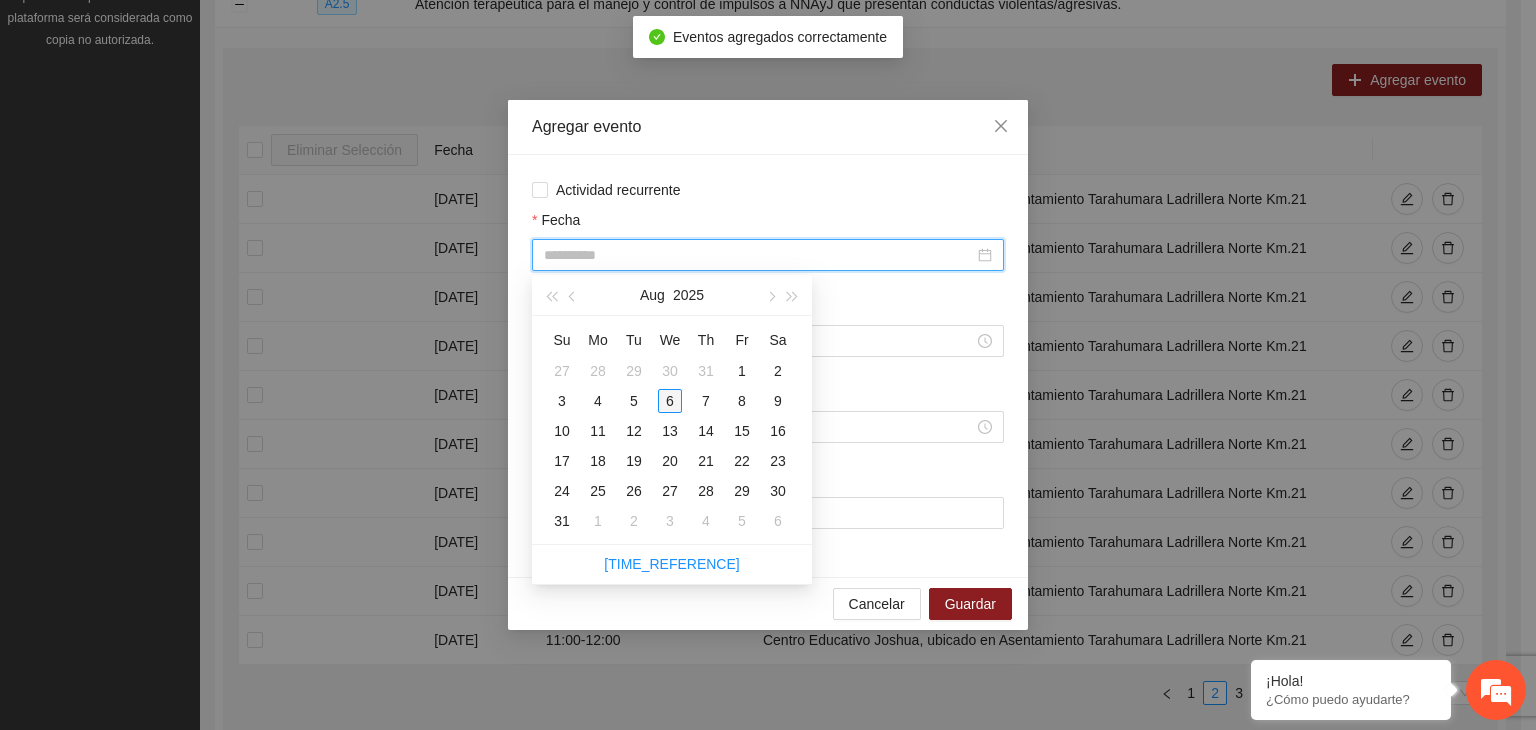 type on "**********" 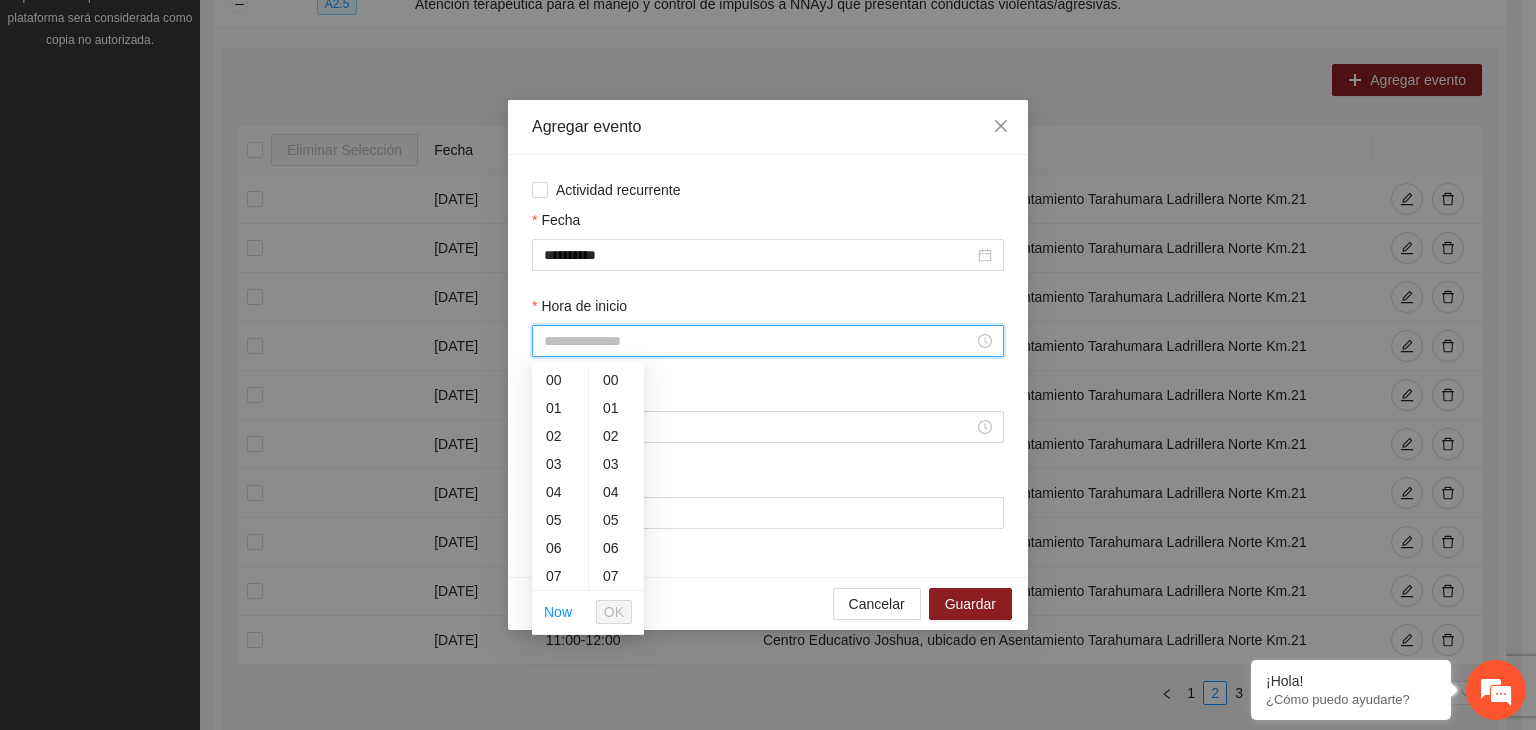 click on "Hora de inicio" at bounding box center [759, 341] 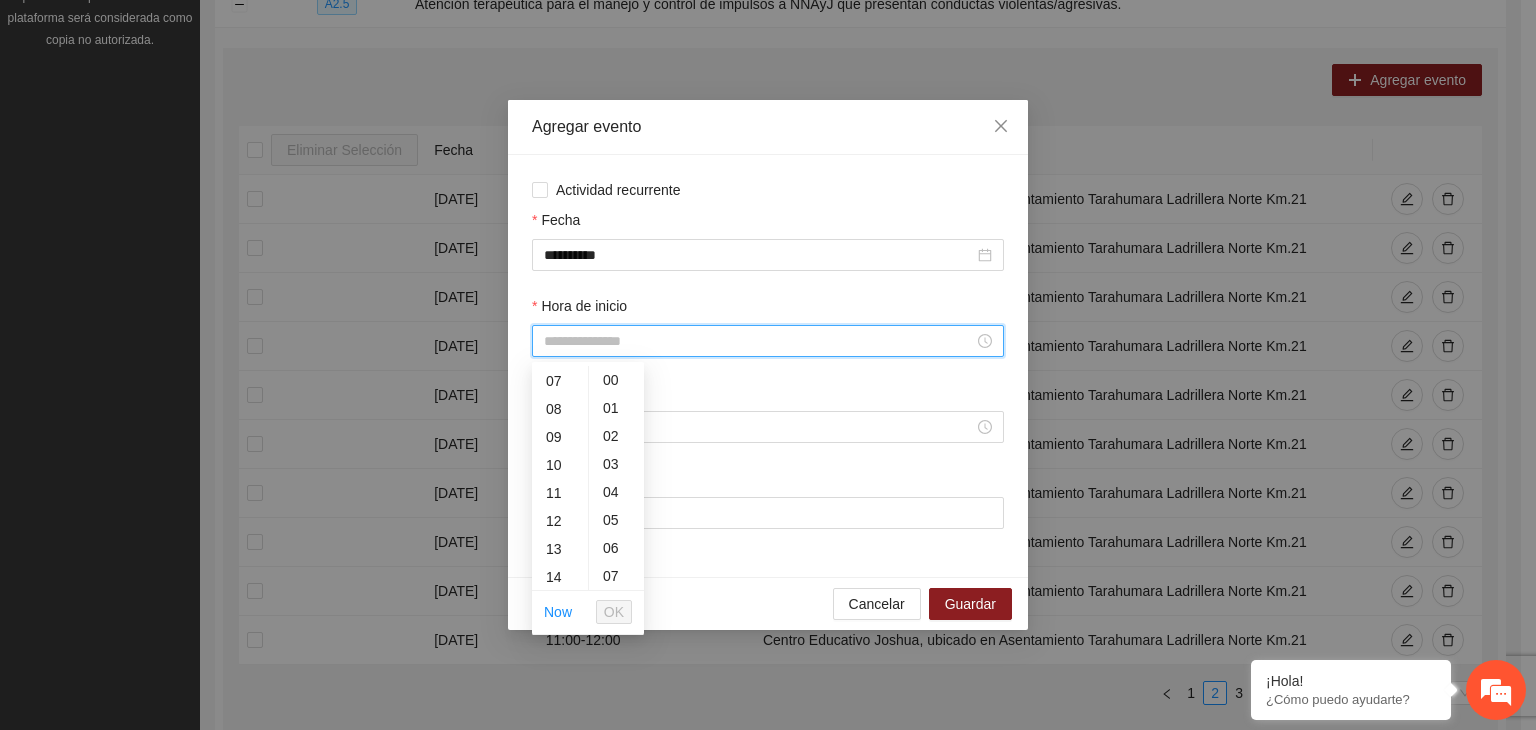 scroll, scrollTop: 199, scrollLeft: 0, axis: vertical 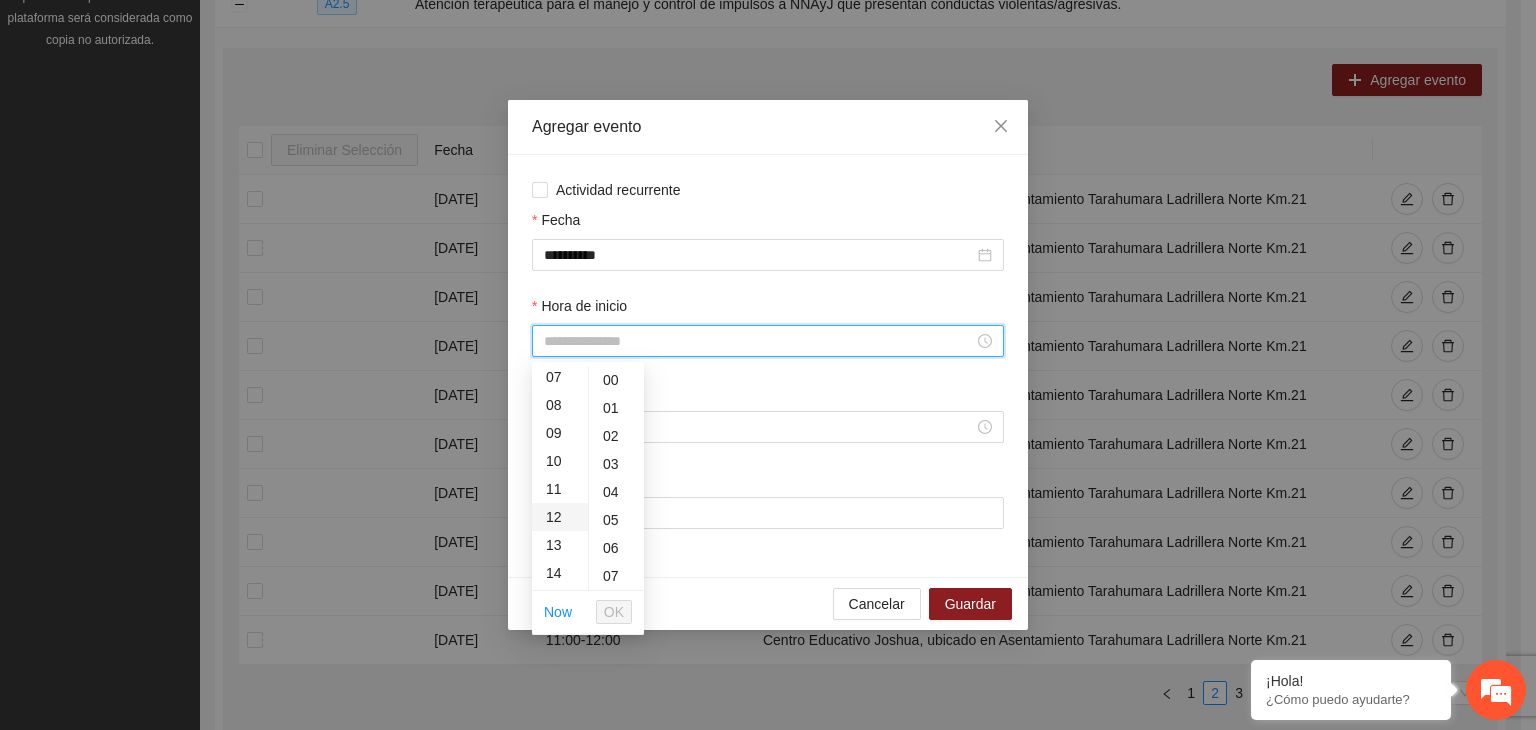 click on "12" at bounding box center (560, 517) 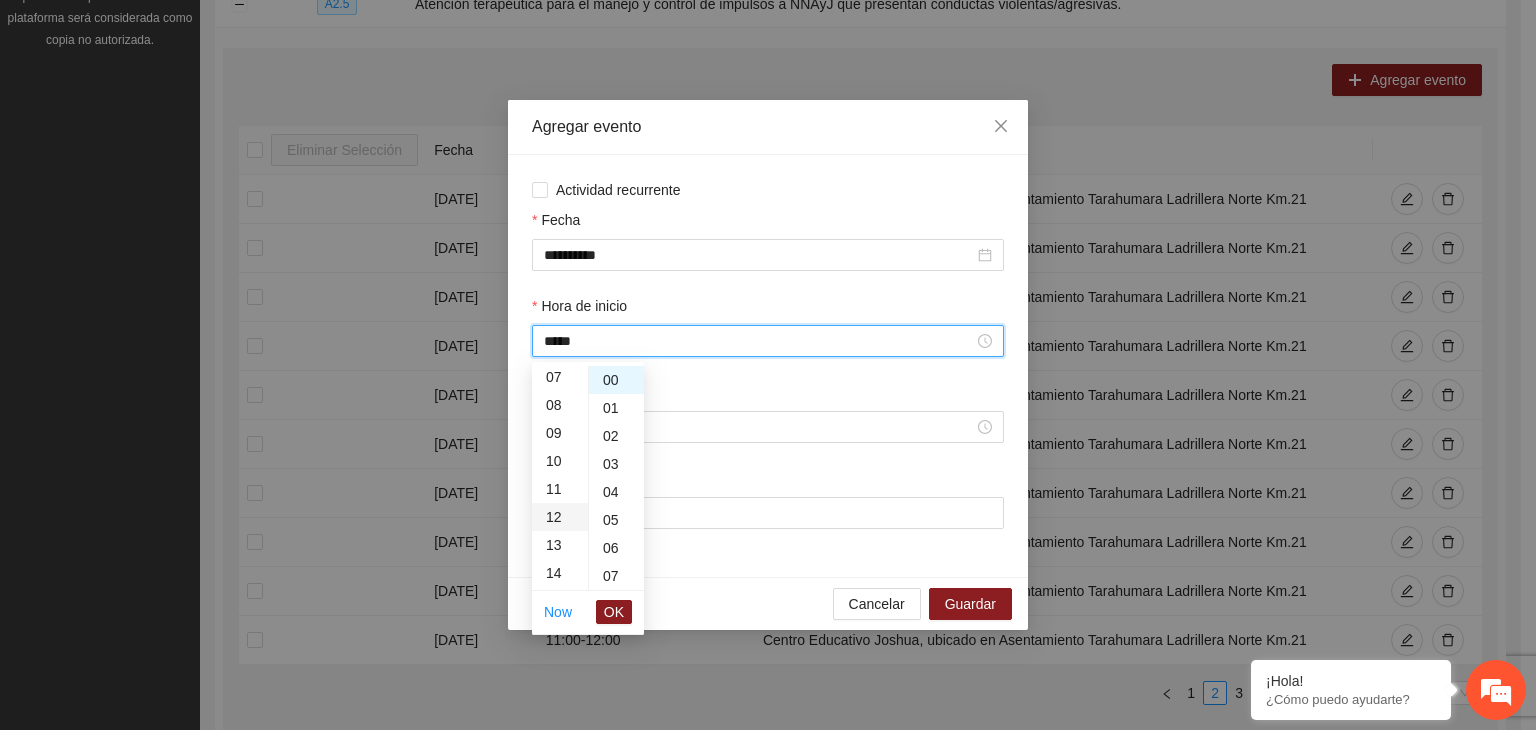 scroll, scrollTop: 336, scrollLeft: 0, axis: vertical 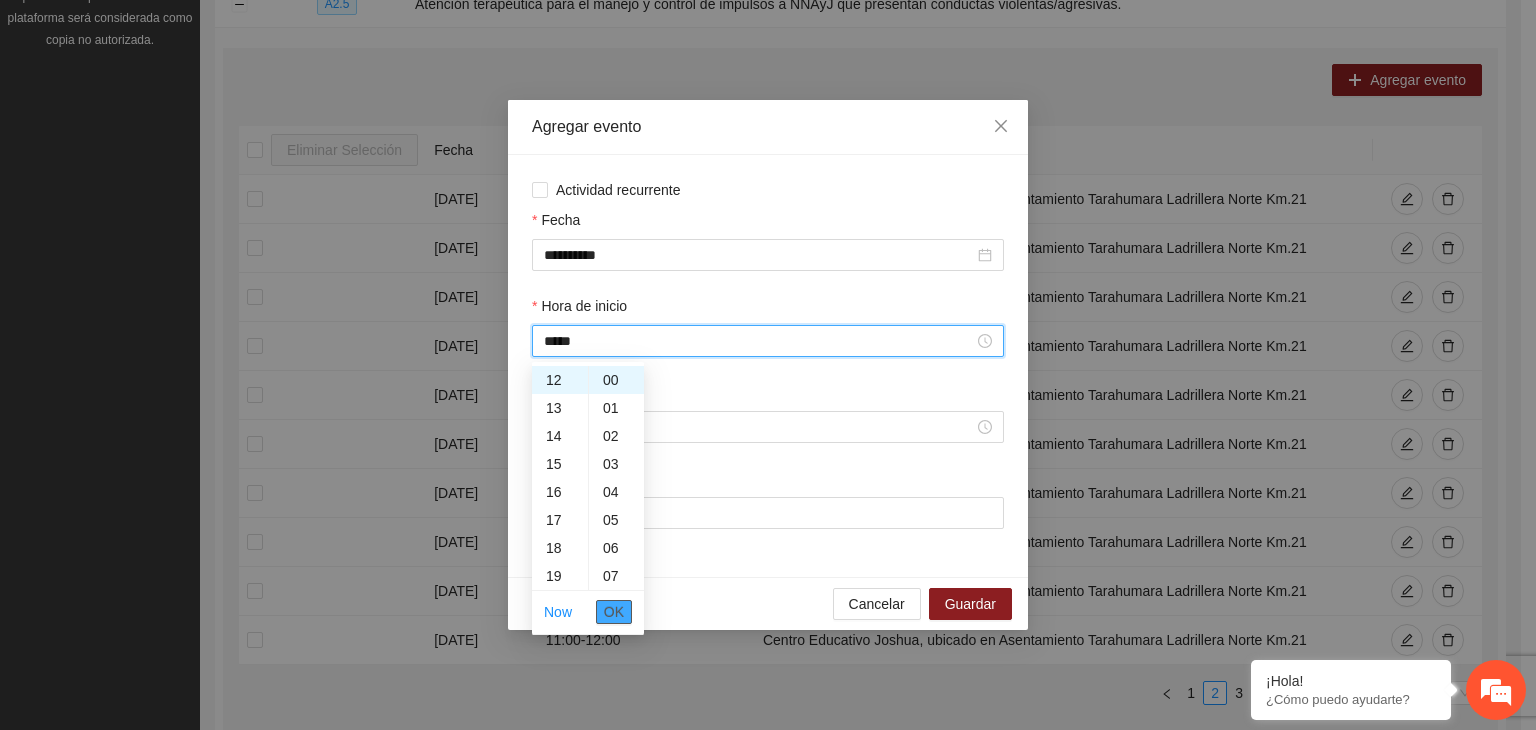 click on "OK" at bounding box center (614, 612) 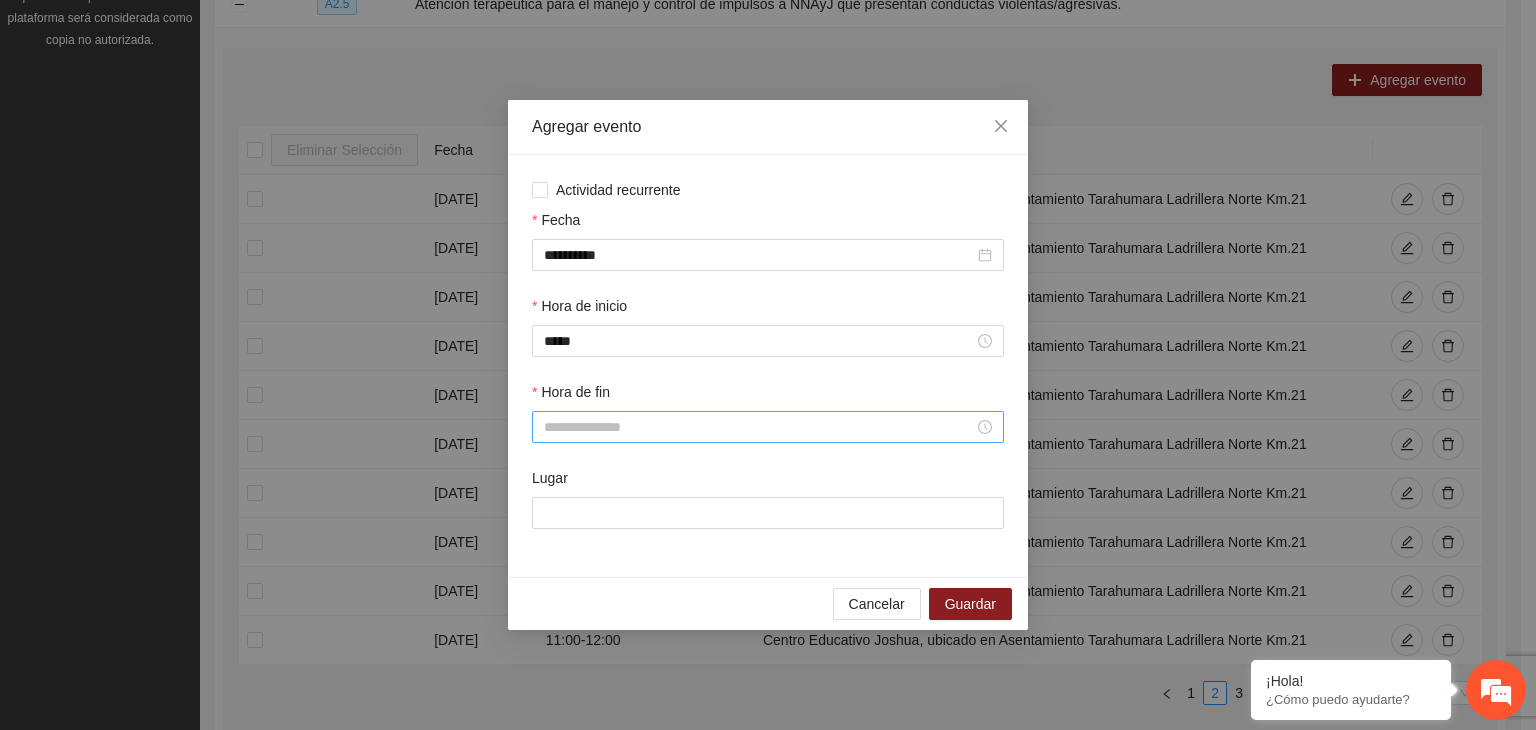 click at bounding box center [768, 427] 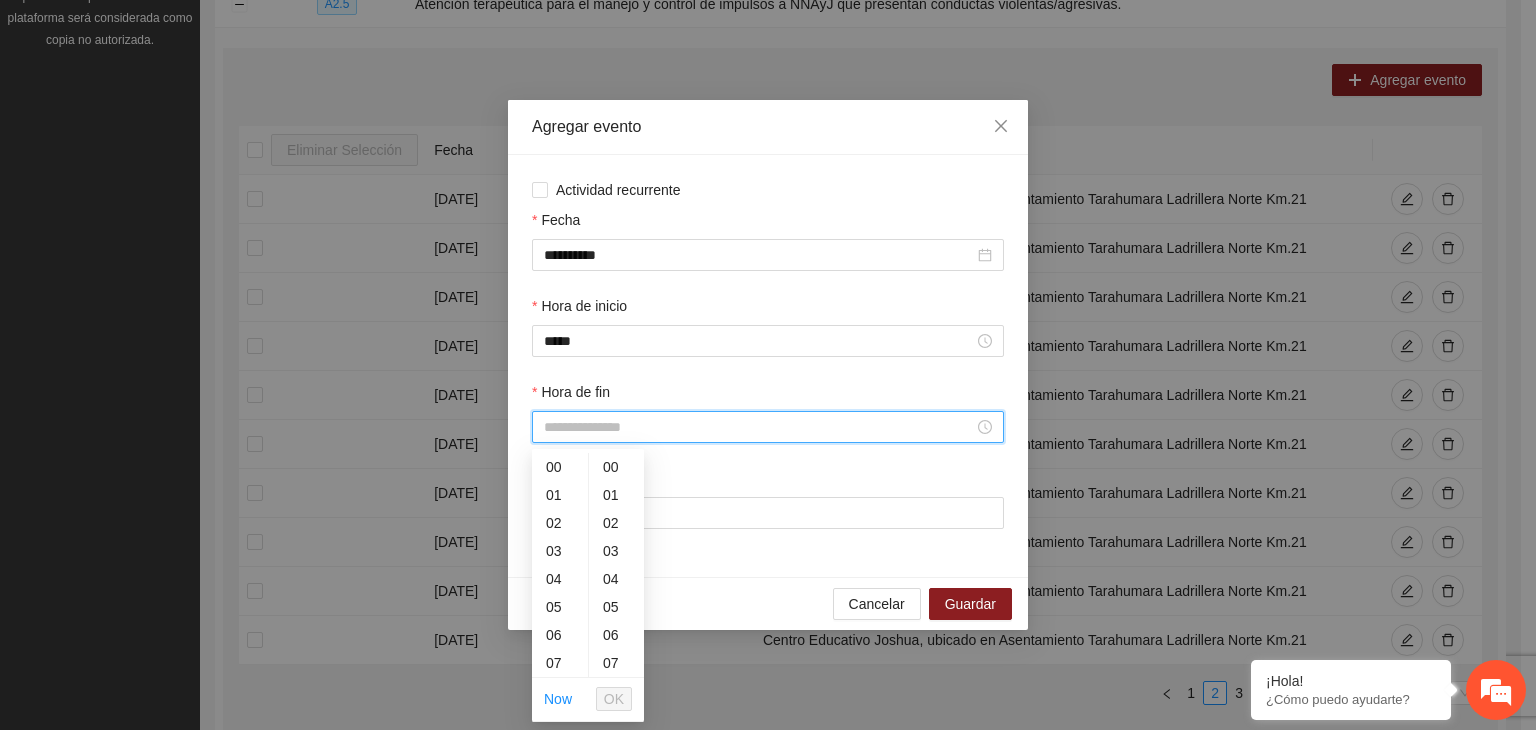 click on "Hora de fin" at bounding box center [759, 427] 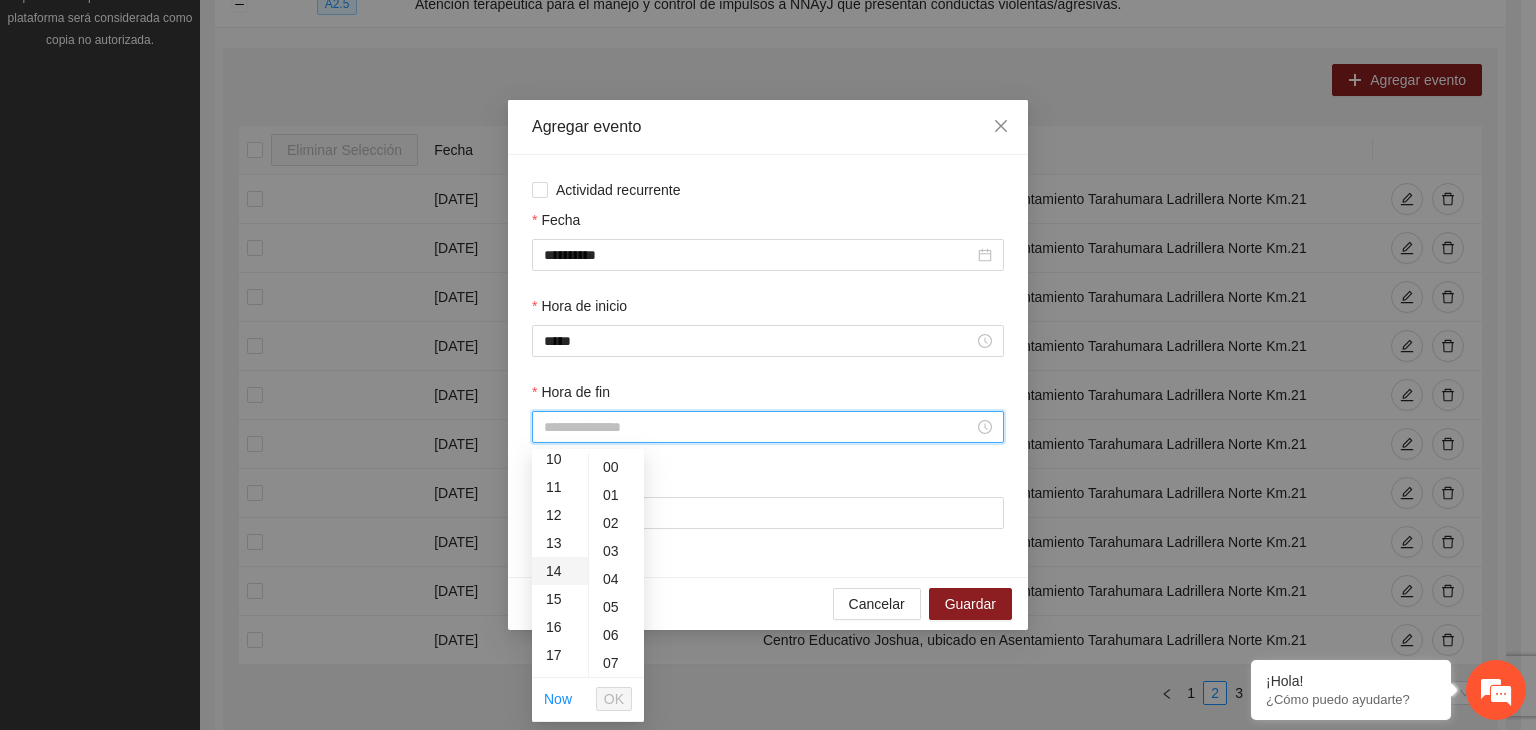 scroll, scrollTop: 295, scrollLeft: 0, axis: vertical 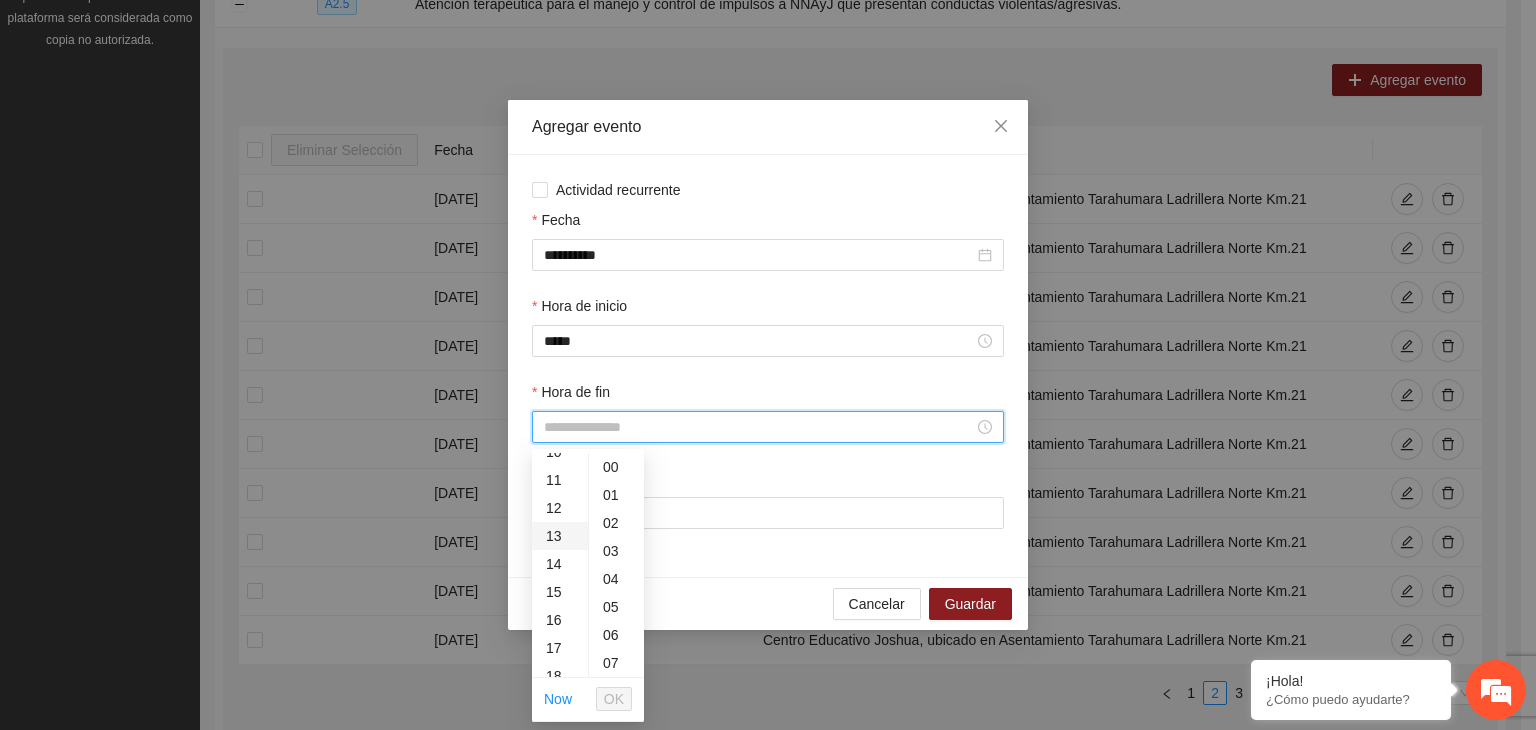 click on "13" at bounding box center (560, 536) 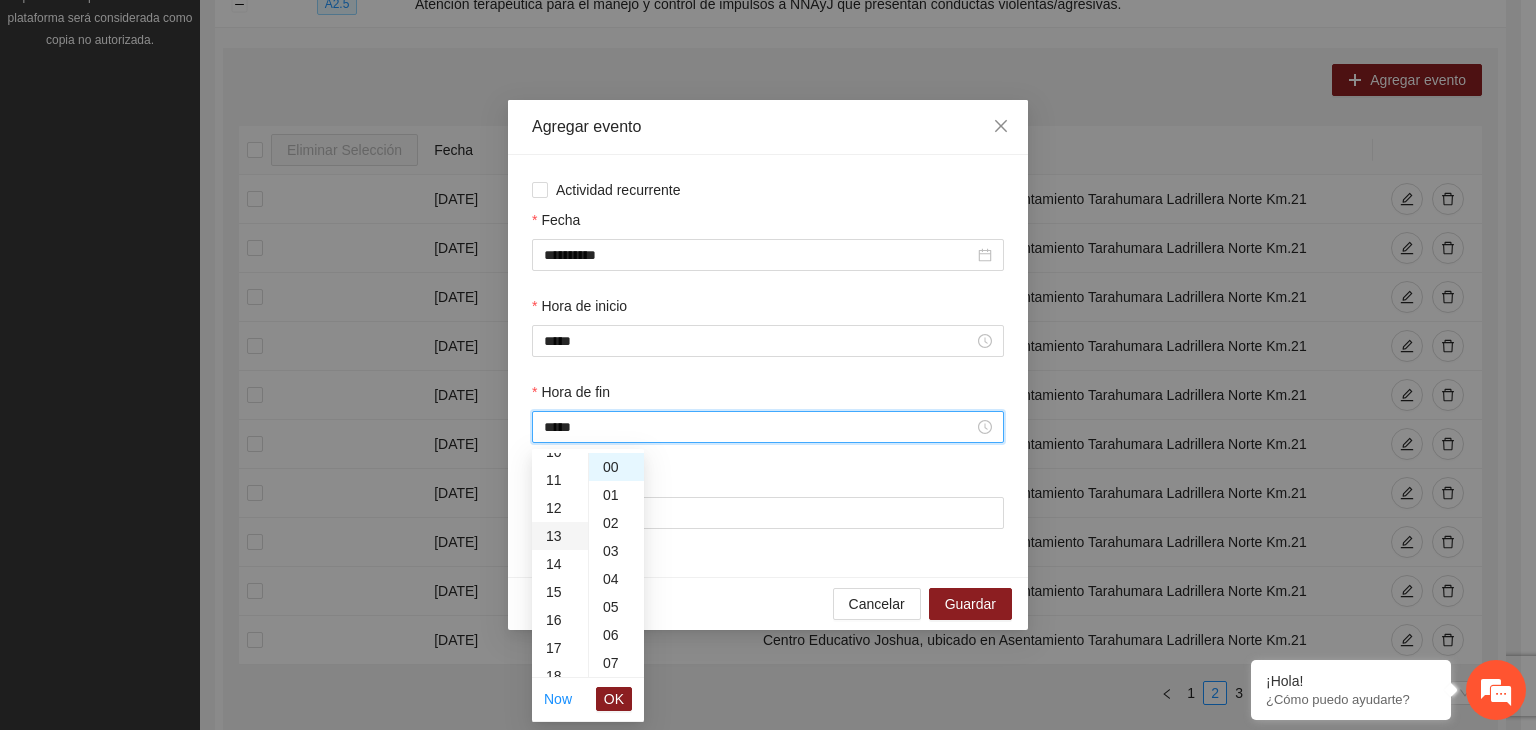 scroll, scrollTop: 364, scrollLeft: 0, axis: vertical 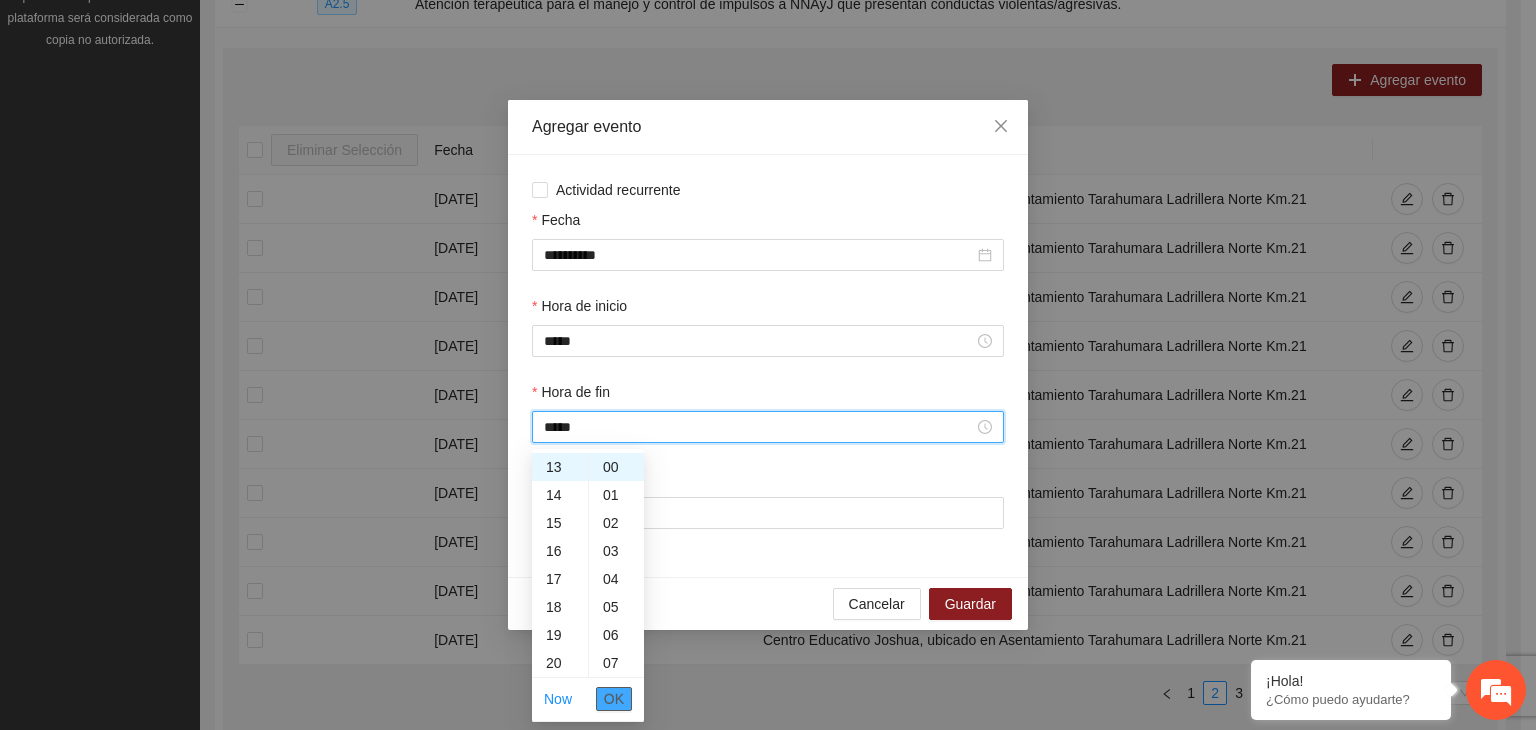 click on "OK" at bounding box center (614, 699) 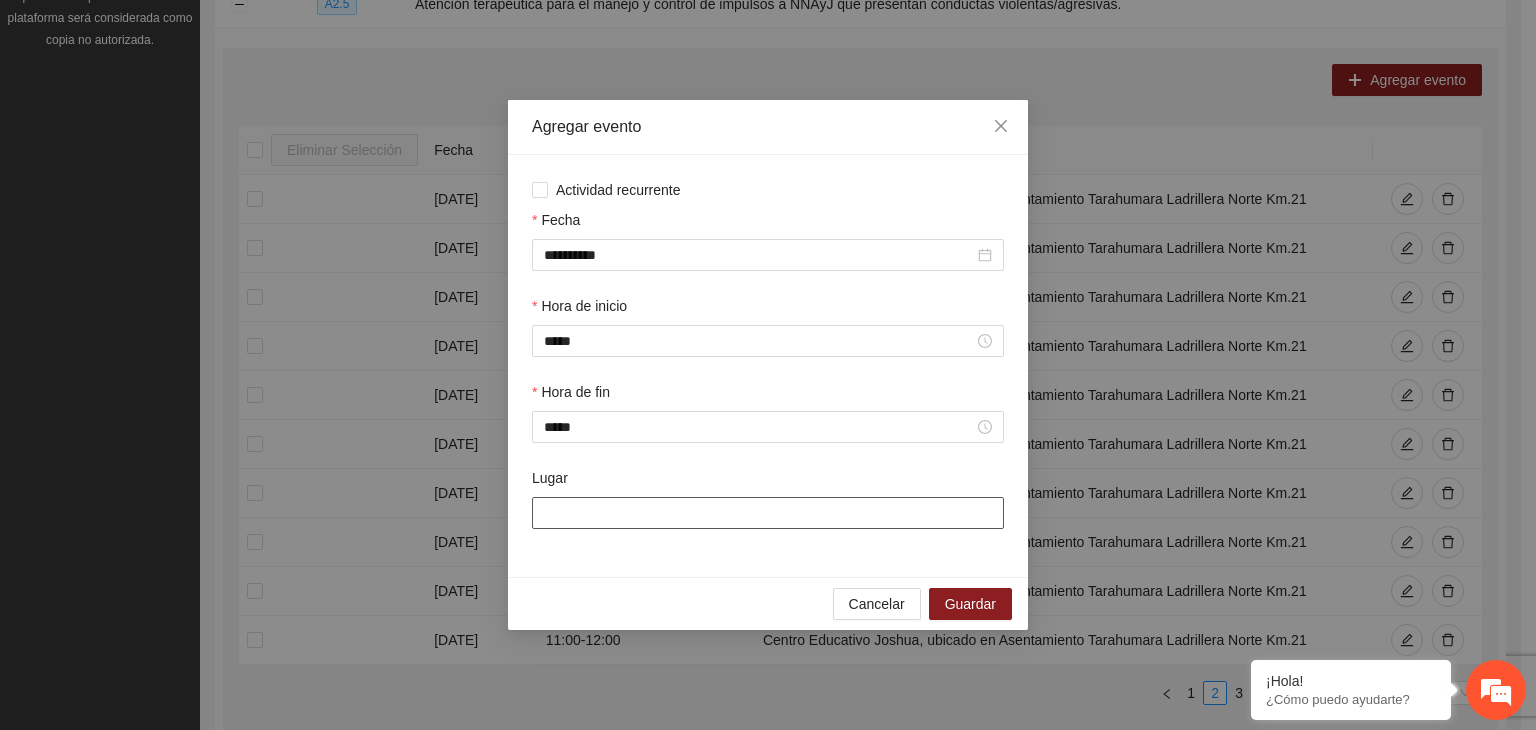 click on "Lugar" at bounding box center [768, 513] 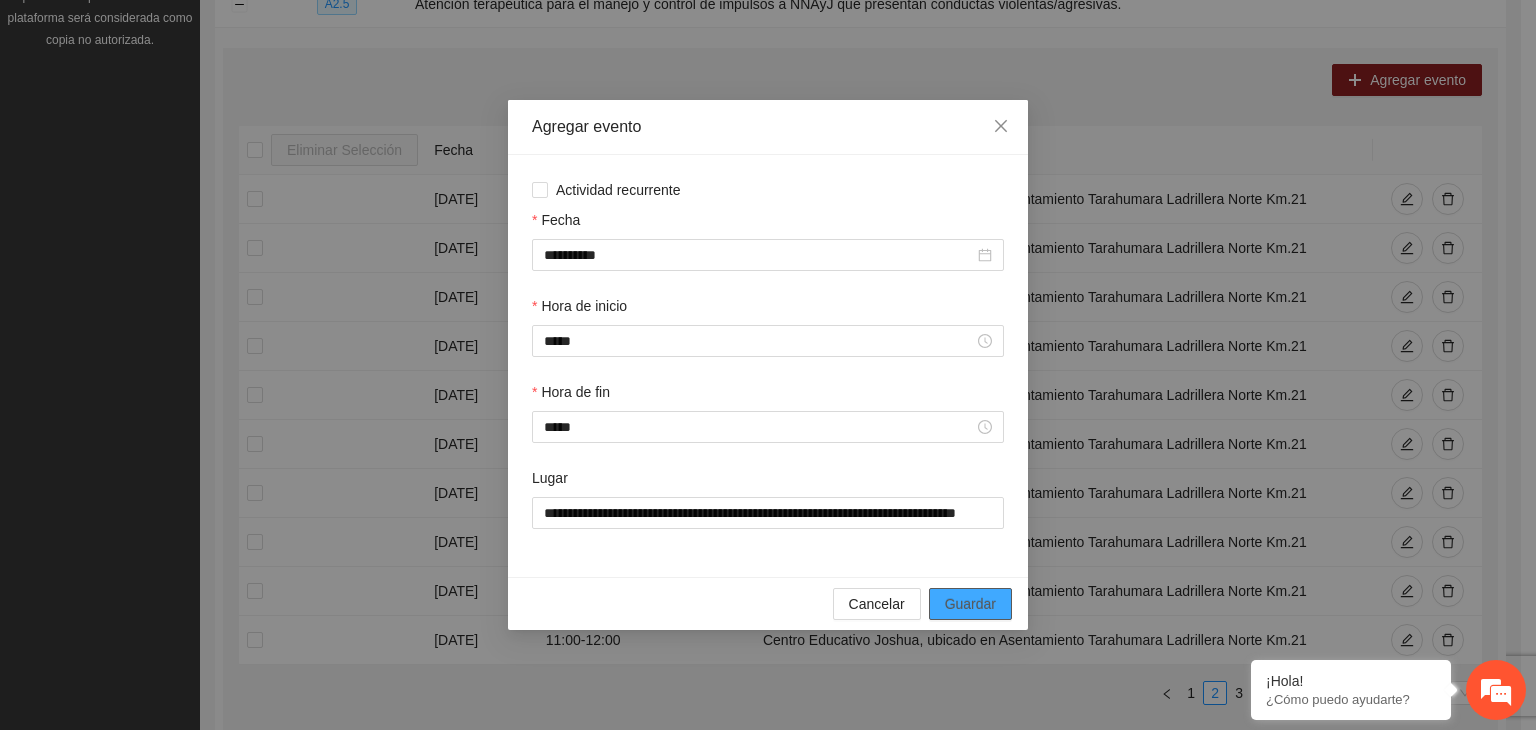click on "Guardar" at bounding box center (970, 604) 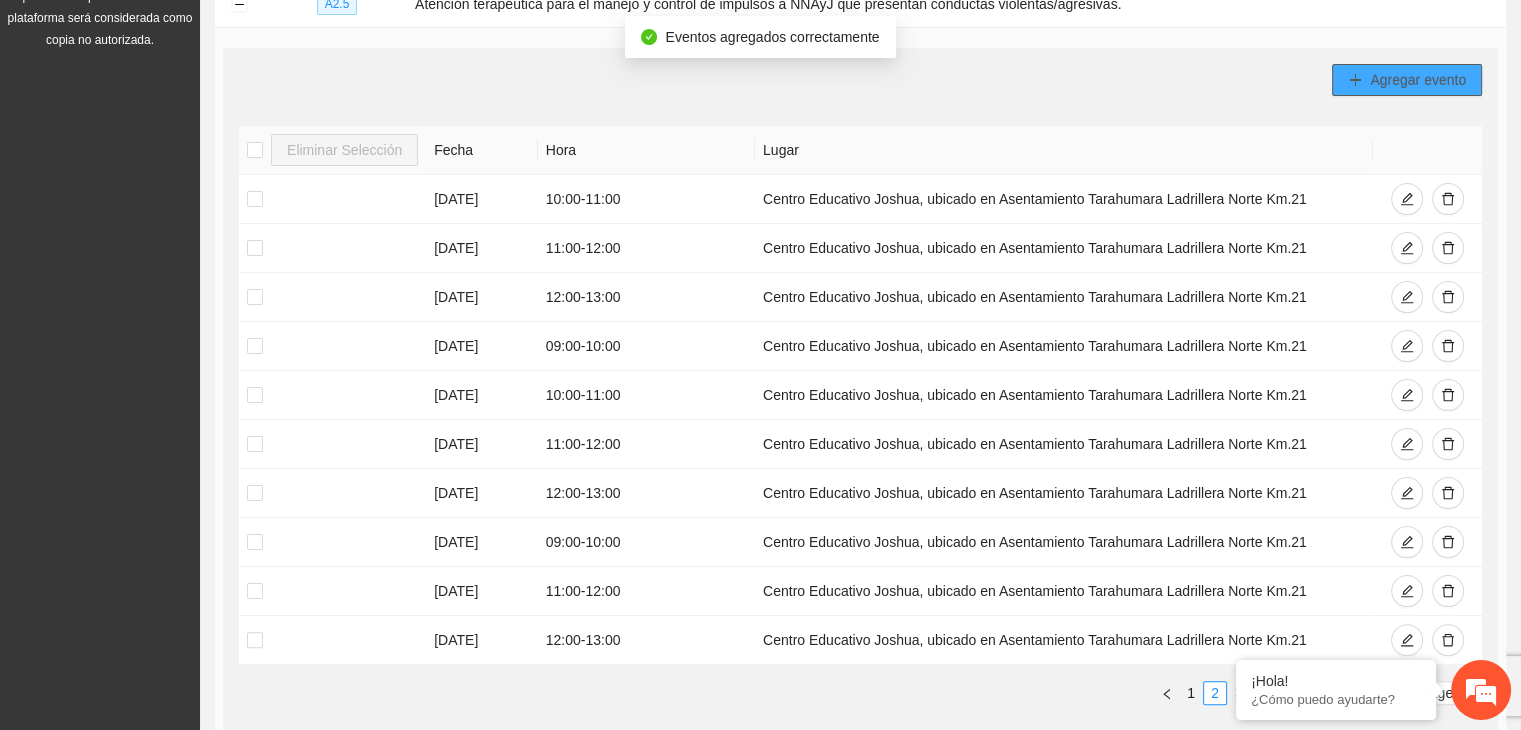 click on "Agregar evento" at bounding box center [1407, 80] 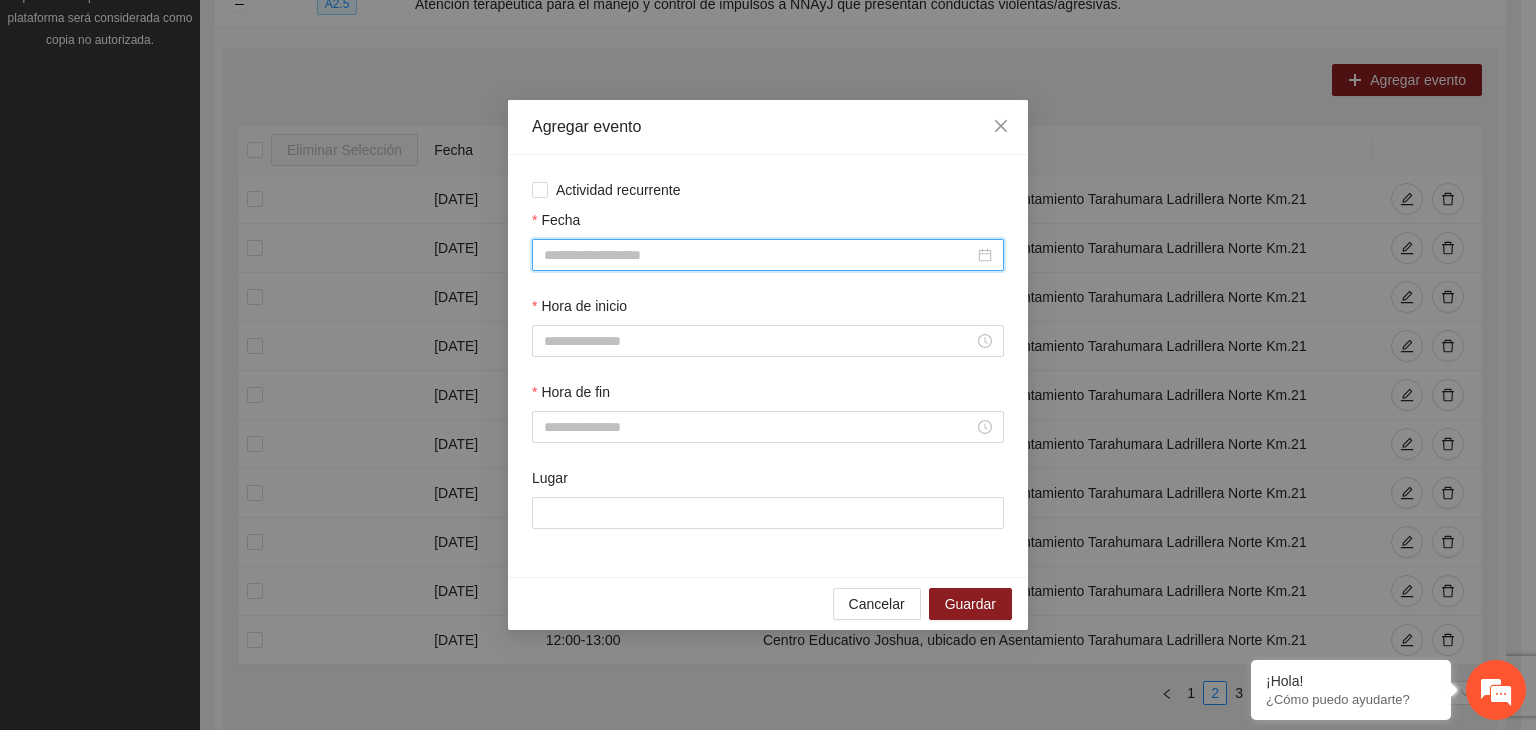 click on "Fecha" at bounding box center (759, 255) 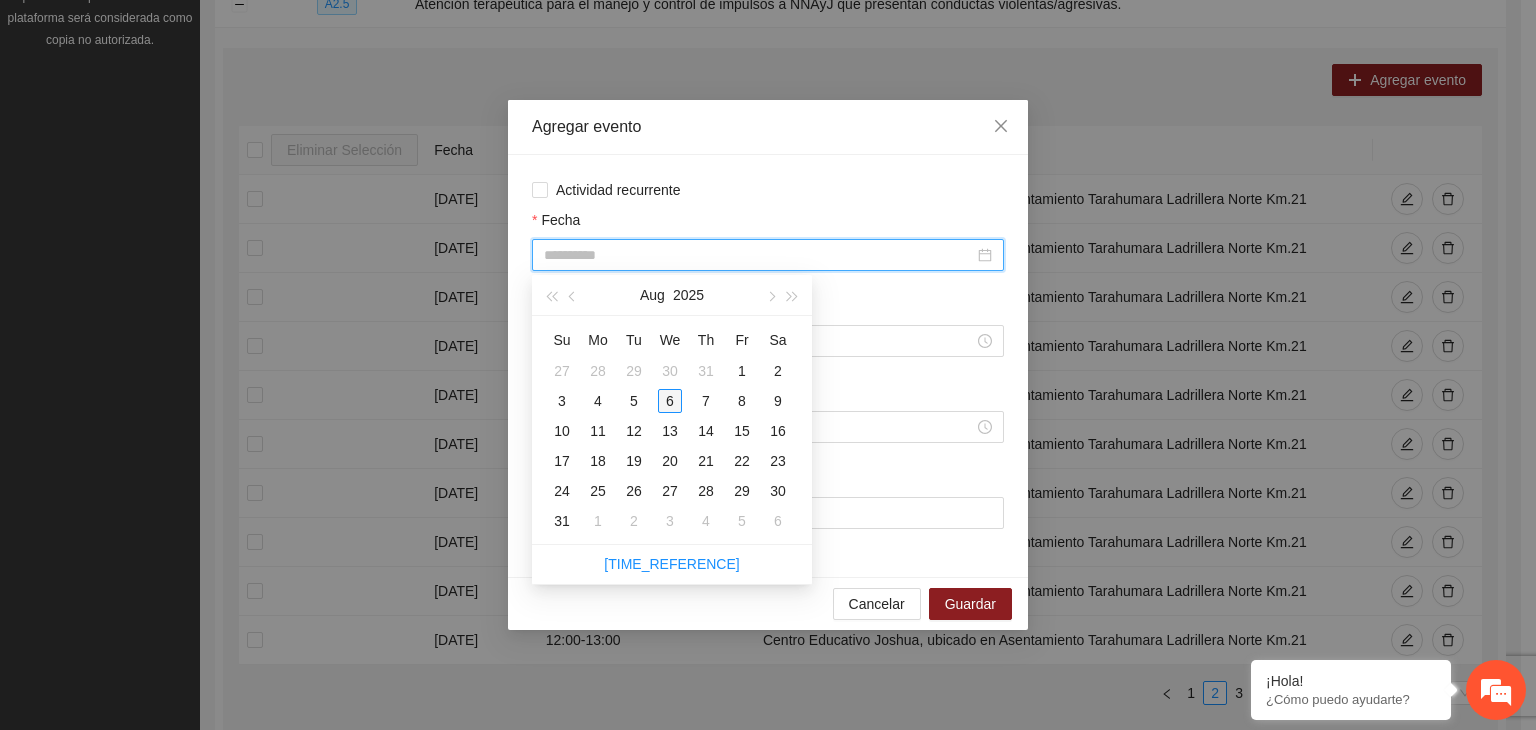 type on "**********" 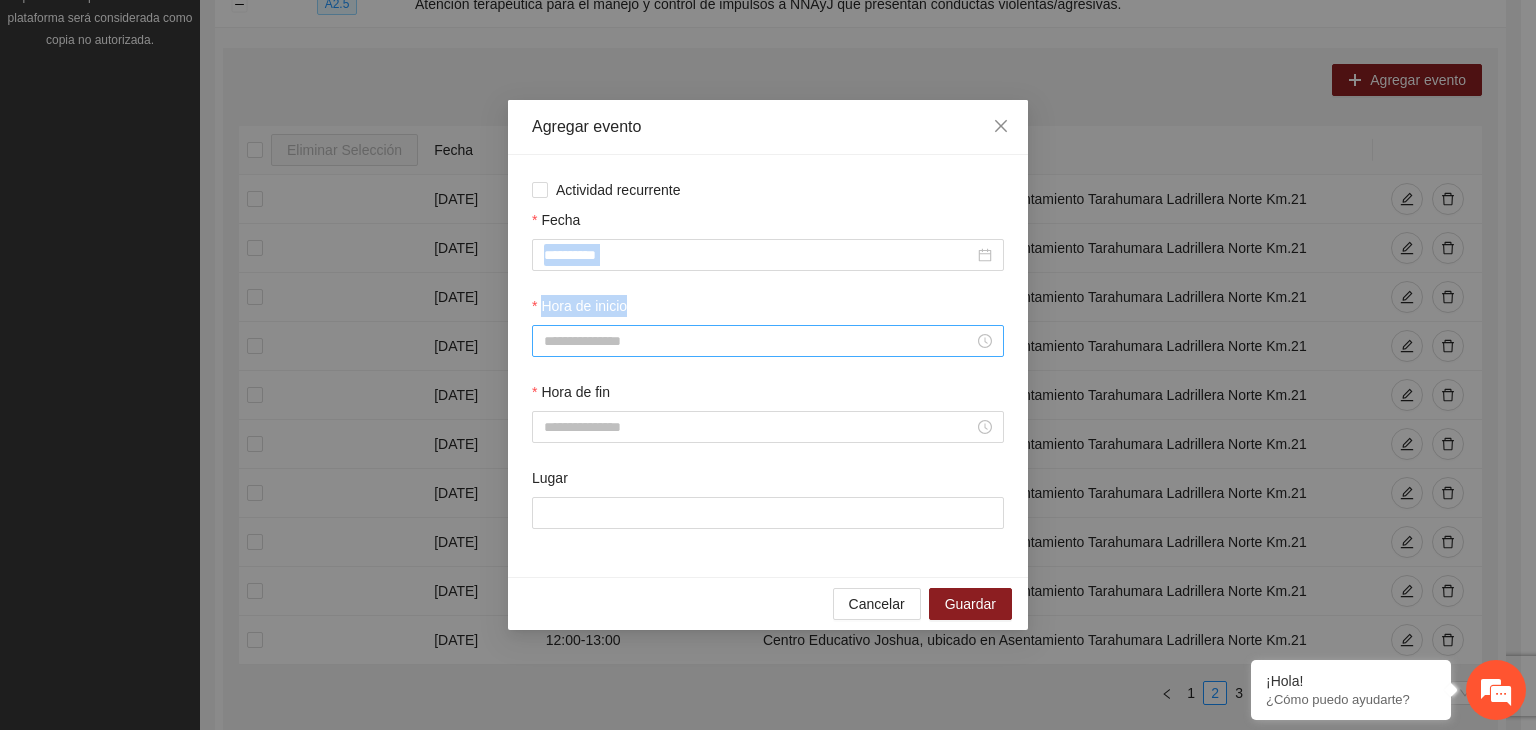 drag, startPoint x: 699, startPoint y: 217, endPoint x: 676, endPoint y: 337, distance: 122.18429 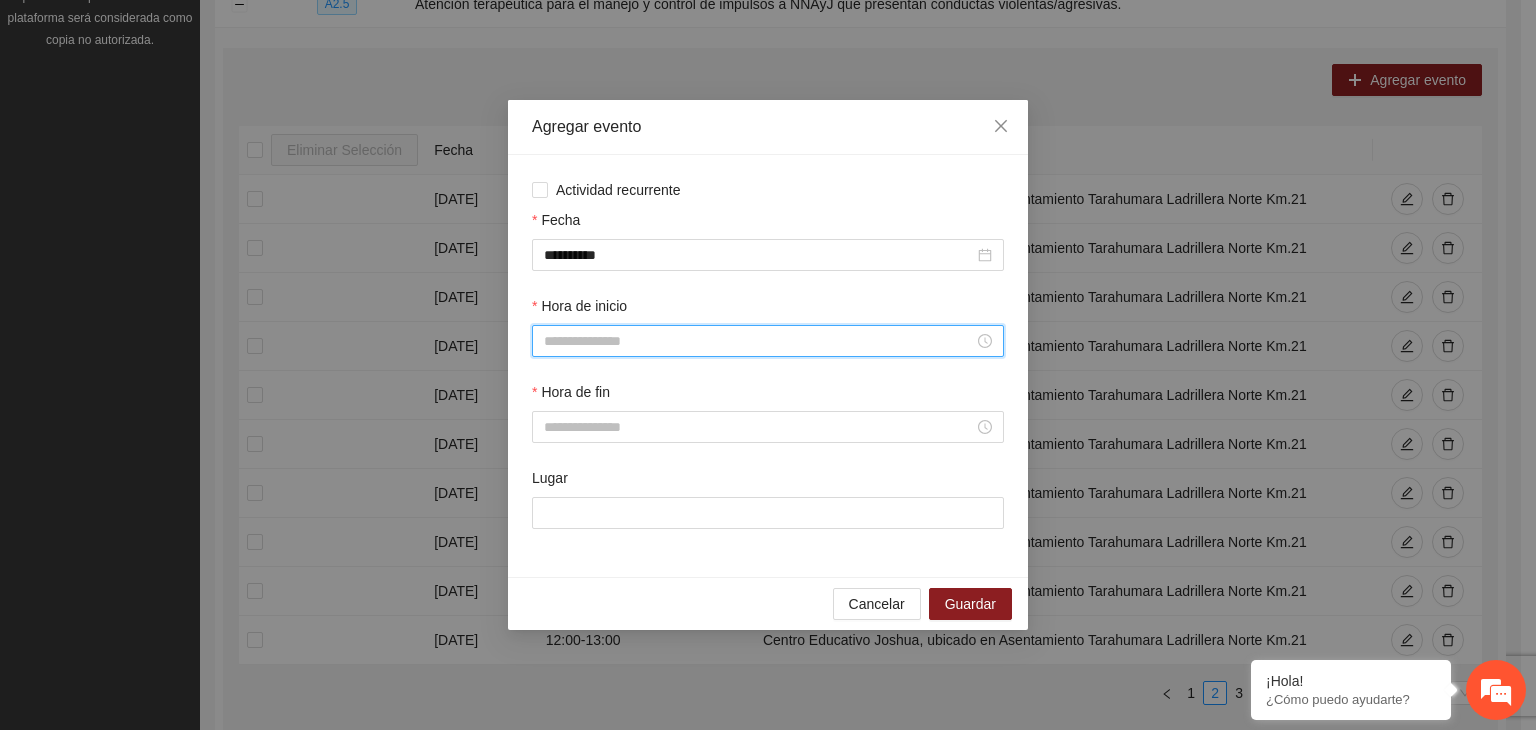 click on "Hora de inicio" at bounding box center (759, 341) 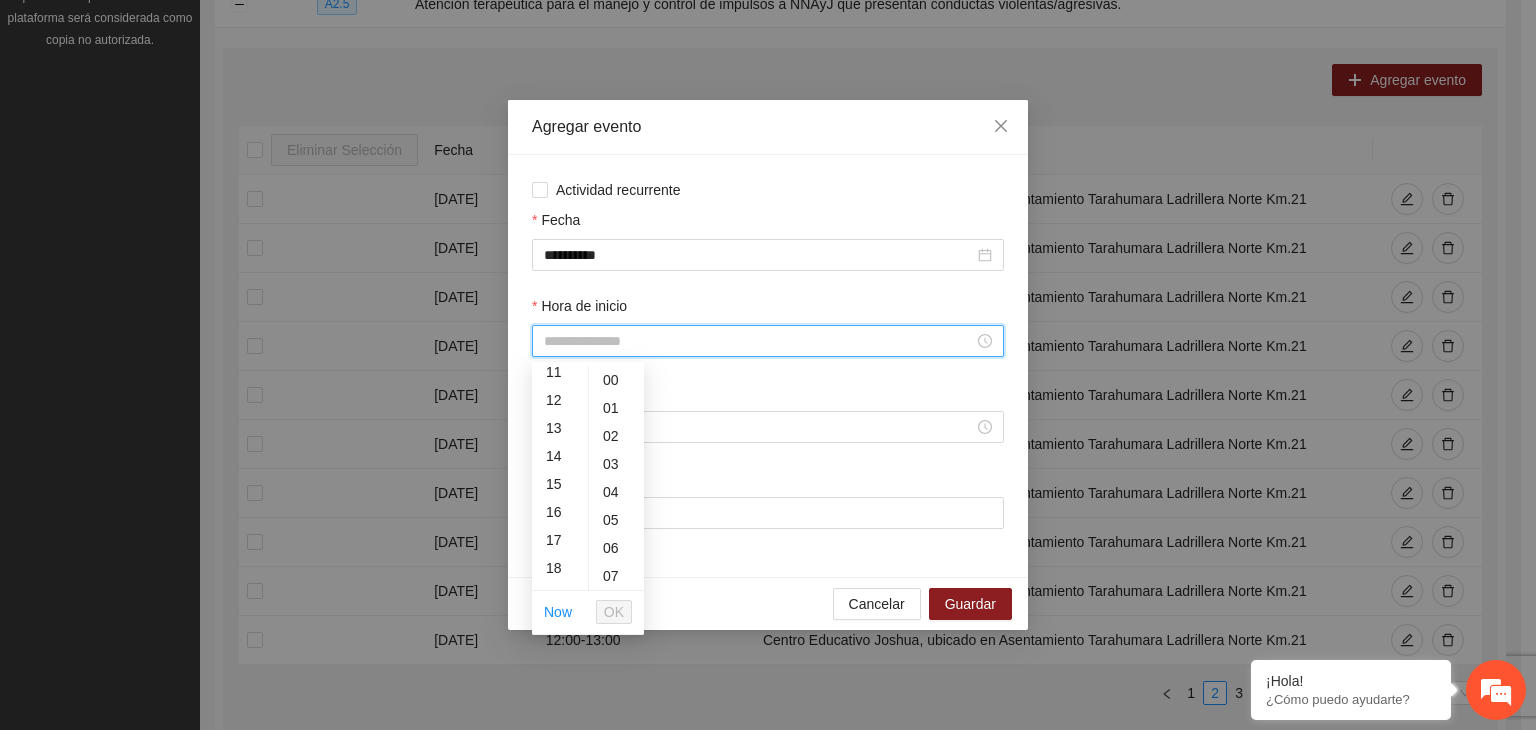 scroll, scrollTop: 331, scrollLeft: 0, axis: vertical 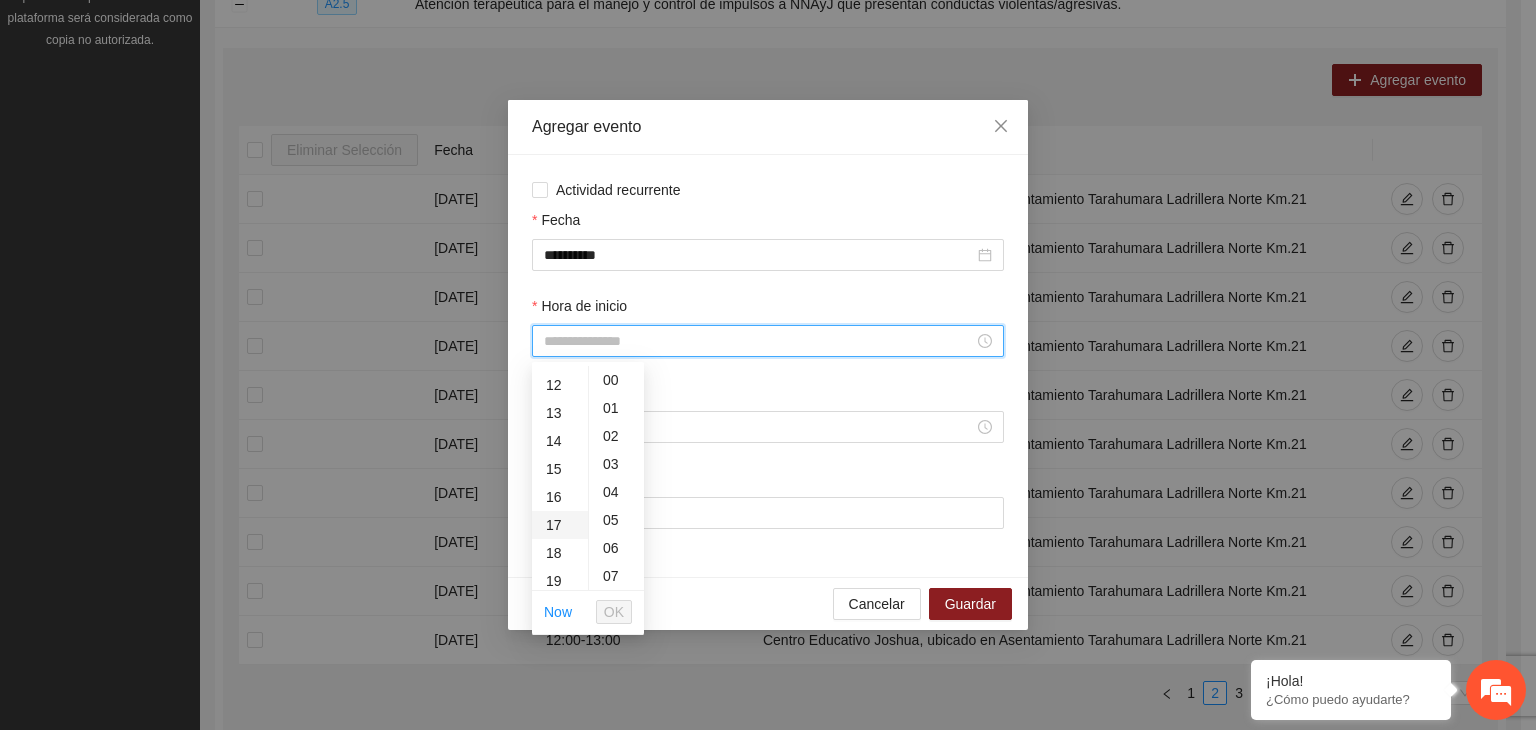 click on "17" at bounding box center (560, 525) 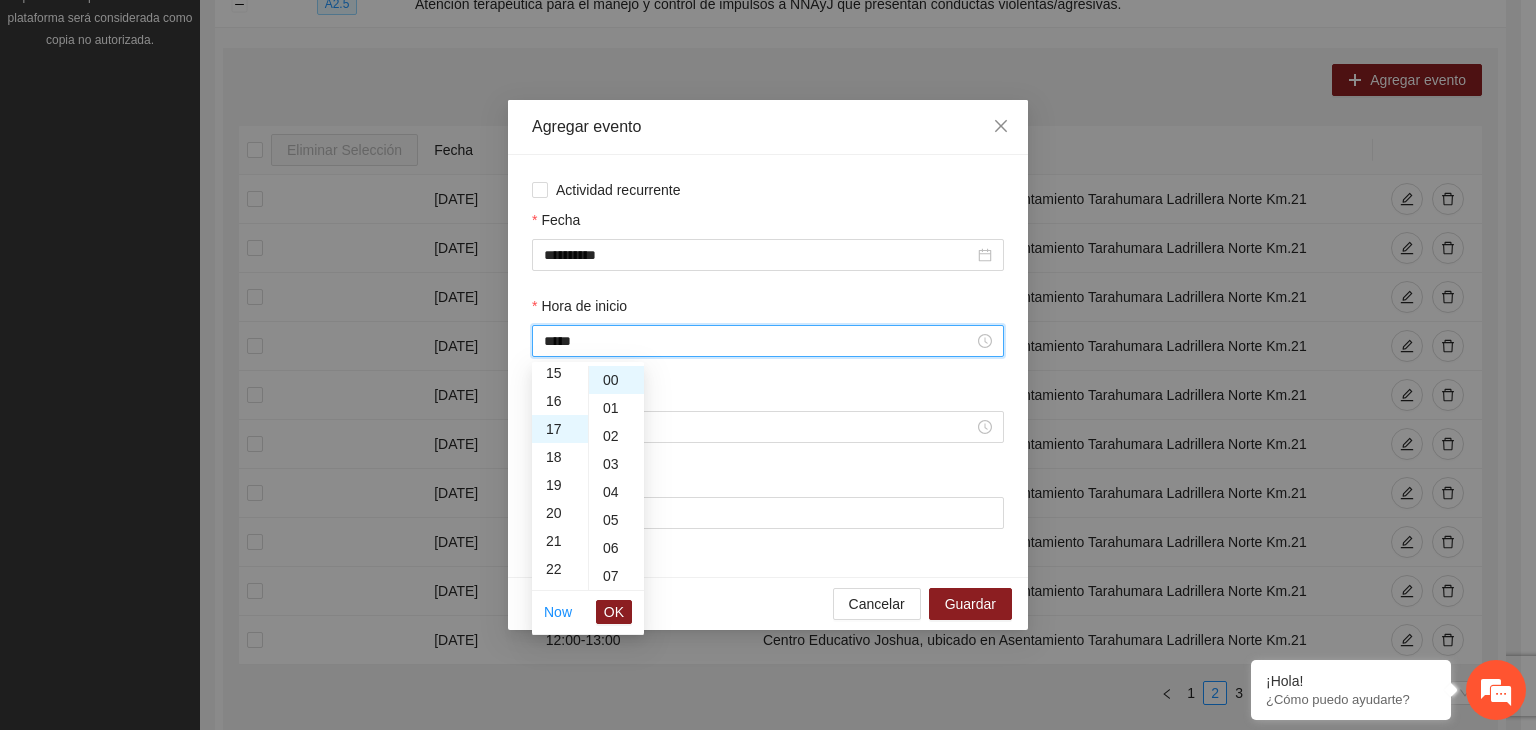 scroll, scrollTop: 476, scrollLeft: 0, axis: vertical 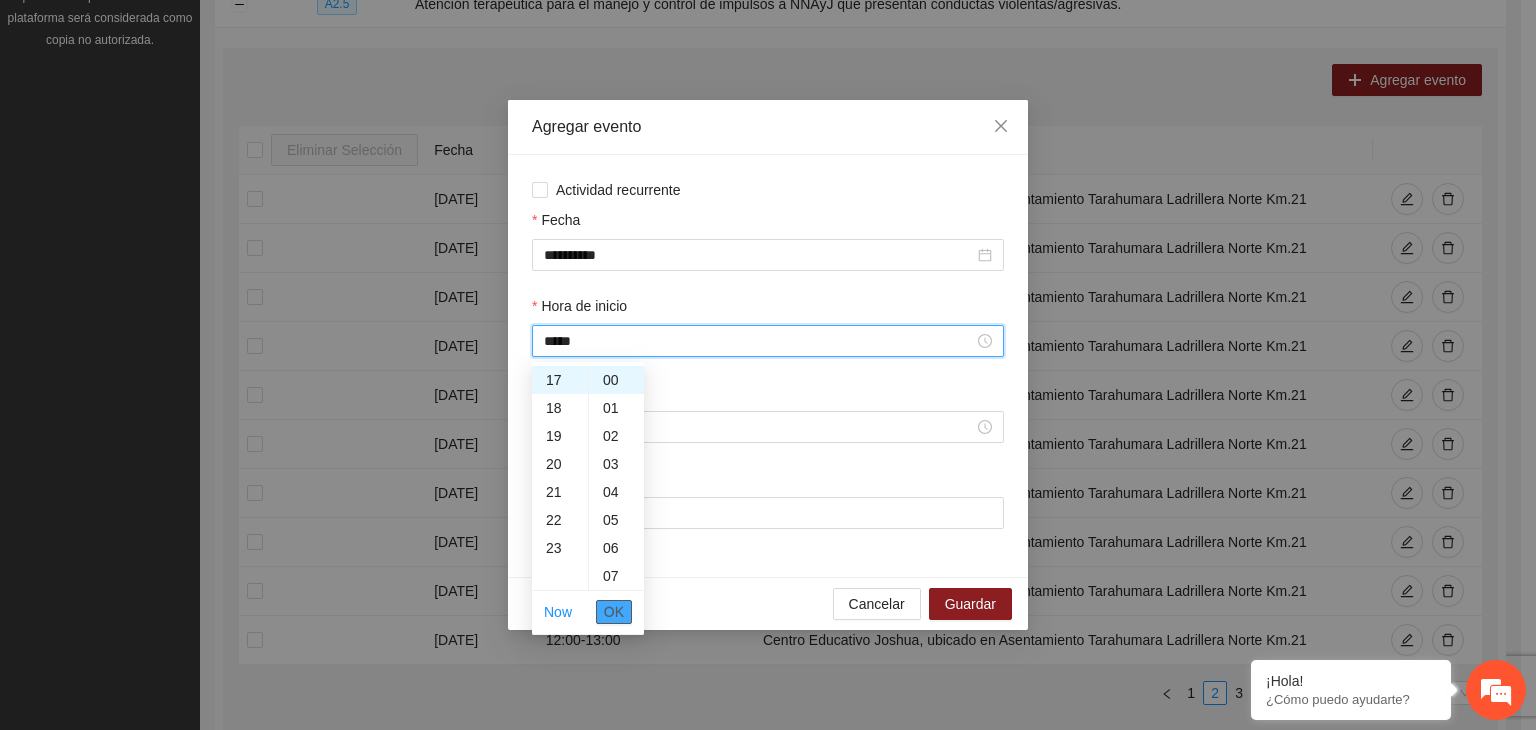 click on "OK" at bounding box center (614, 612) 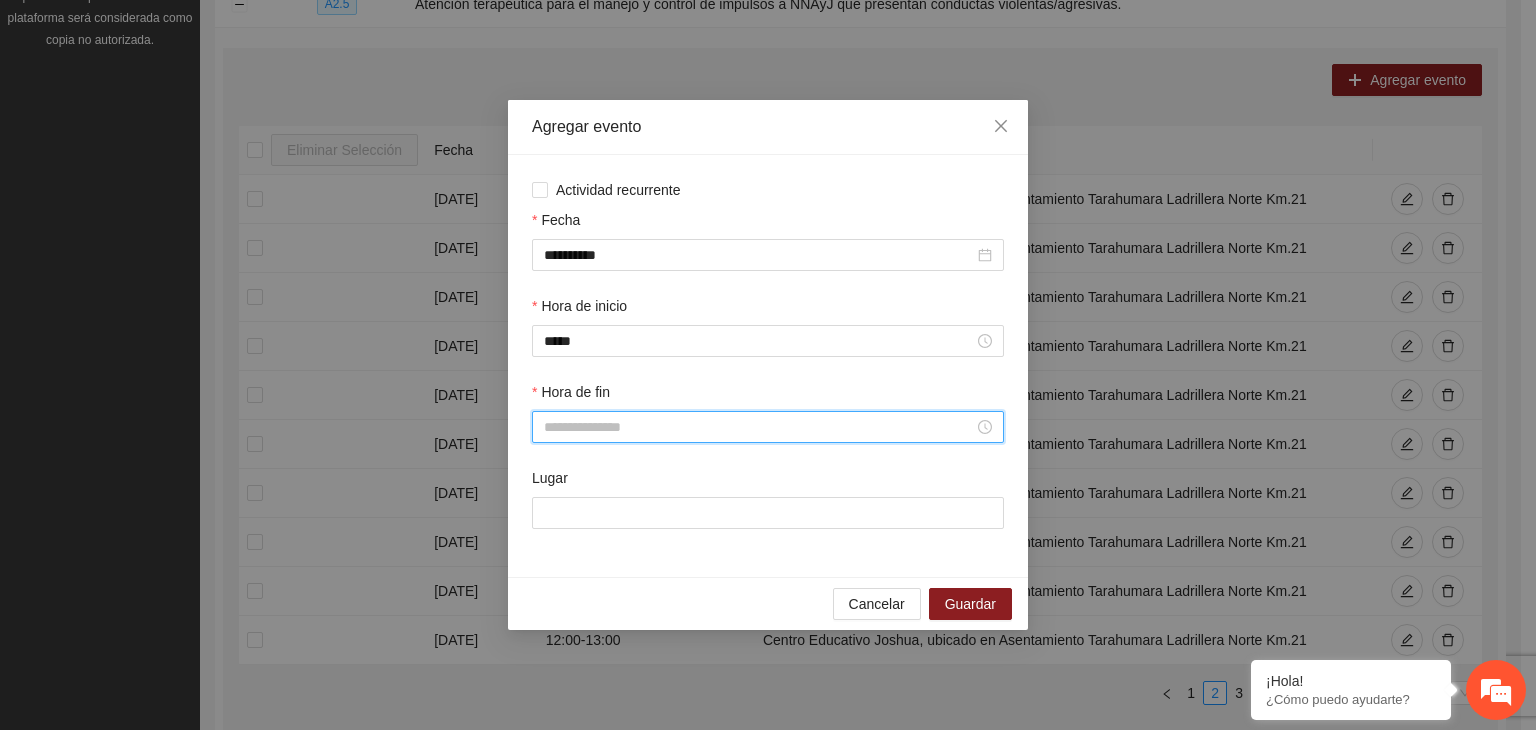 click on "Hora de fin" at bounding box center (759, 427) 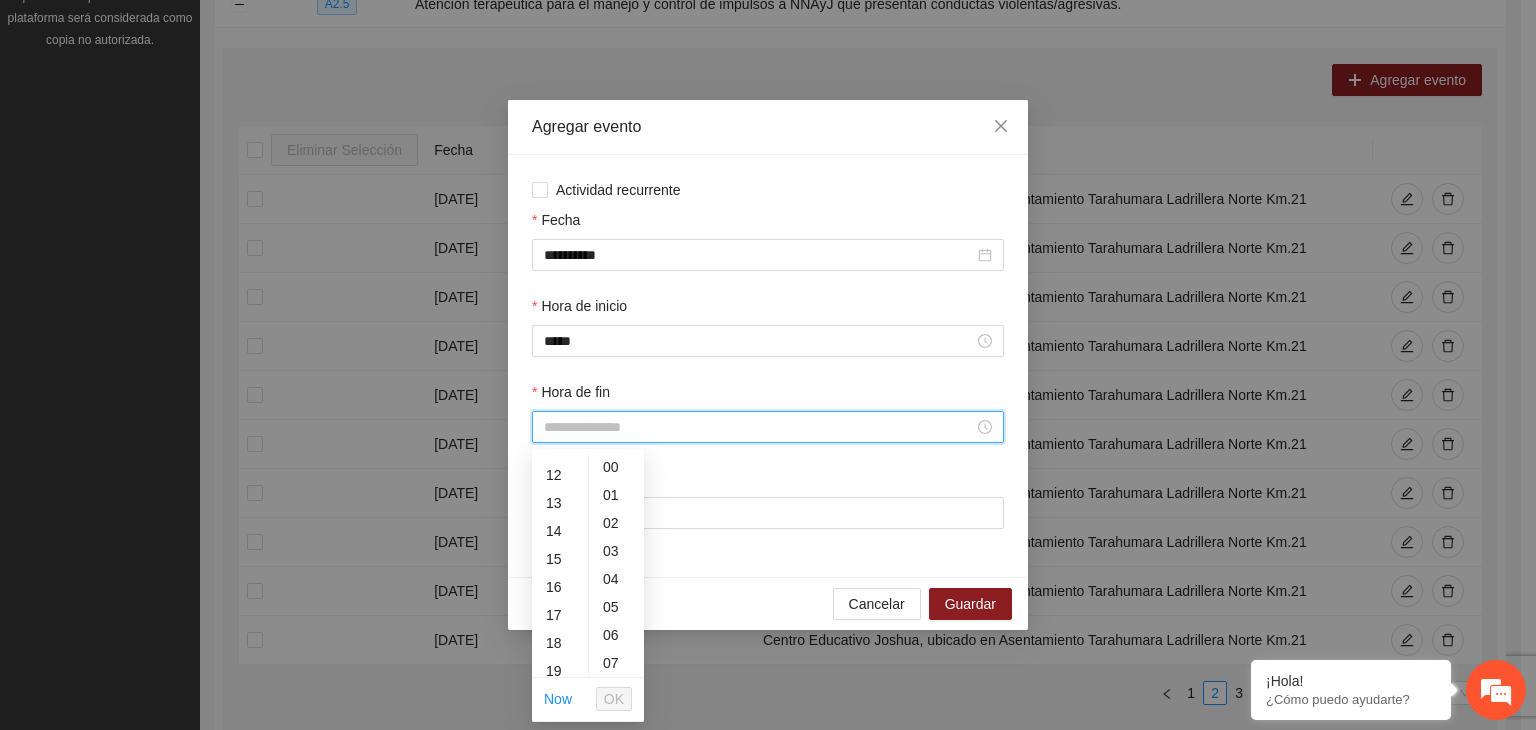 scroll, scrollTop: 347, scrollLeft: 0, axis: vertical 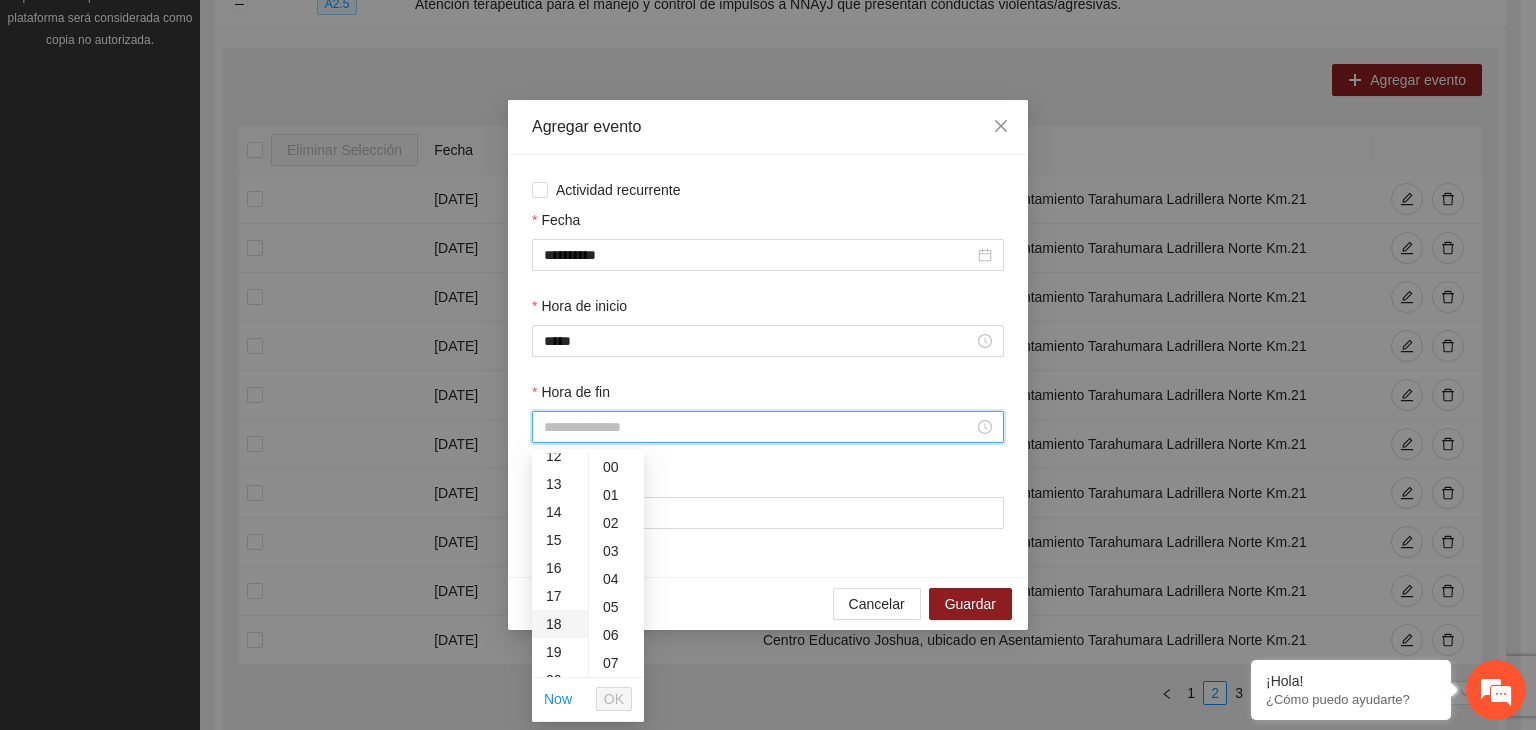 click on "18" at bounding box center [560, 624] 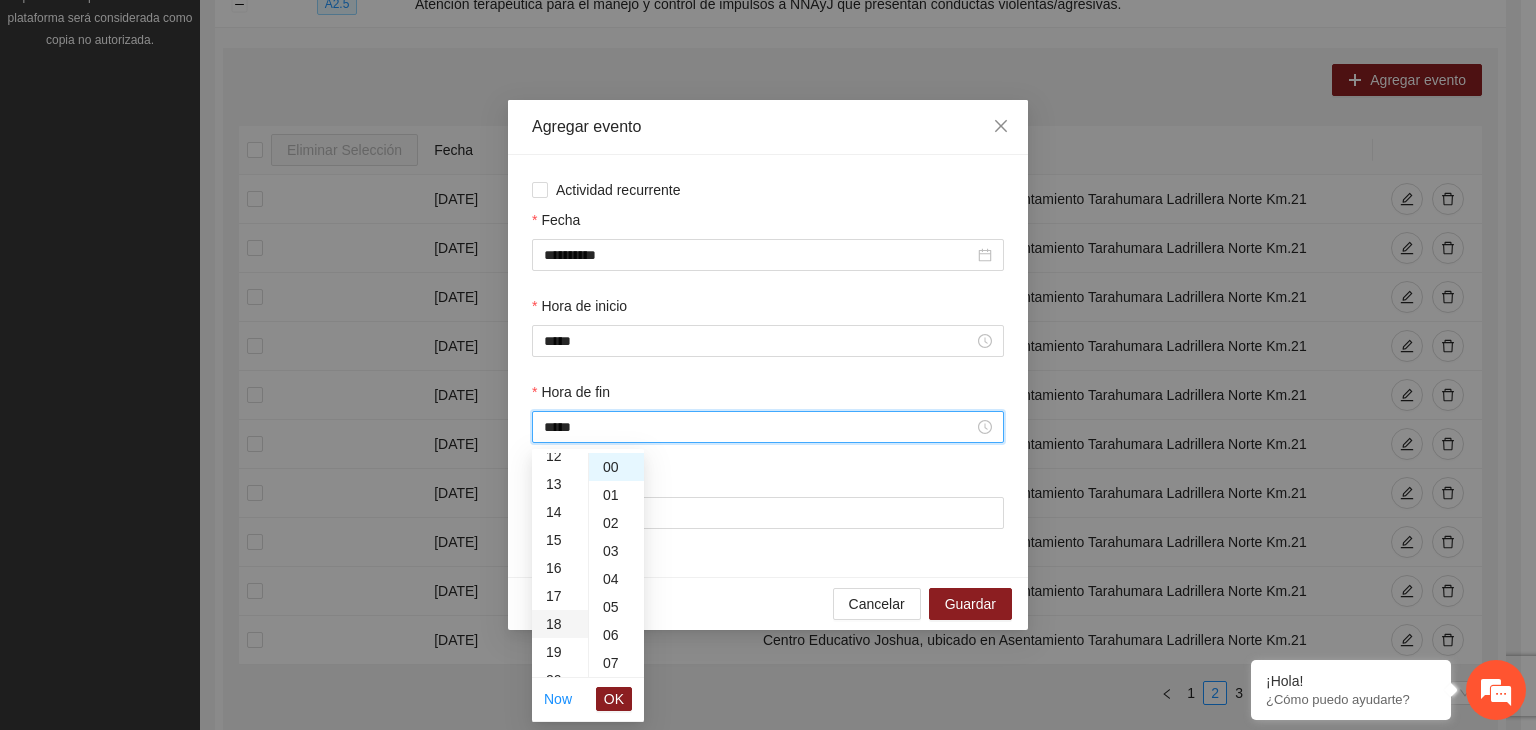 scroll, scrollTop: 504, scrollLeft: 0, axis: vertical 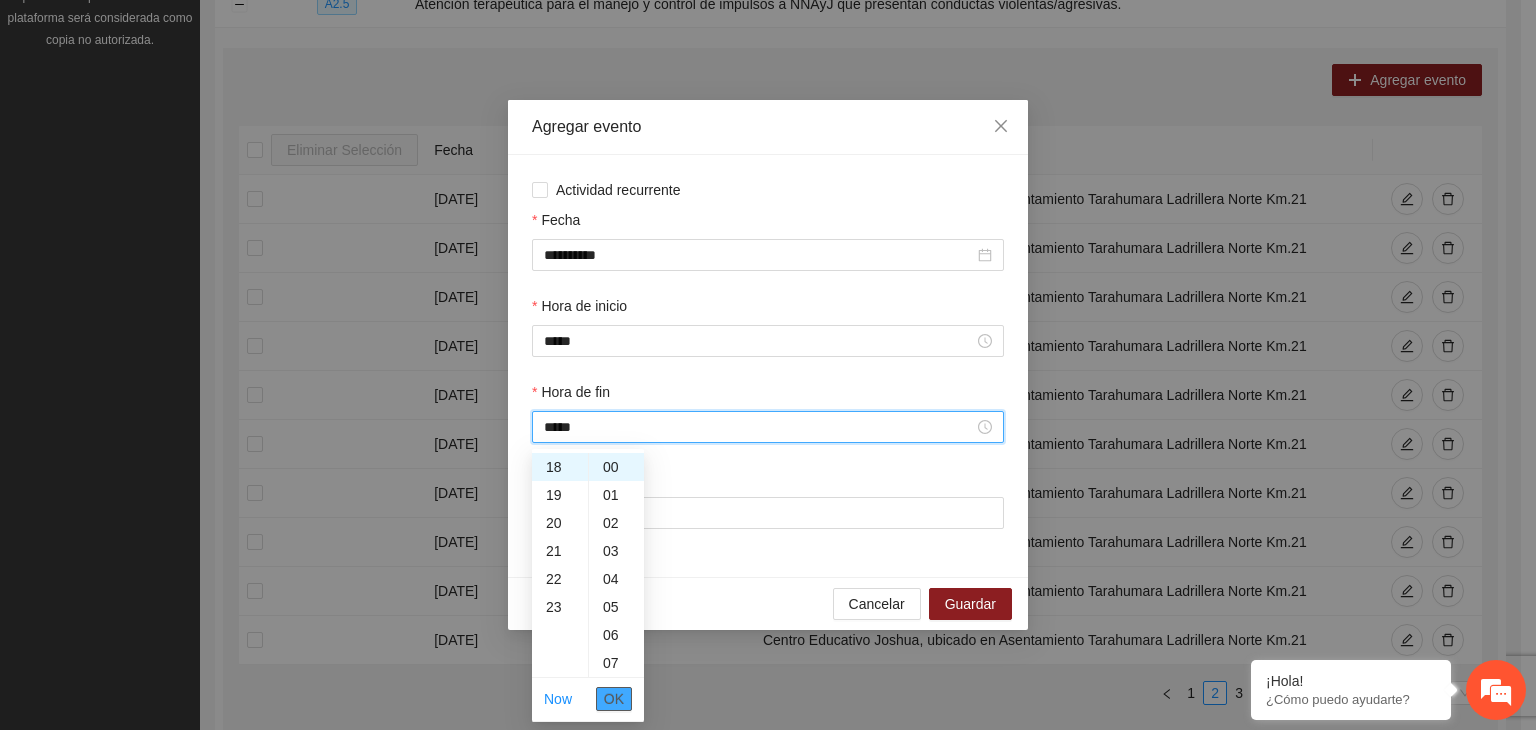 click on "OK" at bounding box center (614, 699) 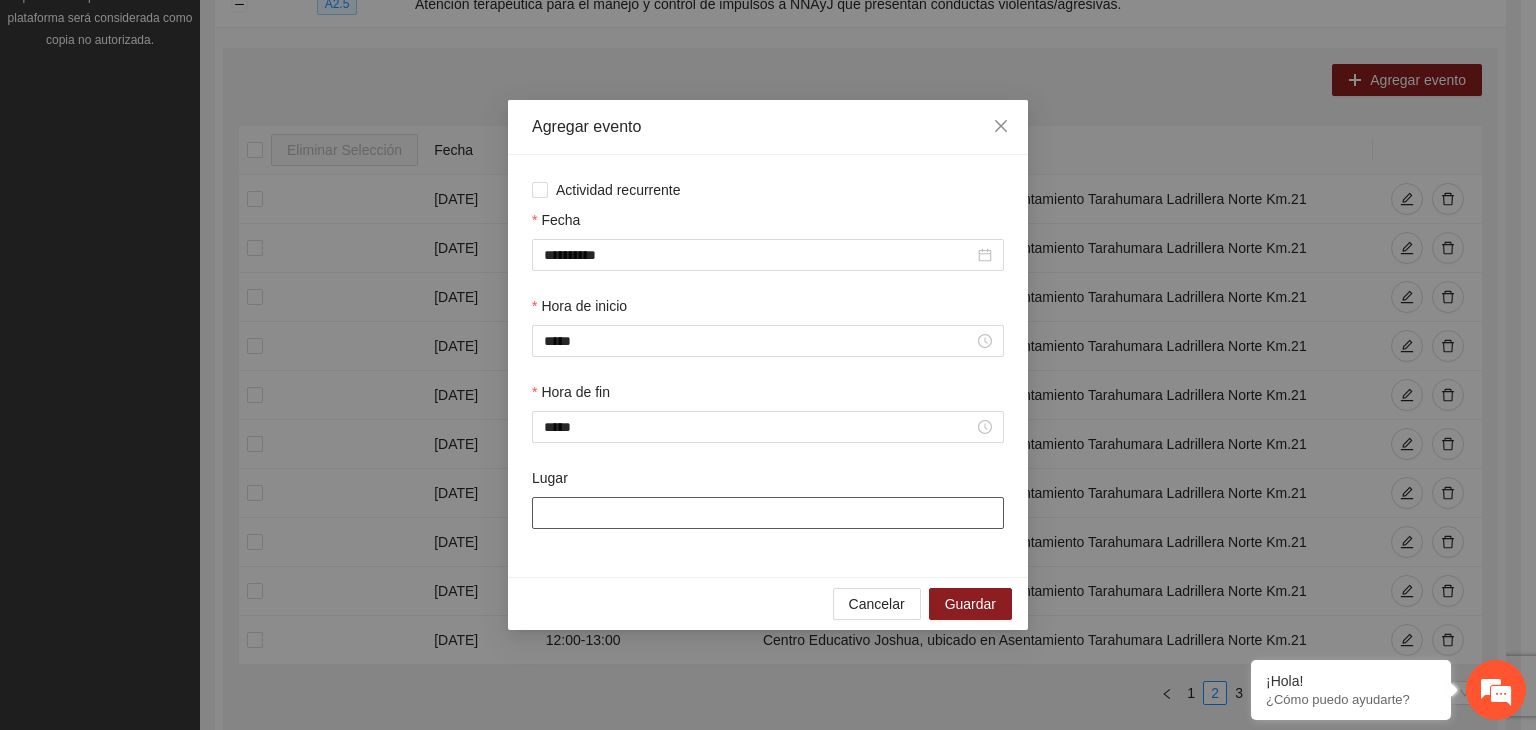 click on "Lugar" at bounding box center [768, 513] 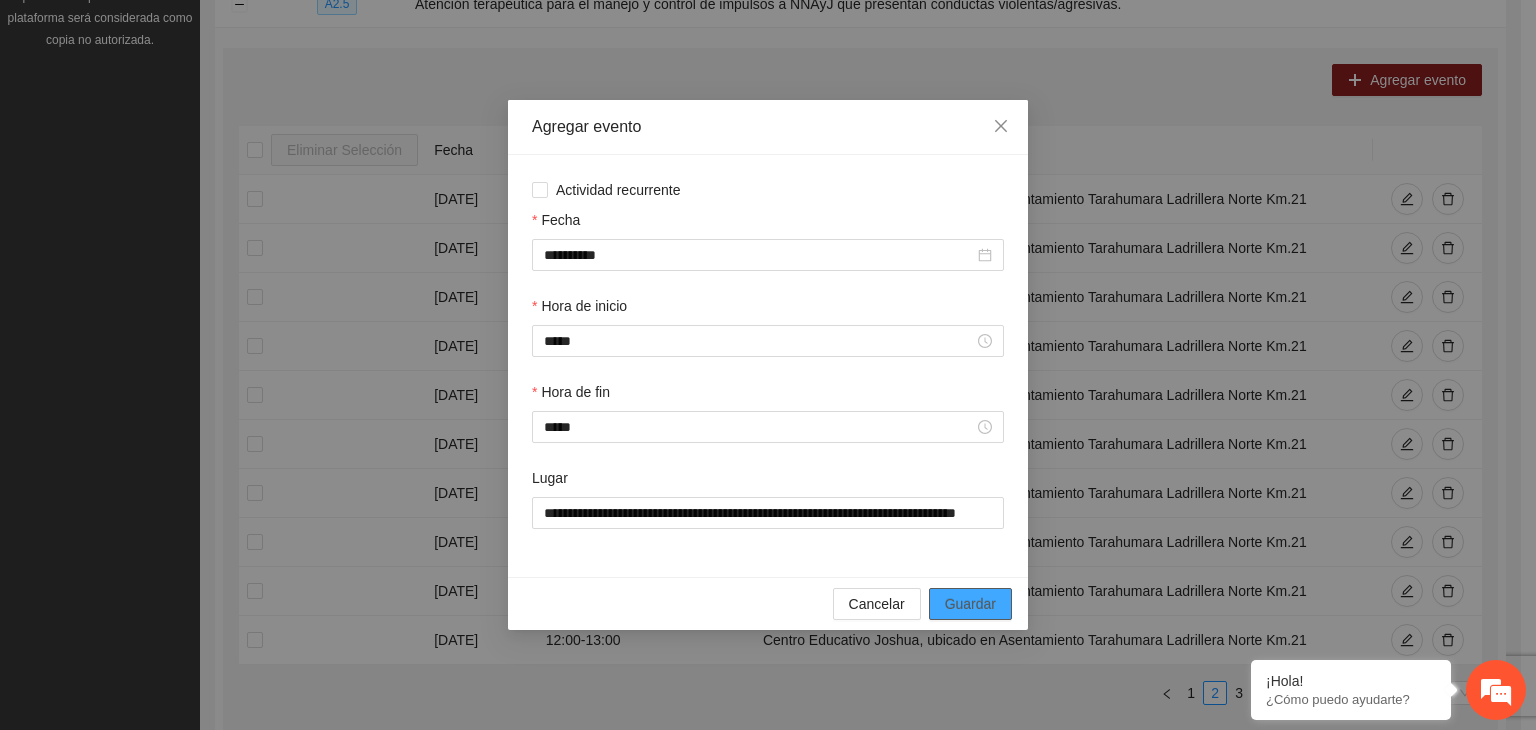 click on "Guardar" at bounding box center [970, 604] 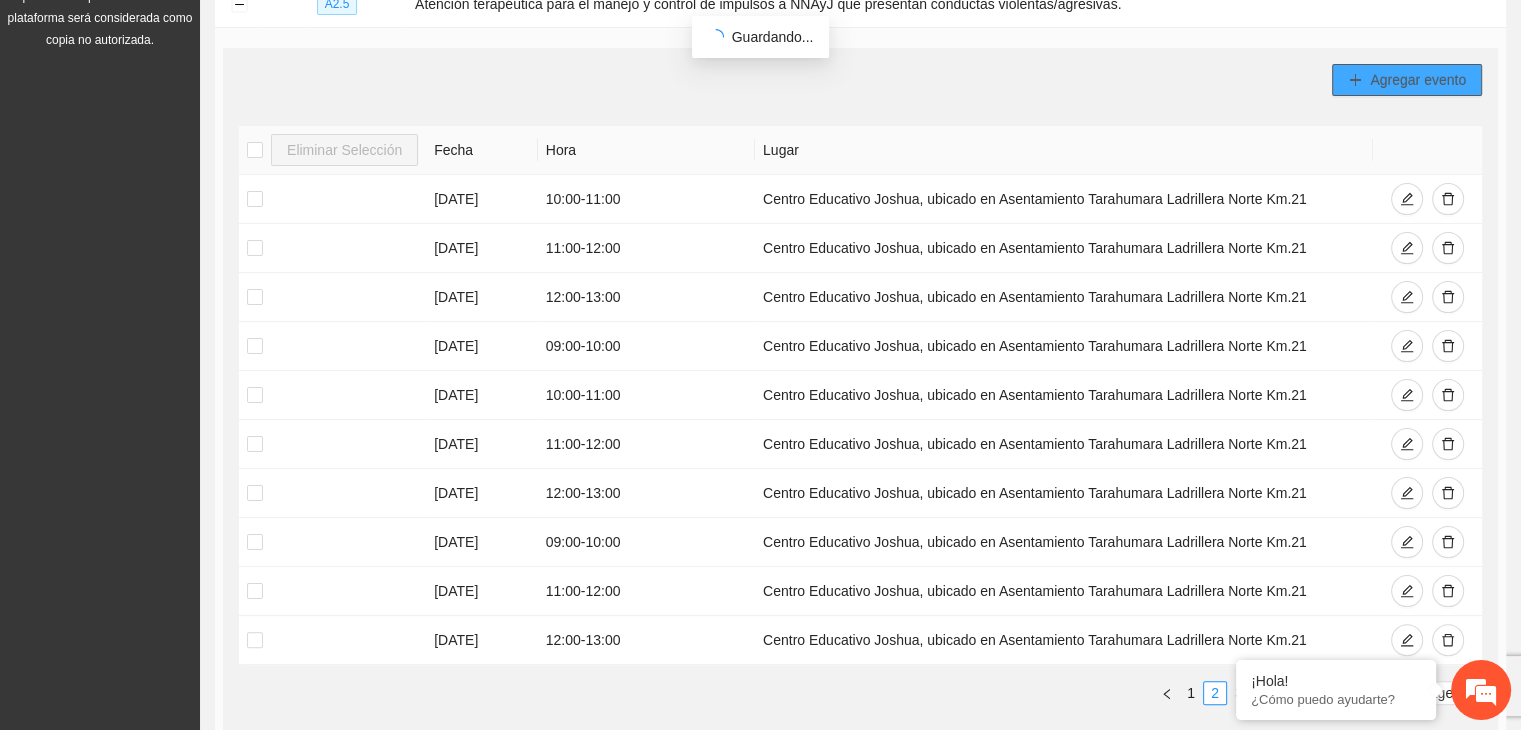 click on "Agregar evento" at bounding box center [1407, 80] 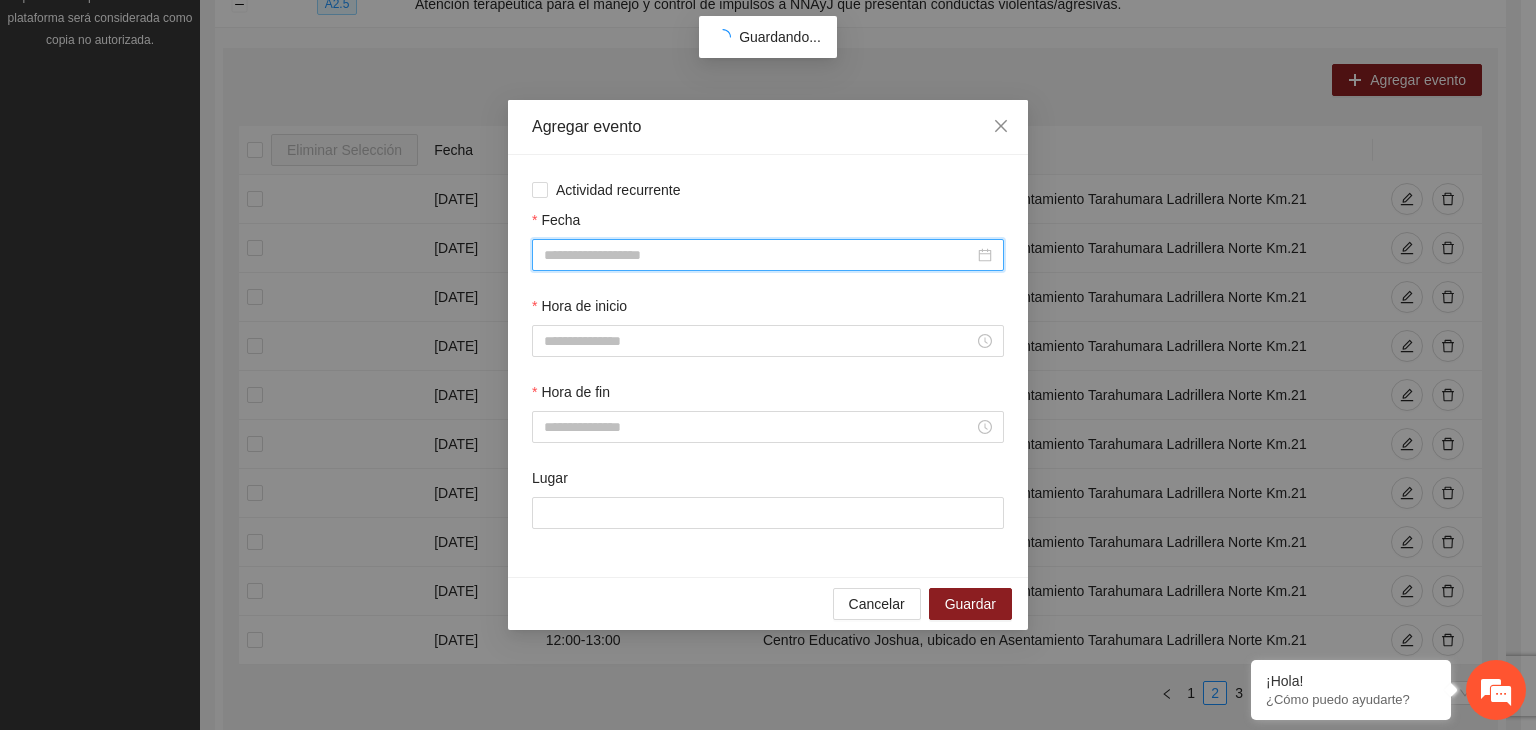 click on "Fecha" at bounding box center [759, 255] 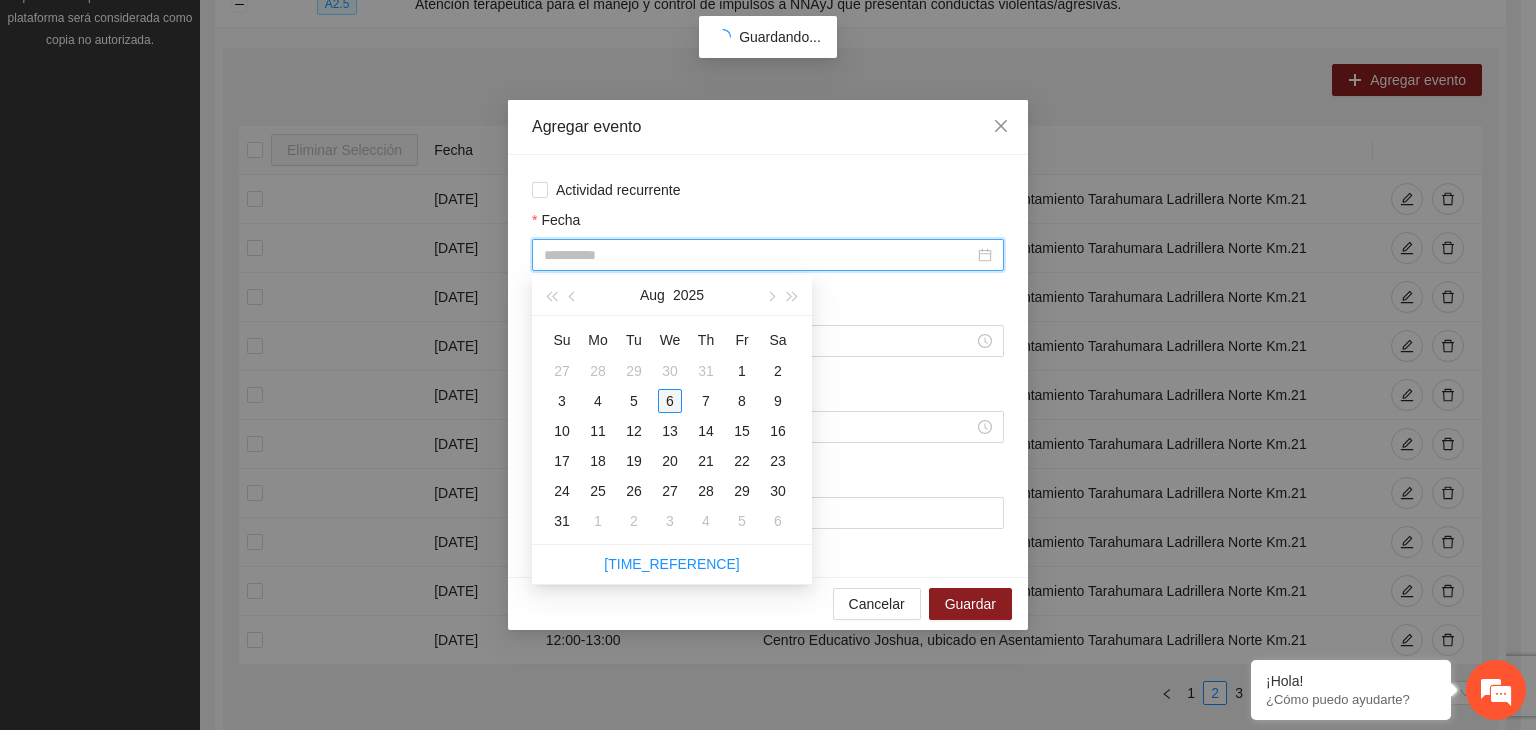 type on "**********" 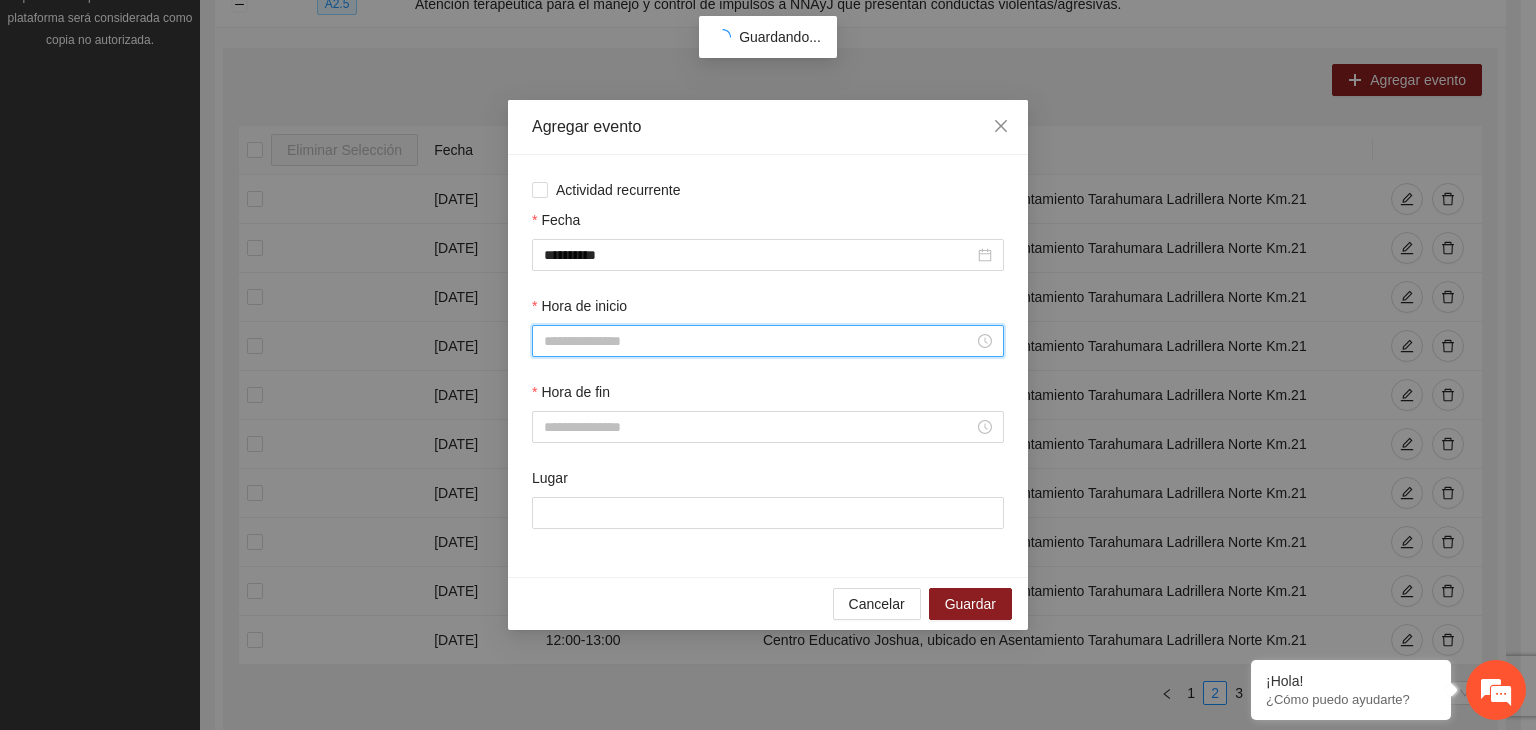 click on "Hora de inicio" at bounding box center [759, 341] 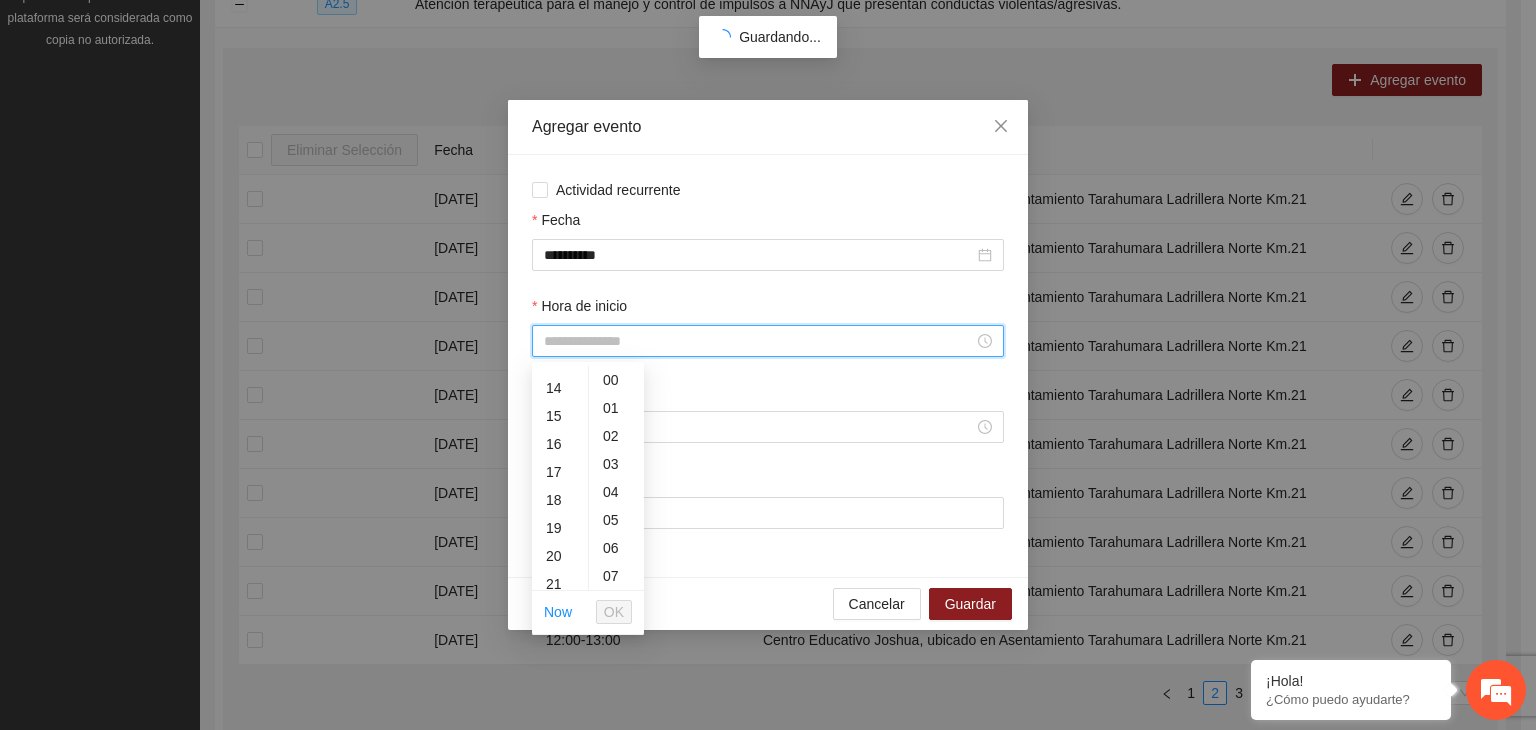 scroll, scrollTop: 395, scrollLeft: 0, axis: vertical 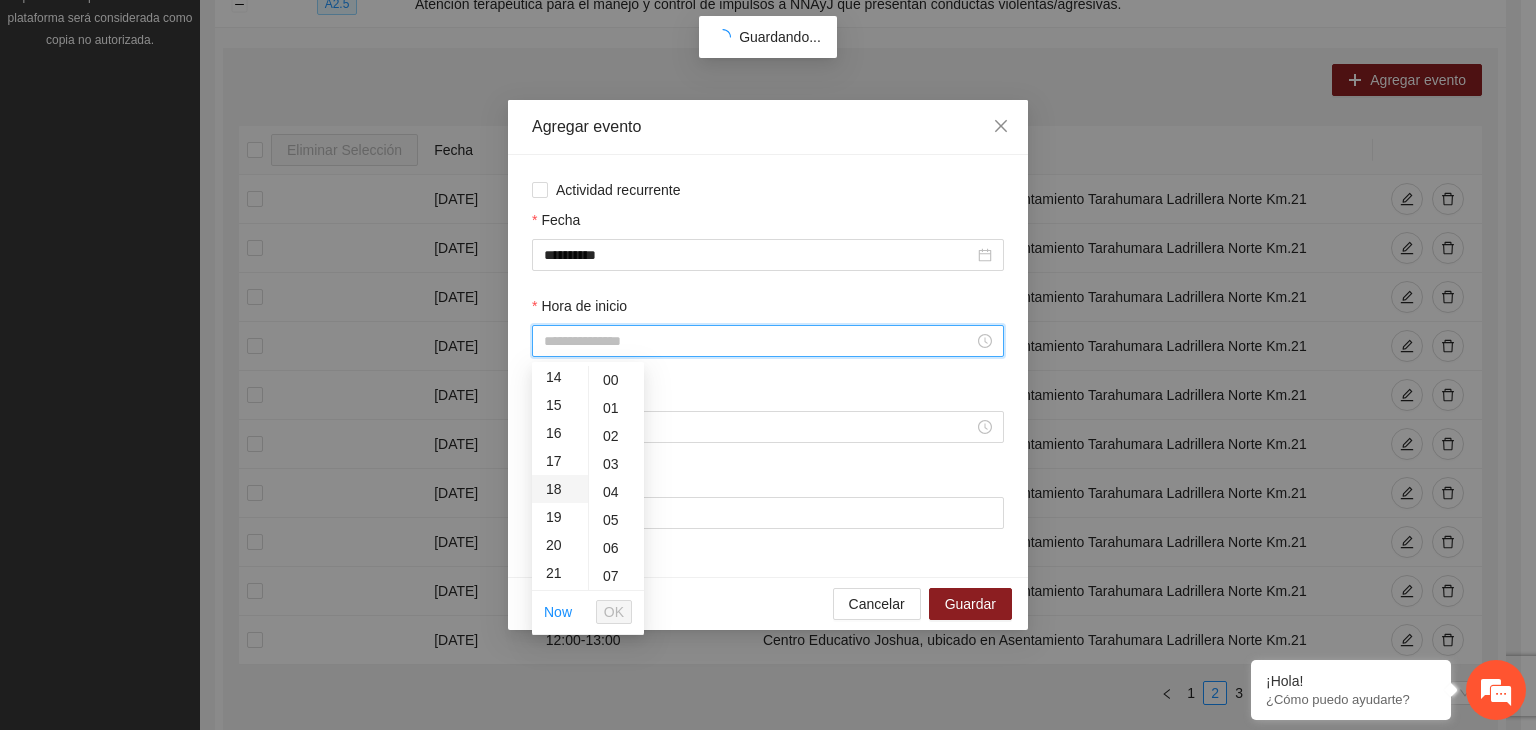 click on "18" at bounding box center [560, 489] 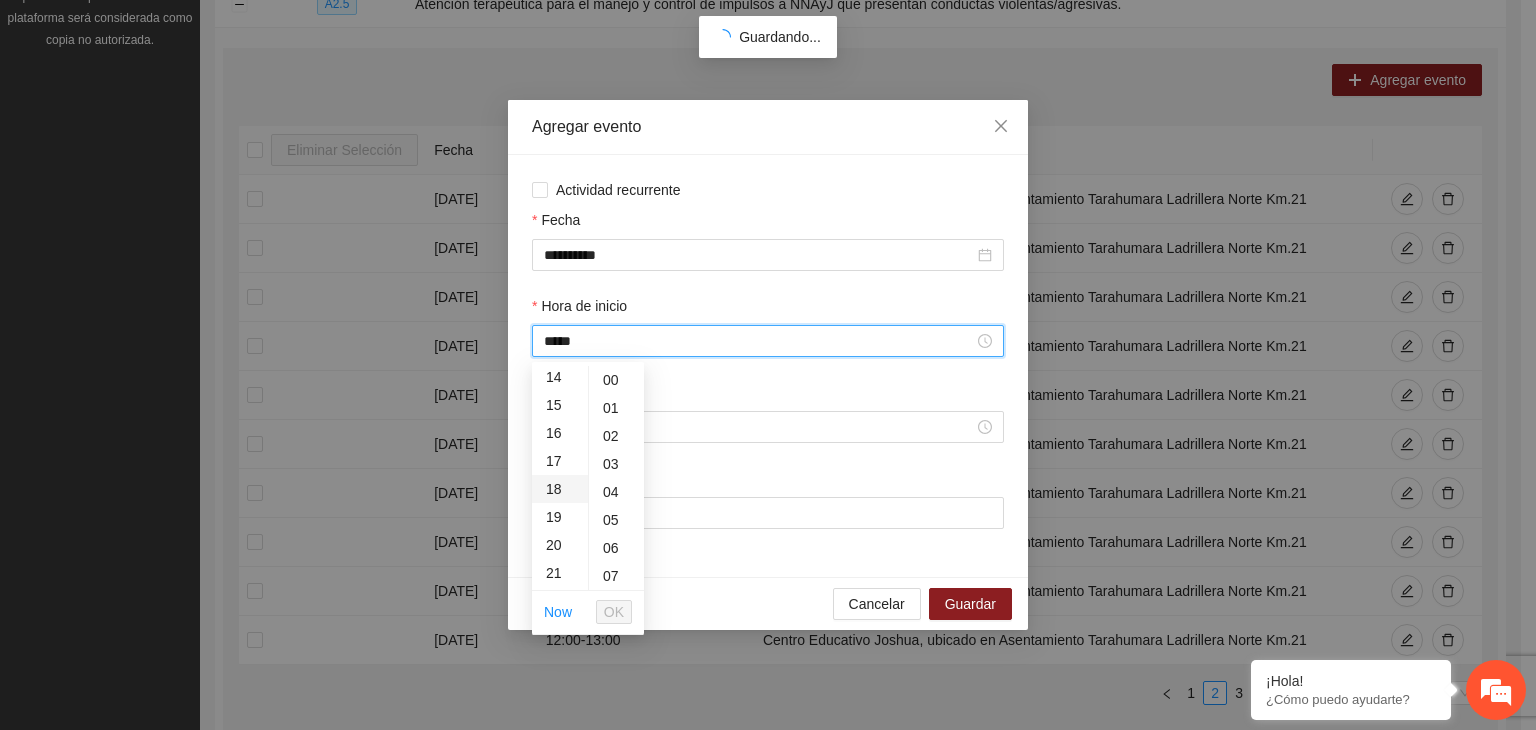 scroll, scrollTop: 504, scrollLeft: 0, axis: vertical 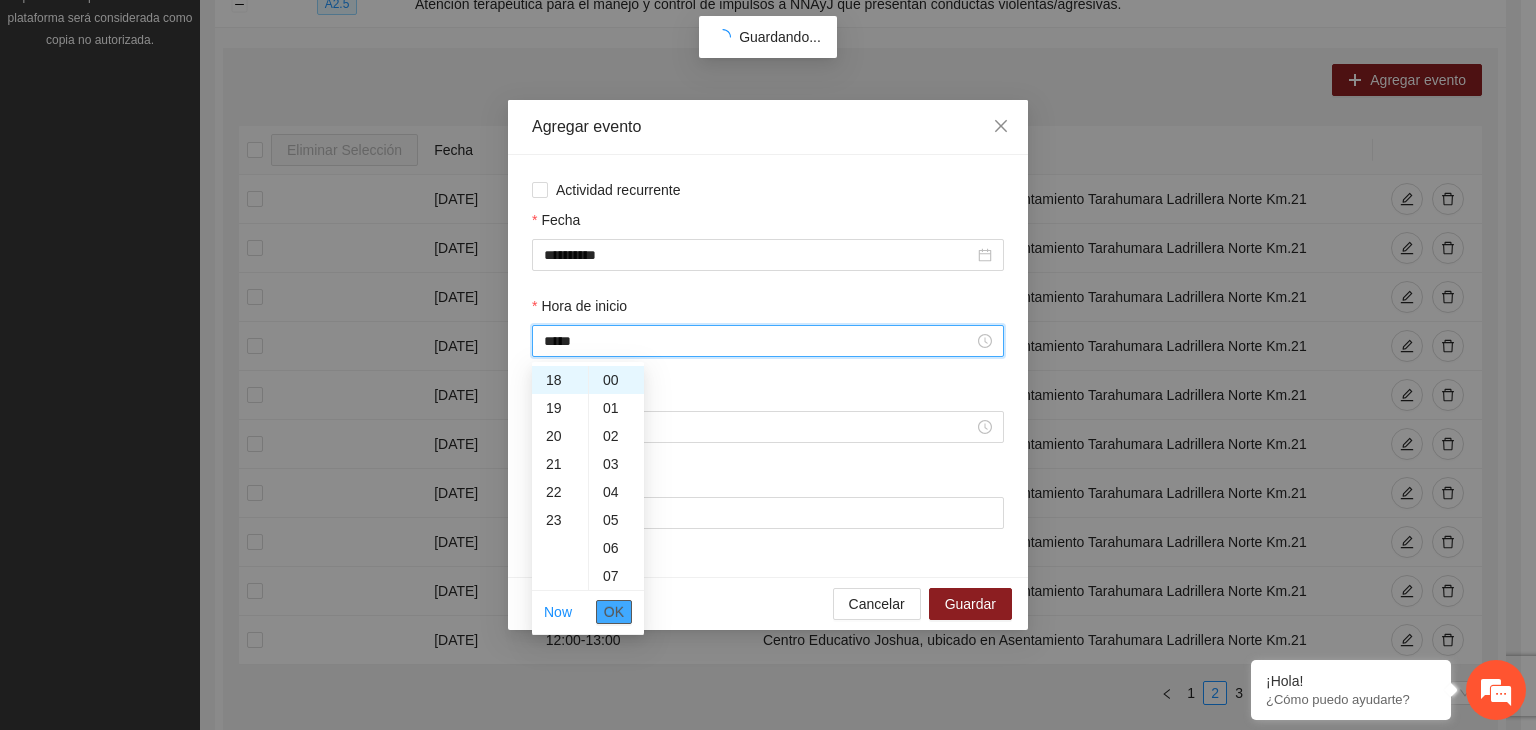 click on "OK" at bounding box center (614, 612) 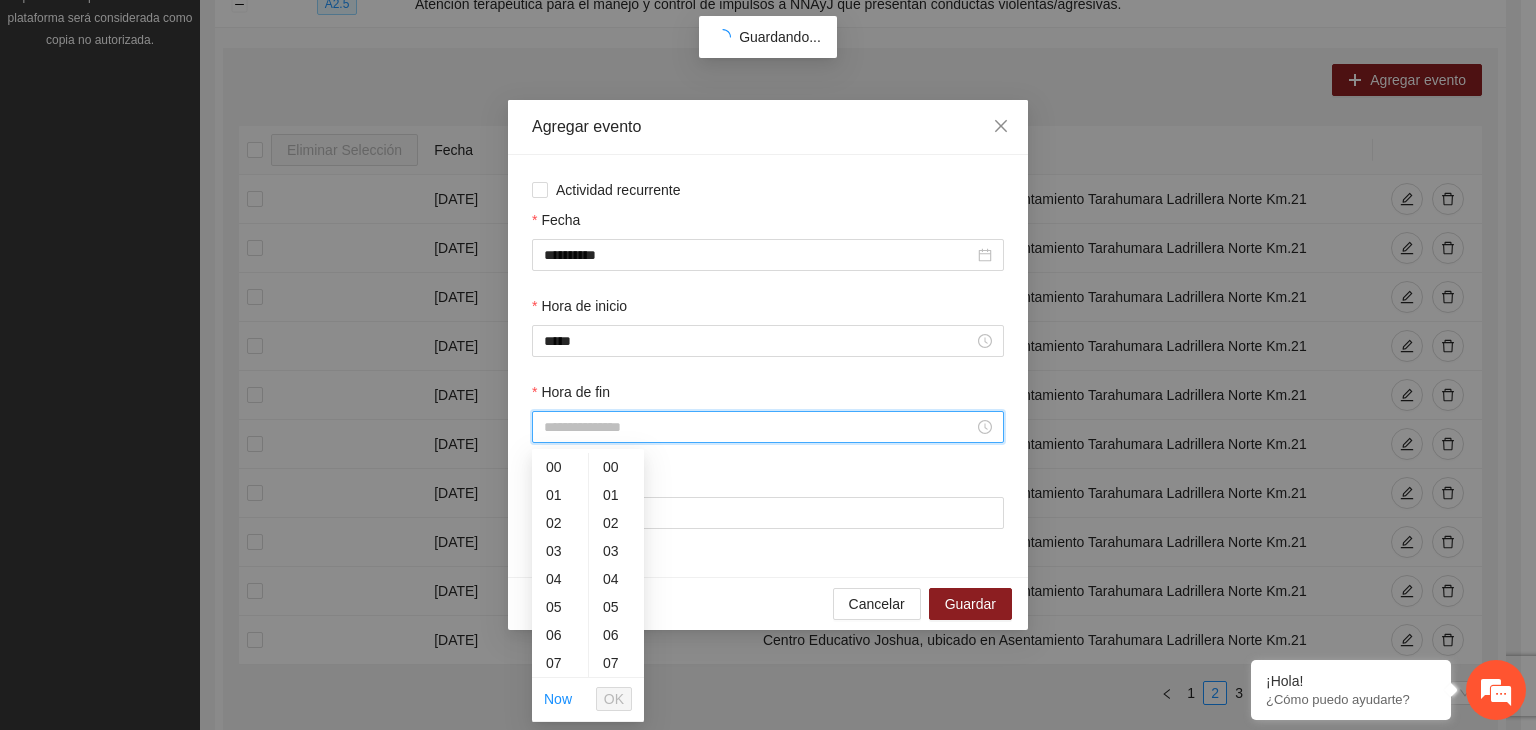 click on "Hora de fin" at bounding box center [759, 427] 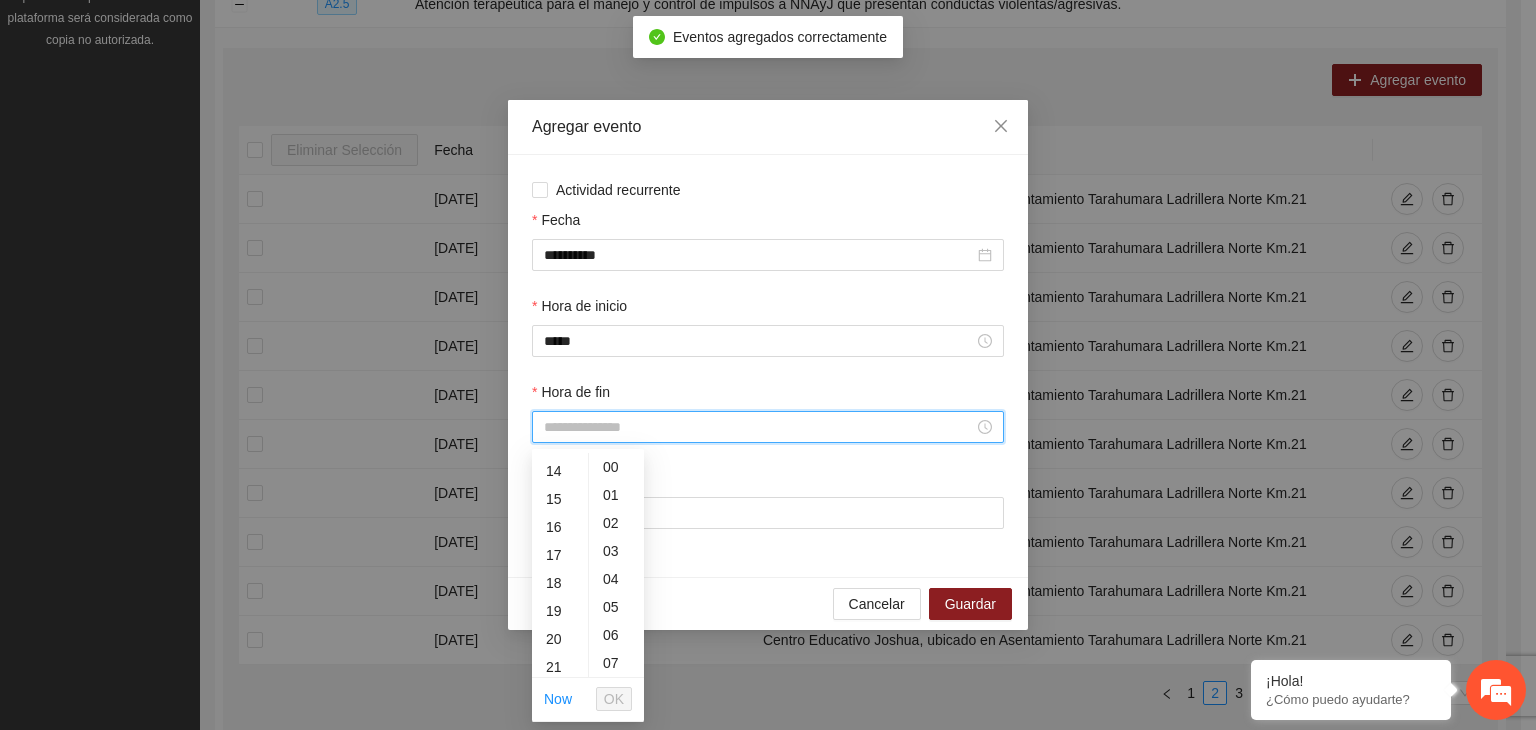 scroll, scrollTop: 398, scrollLeft: 0, axis: vertical 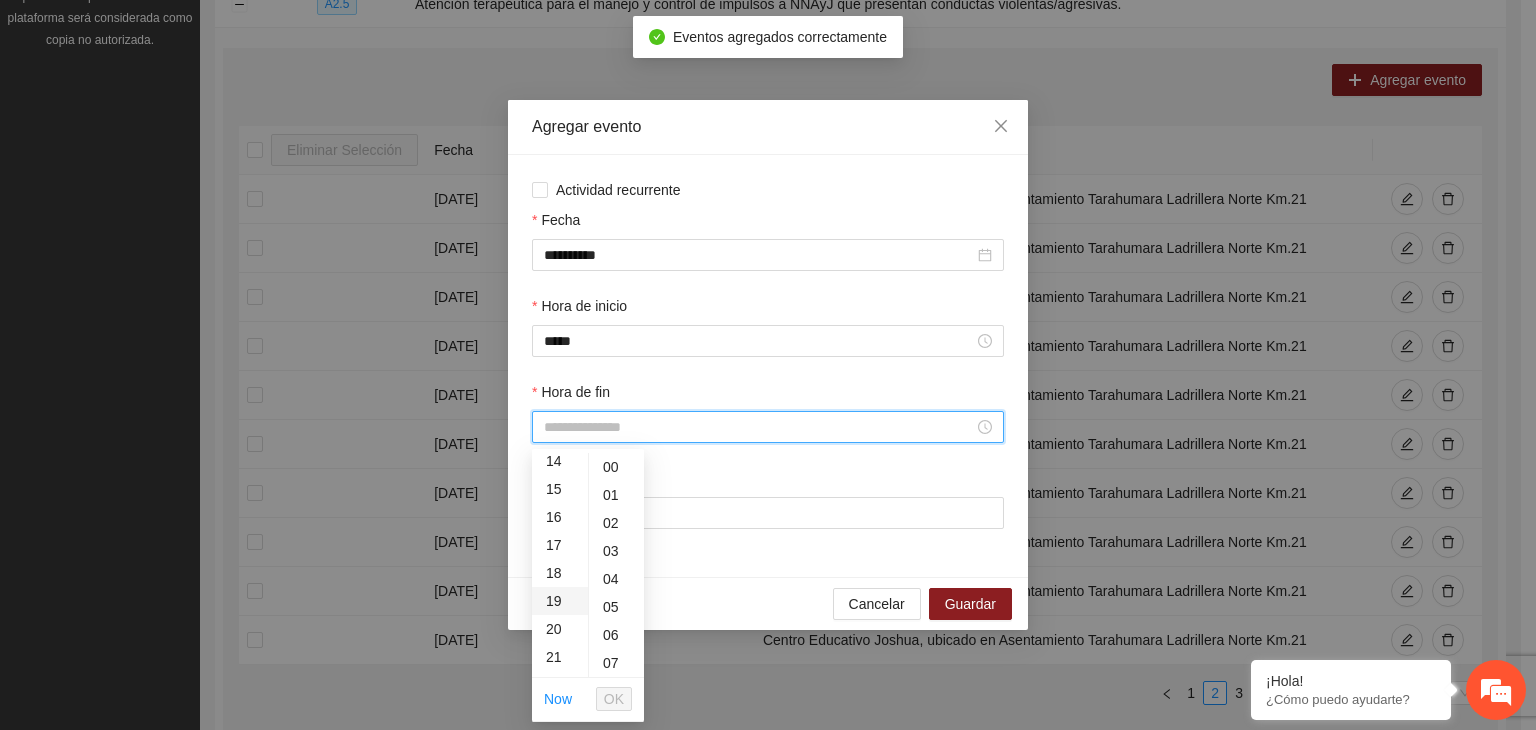 click on "19" at bounding box center (560, 601) 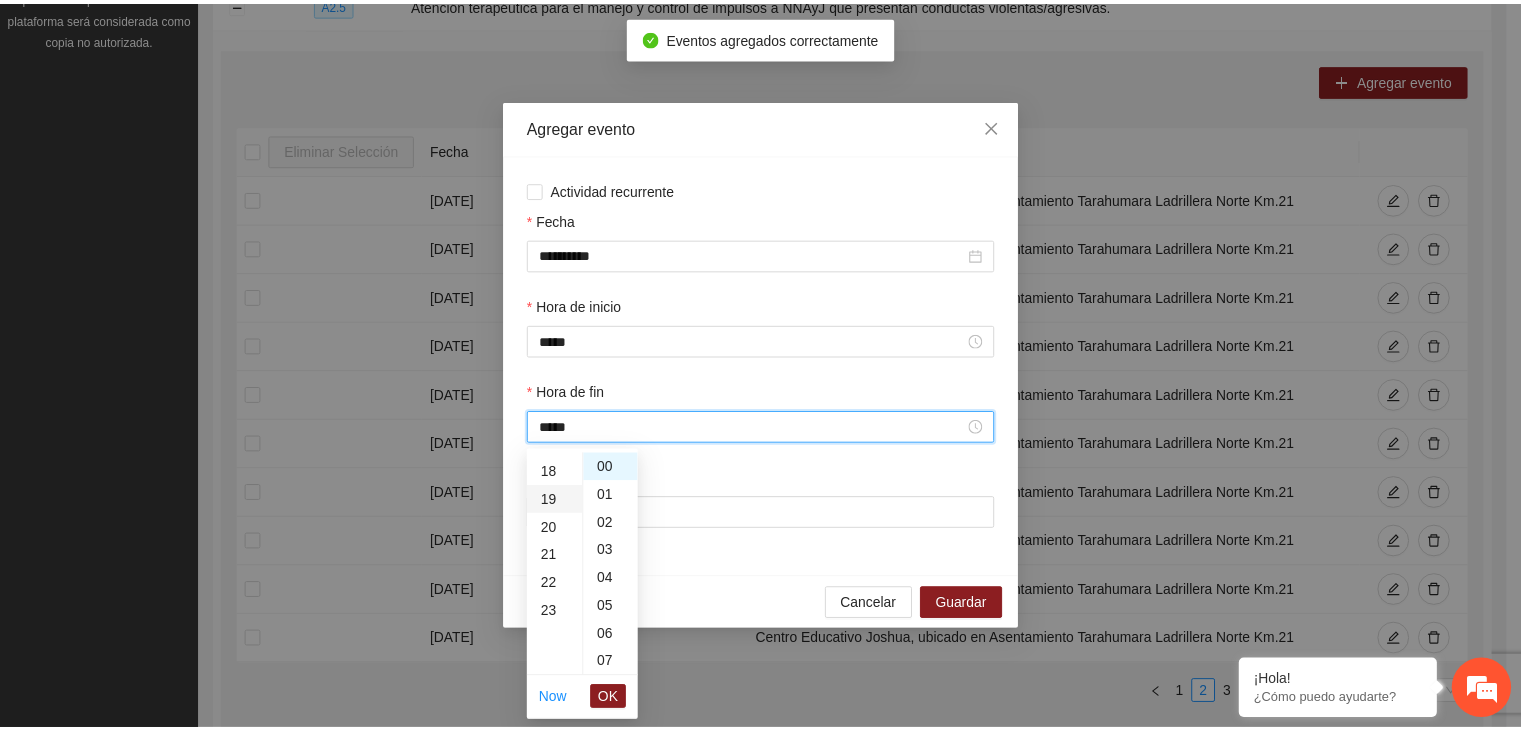 scroll, scrollTop: 532, scrollLeft: 0, axis: vertical 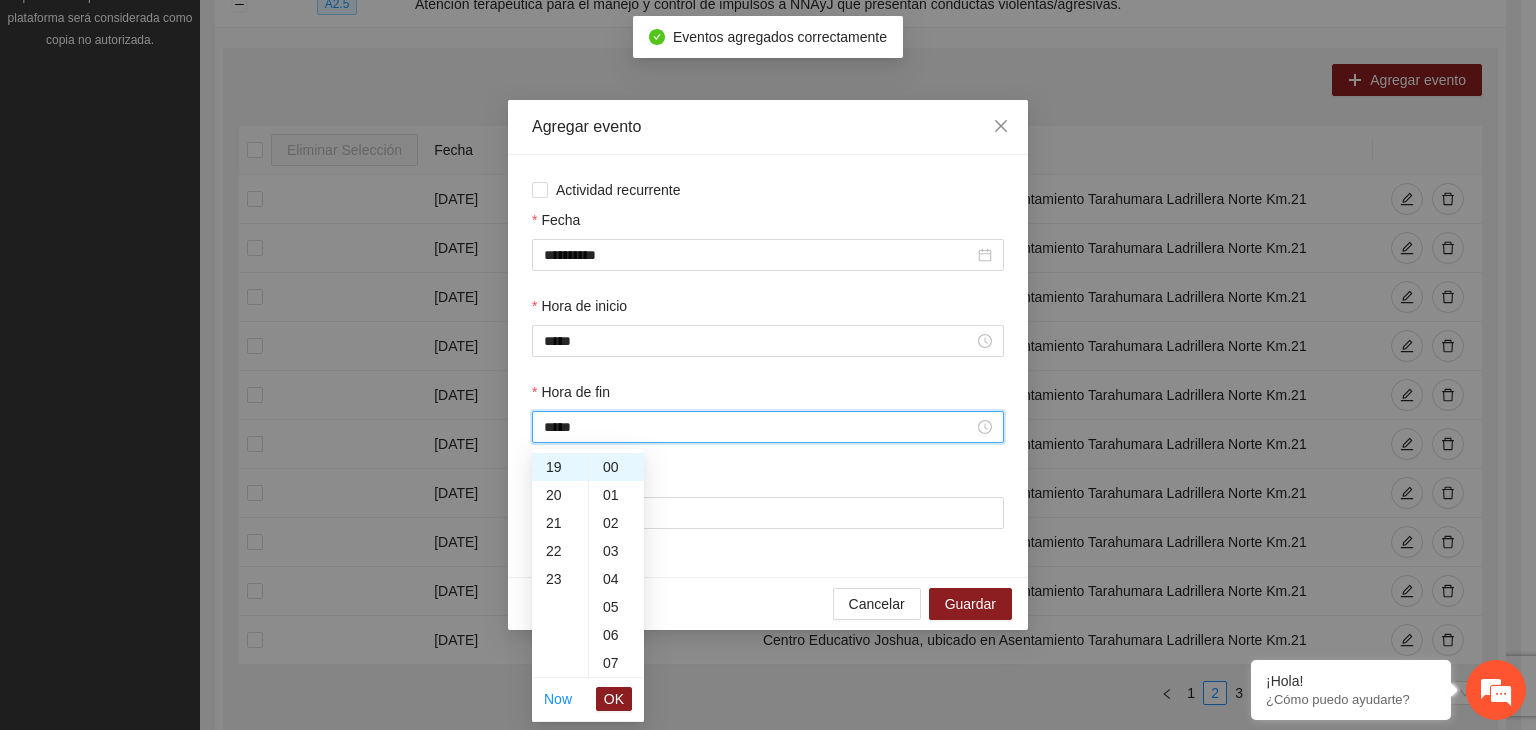 click on "OK" at bounding box center (614, 699) 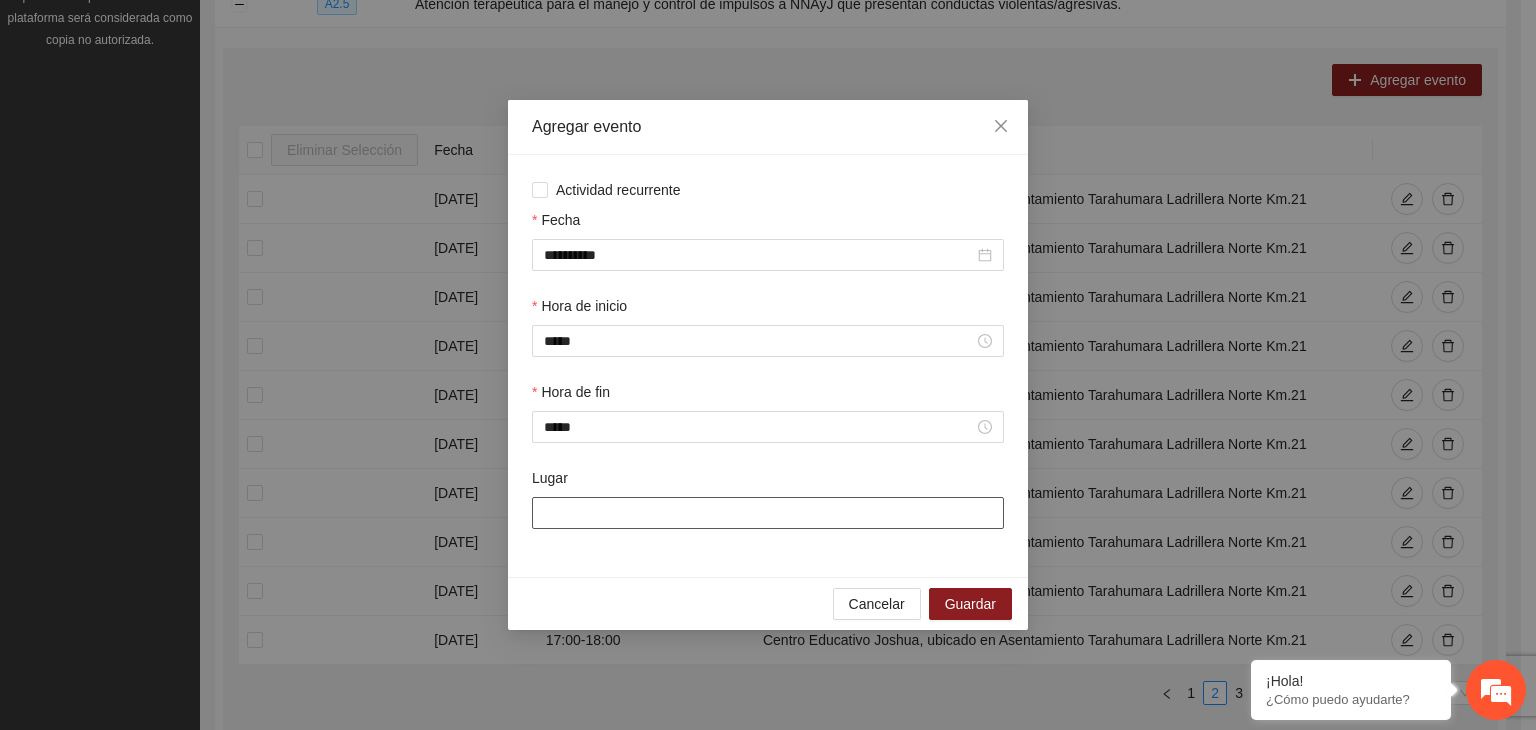 click on "Lugar" at bounding box center [768, 513] 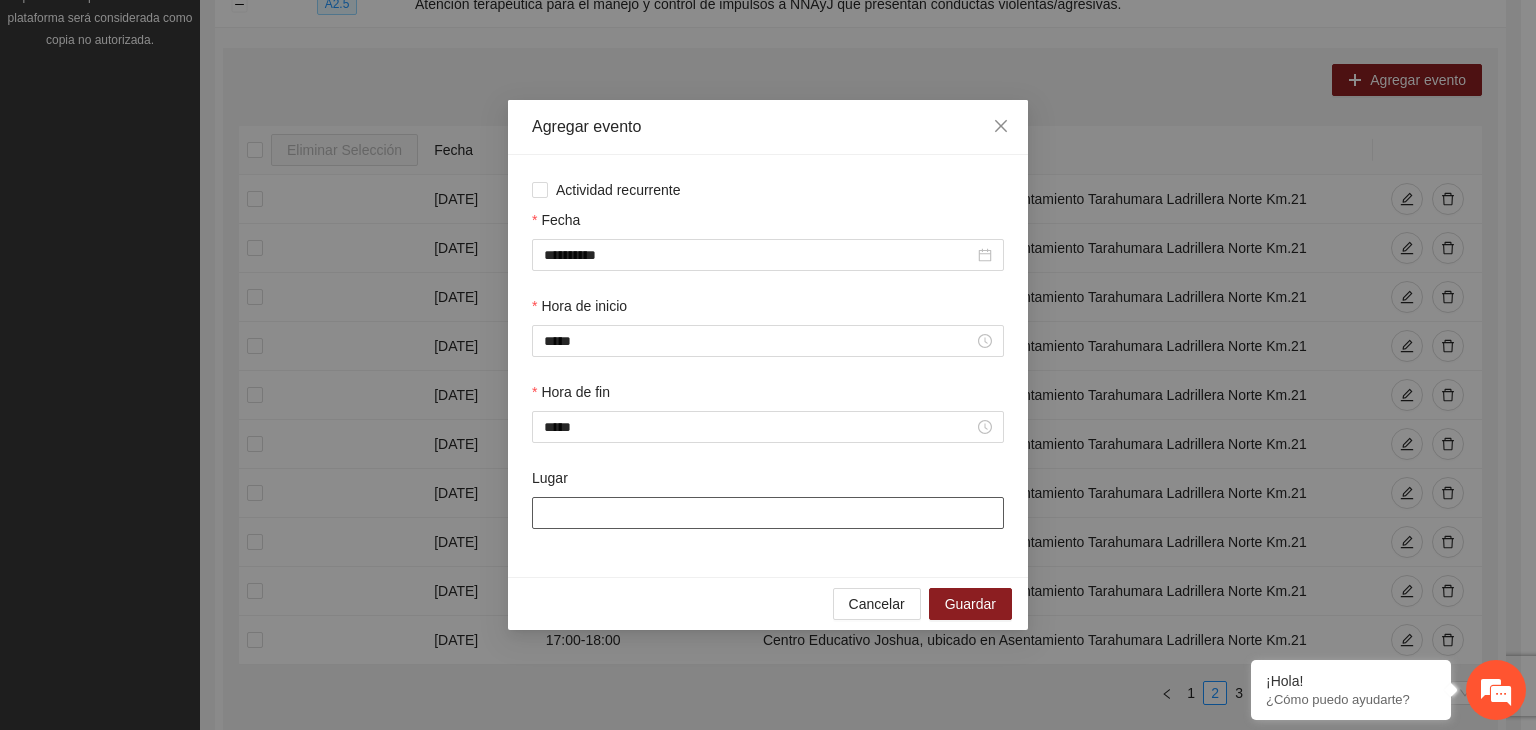 type on "**********" 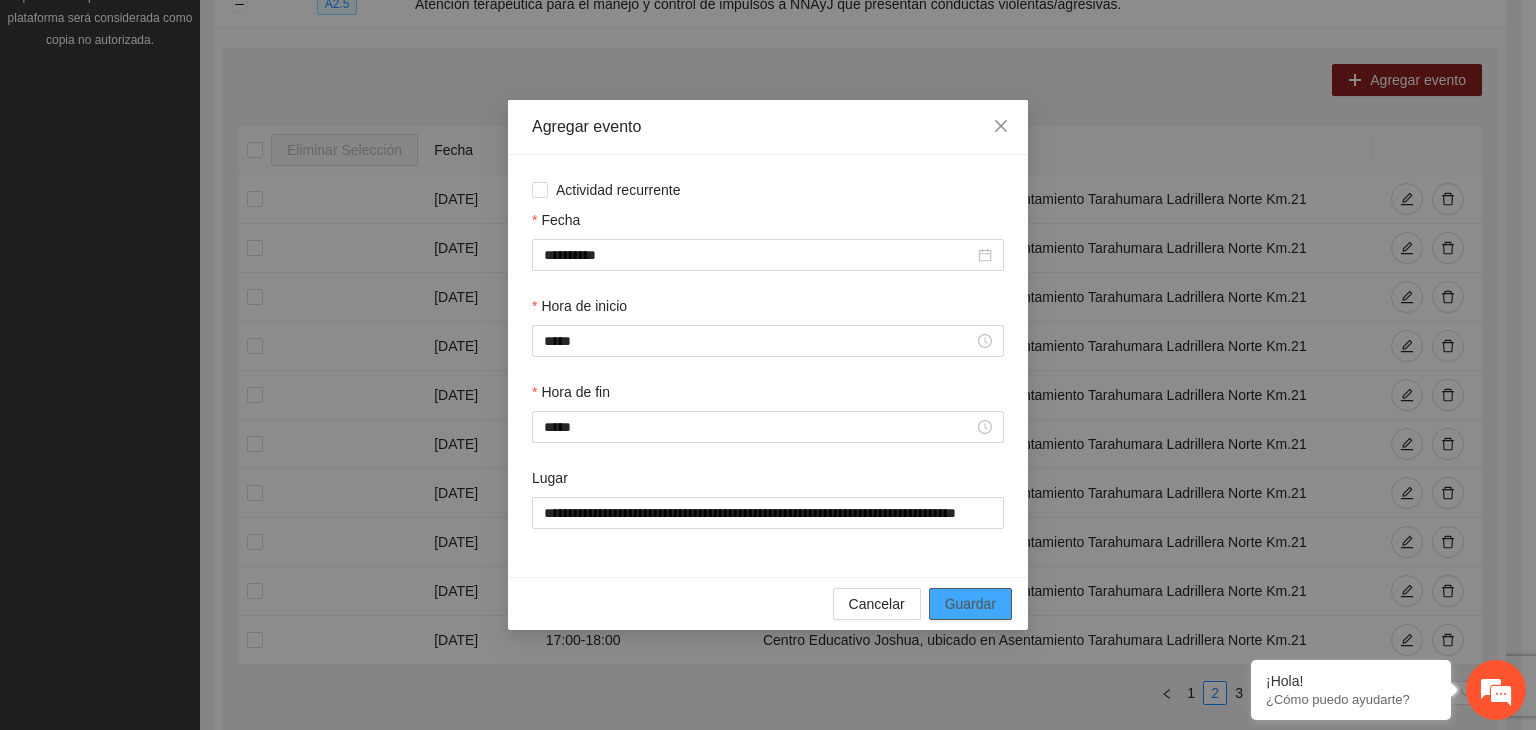 click on "Guardar" at bounding box center [970, 604] 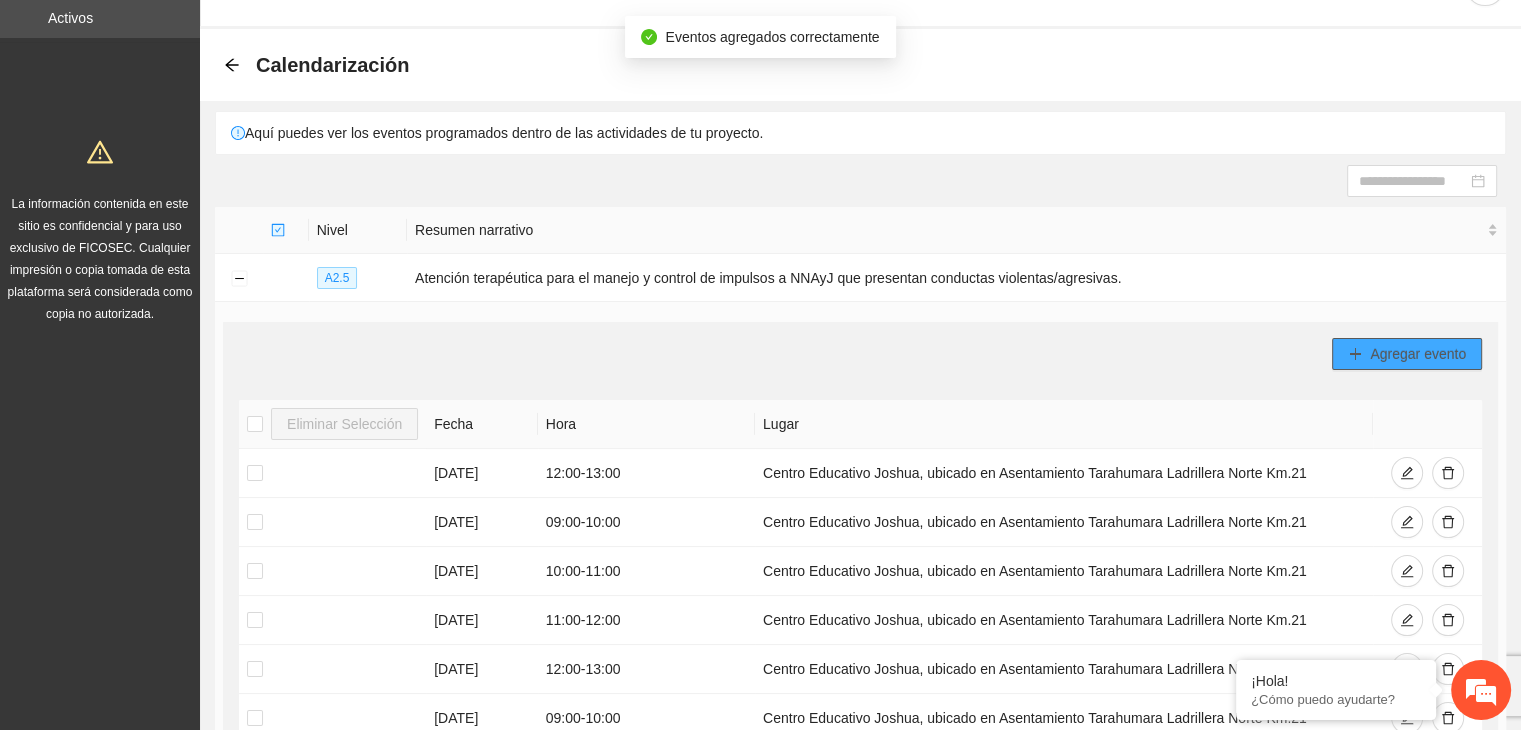 scroll, scrollTop: 3, scrollLeft: 0, axis: vertical 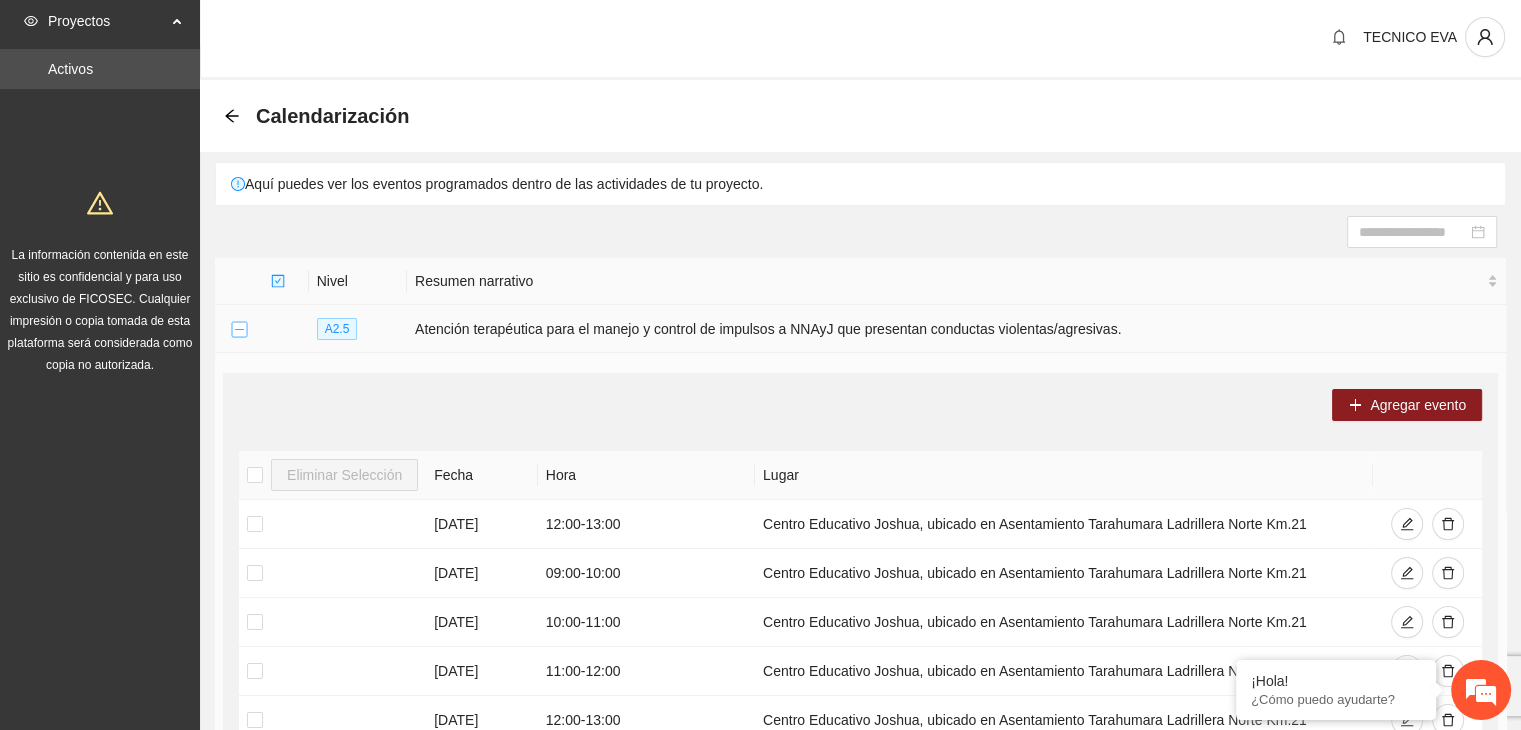 click at bounding box center (239, 330) 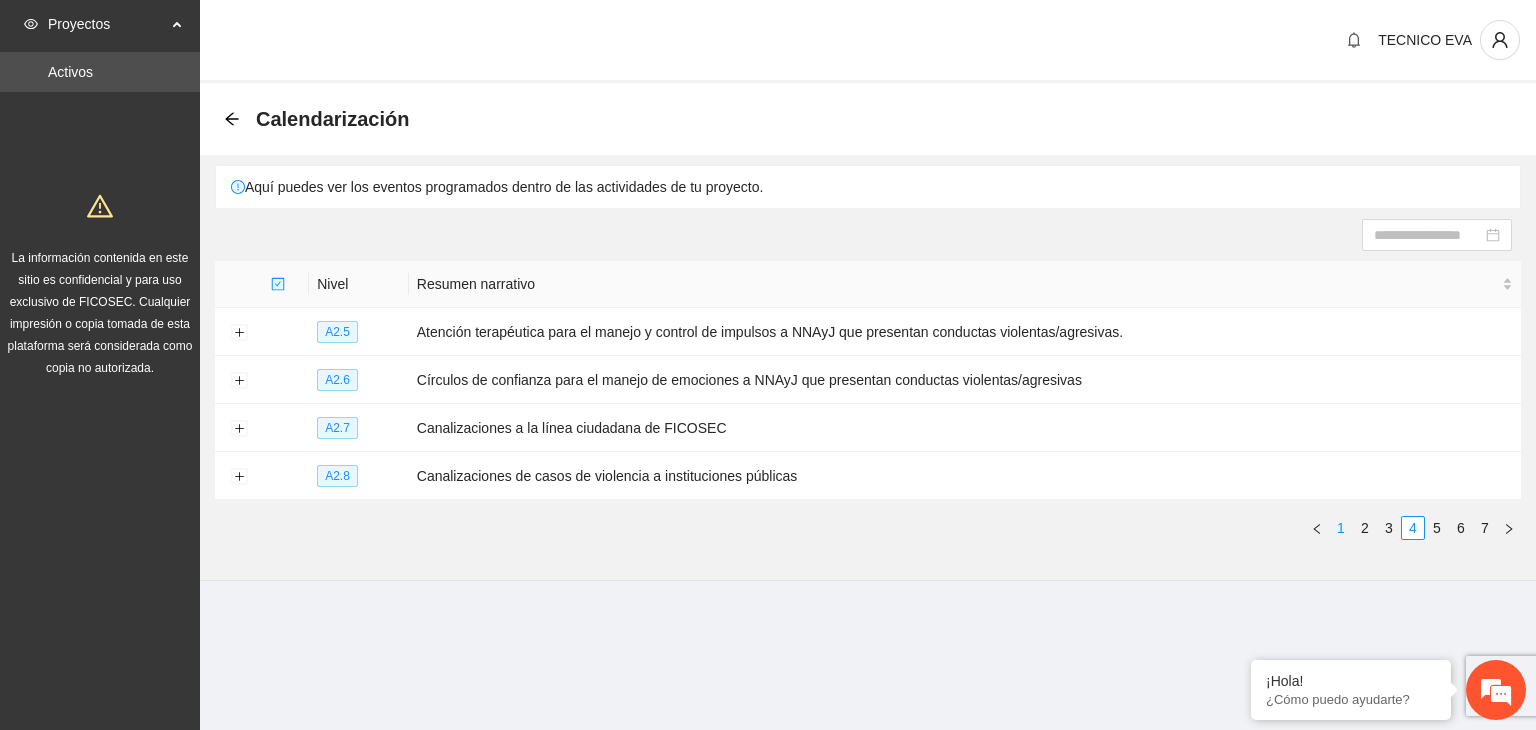 click on "1" at bounding box center (1341, 528) 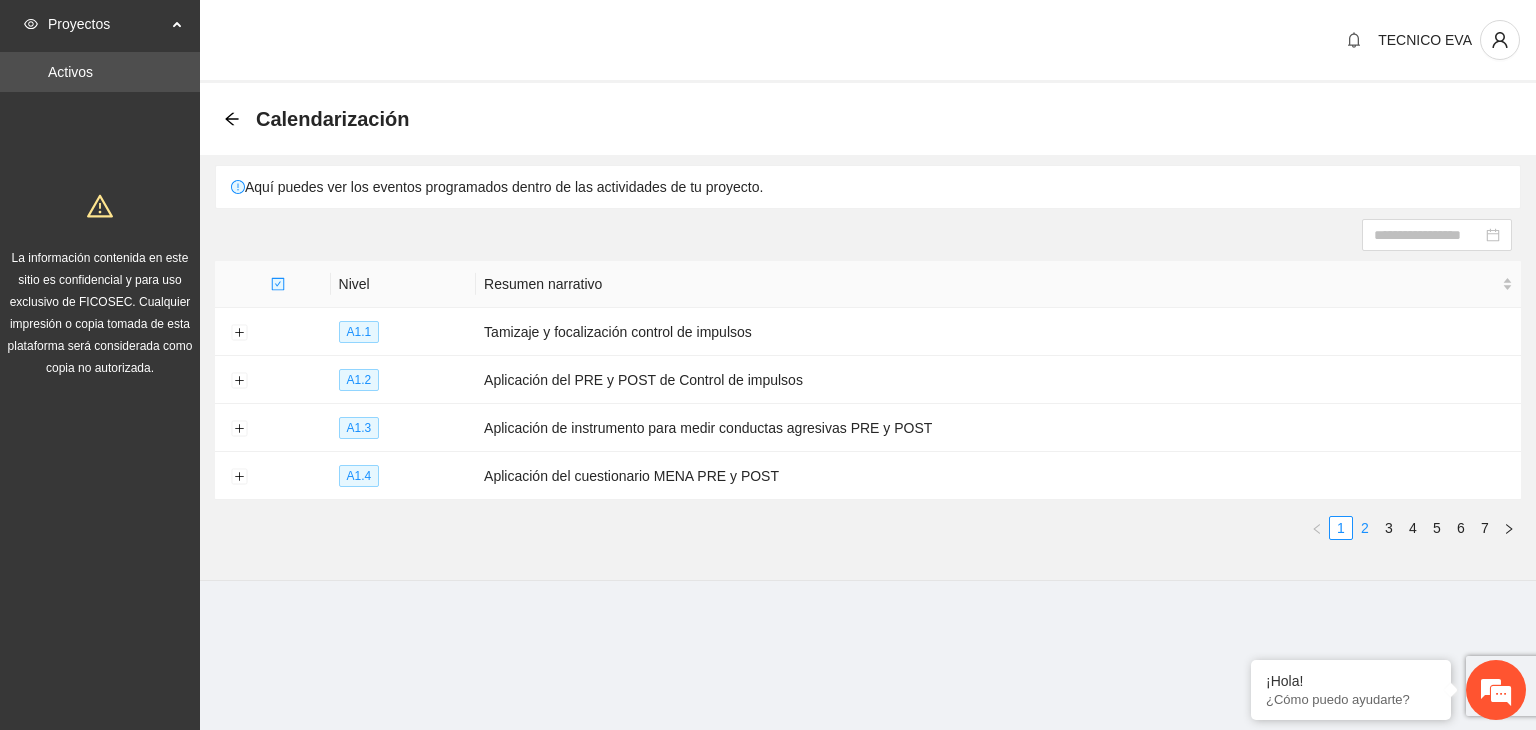 click on "2" at bounding box center (1365, 528) 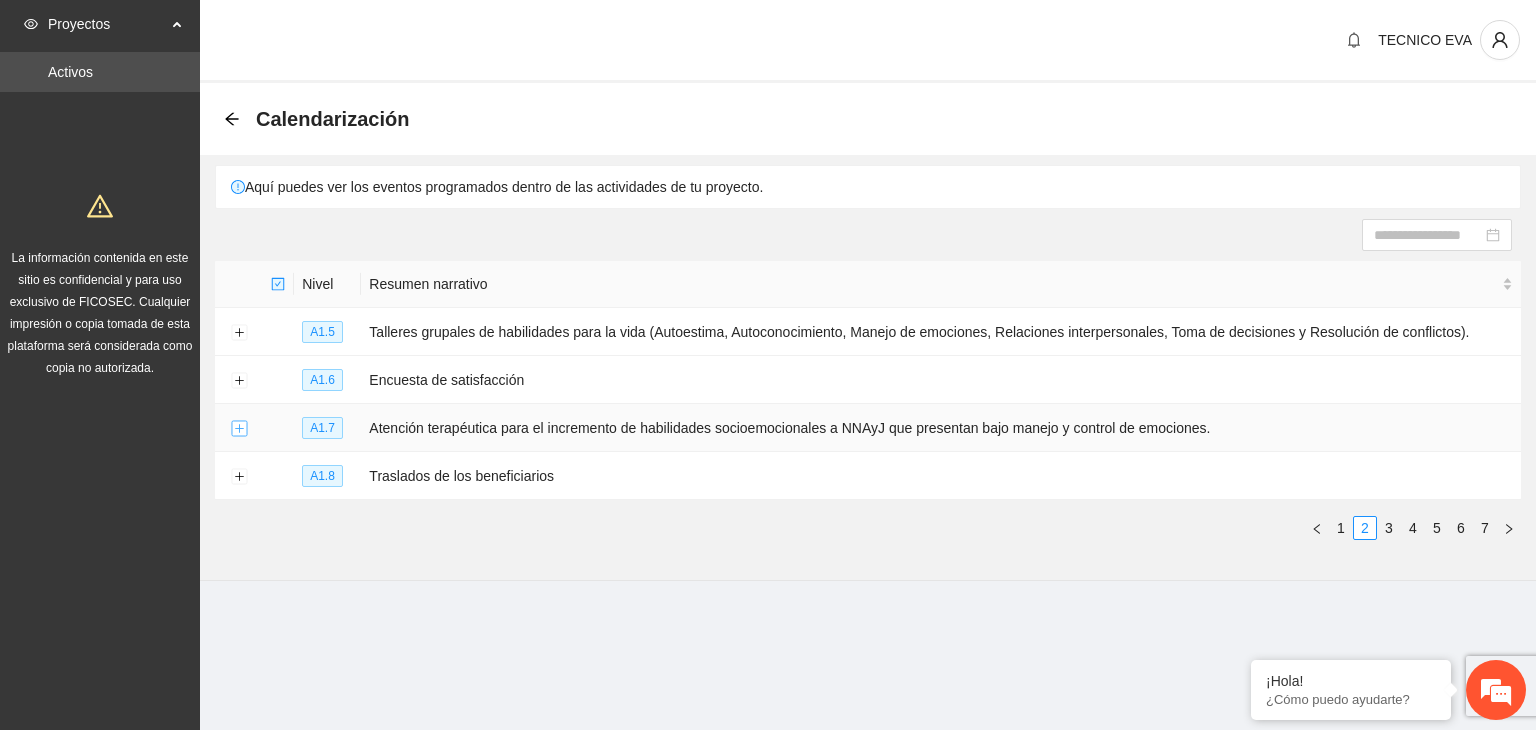 click at bounding box center [239, 429] 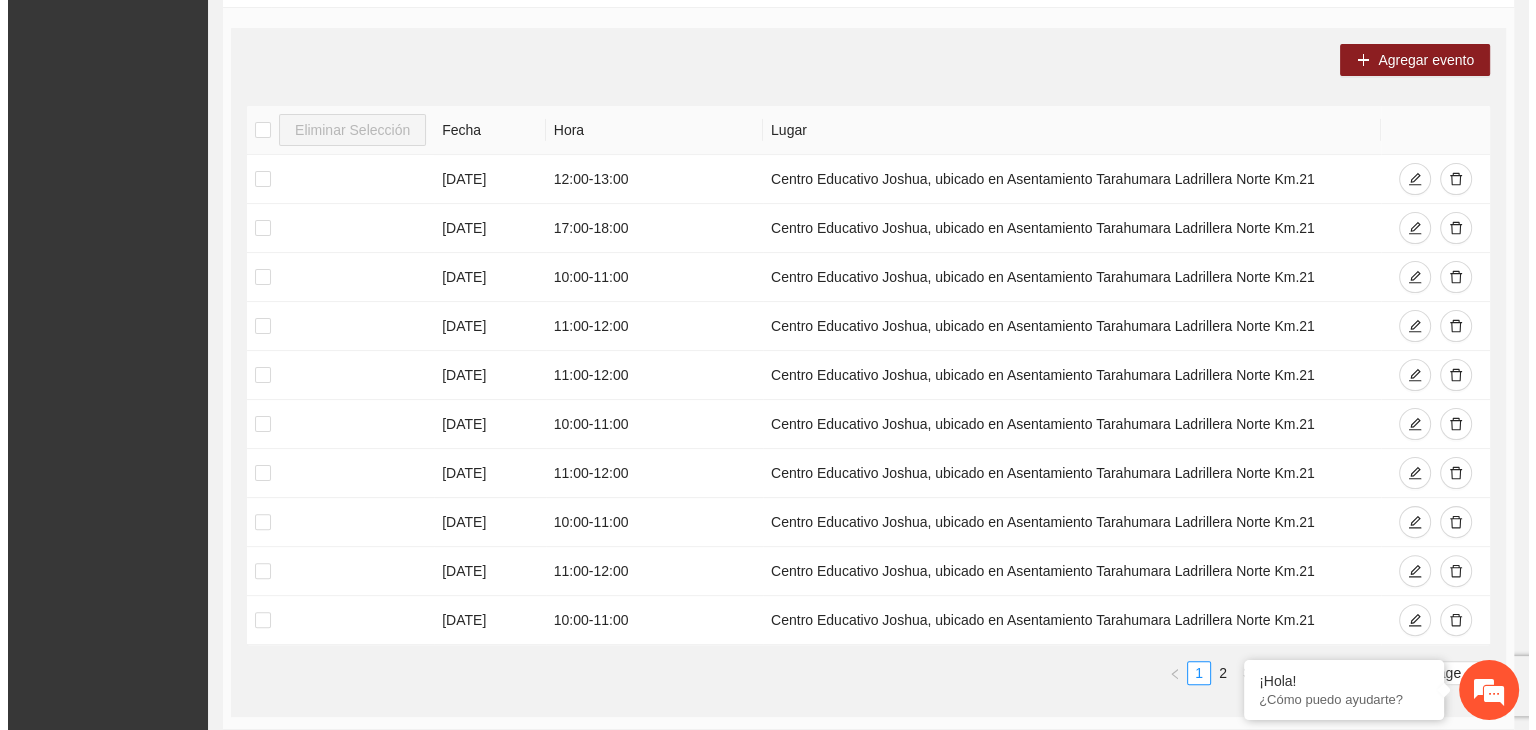 scroll, scrollTop: 442, scrollLeft: 0, axis: vertical 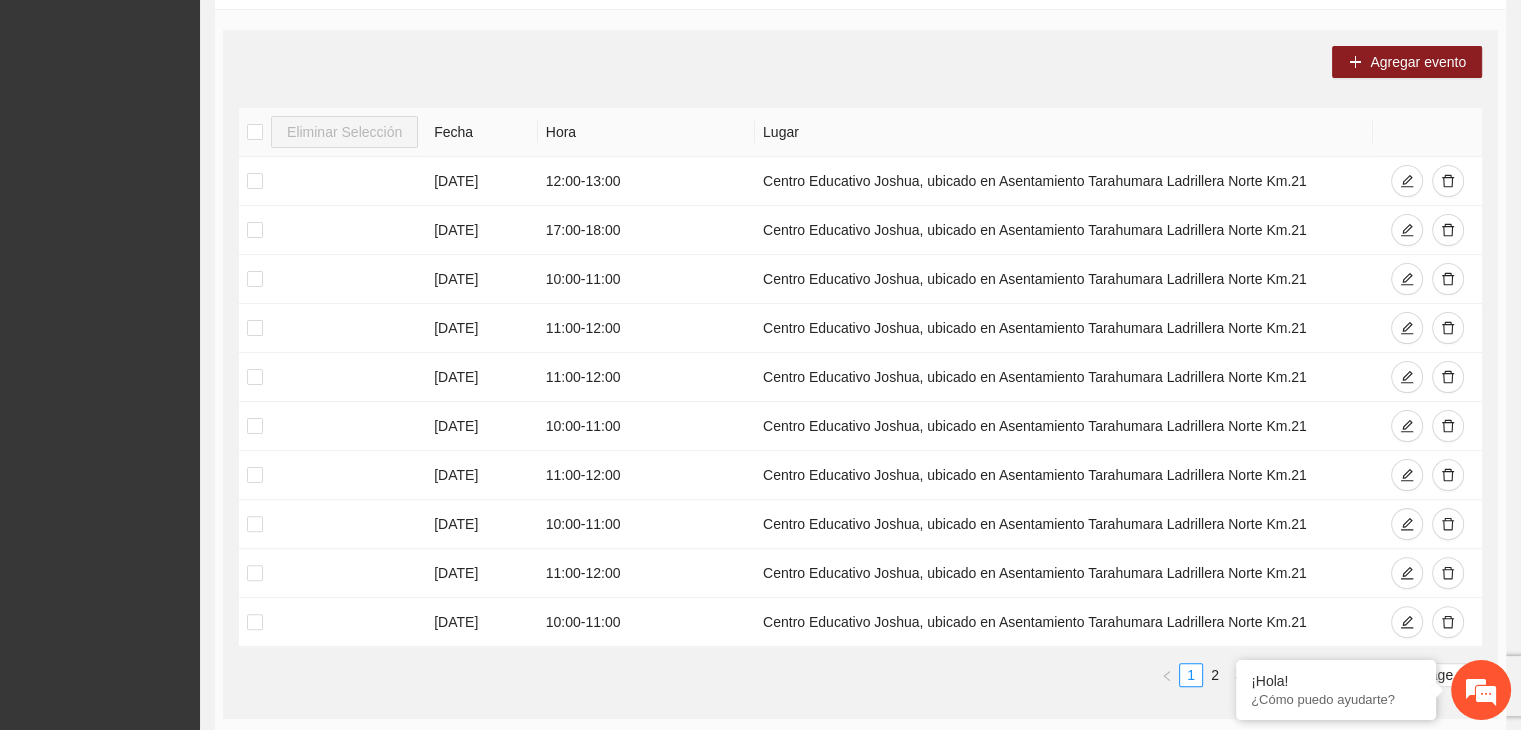 click on "Eliminar Selección Fecha Hora Lugar 04/08/2025 12:00  -  13:00 Centro Educativo Joshua, ubicado en Asentamiento Tarahumara Ladrillera Norte Km.21 04/08/2025 17:00  -  18:00 Centro Educativo Joshua, ubicado en Asentamiento Tarahumara Ladrillera Norte Km.21 05/08/2025 10:00  -  11:00 Centro Educativo Joshua, ubicado en Asentamiento Tarahumara Ladrillera Norte Km.21 05/08/2025 11:00  -  12:00 Centro Educativo Joshua, ubicado en Asentamiento Tarahumara Ladrillera Norte Km.21 06/08/2025 11:00  -  12:00 Centro Educativo Joshua, ubicado en Asentamiento Tarahumara Ladrillera Norte Km.21 06/08/2025 10:00  -  11:00 Centro Educativo Joshua, ubicado en Asentamiento Tarahumara Ladrillera Norte Km.21 07/08/2025 11:00  -  12:00 Centro Educativo Joshua, ubicado en Asentamiento Tarahumara Ladrillera Norte Km.21 07/08/2025 10:00  -  11:00 Centro Educativo Joshua, ubicado en Asentamiento Tarahumara Ladrillera Norte Km.21 08/08/2025 11:00  -  12:00 08/08/2025 10:00  -  11:00 1 2 3 4 5 ••• 26 10 / page" at bounding box center (860, 405) 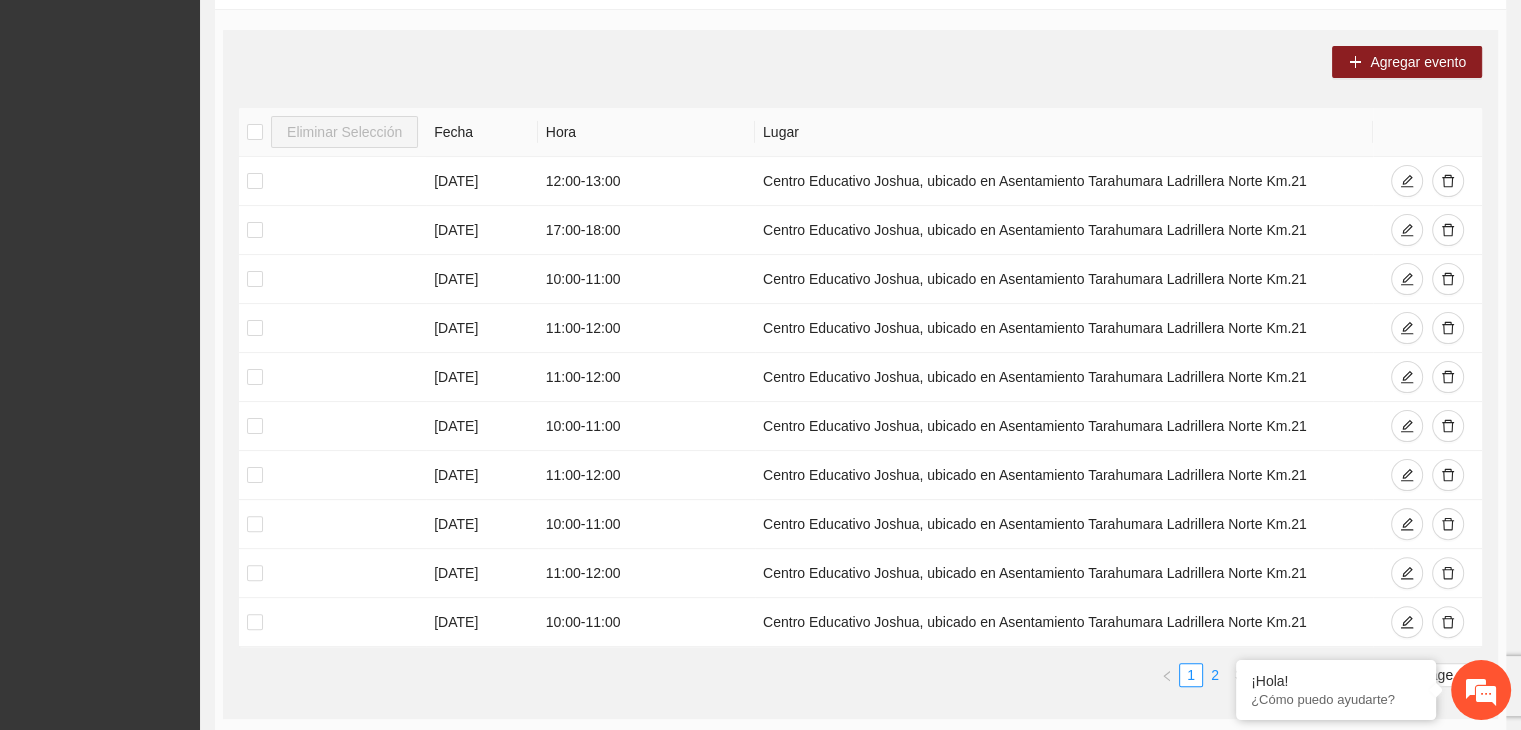 click on "2" at bounding box center [1215, 675] 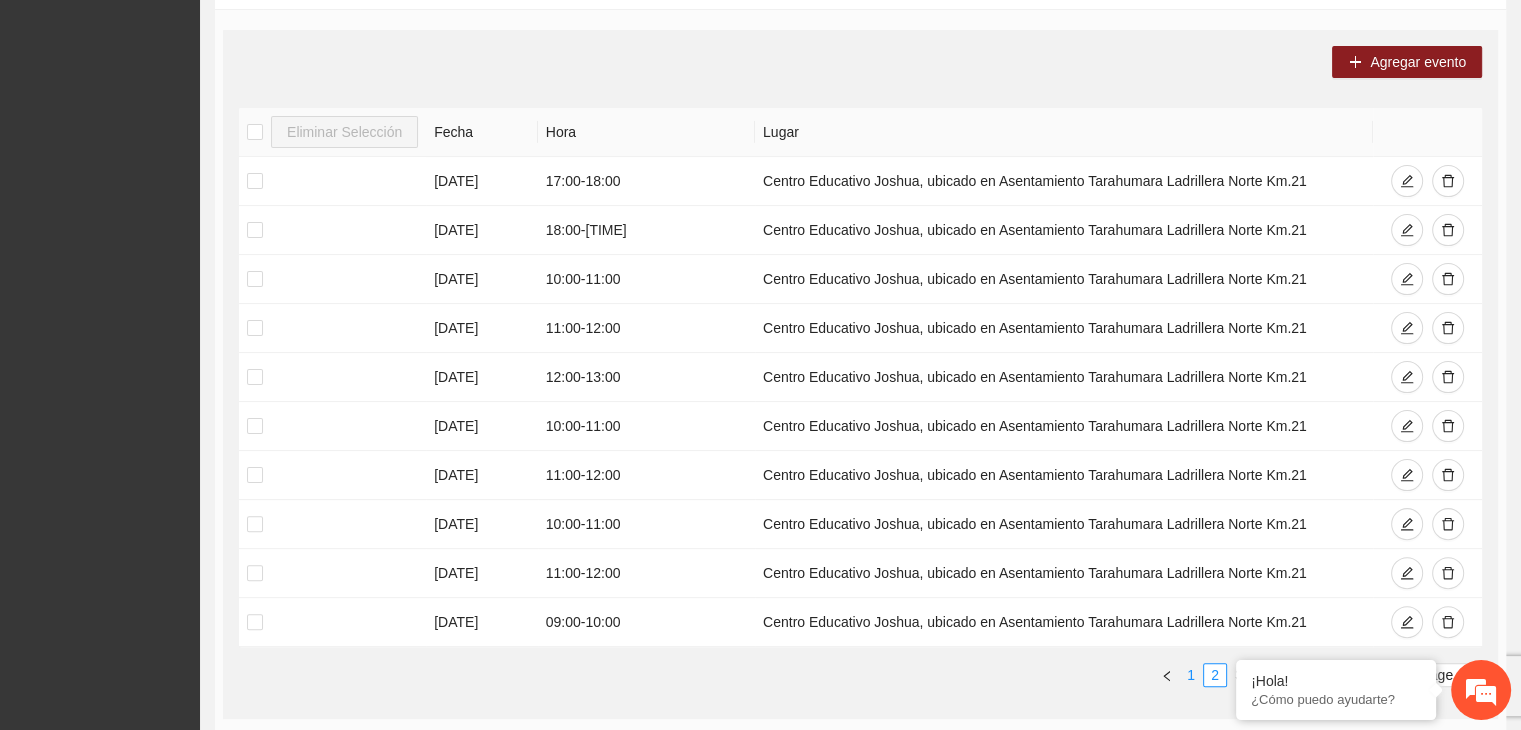 click on "1" at bounding box center (1191, 675) 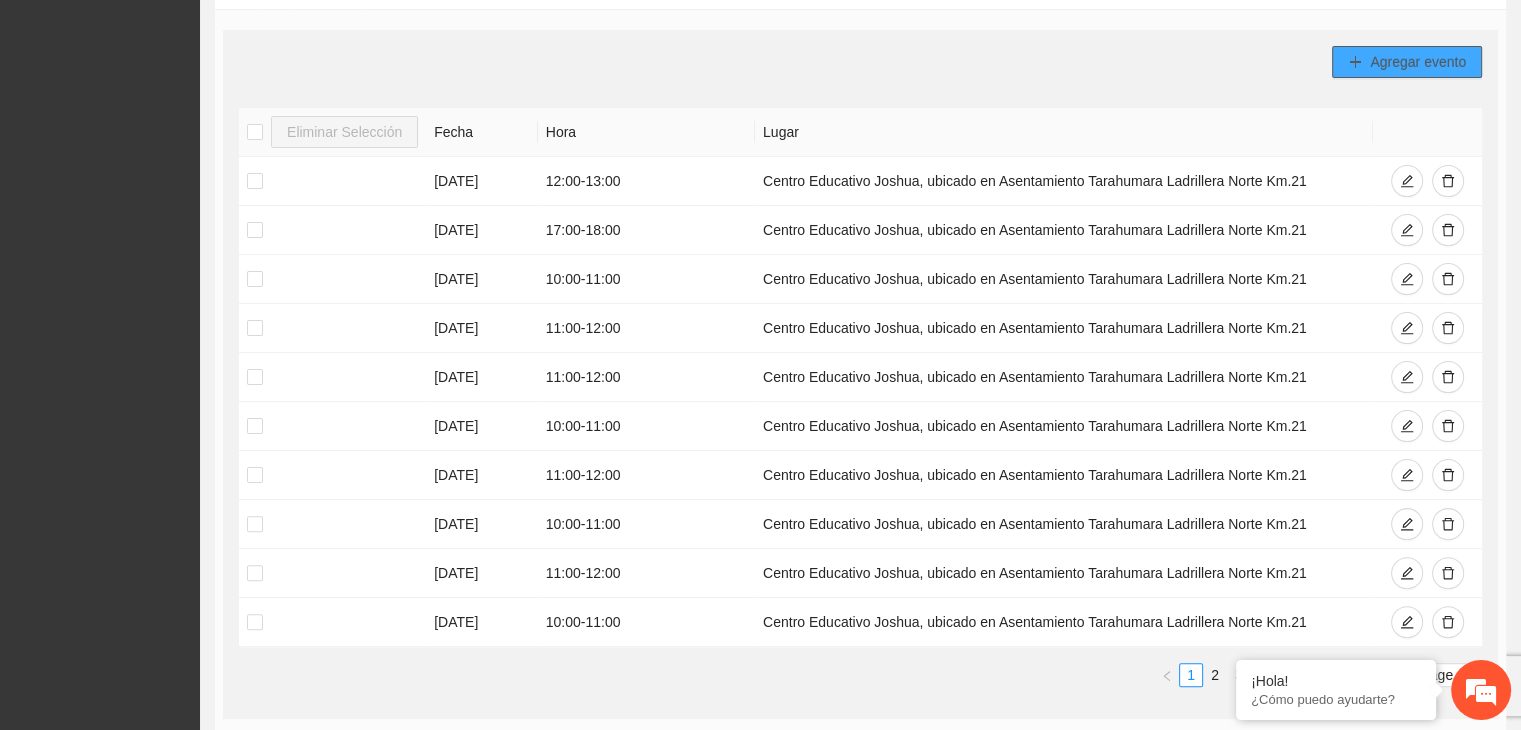 click on "Agregar evento" at bounding box center [1407, 62] 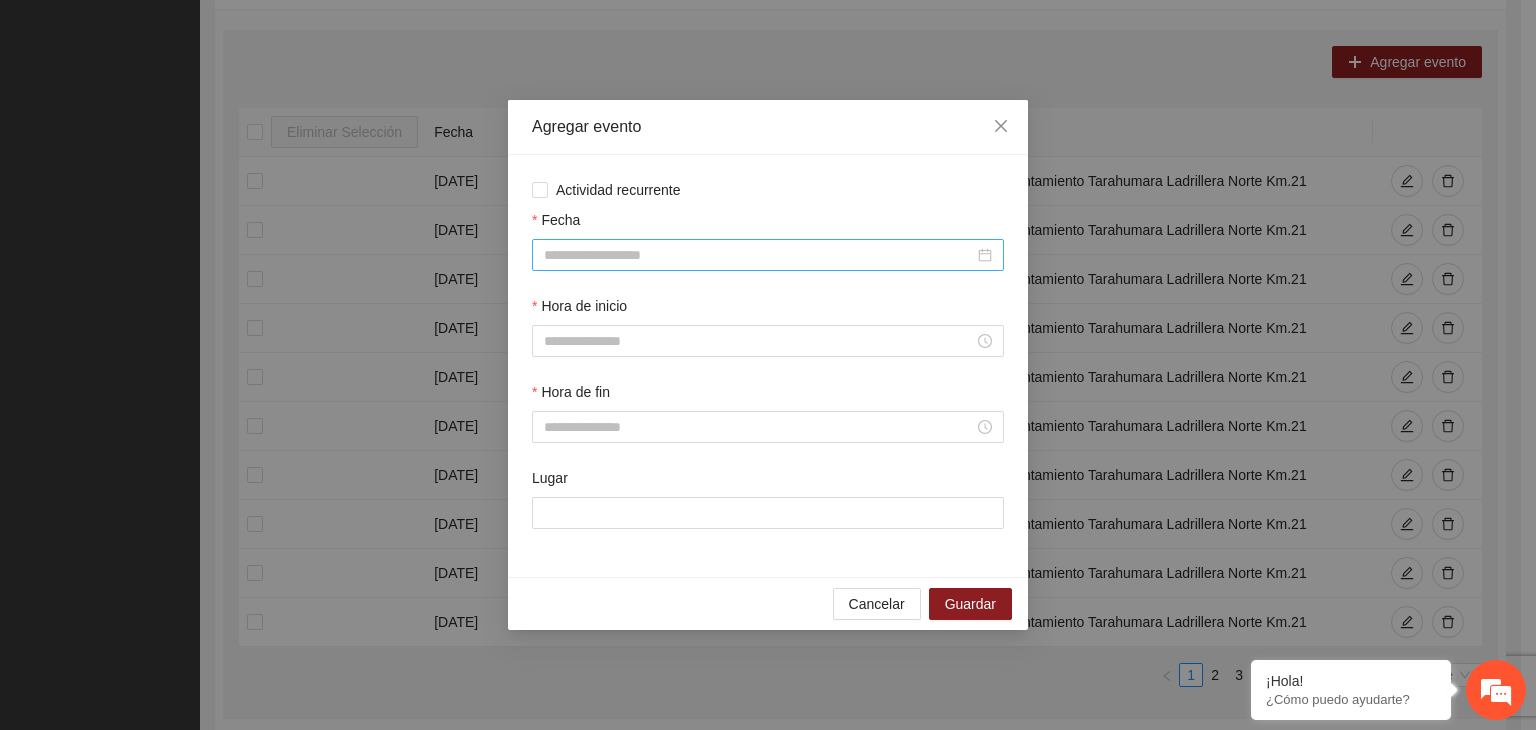 click on "Fecha" at bounding box center (759, 255) 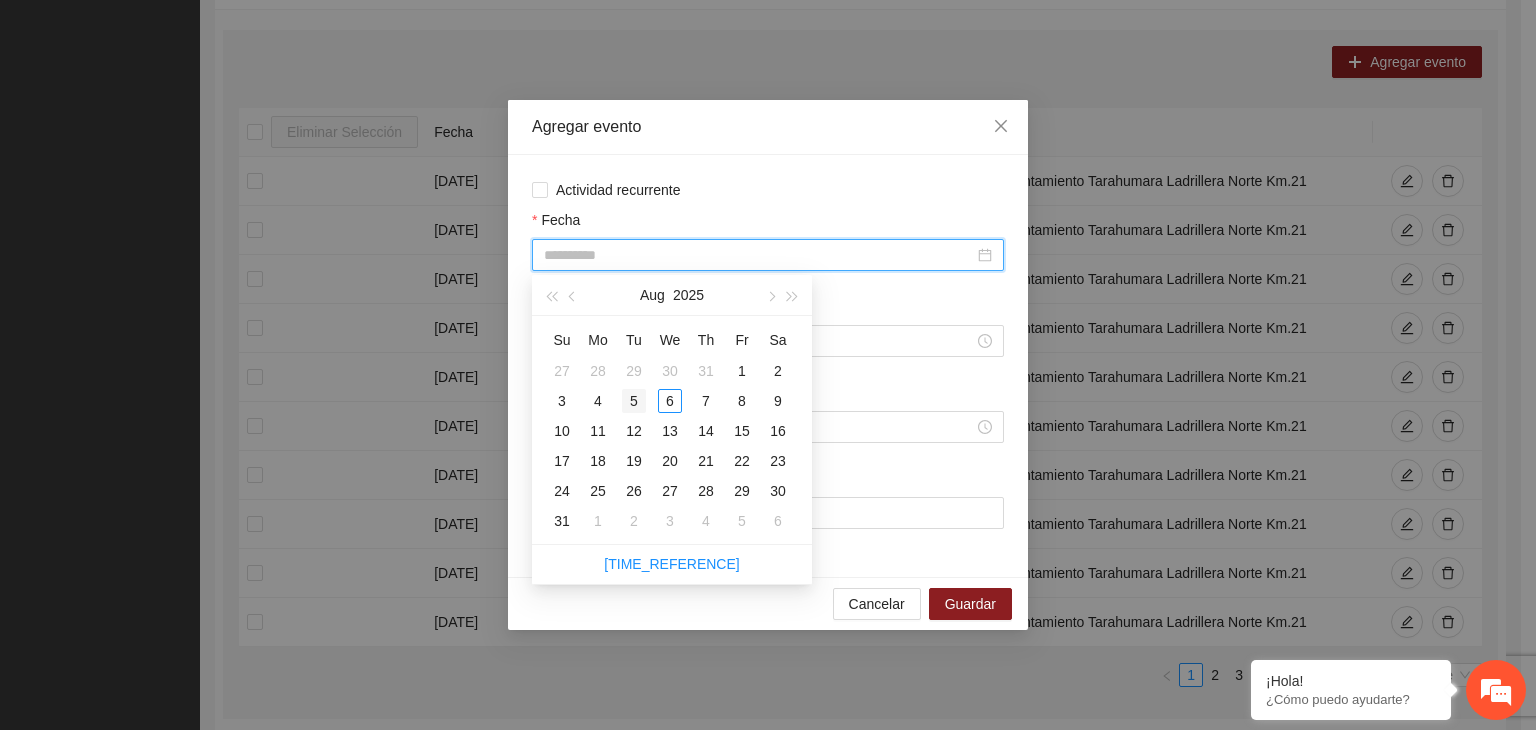 type on "**********" 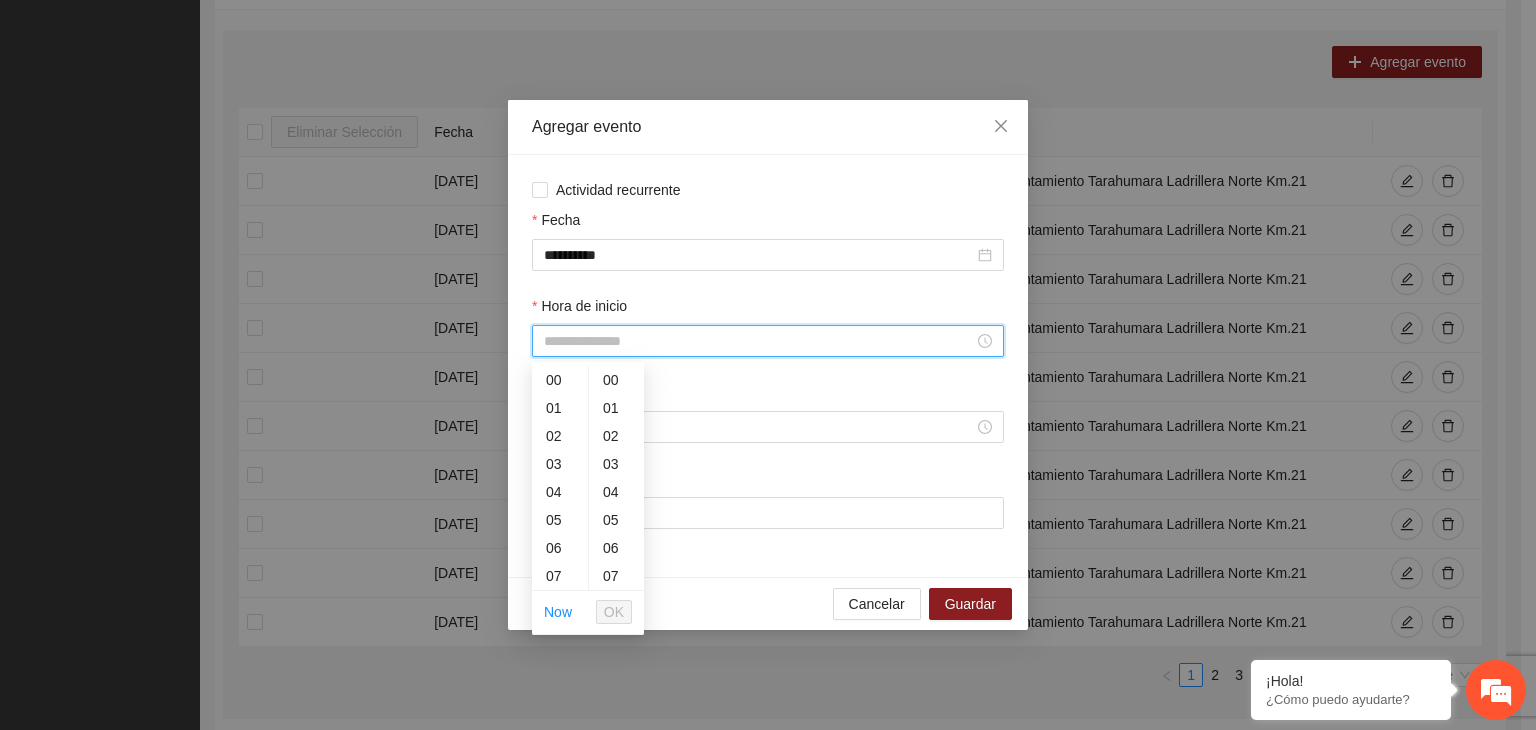 click on "Hora de inicio" at bounding box center (759, 341) 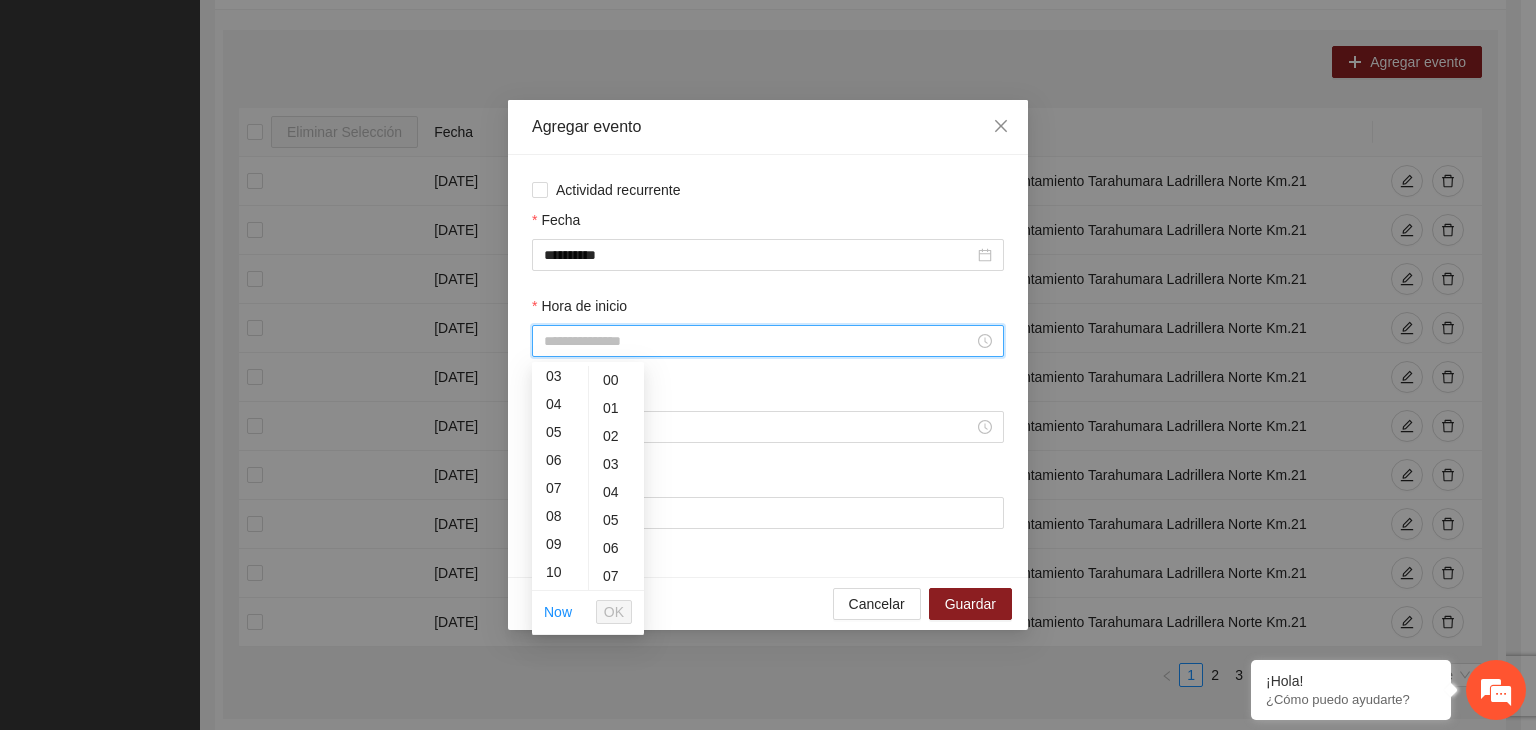 scroll, scrollTop: 92, scrollLeft: 0, axis: vertical 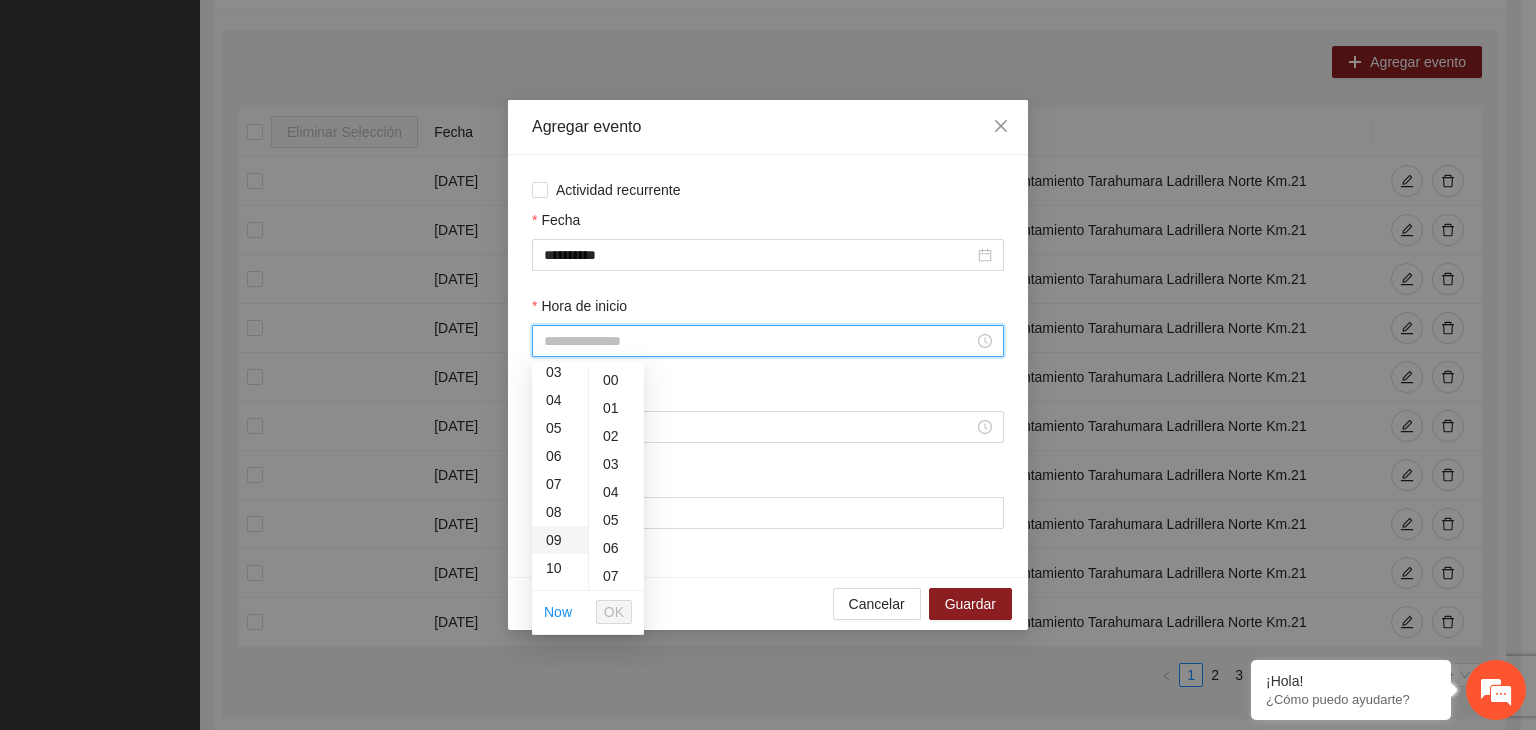 click on "09" at bounding box center (560, 540) 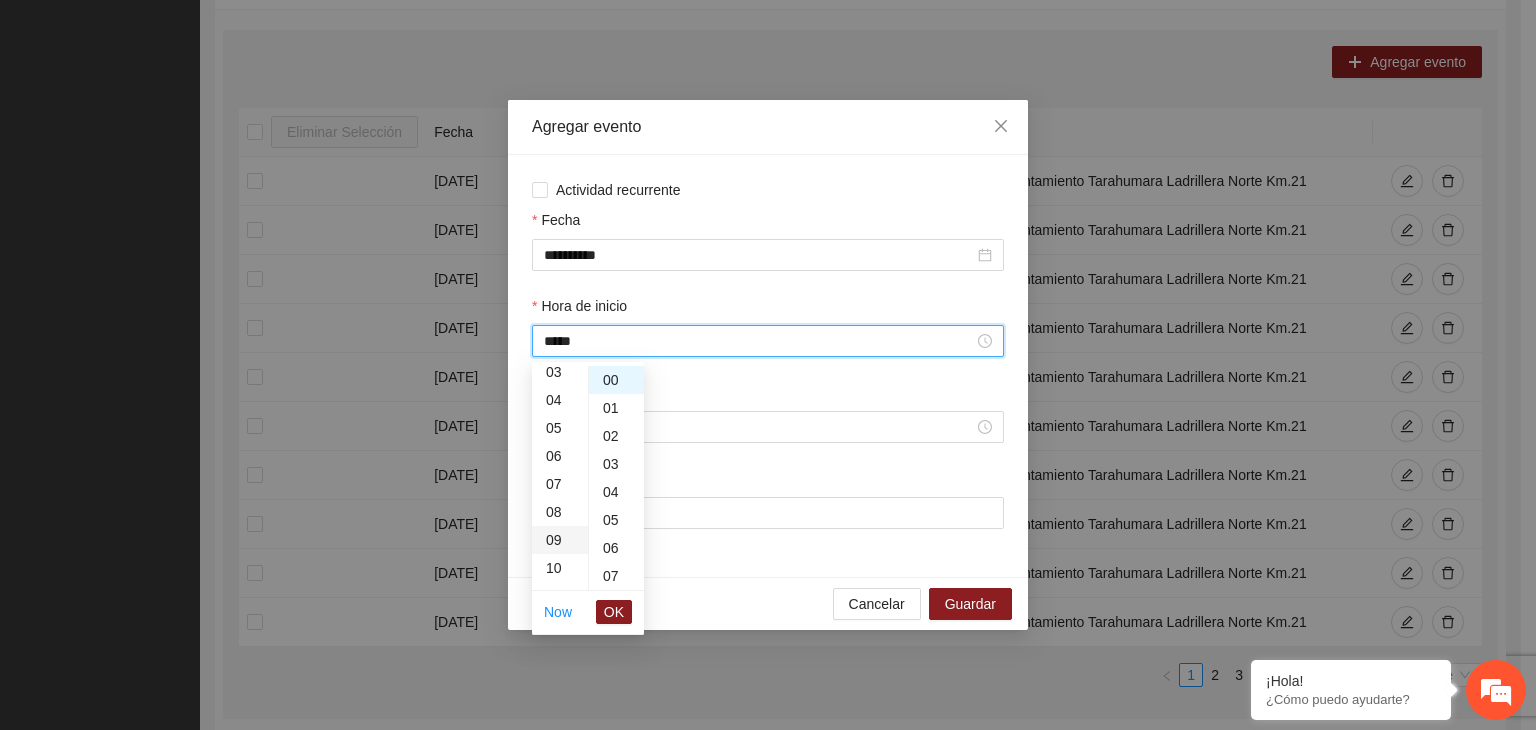 scroll, scrollTop: 252, scrollLeft: 0, axis: vertical 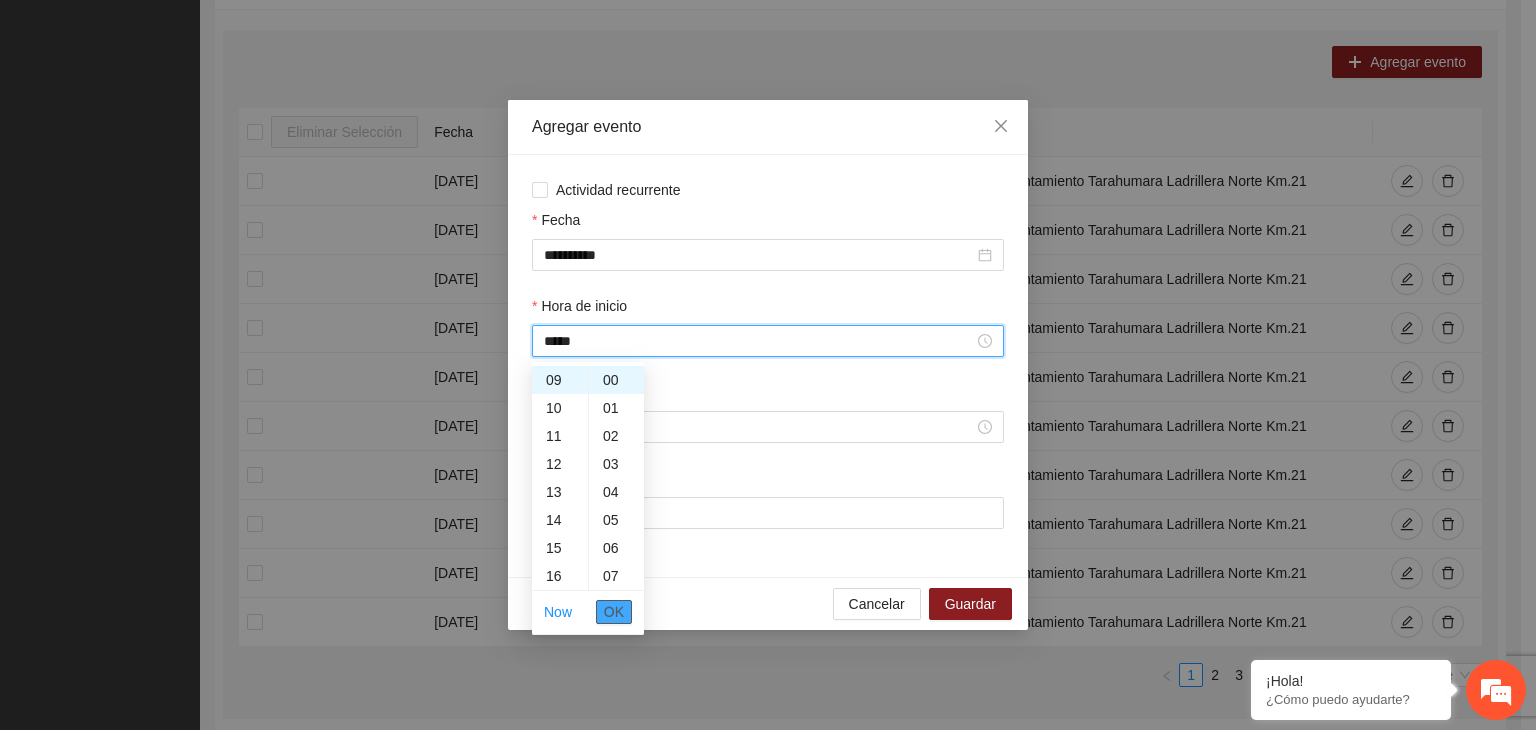click on "OK" at bounding box center [614, 612] 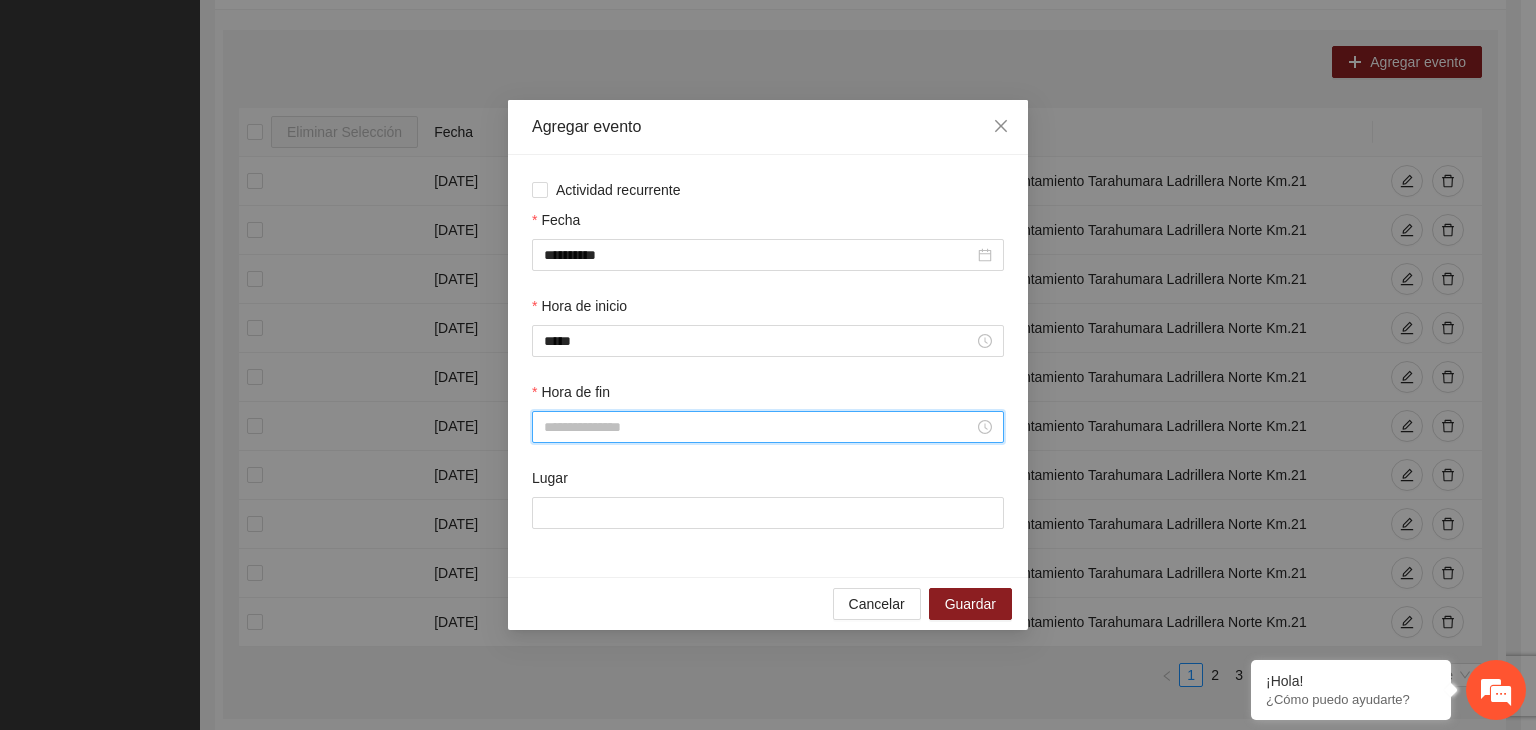 click on "Hora de fin" at bounding box center [759, 427] 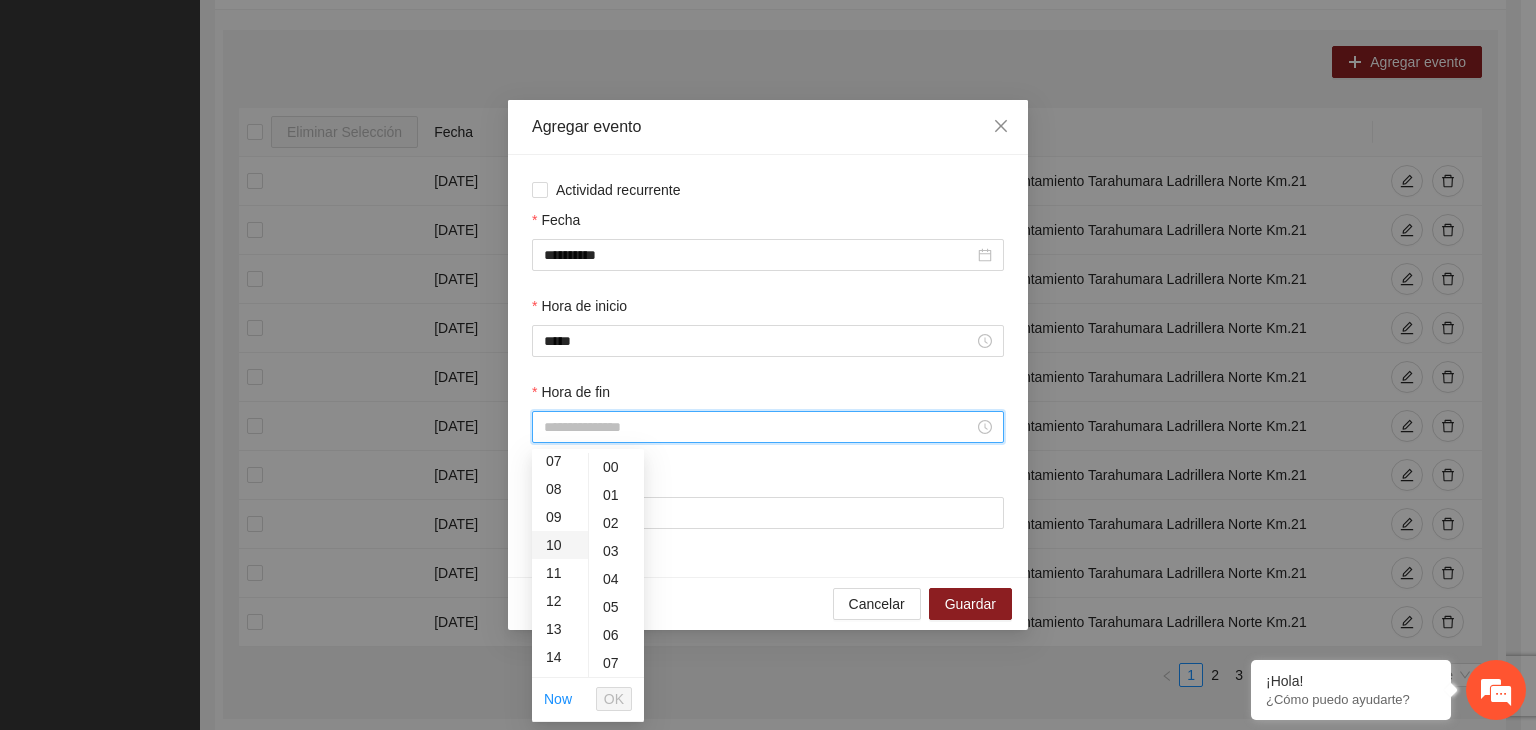 click on "10" at bounding box center [560, 545] 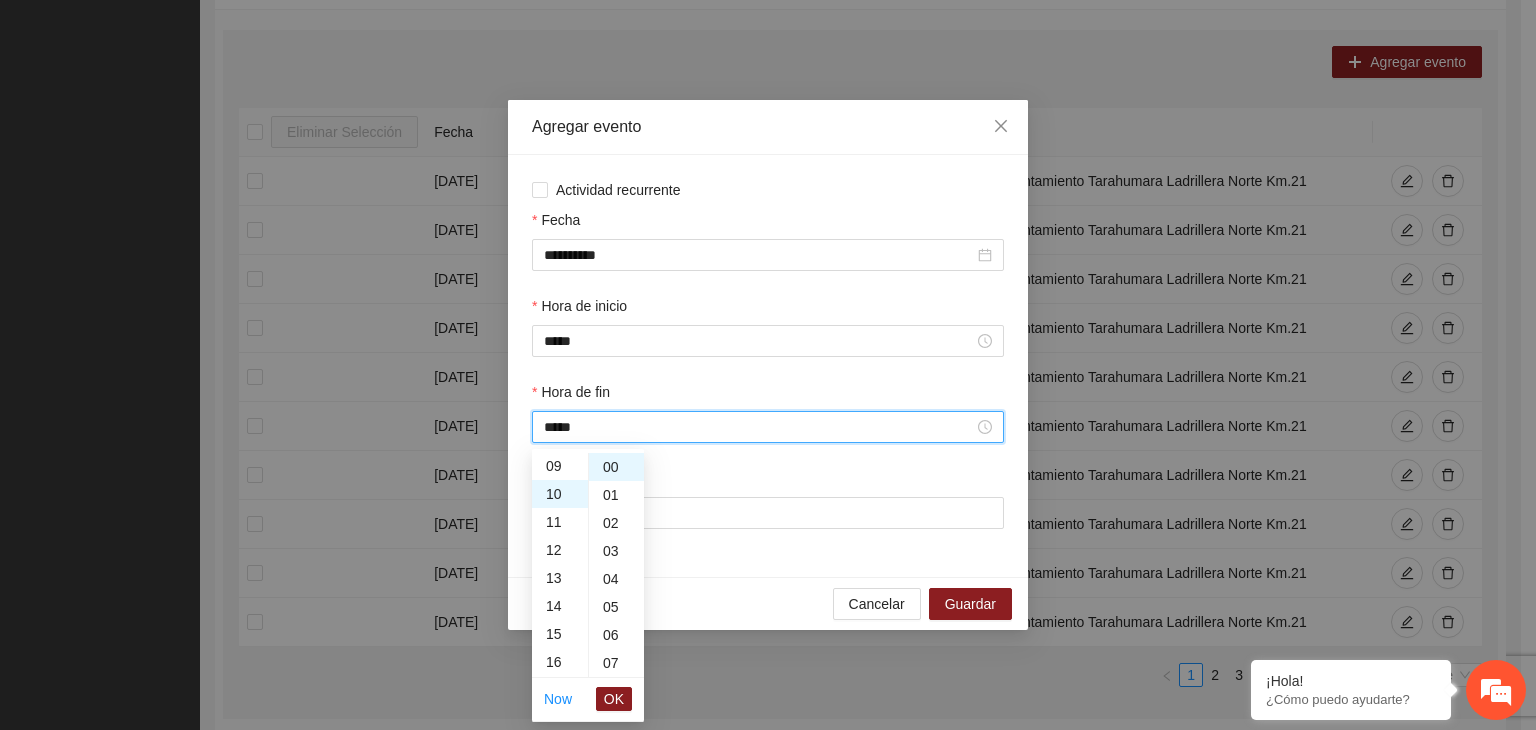 scroll, scrollTop: 280, scrollLeft: 0, axis: vertical 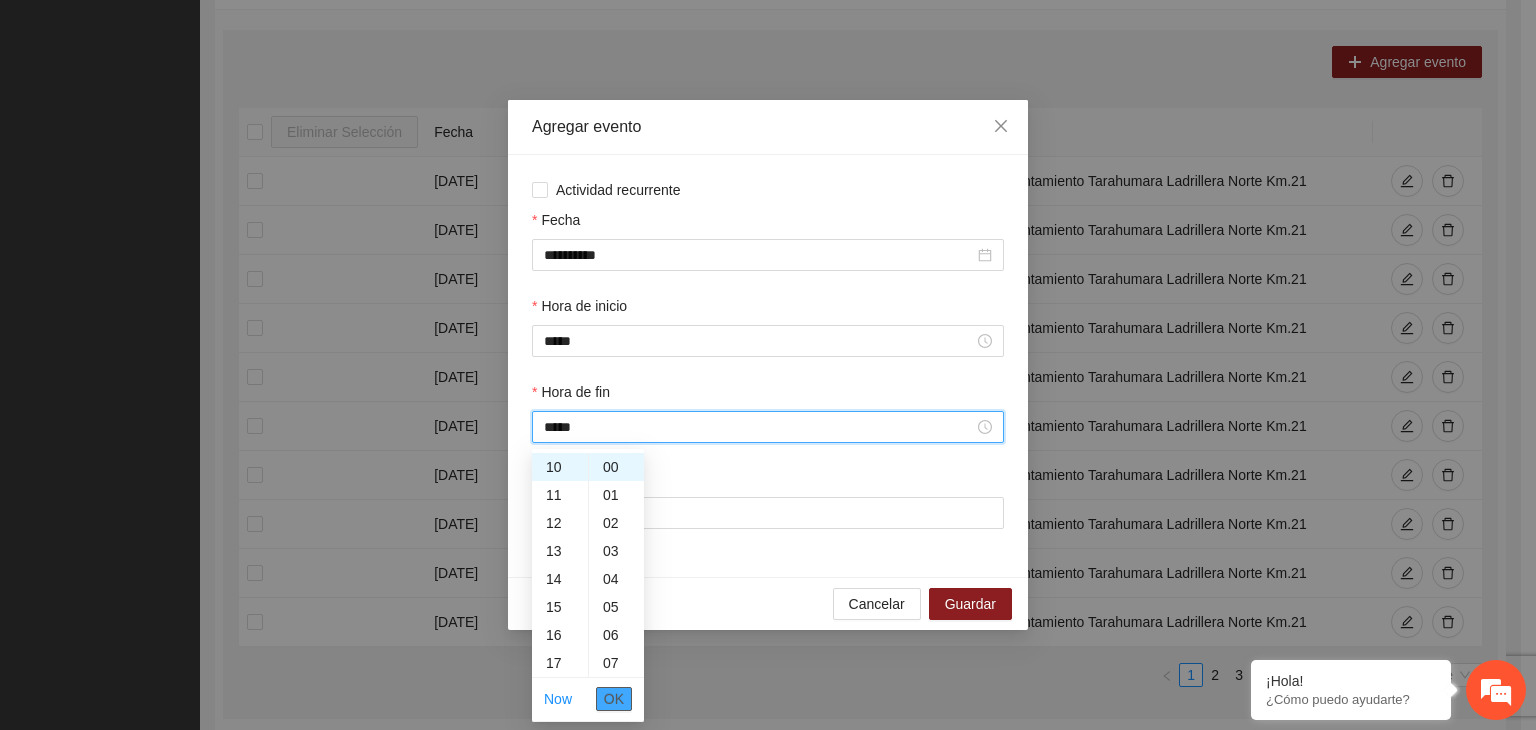click on "OK" at bounding box center [614, 699] 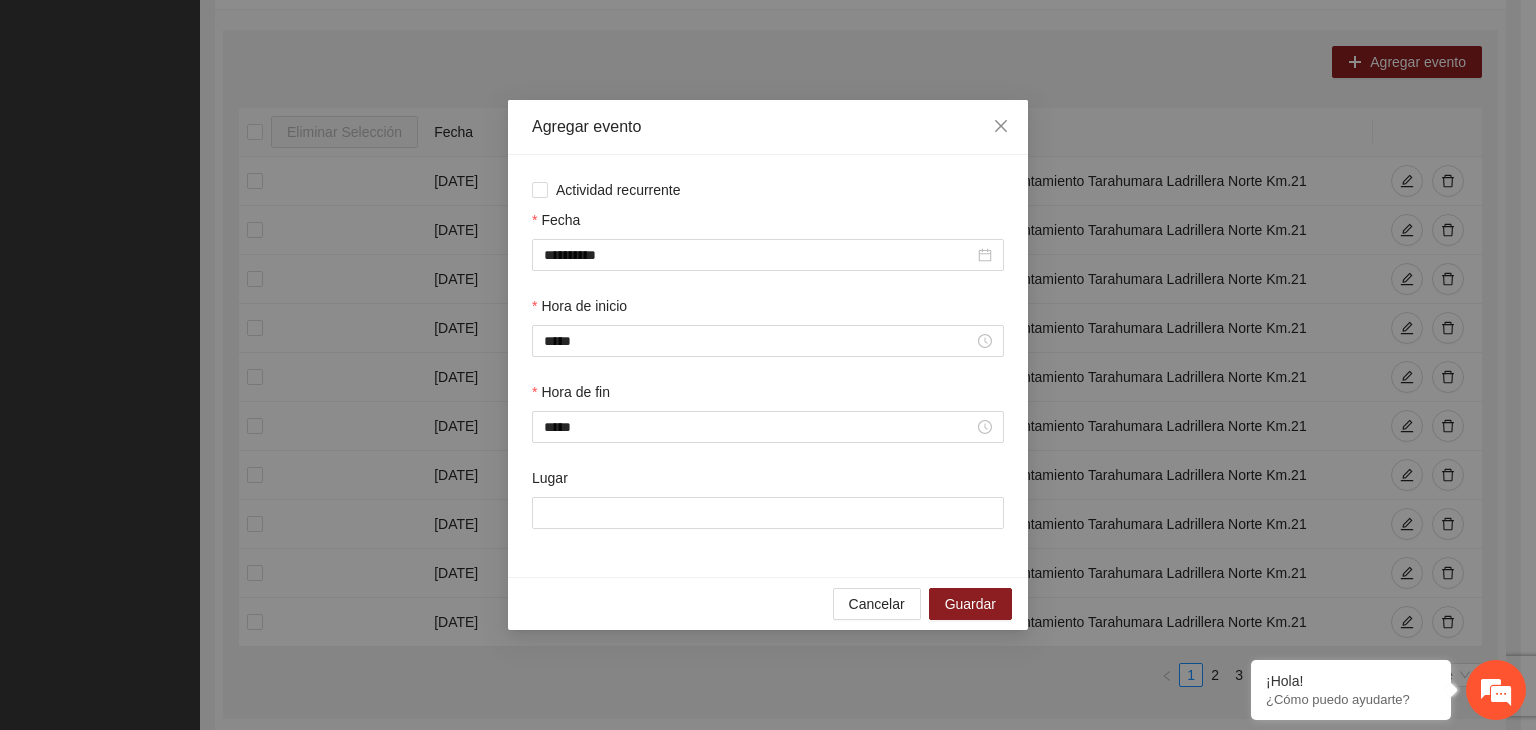 click at bounding box center [768, 513] 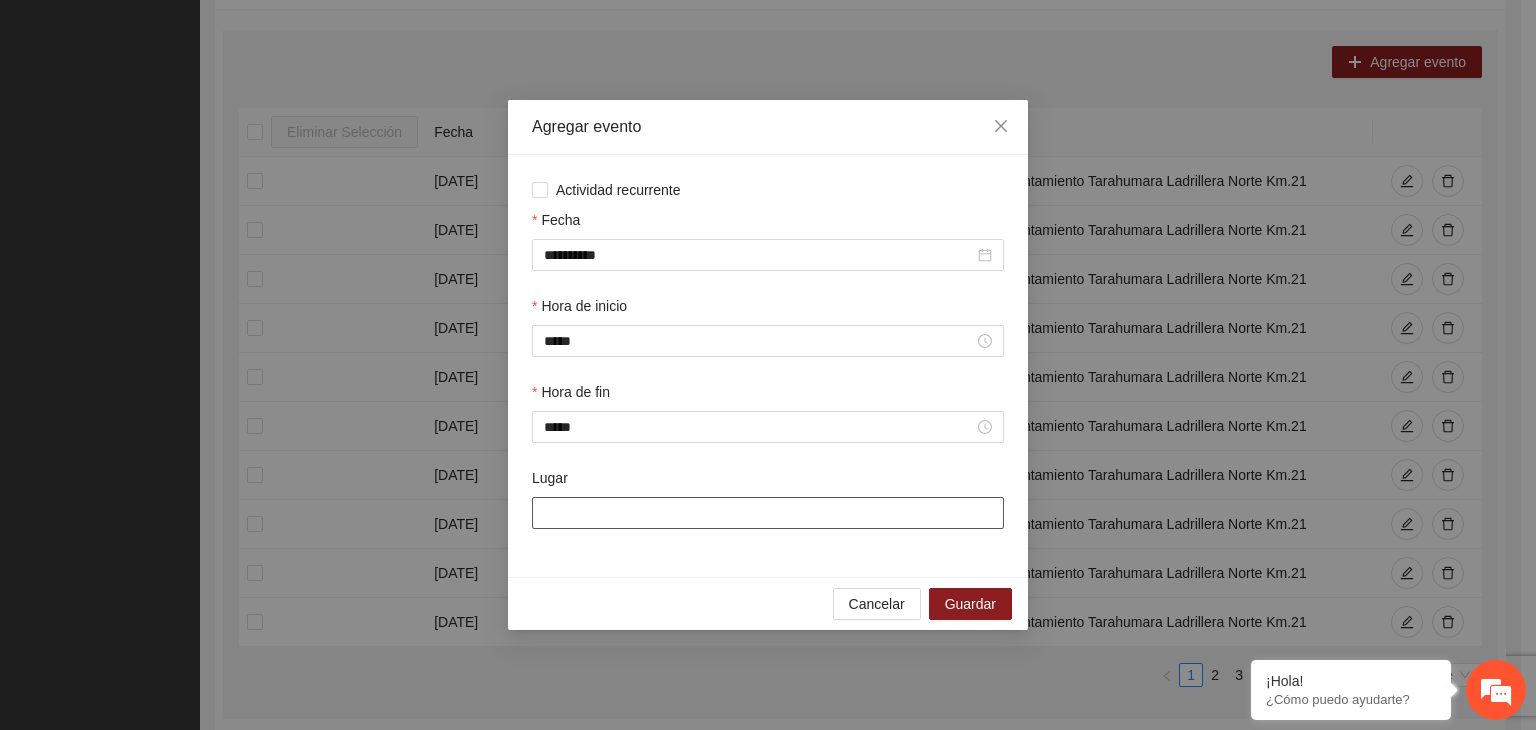 click on "Lugar" at bounding box center (768, 513) 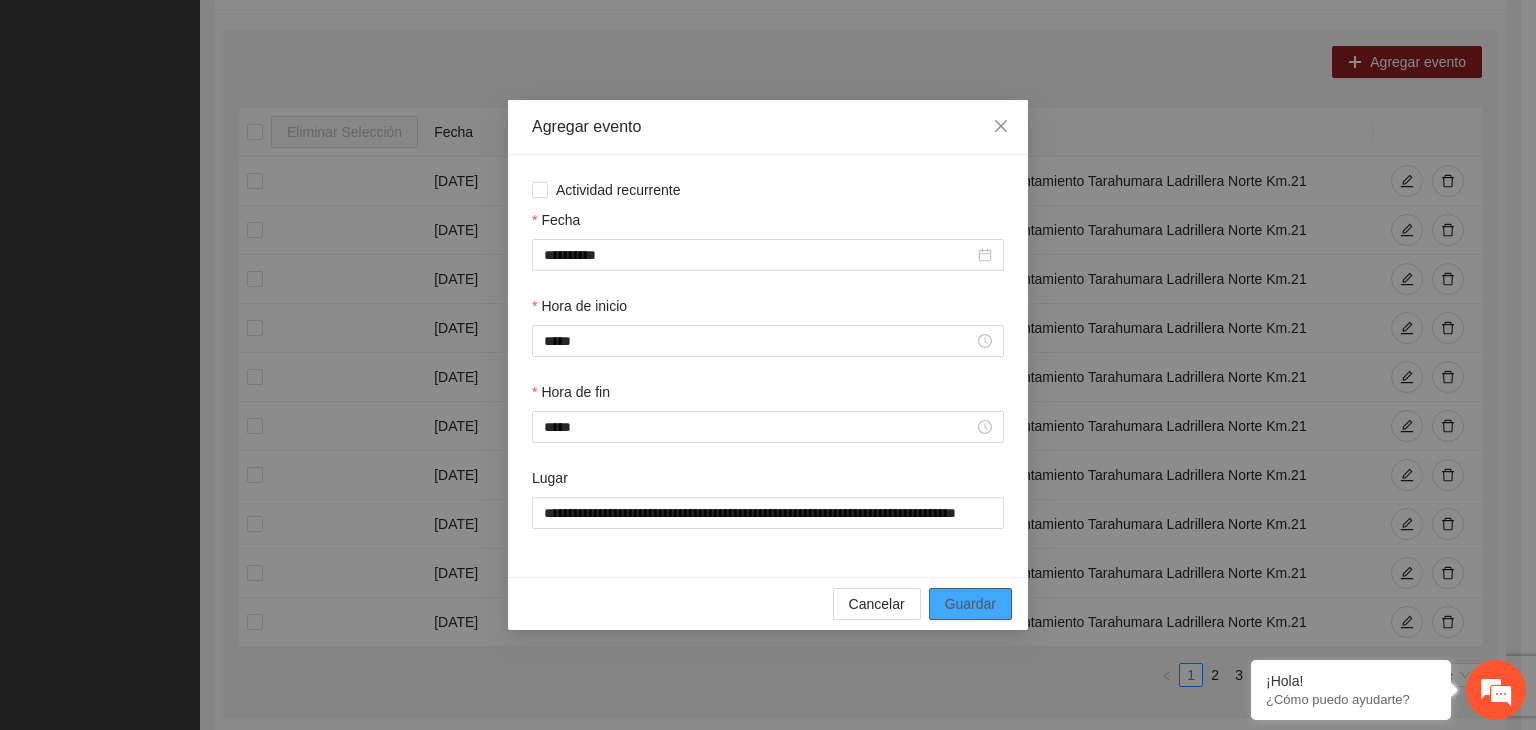 click on "Guardar" at bounding box center (970, 604) 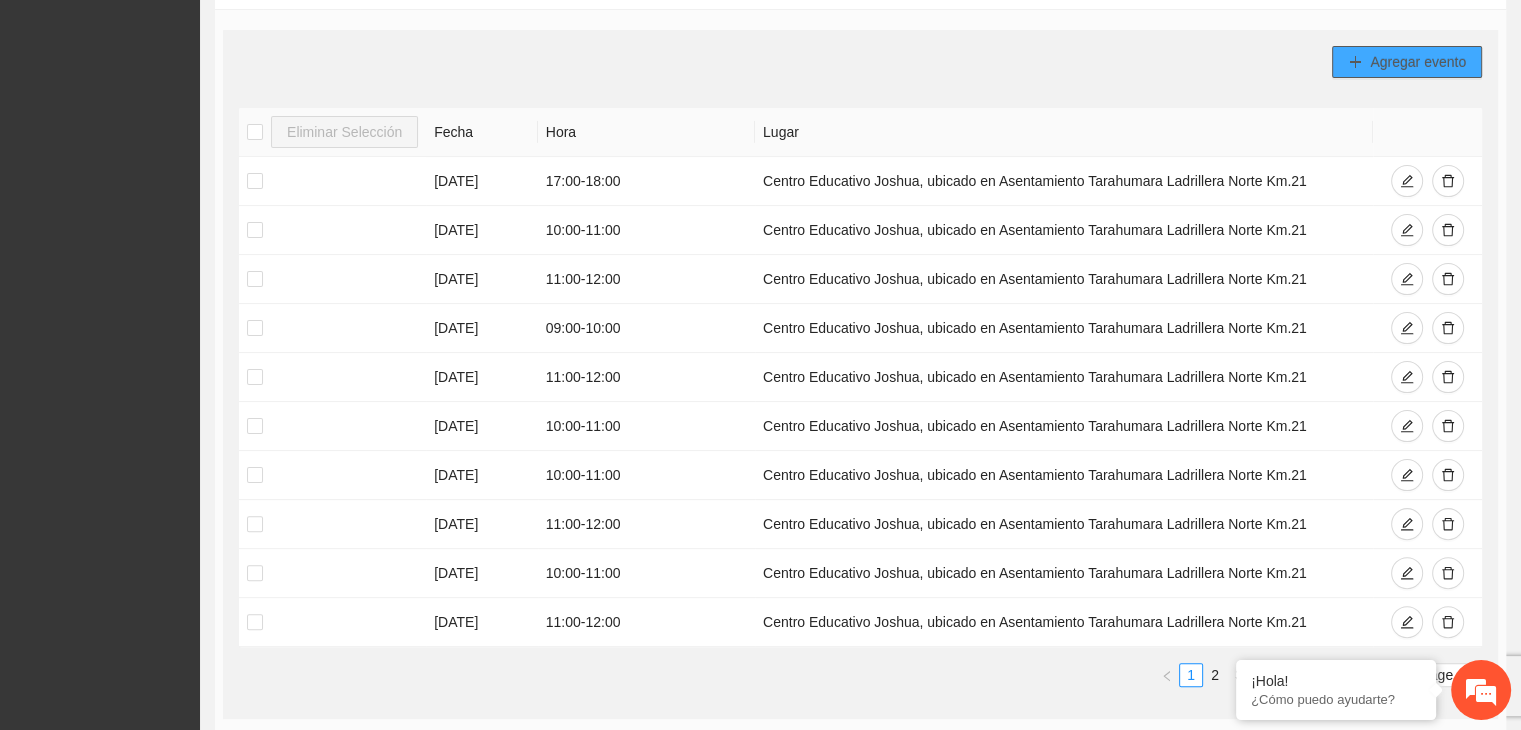click on "Agregar evento" at bounding box center (1407, 62) 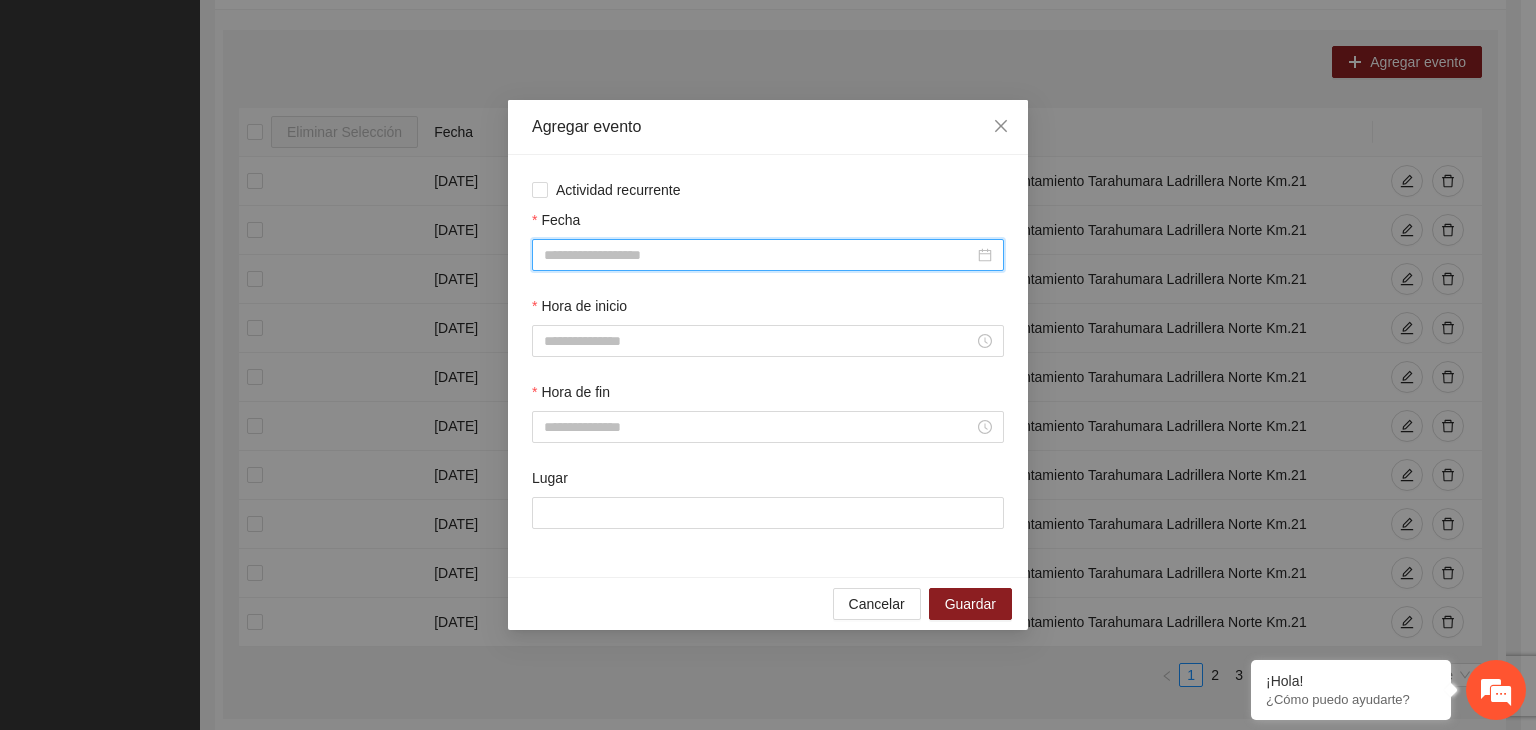 click on "Fecha" at bounding box center (759, 255) 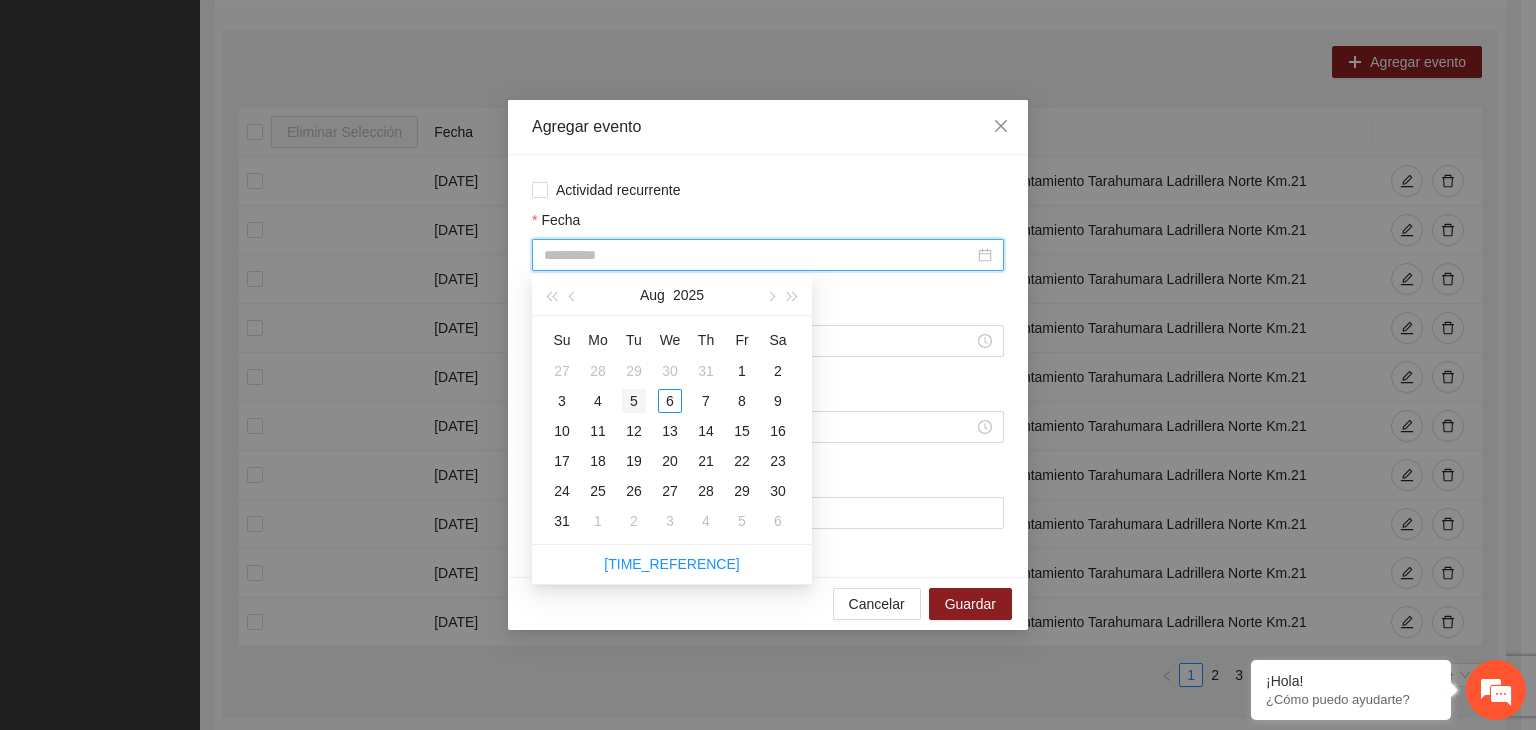 type on "**********" 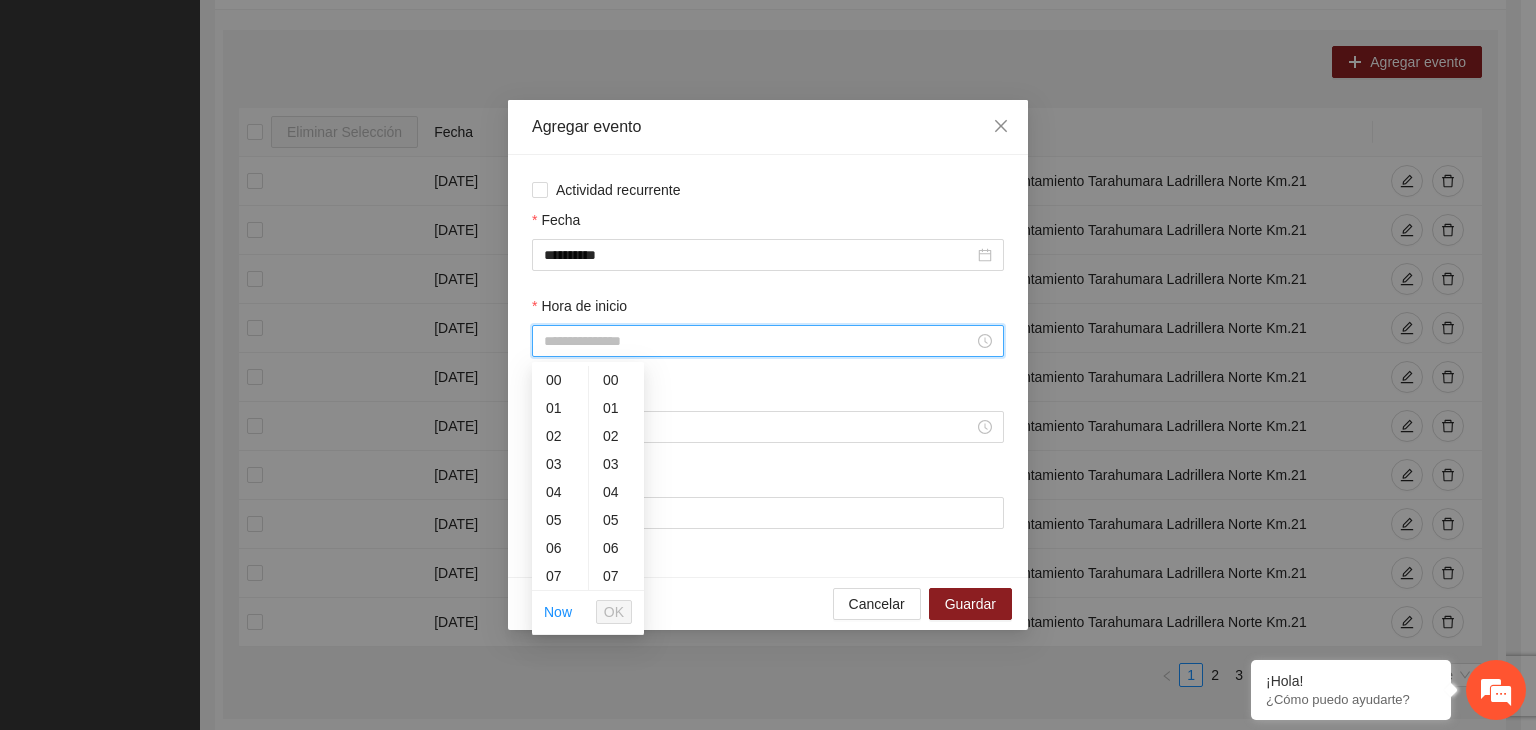 click on "Hora de inicio" at bounding box center (759, 341) 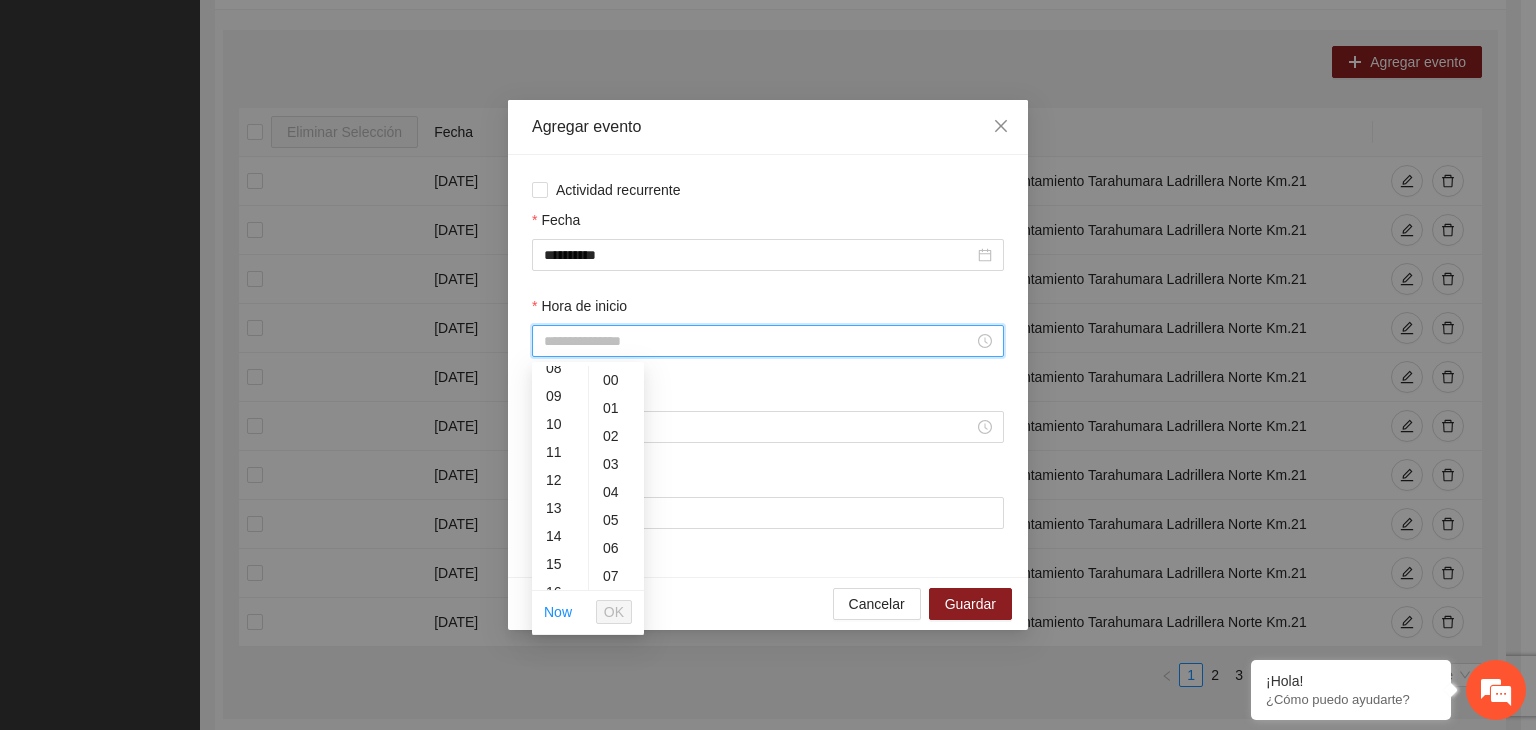 scroll, scrollTop: 265, scrollLeft: 0, axis: vertical 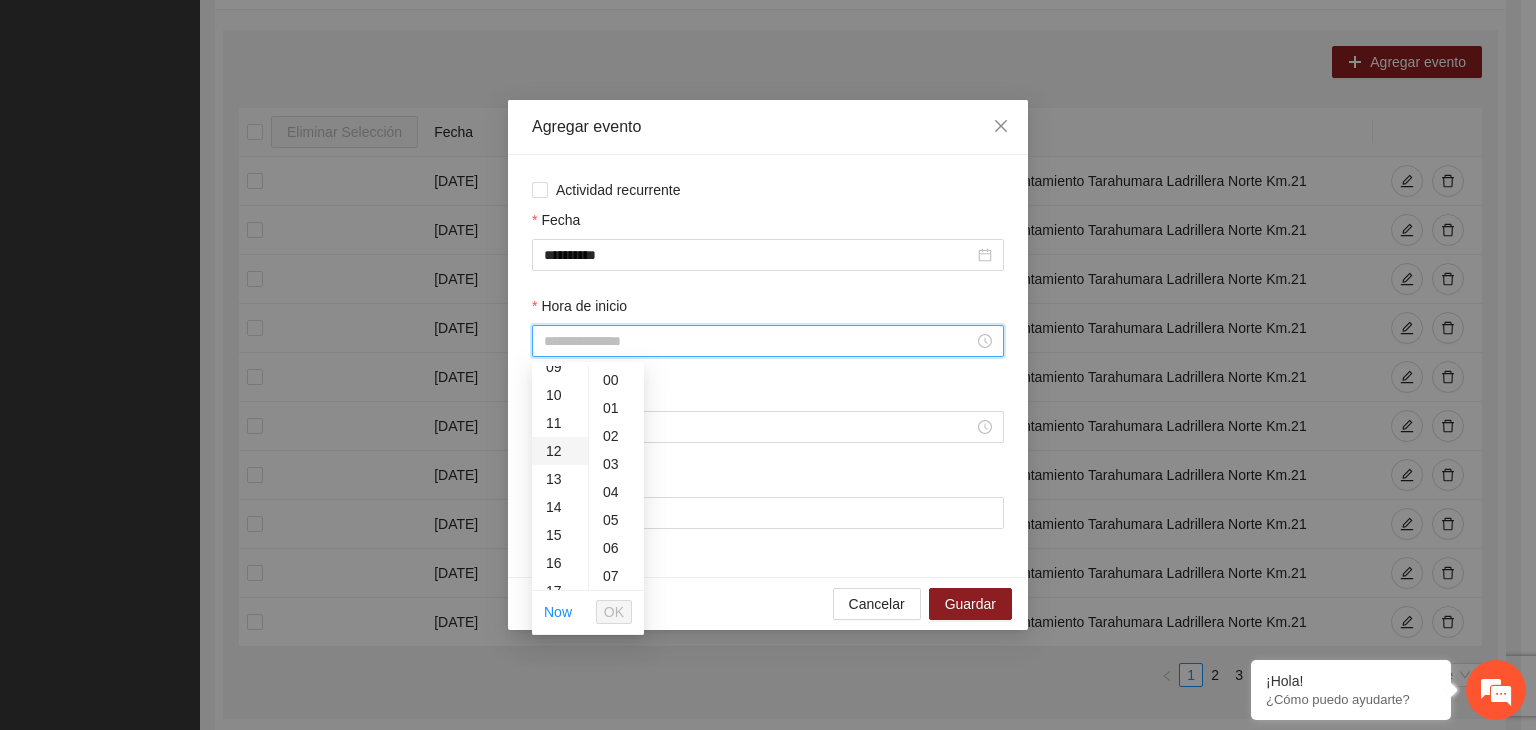 click on "12" at bounding box center (560, 451) 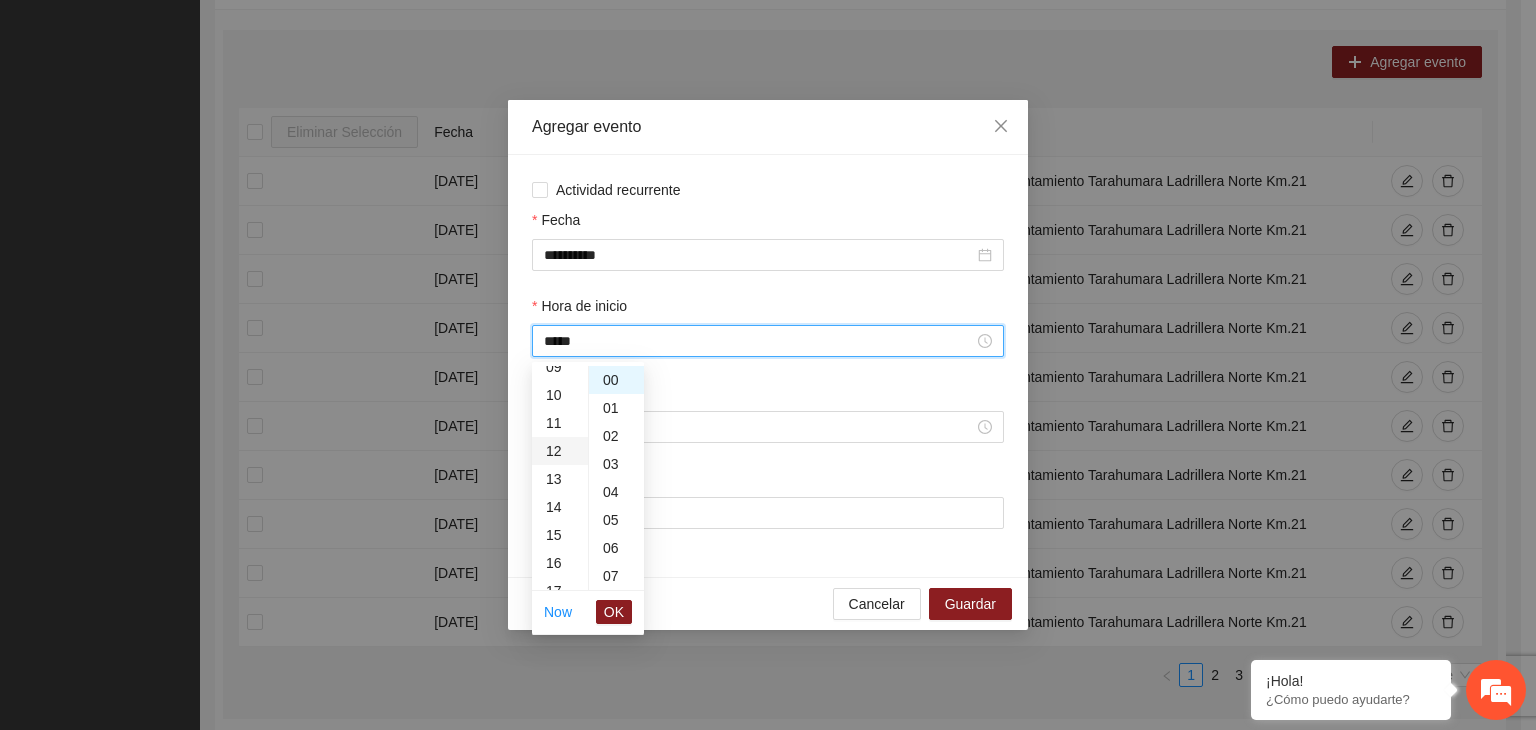 scroll, scrollTop: 336, scrollLeft: 0, axis: vertical 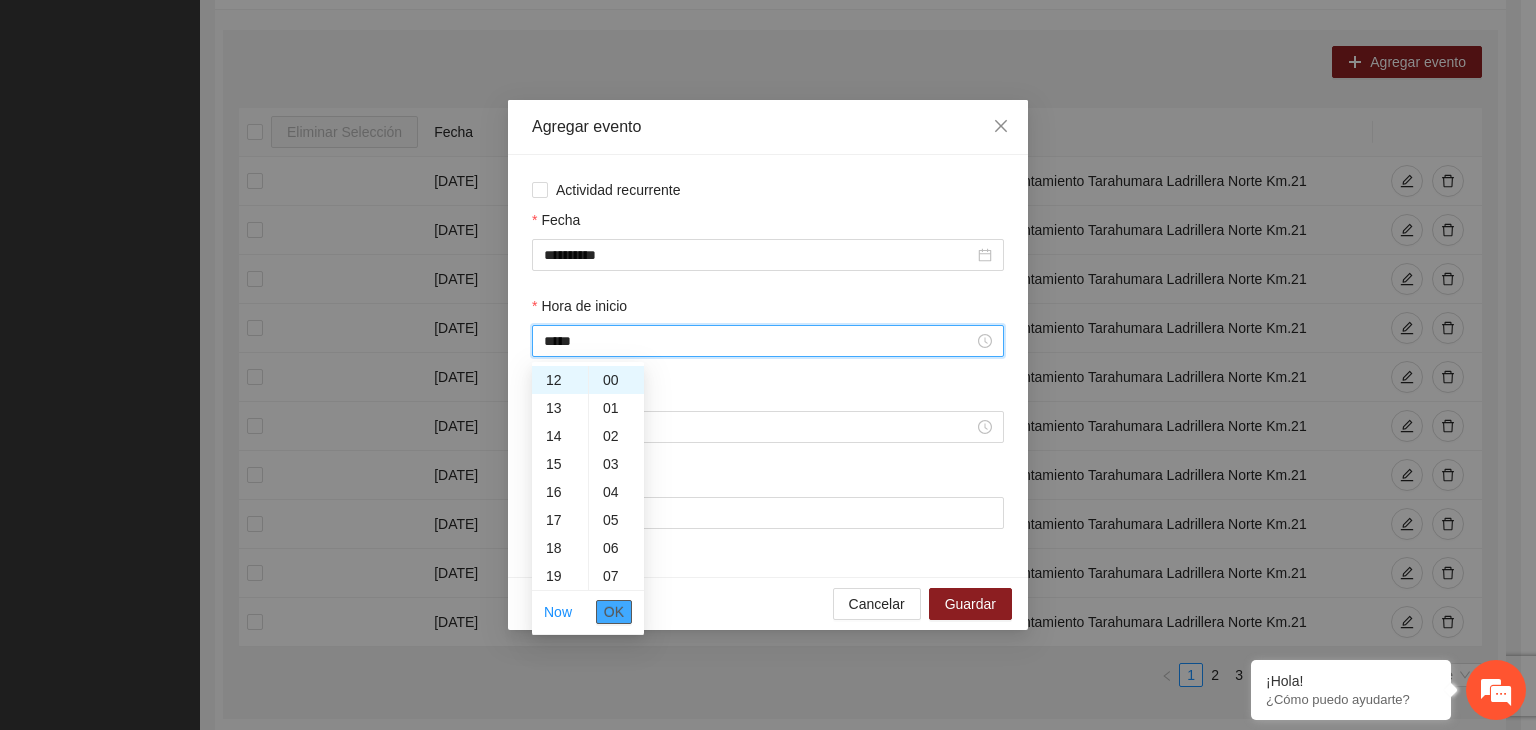 click on "OK" at bounding box center (614, 612) 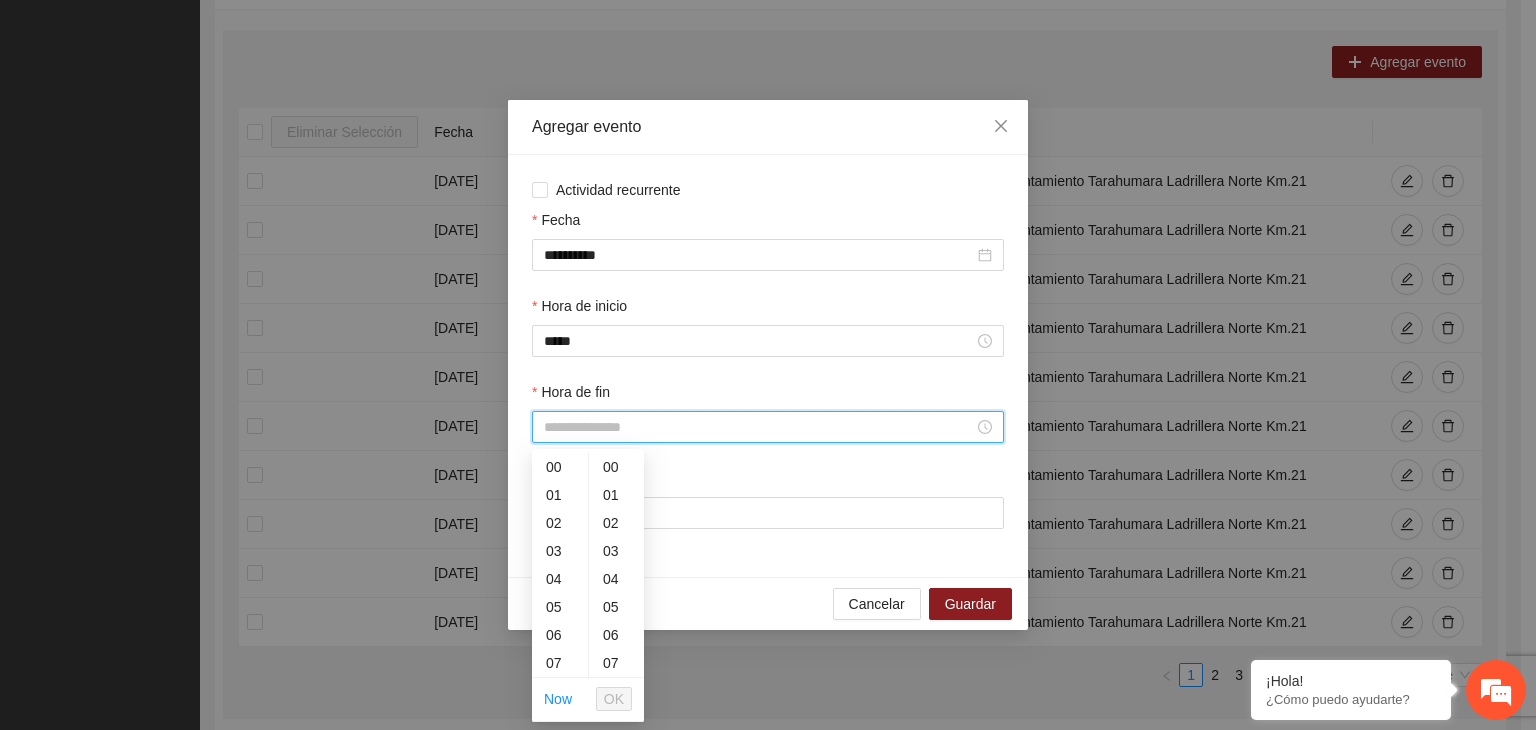 drag, startPoint x: 629, startPoint y: 433, endPoint x: 580, endPoint y: 489, distance: 74.41102 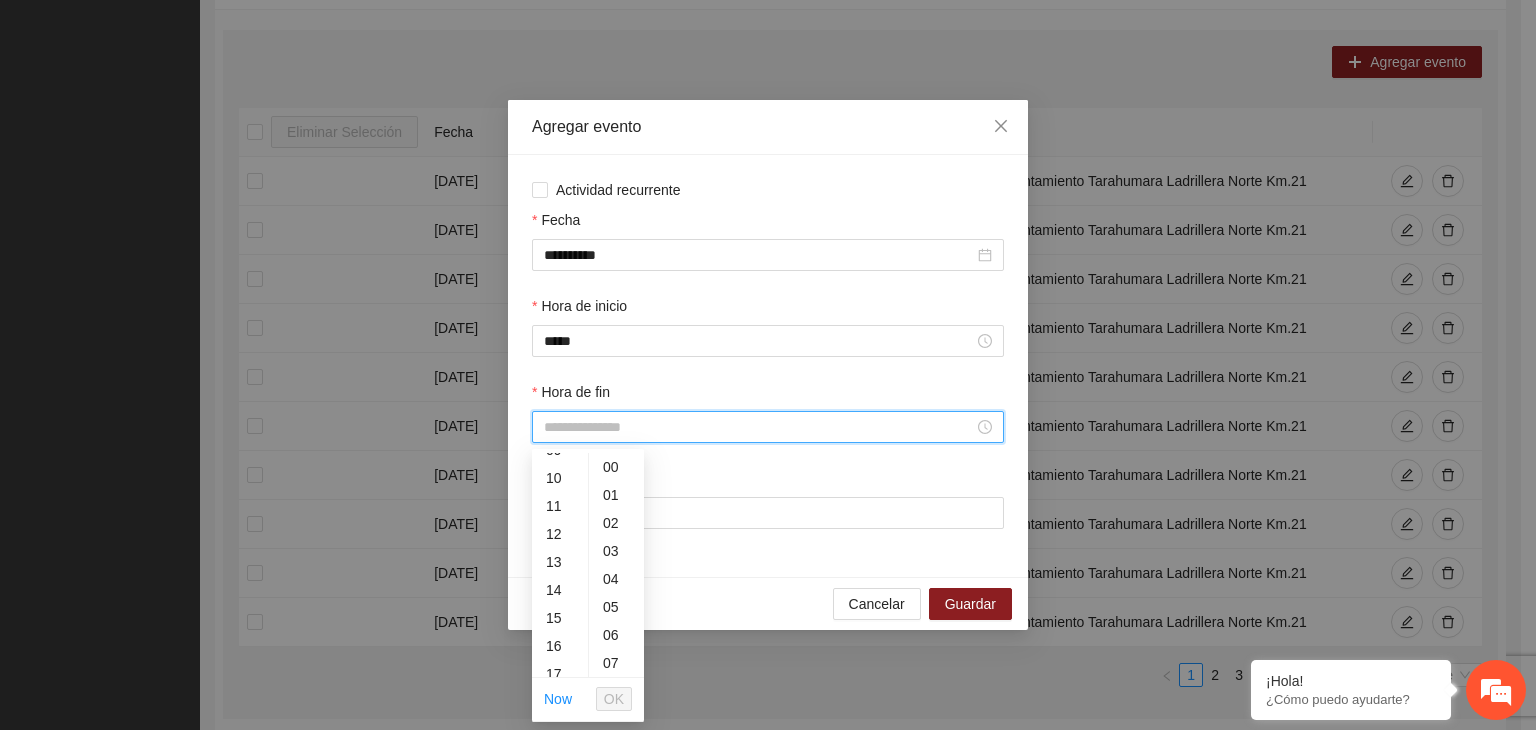 scroll, scrollTop: 324, scrollLeft: 0, axis: vertical 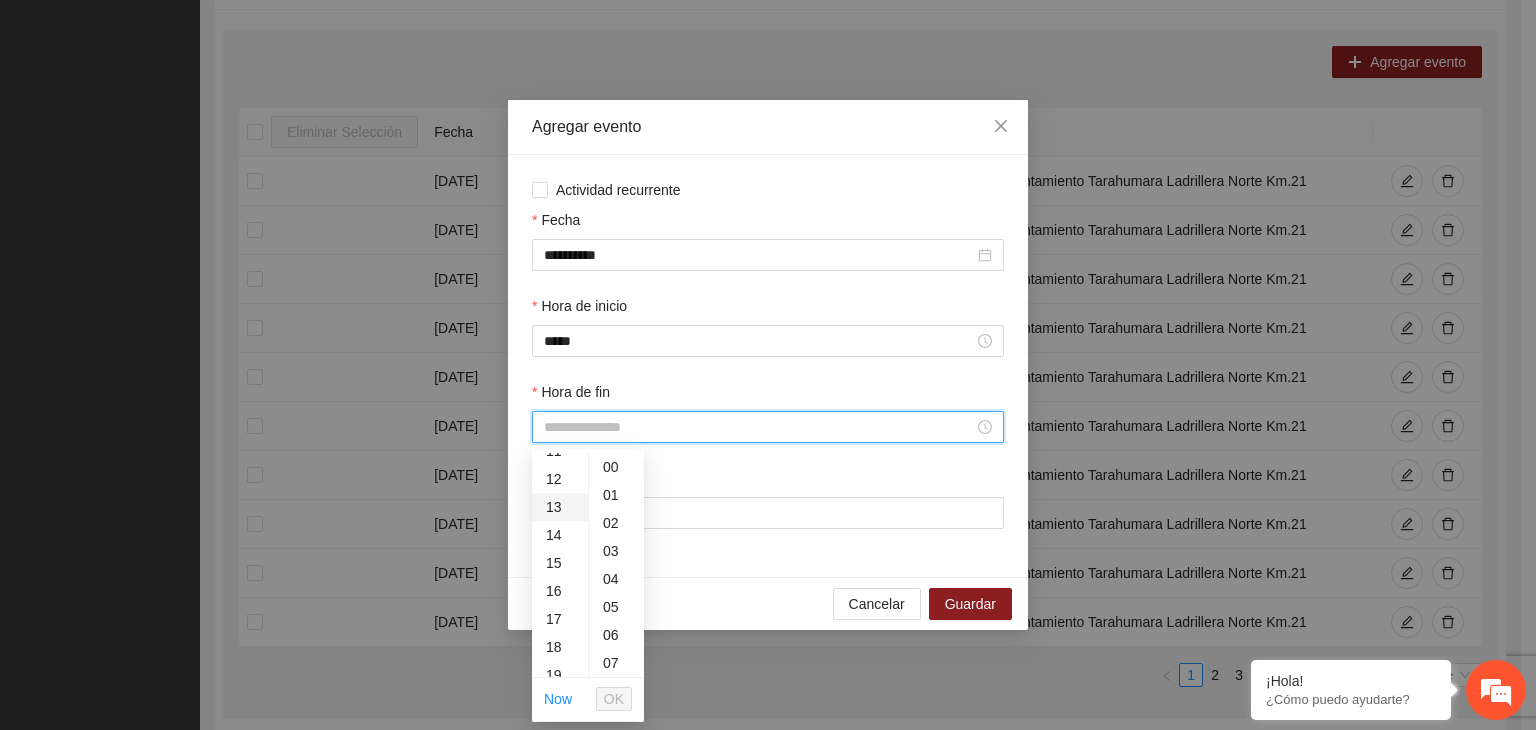 click on "13" at bounding box center (560, 507) 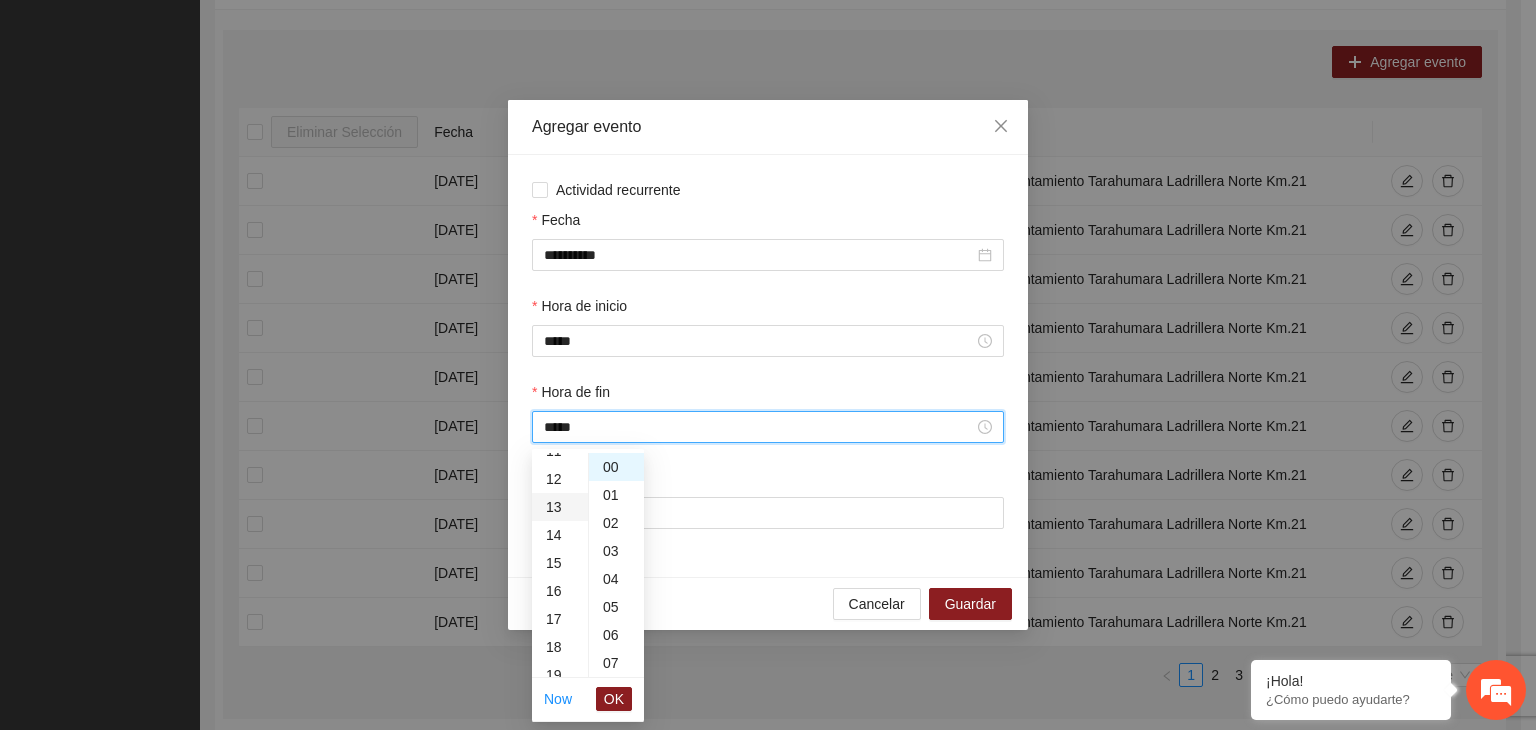 scroll, scrollTop: 364, scrollLeft: 0, axis: vertical 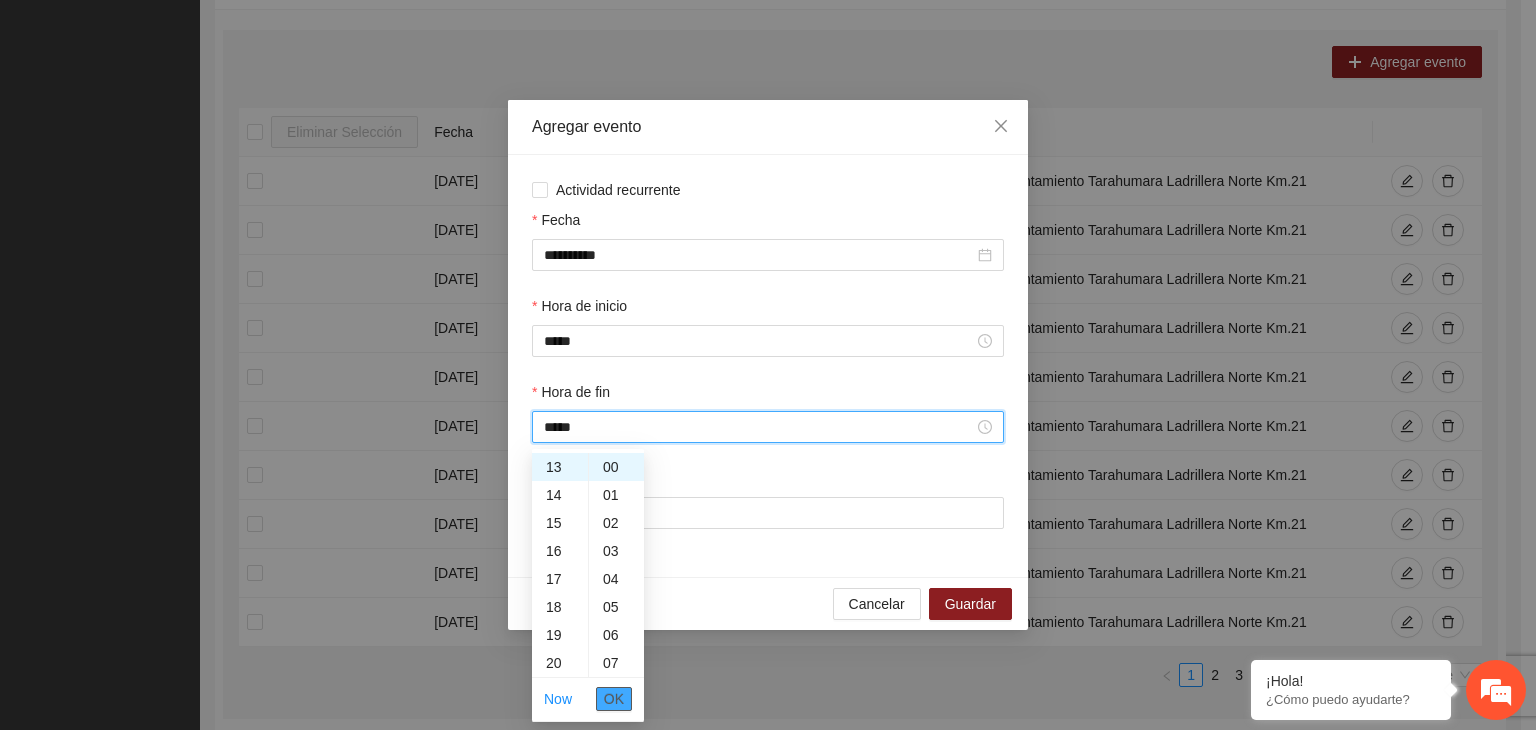 click on "OK" at bounding box center (614, 699) 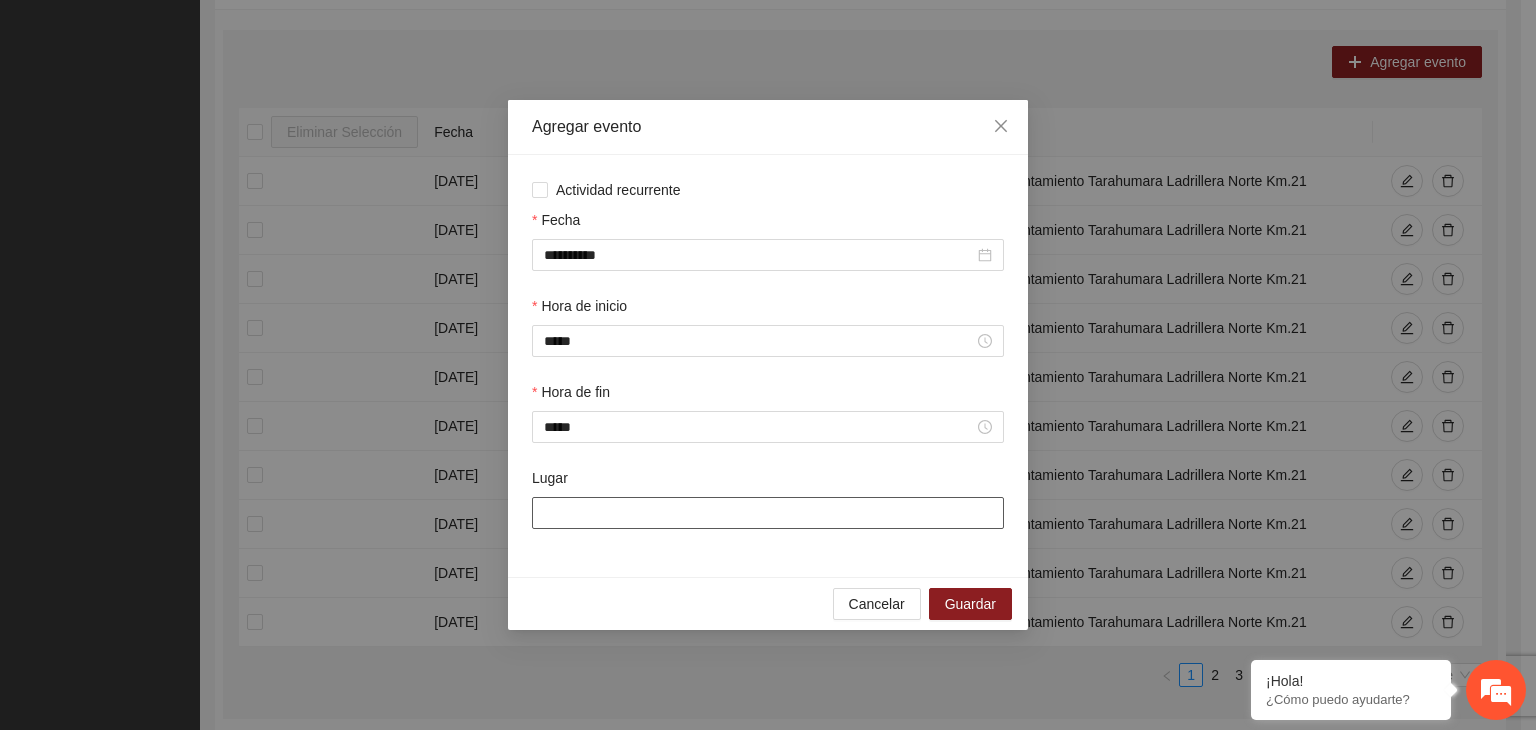 click on "Lugar" at bounding box center (768, 513) 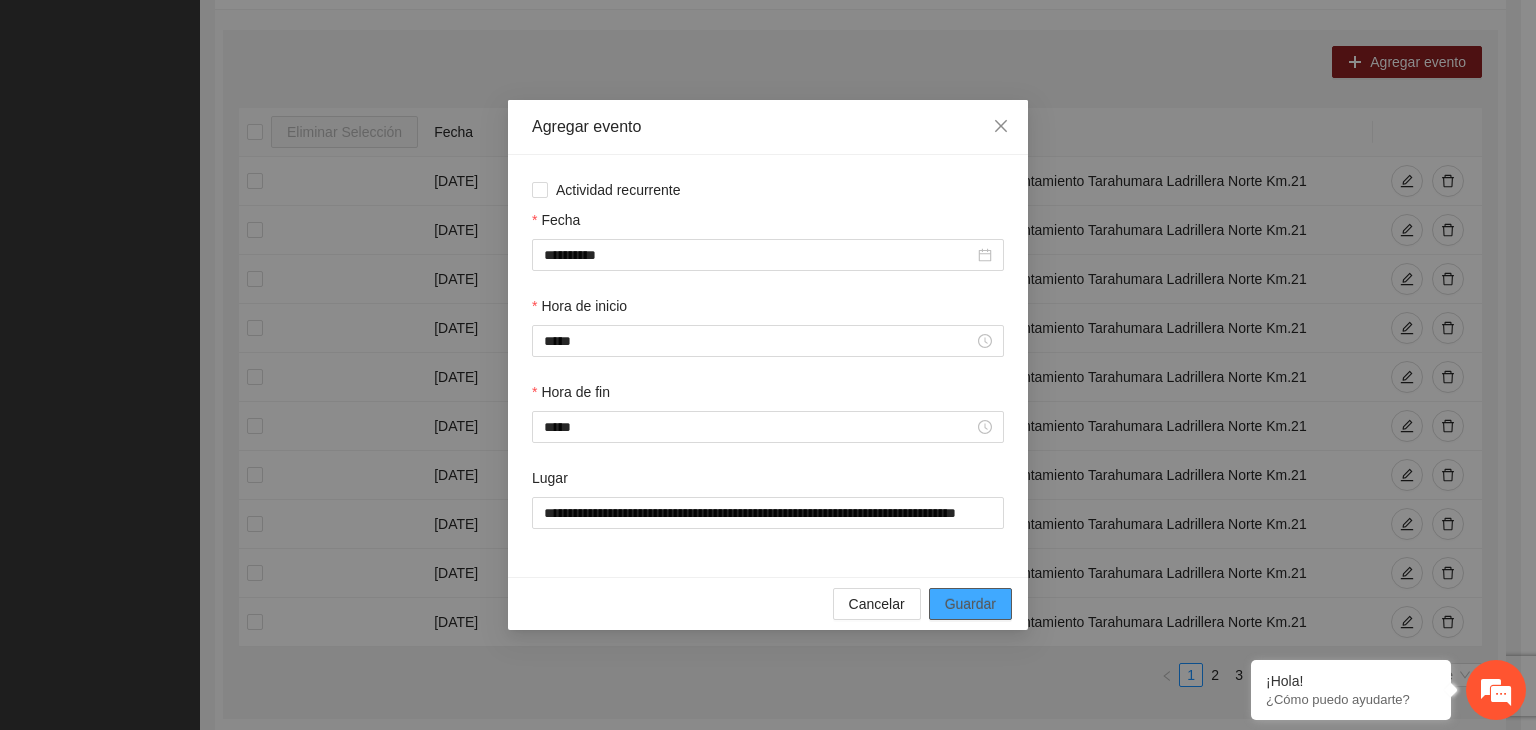 click on "Guardar" at bounding box center [970, 604] 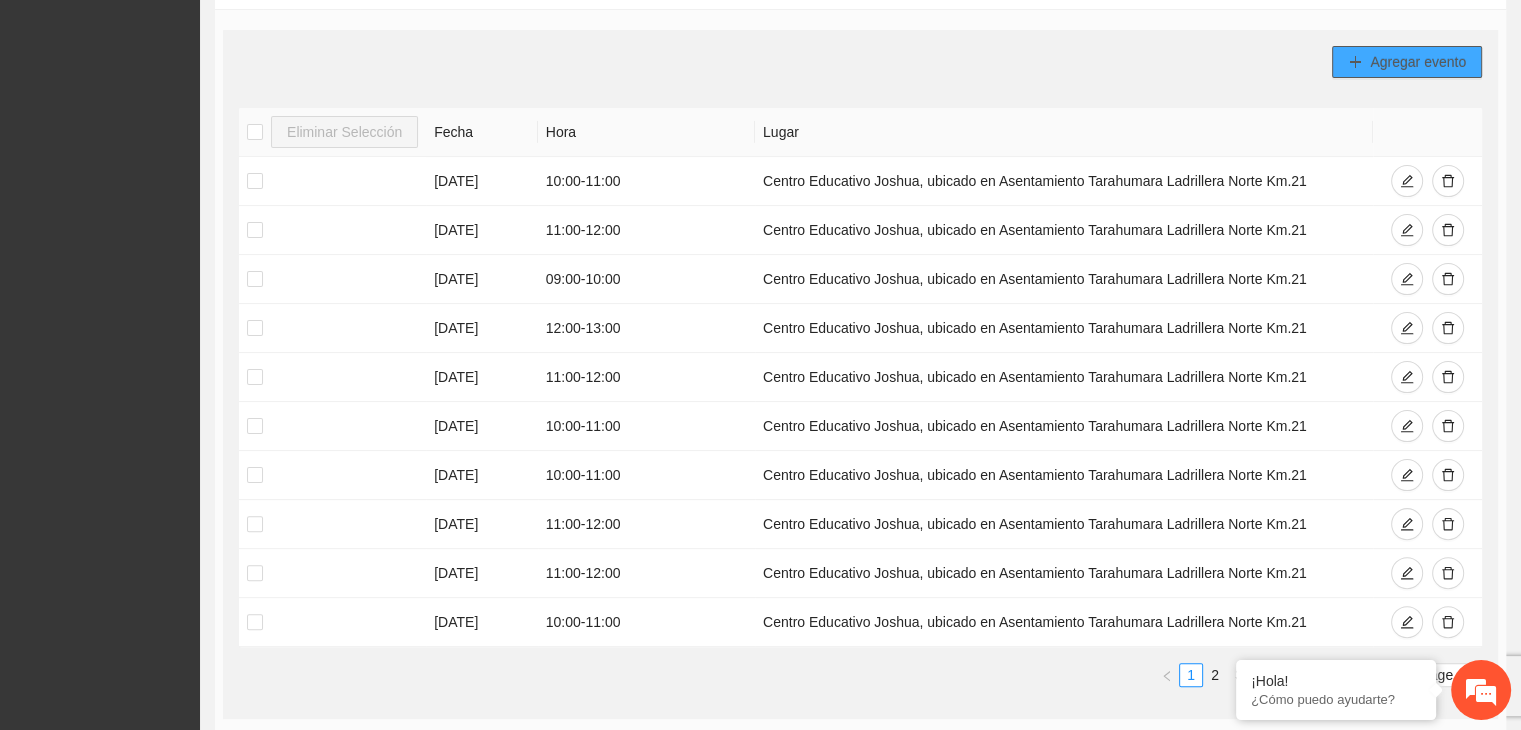 click on "Agregar evento" at bounding box center [1418, 62] 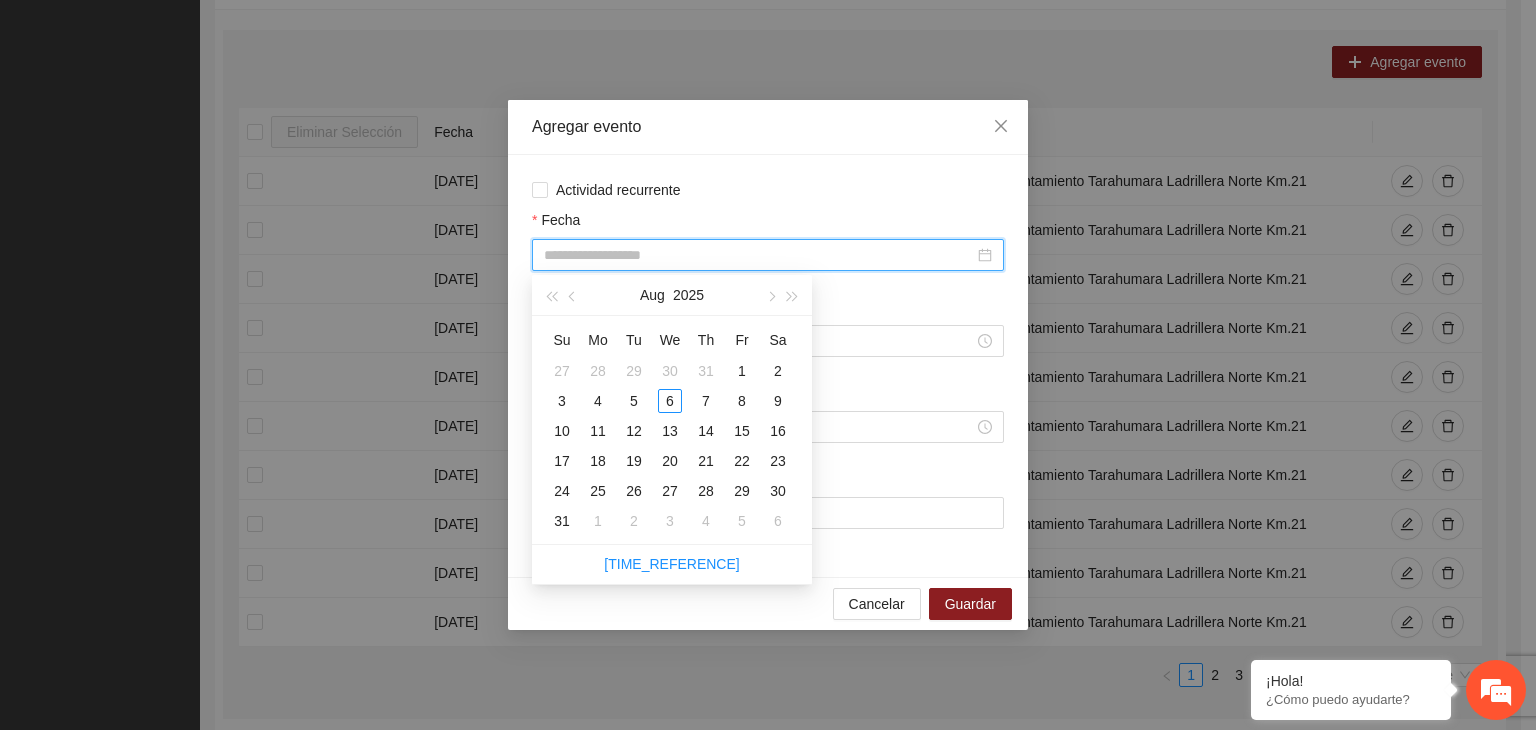 click on "Fecha" at bounding box center [759, 255] 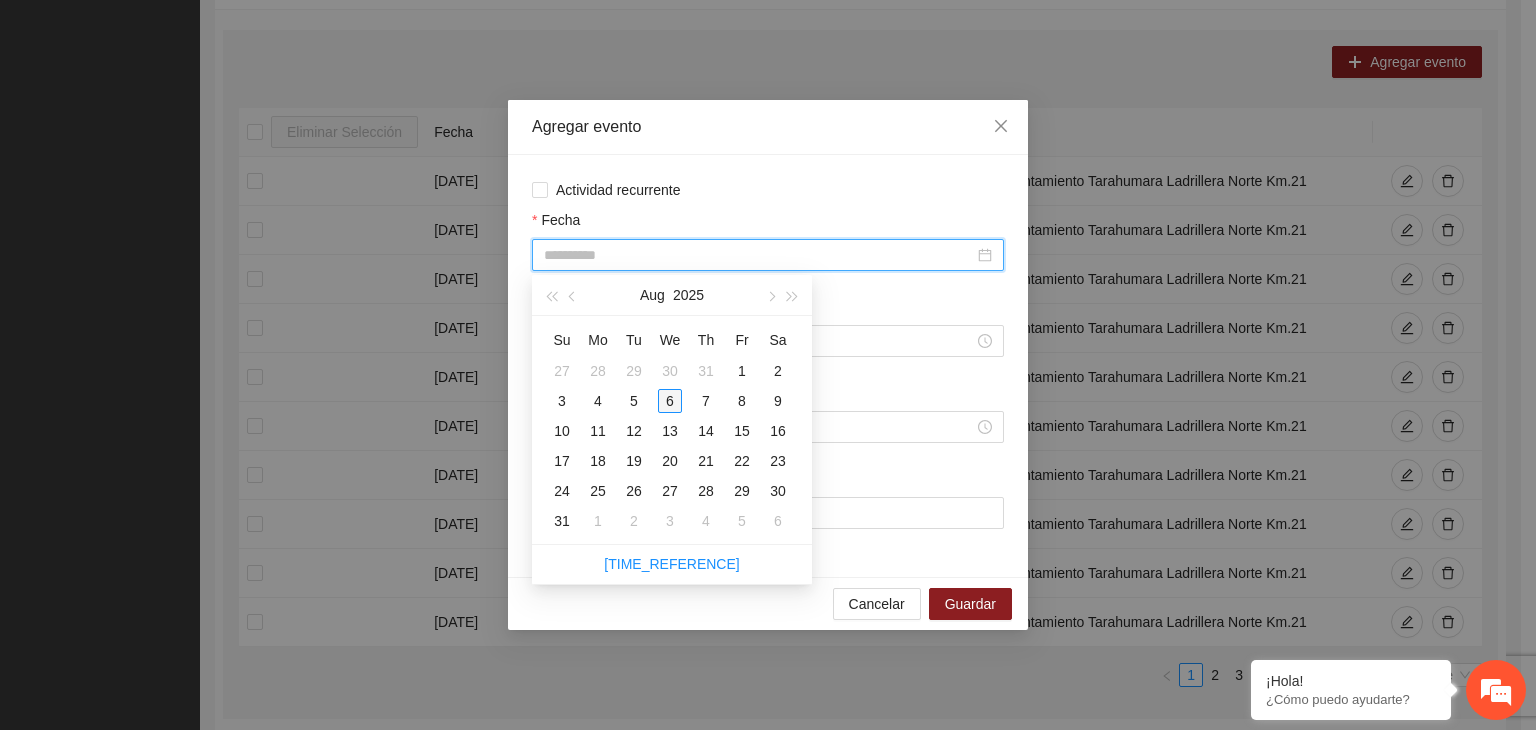 type on "**********" 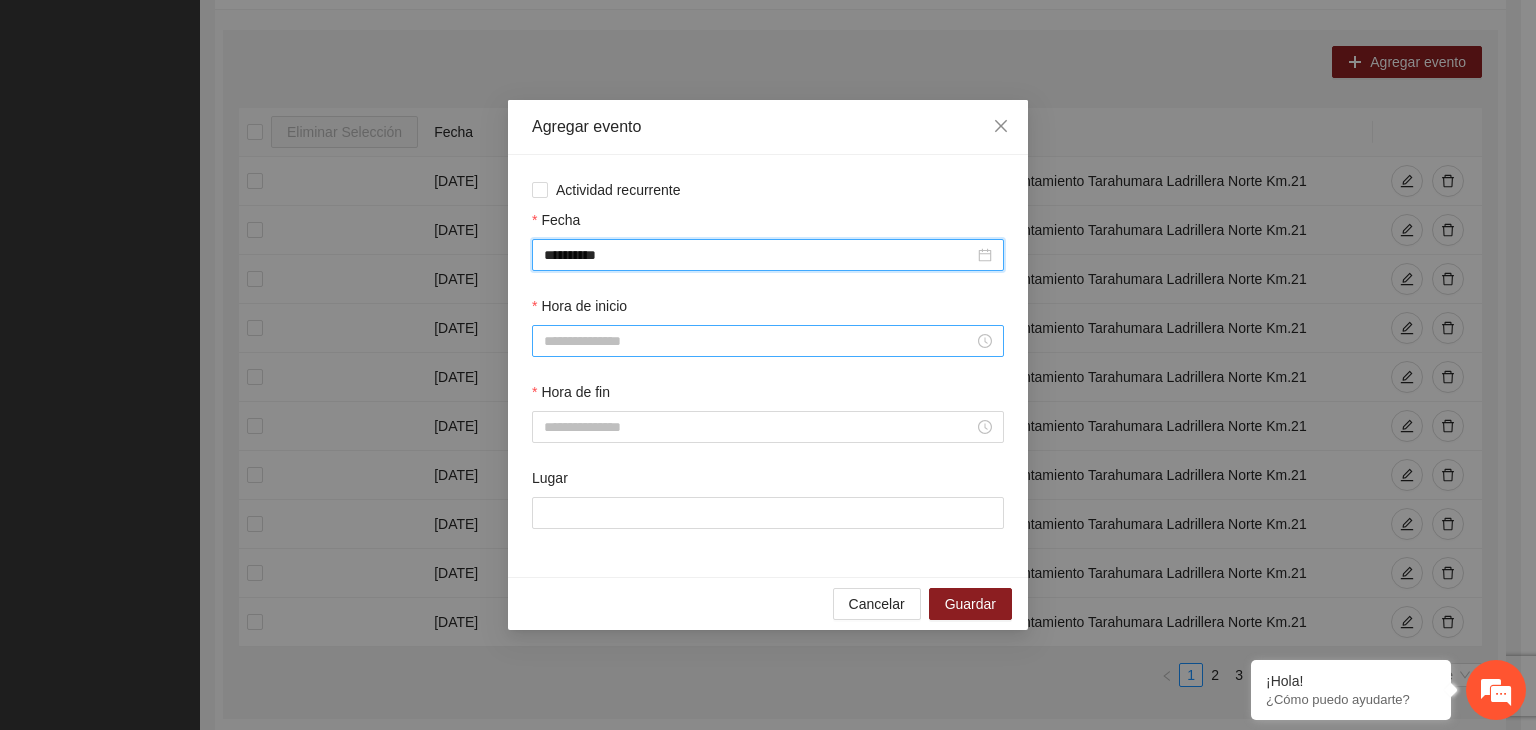 click on "Hora de inicio" at bounding box center (759, 341) 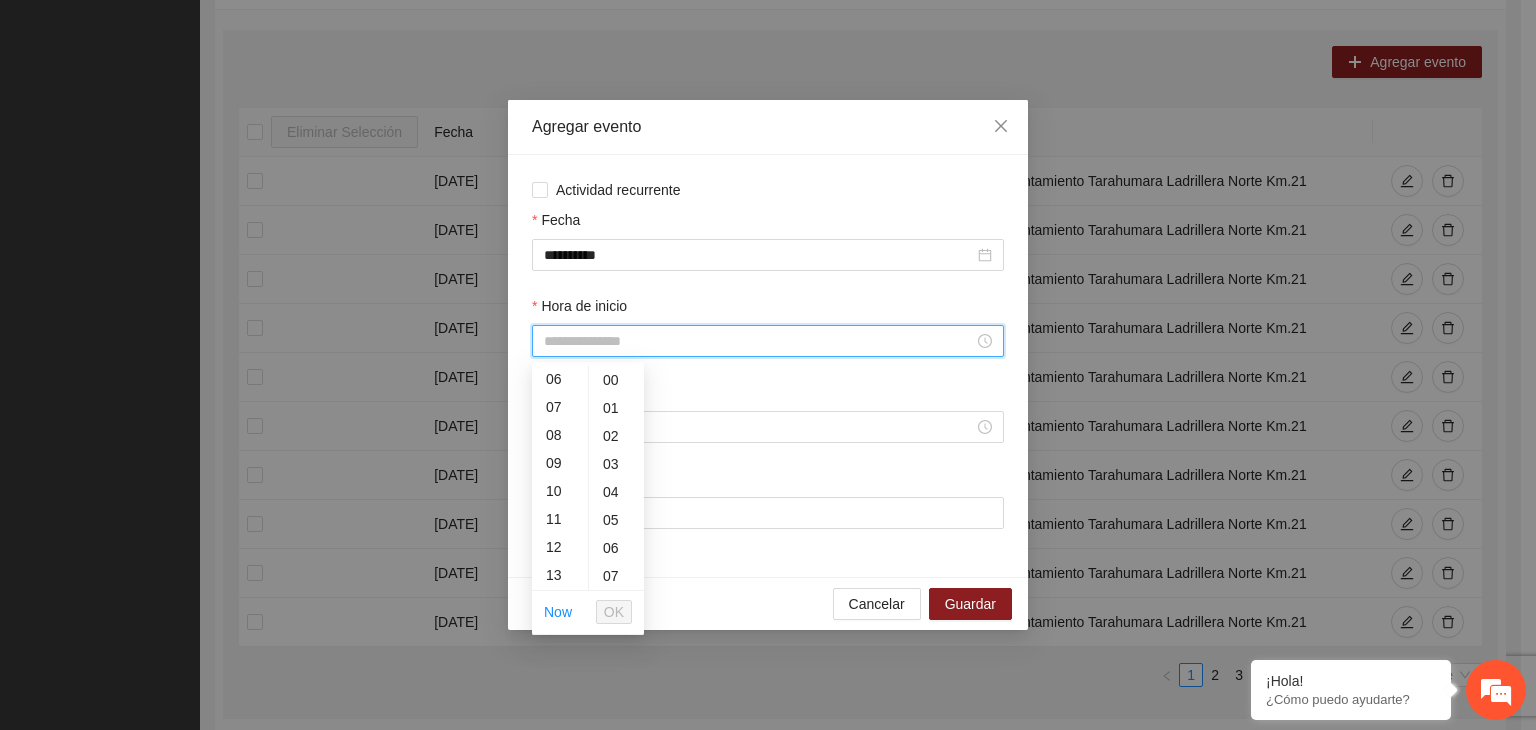 scroll, scrollTop: 191, scrollLeft: 0, axis: vertical 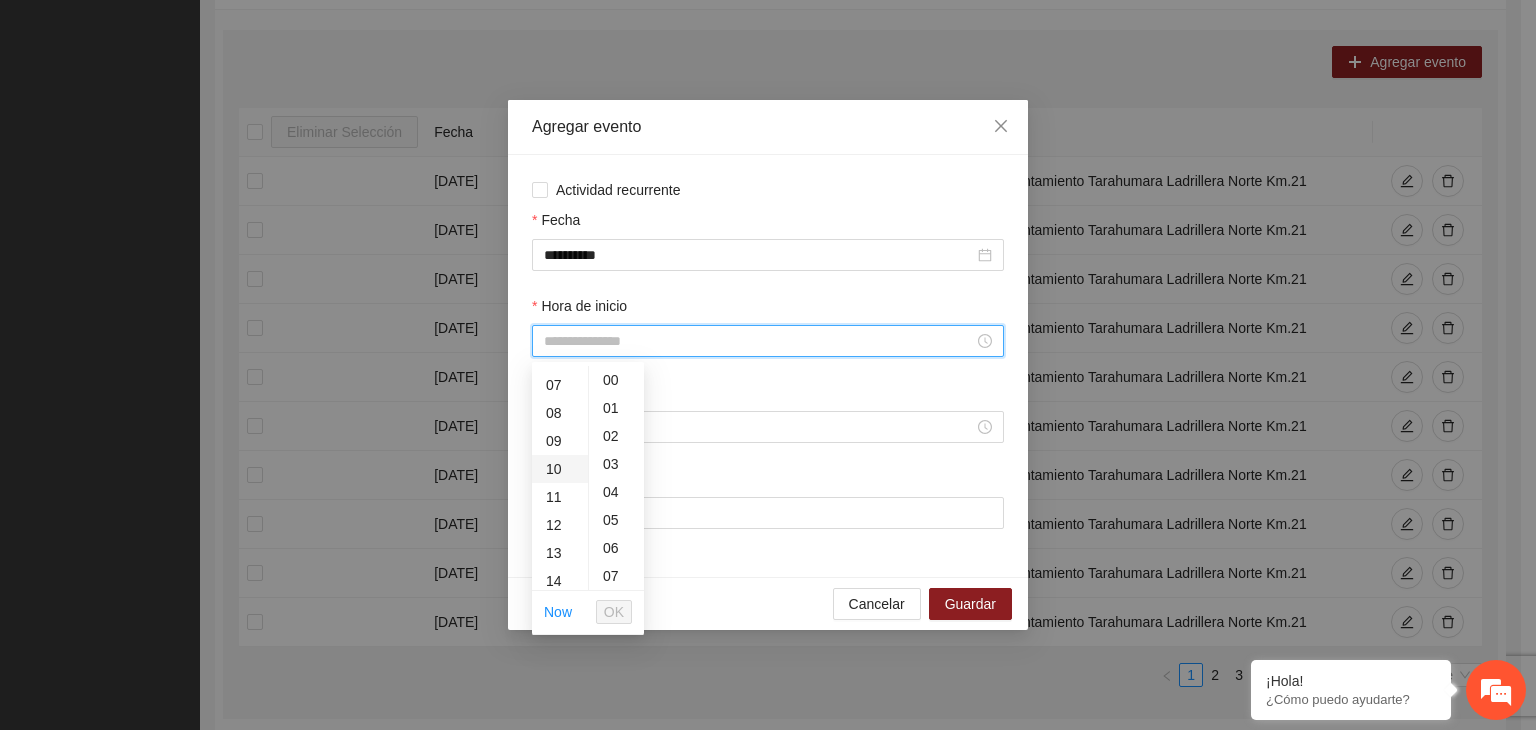 click on "10" at bounding box center (560, 469) 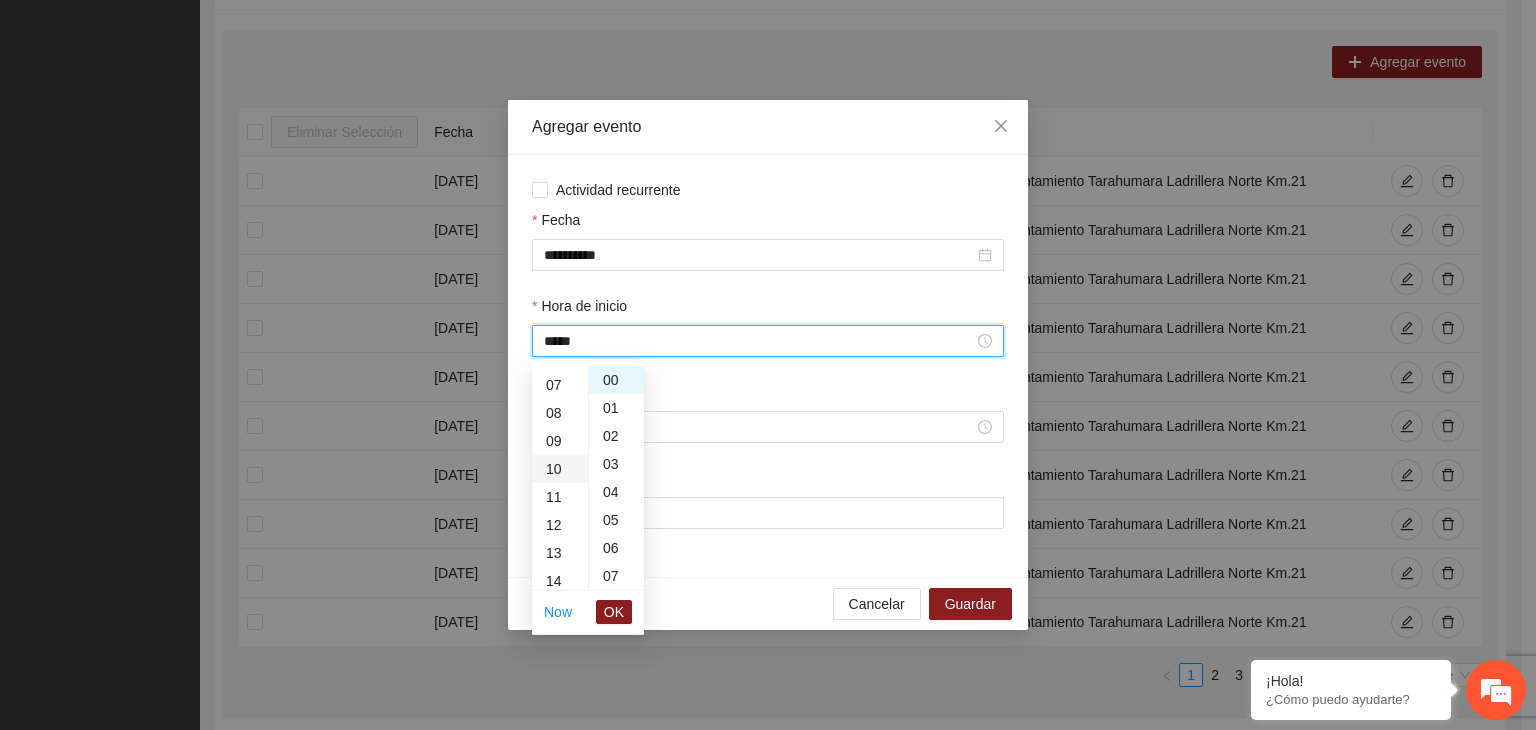scroll, scrollTop: 280, scrollLeft: 0, axis: vertical 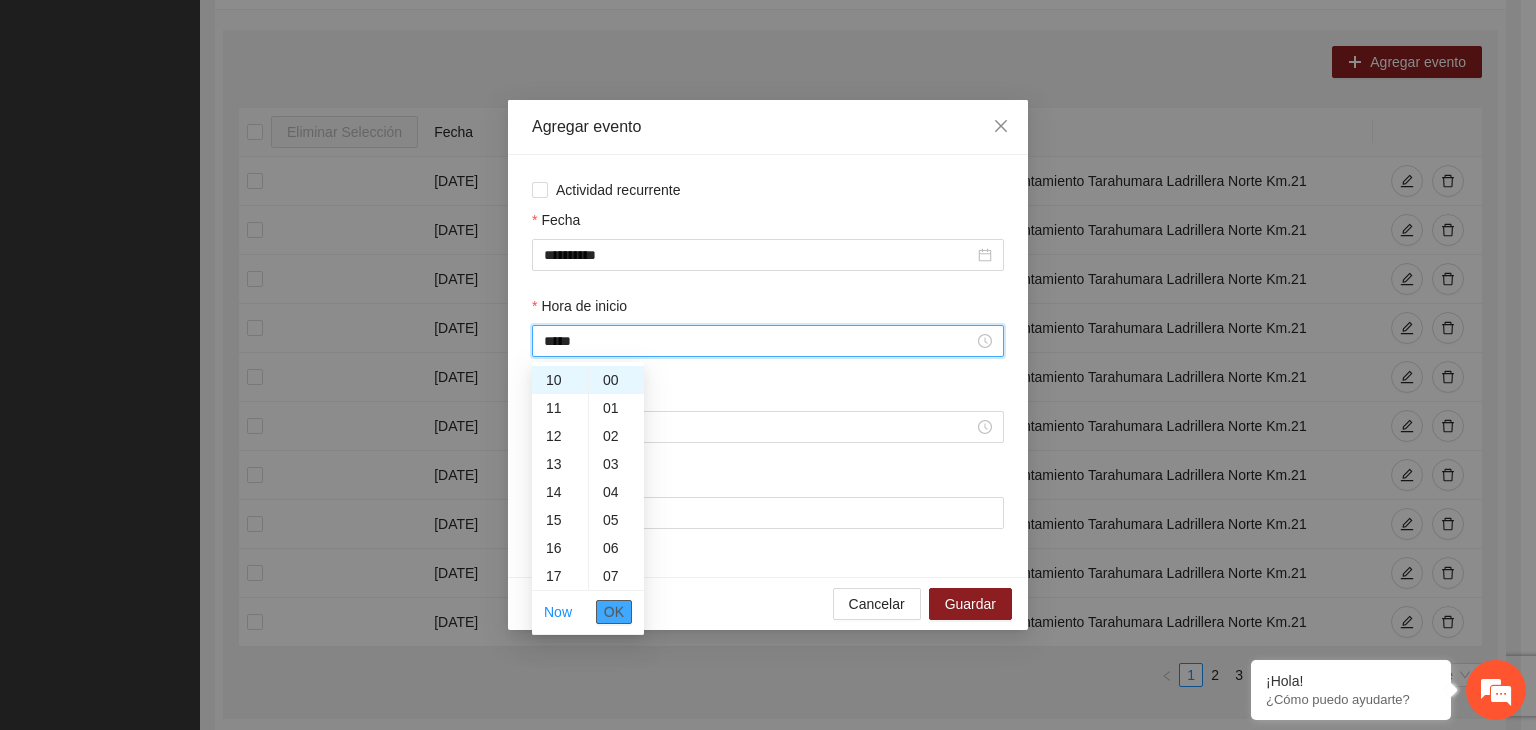 click on "OK" at bounding box center [614, 612] 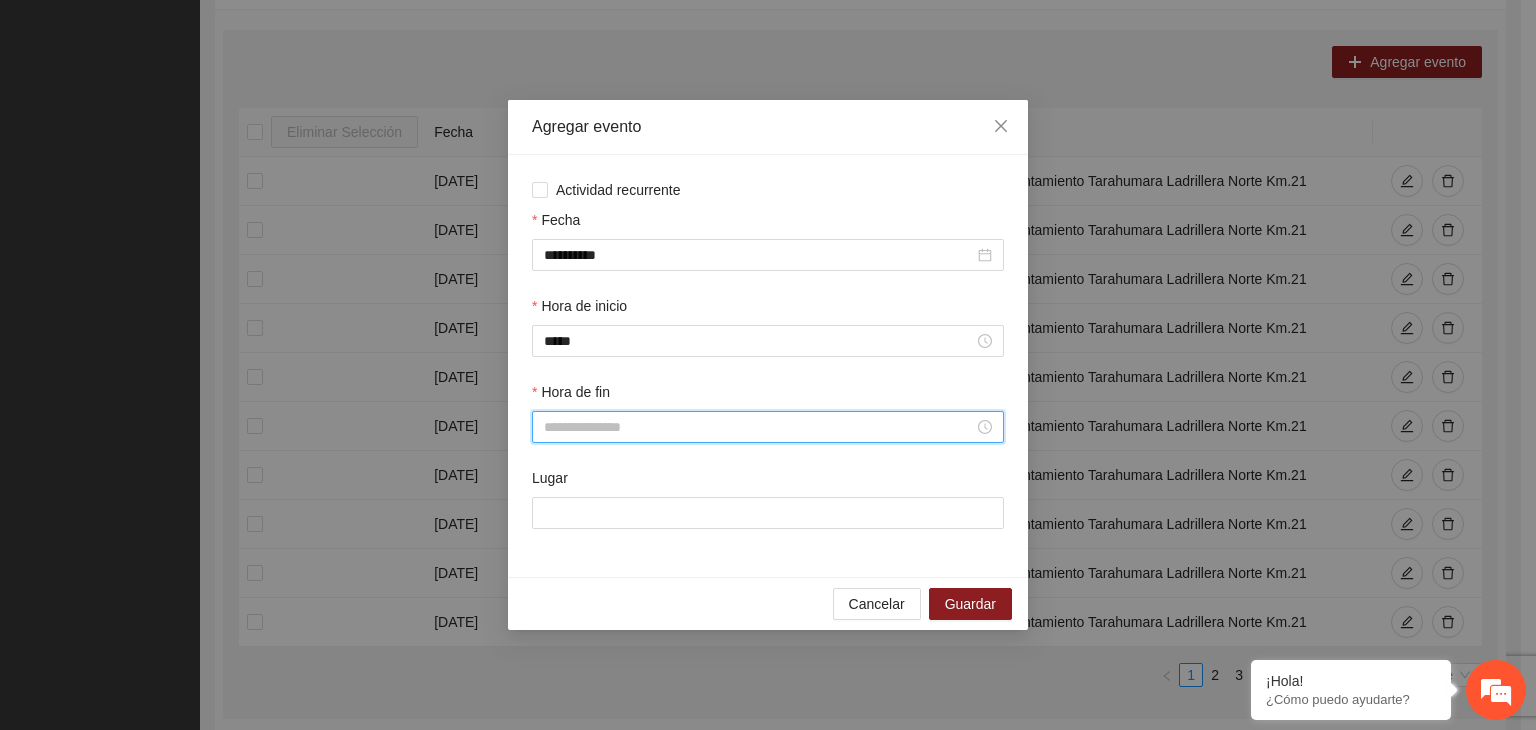 click on "Hora de fin" at bounding box center (759, 427) 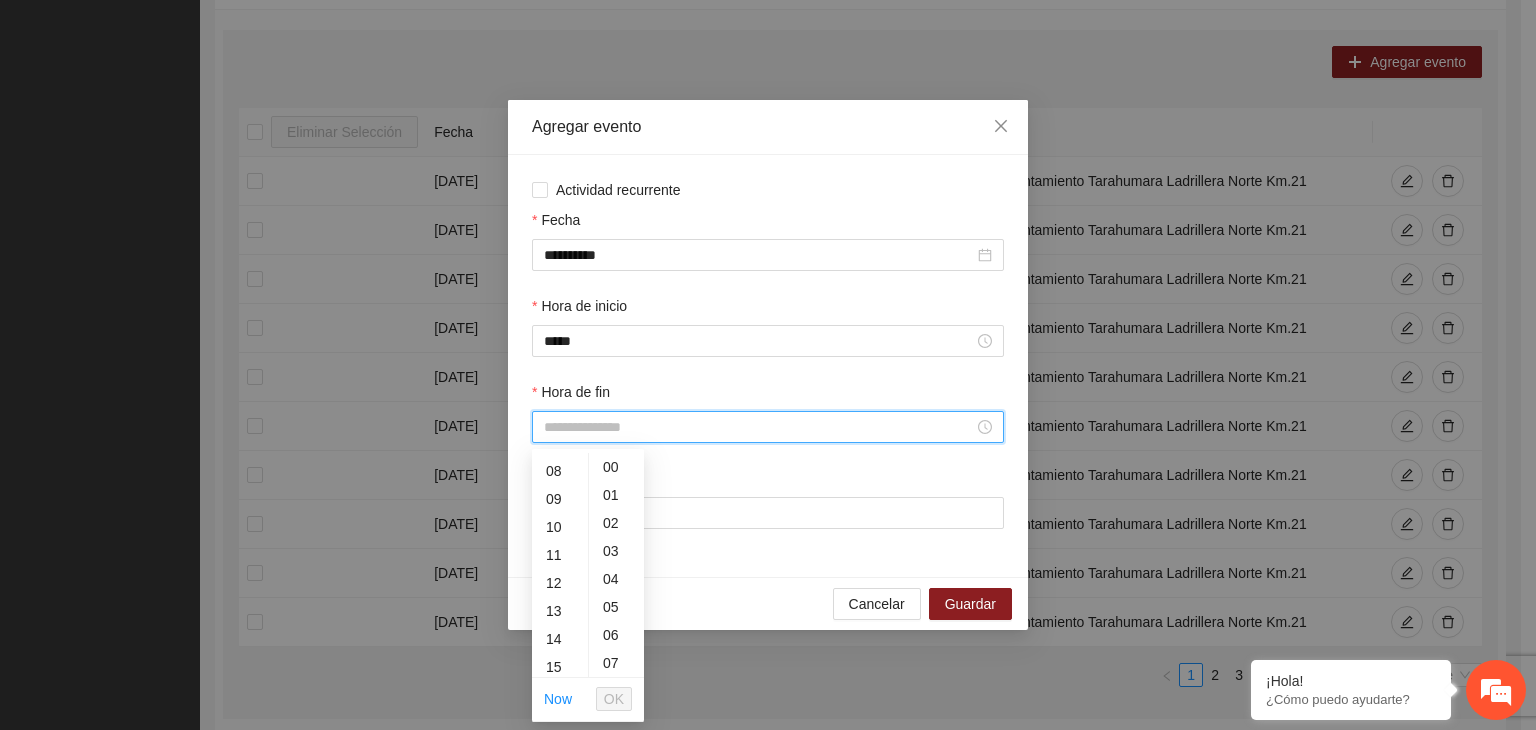 scroll, scrollTop: 232, scrollLeft: 0, axis: vertical 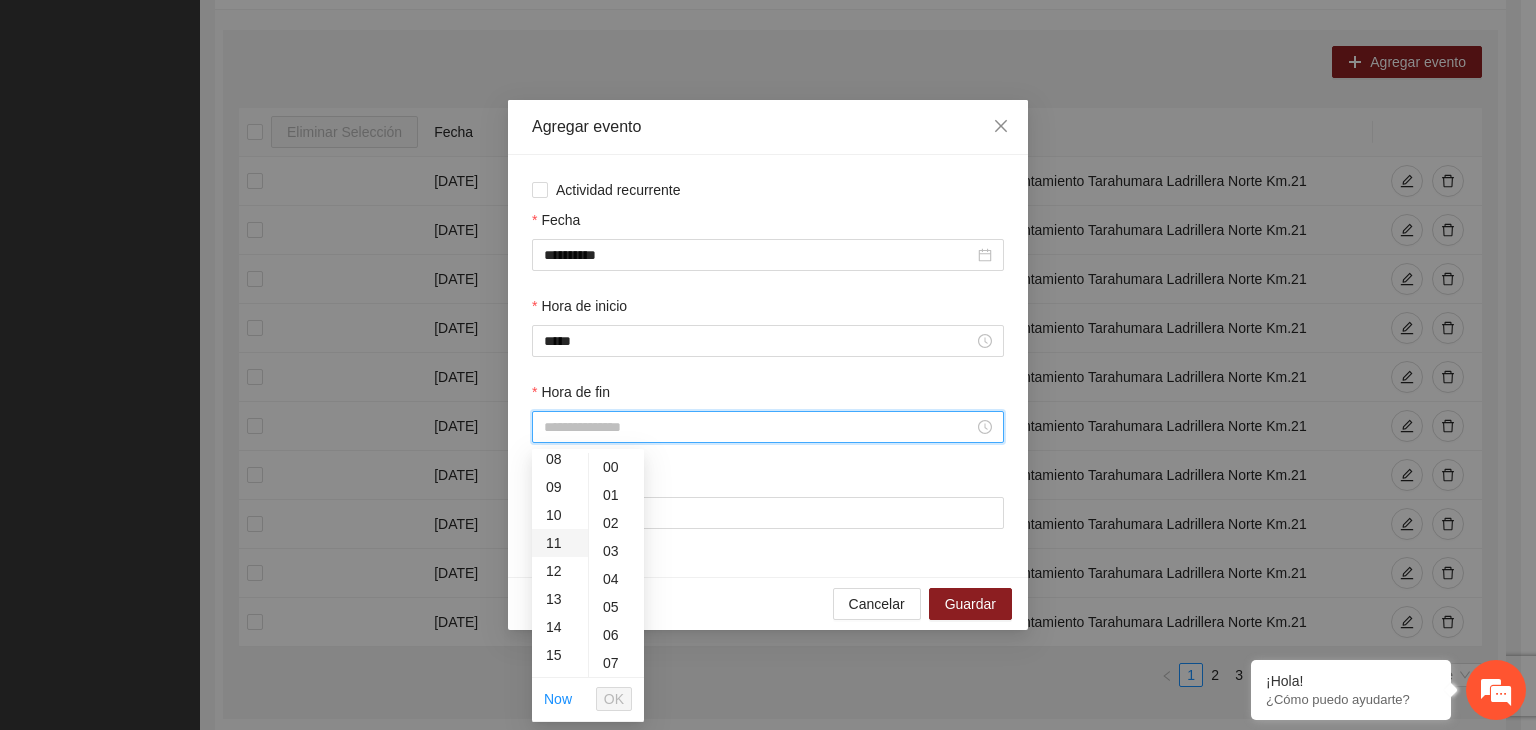 click on "11" at bounding box center (560, 543) 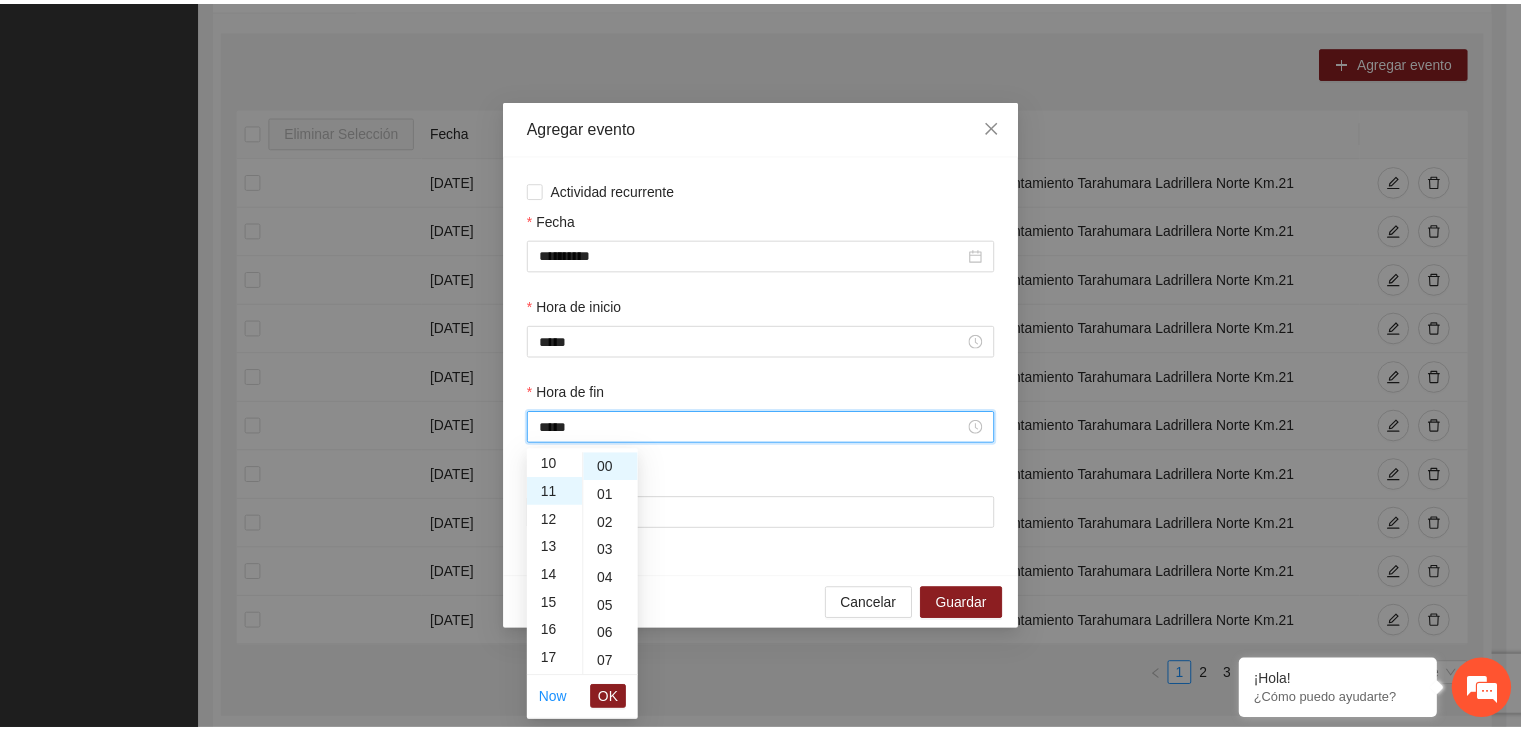 scroll, scrollTop: 308, scrollLeft: 0, axis: vertical 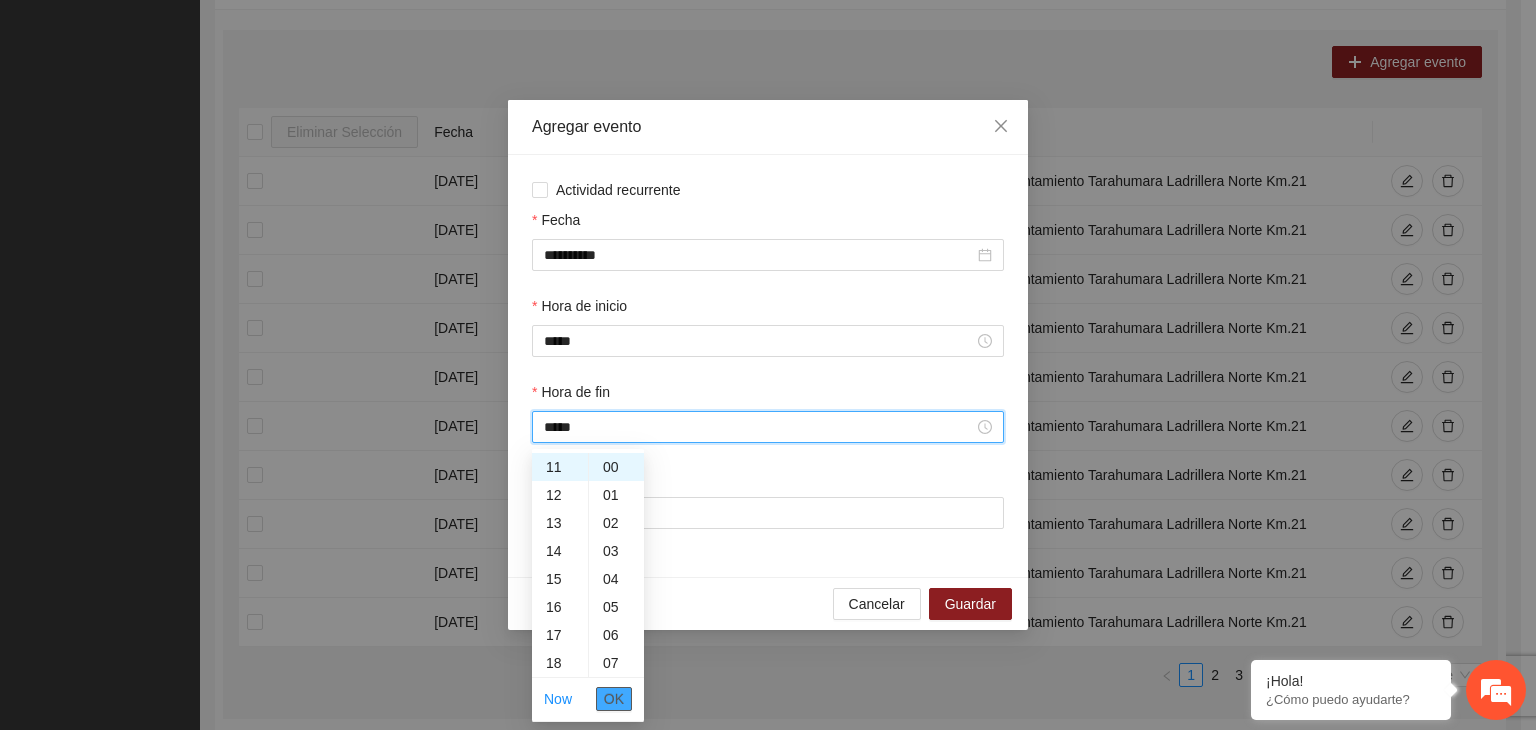 click on "OK" at bounding box center (614, 699) 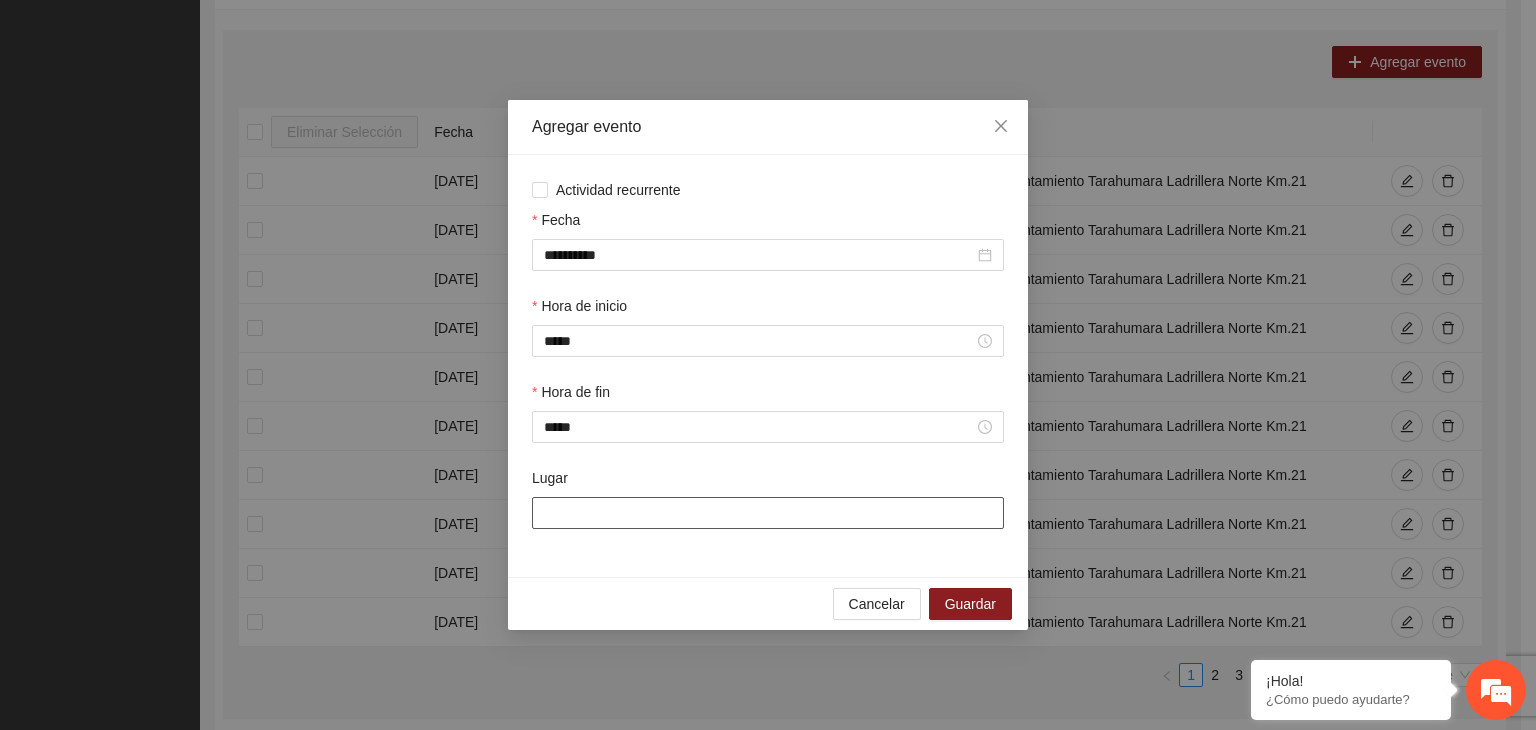 click on "Lugar" at bounding box center (768, 513) 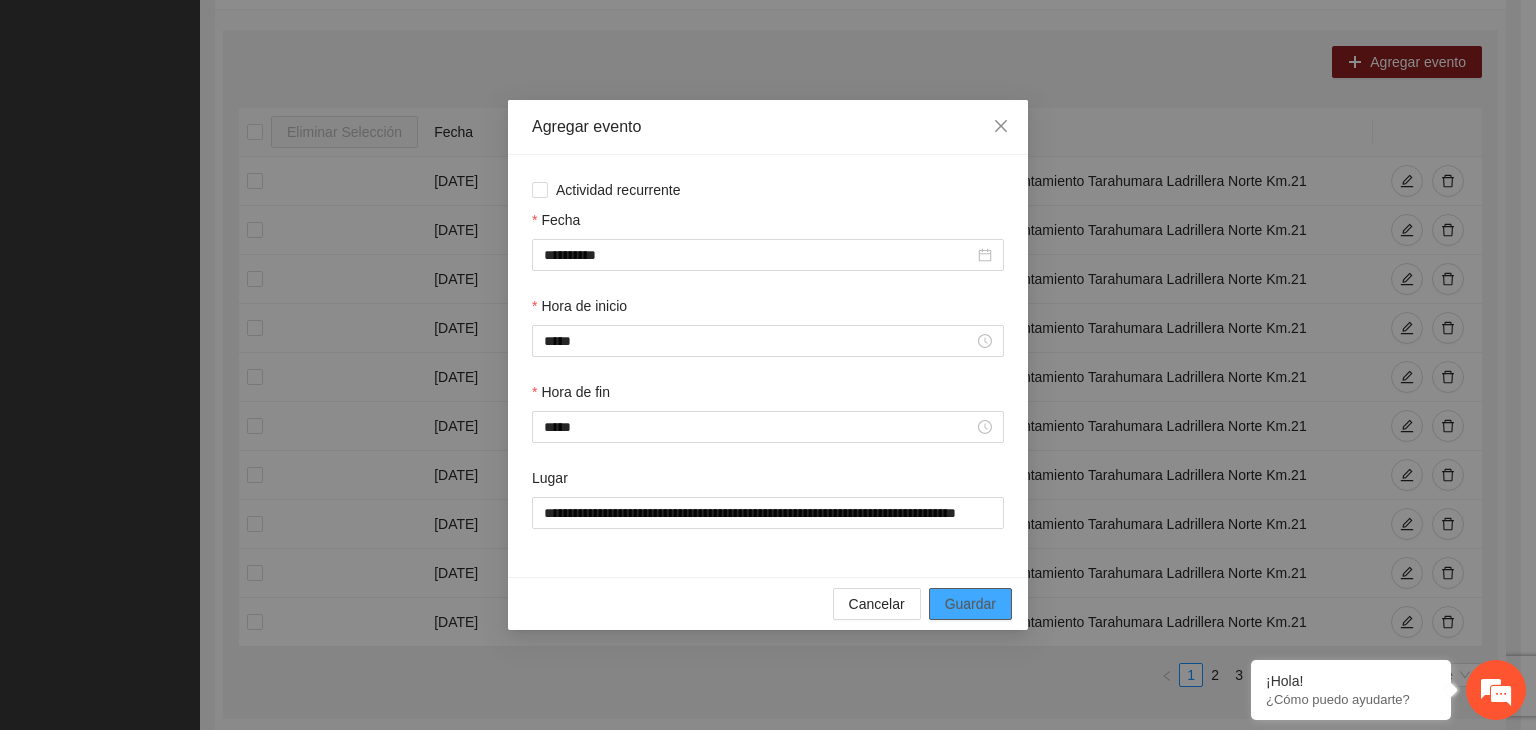 click on "Guardar" at bounding box center (970, 604) 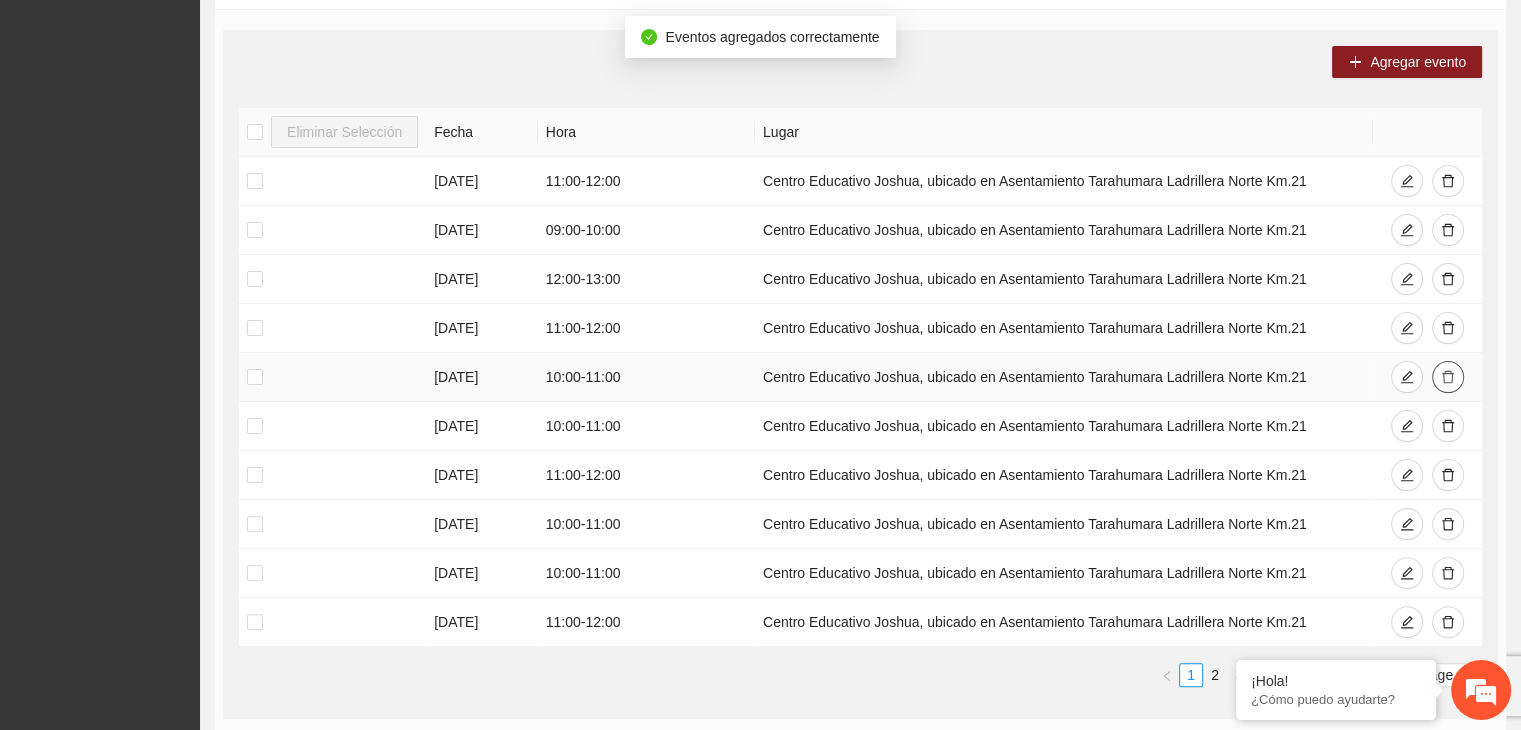 click 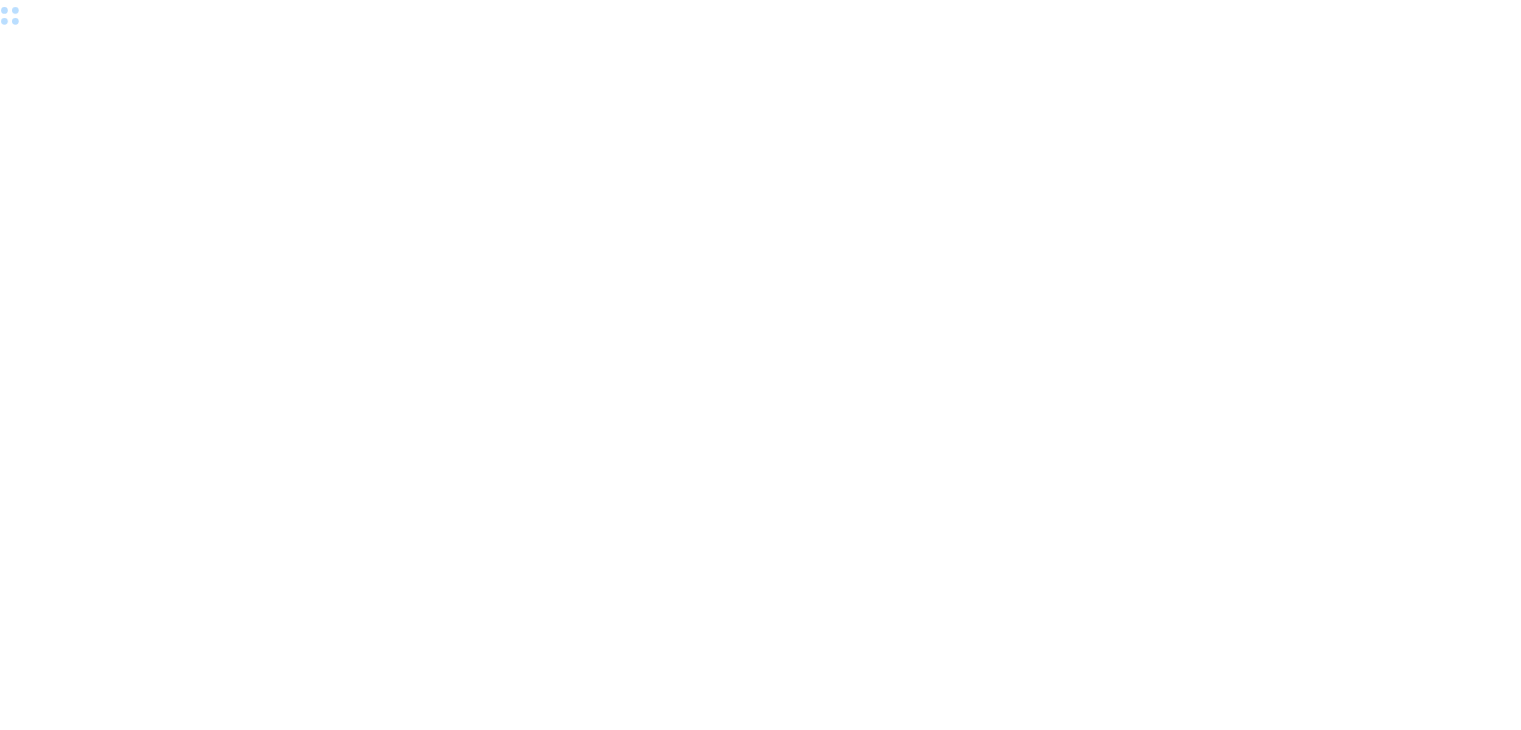 scroll, scrollTop: 0, scrollLeft: 0, axis: both 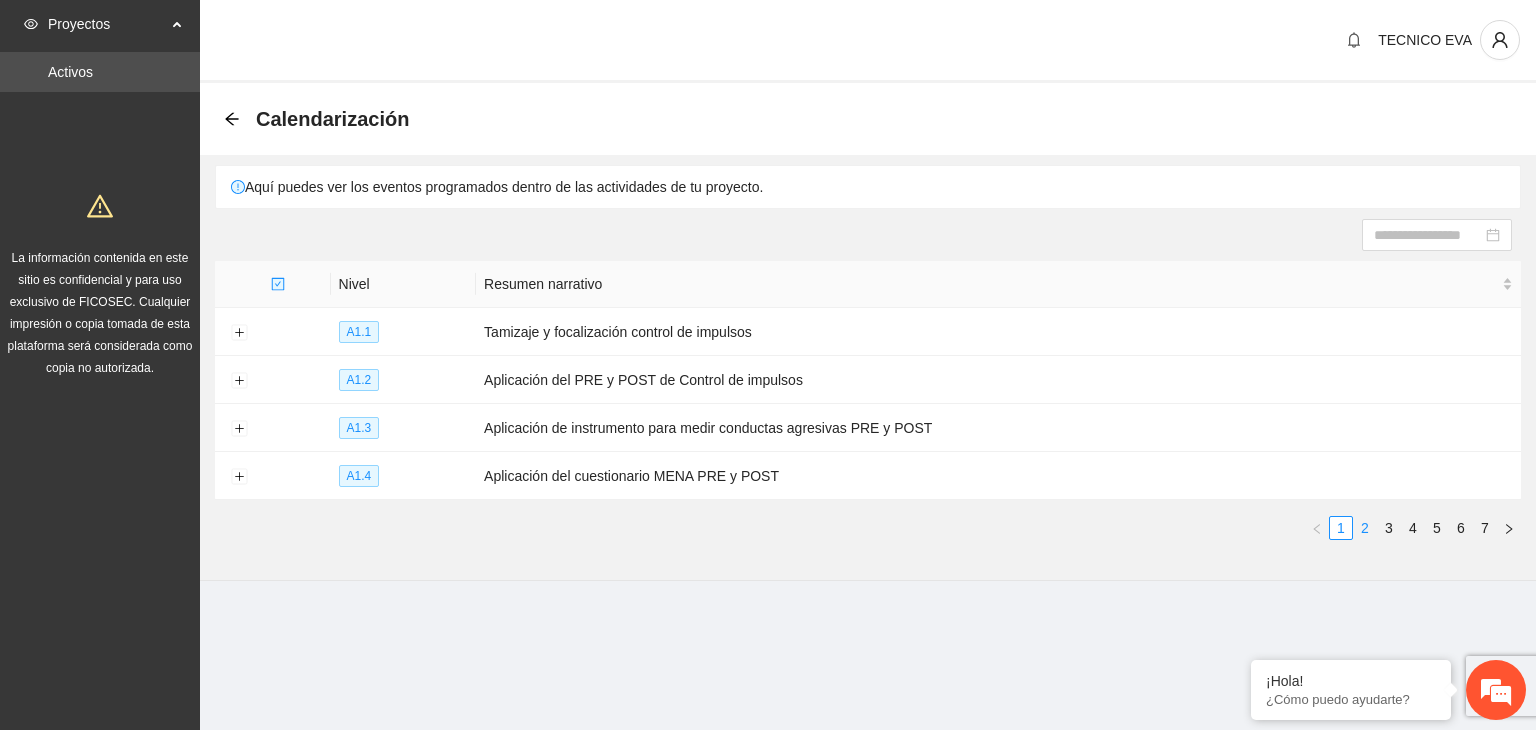 click on "2" at bounding box center (1365, 528) 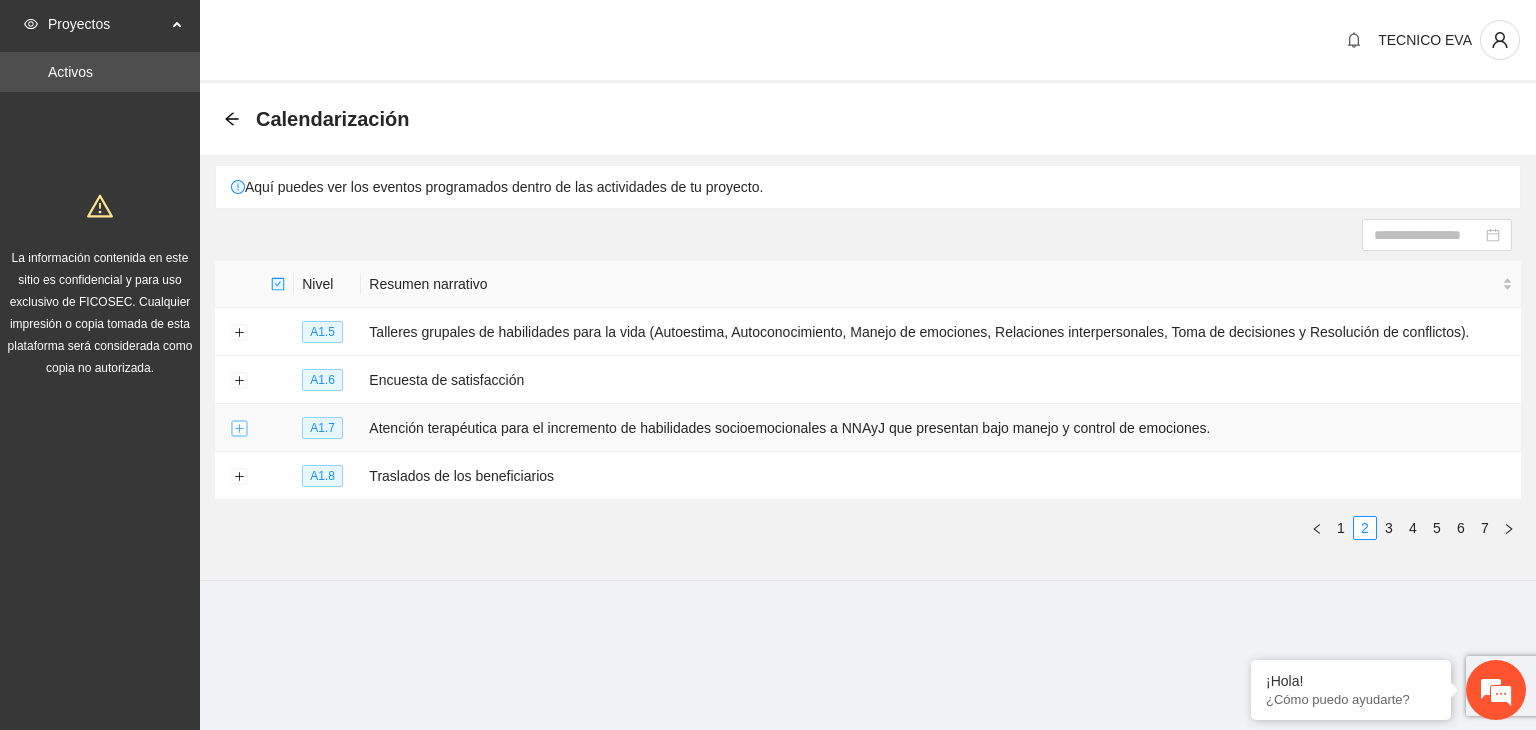 click at bounding box center [239, 429] 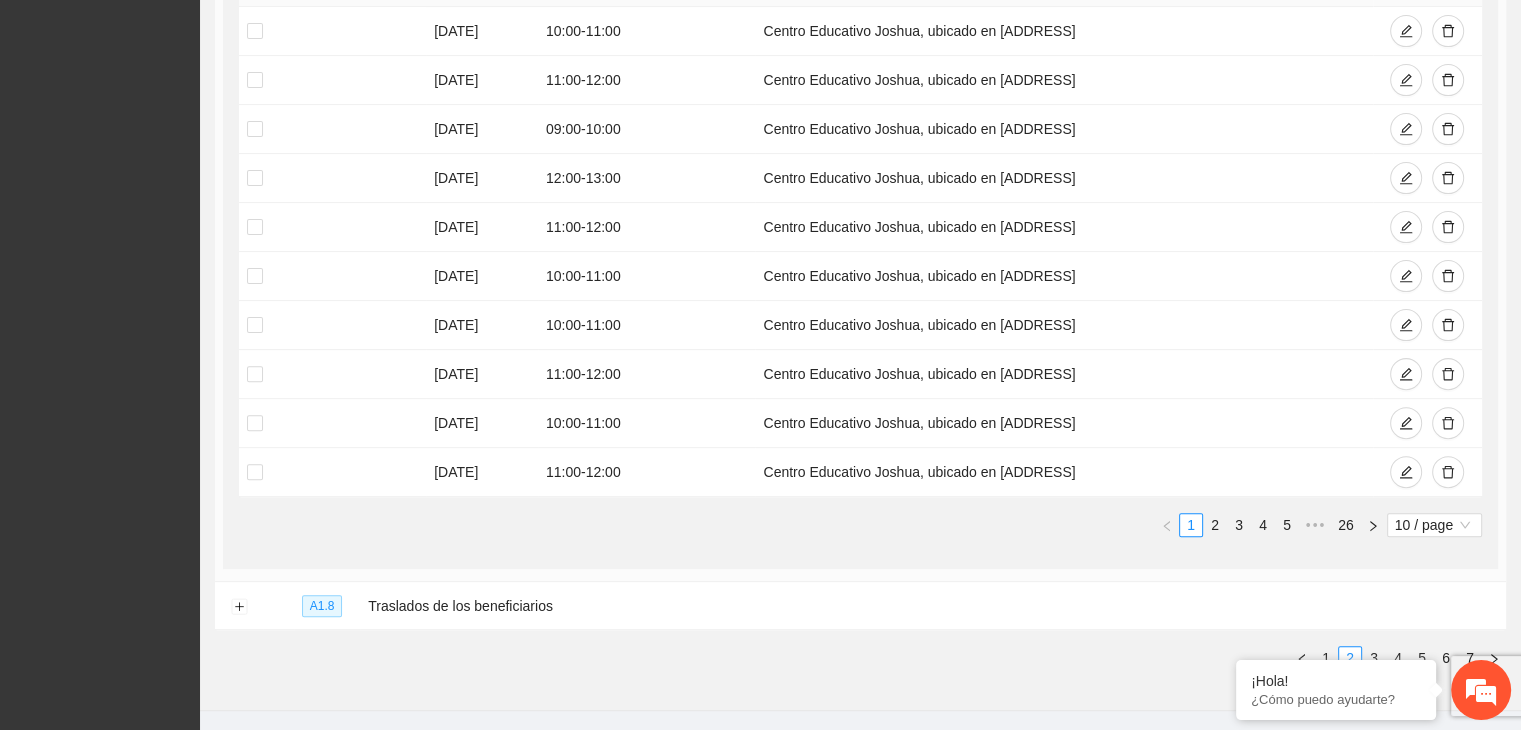 scroll, scrollTop: 600, scrollLeft: 0, axis: vertical 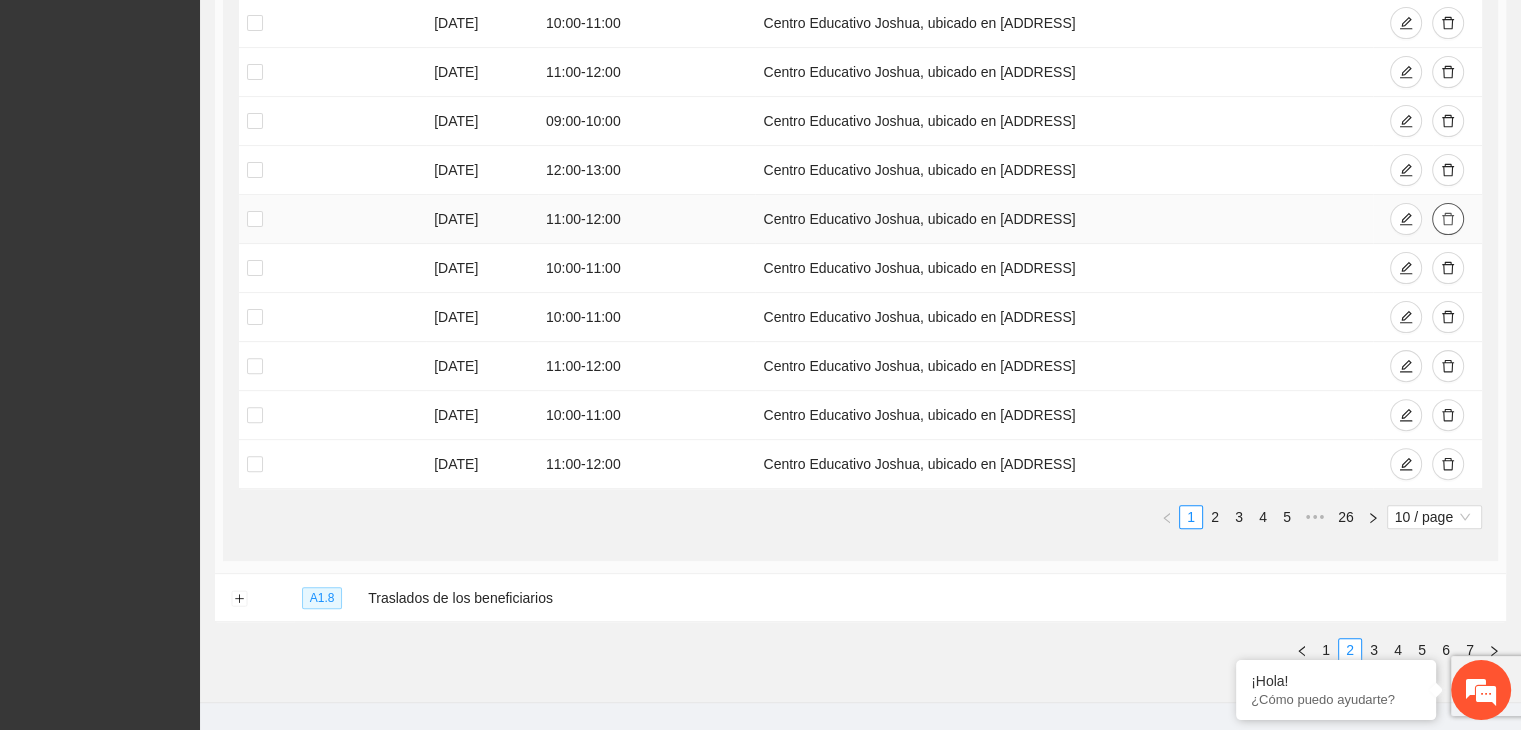 click 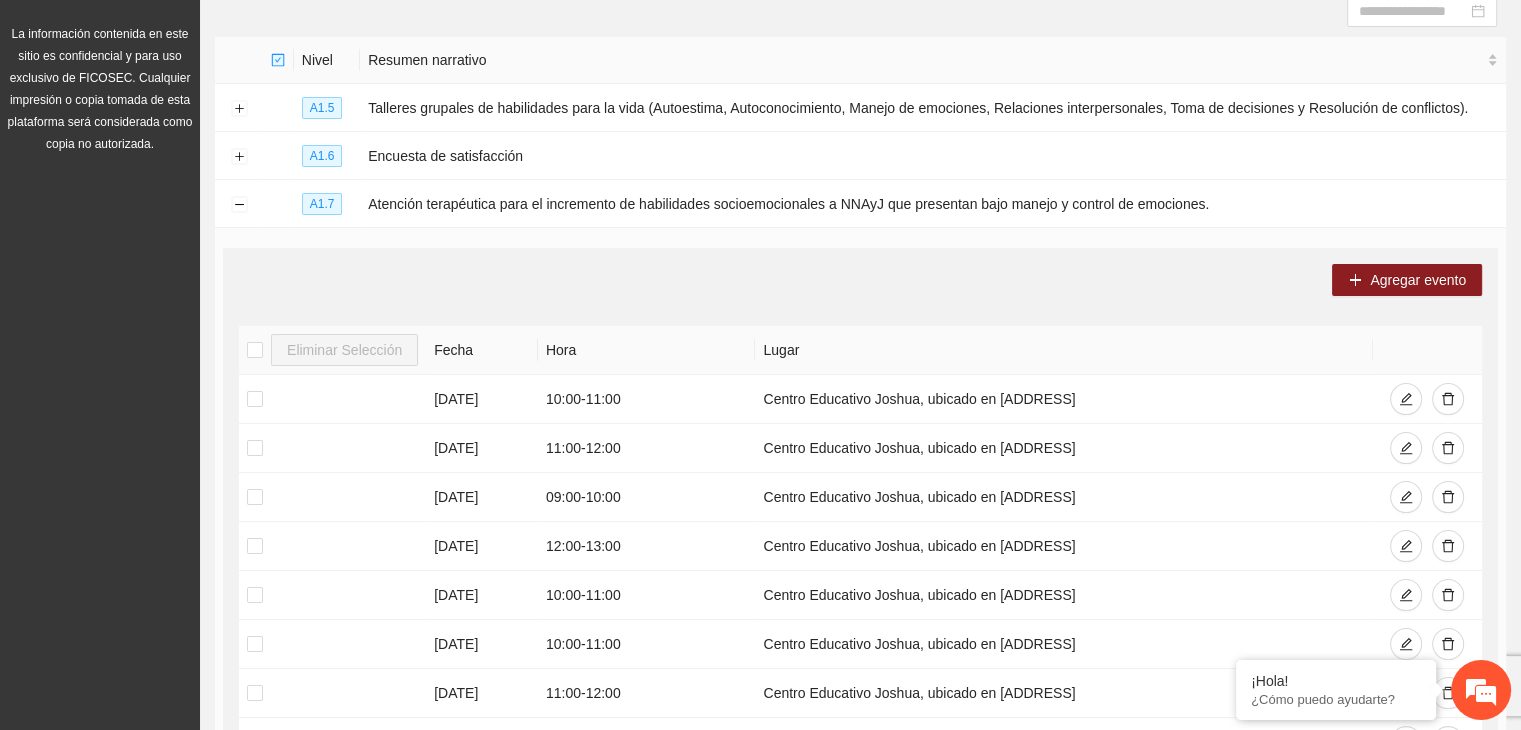 scroll, scrollTop: 235, scrollLeft: 0, axis: vertical 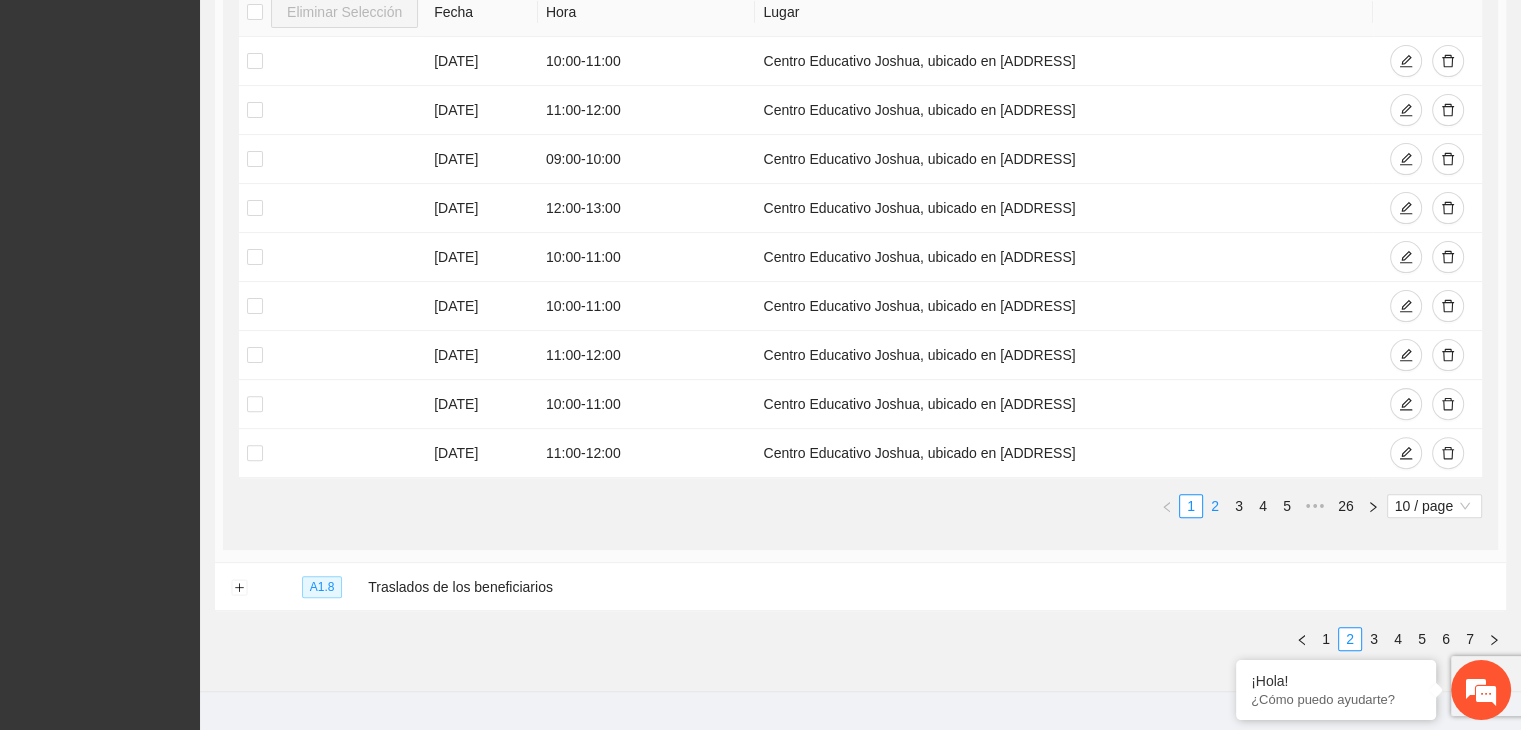 click on "2" at bounding box center (1215, 506) 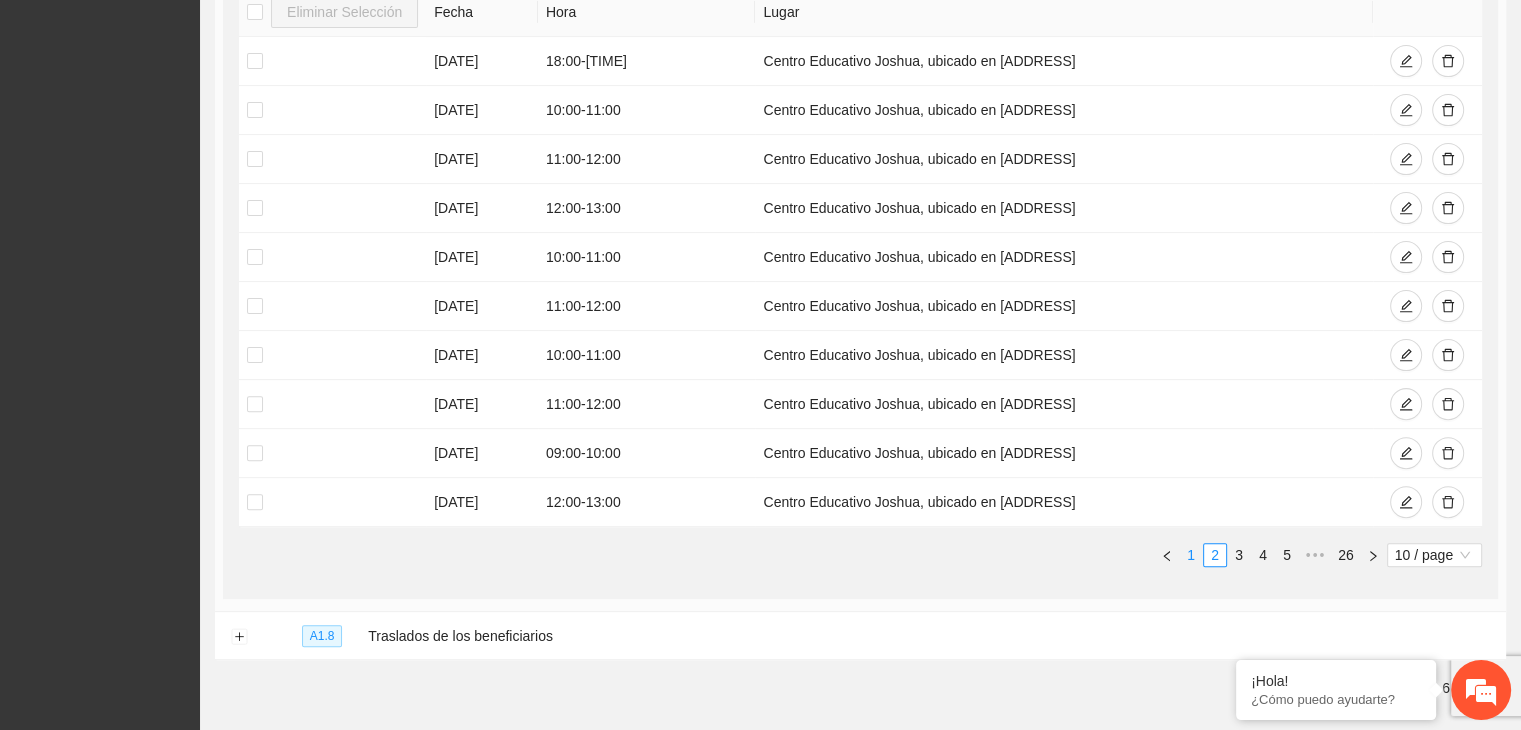 click on "1" at bounding box center (1191, 555) 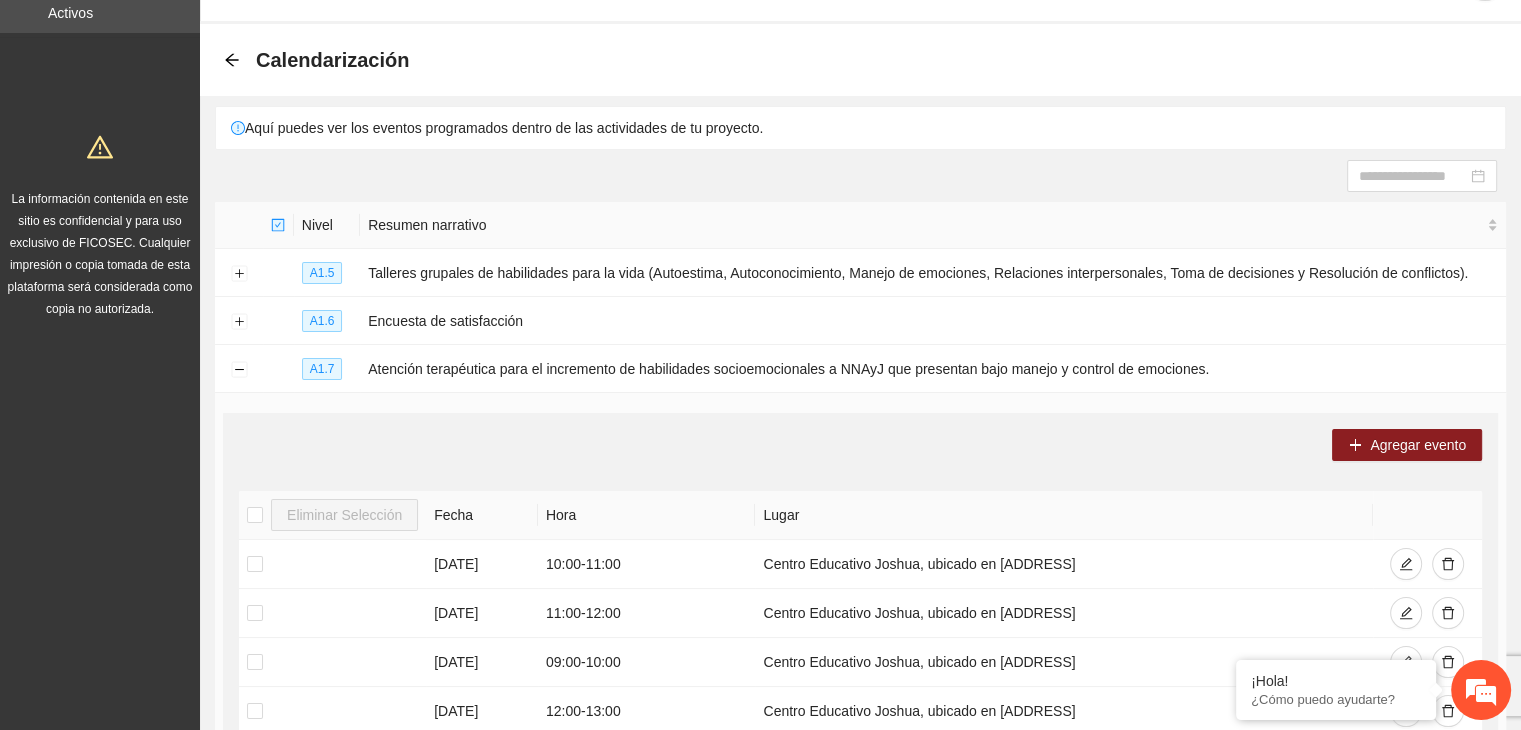 scroll, scrollTop: 0, scrollLeft: 0, axis: both 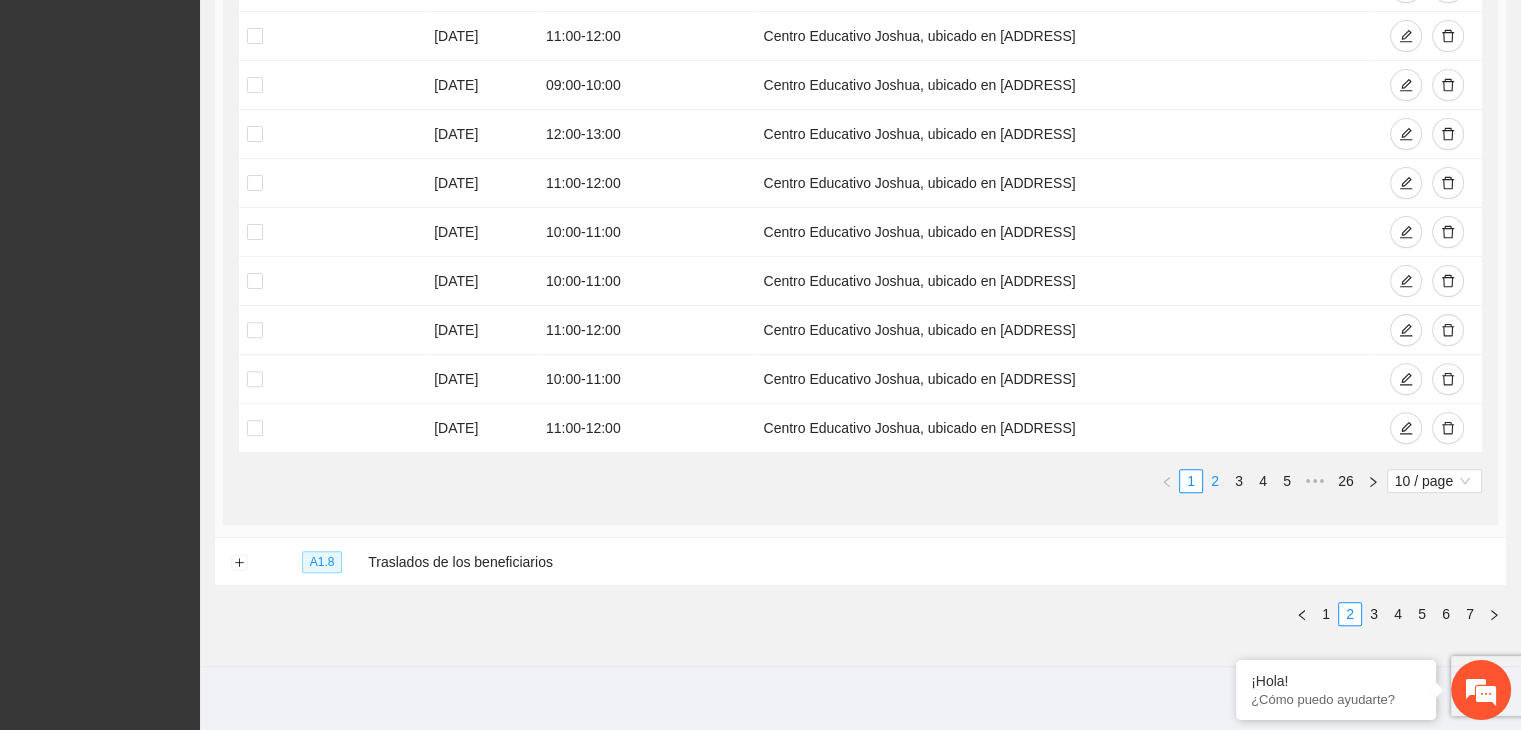 click on "2" at bounding box center [1215, 481] 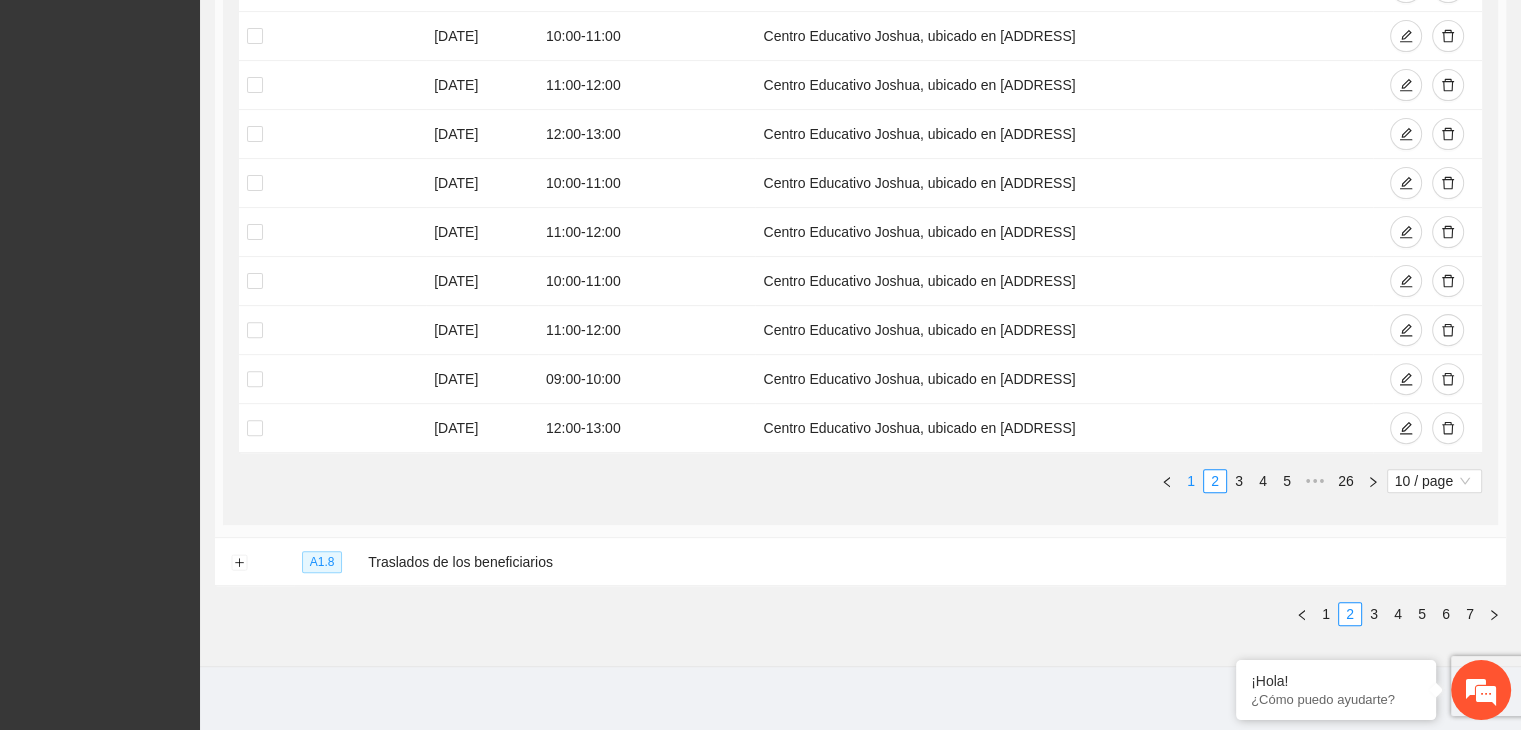 click on "1" at bounding box center [1191, 481] 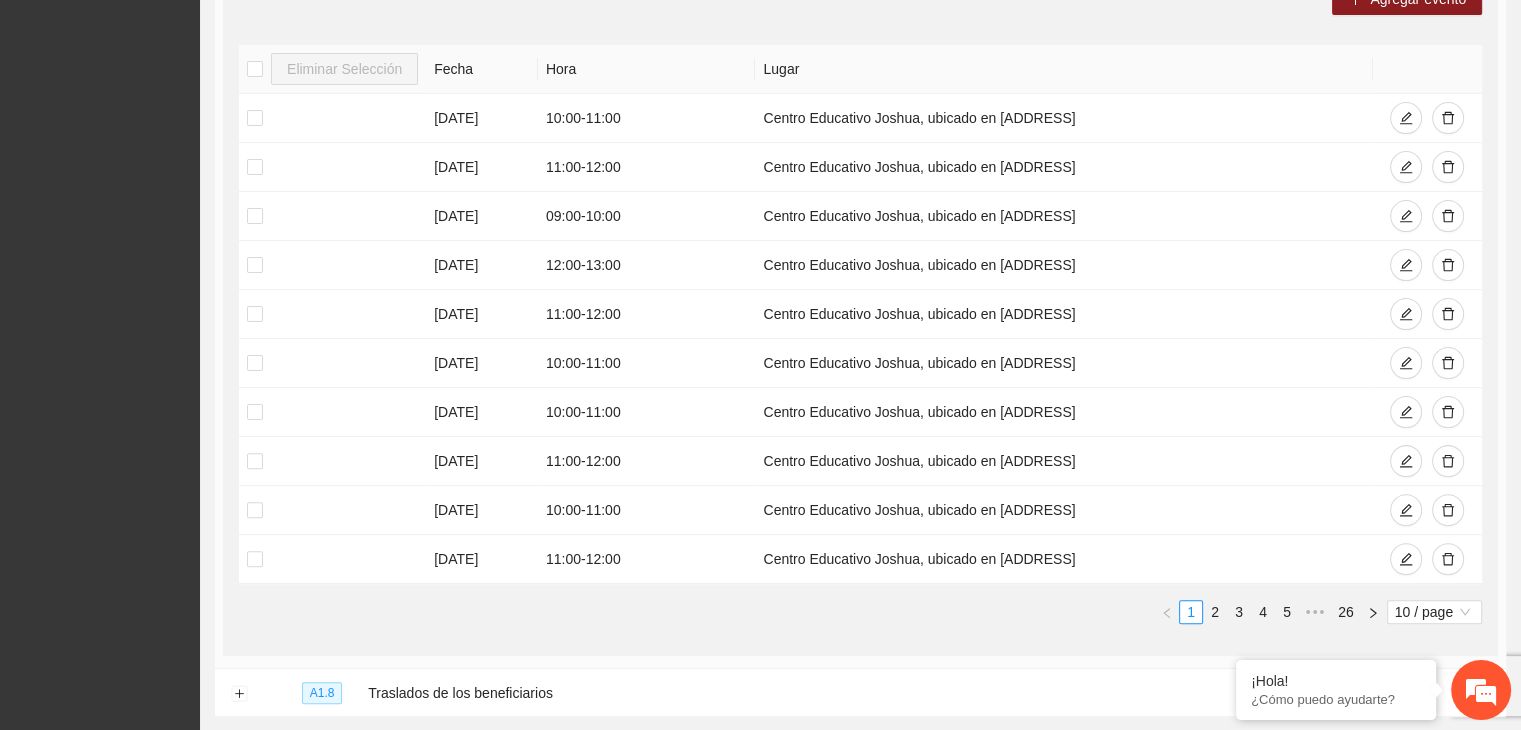 scroll, scrollTop: 504, scrollLeft: 0, axis: vertical 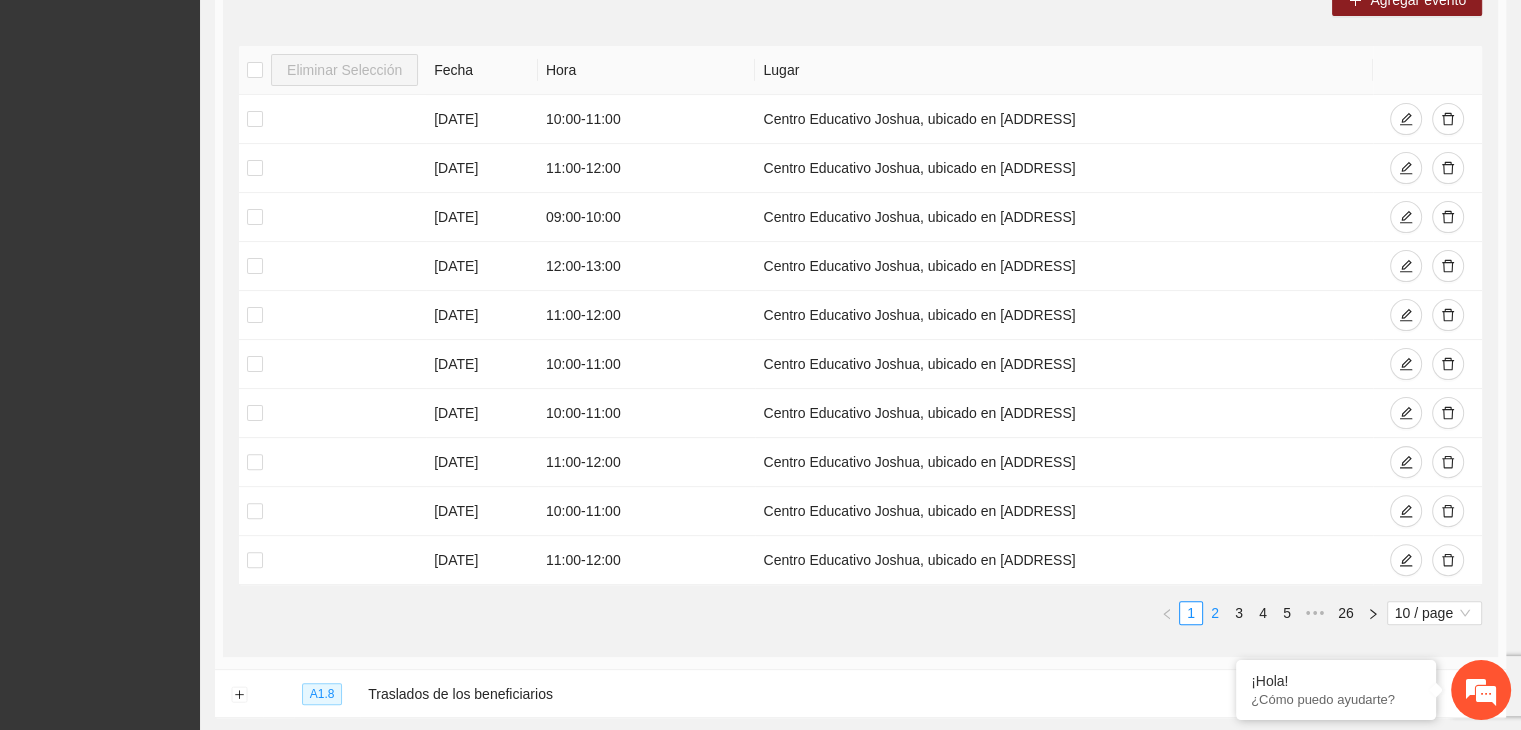 click on "2" at bounding box center (1215, 613) 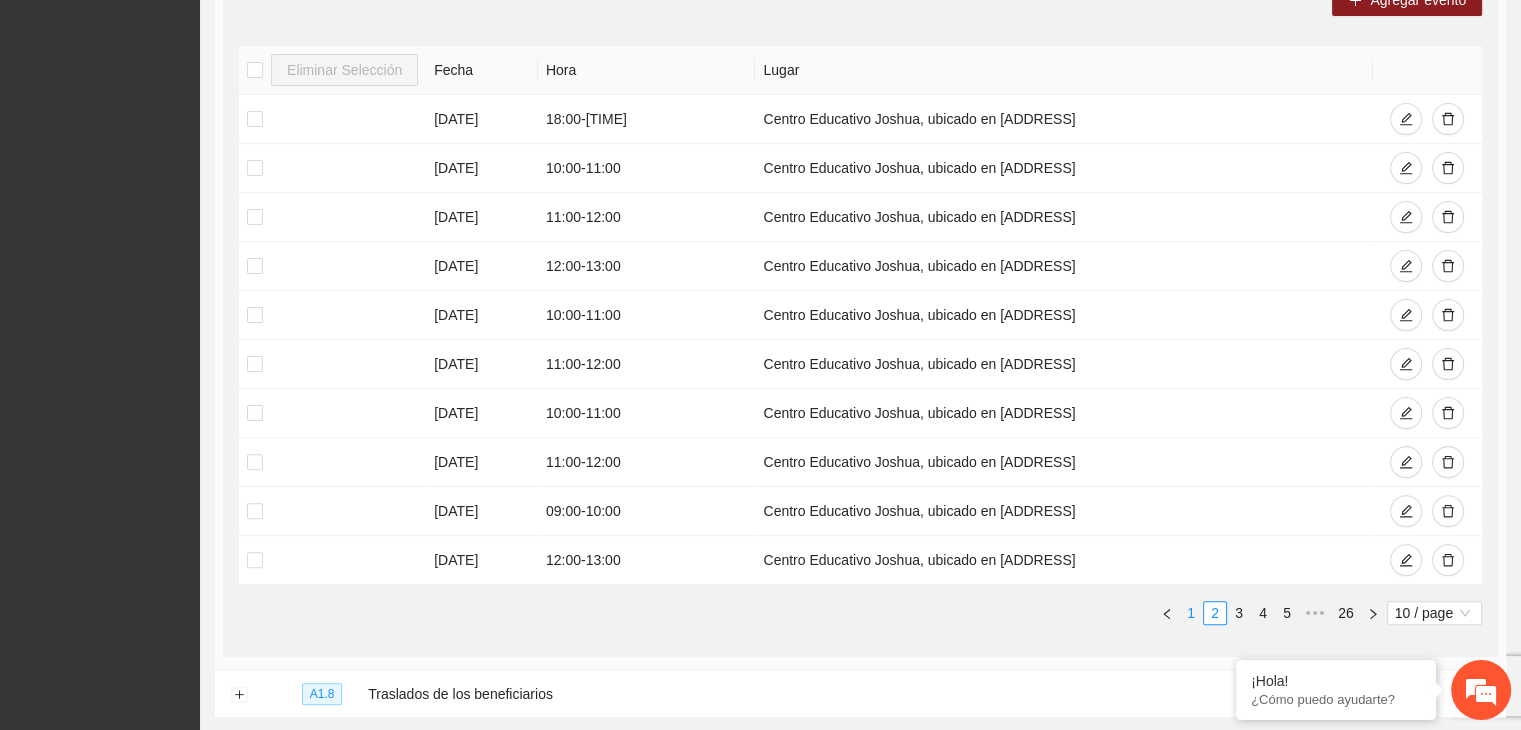 click on "1" at bounding box center [1191, 613] 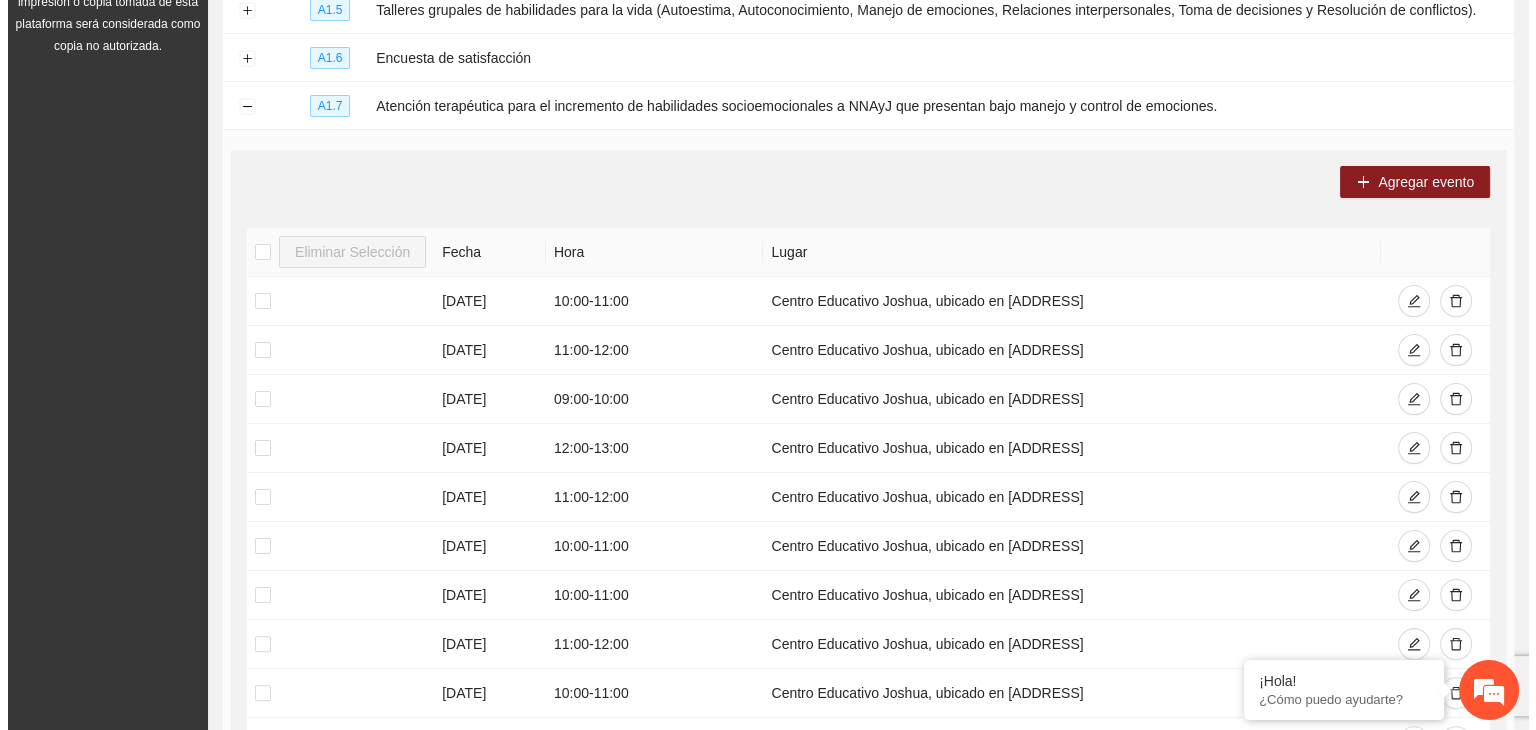 scroll, scrollTop: 319, scrollLeft: 0, axis: vertical 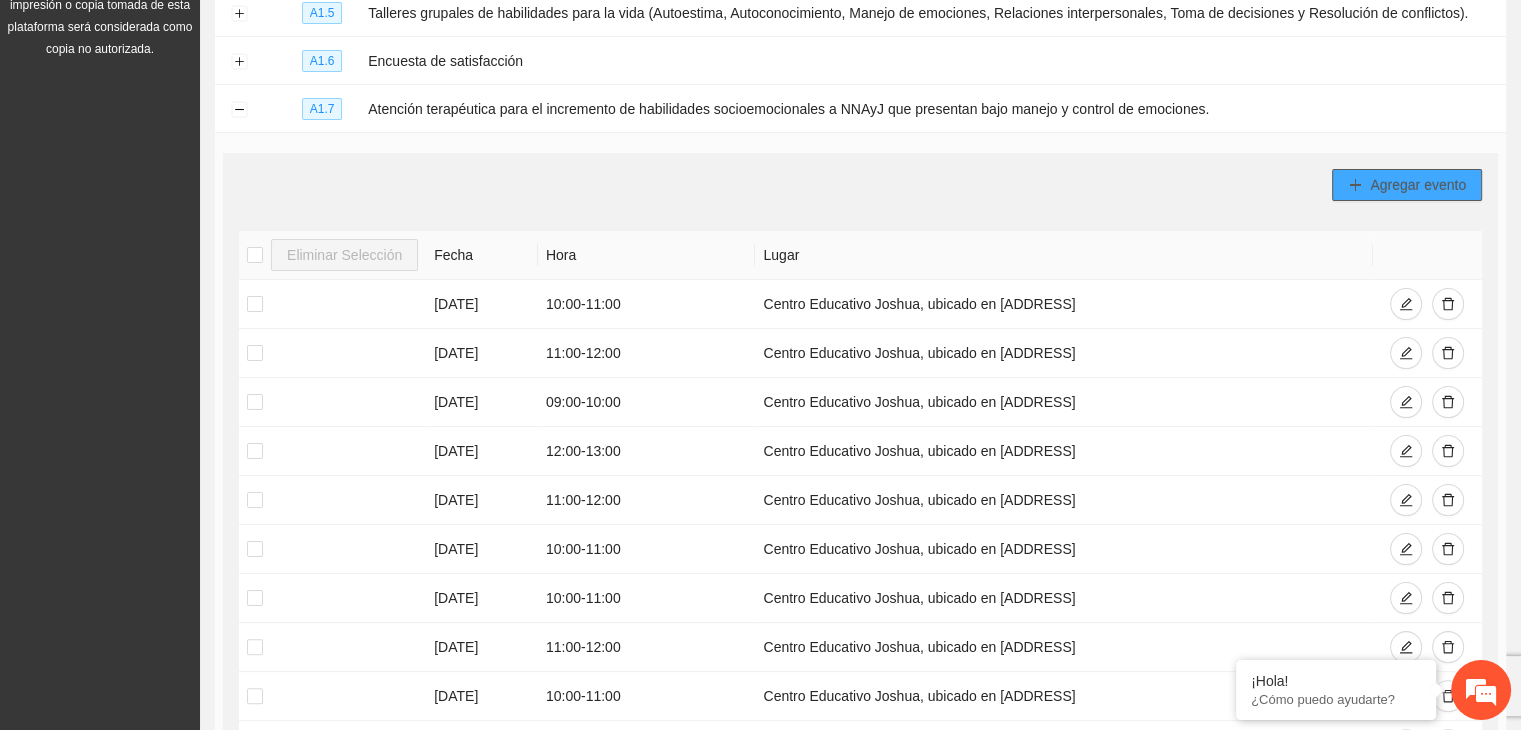 click on "Agregar evento" at bounding box center [1418, 185] 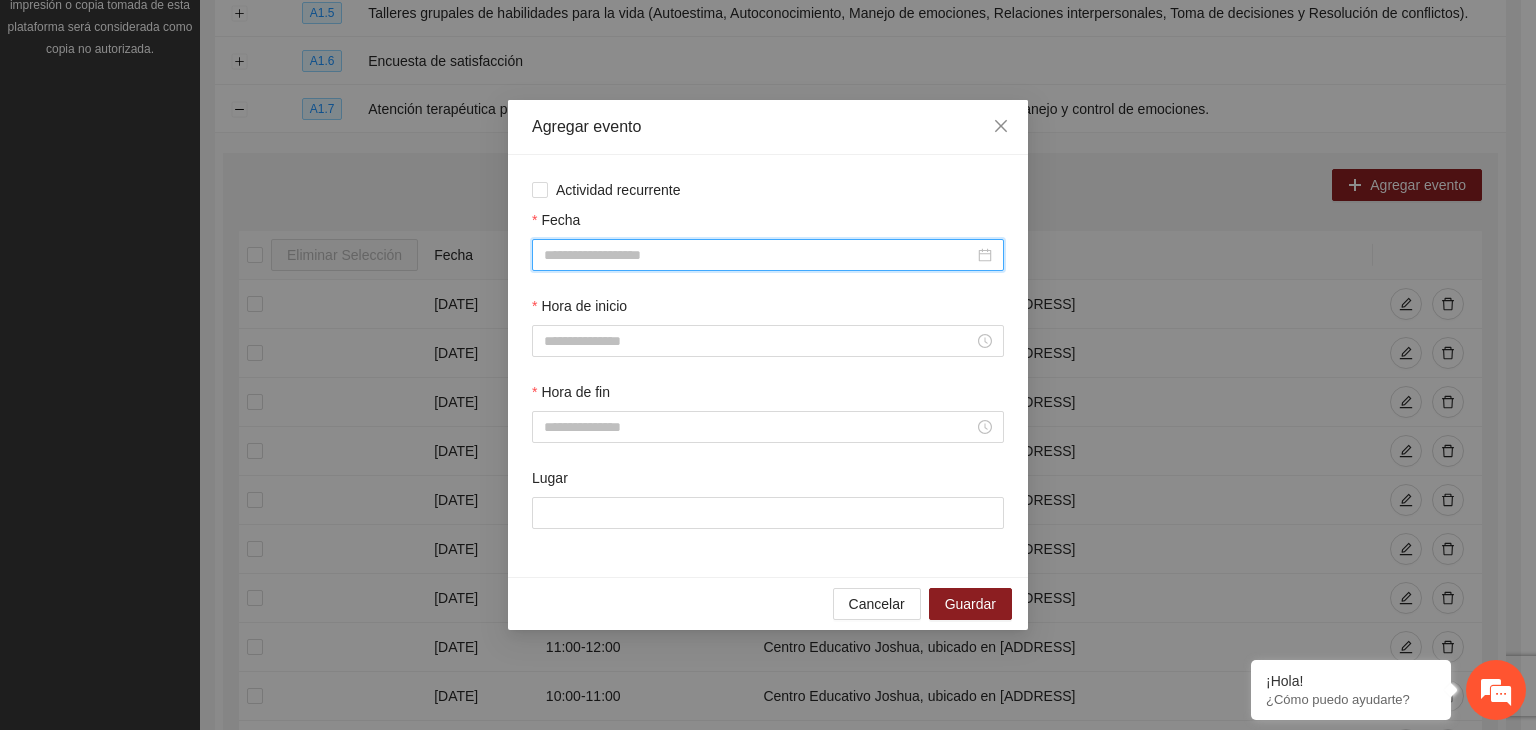 click on "Fecha" at bounding box center [759, 255] 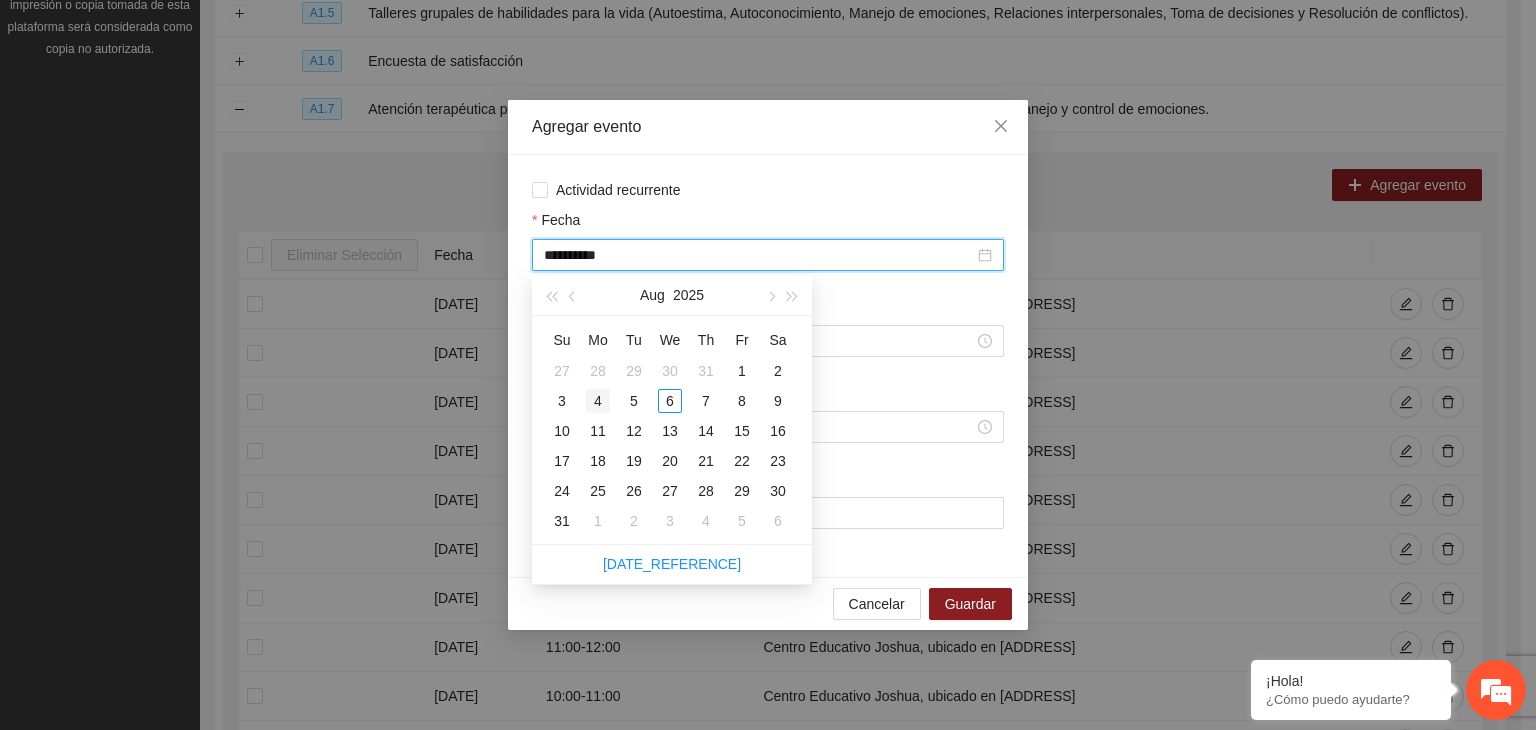 type on "**********" 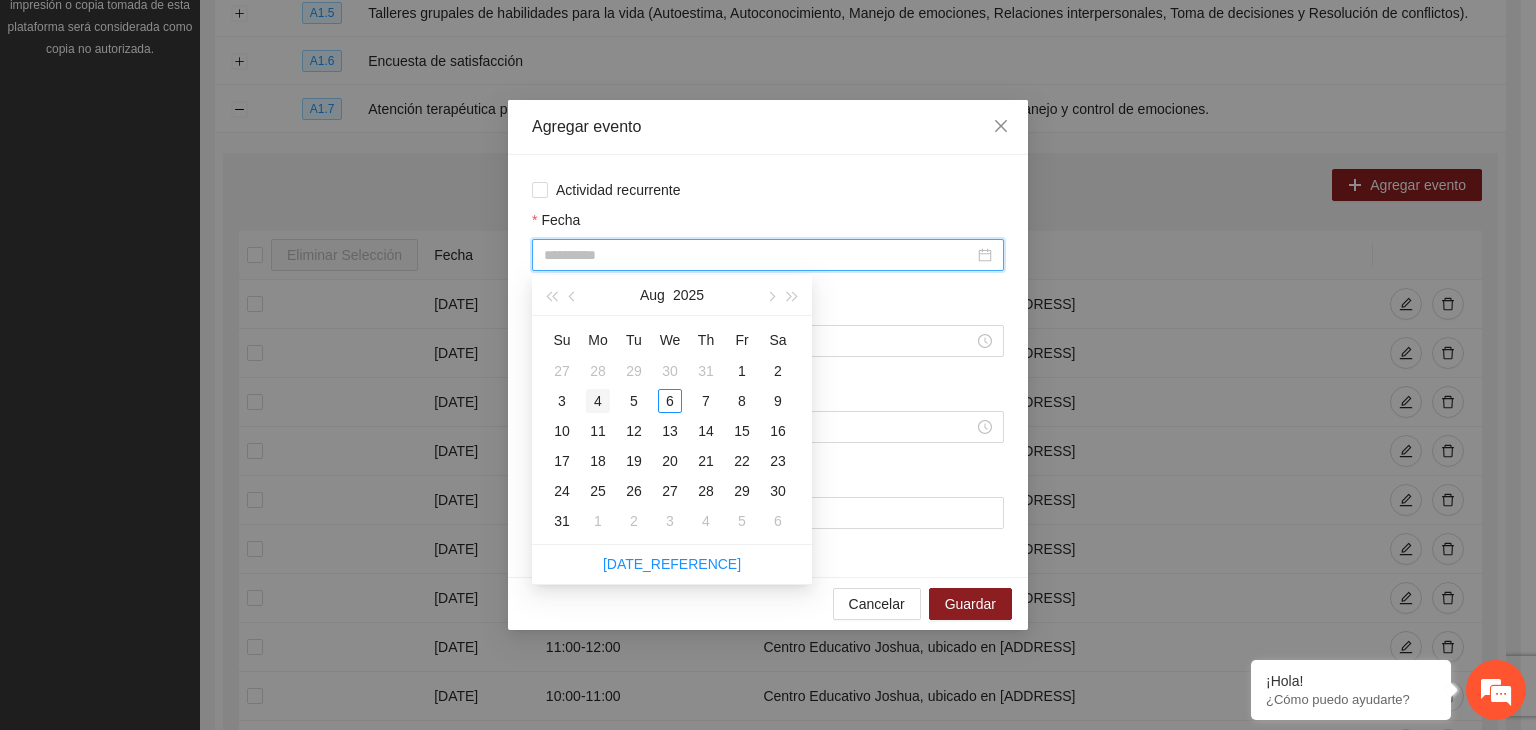 click on "4" at bounding box center [598, 401] 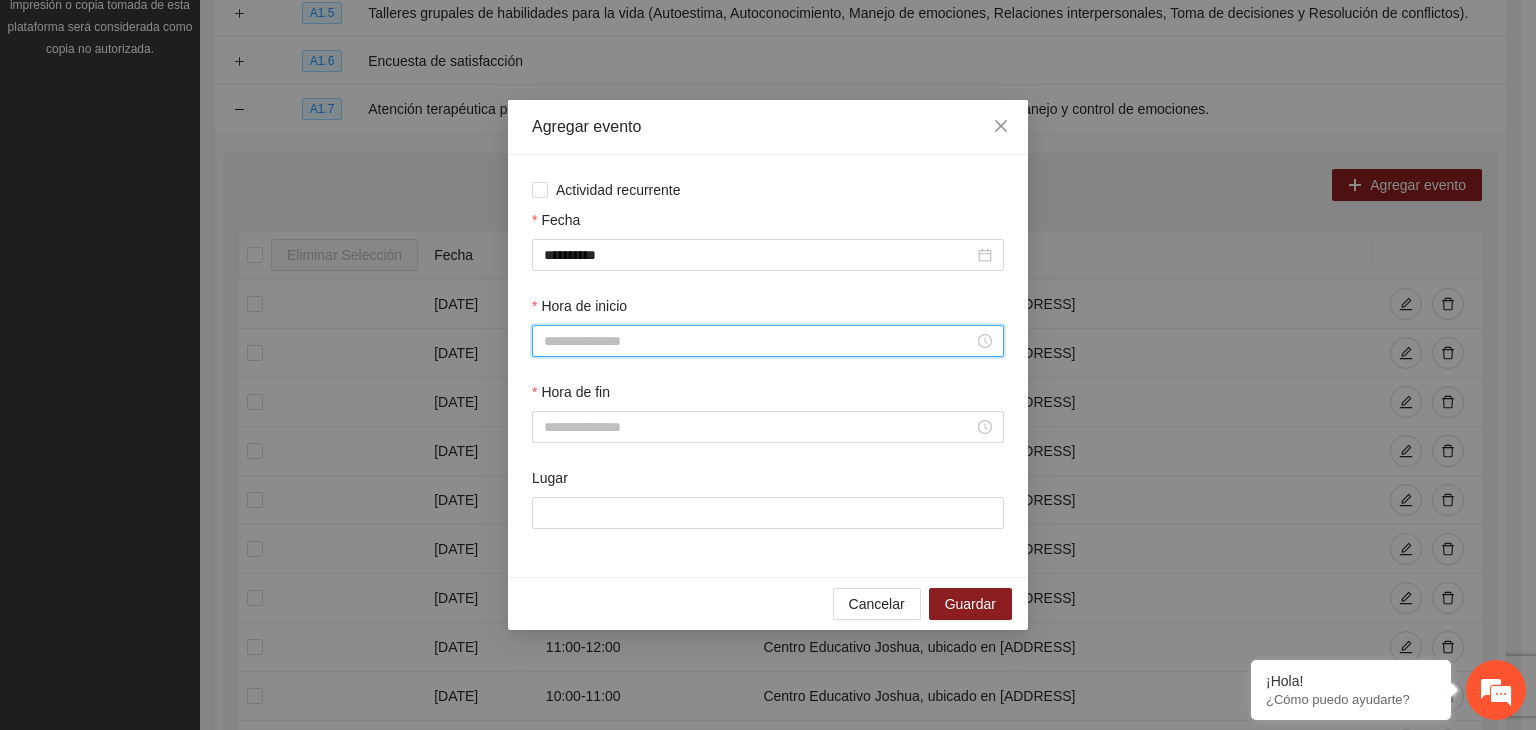 click on "Hora de inicio" at bounding box center [759, 341] 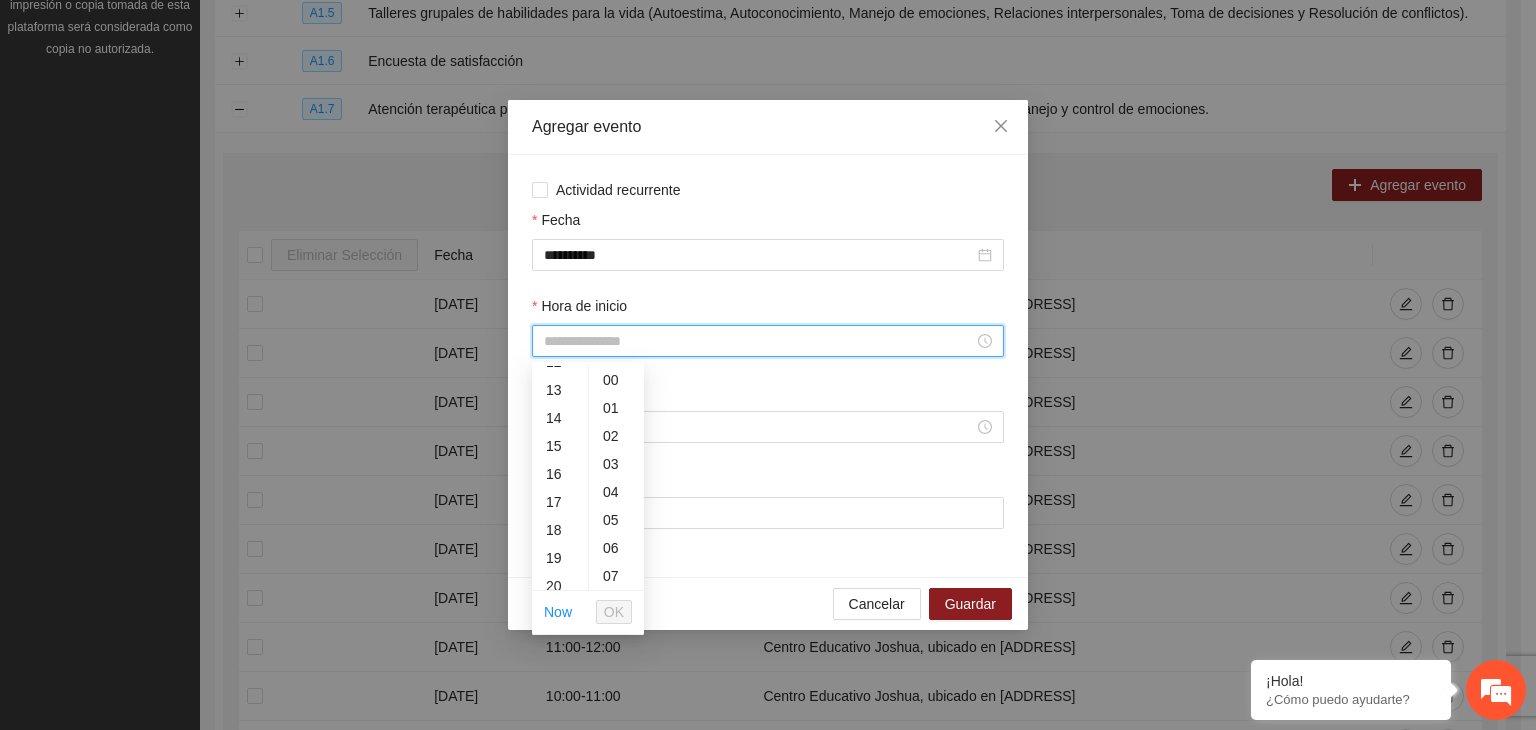 scroll, scrollTop: 358, scrollLeft: 0, axis: vertical 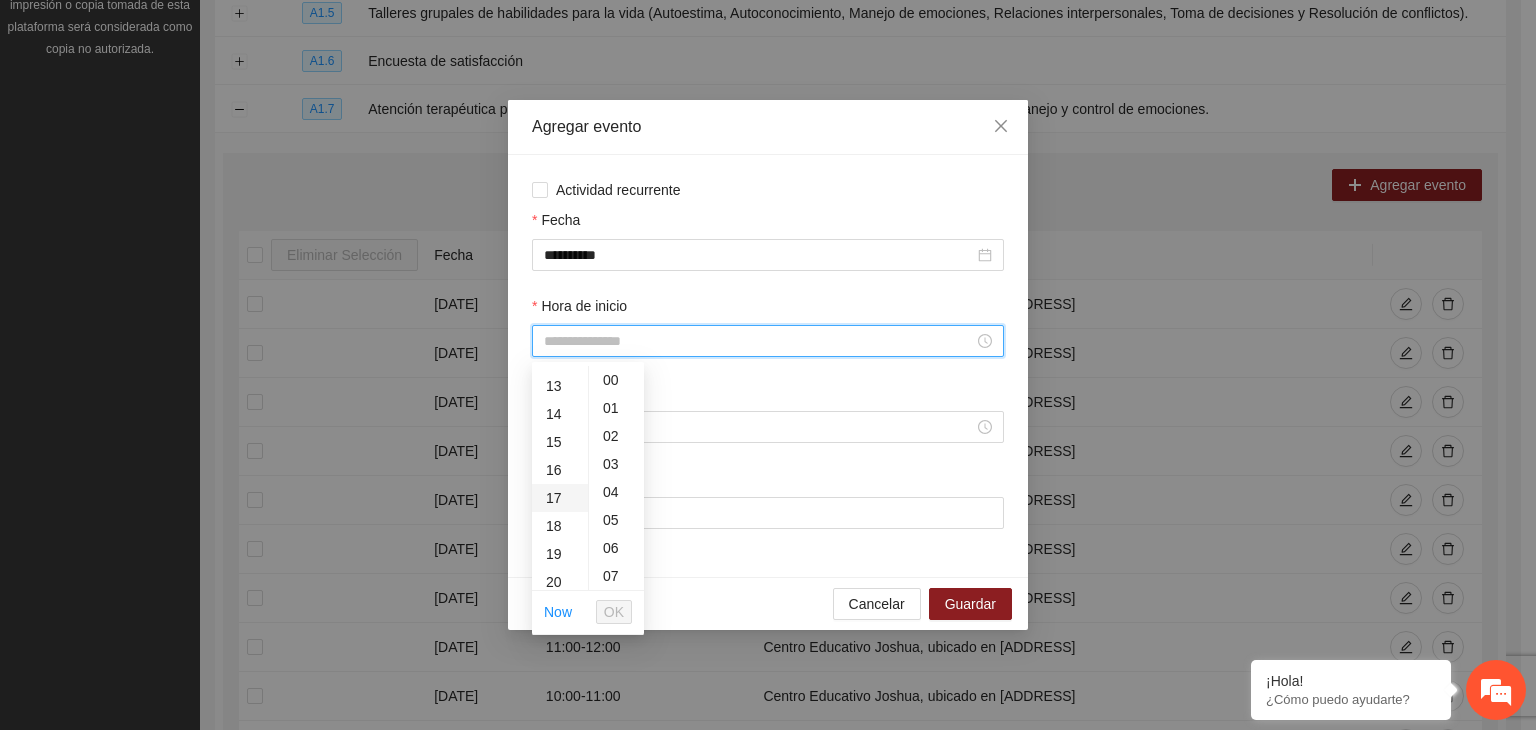 click on "17" at bounding box center [560, 498] 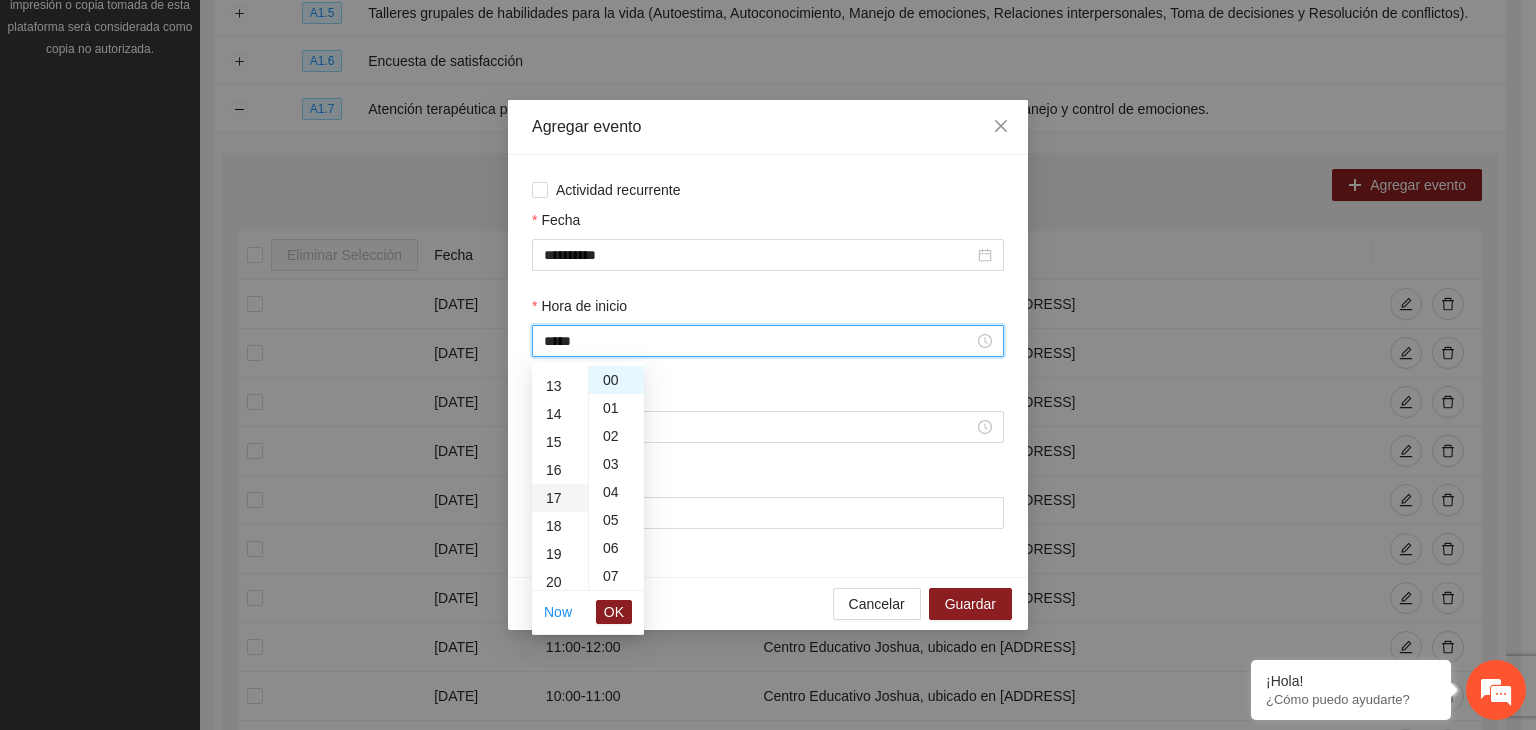 scroll, scrollTop: 476, scrollLeft: 0, axis: vertical 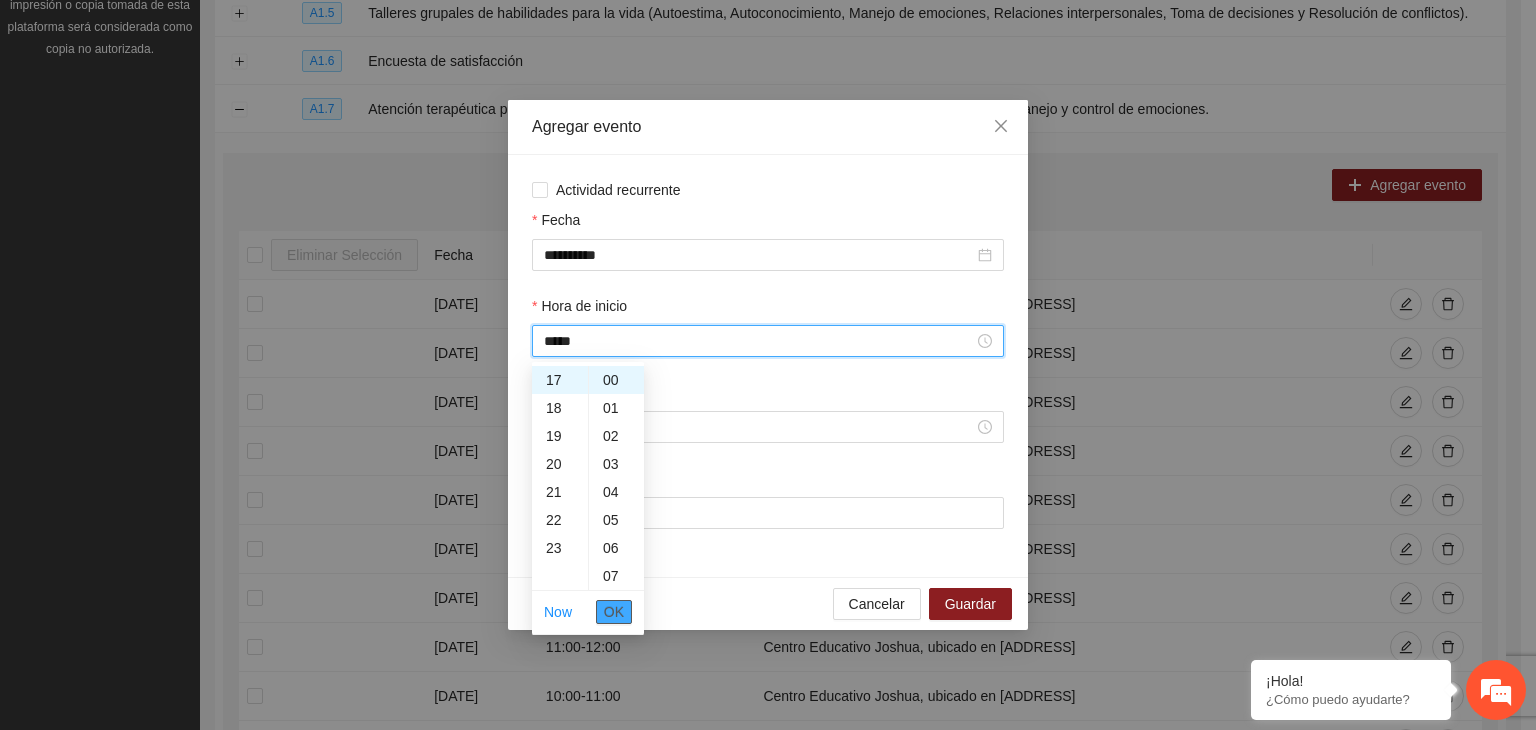 click on "OK" at bounding box center (614, 612) 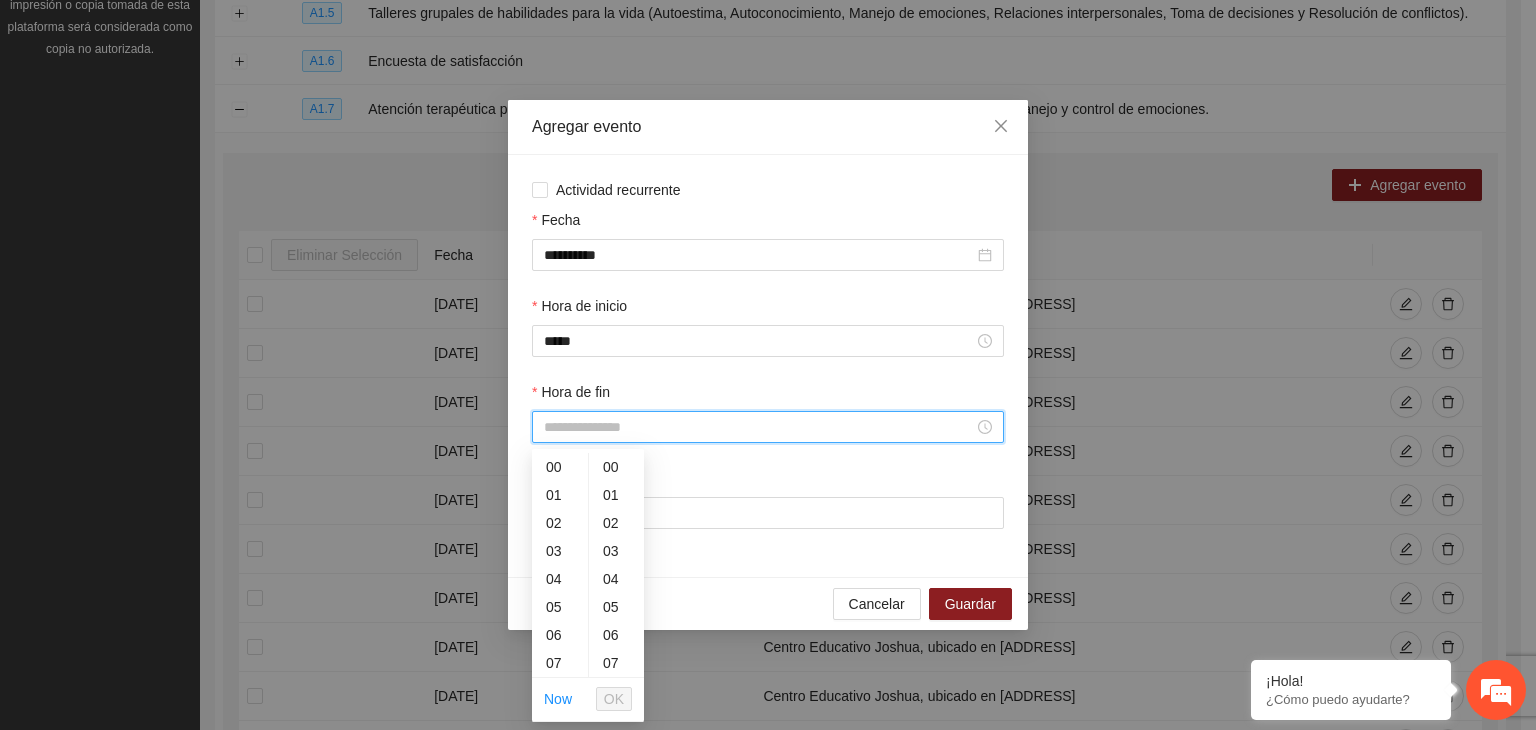 click on "Hora de fin" at bounding box center [759, 427] 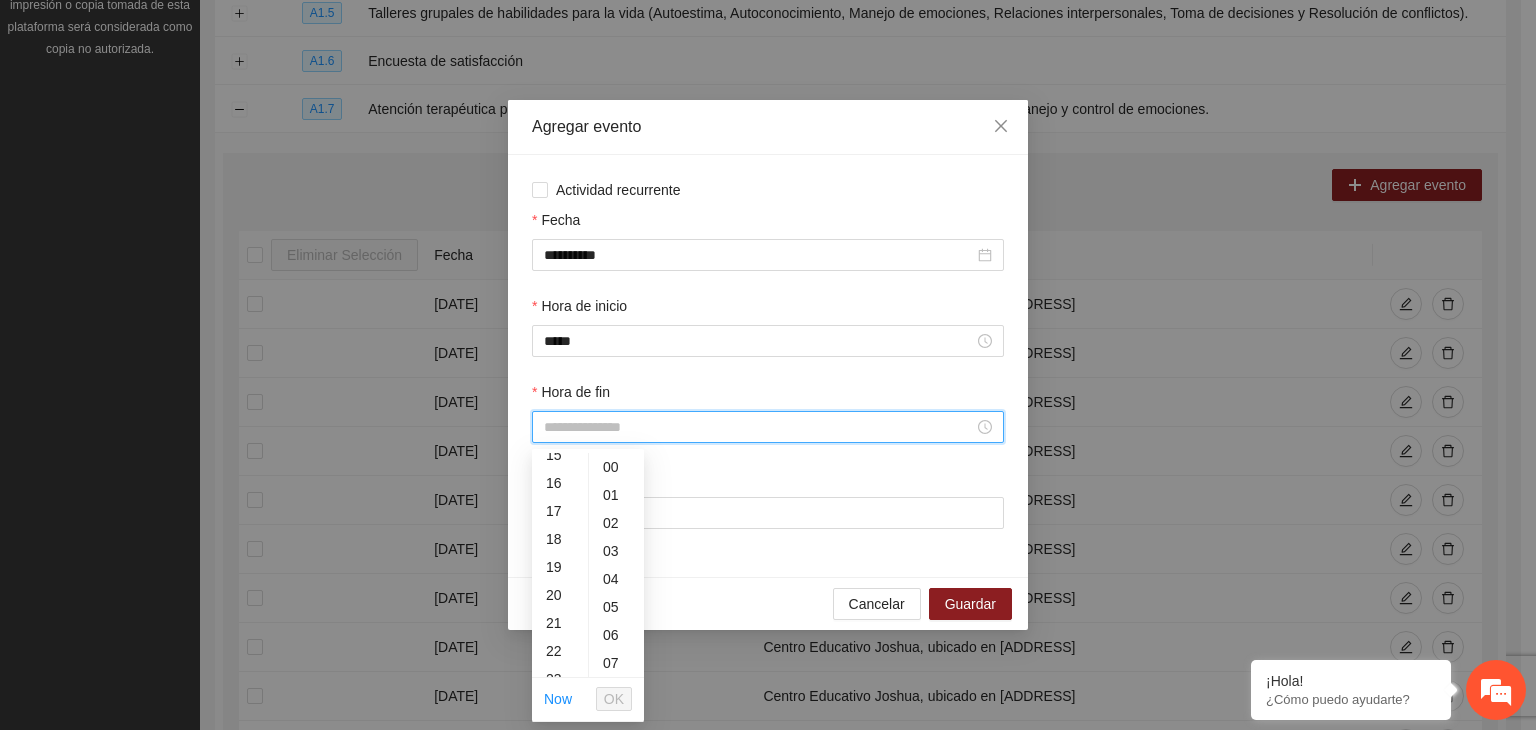 scroll, scrollTop: 439, scrollLeft: 0, axis: vertical 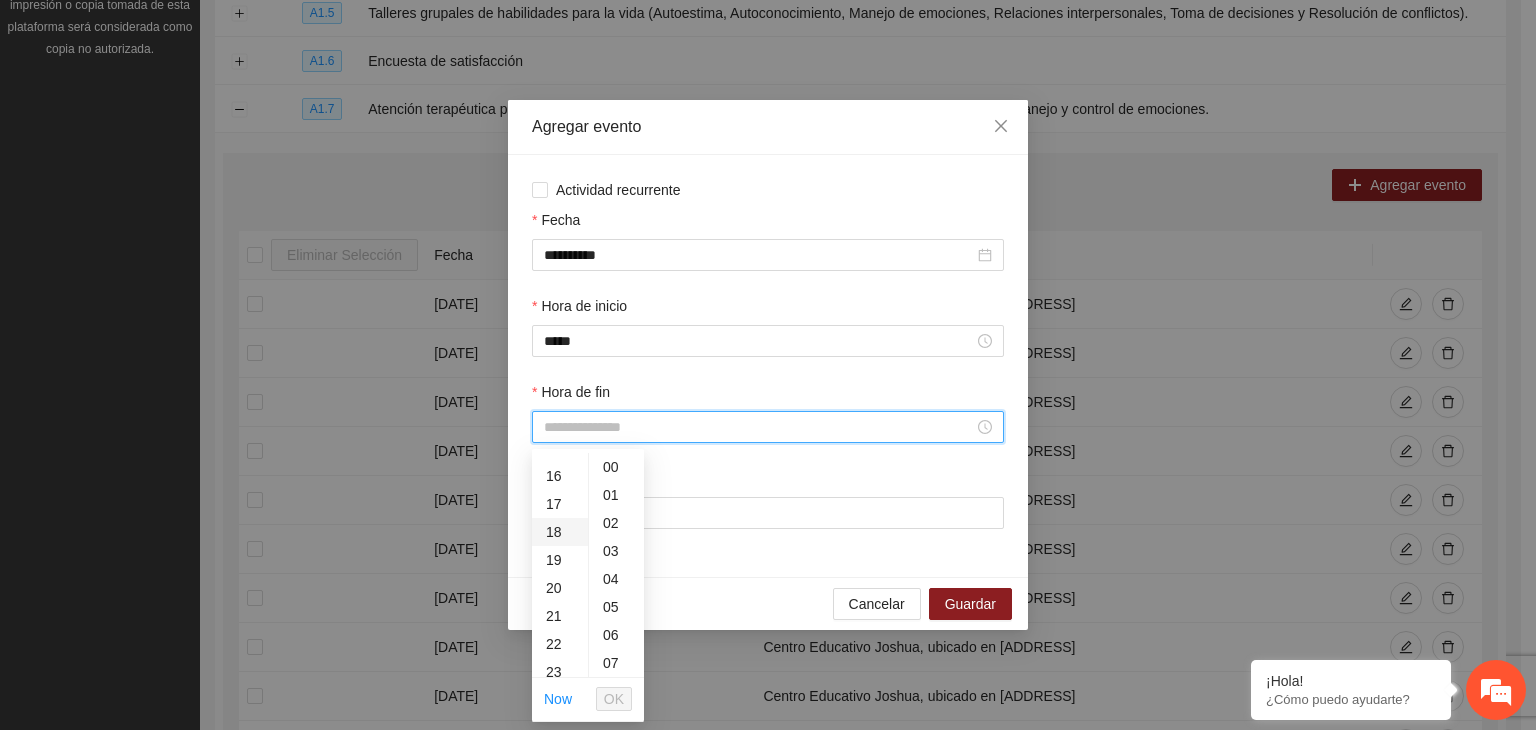 click on "18" at bounding box center [560, 532] 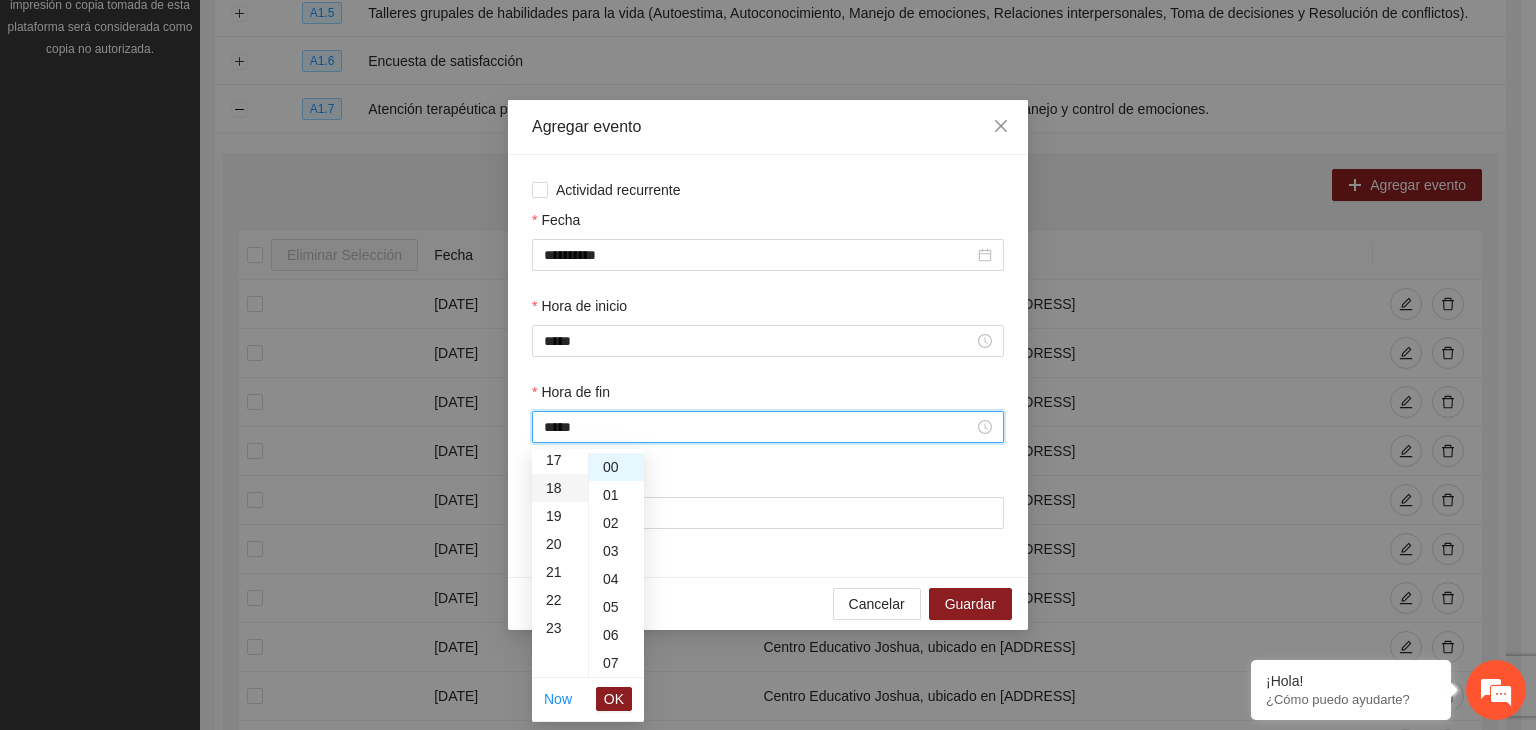 scroll, scrollTop: 504, scrollLeft: 0, axis: vertical 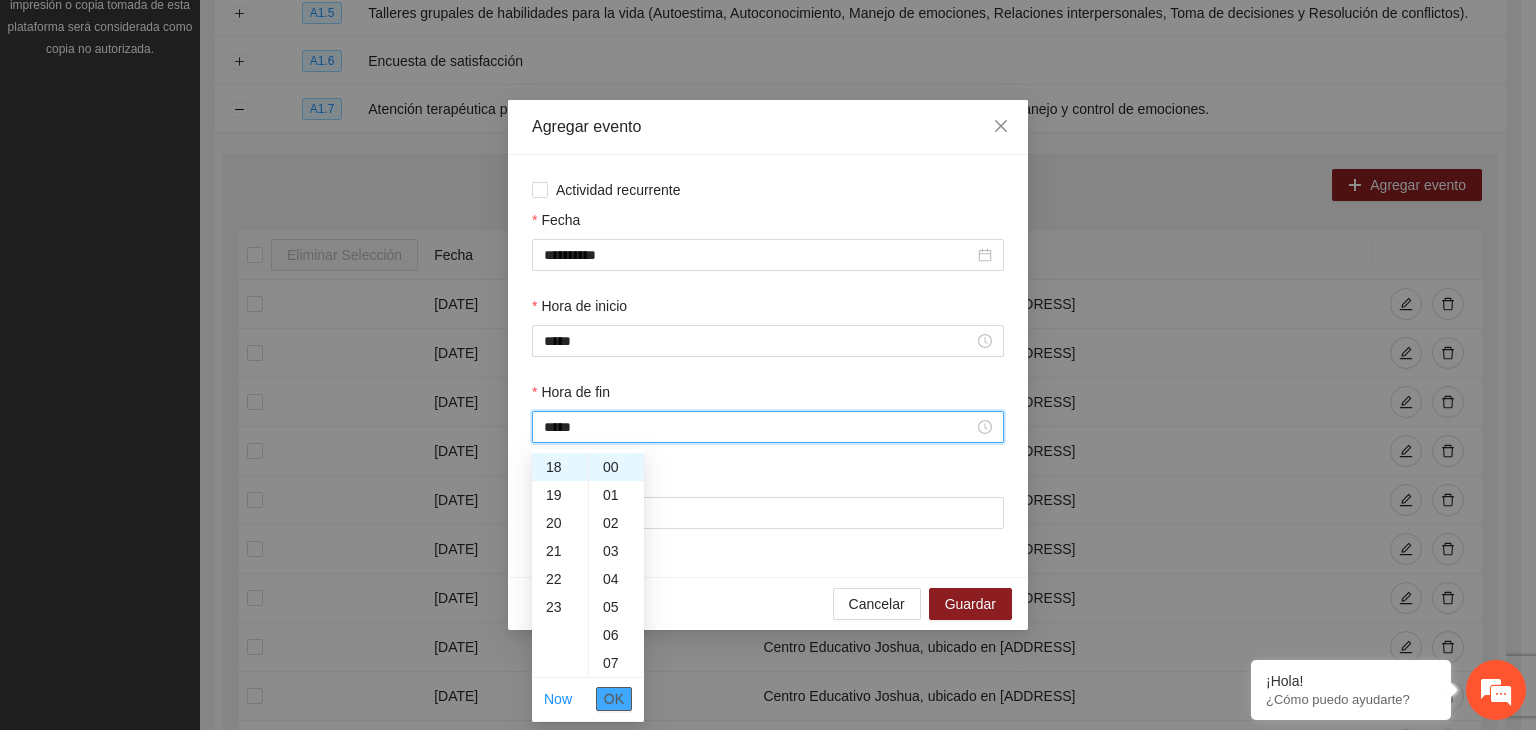 click on "OK" at bounding box center [614, 699] 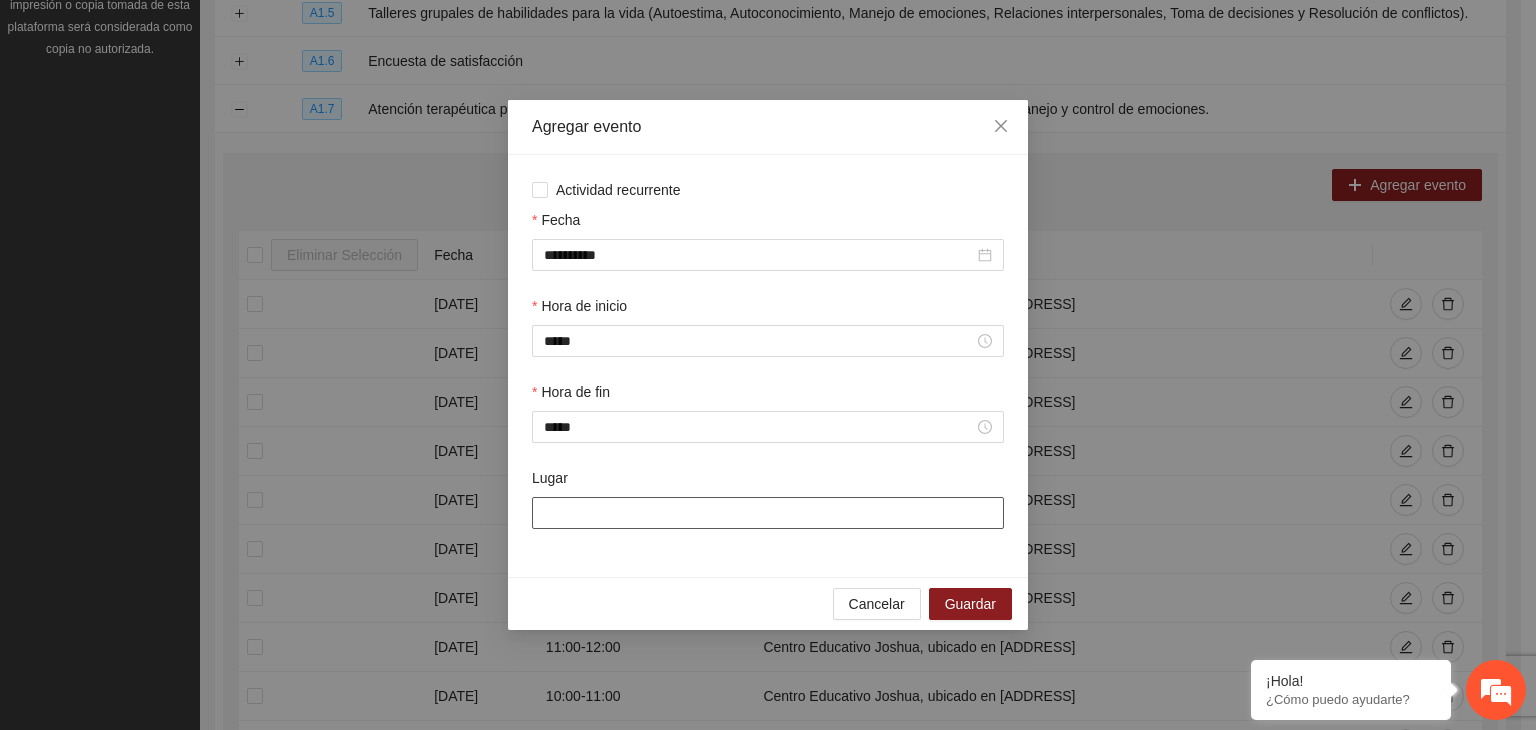 click on "Lugar" at bounding box center [768, 513] 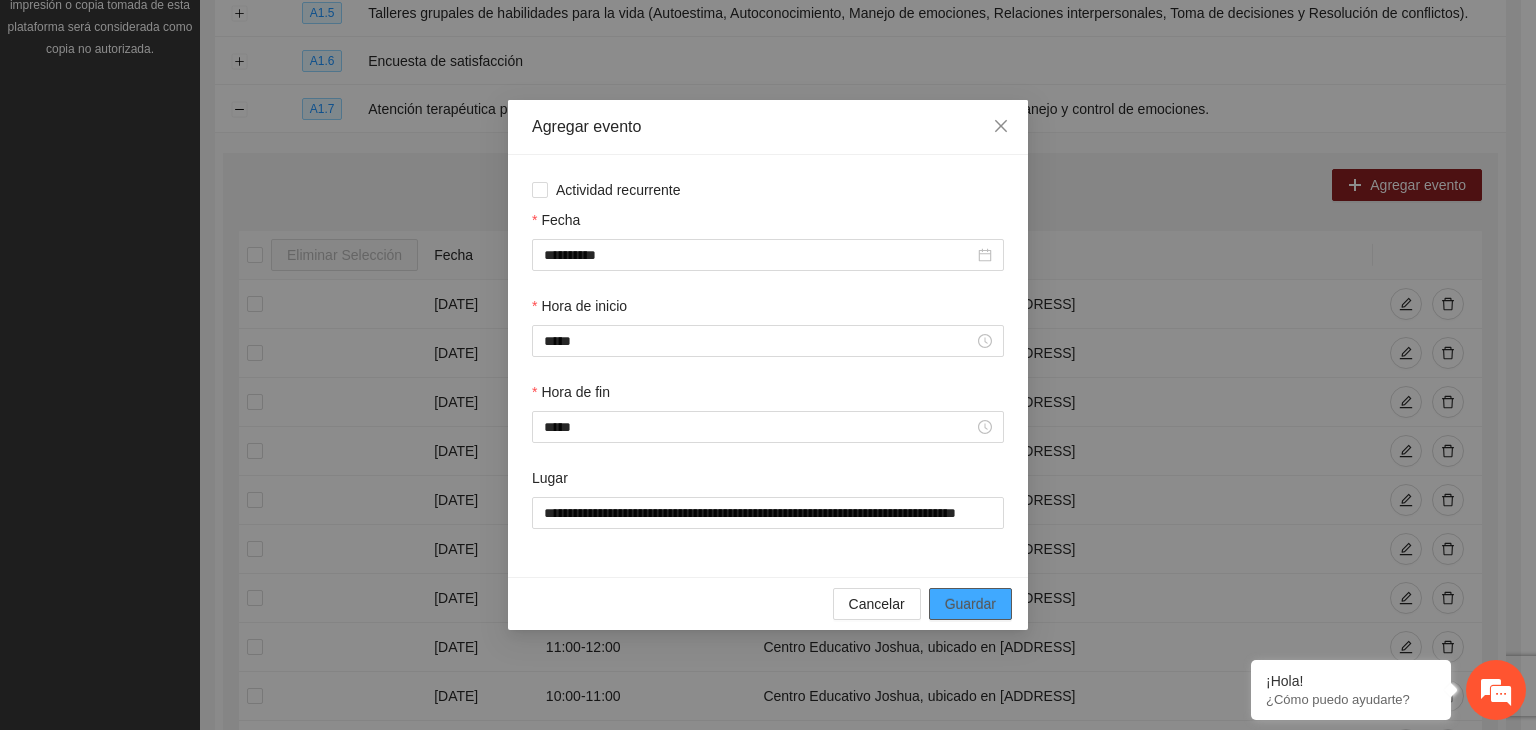 click on "Guardar" at bounding box center [970, 604] 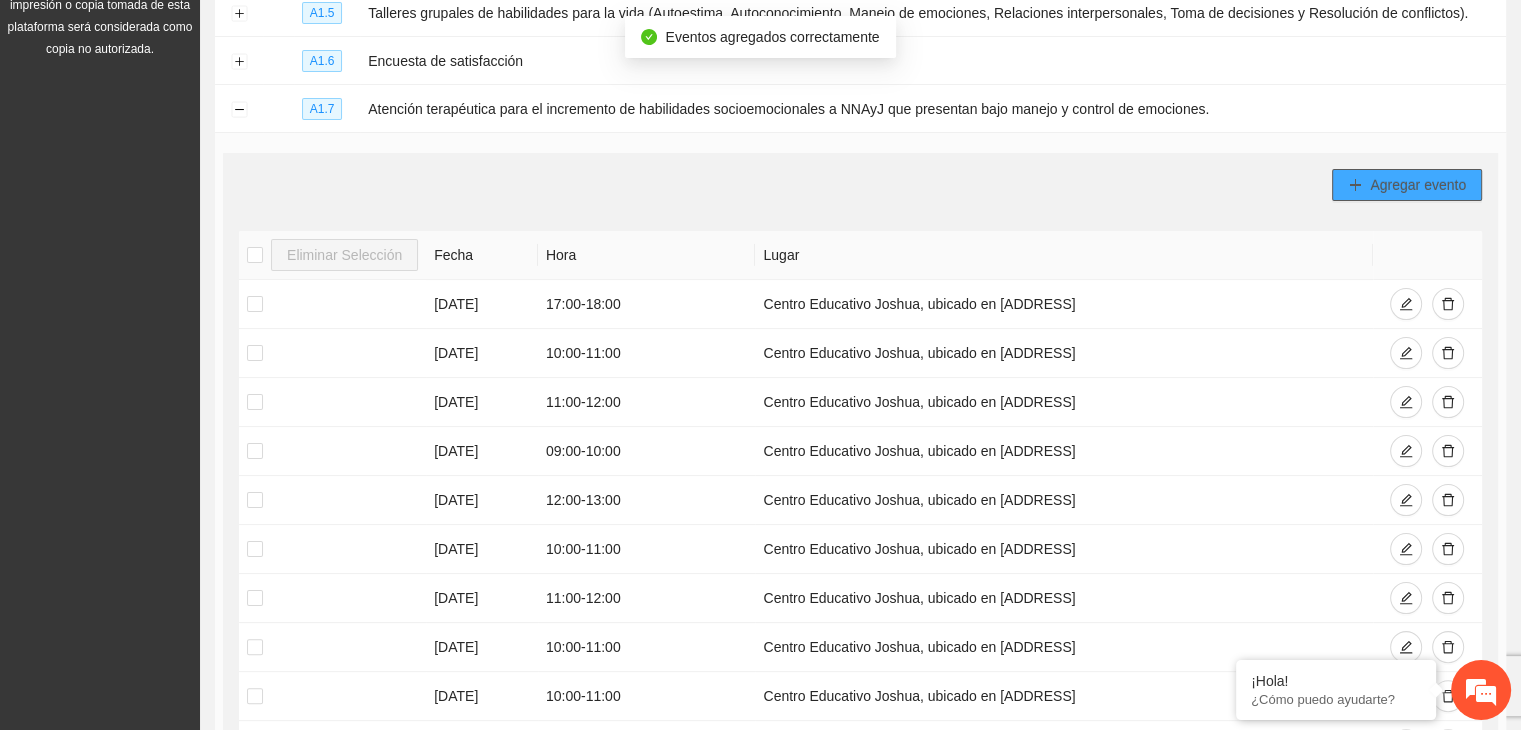drag, startPoint x: 1389, startPoint y: 201, endPoint x: 1377, endPoint y: 189, distance: 16.970562 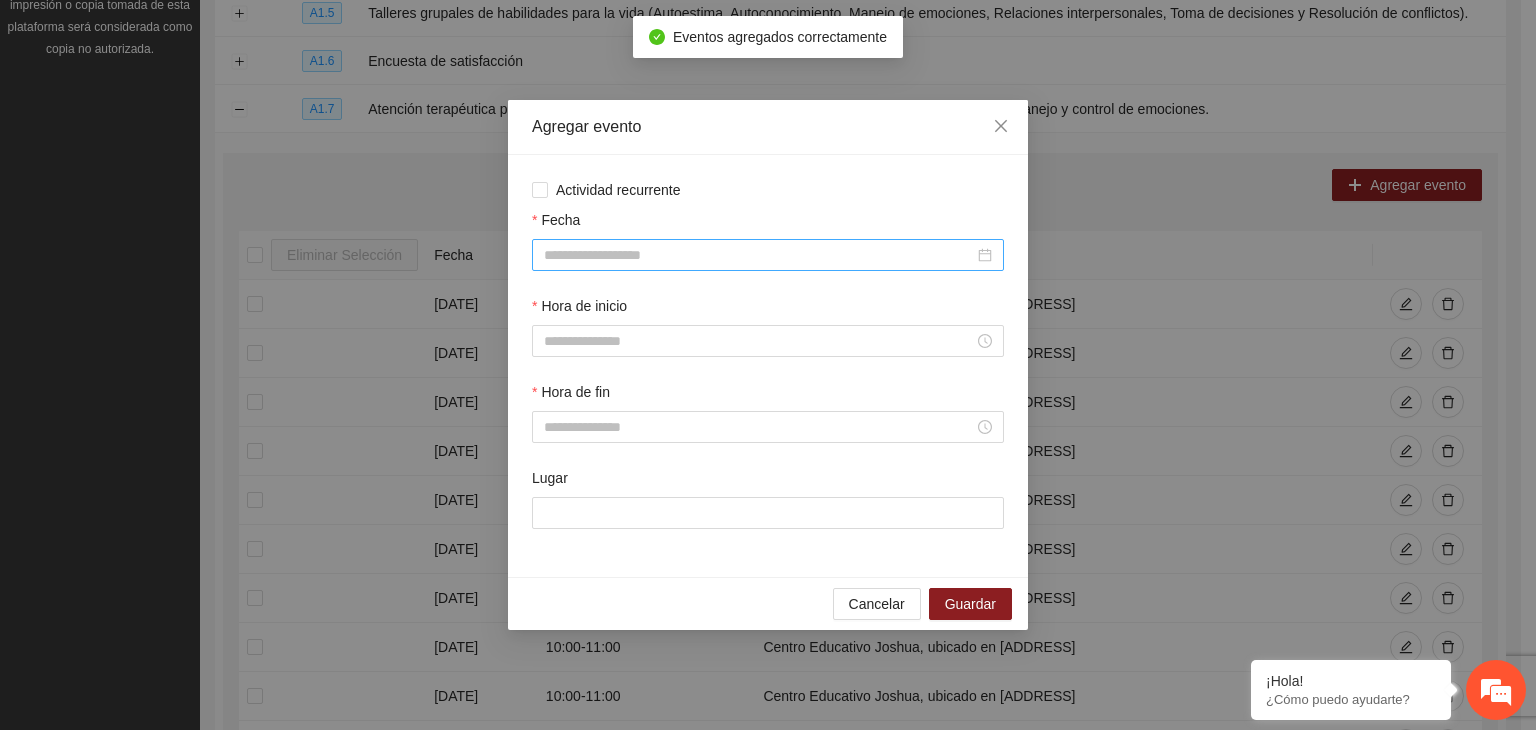 click on "Fecha" at bounding box center [759, 255] 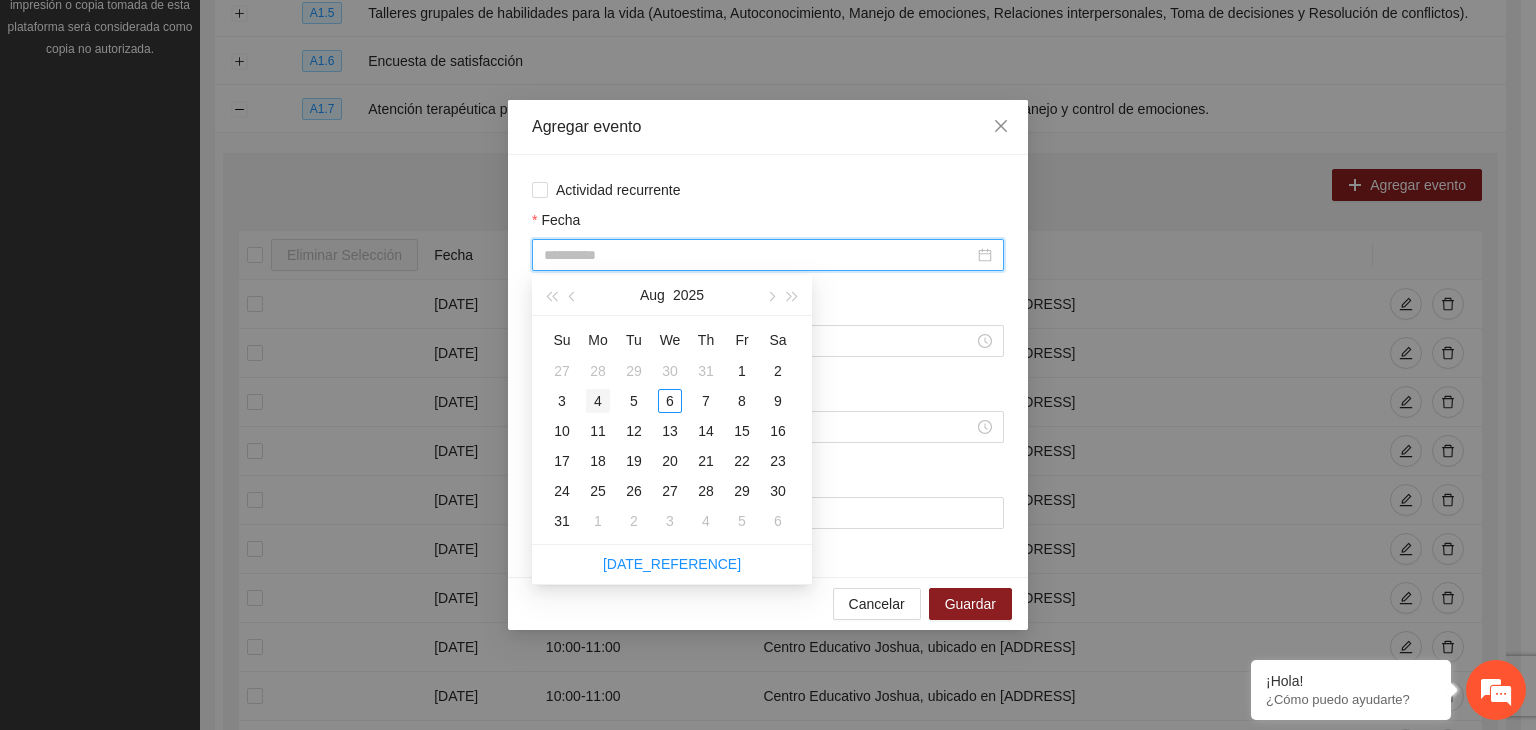 type on "**********" 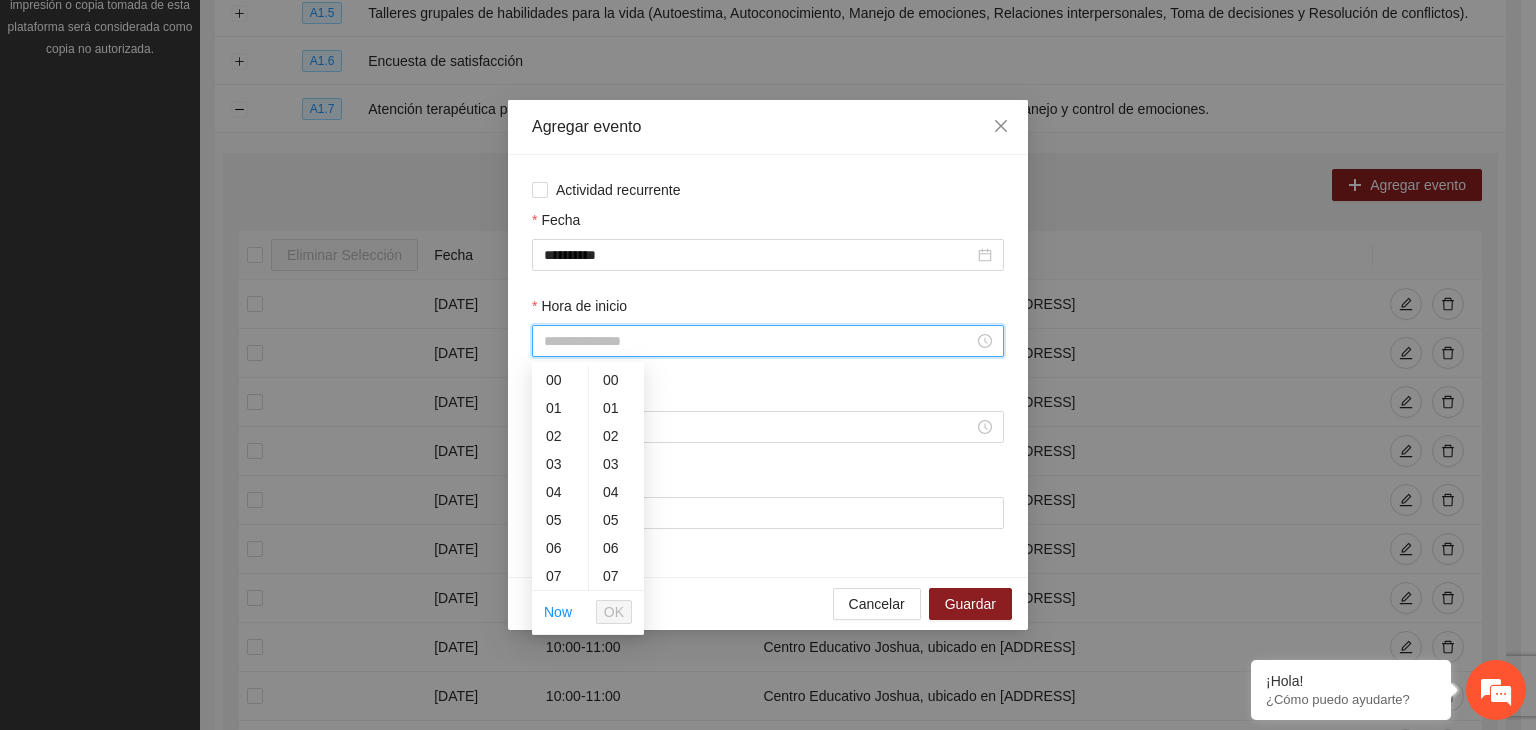 click on "Hora de inicio" at bounding box center [759, 341] 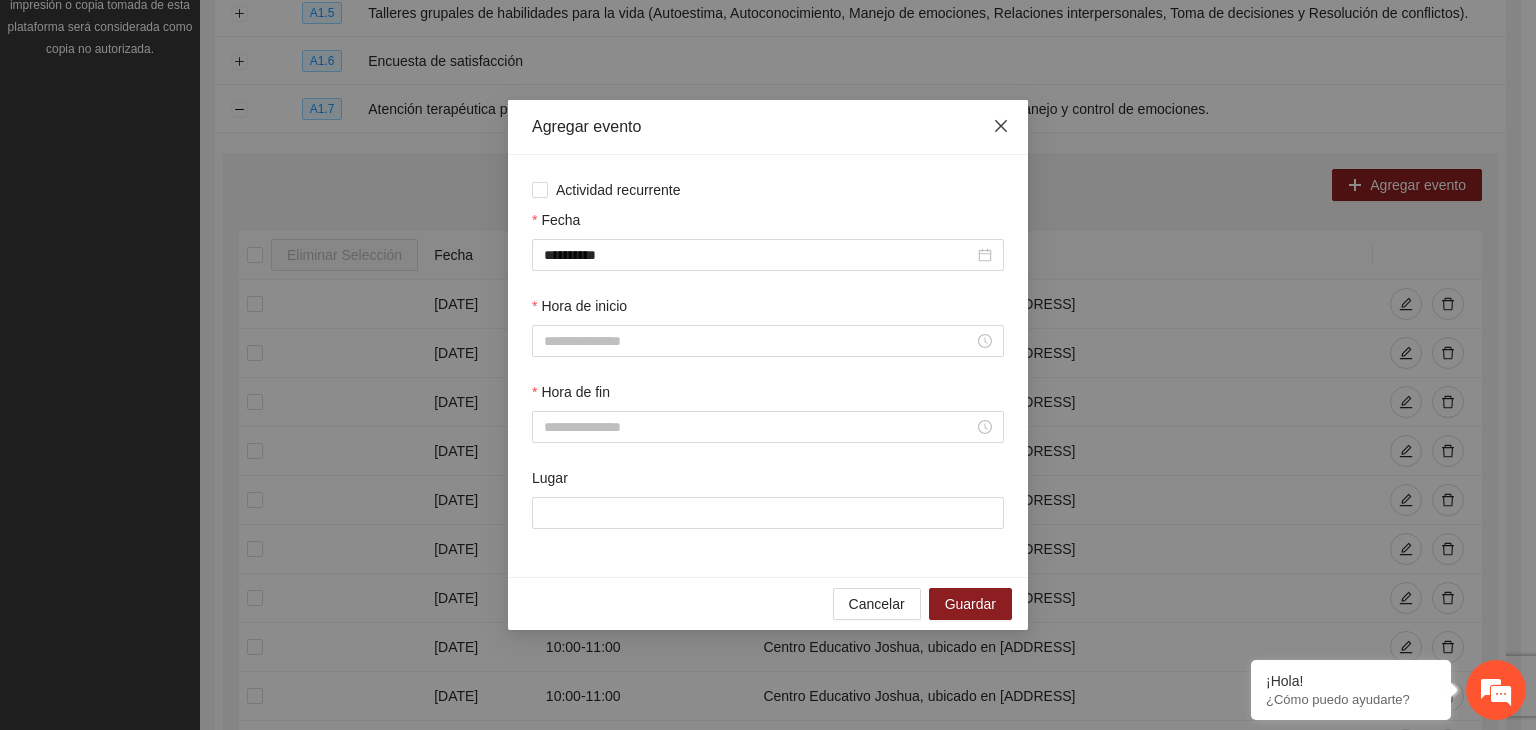 click 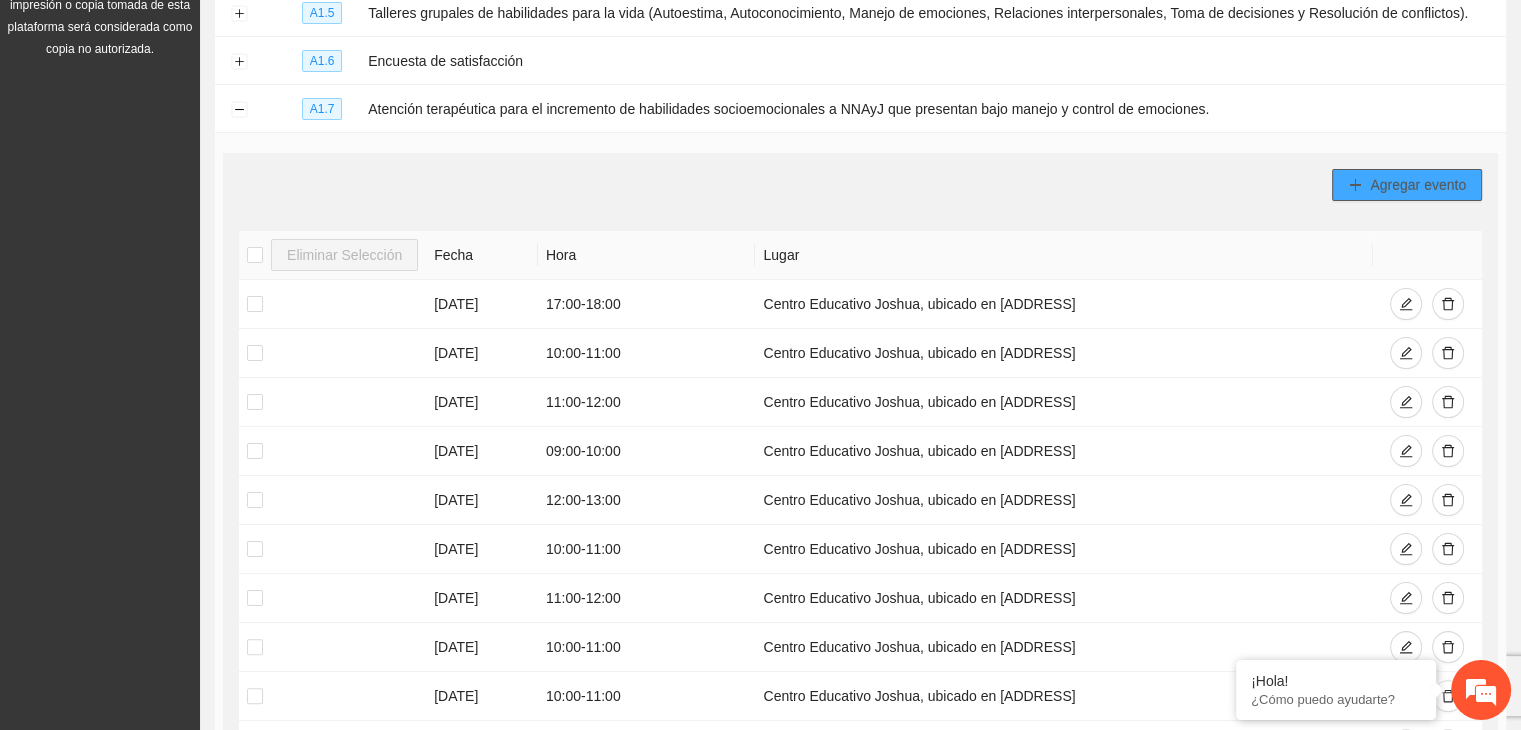 click on "Agregar evento" at bounding box center (1407, 185) 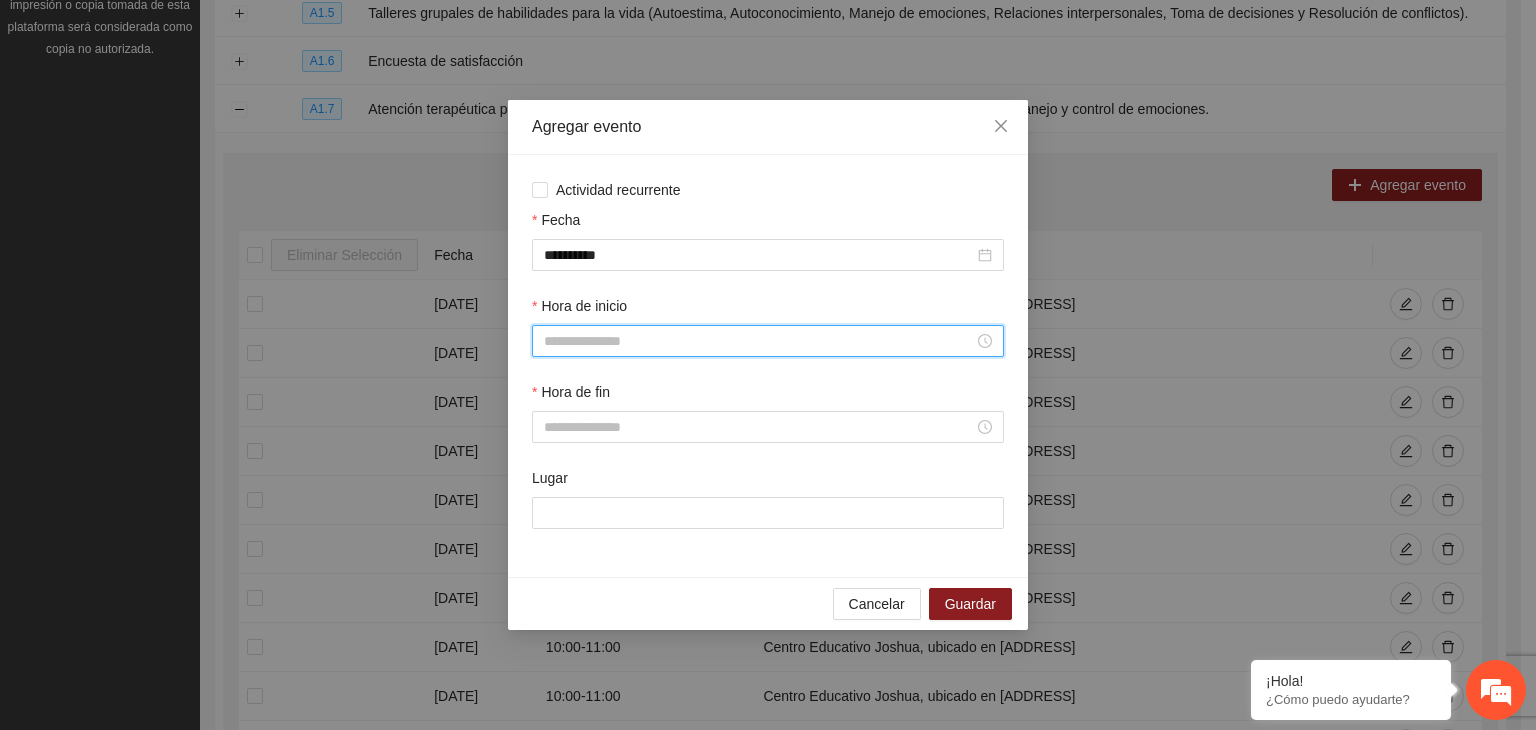 click on "Hora de inicio" at bounding box center (759, 341) 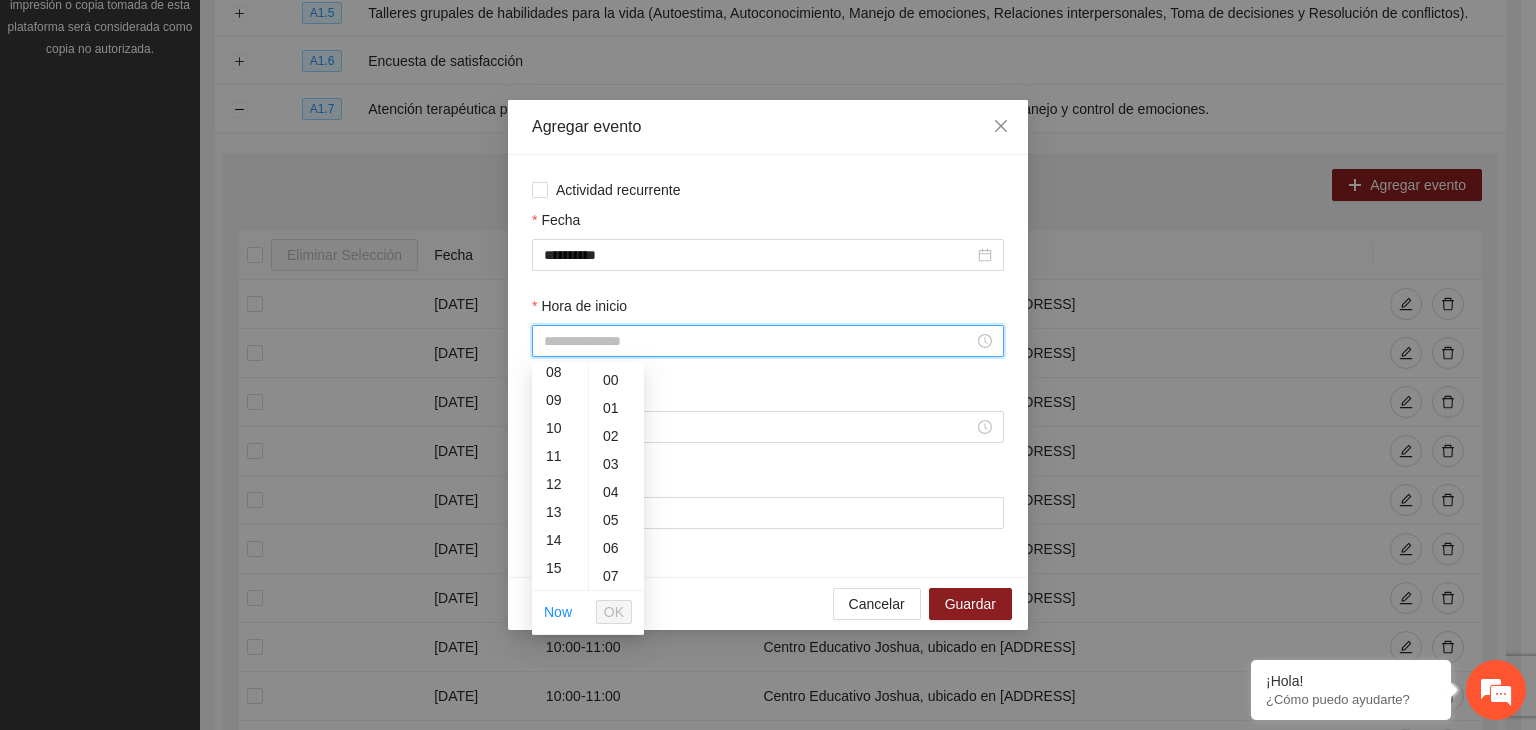 scroll, scrollTop: 254, scrollLeft: 0, axis: vertical 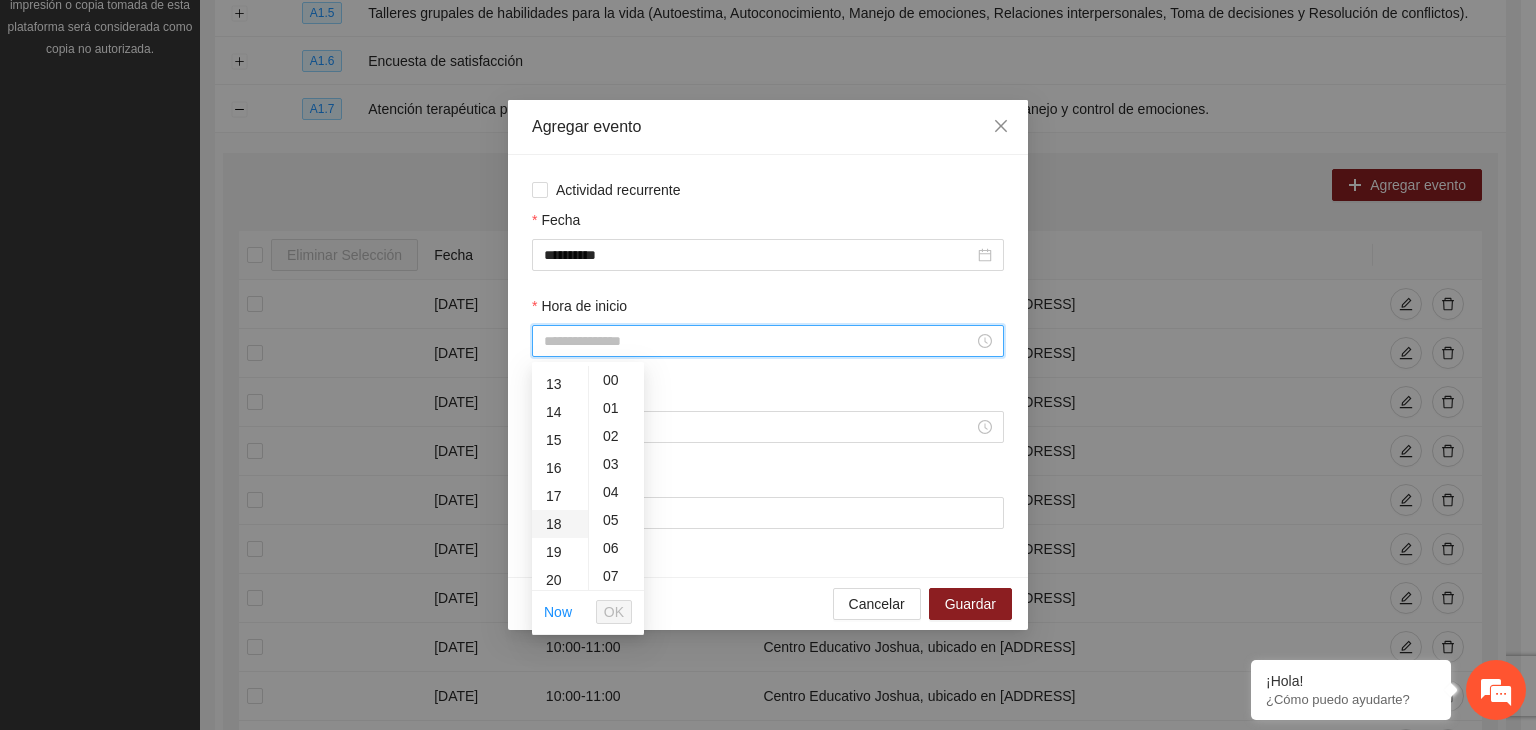 click on "18" at bounding box center (560, 524) 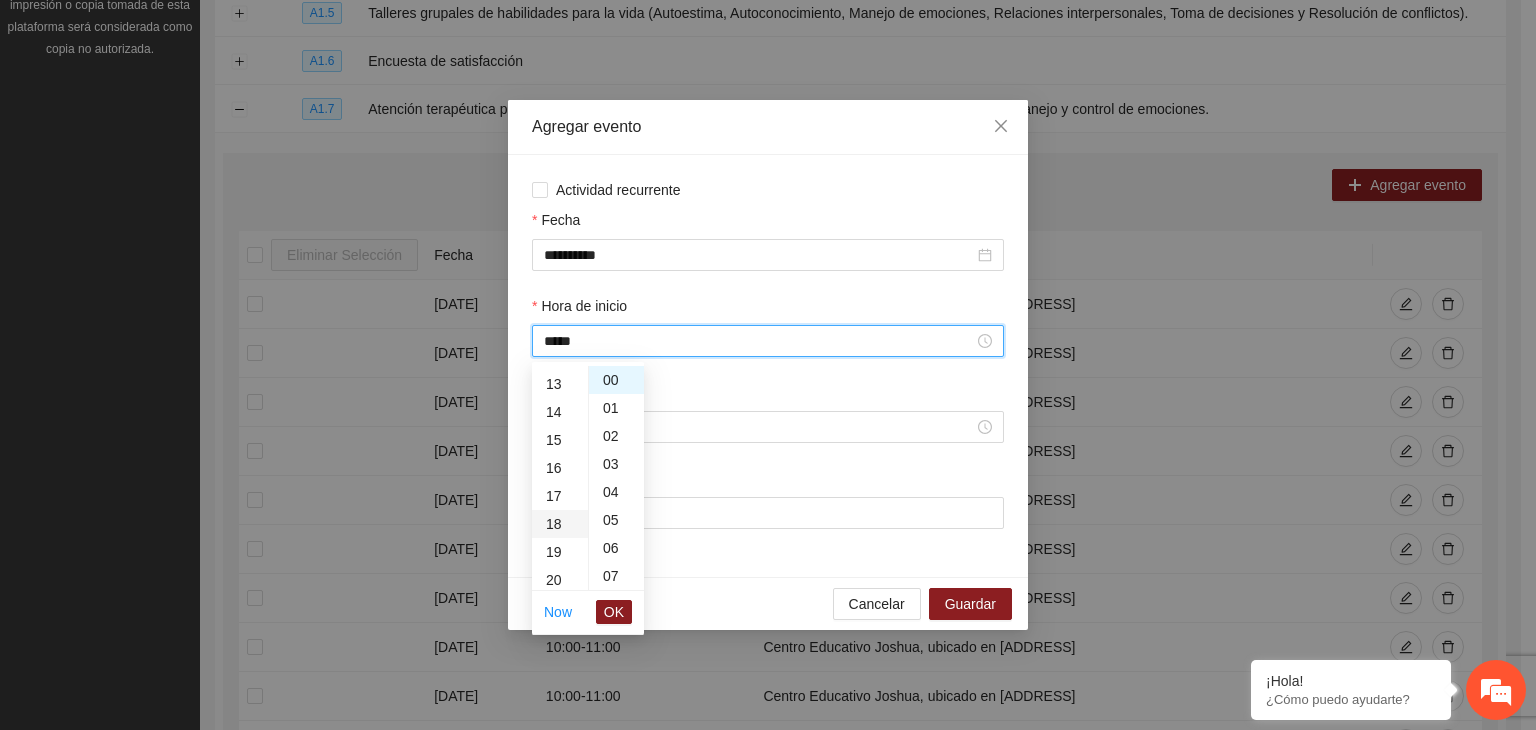 scroll, scrollTop: 504, scrollLeft: 0, axis: vertical 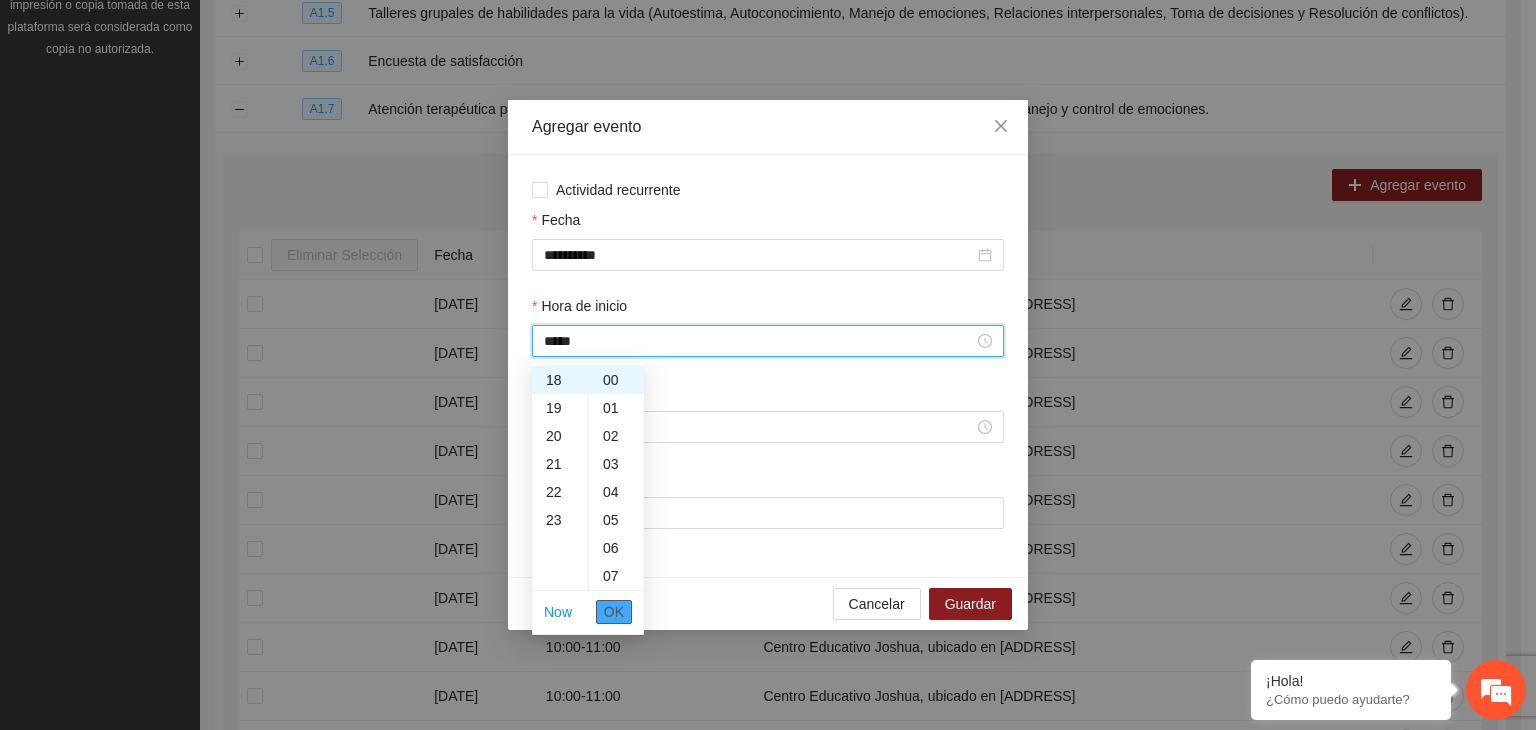 click on "OK" at bounding box center (614, 612) 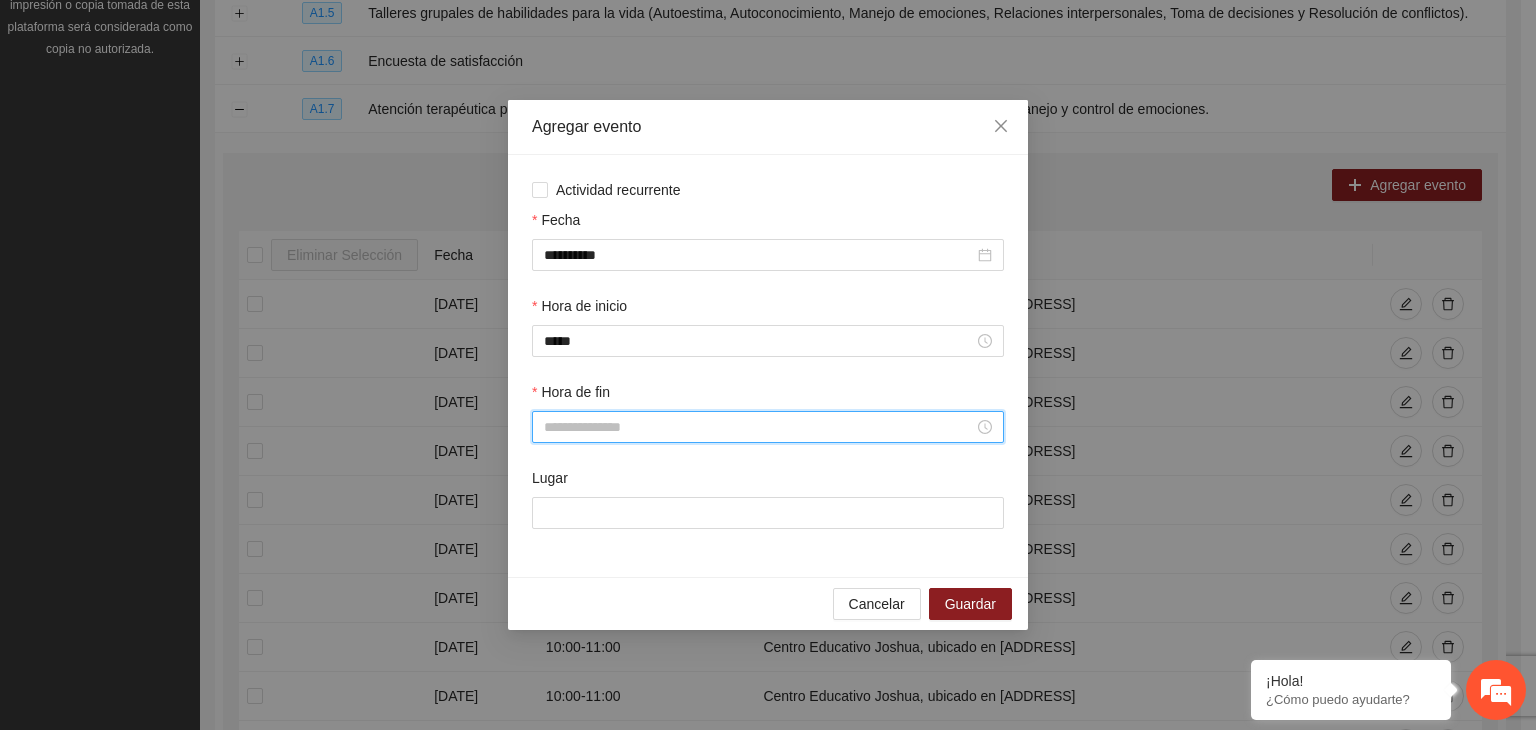 click on "Hora de fin" at bounding box center (759, 427) 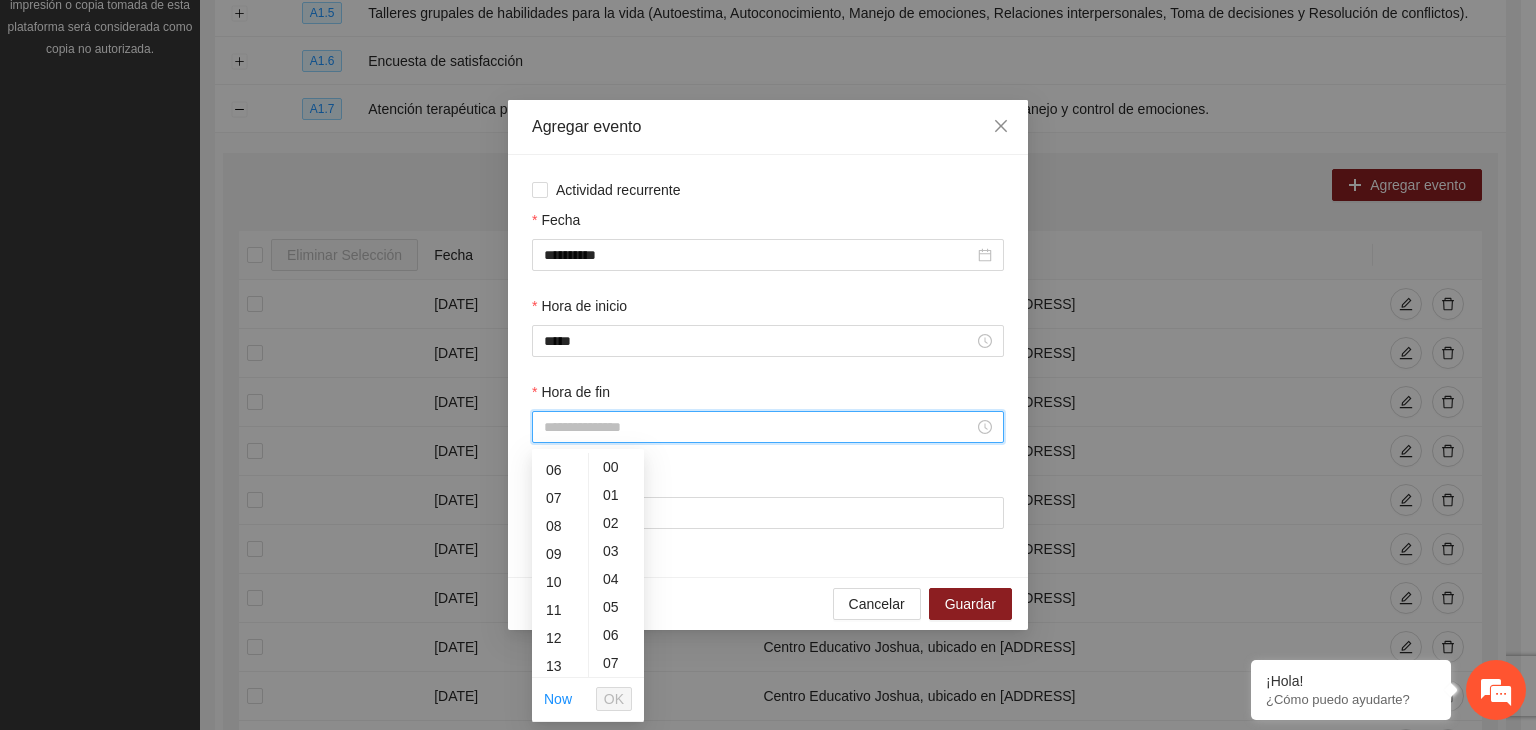 scroll, scrollTop: 169, scrollLeft: 0, axis: vertical 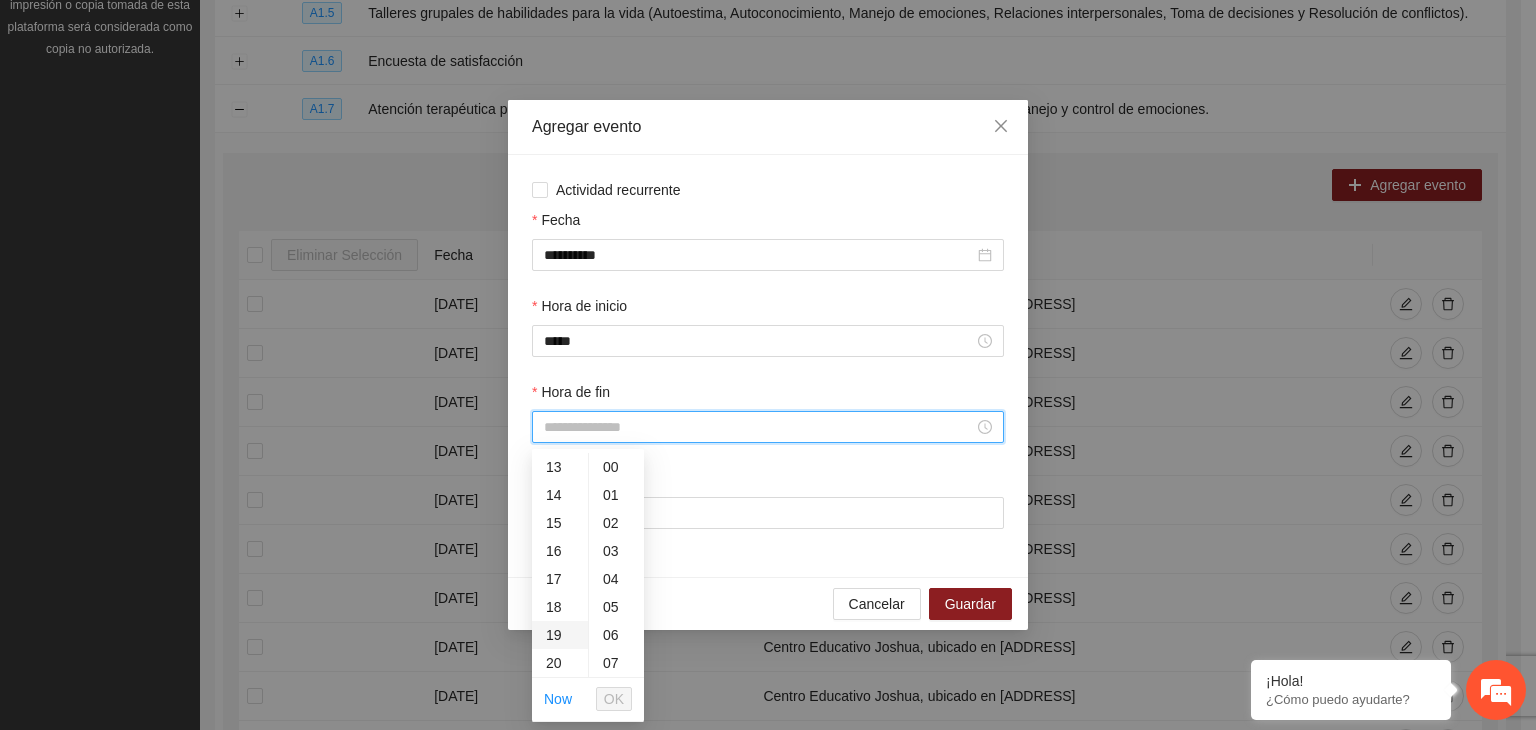 click on "19" at bounding box center [560, 635] 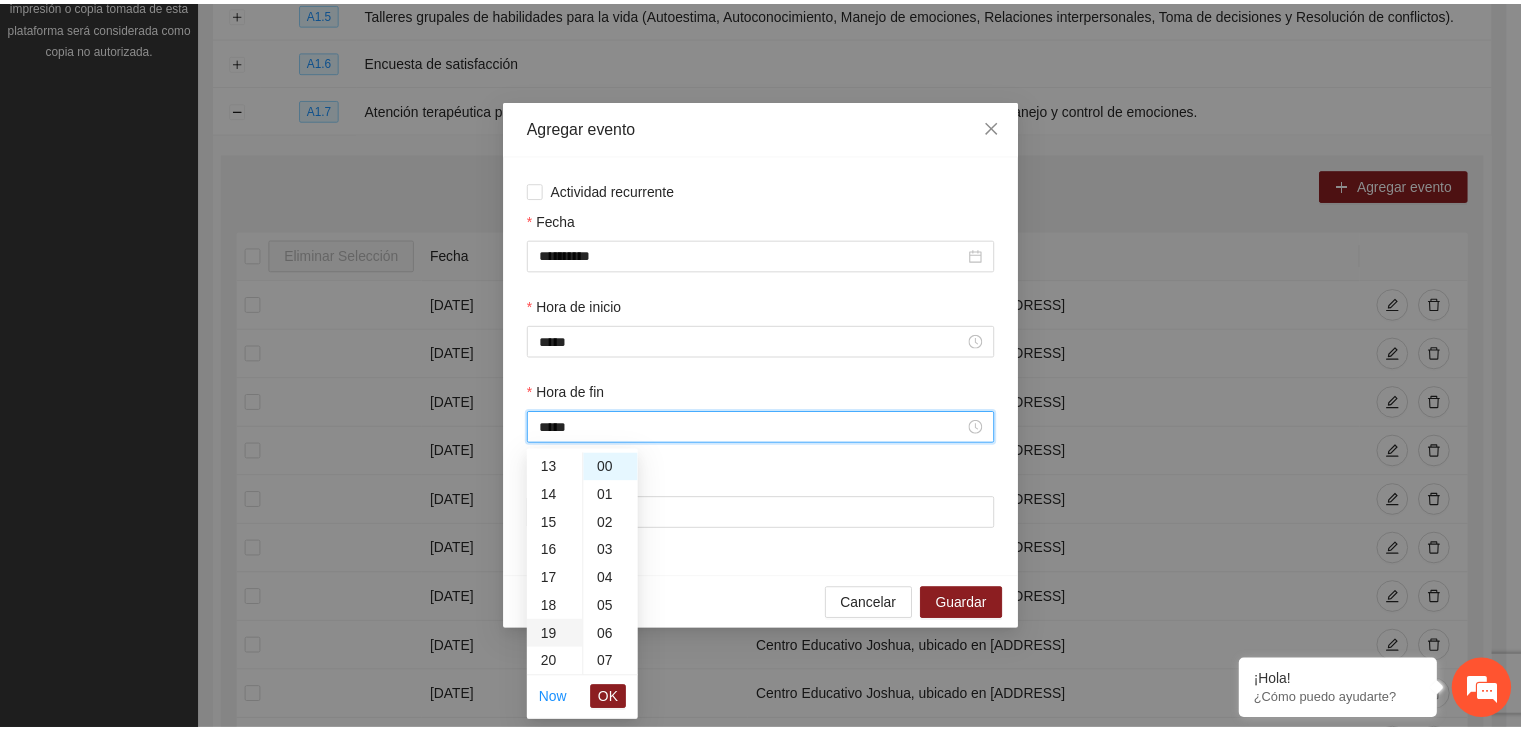 scroll, scrollTop: 532, scrollLeft: 0, axis: vertical 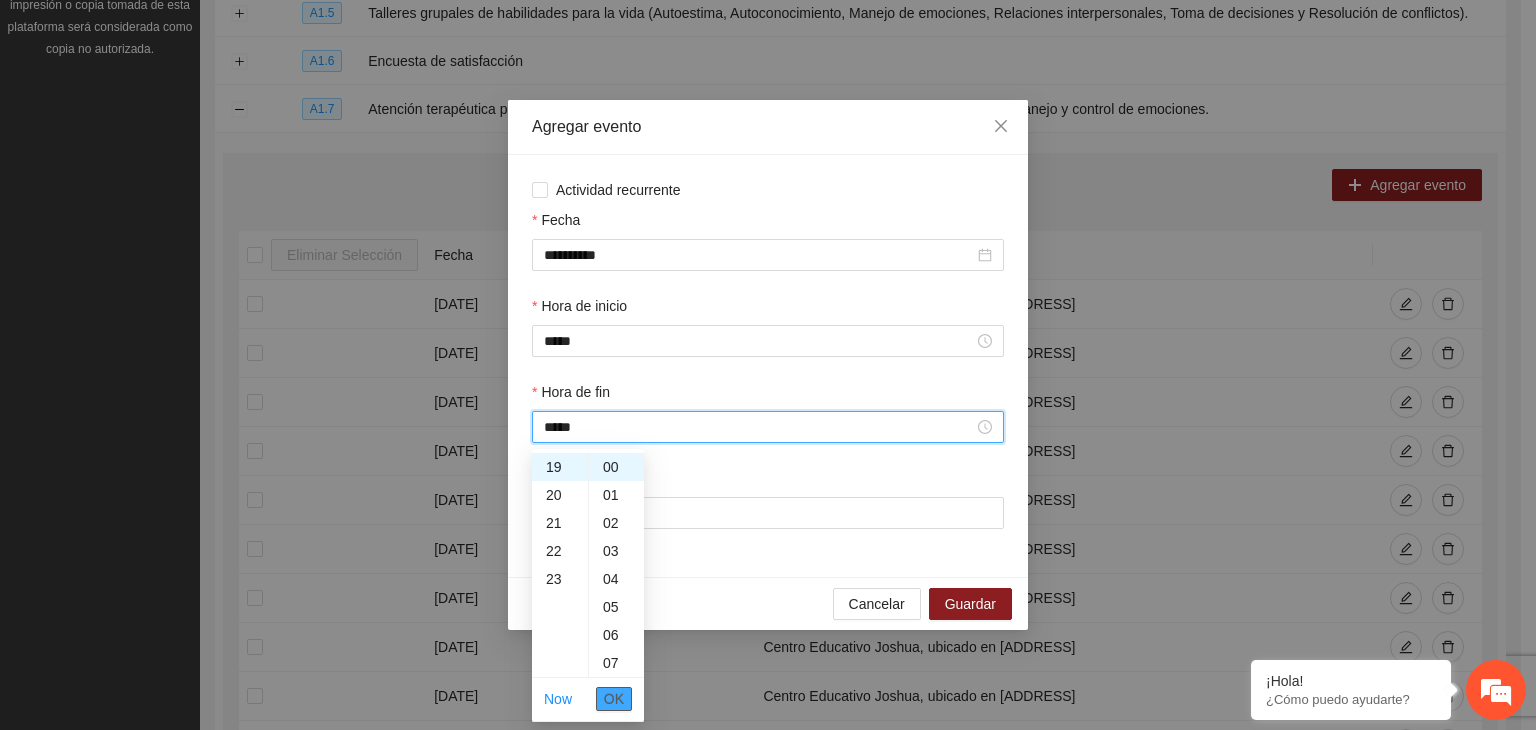 click on "OK" at bounding box center [614, 699] 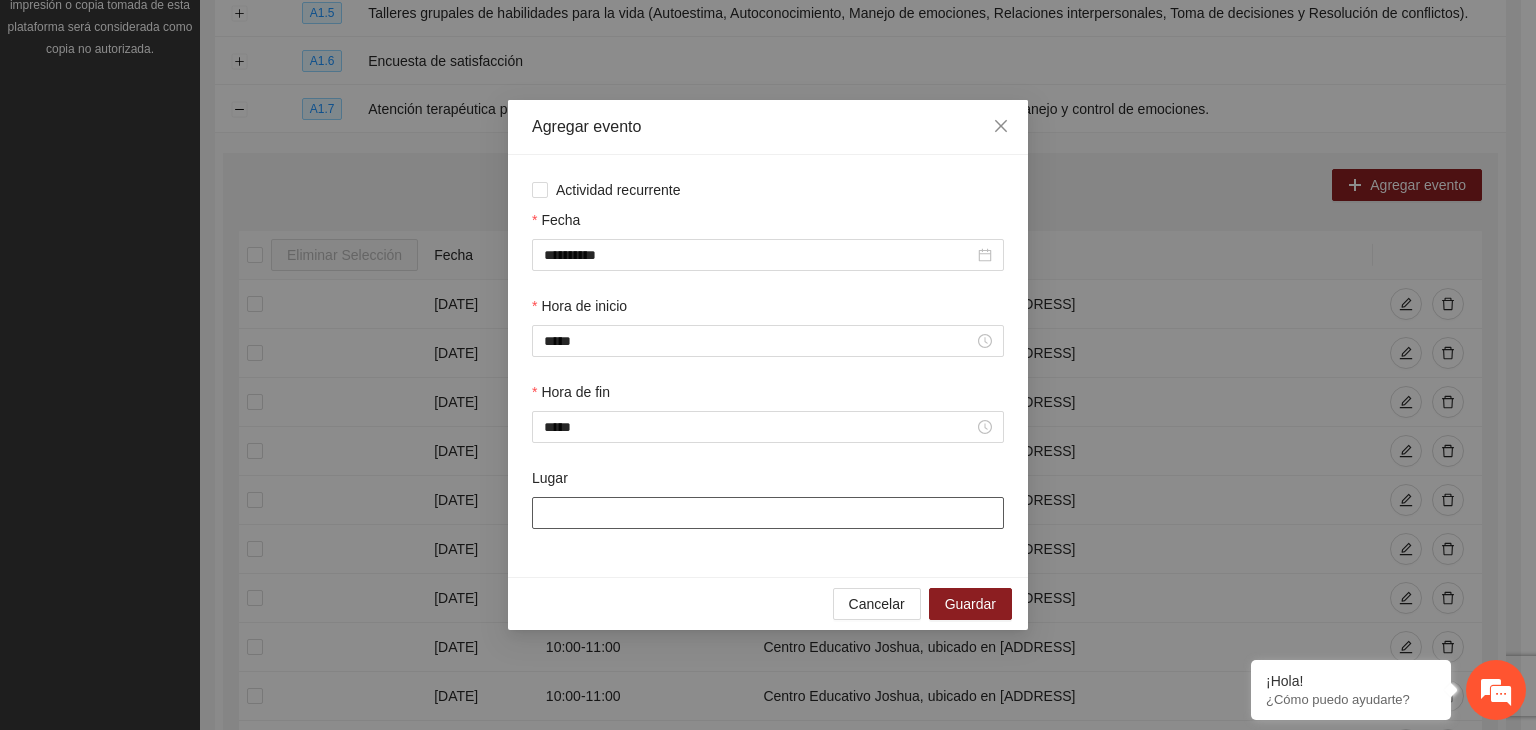 click on "Lugar" at bounding box center (768, 513) 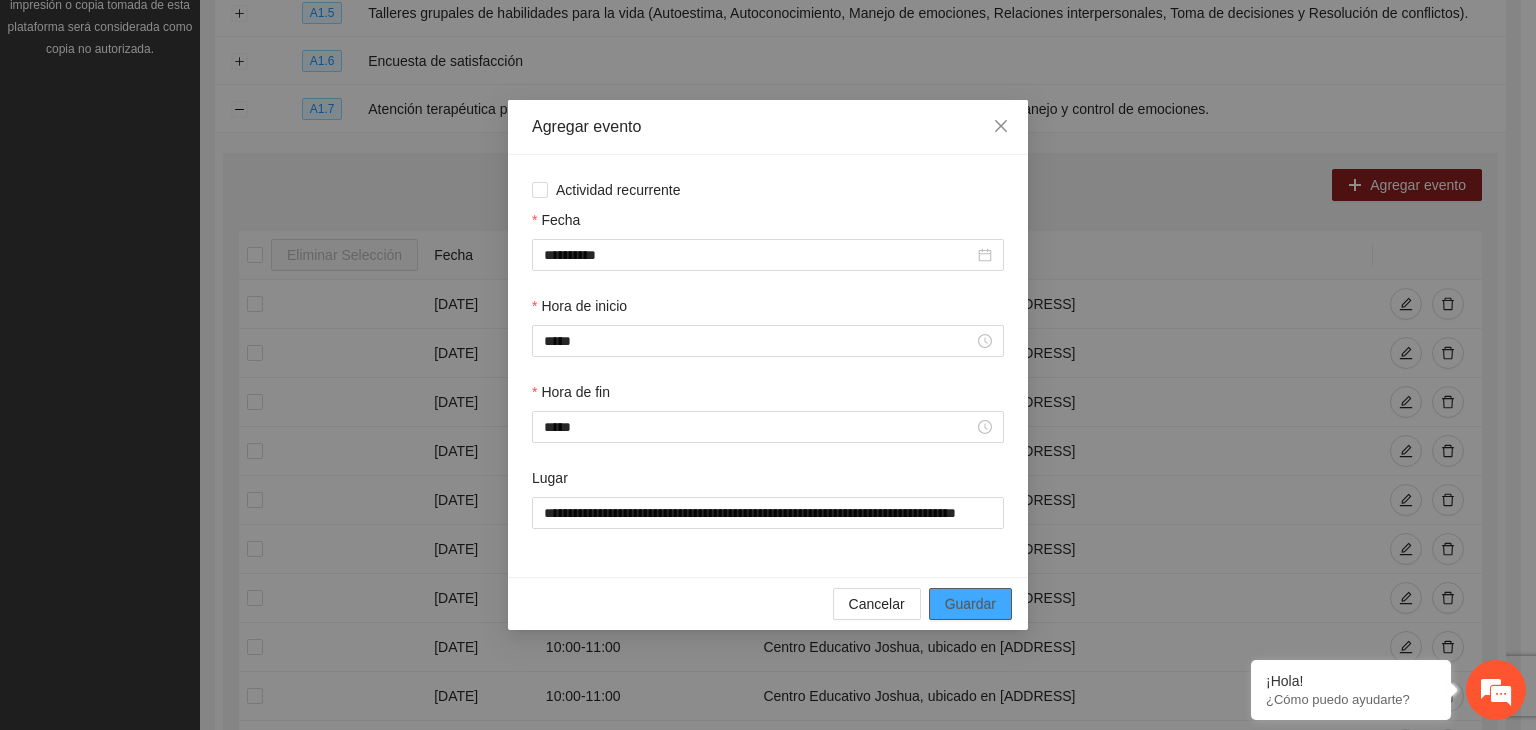 click on "Guardar" at bounding box center [970, 604] 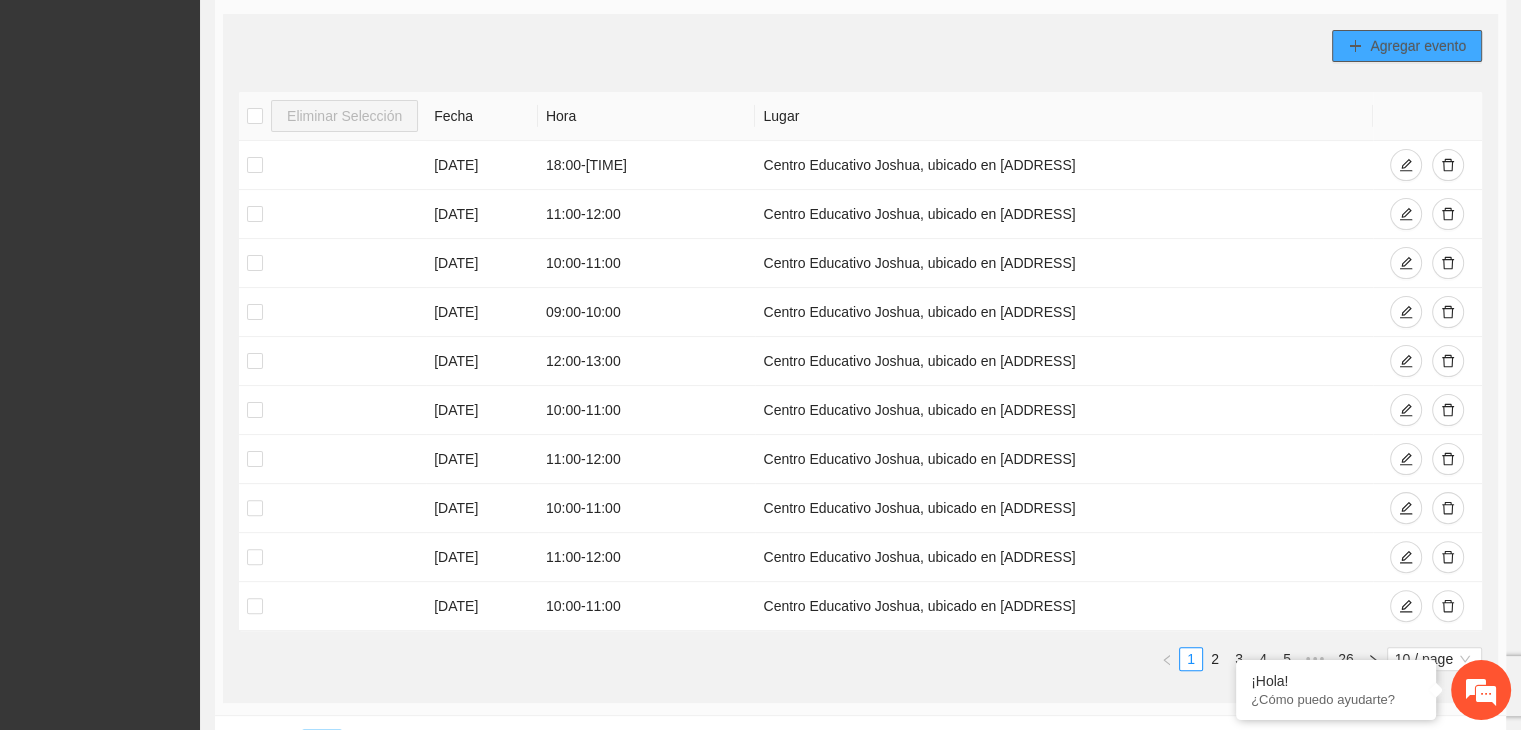 scroll, scrollTop: 456, scrollLeft: 0, axis: vertical 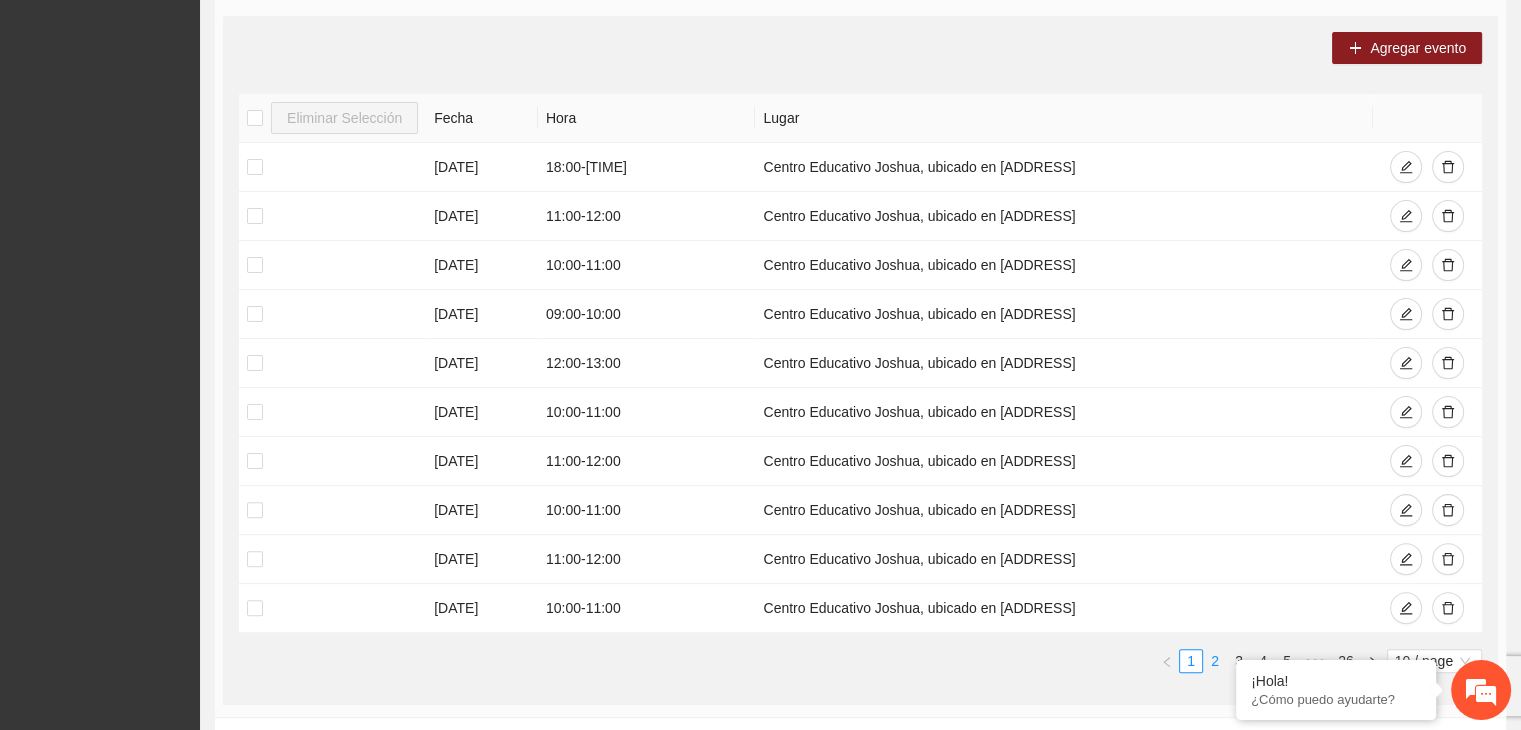 click on "2" at bounding box center (1215, 661) 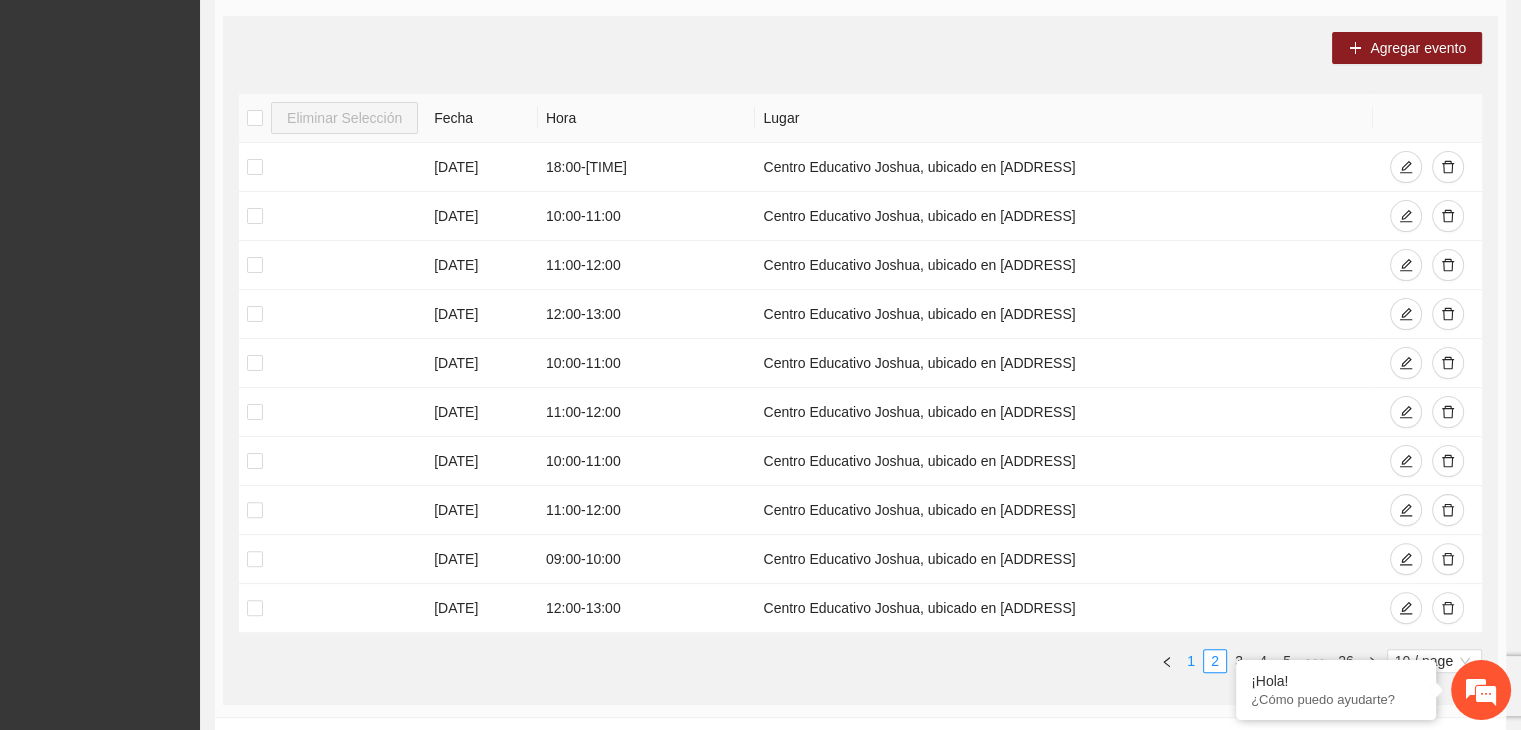 click on "1" at bounding box center (1191, 661) 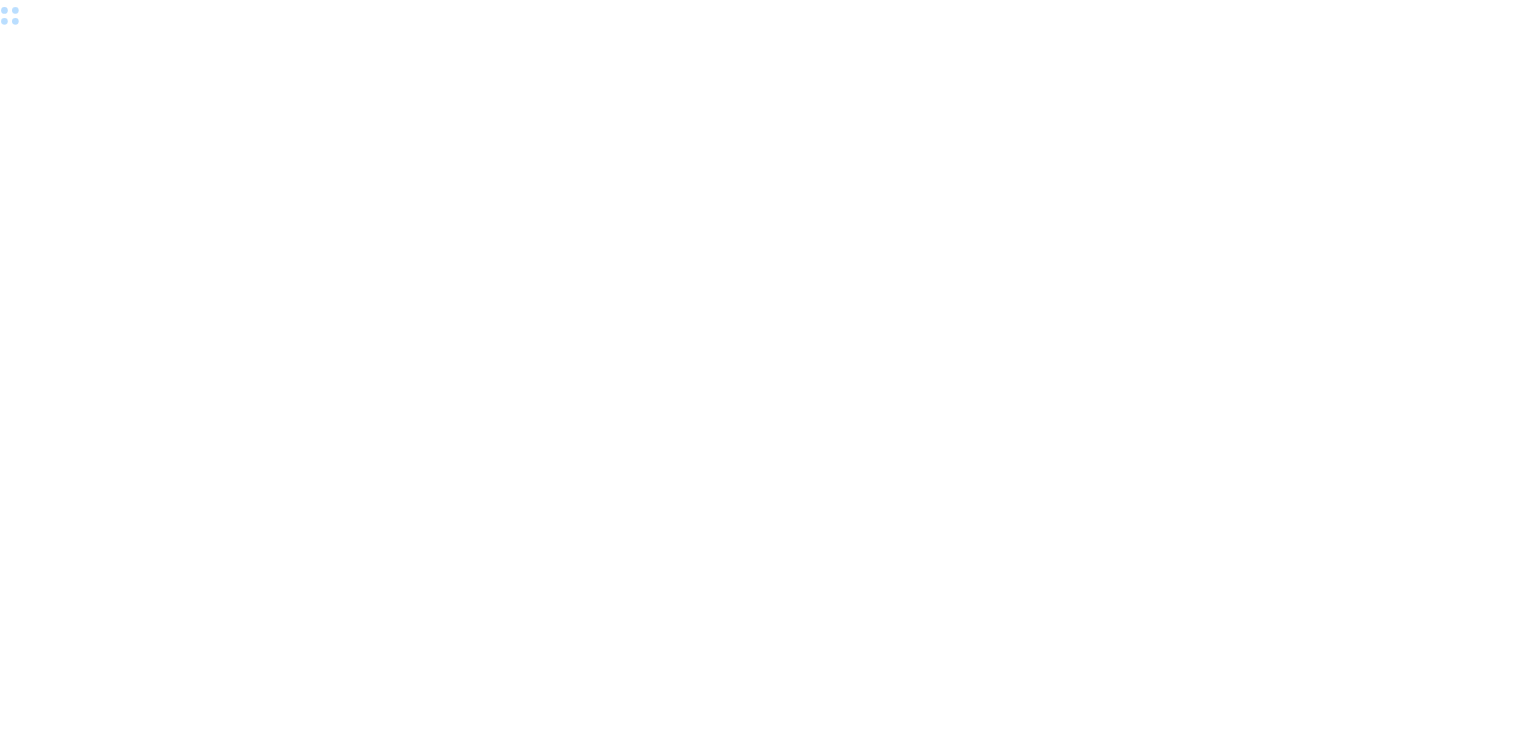 scroll, scrollTop: 0, scrollLeft: 0, axis: both 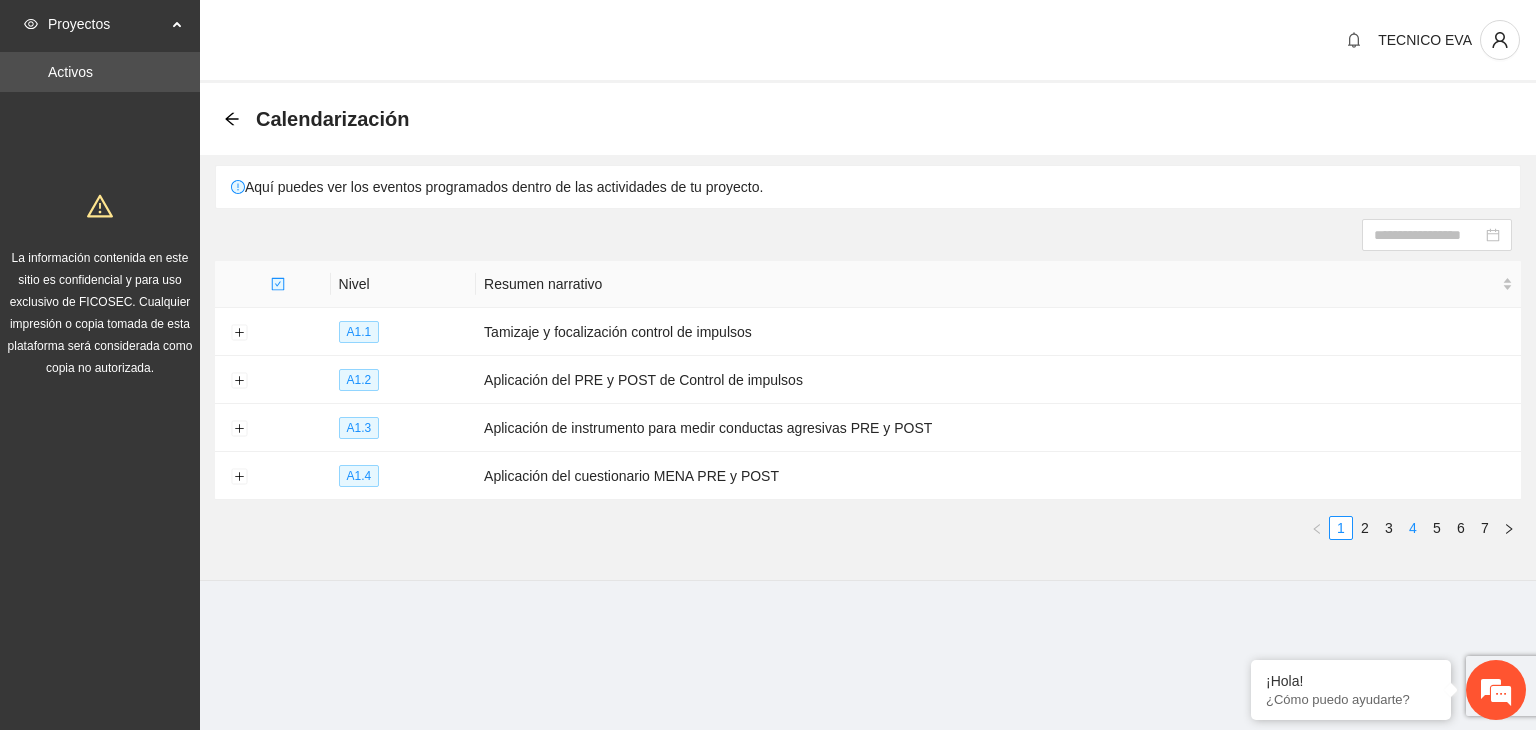 click on "4" at bounding box center [1413, 528] 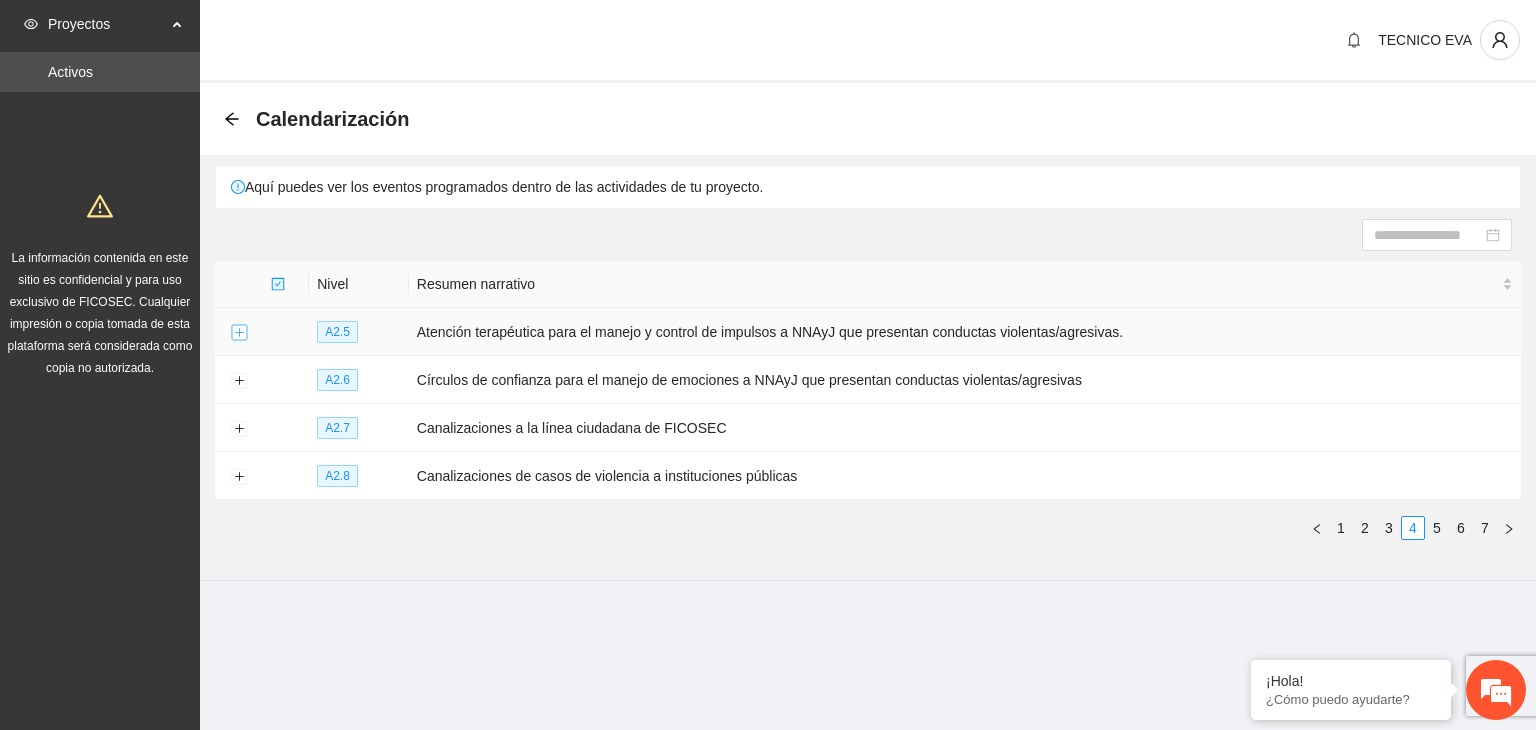 click at bounding box center (239, 333) 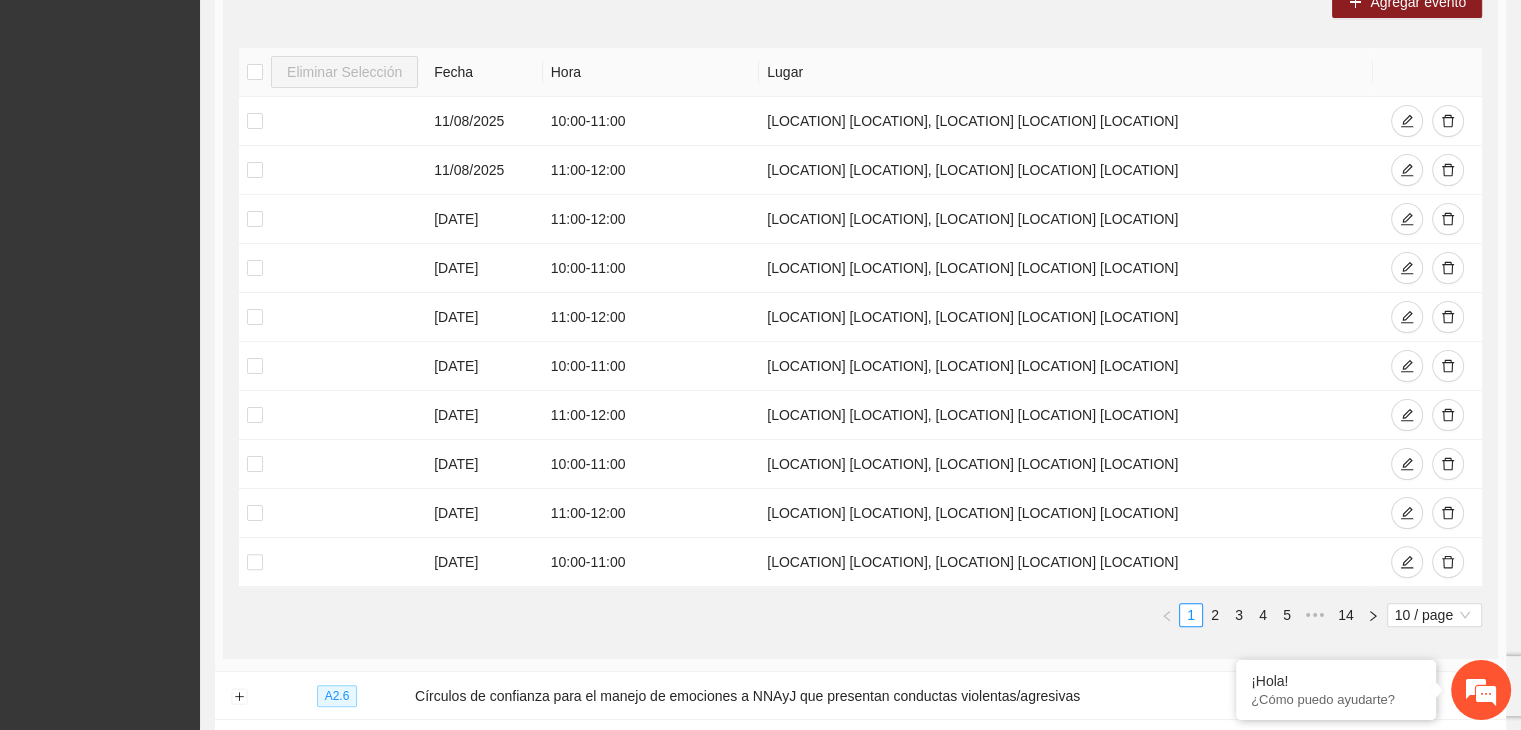 scroll, scrollTop: 396, scrollLeft: 0, axis: vertical 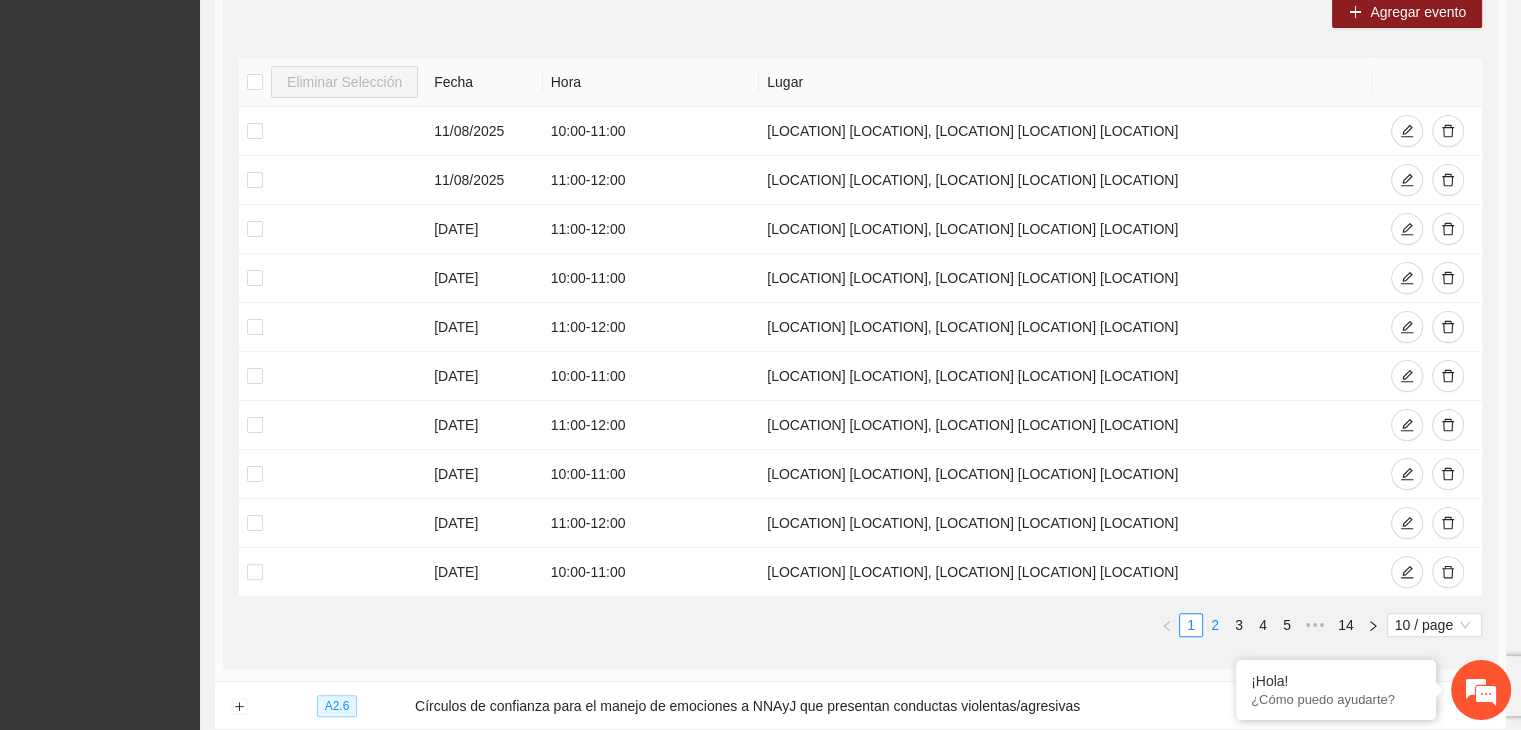 click on "2" at bounding box center [1215, 625] 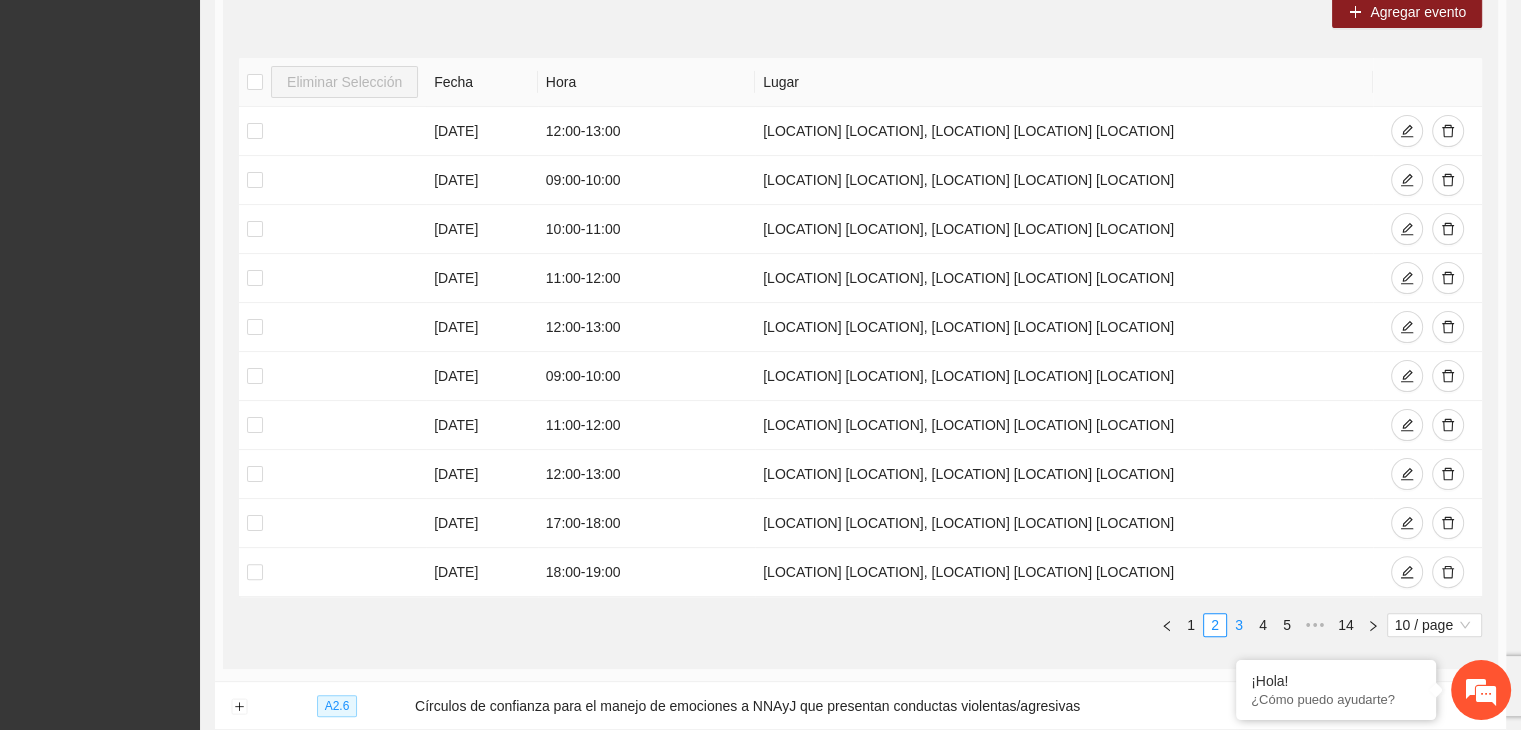 click on "3" at bounding box center (1239, 625) 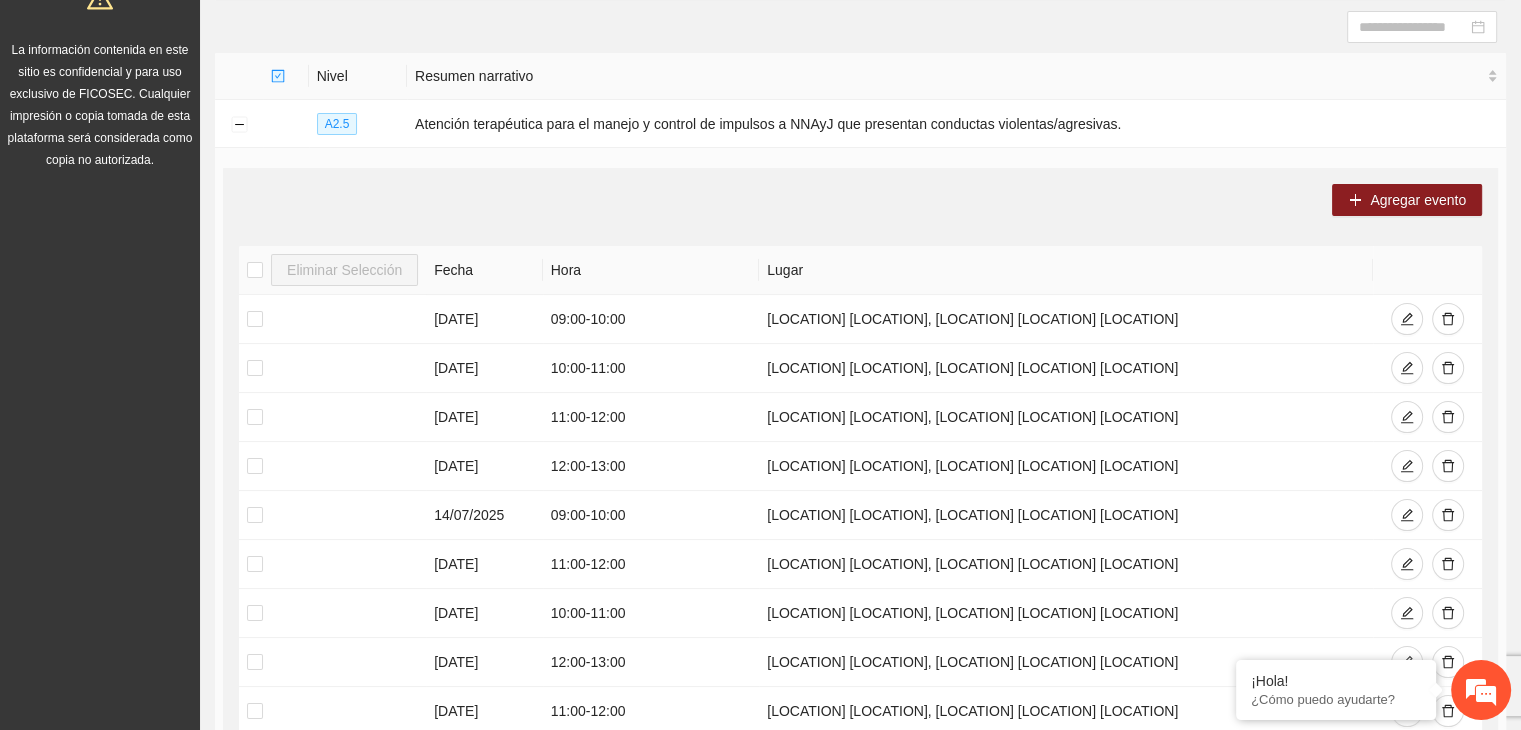scroll, scrollTop: 201, scrollLeft: 0, axis: vertical 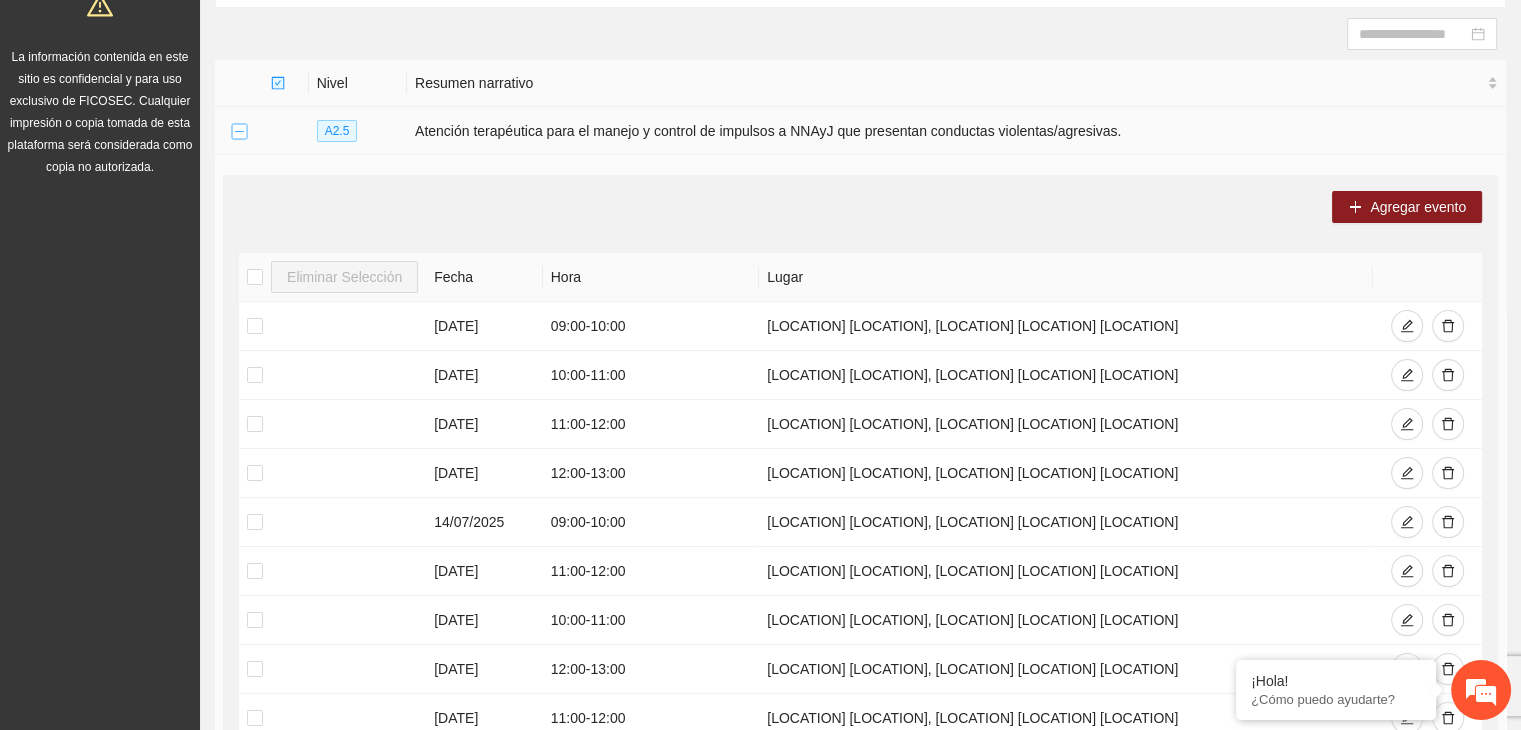 click at bounding box center (239, 132) 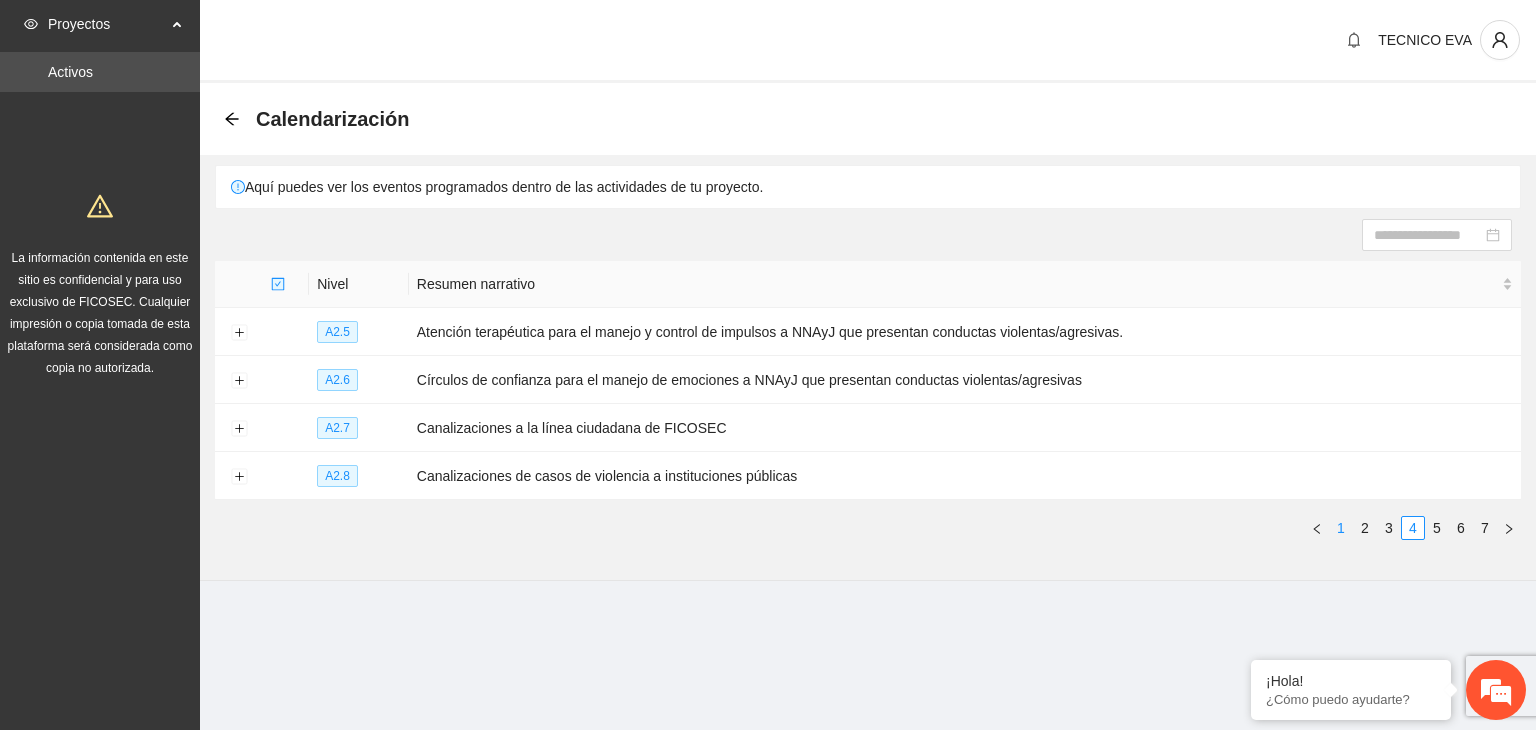 click on "1" at bounding box center (1341, 528) 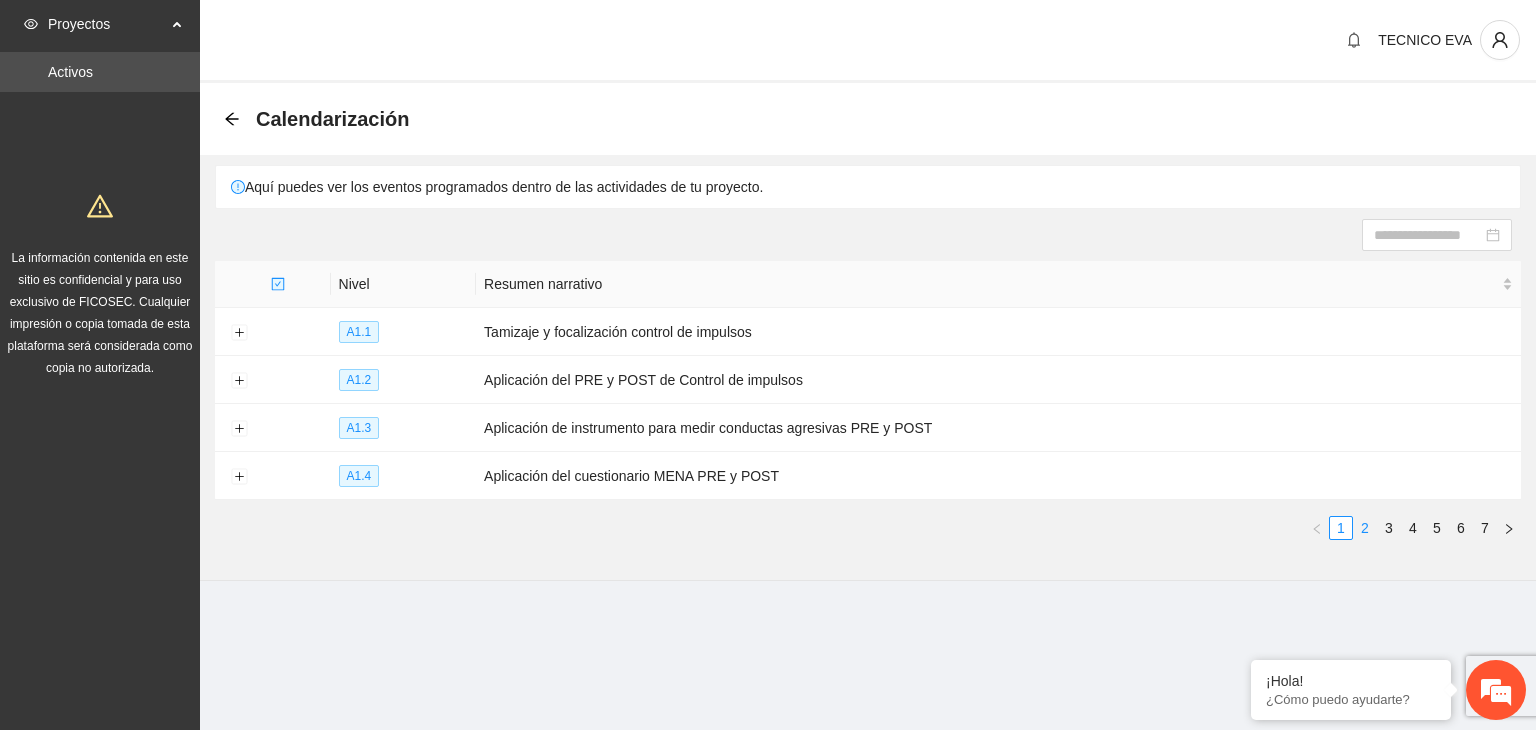 click on "2" at bounding box center [1365, 528] 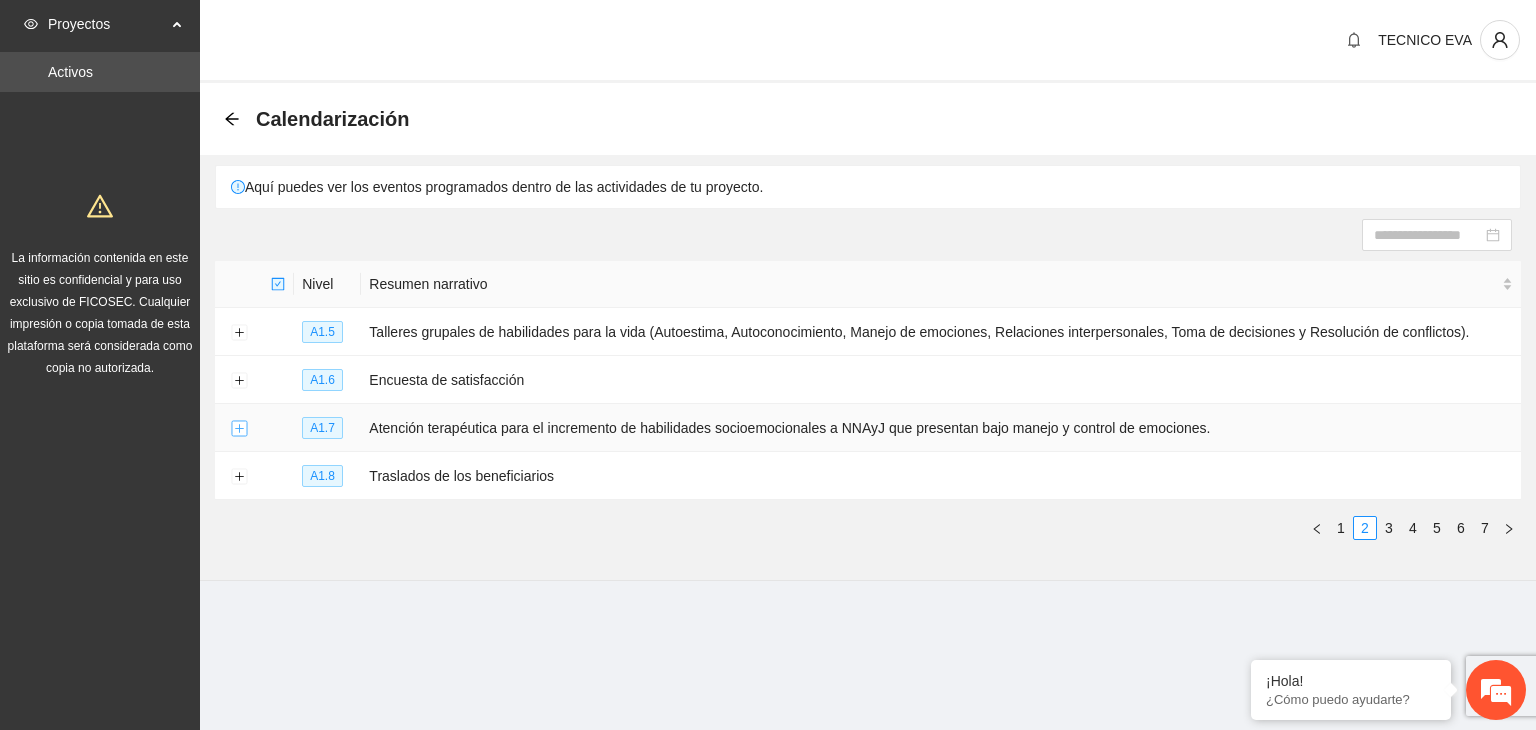 click at bounding box center [239, 429] 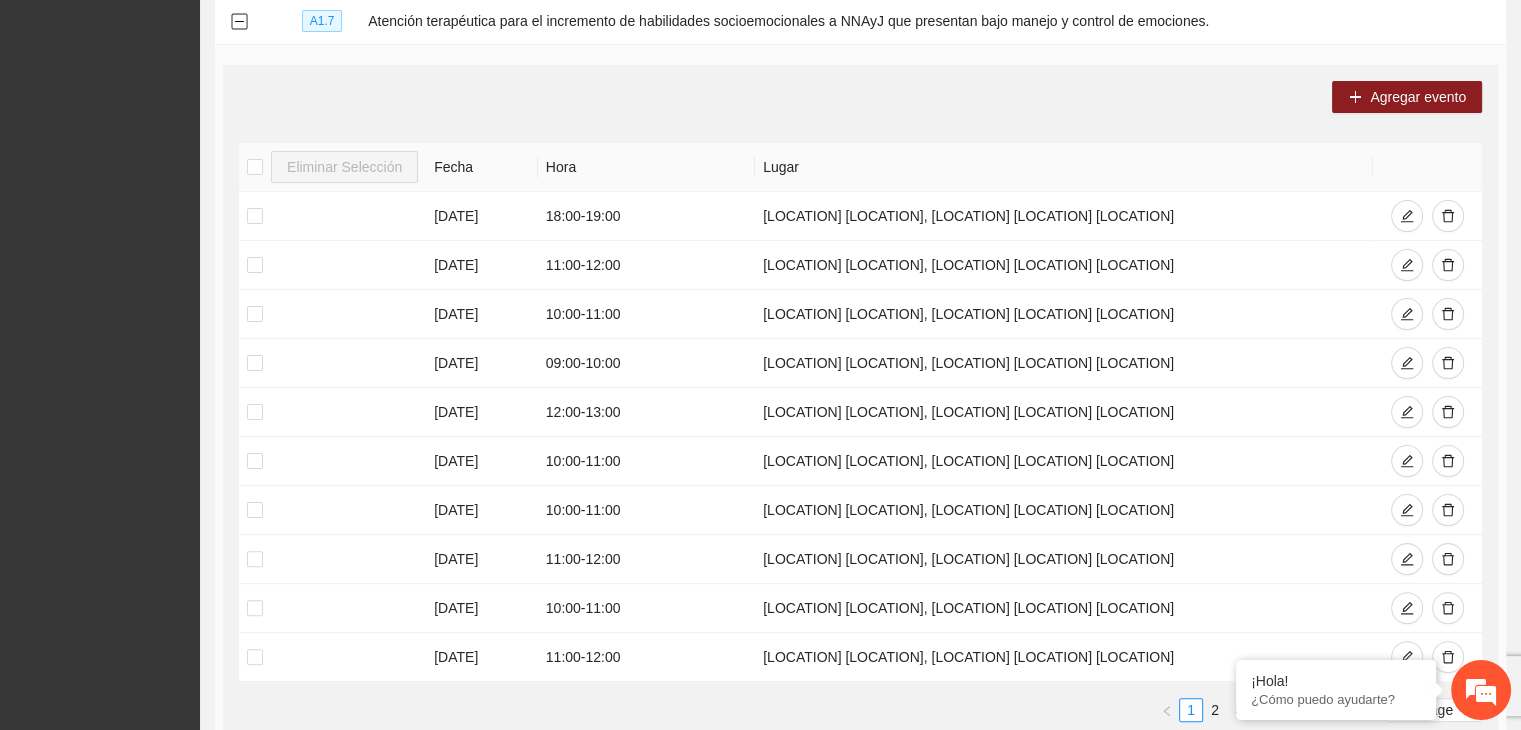 scroll, scrollTop: 399, scrollLeft: 0, axis: vertical 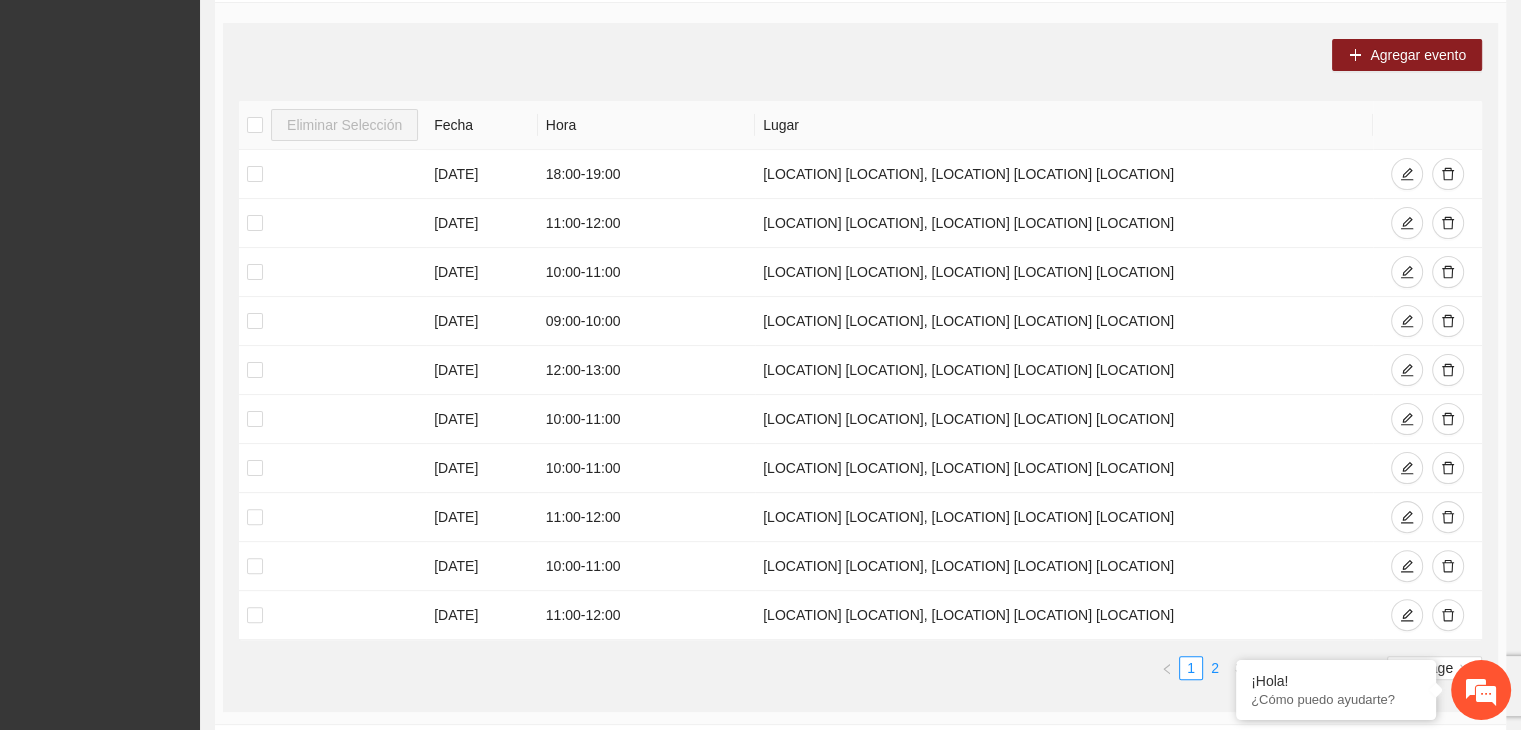 click on "2" at bounding box center (1215, 668) 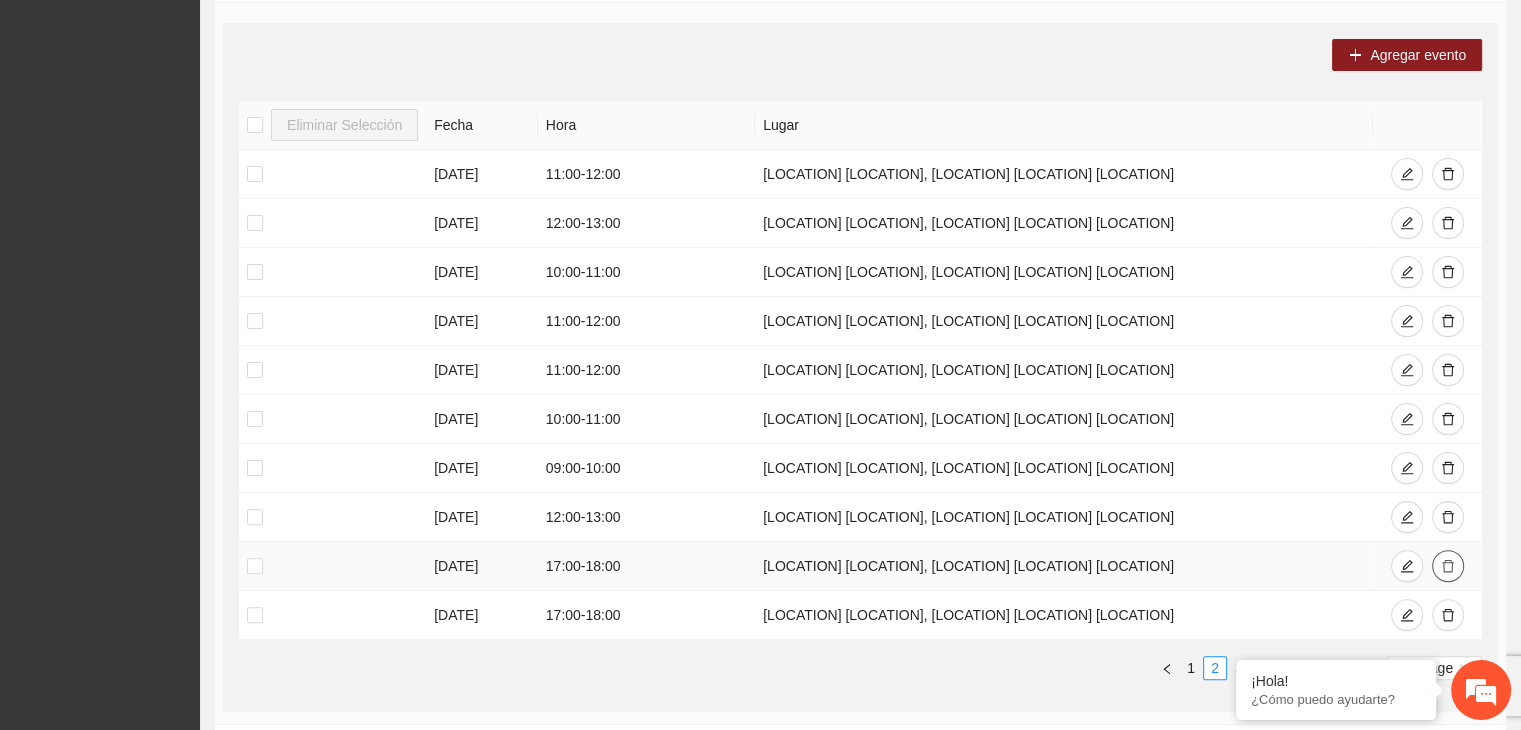 click at bounding box center [1448, 566] 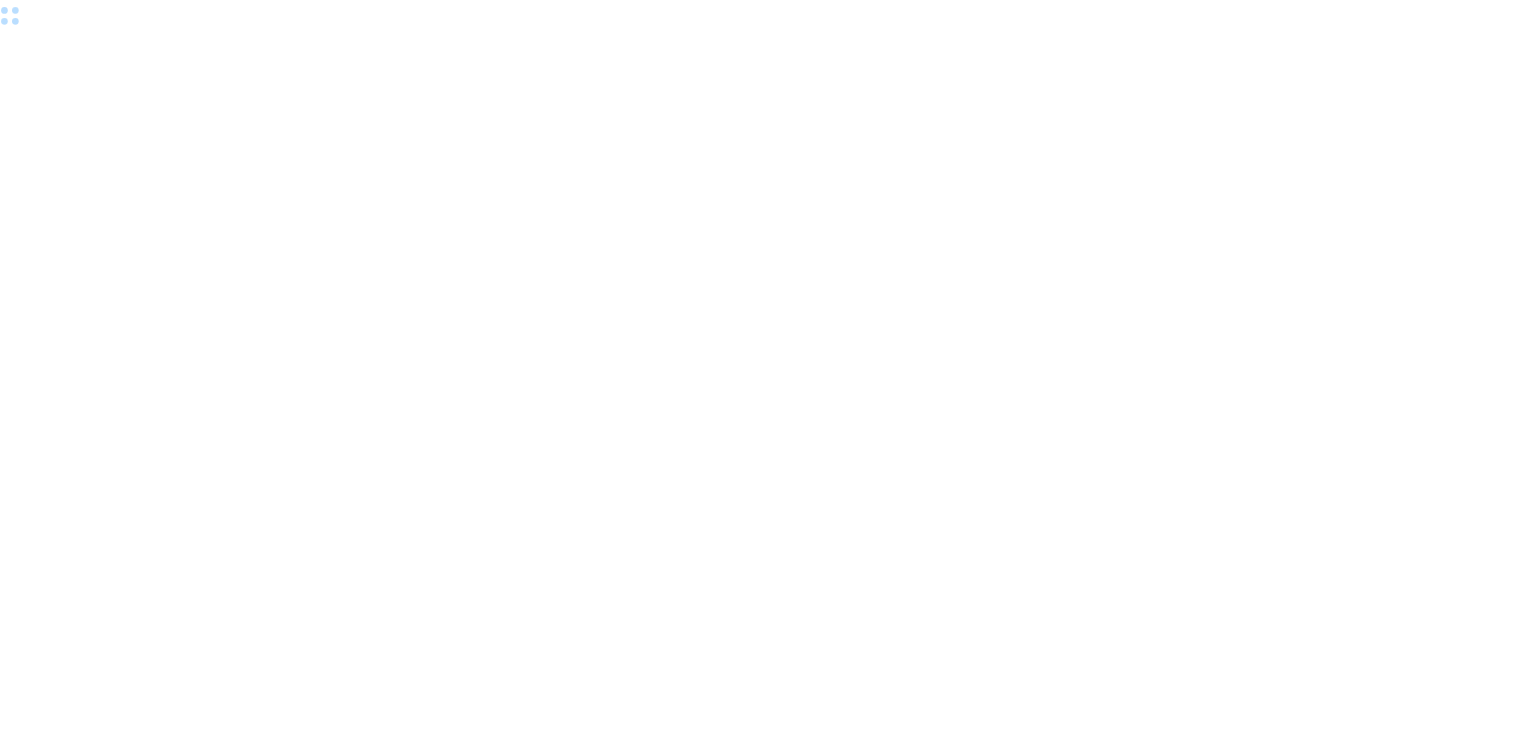 scroll, scrollTop: 0, scrollLeft: 0, axis: both 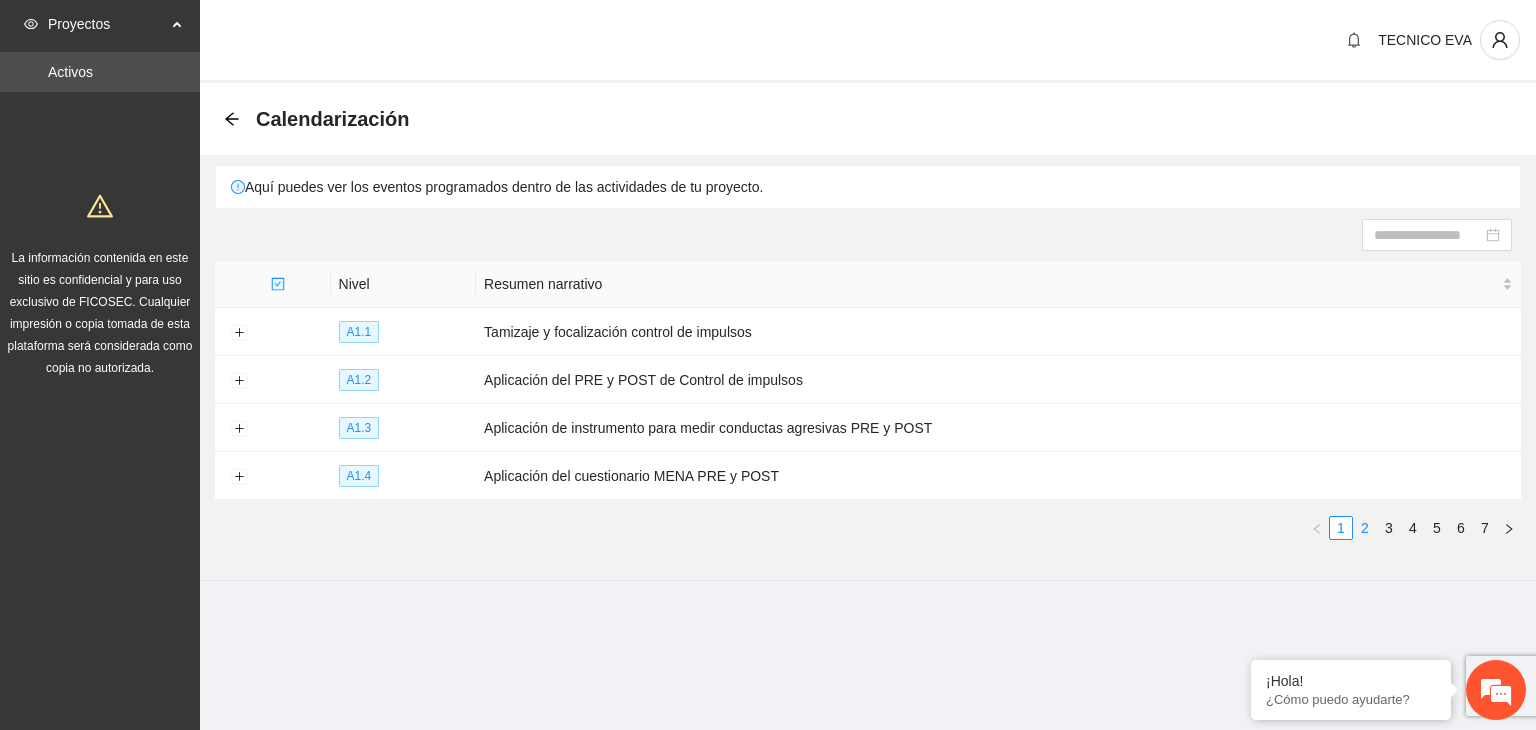 click on "2" at bounding box center (1365, 528) 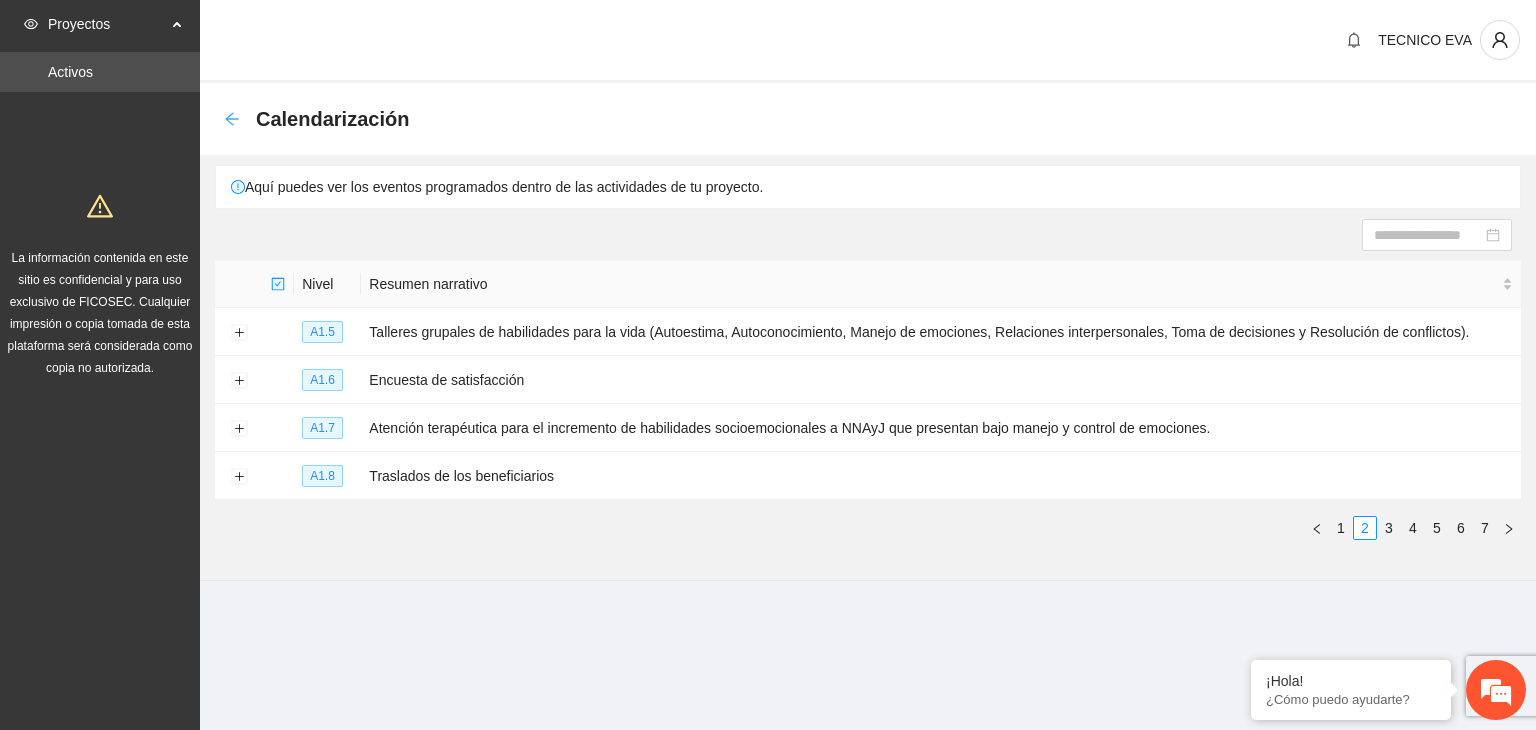 drag, startPoint x: 244, startPoint y: 125, endPoint x: 233, endPoint y: 118, distance: 13.038404 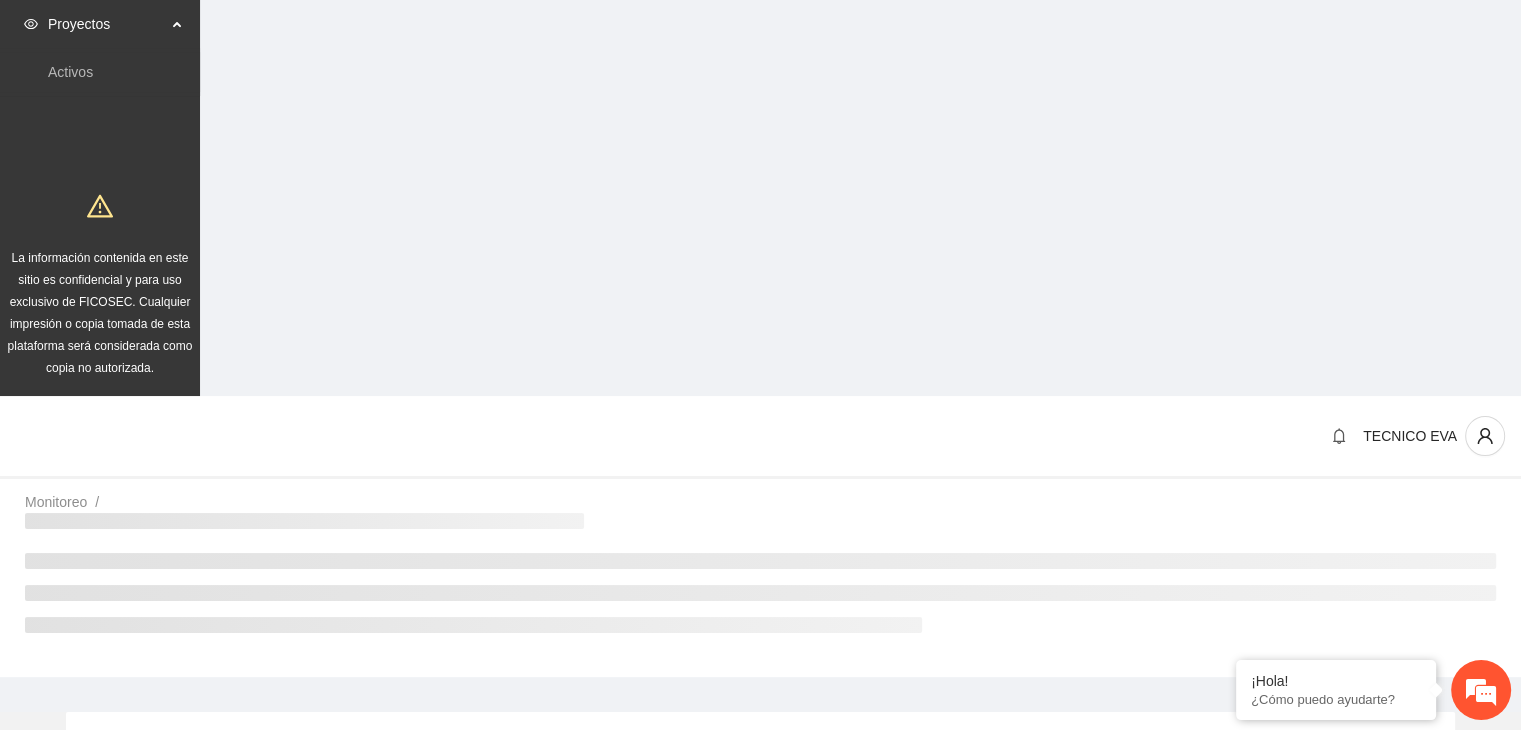 scroll, scrollTop: 0, scrollLeft: 0, axis: both 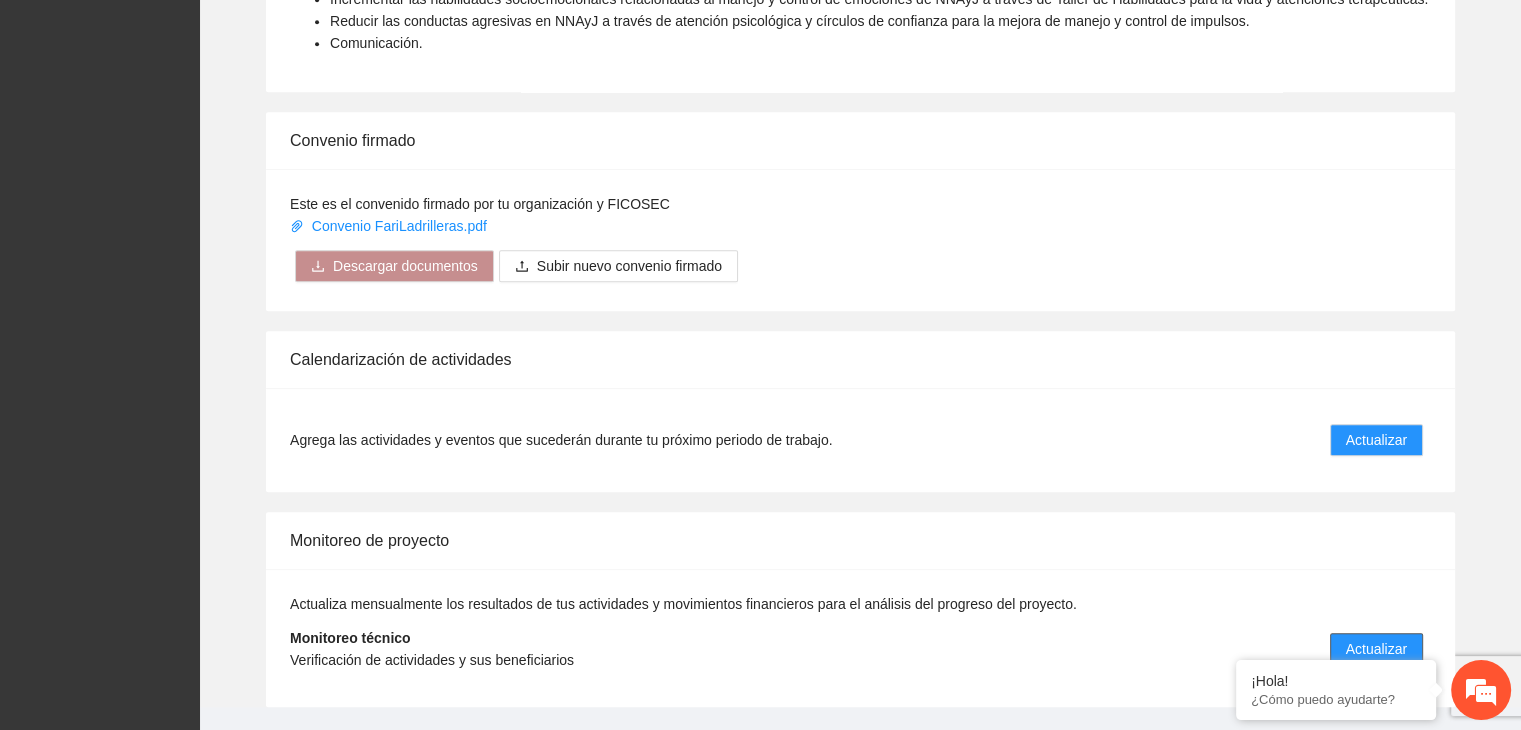 click on "Actualizar" at bounding box center [1376, 649] 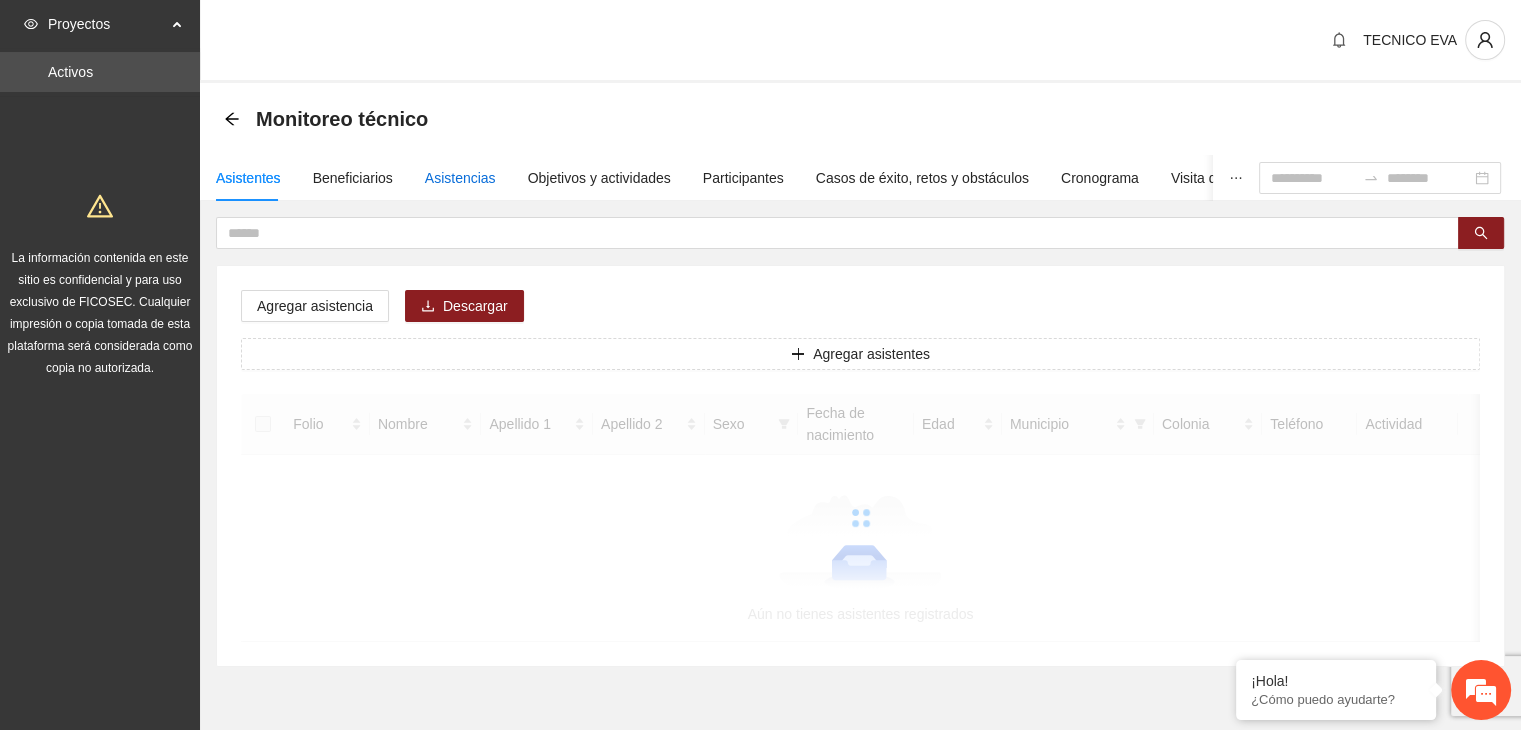 click on "Asistencias" at bounding box center (460, 178) 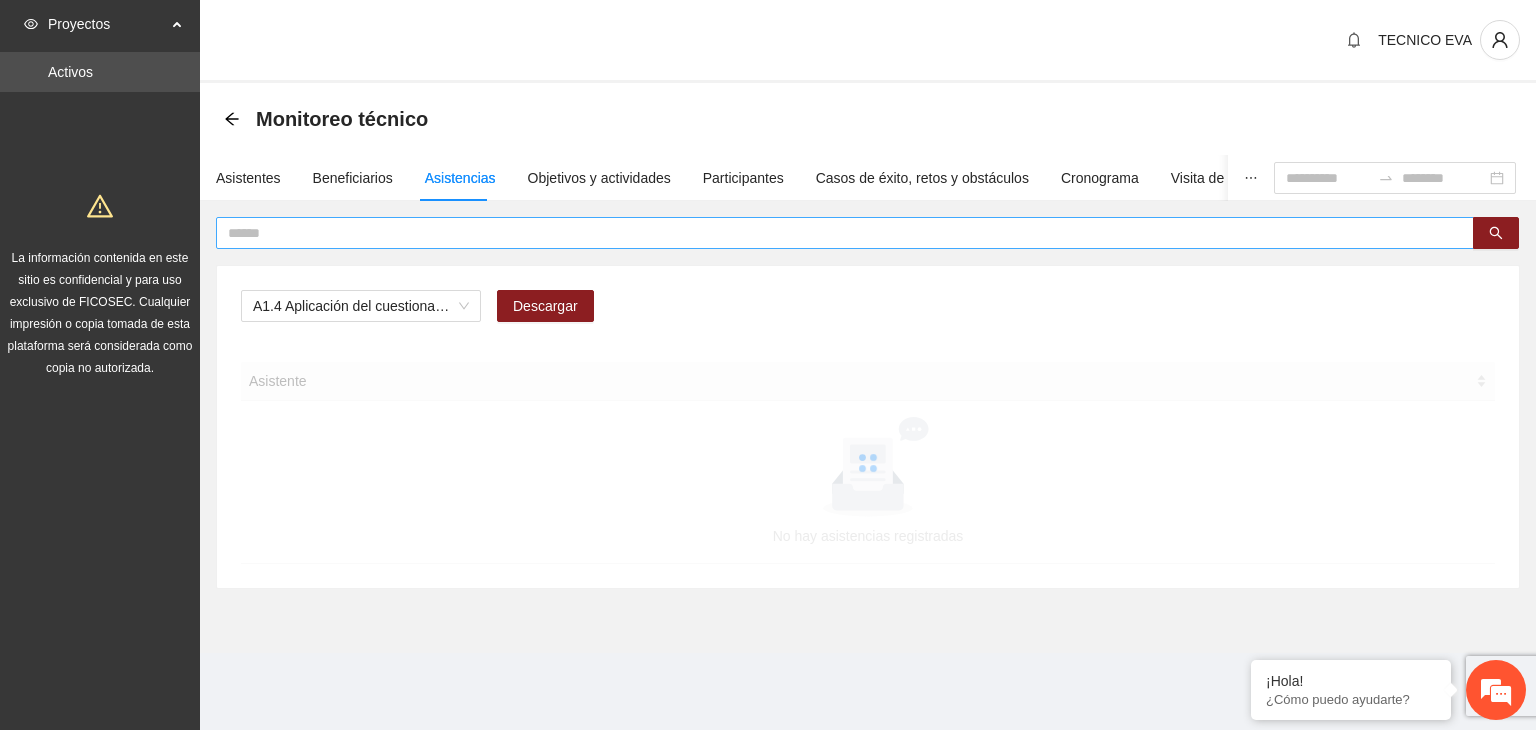 click at bounding box center (837, 233) 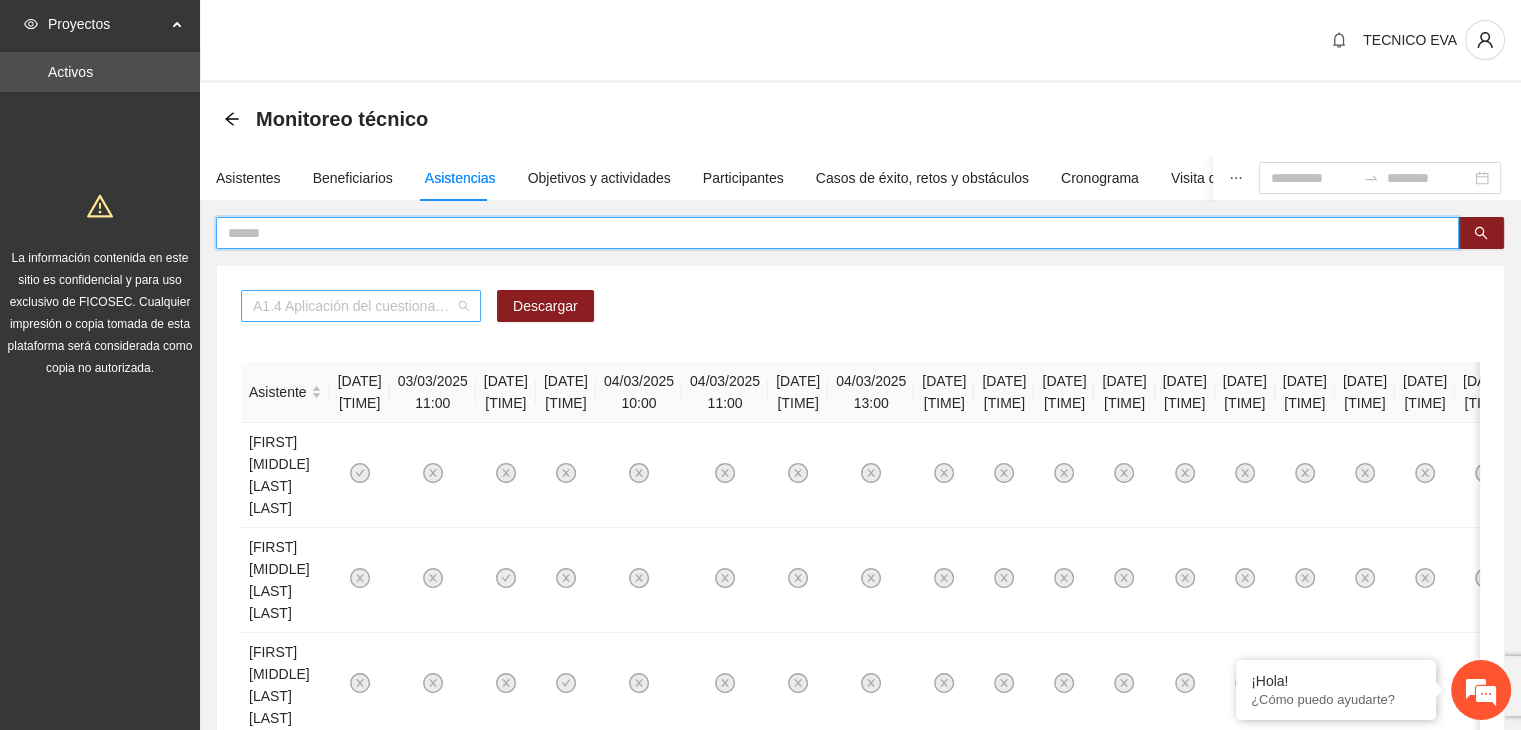 click on "A1.4 Aplicación del cuestionario MENA PRE y POST" at bounding box center (361, 306) 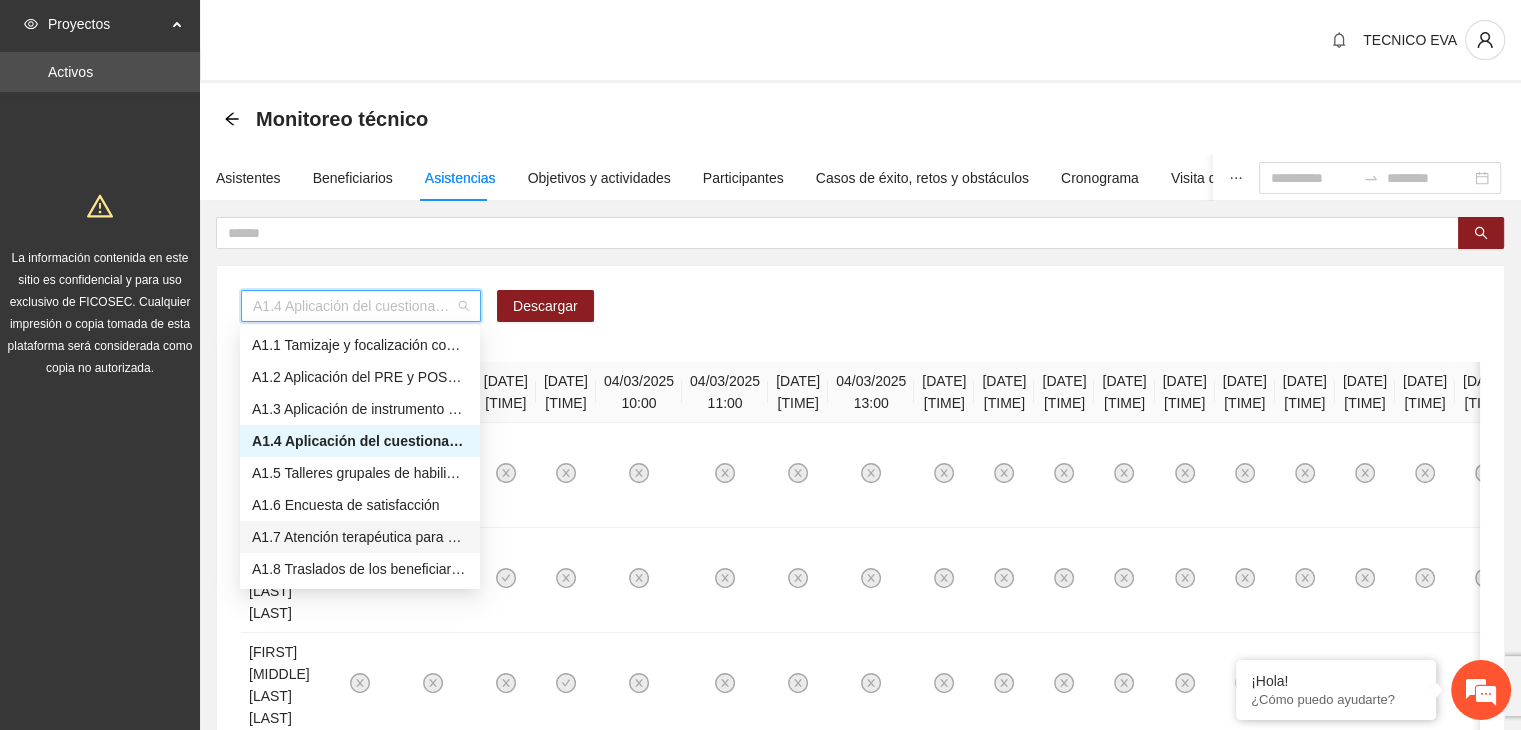 click on "A1.7 Atención terapéutica para el incremento de habilidades socioemocionales a NNAyJ que presentan bajo manejo y control de emociones." at bounding box center [360, 537] 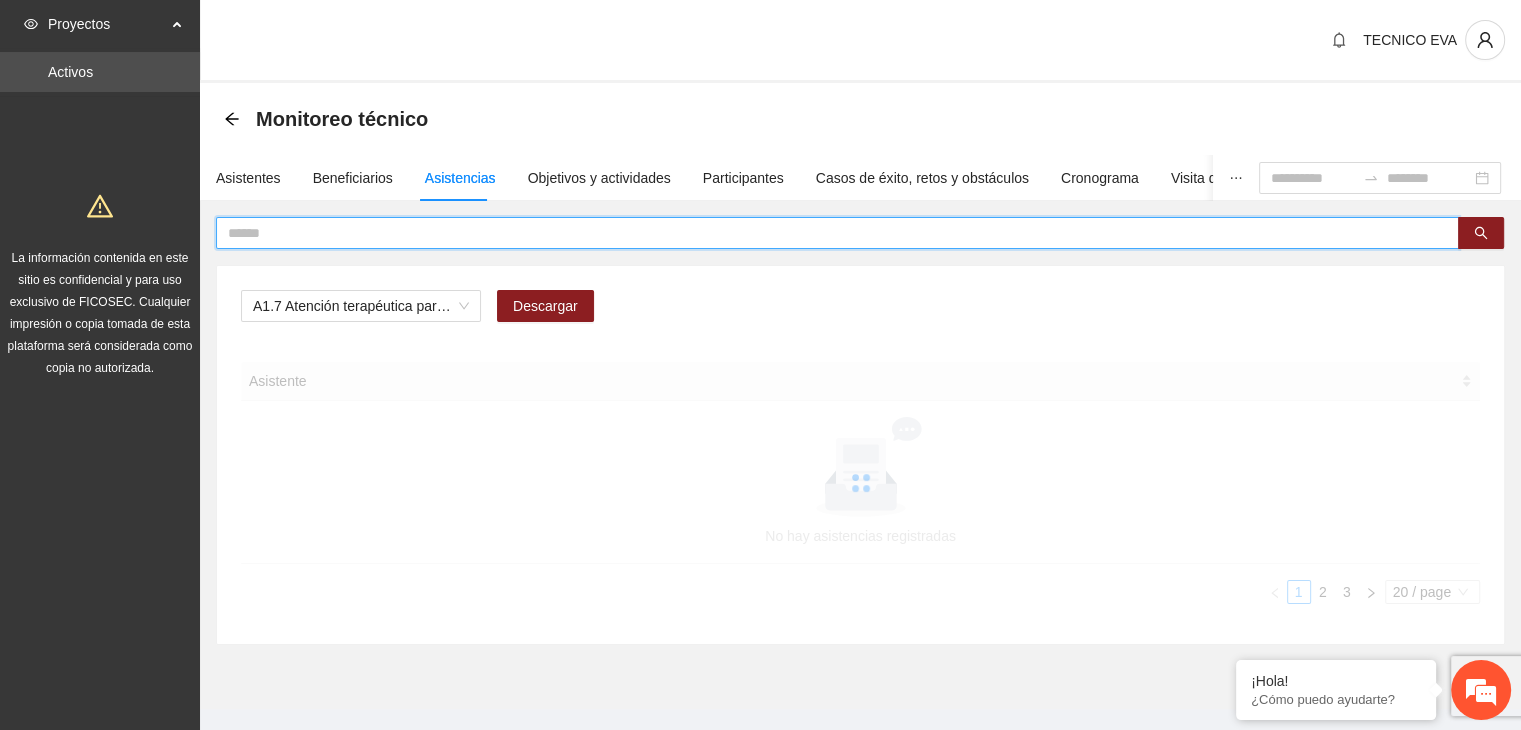 click at bounding box center [829, 233] 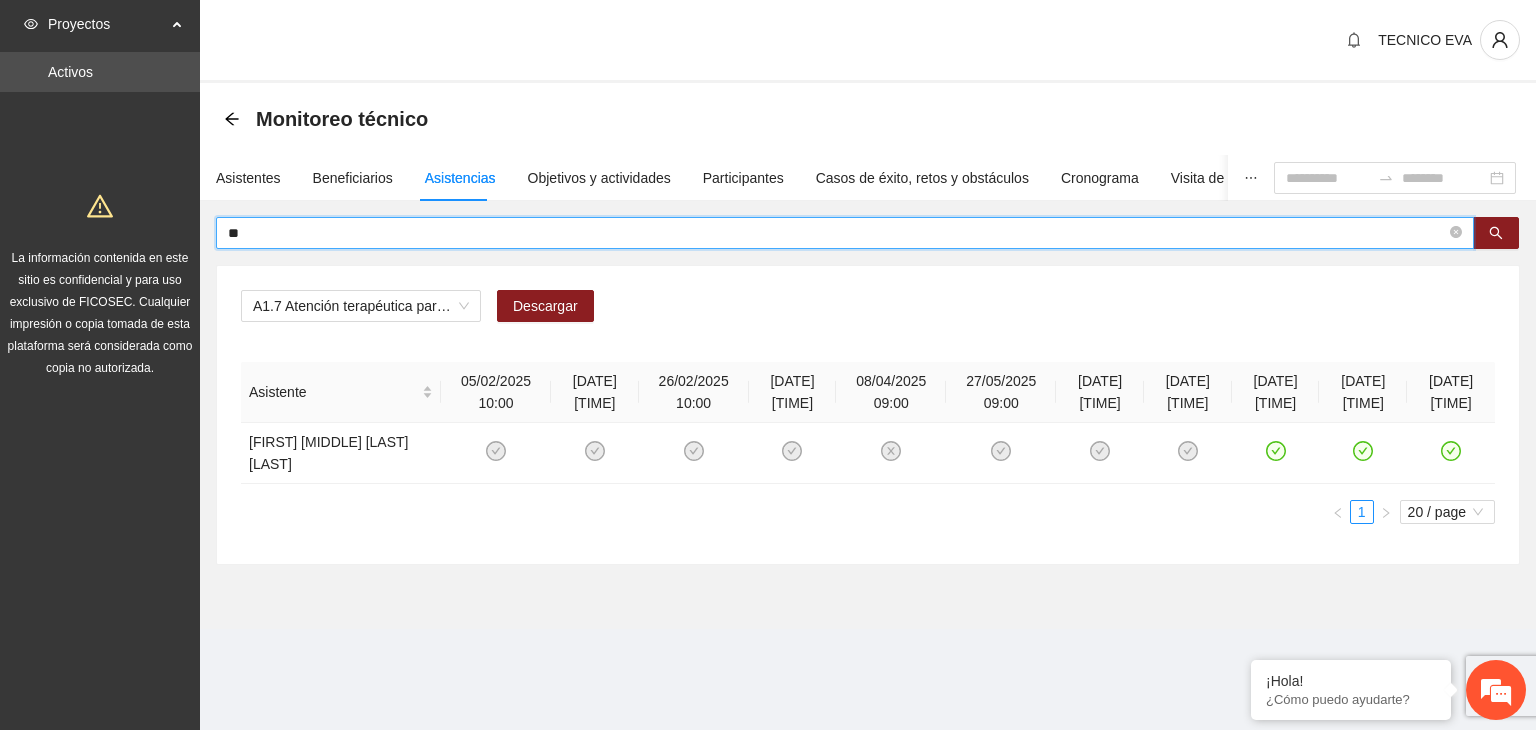 type on "*" 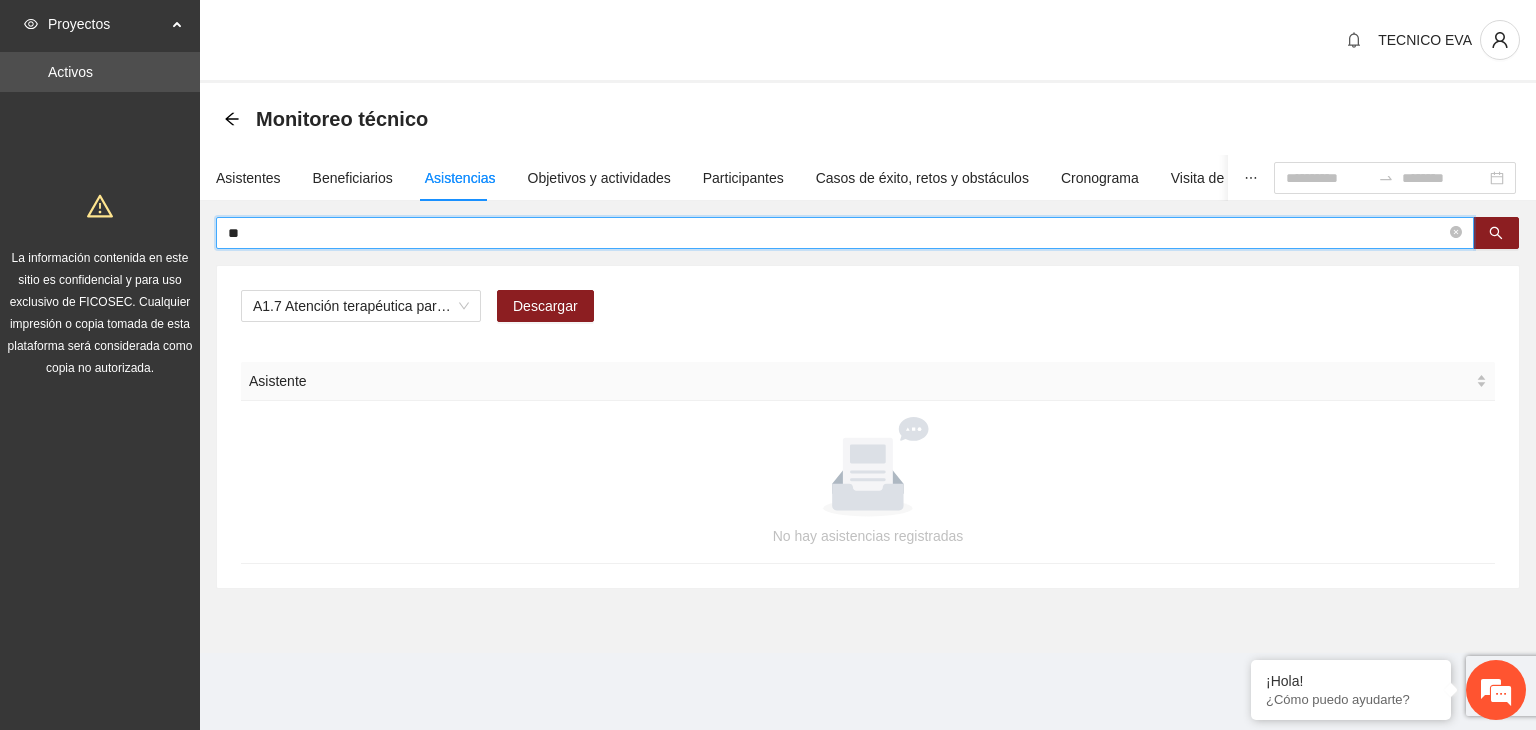 type on "*" 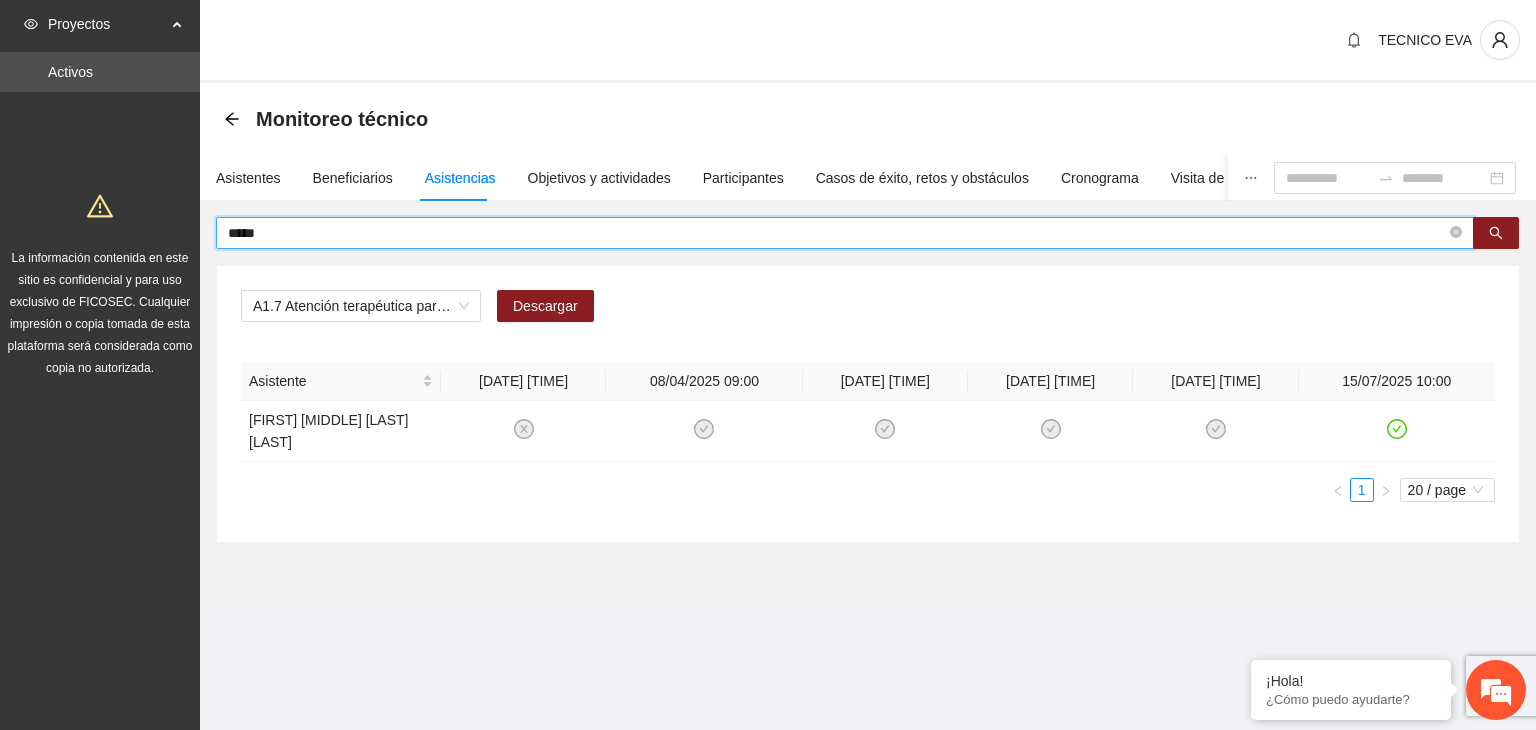 click on "*****" at bounding box center [837, 233] 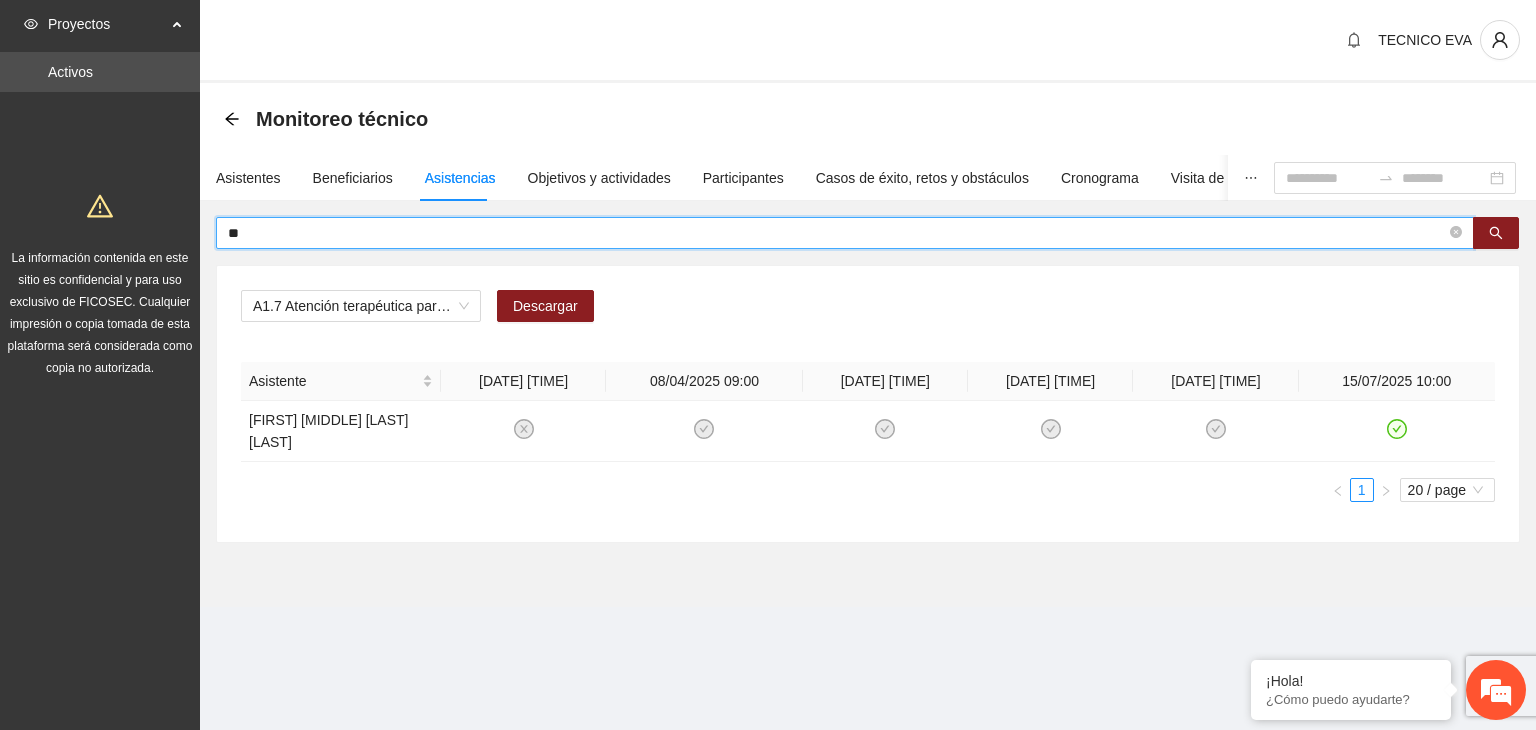 type on "*" 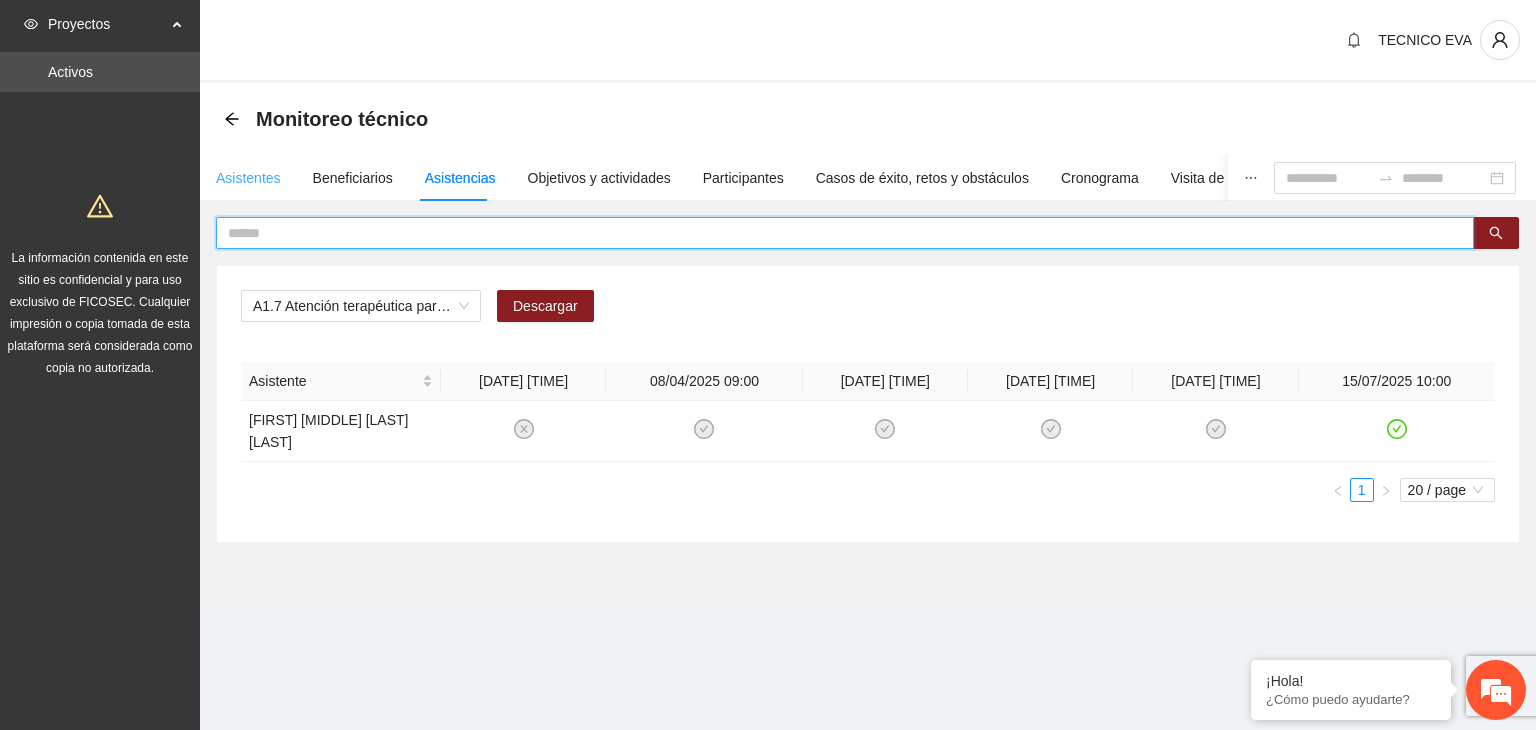 type 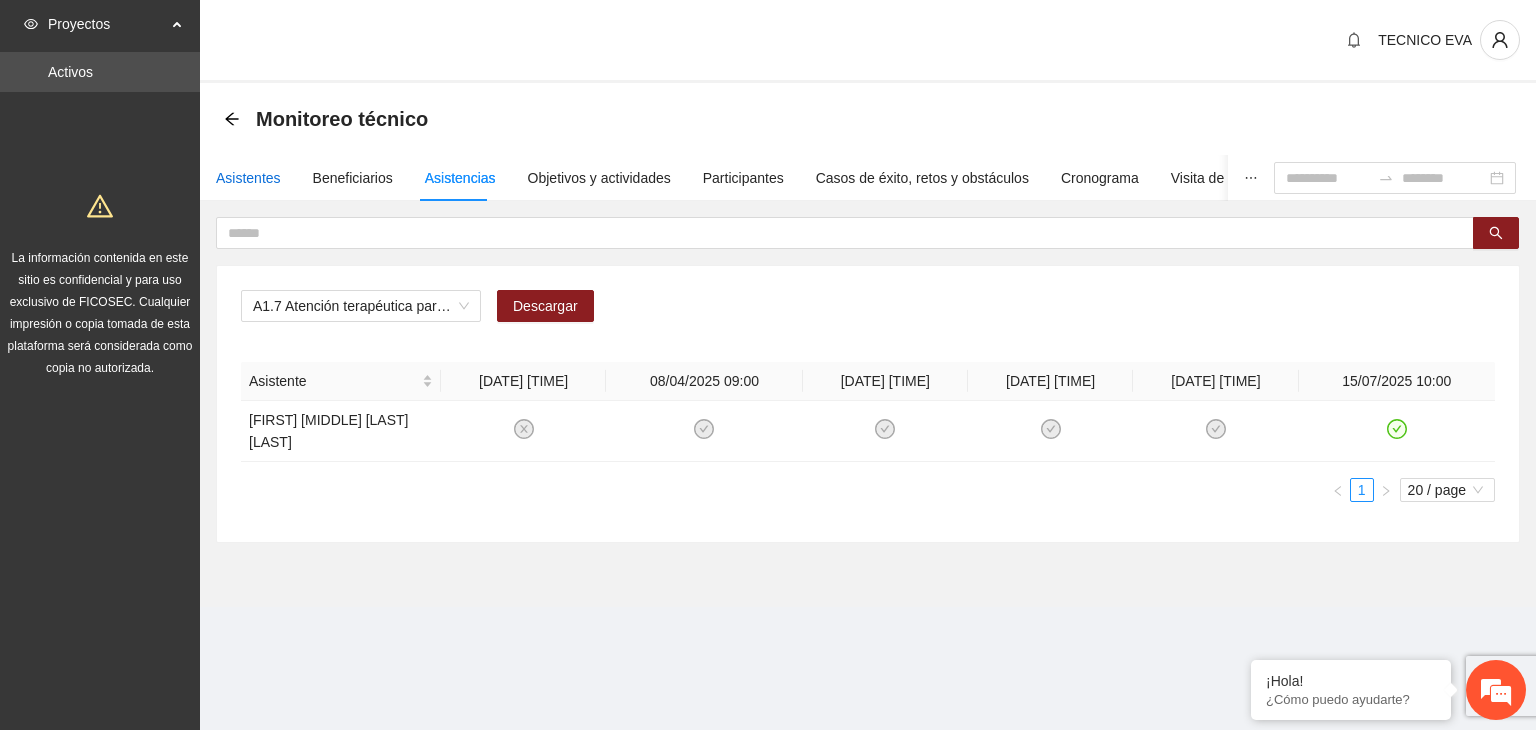 click on "Asistentes" at bounding box center [248, 178] 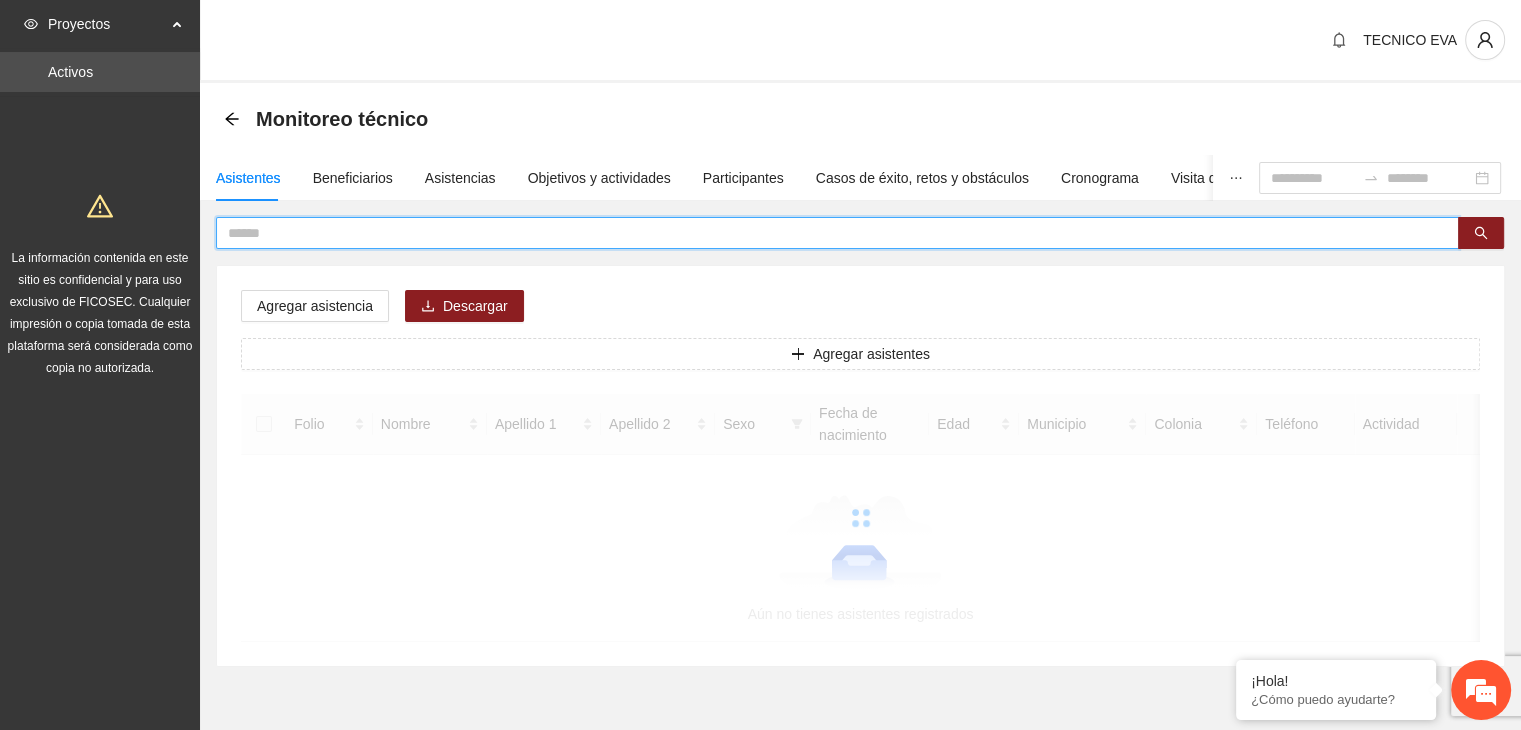 click at bounding box center (829, 233) 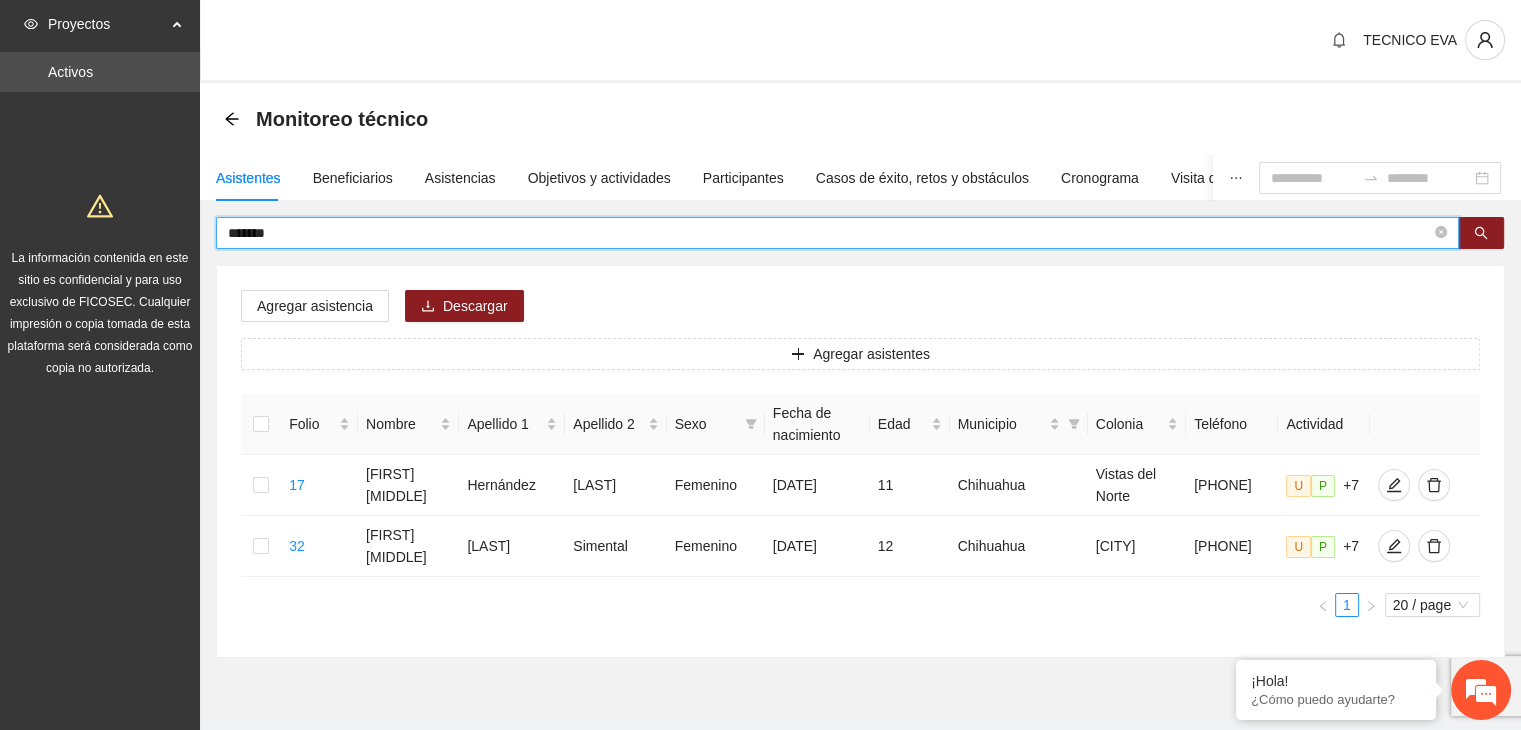 drag, startPoint x: 298, startPoint y: 233, endPoint x: 191, endPoint y: 235, distance: 107.01869 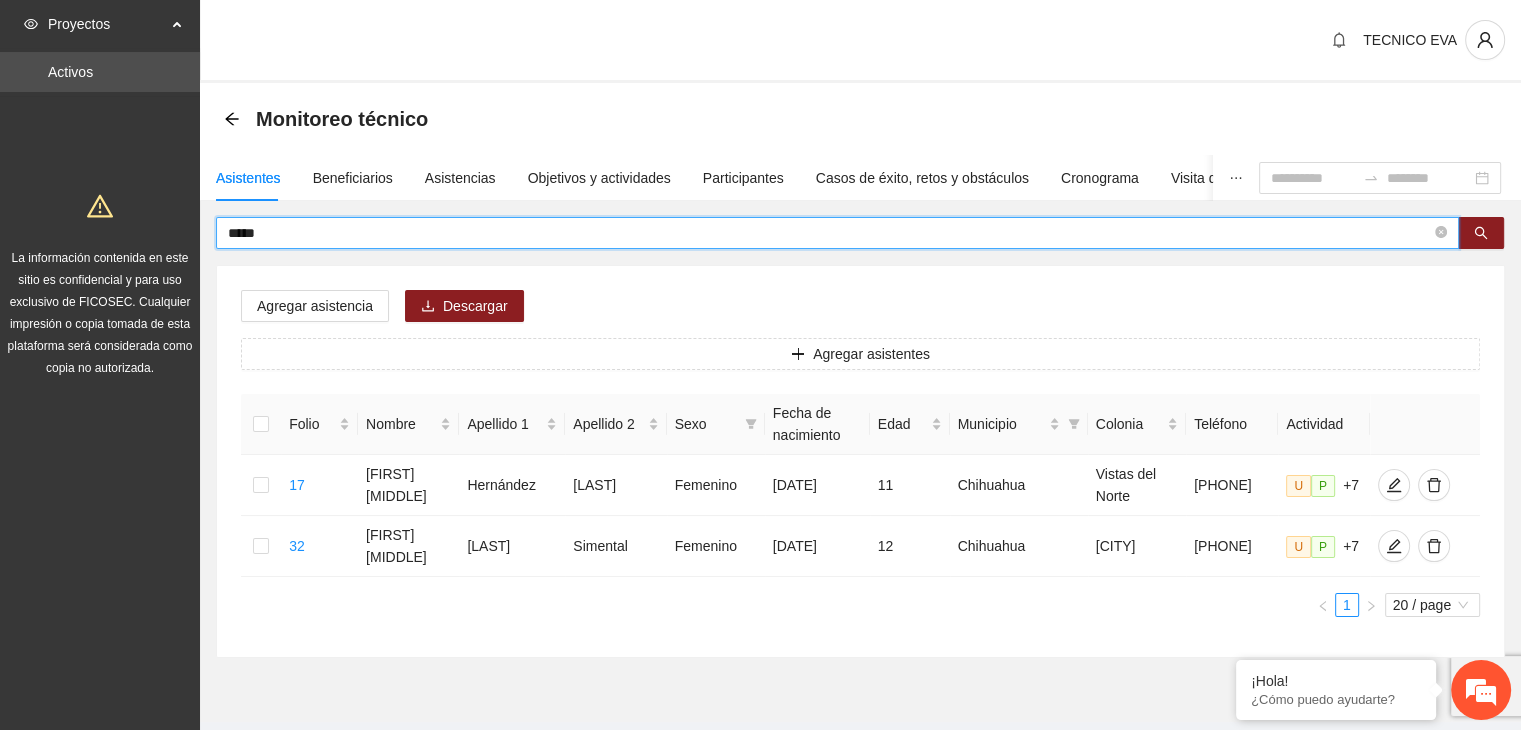 type on "*****" 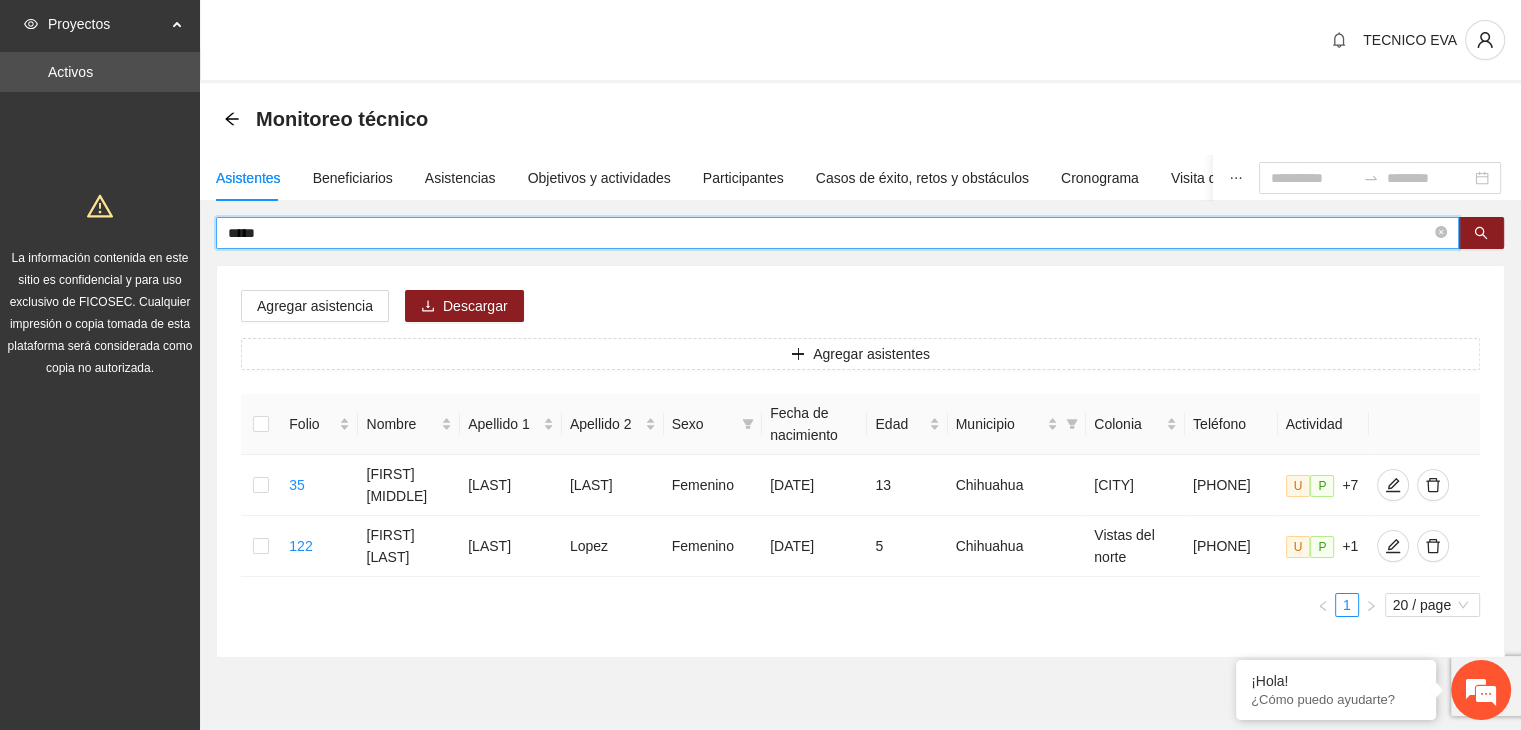 drag, startPoint x: 266, startPoint y: 232, endPoint x: 184, endPoint y: 236, distance: 82.0975 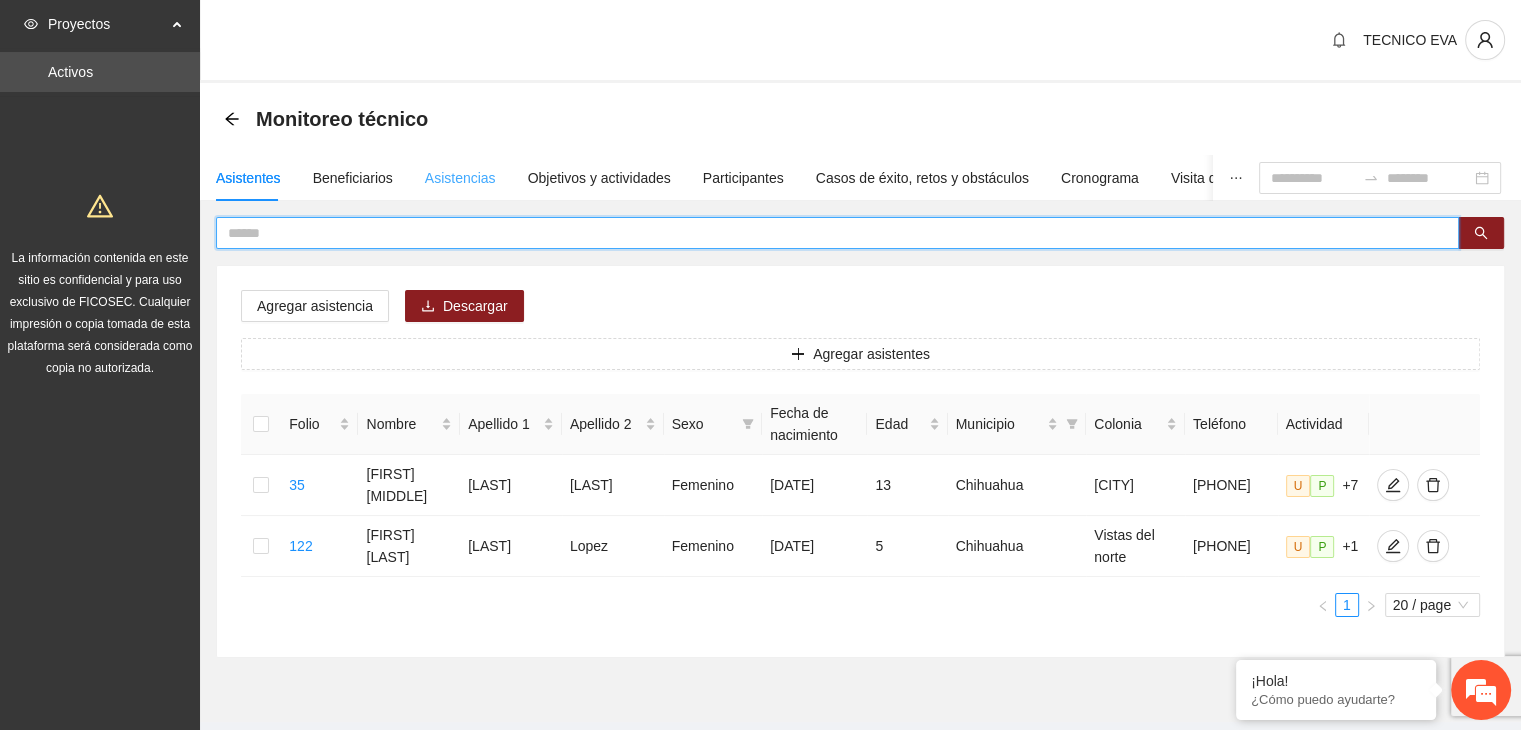 type 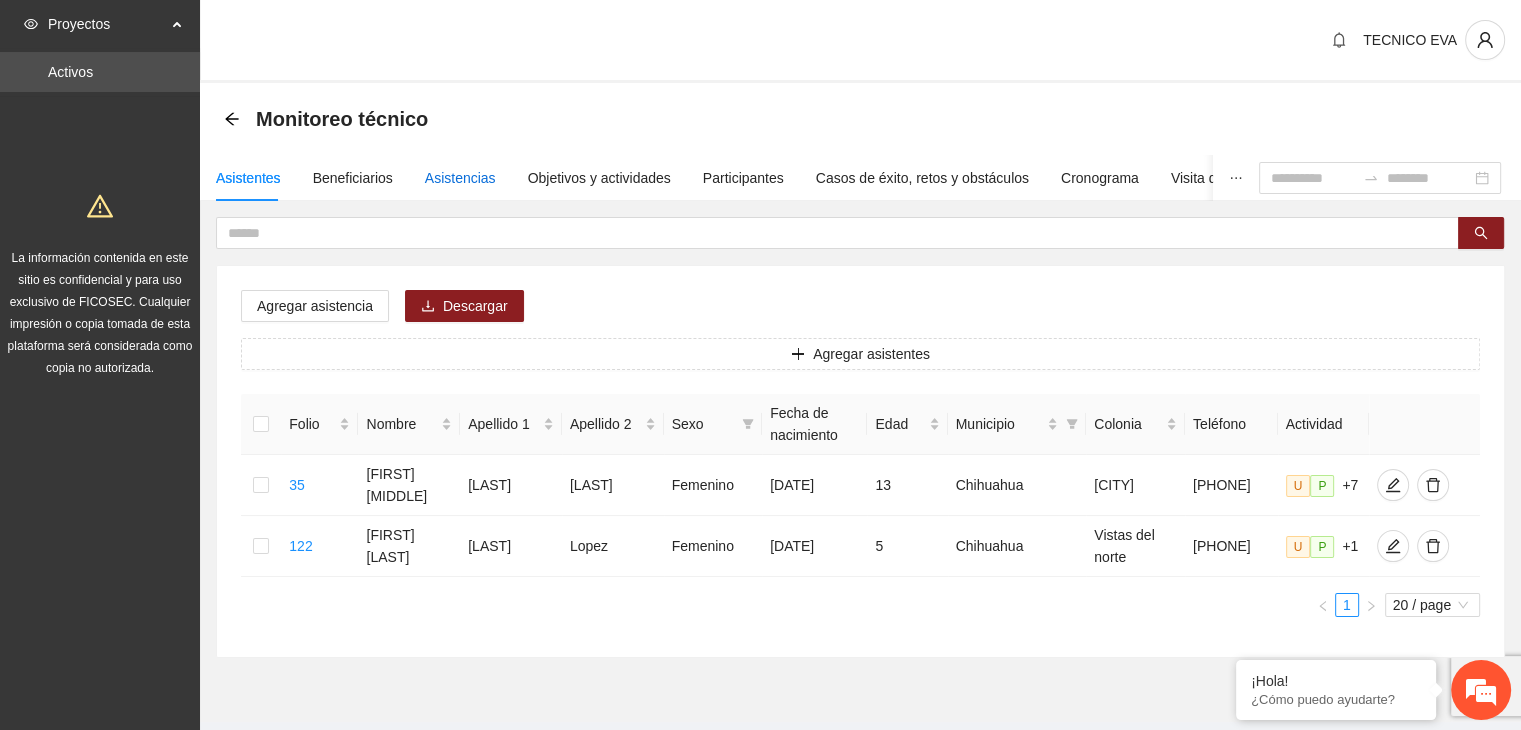 click on "Asistencias" at bounding box center (460, 178) 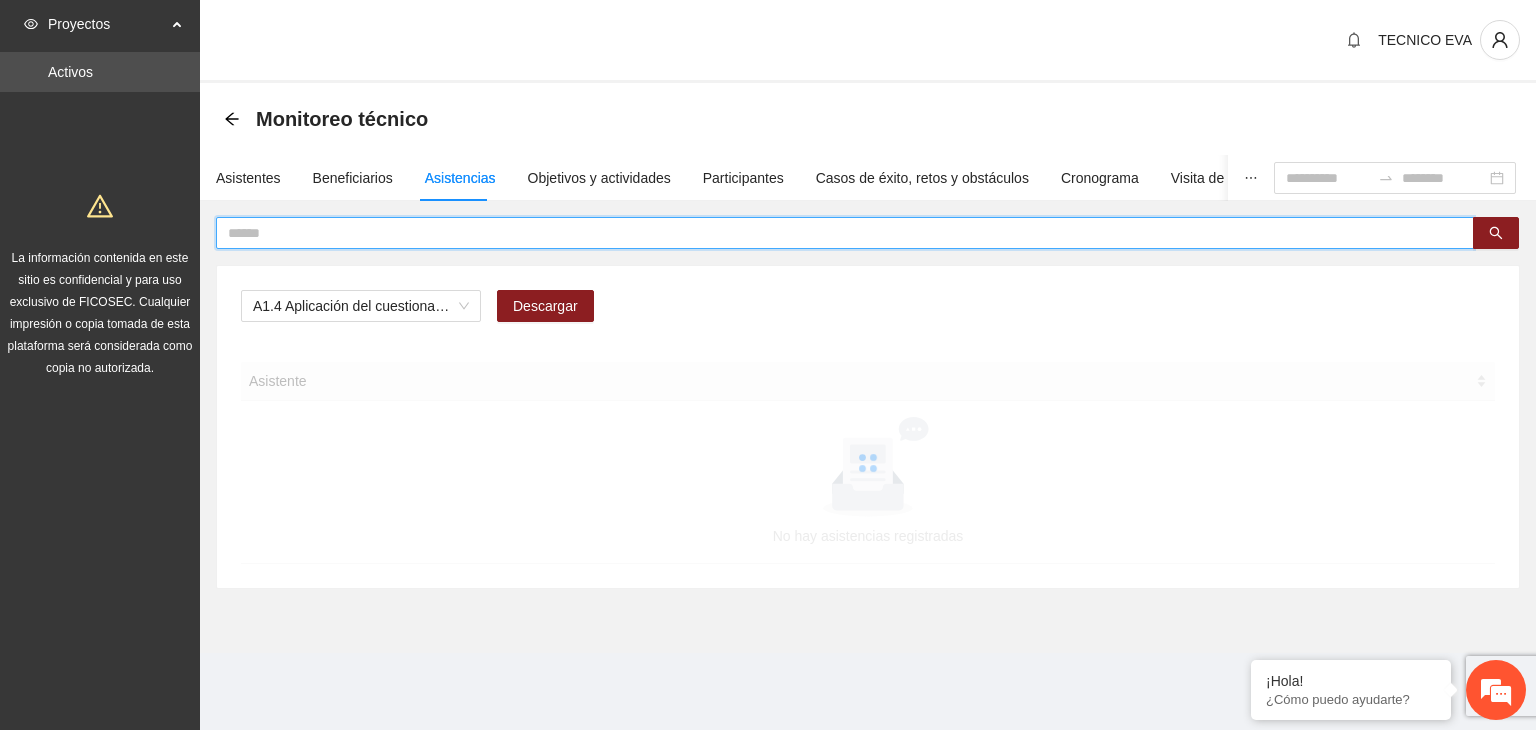 click at bounding box center [837, 233] 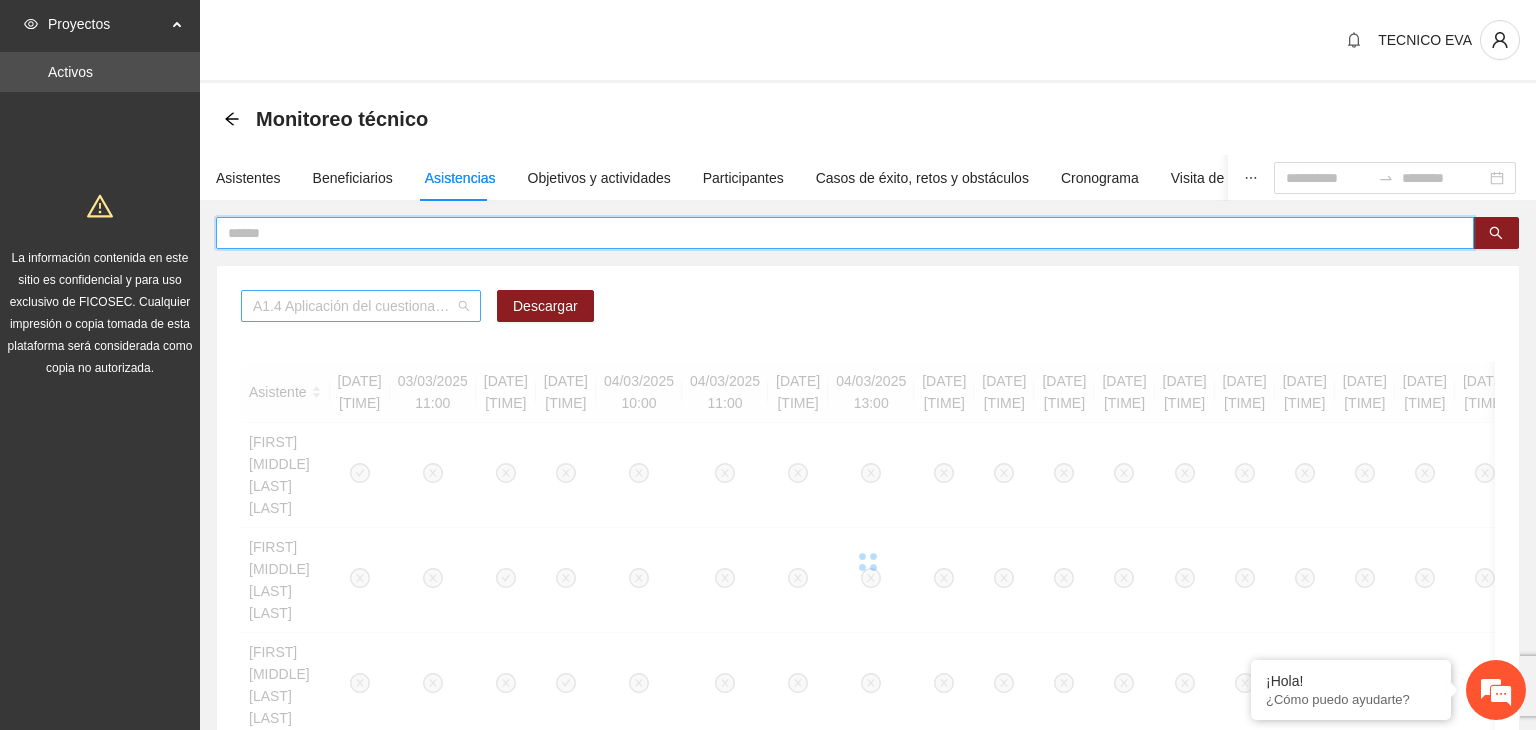 click on "A1.4 Aplicación del cuestionario MENA PRE y POST" at bounding box center (361, 306) 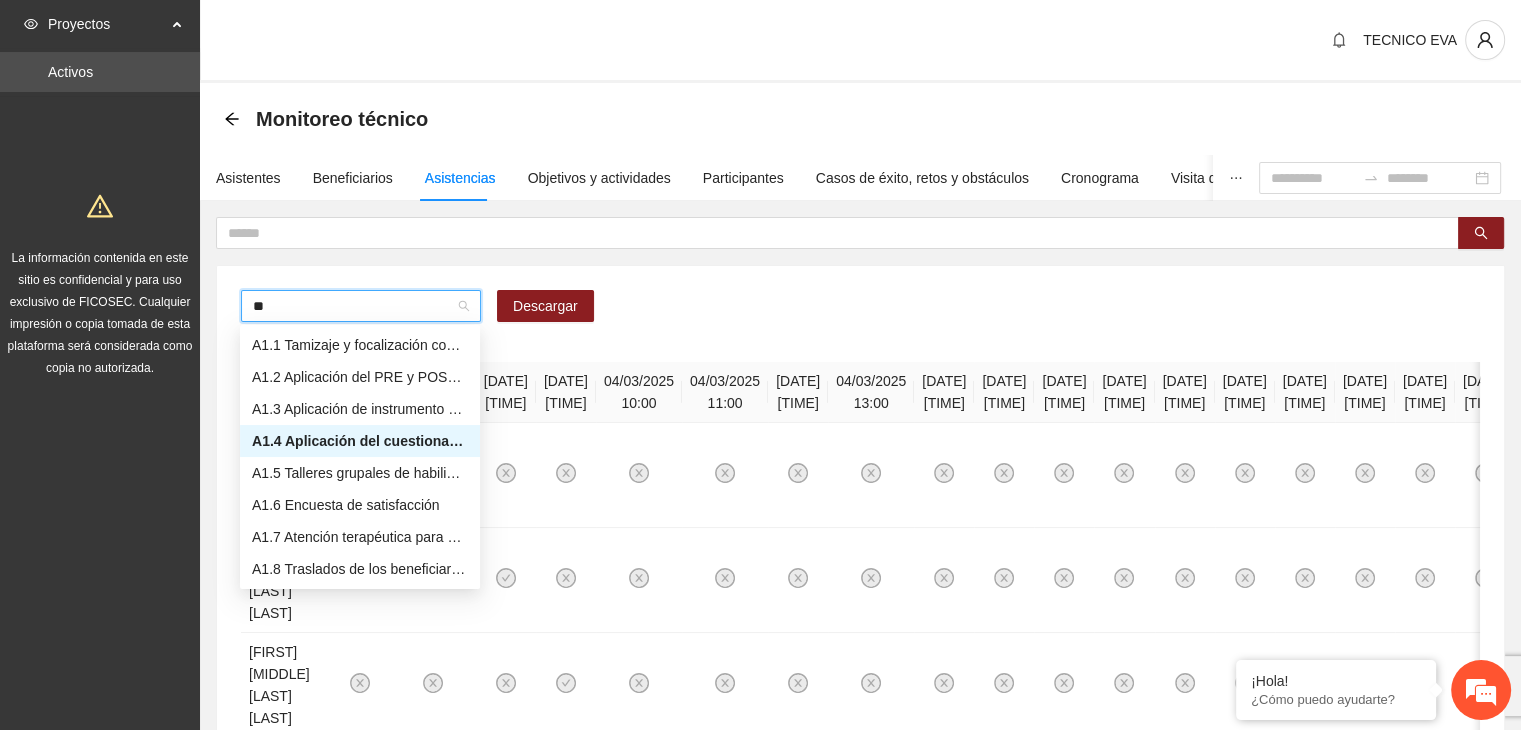 type on "***" 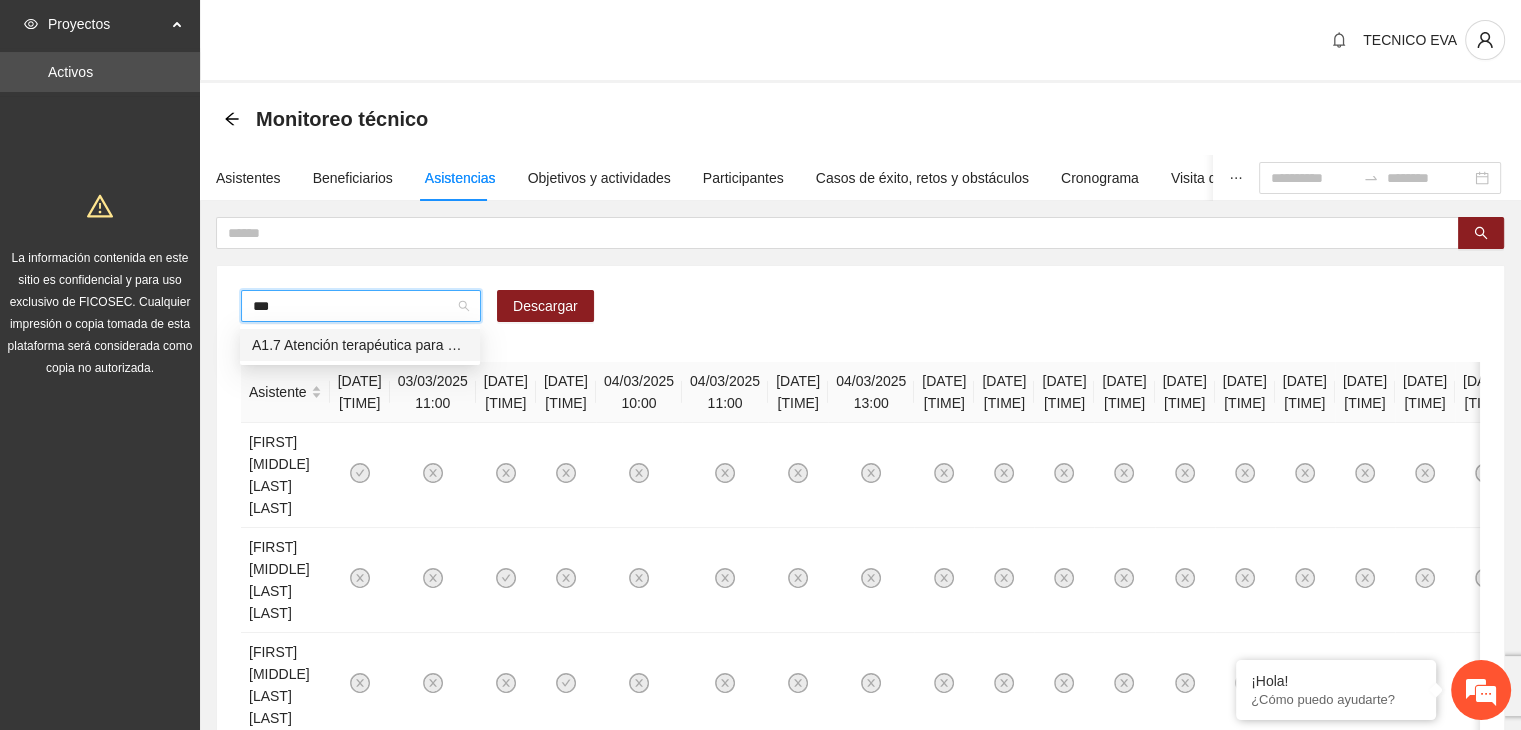 click on "A1.7 Atención terapéutica para el incremento de habilidades socioemocionales a NNAyJ que presentan bajo manejo y control de emociones." at bounding box center [360, 345] 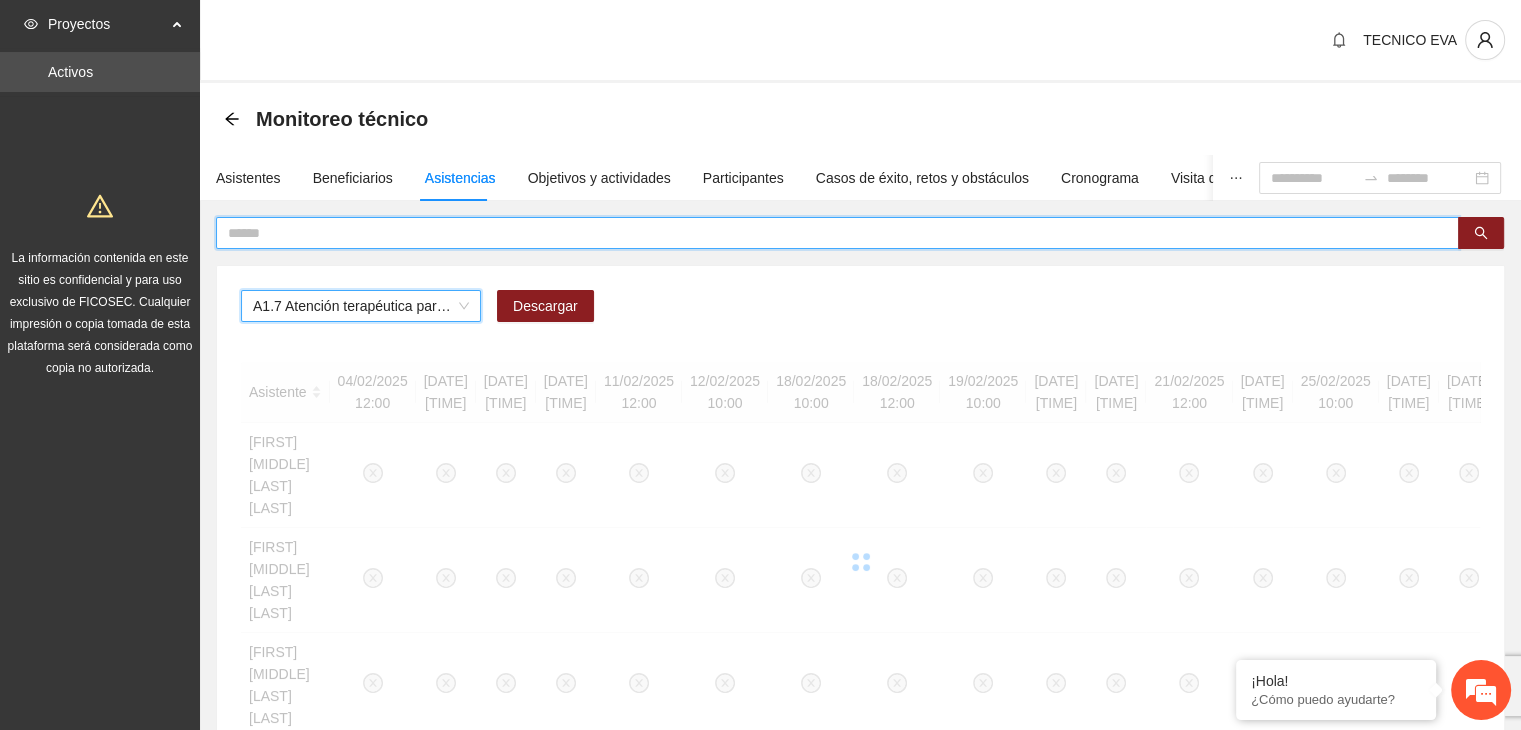 click at bounding box center (829, 233) 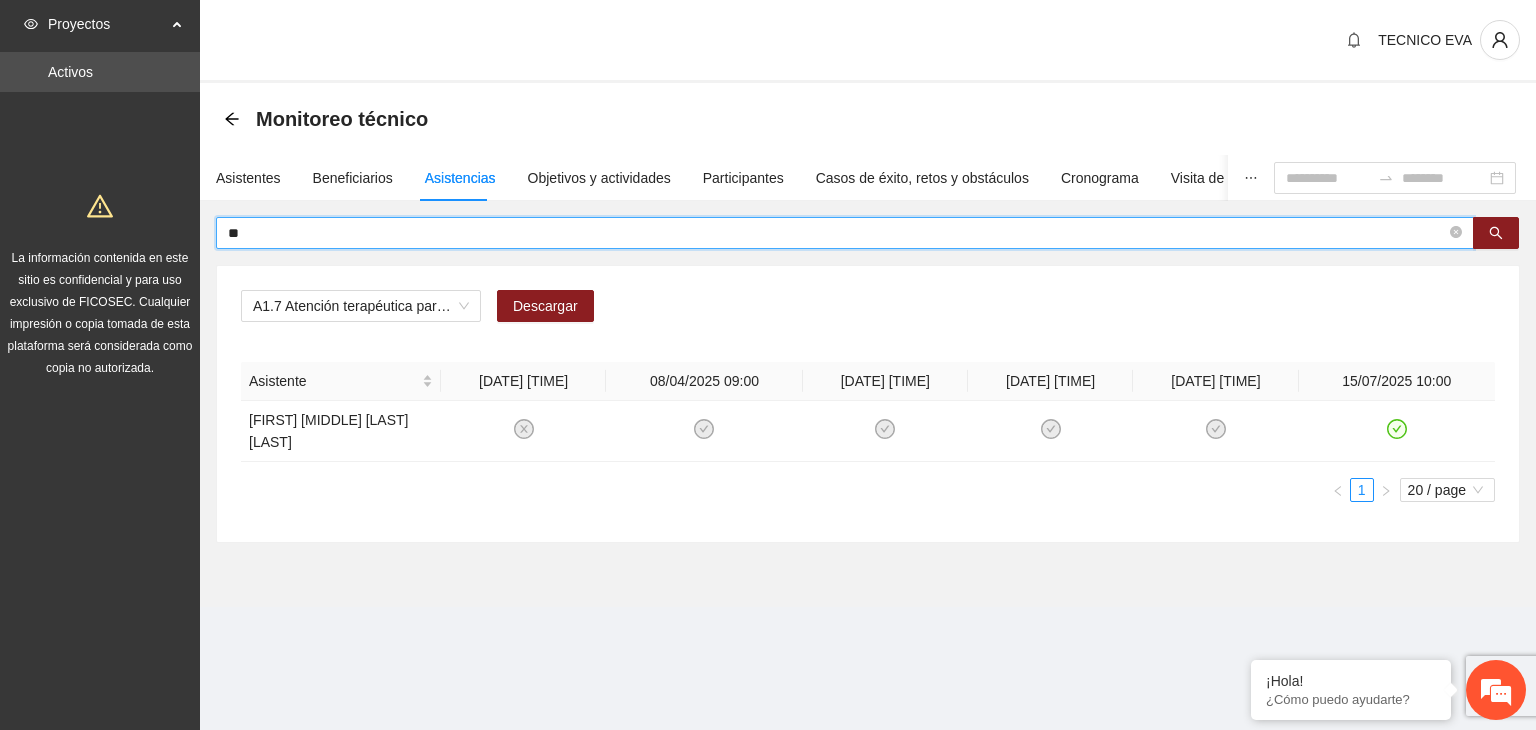 type on "*" 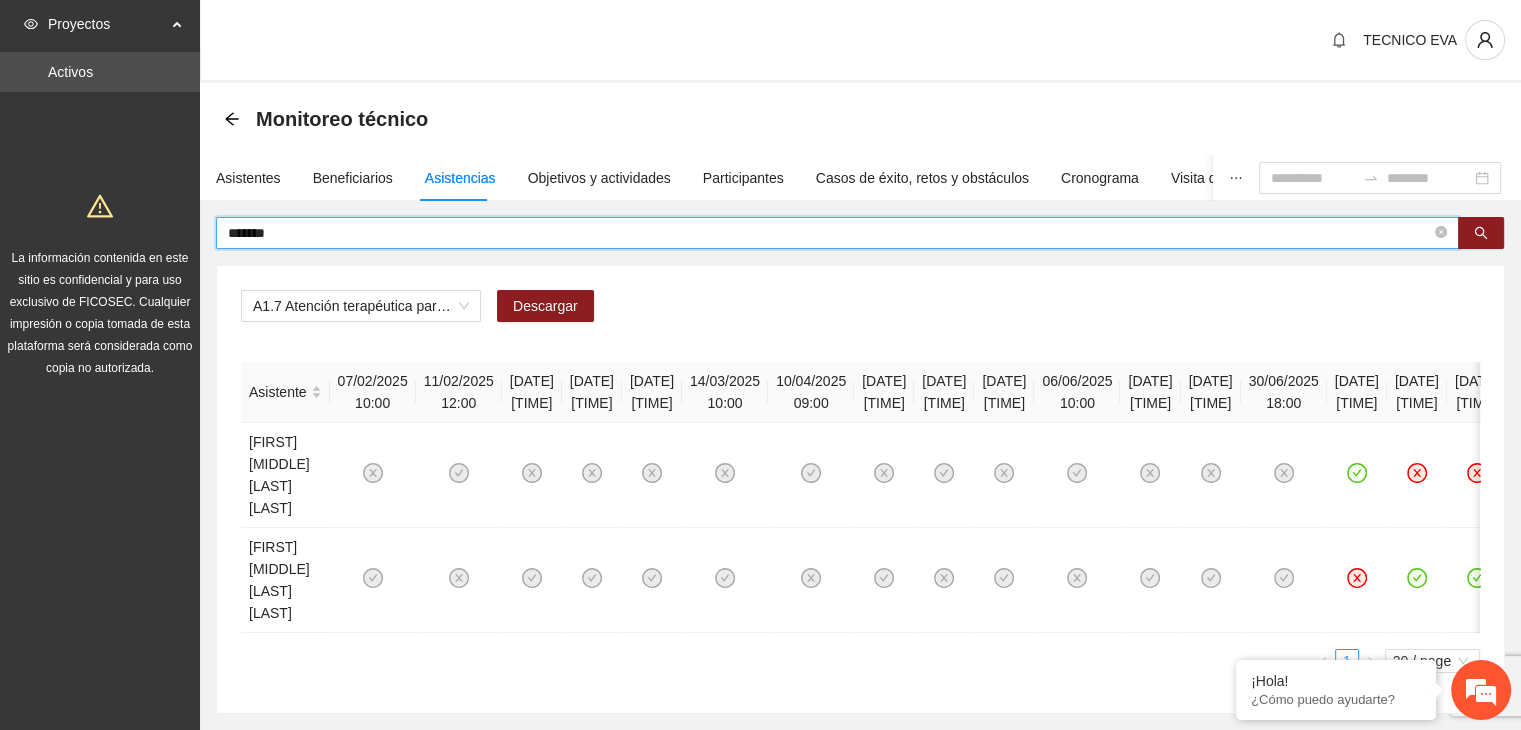 drag, startPoint x: 347, startPoint y: 226, endPoint x: 221, endPoint y: 246, distance: 127.57743 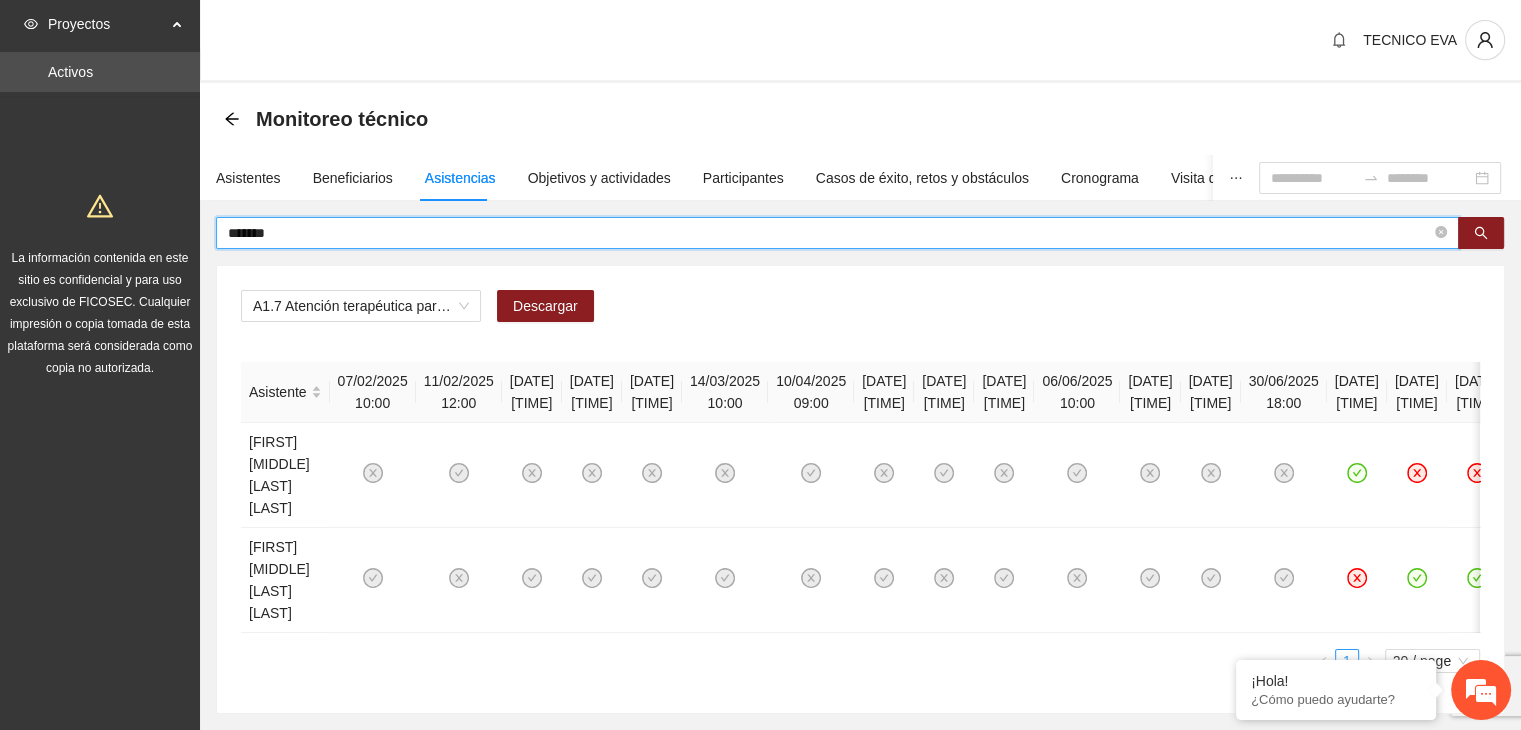 click on "*******" at bounding box center (829, 233) 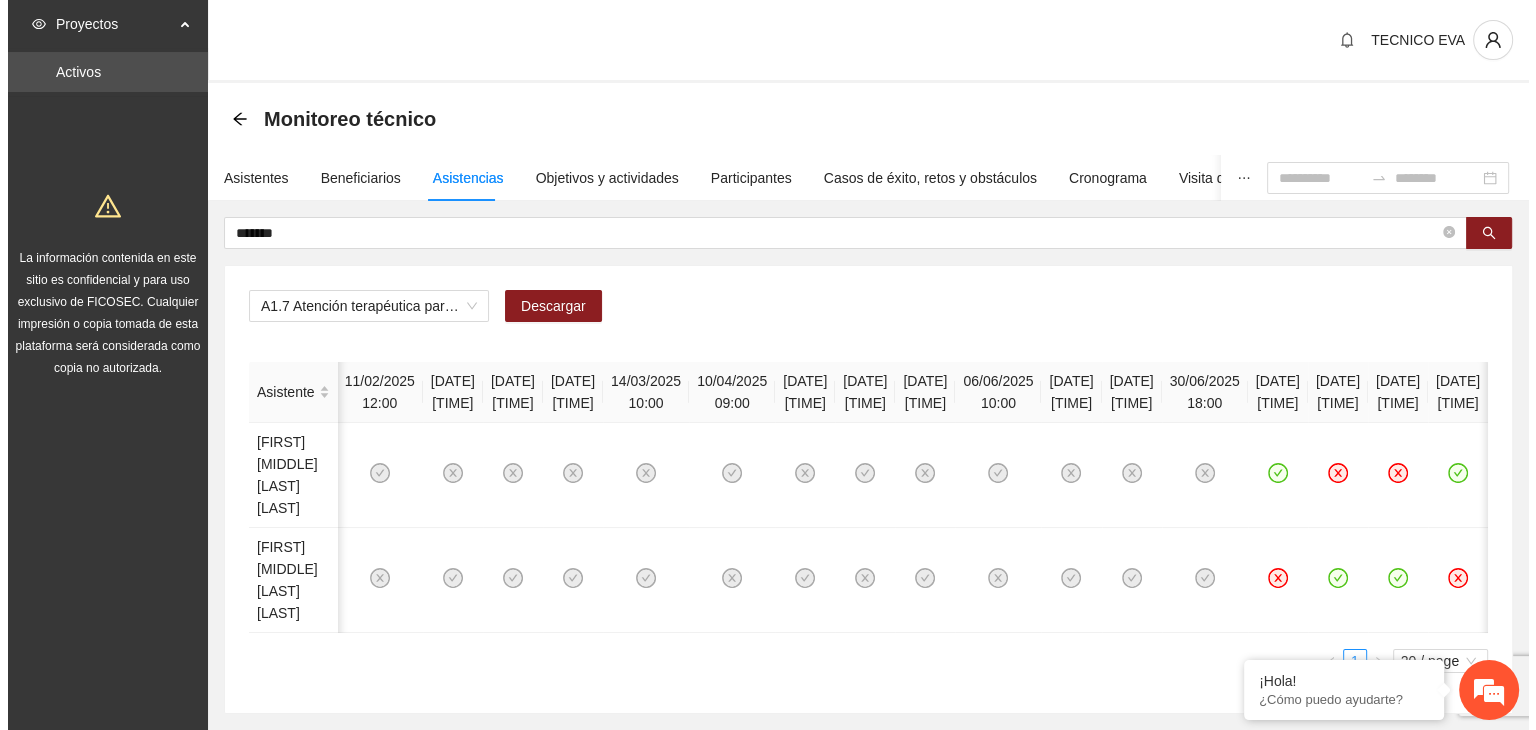 scroll, scrollTop: 0, scrollLeft: 464, axis: horizontal 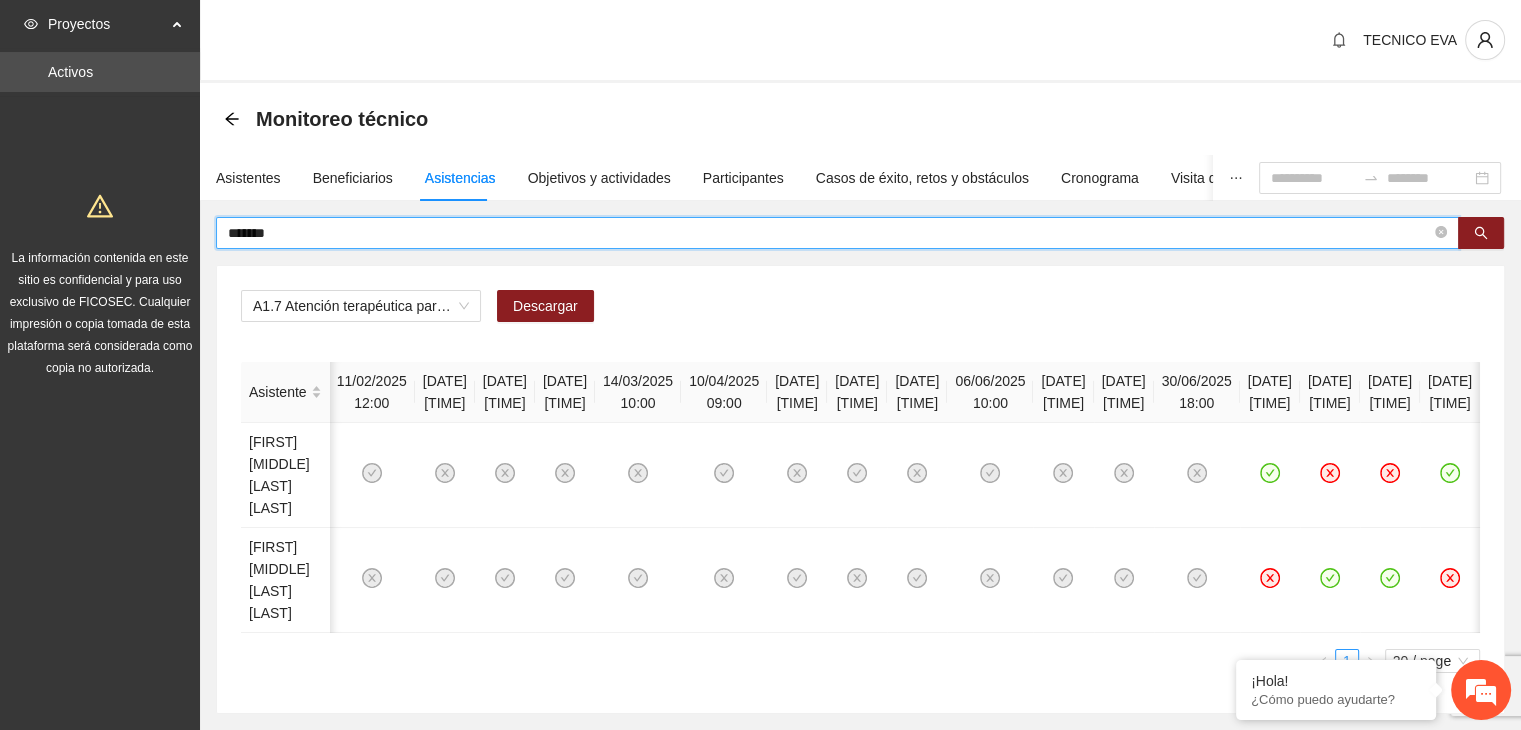 click on "*******" at bounding box center (829, 233) 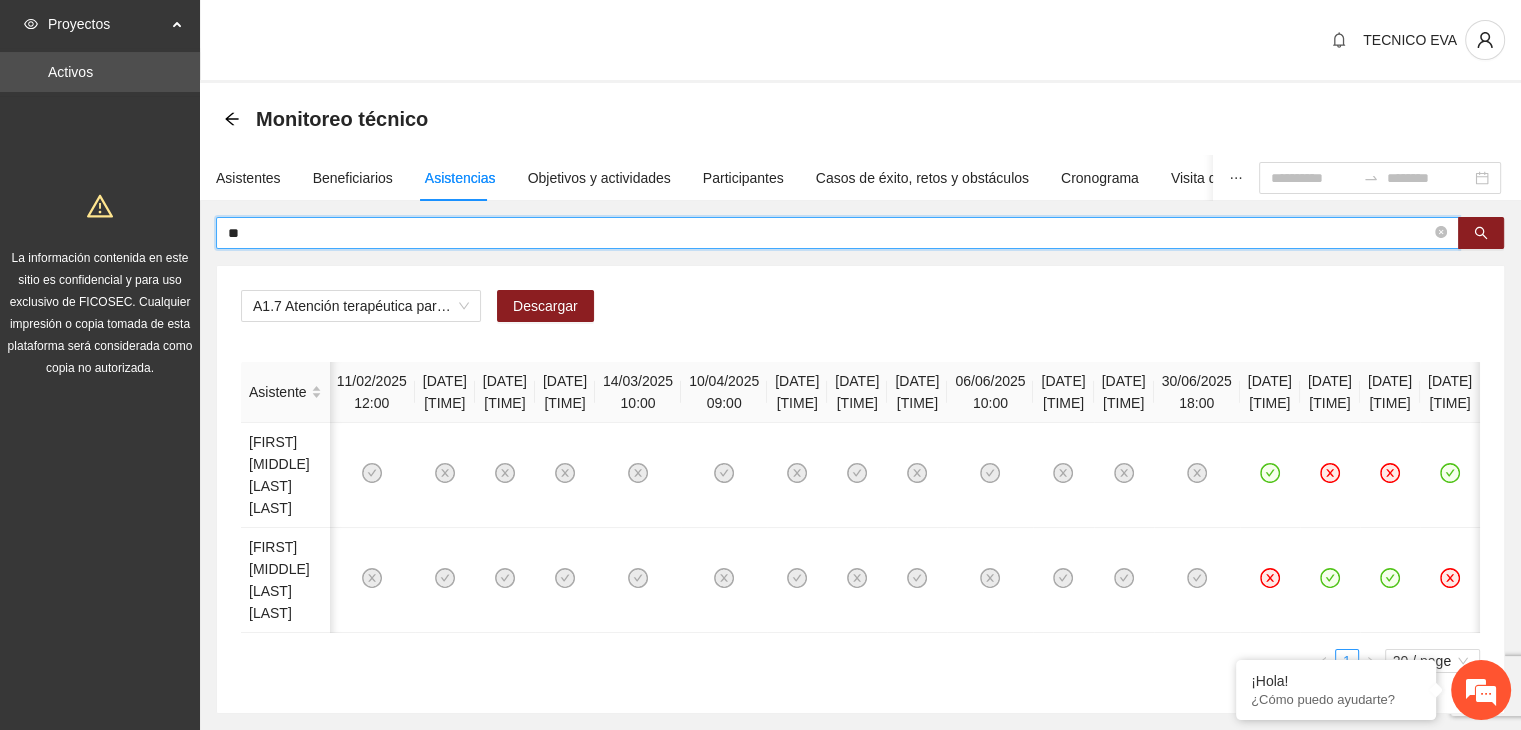type on "*" 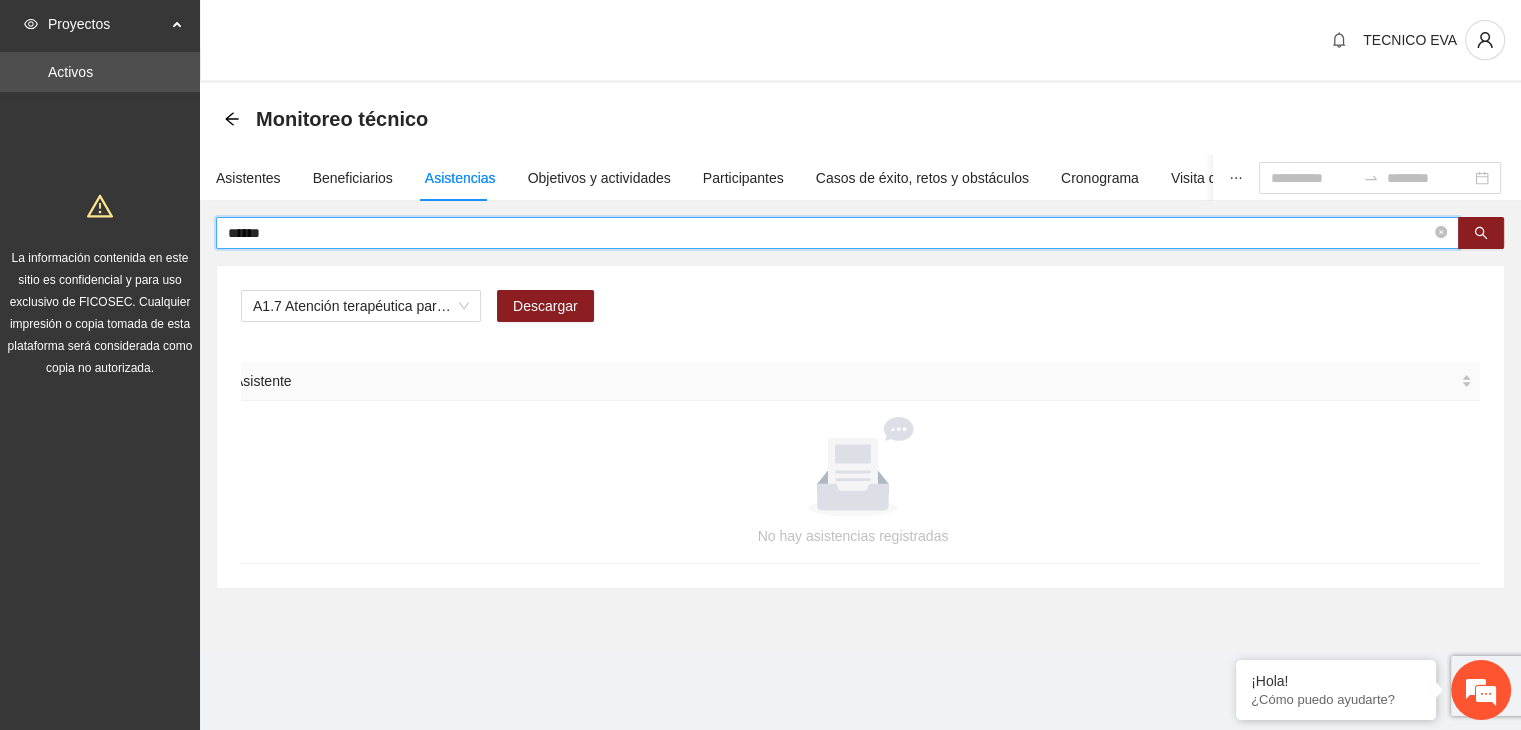 scroll, scrollTop: 0, scrollLeft: 0, axis: both 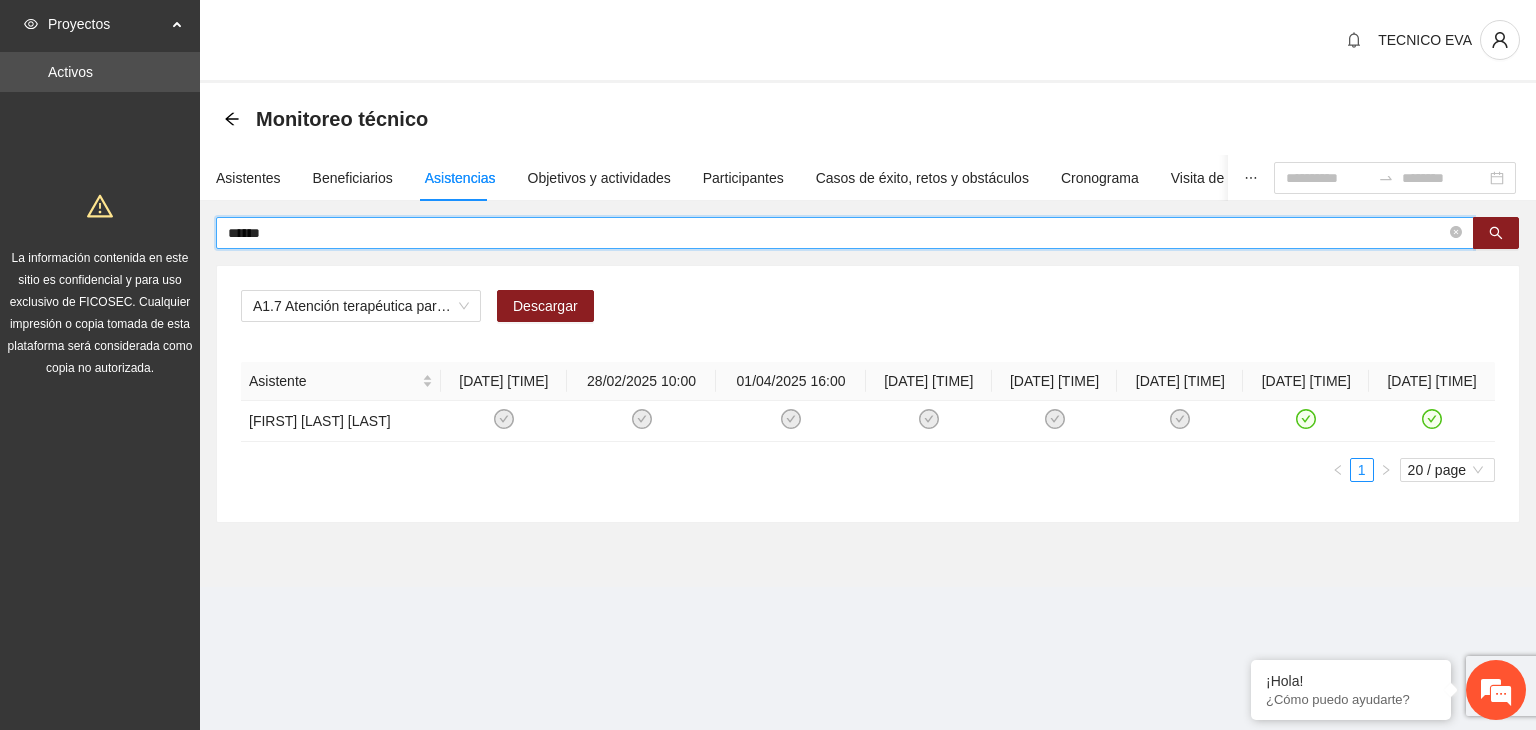 click on "******" at bounding box center [837, 233] 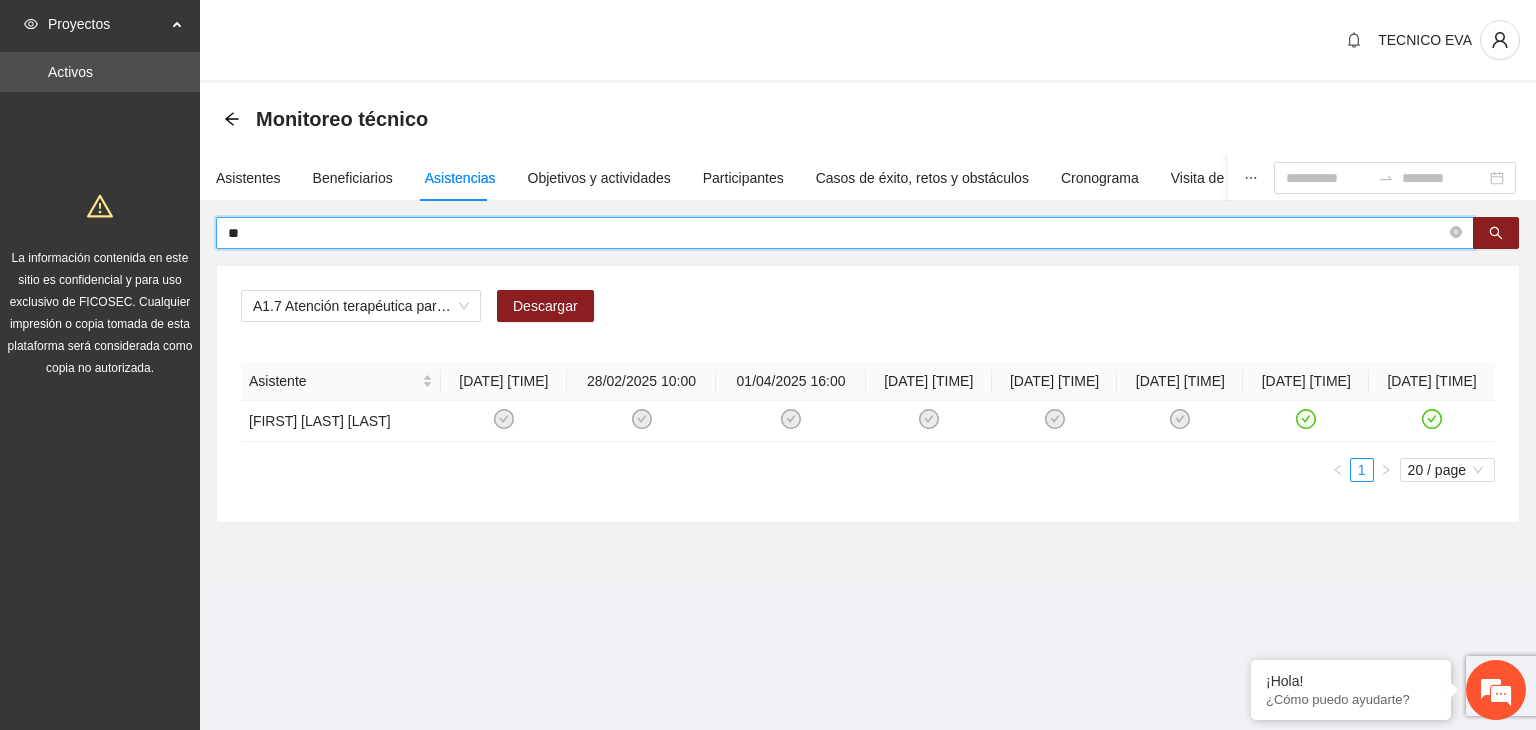 type on "*" 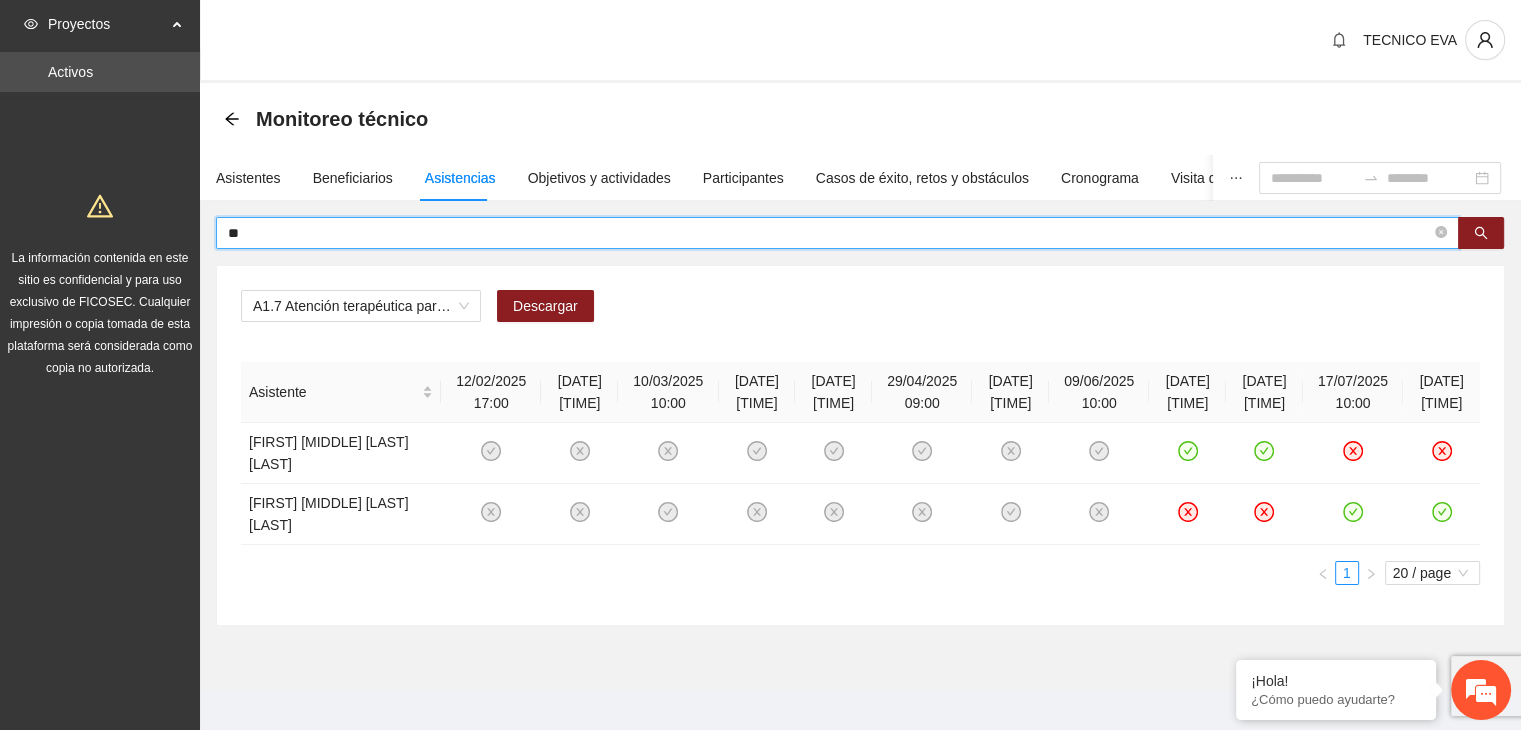 type on "*" 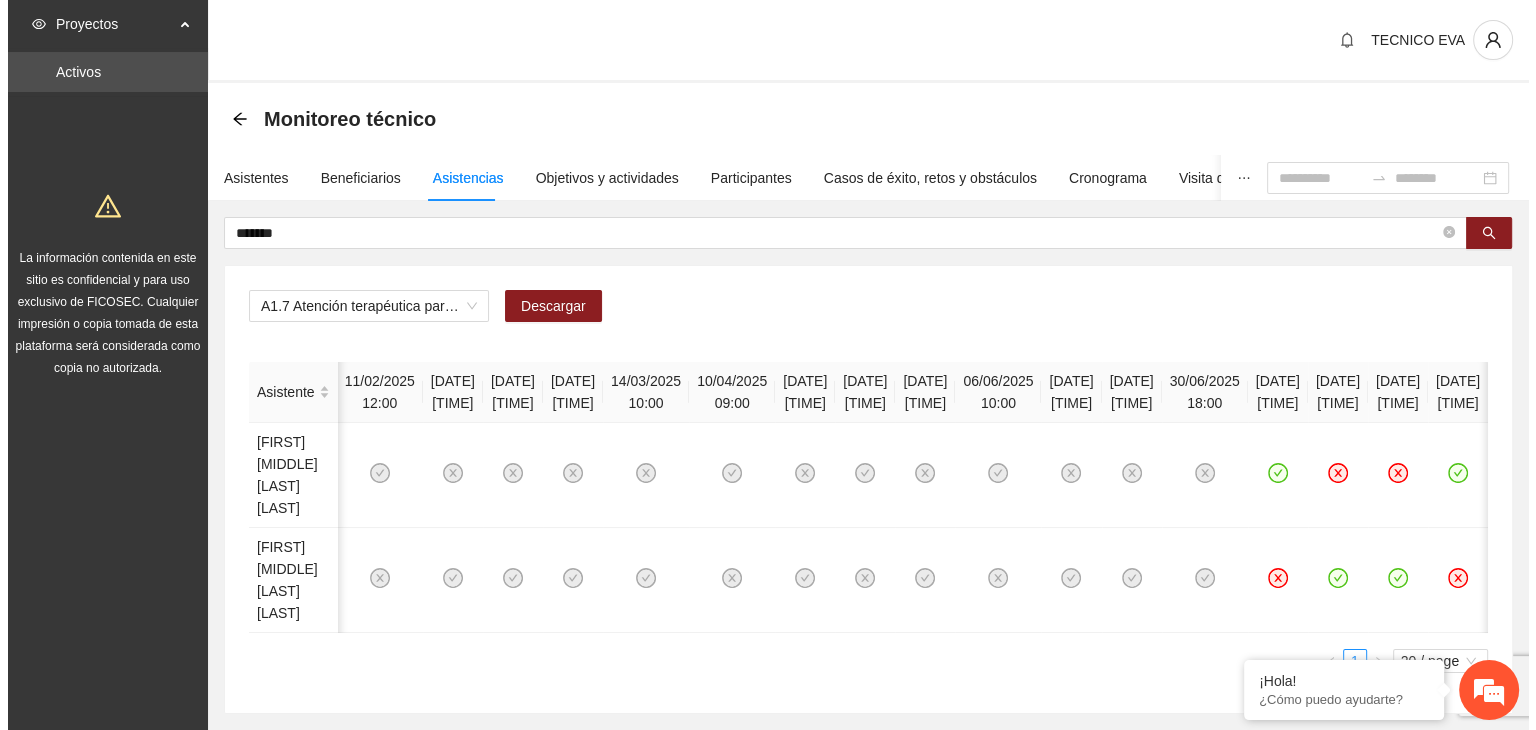scroll, scrollTop: 0, scrollLeft: 464, axis: horizontal 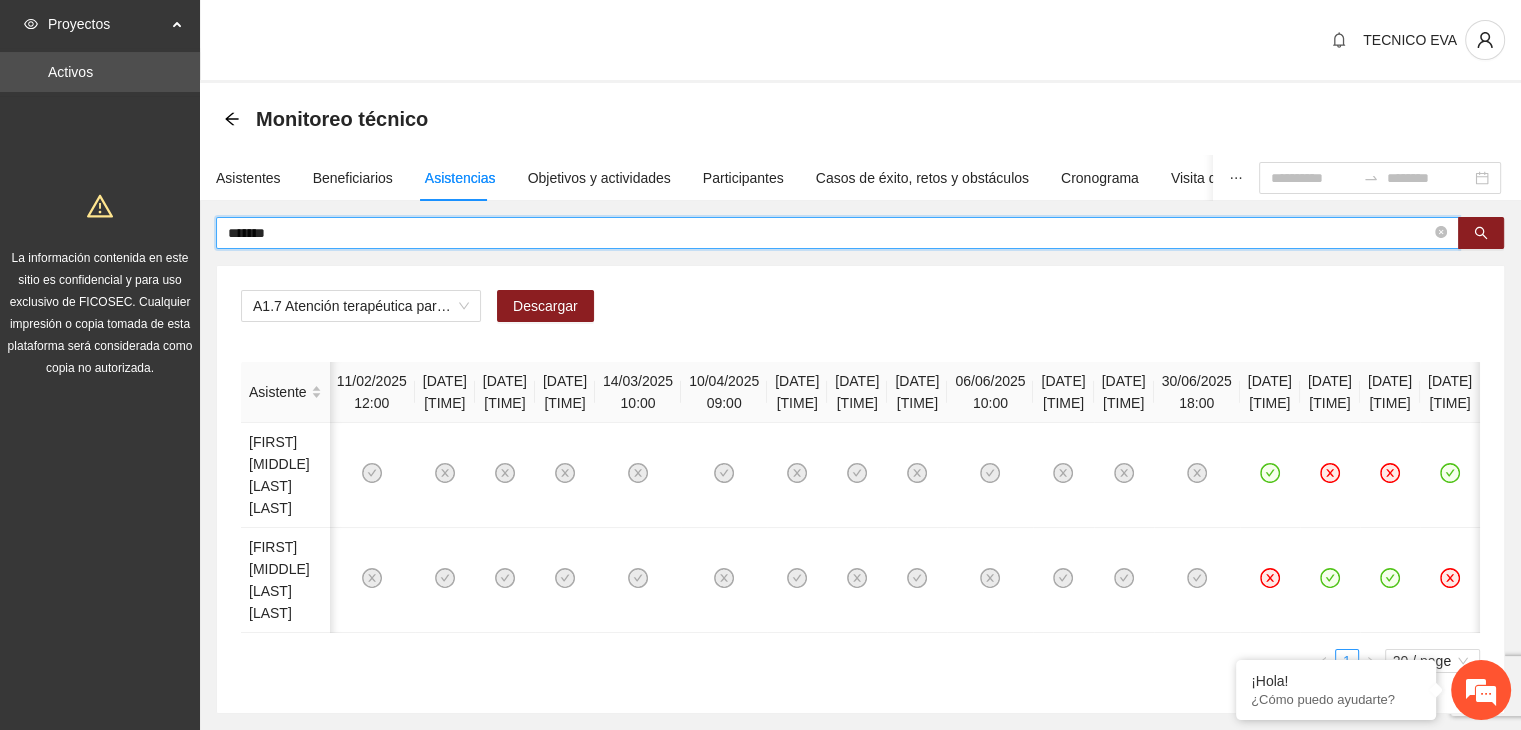 click on "*******" at bounding box center (829, 233) 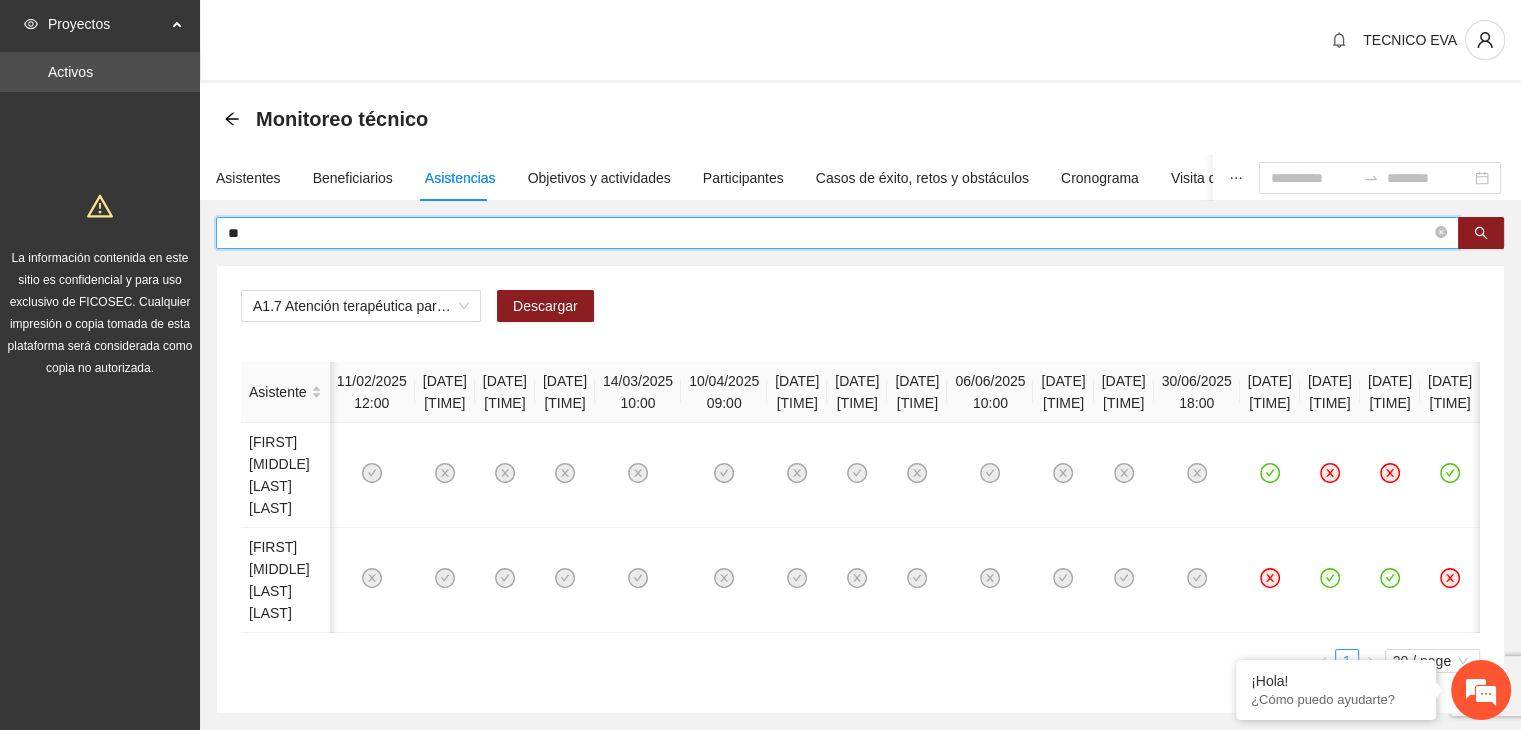 type on "*" 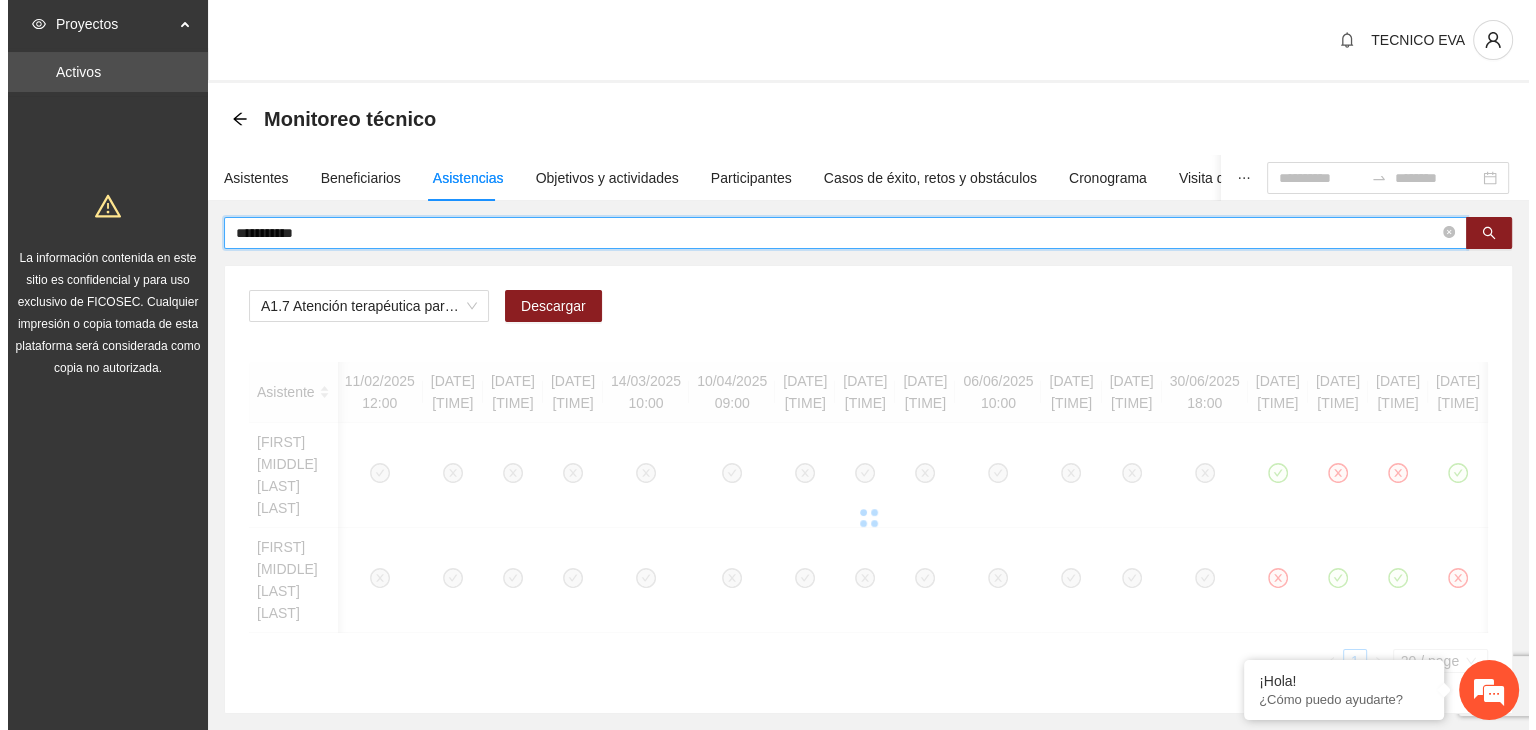 scroll, scrollTop: 0, scrollLeft: 0, axis: both 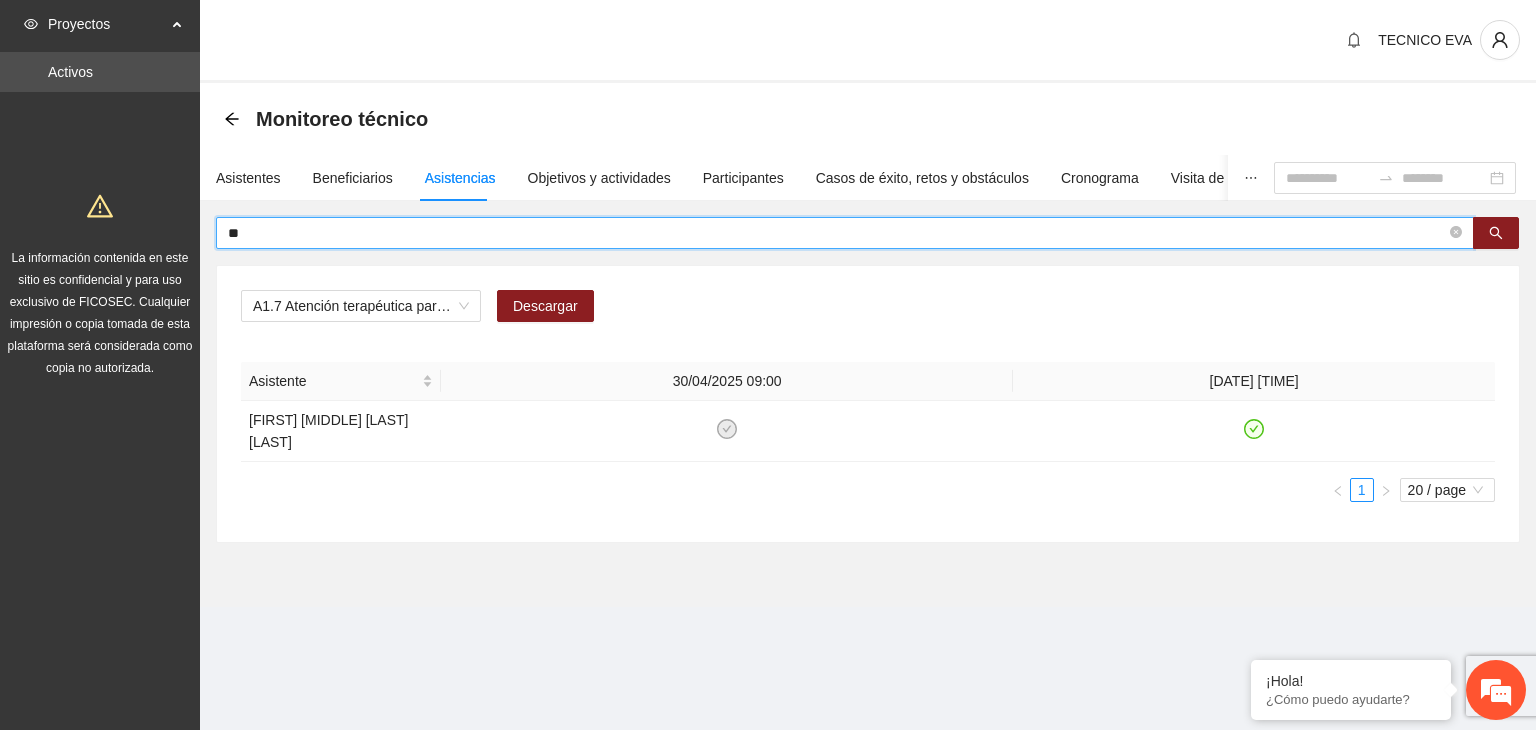 type on "*" 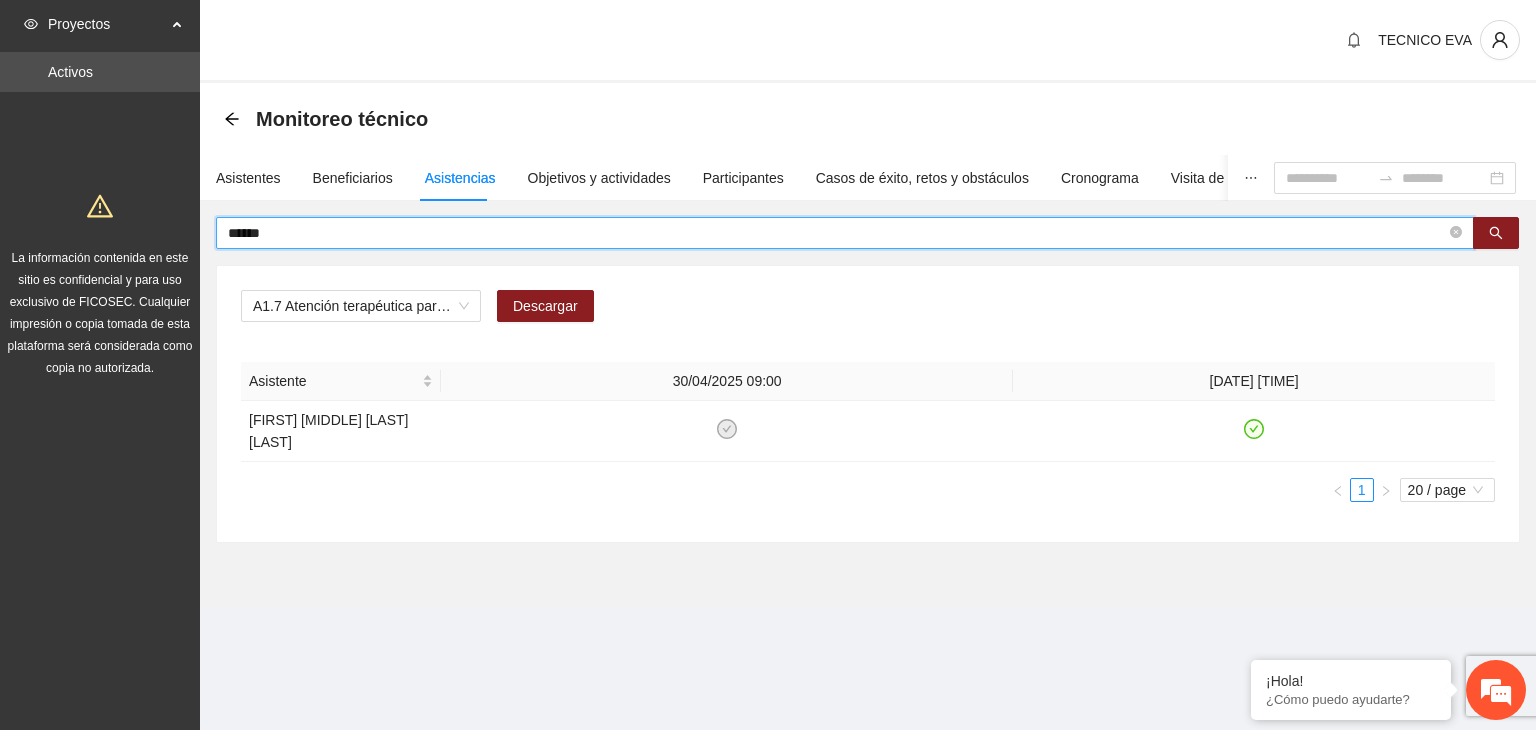 click on "******" at bounding box center (837, 233) 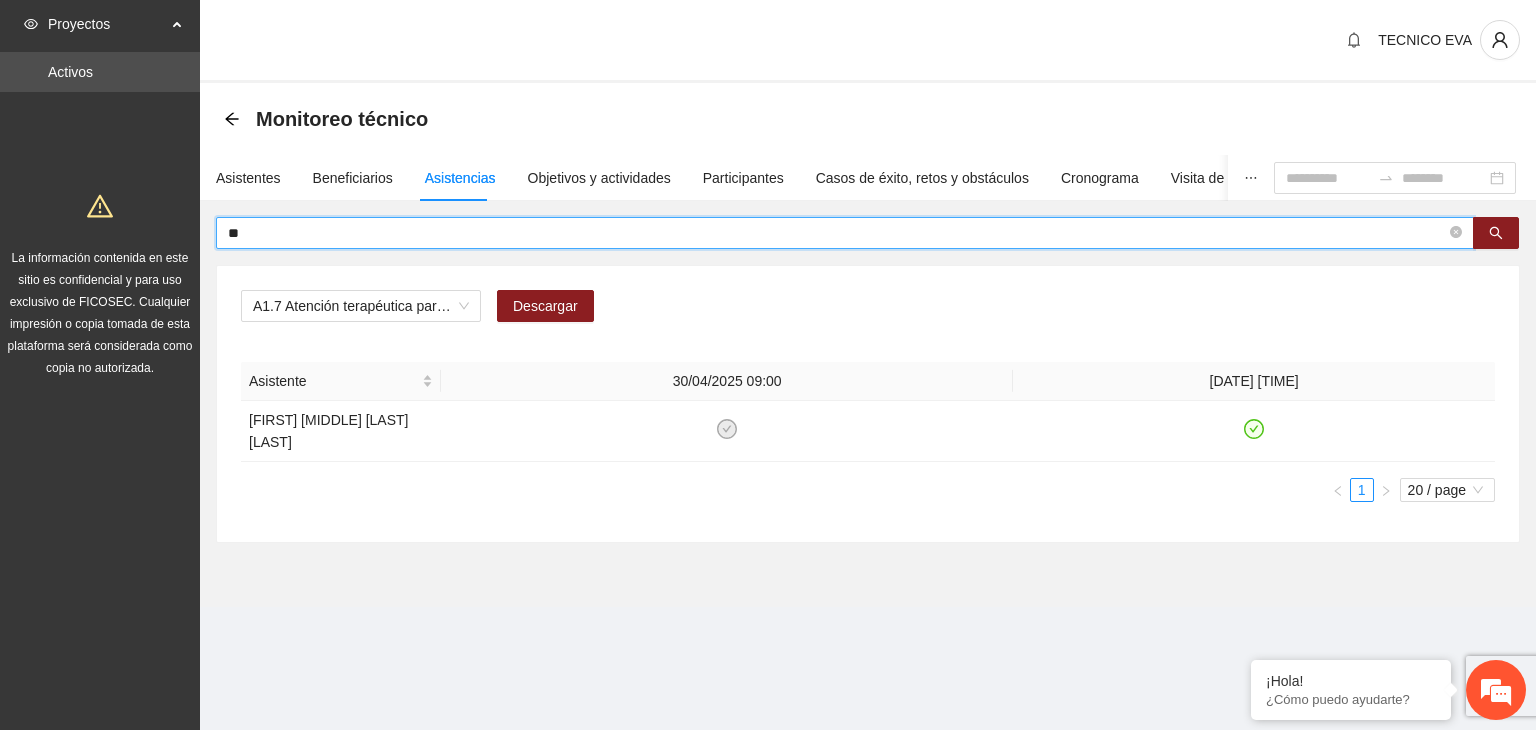 type on "*" 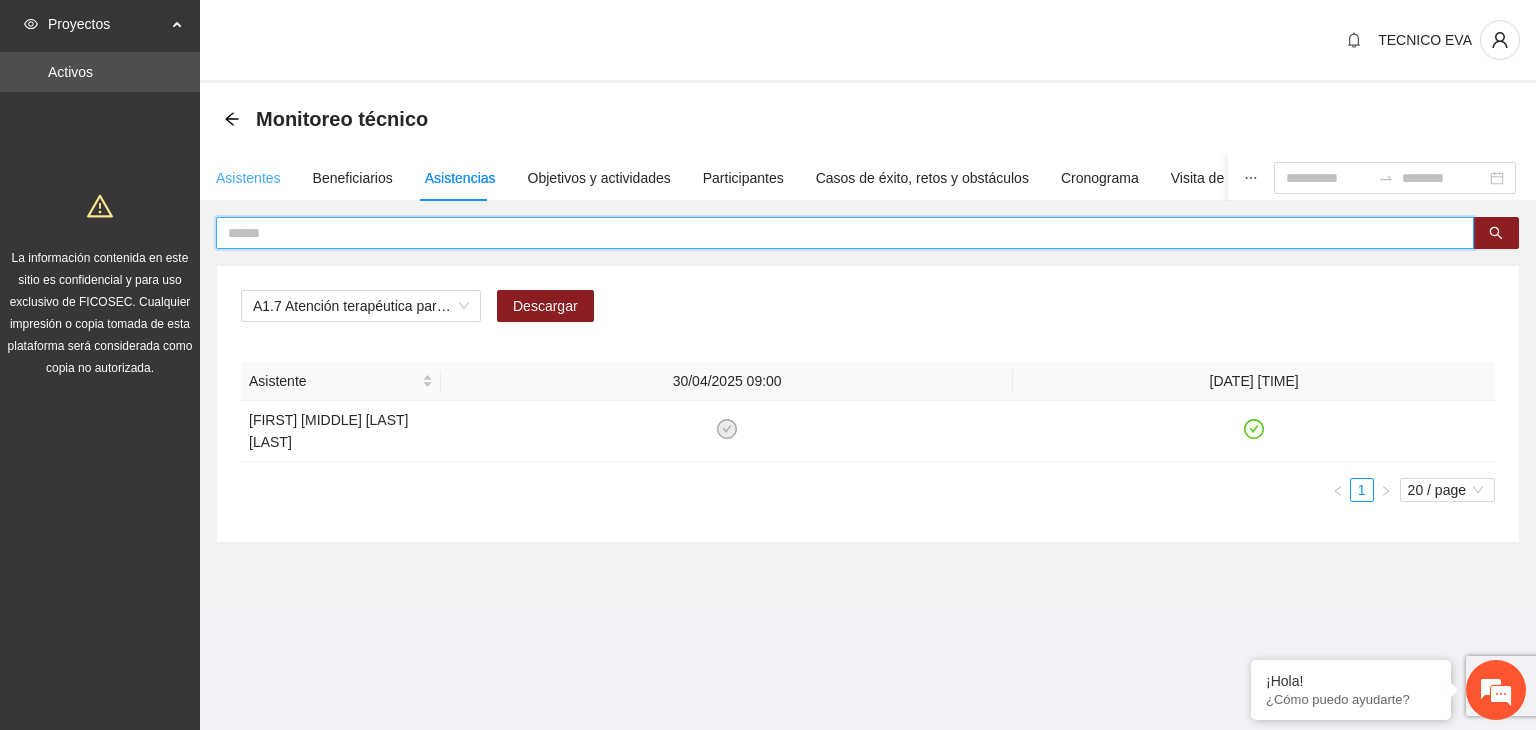 type 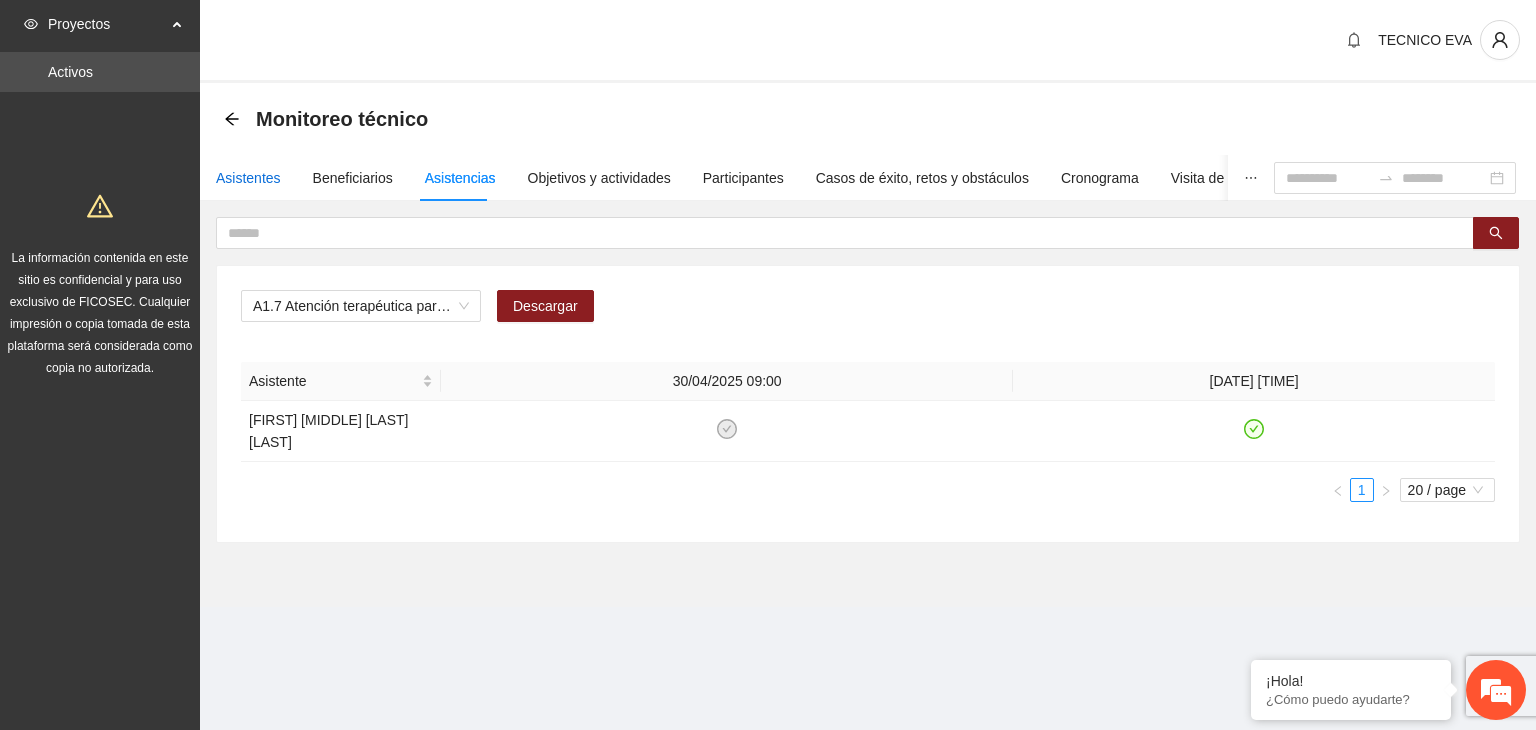 click on "Asistentes" at bounding box center [248, 178] 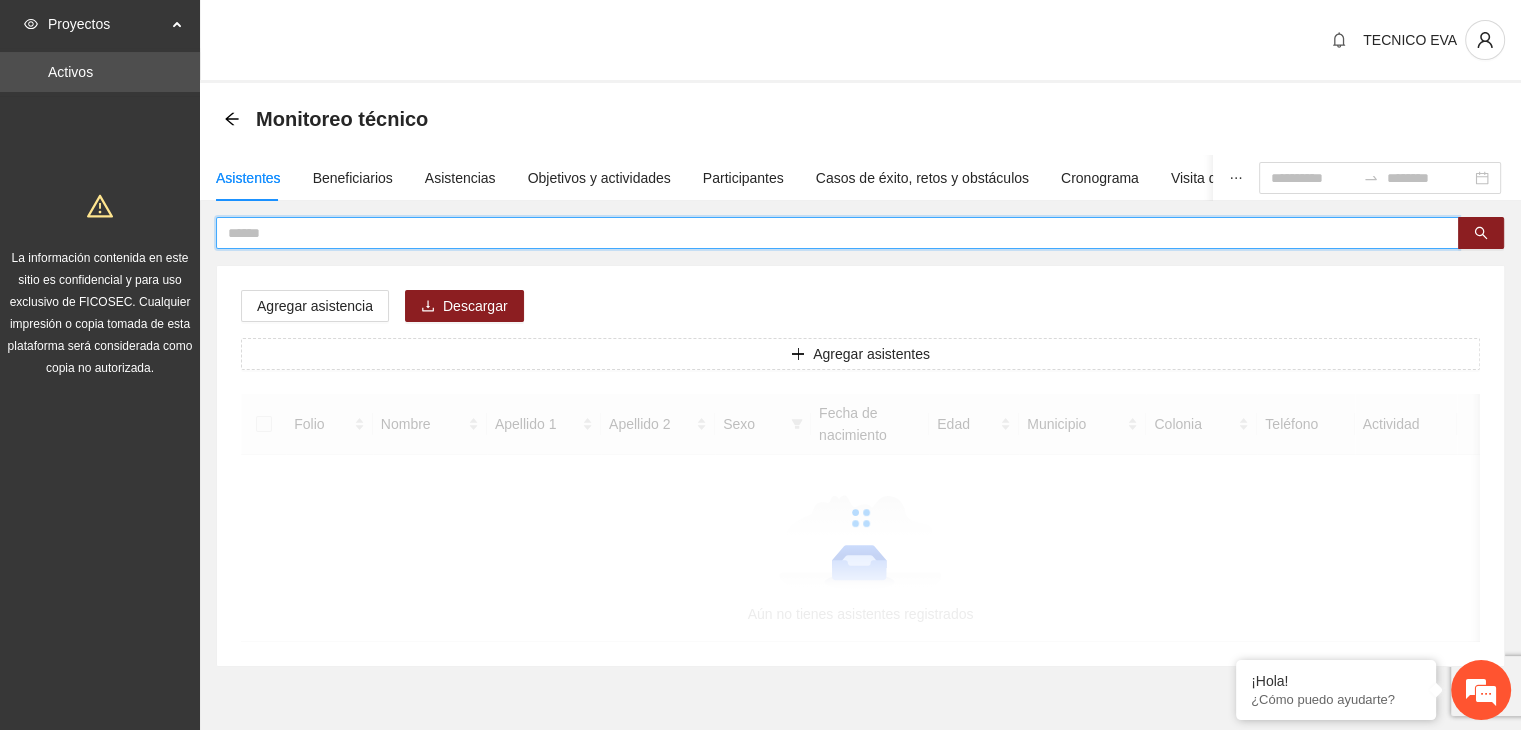 click at bounding box center [829, 233] 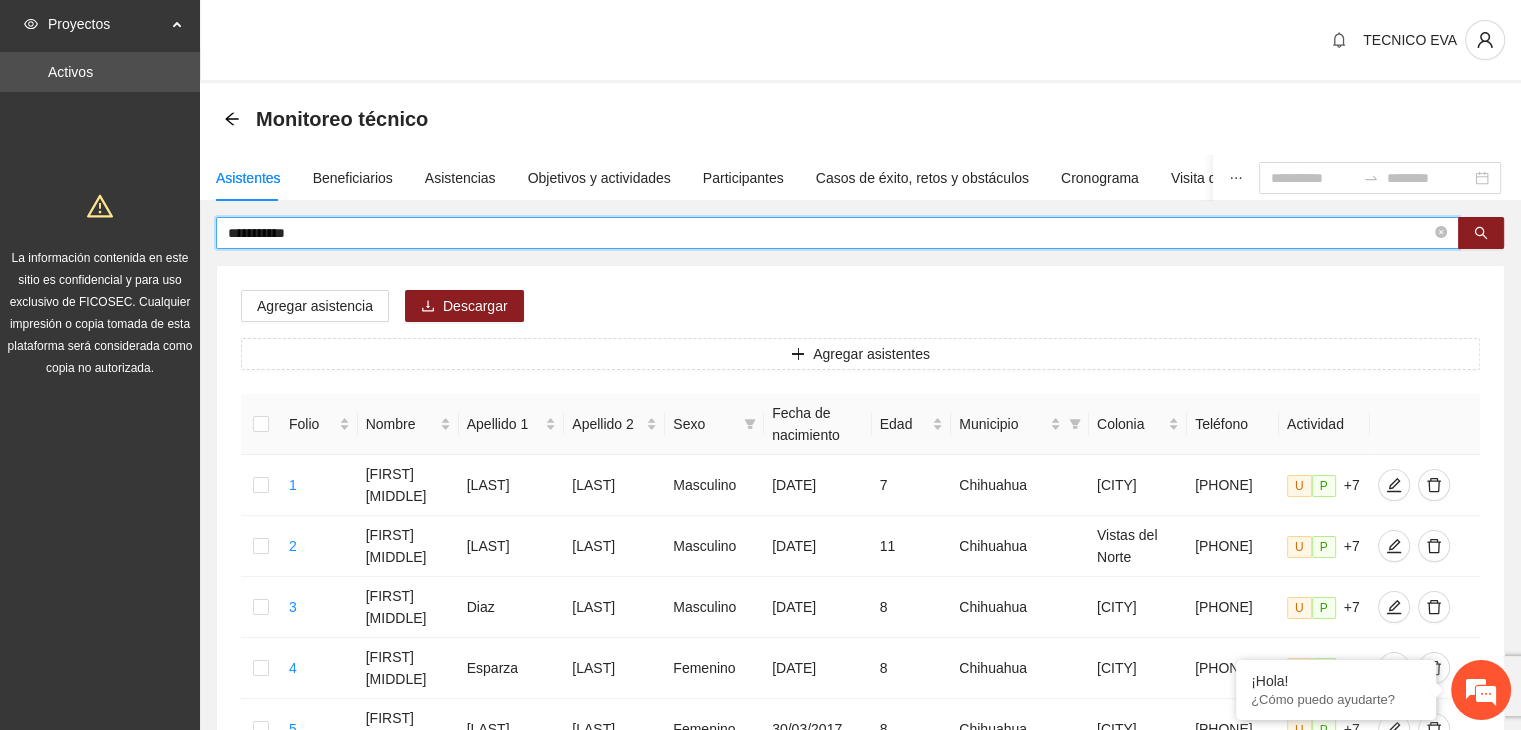 type on "**********" 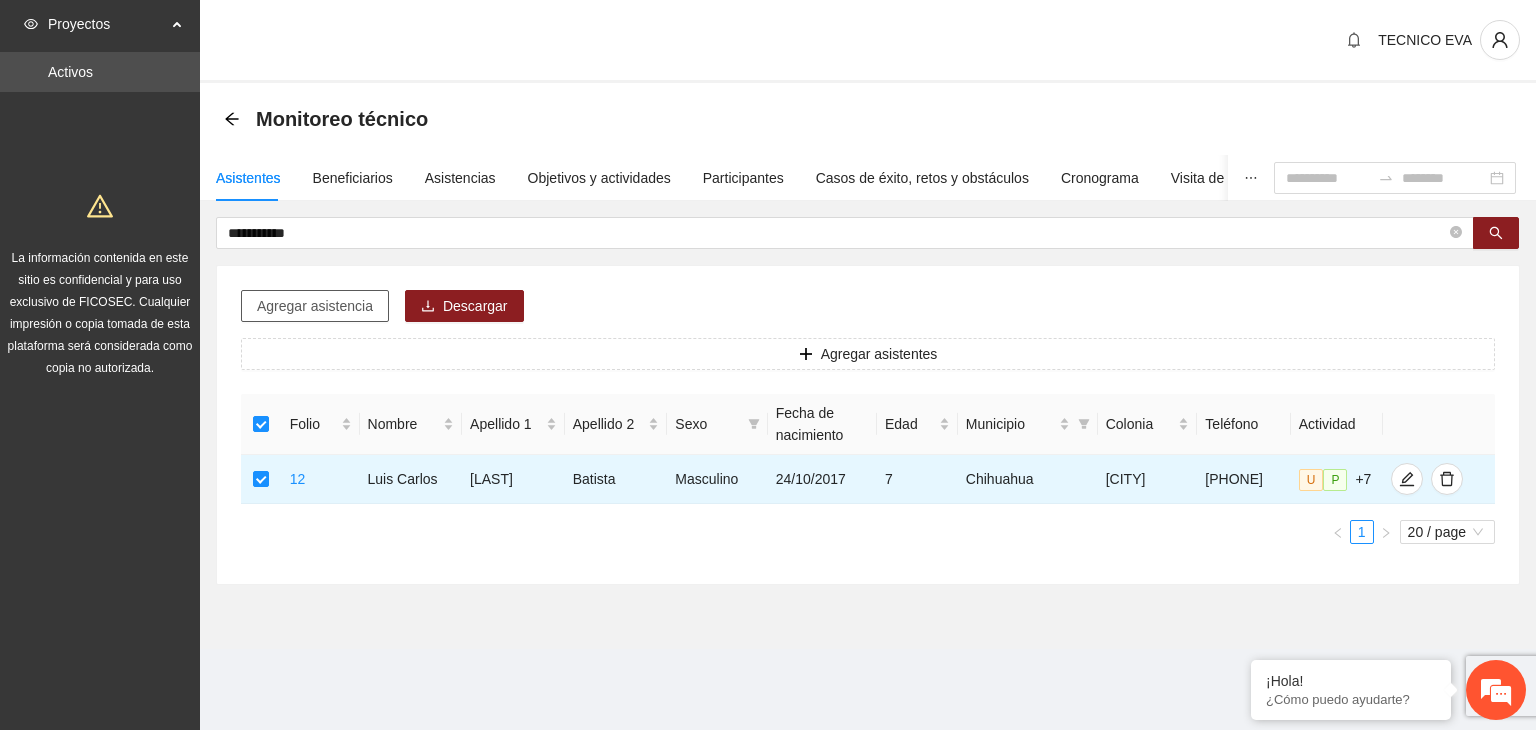 click on "Agregar asistencia" at bounding box center [315, 306] 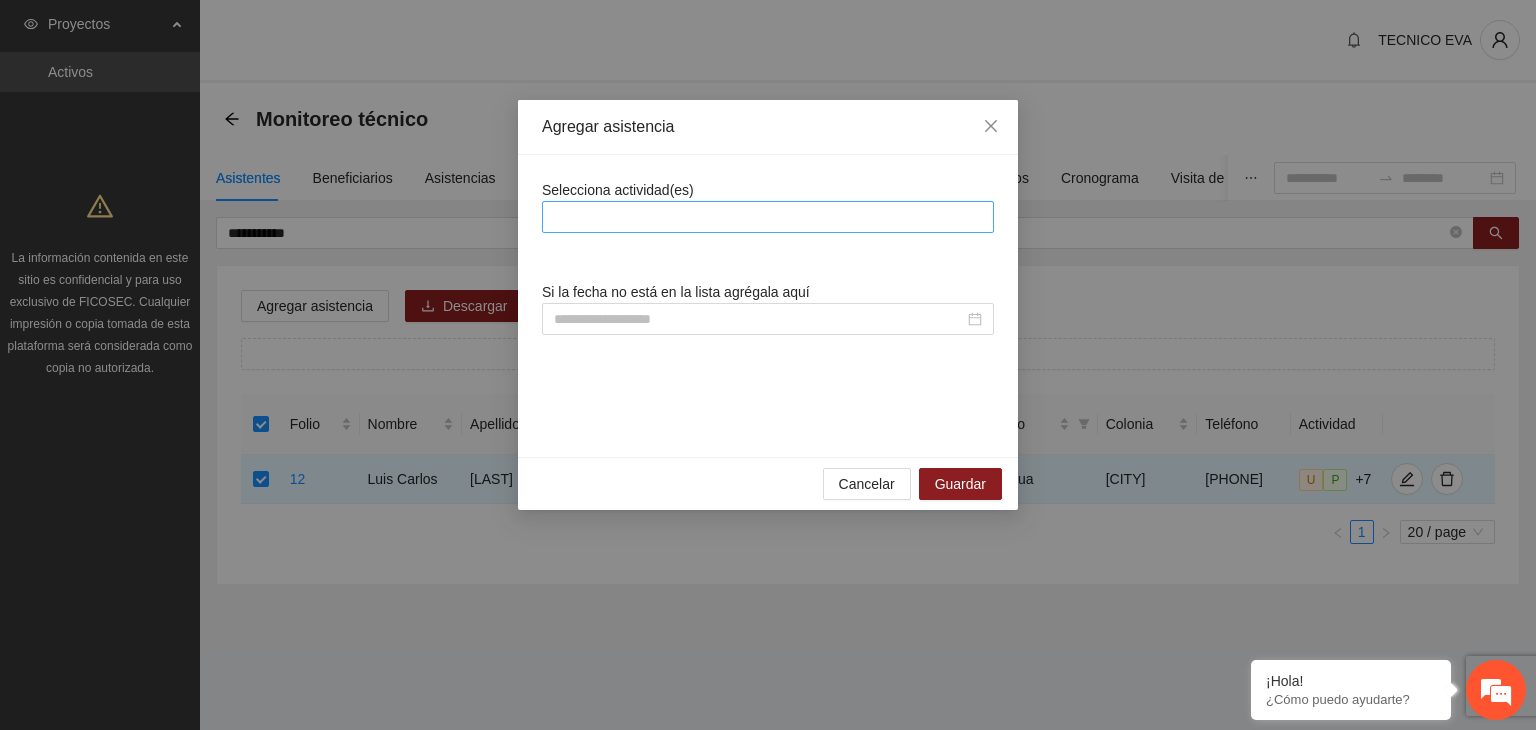 click at bounding box center [768, 217] 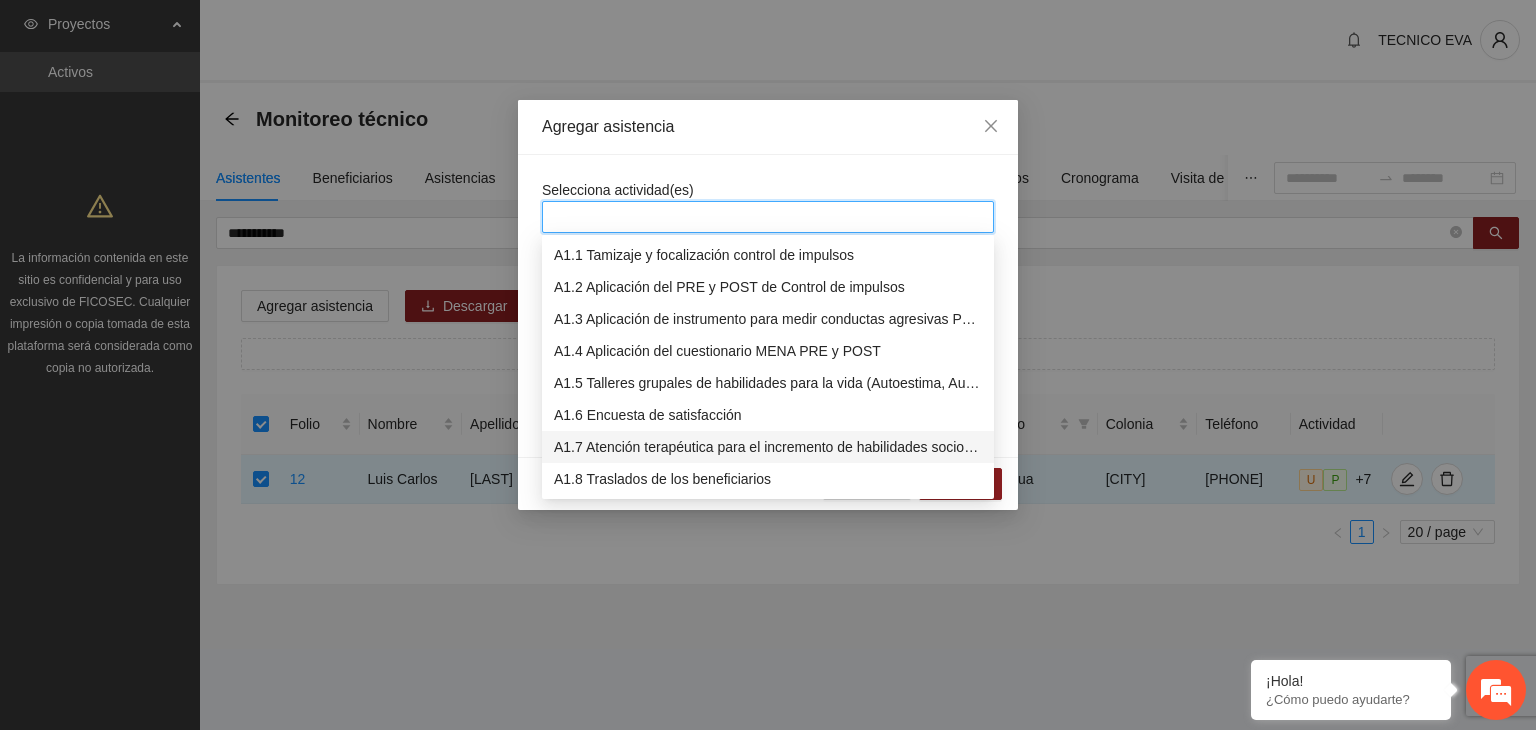 click on "A1.7 Atención terapéutica para el incremento de habilidades socioemocionales a NNAyJ que presentan bajo manejo y control de emociones." at bounding box center [768, 447] 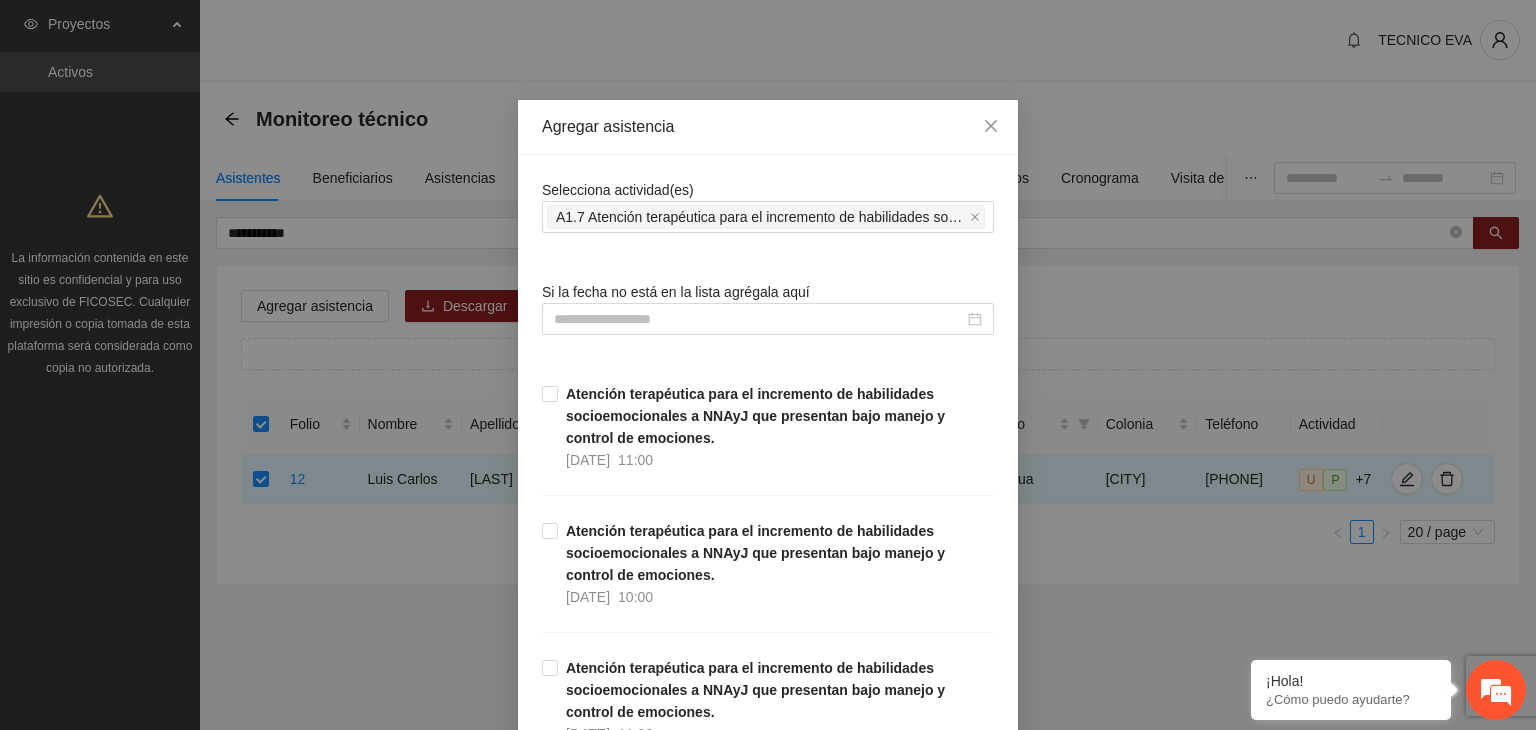 click on "Agregar asistencia" at bounding box center [768, 127] 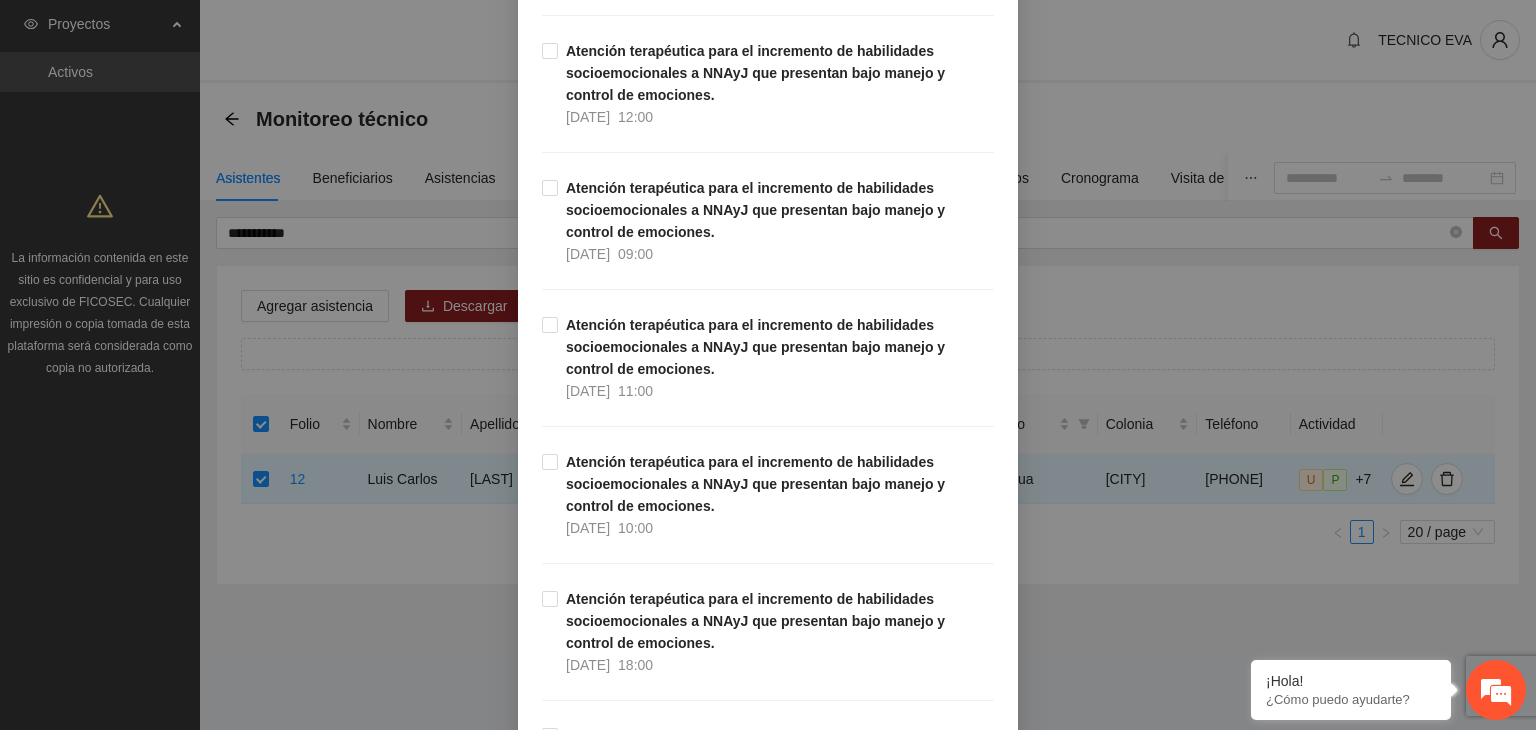scroll, scrollTop: 1152, scrollLeft: 0, axis: vertical 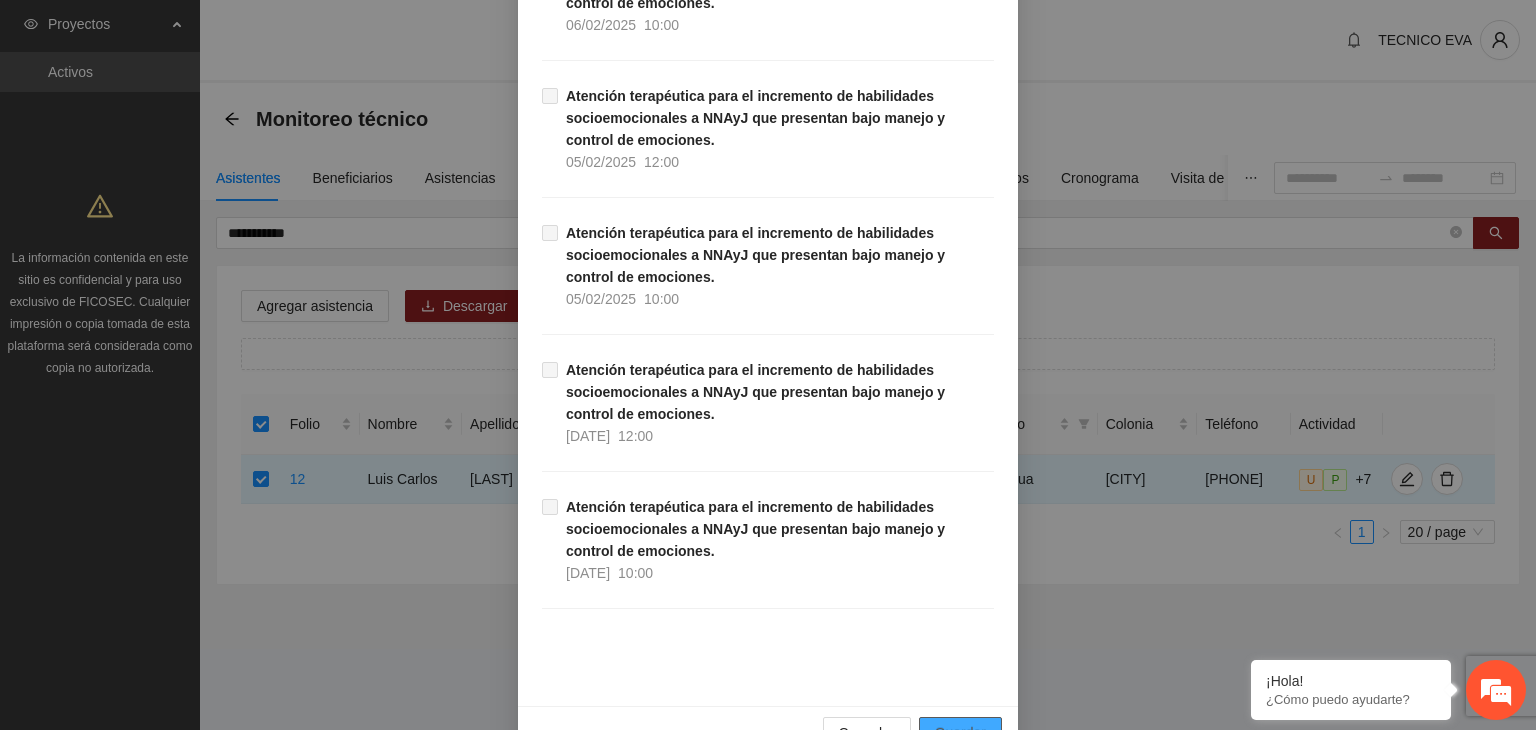 click on "Guardar" at bounding box center [960, 733] 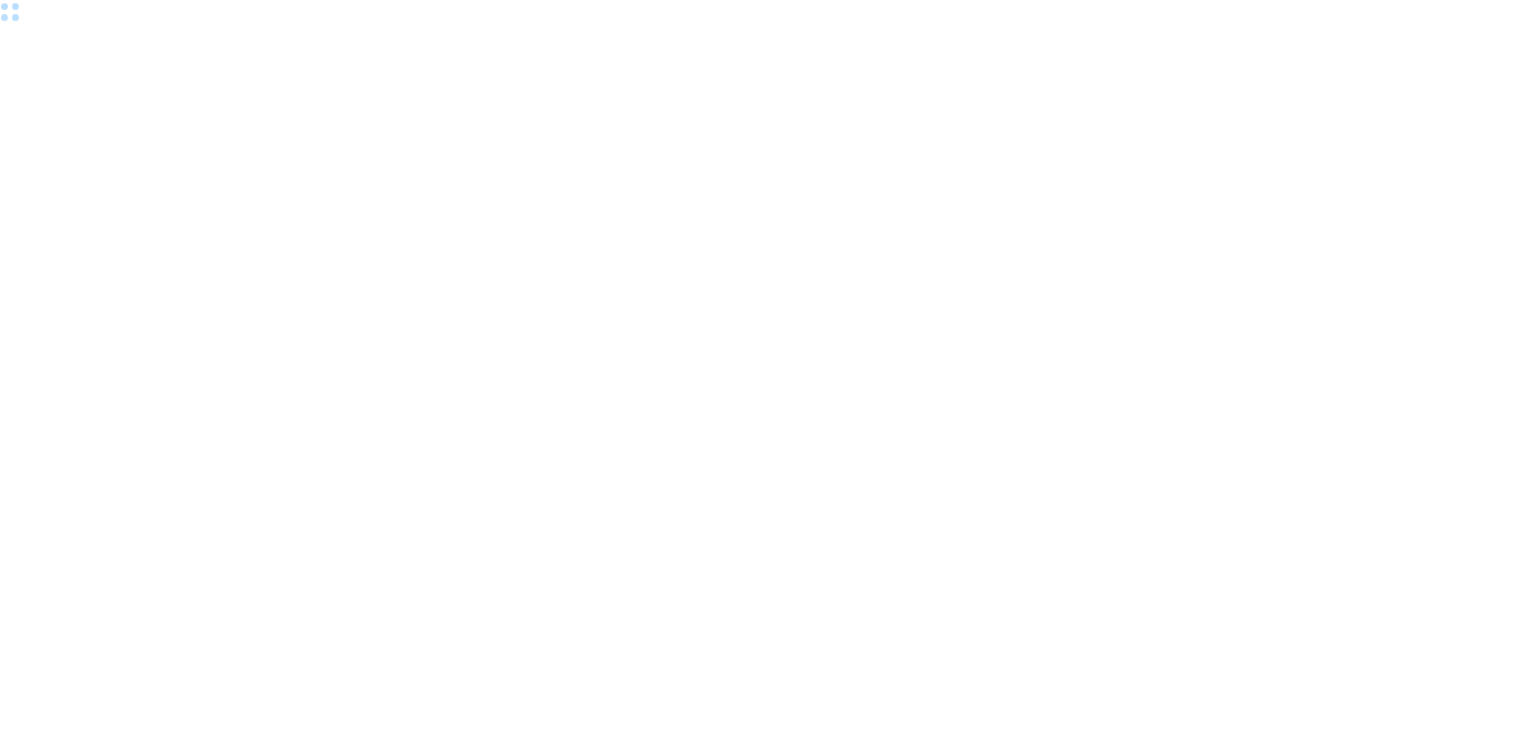 scroll, scrollTop: 0, scrollLeft: 0, axis: both 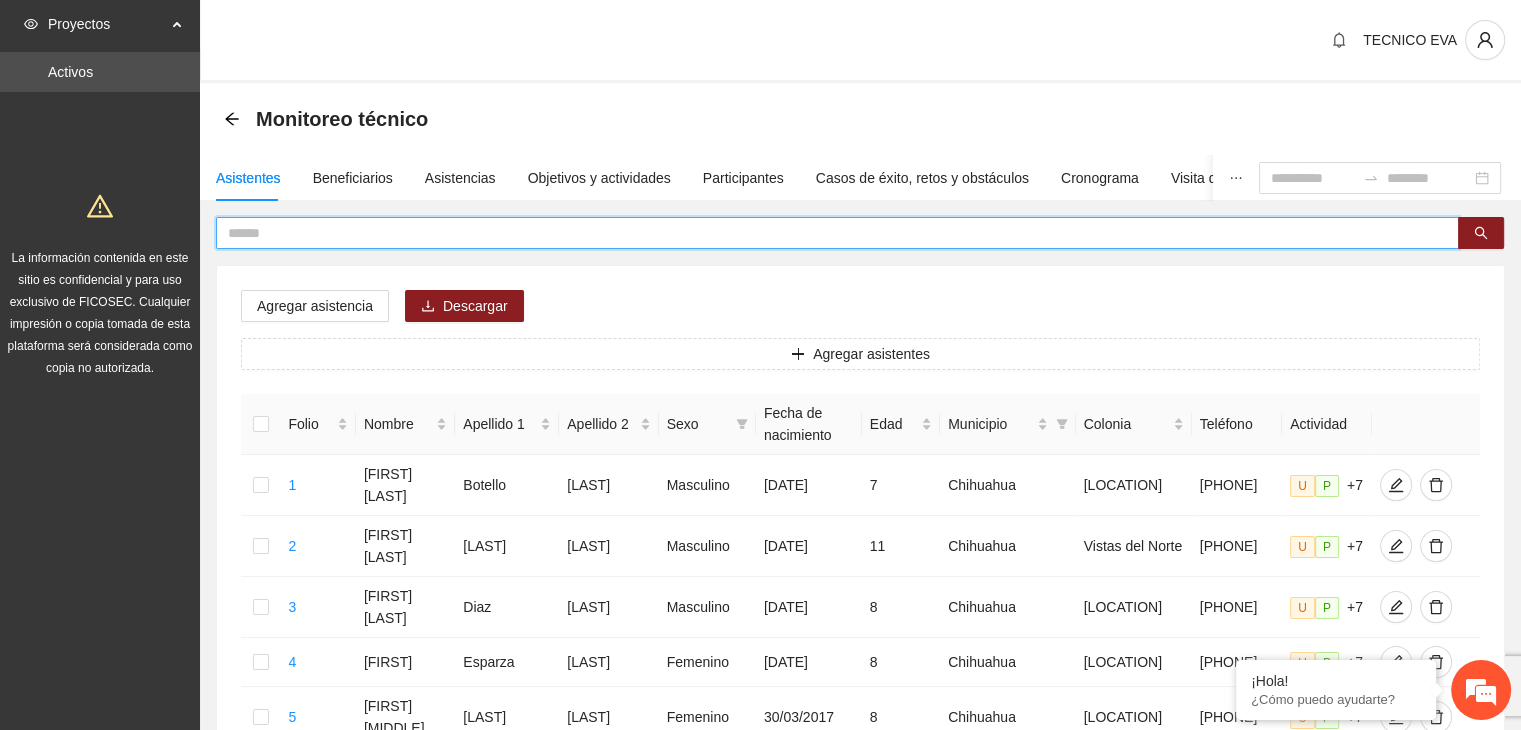click at bounding box center (829, 233) 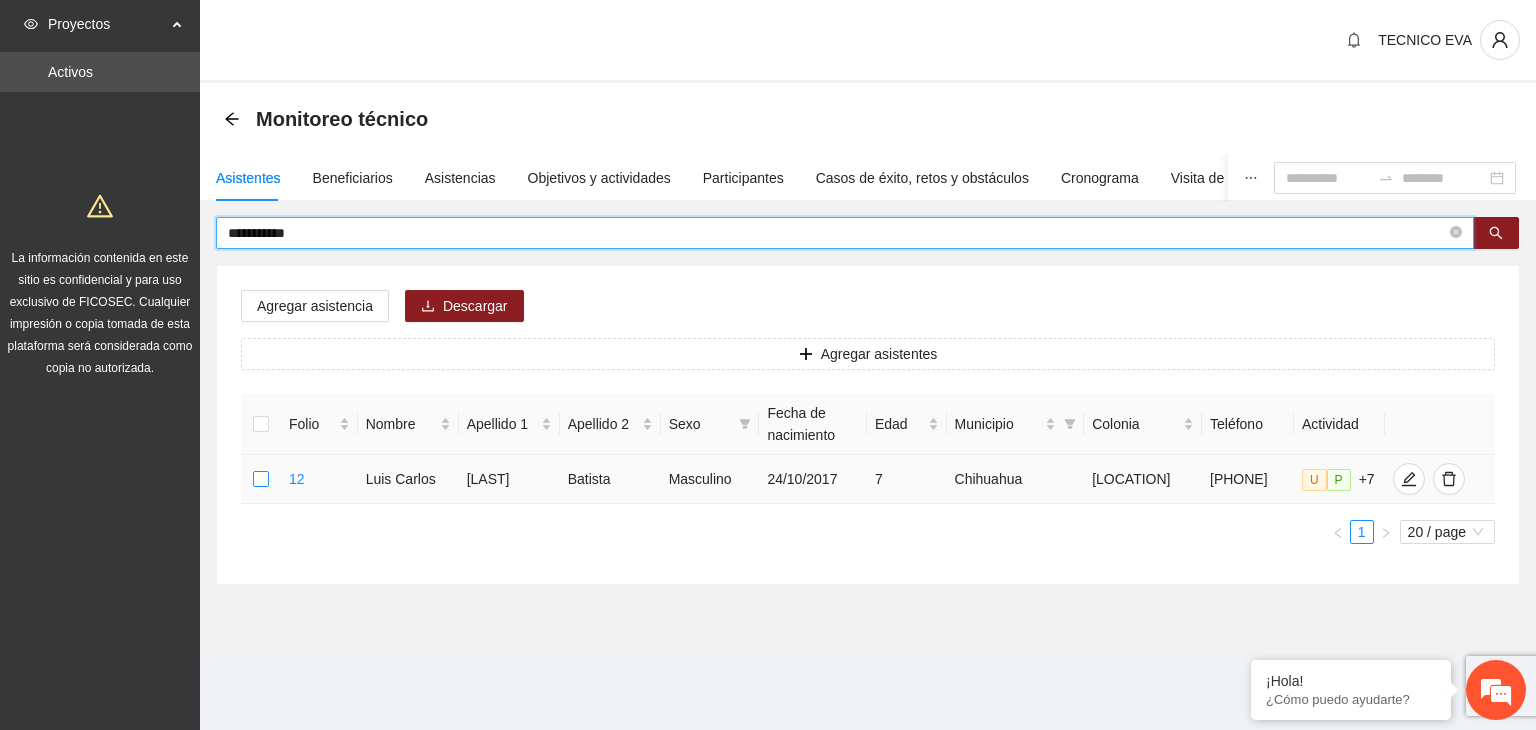 scroll, scrollTop: 0, scrollLeft: 0, axis: both 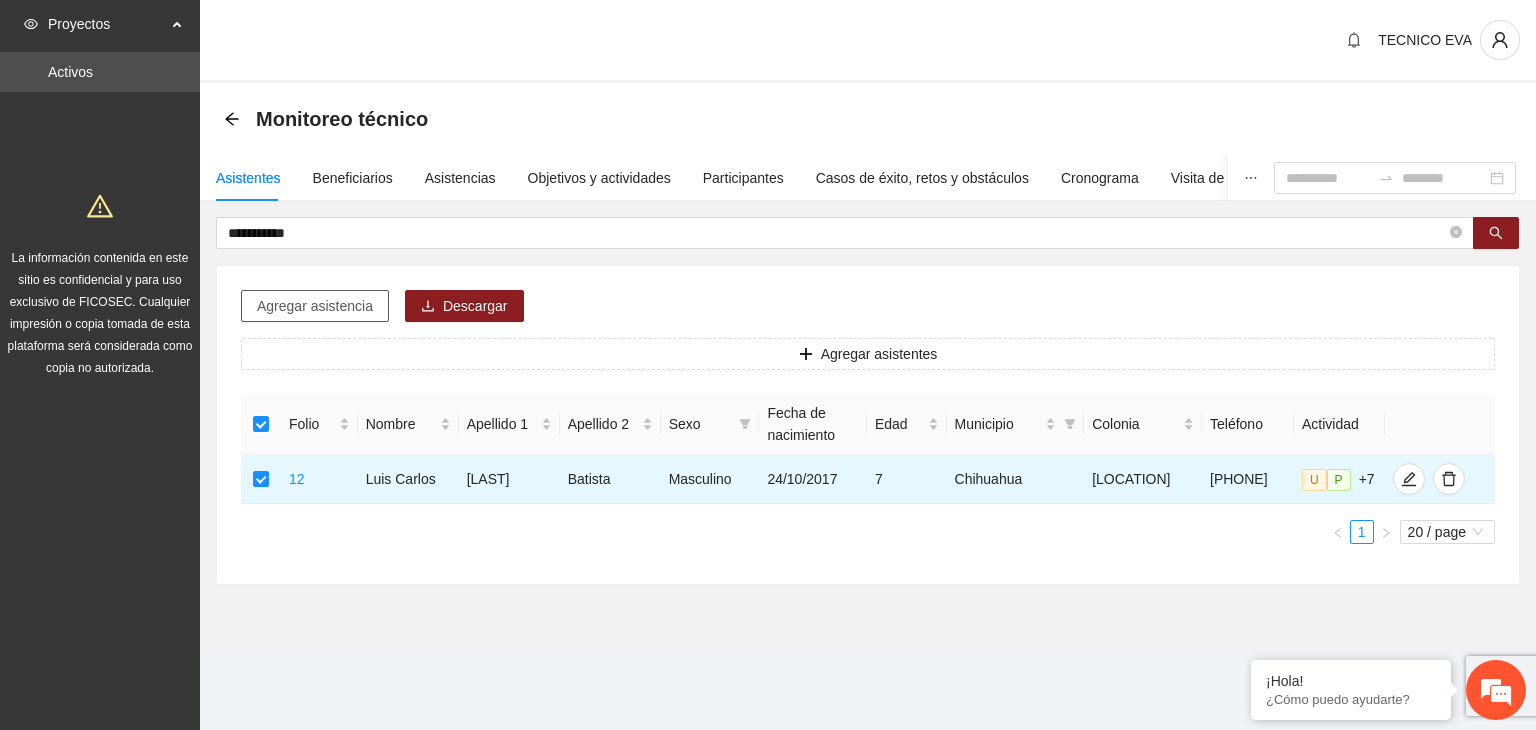 click on "Agregar asistencia" at bounding box center [315, 306] 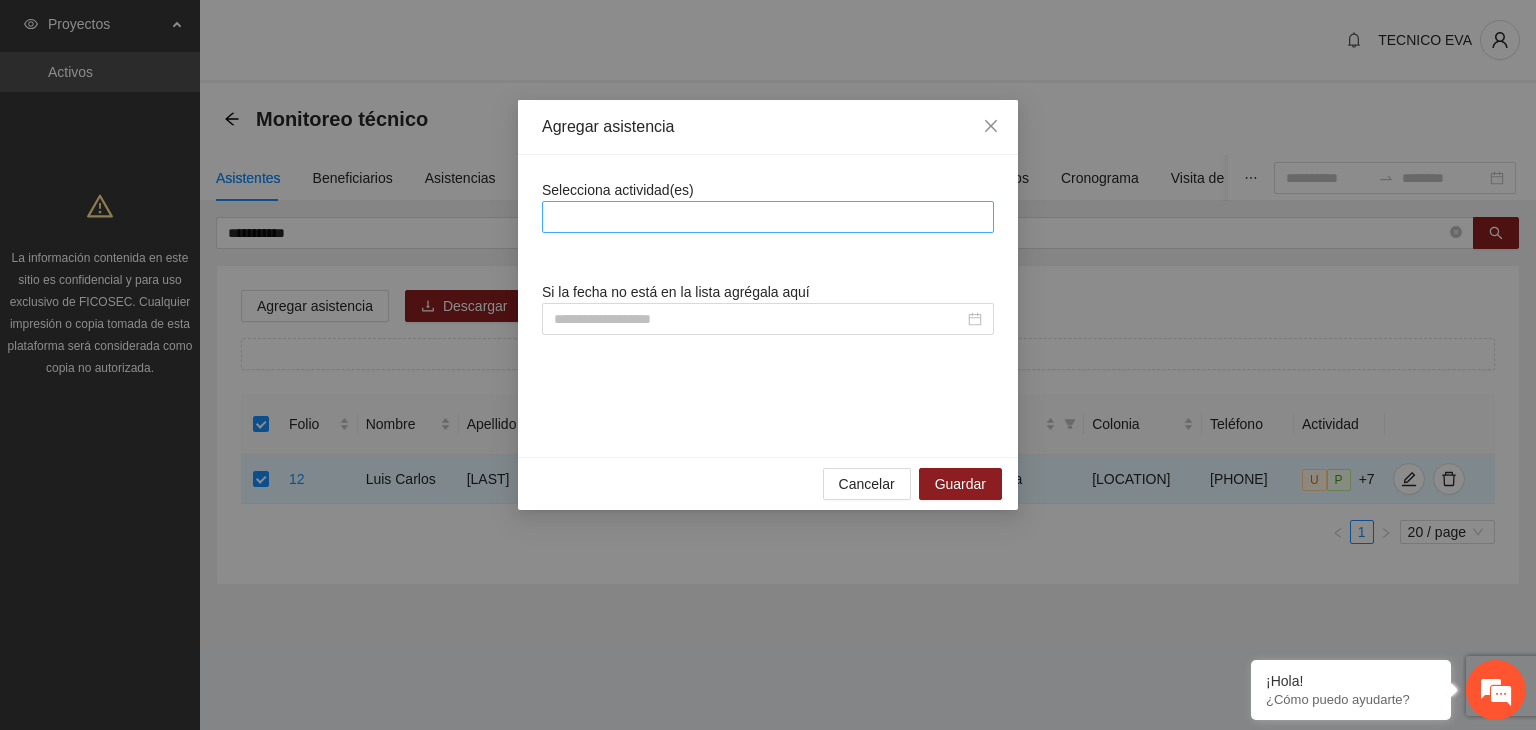 click at bounding box center [768, 217] 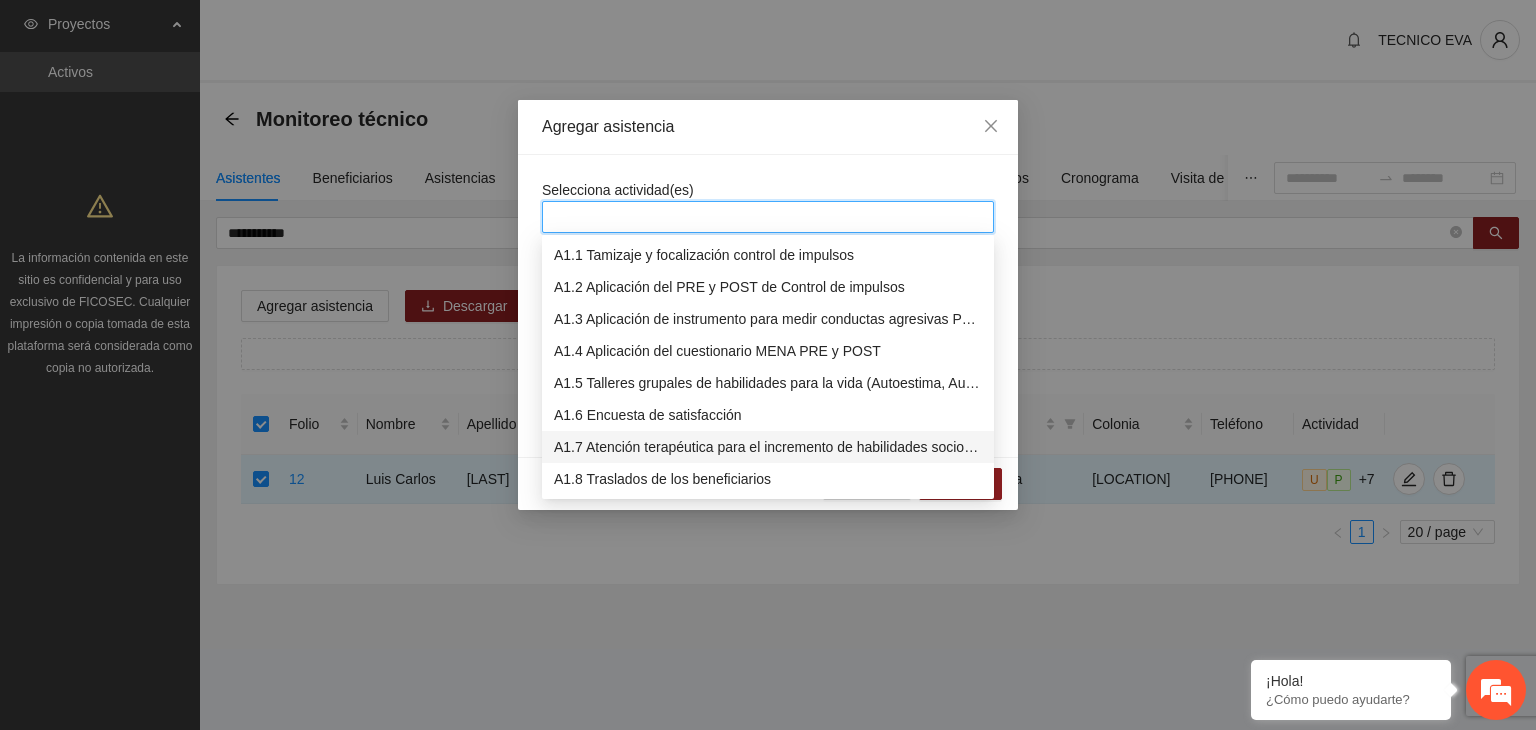 click on "A1.7 Atención terapéutica para el incremento de habilidades socioemocionales a NNAyJ que presentan bajo manejo y control de emociones." at bounding box center (768, 447) 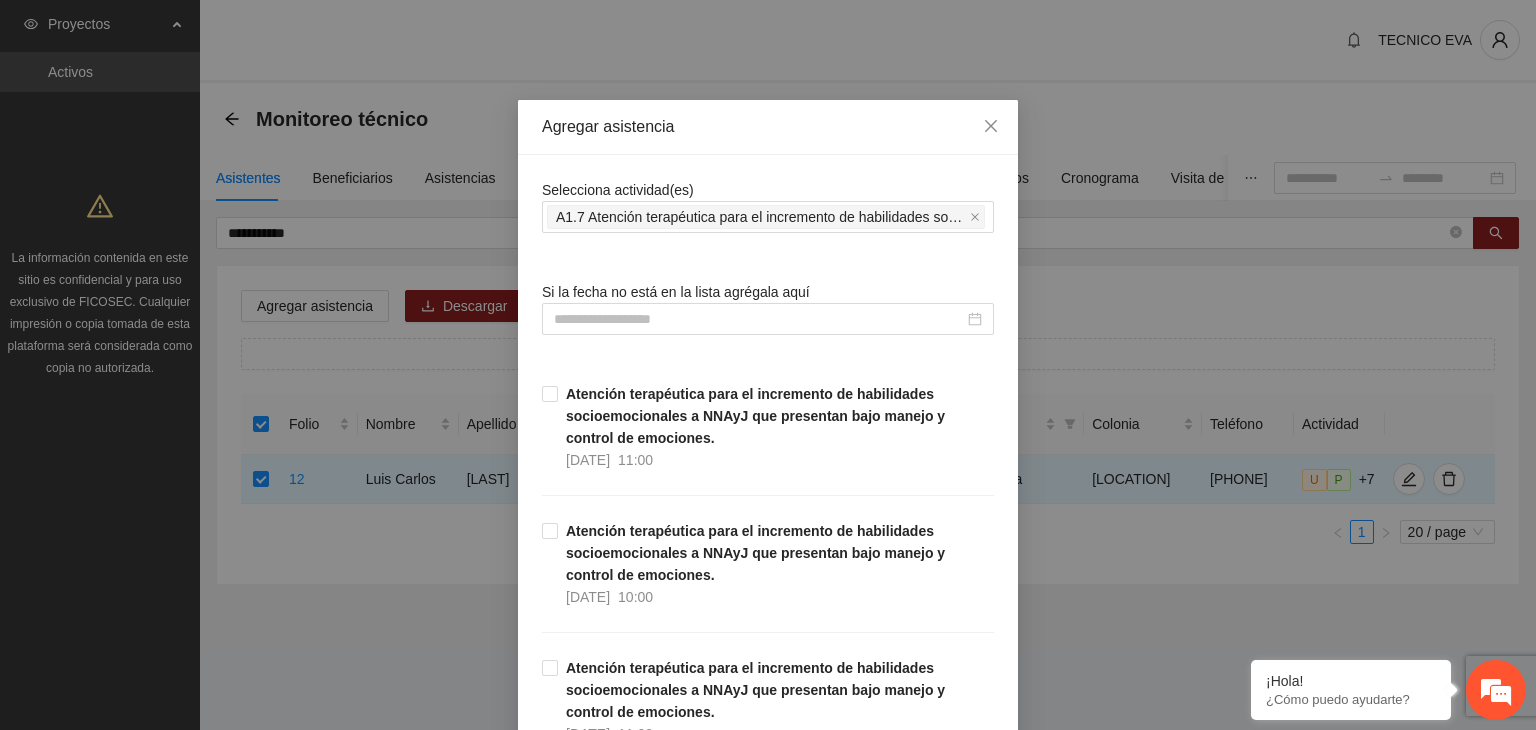 click on "Agregar asistencia" at bounding box center (768, 127) 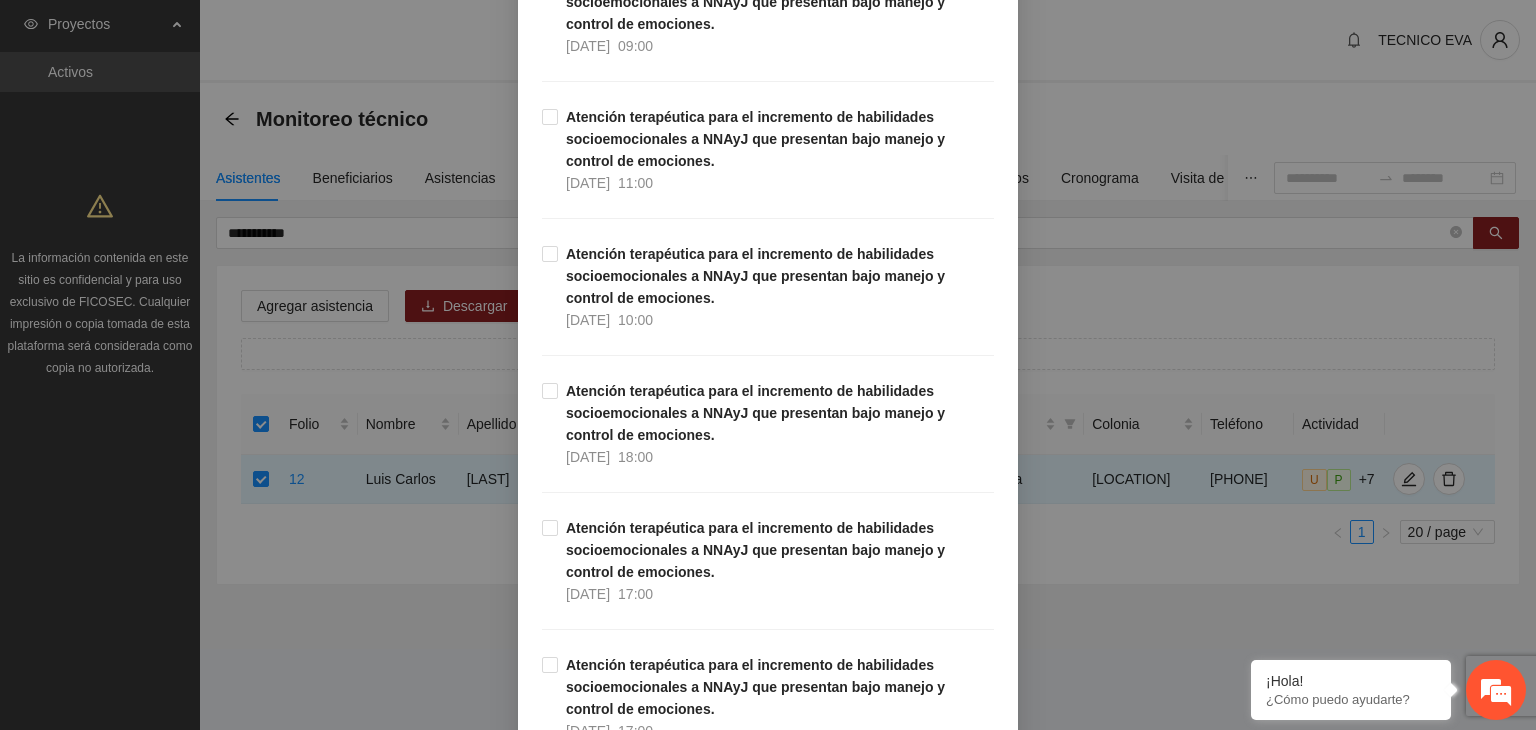 scroll, scrollTop: 986, scrollLeft: 0, axis: vertical 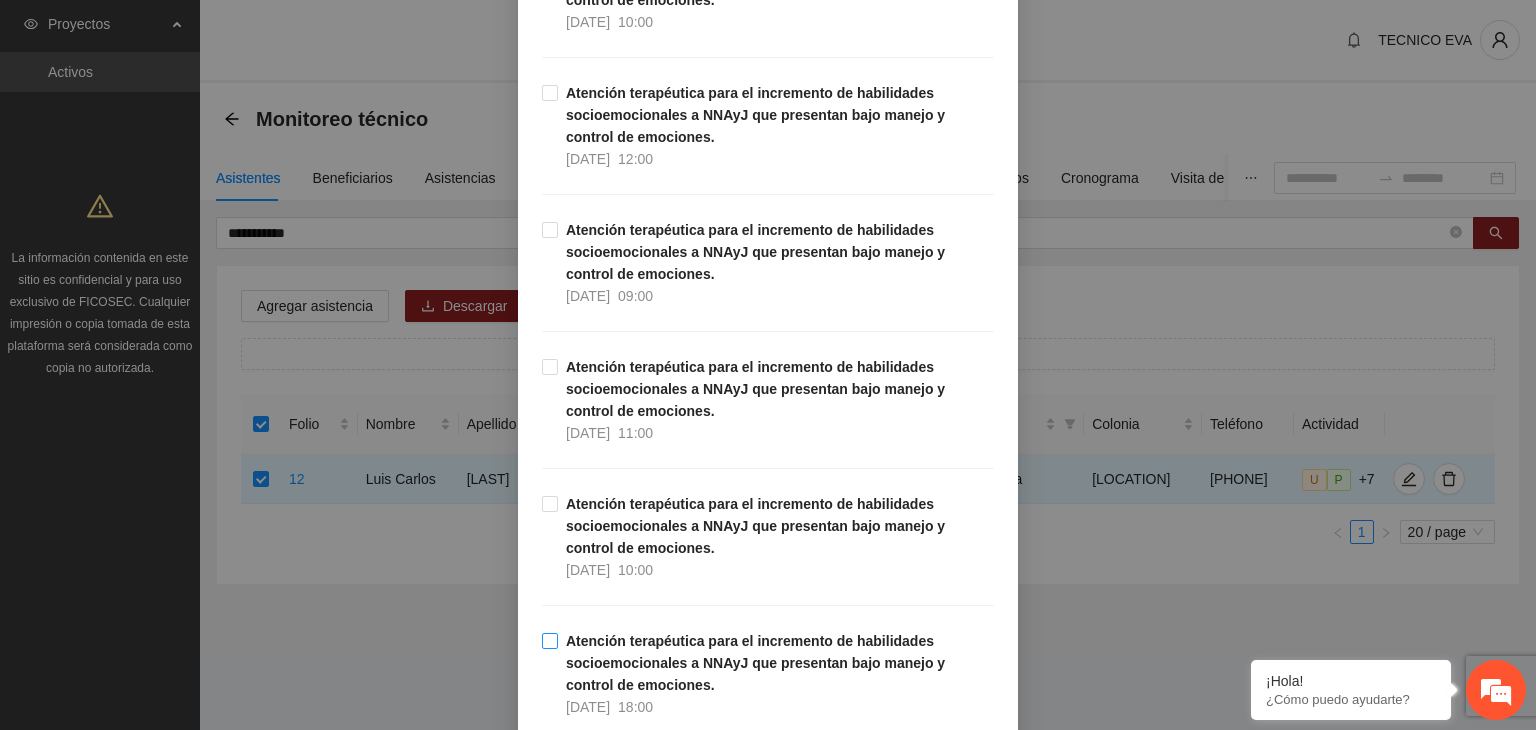 click on "[DATE] [TIME]" at bounding box center [768, 674] 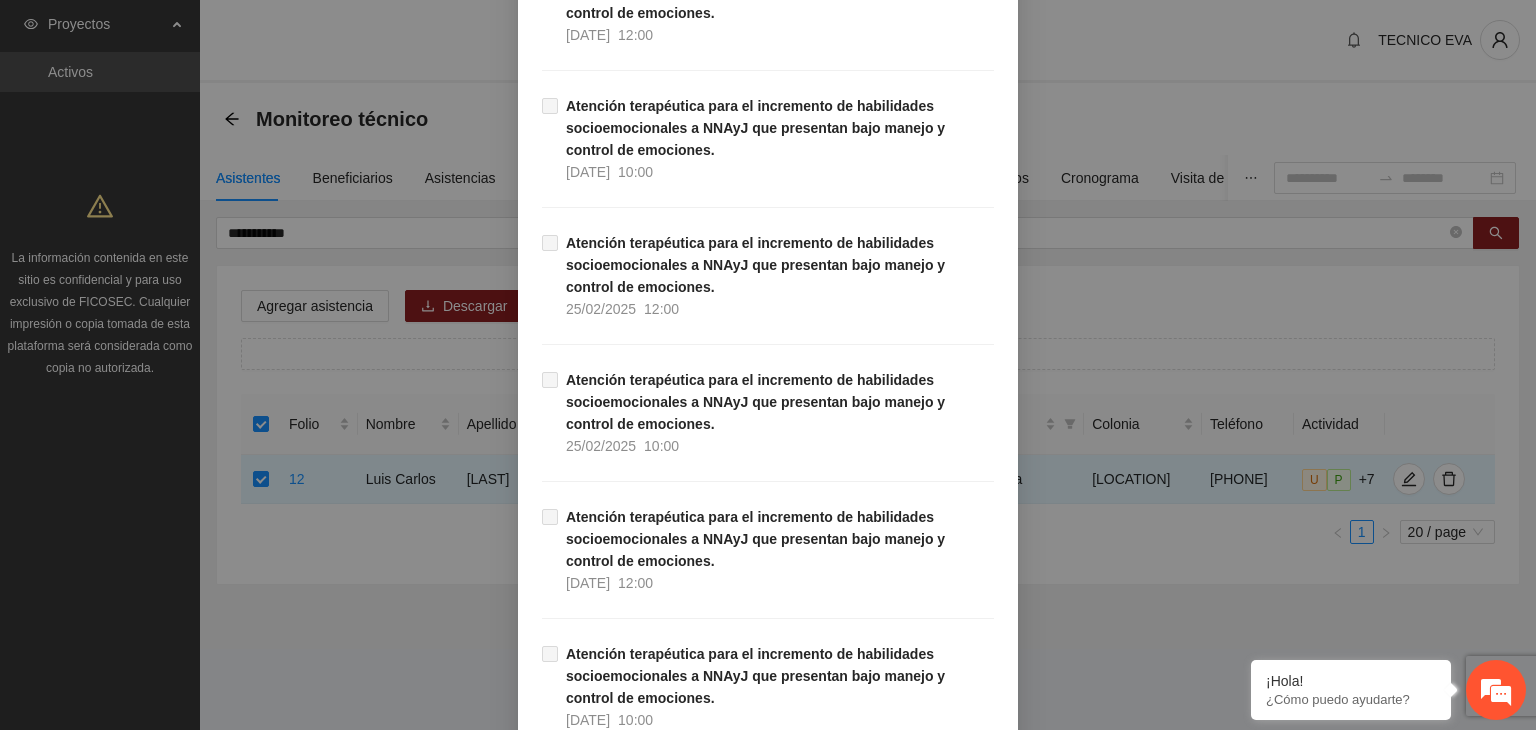 scroll, scrollTop: 31836, scrollLeft: 0, axis: vertical 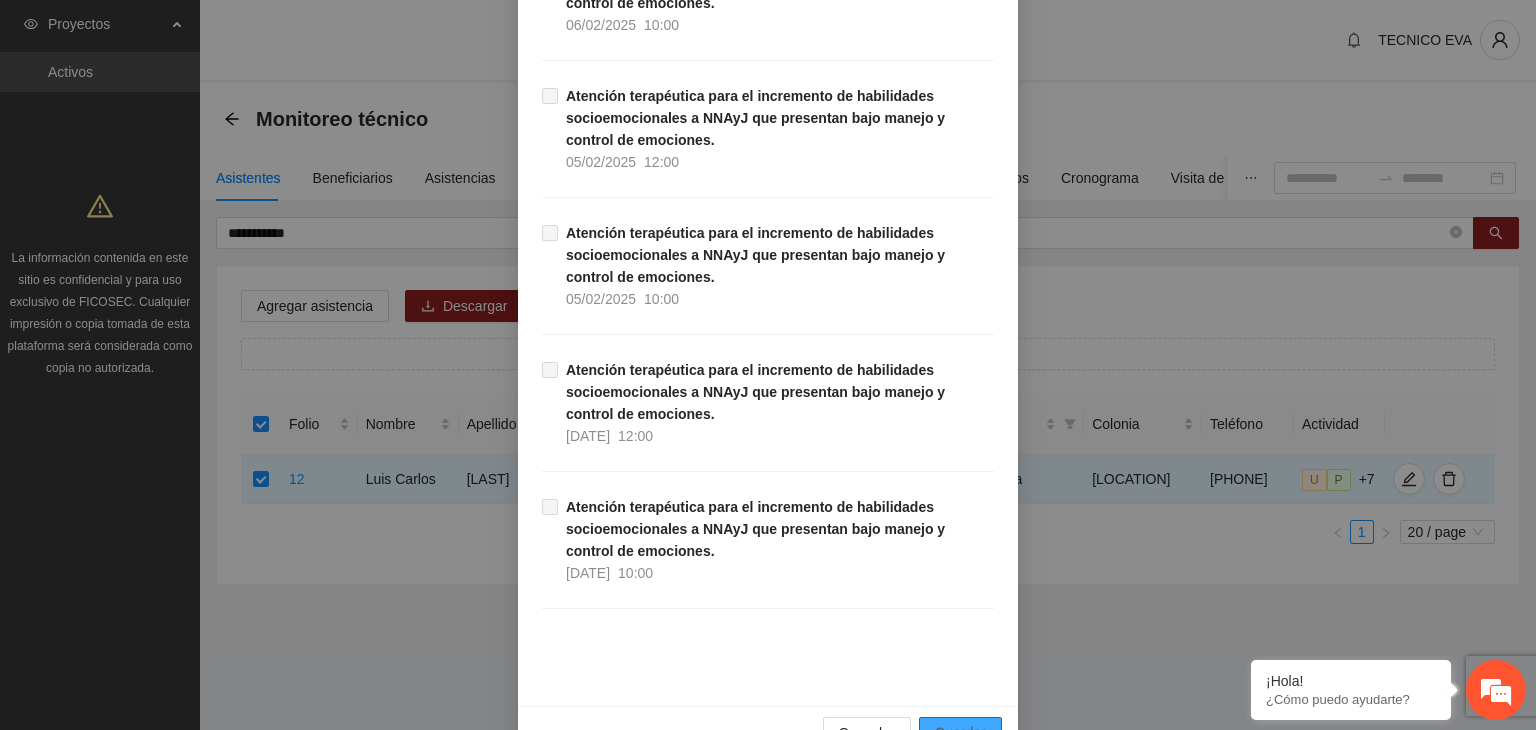click on "Guardar" at bounding box center [960, 733] 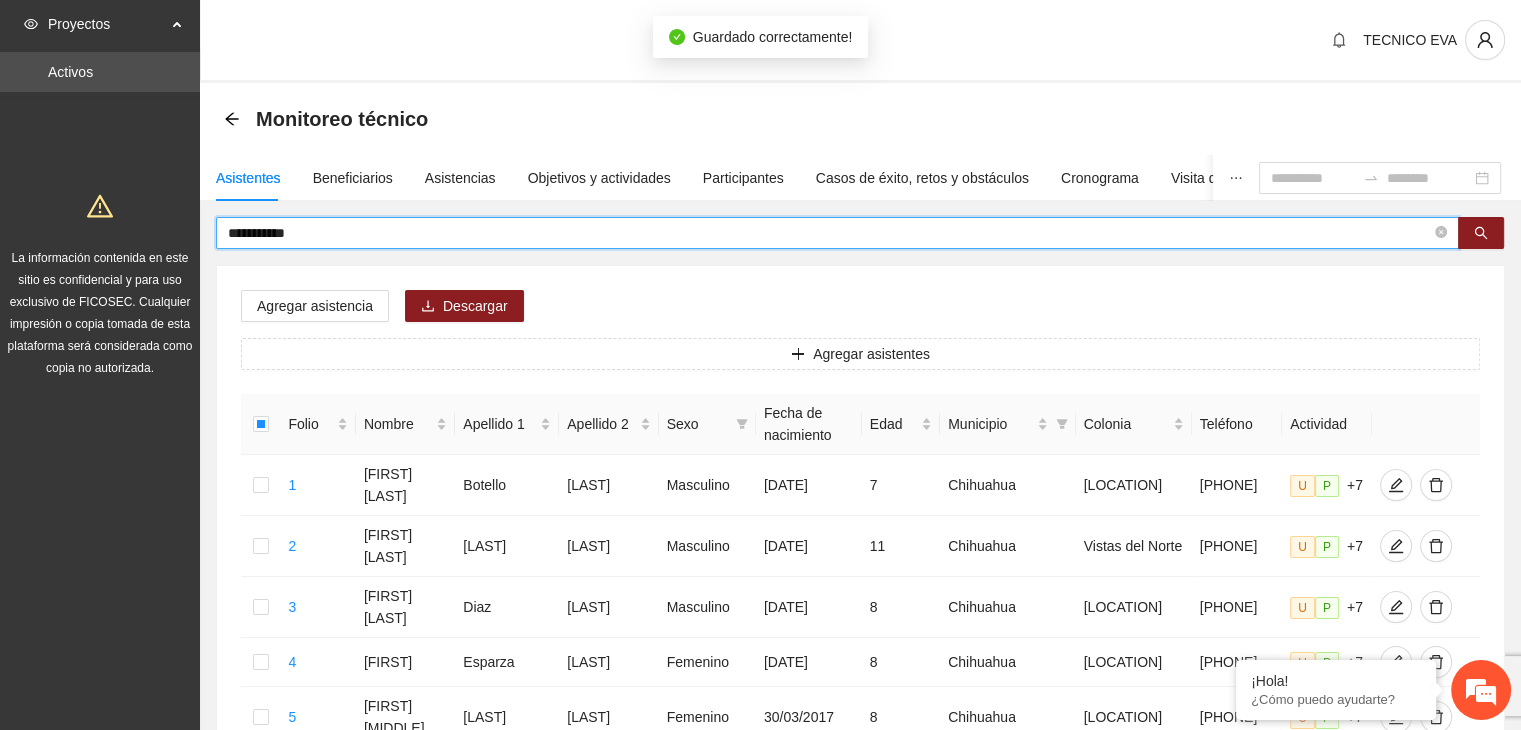 click on "**********" at bounding box center [829, 233] 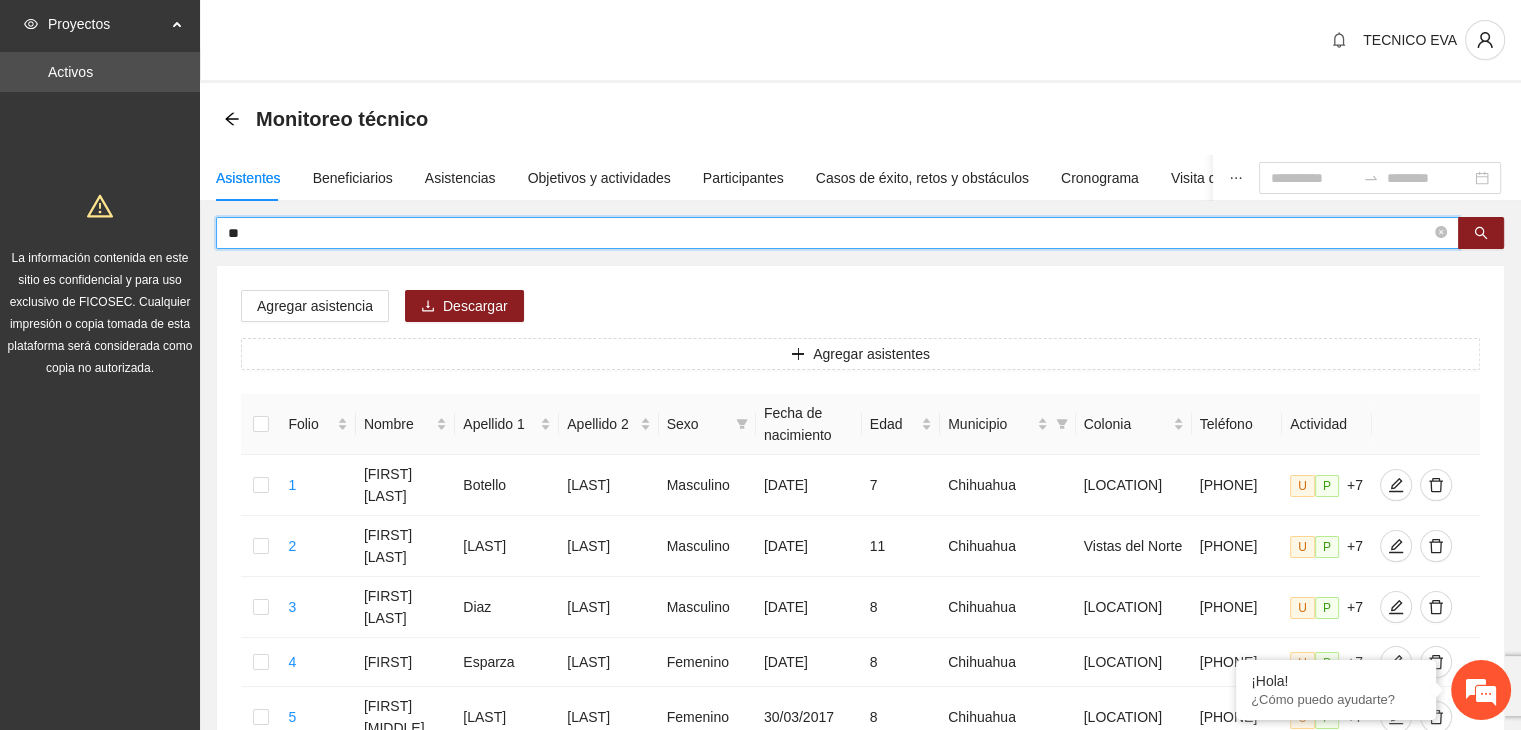 type on "*" 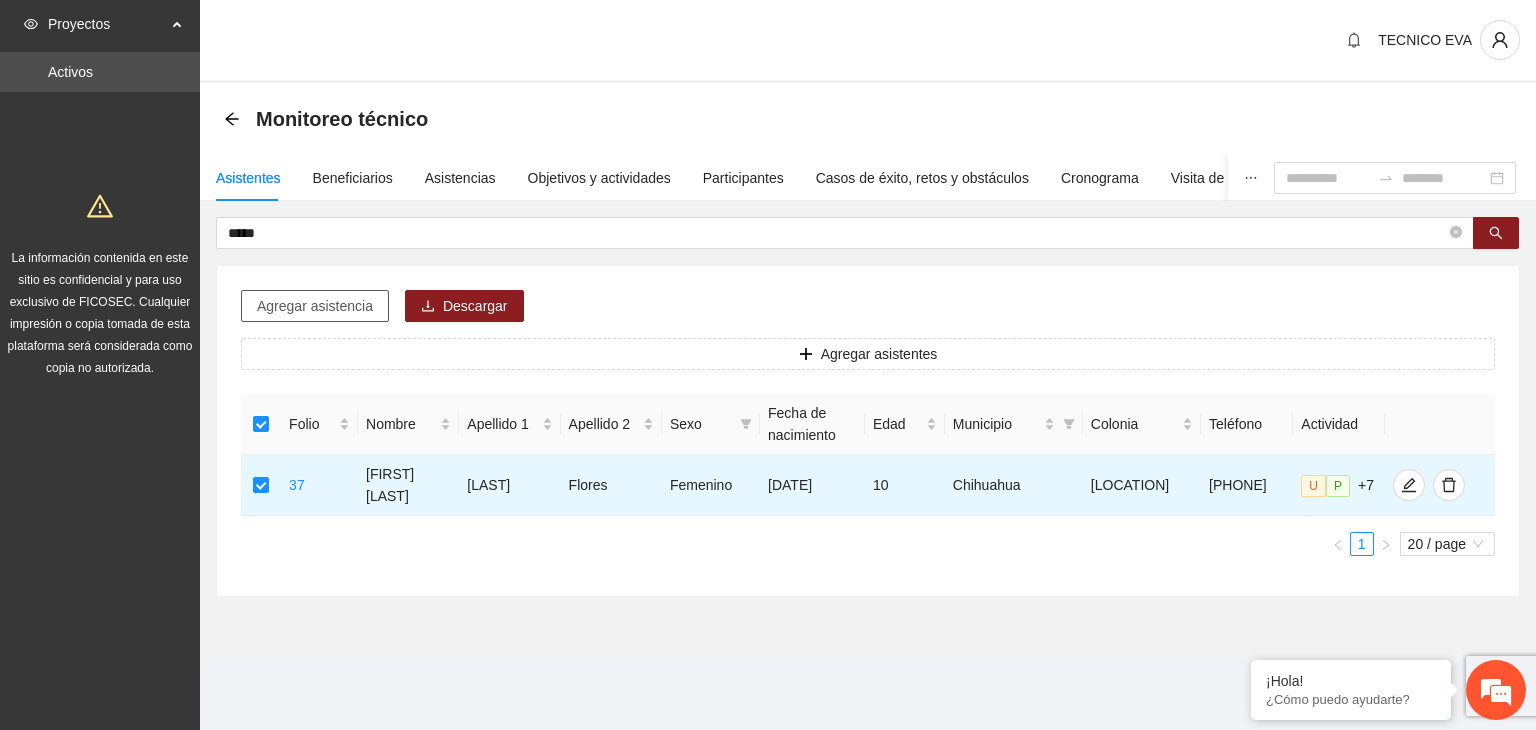 click on "Agregar asistencia" at bounding box center [315, 306] 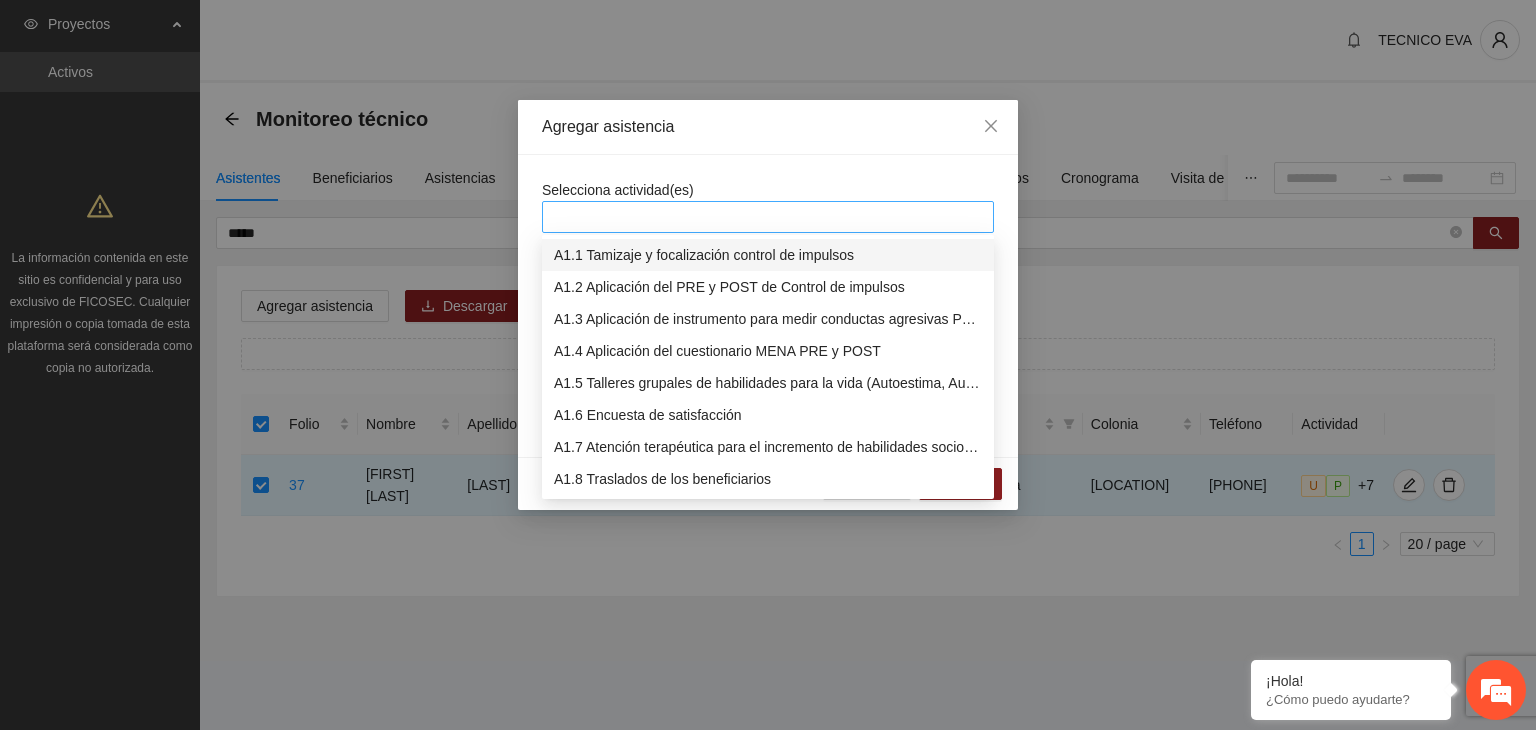 click at bounding box center [768, 217] 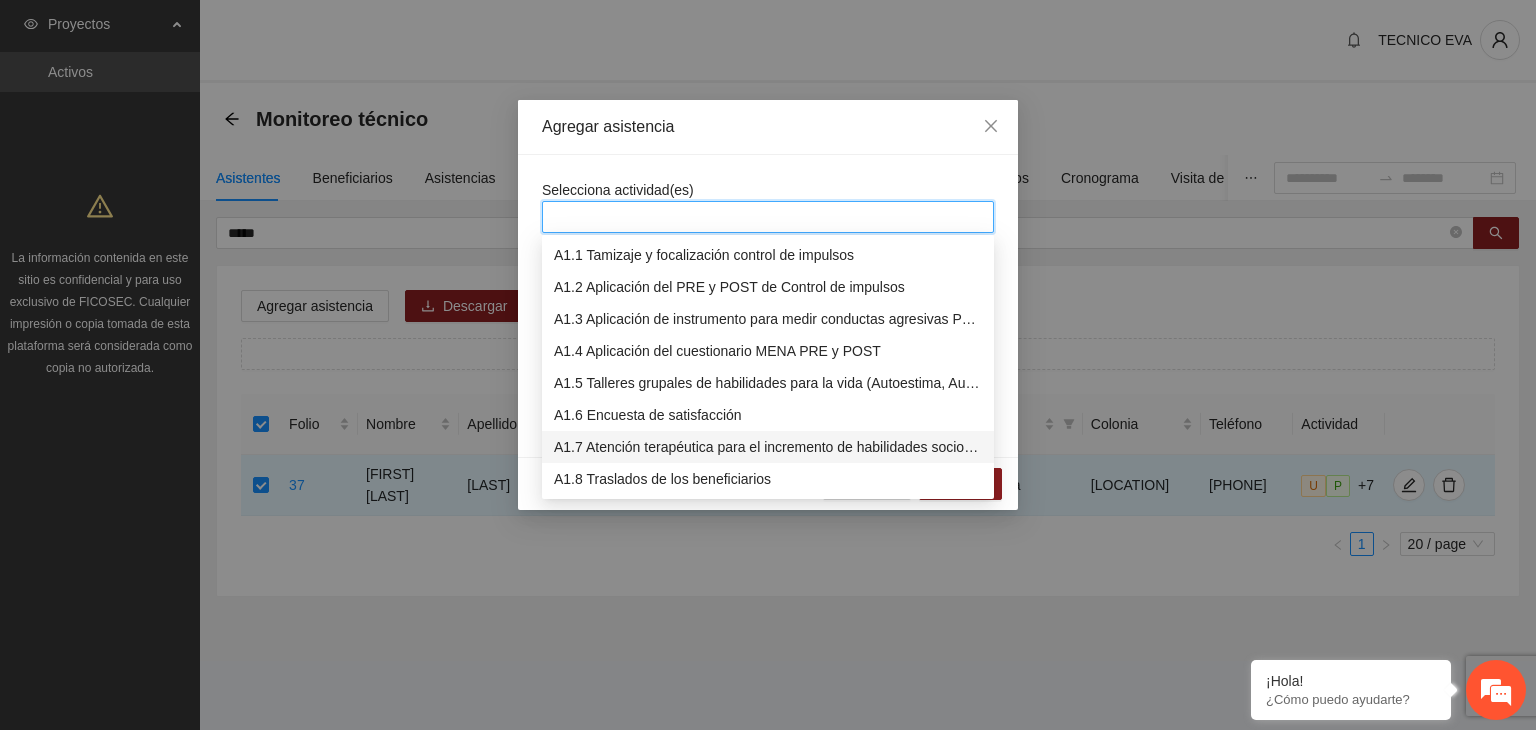 click on "A1.7 Atención terapéutica para el incremento de habilidades socioemocionales a NNAyJ que presentan bajo manejo y control de emociones." at bounding box center [768, 447] 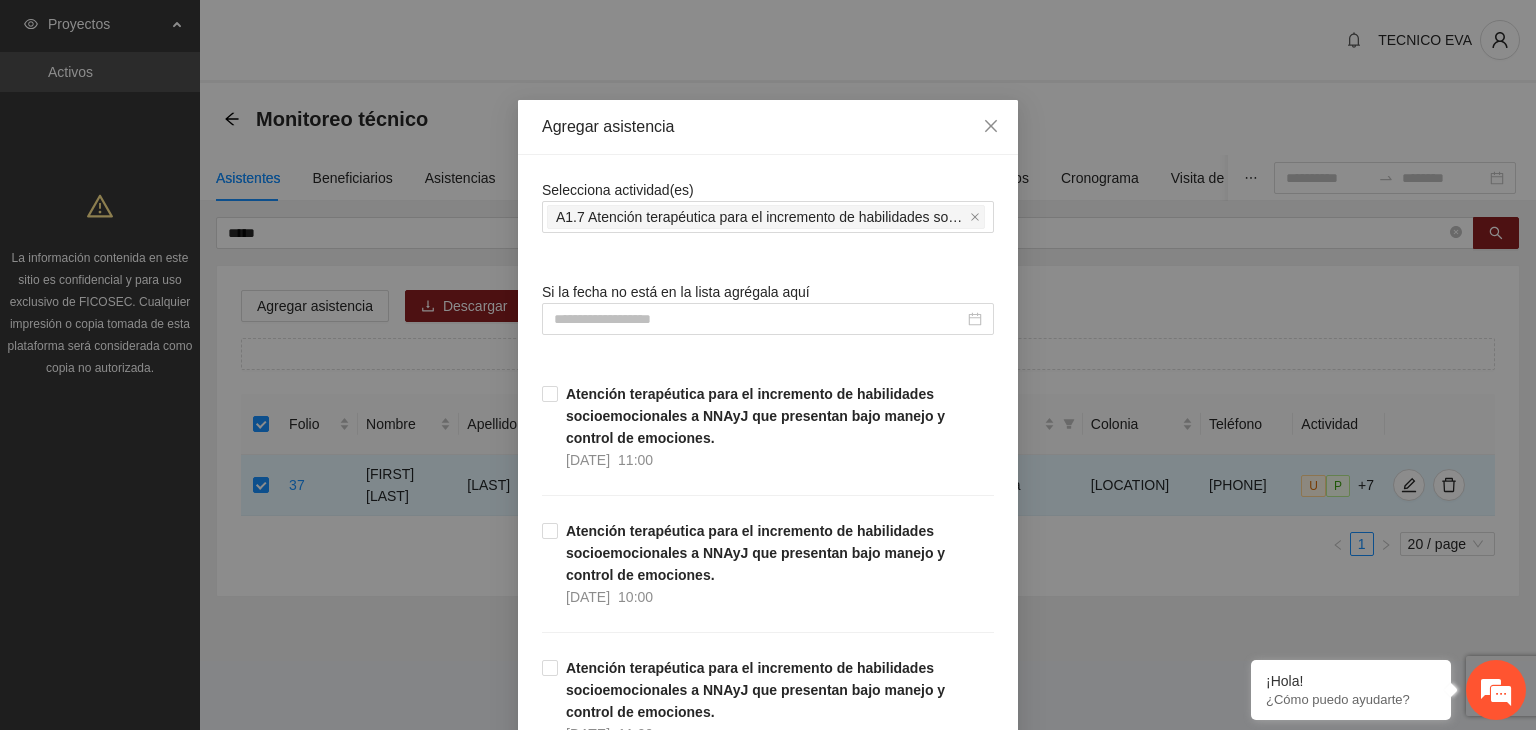 click on "Agregar asistencia" at bounding box center (768, 127) 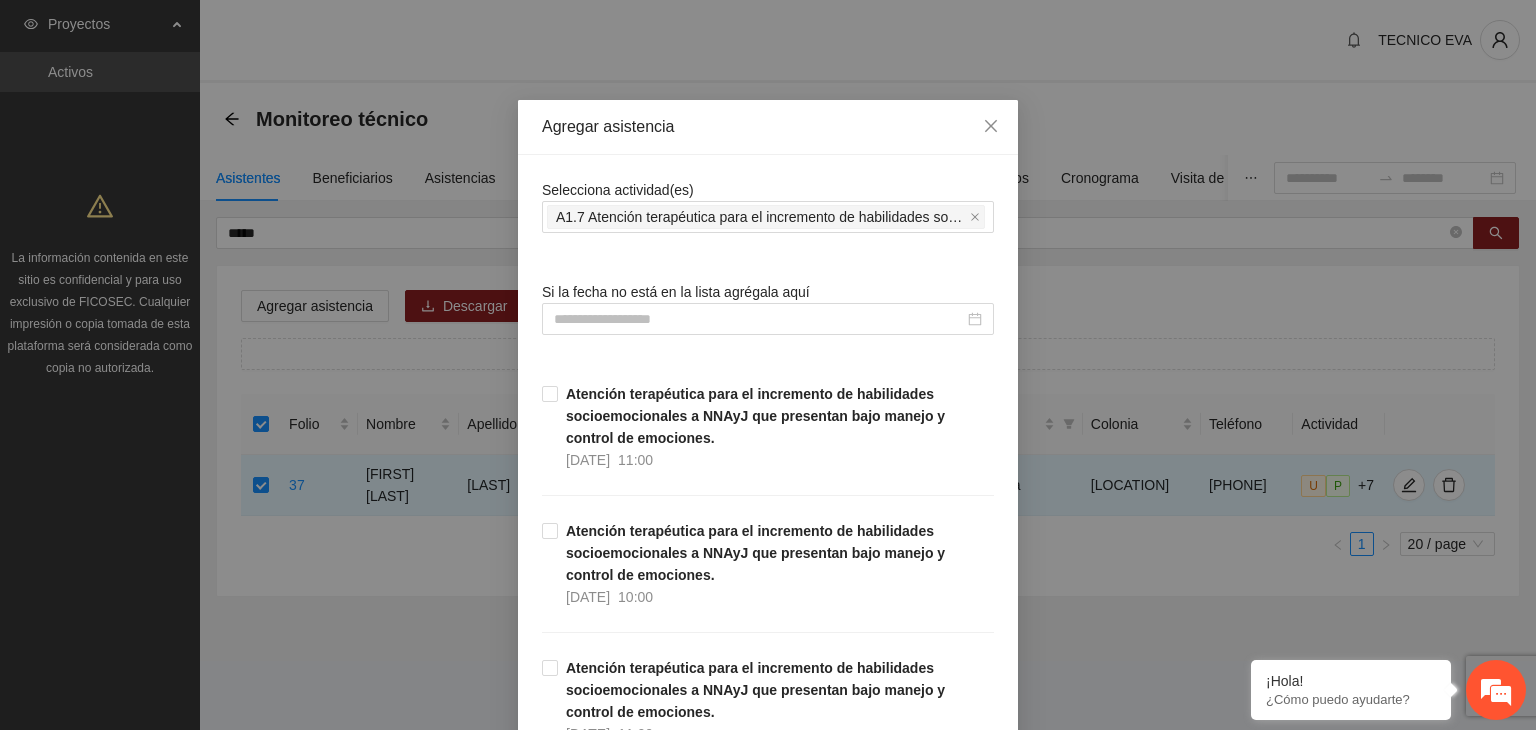 scroll, scrollTop: 114, scrollLeft: 0, axis: vertical 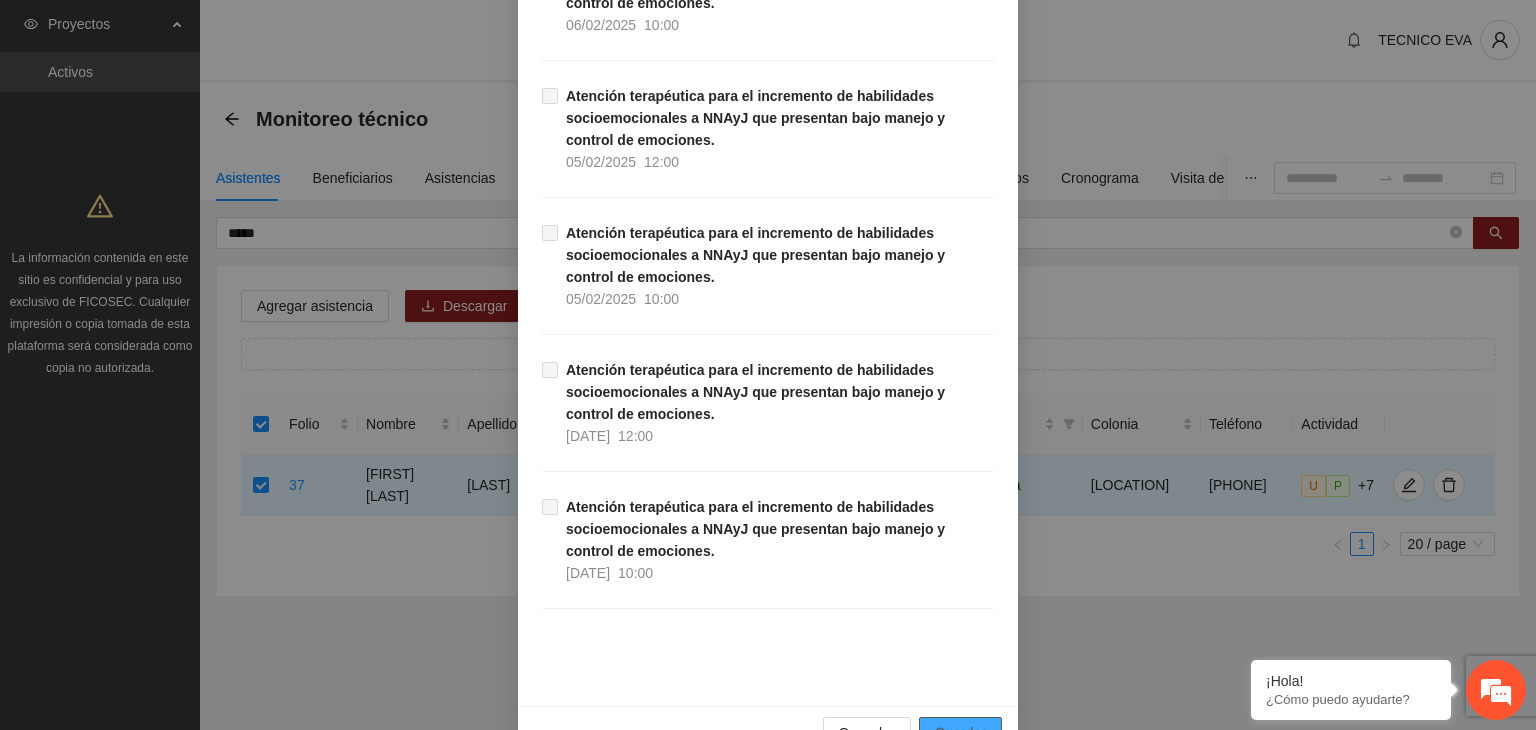 click on "Guardar" at bounding box center [960, 733] 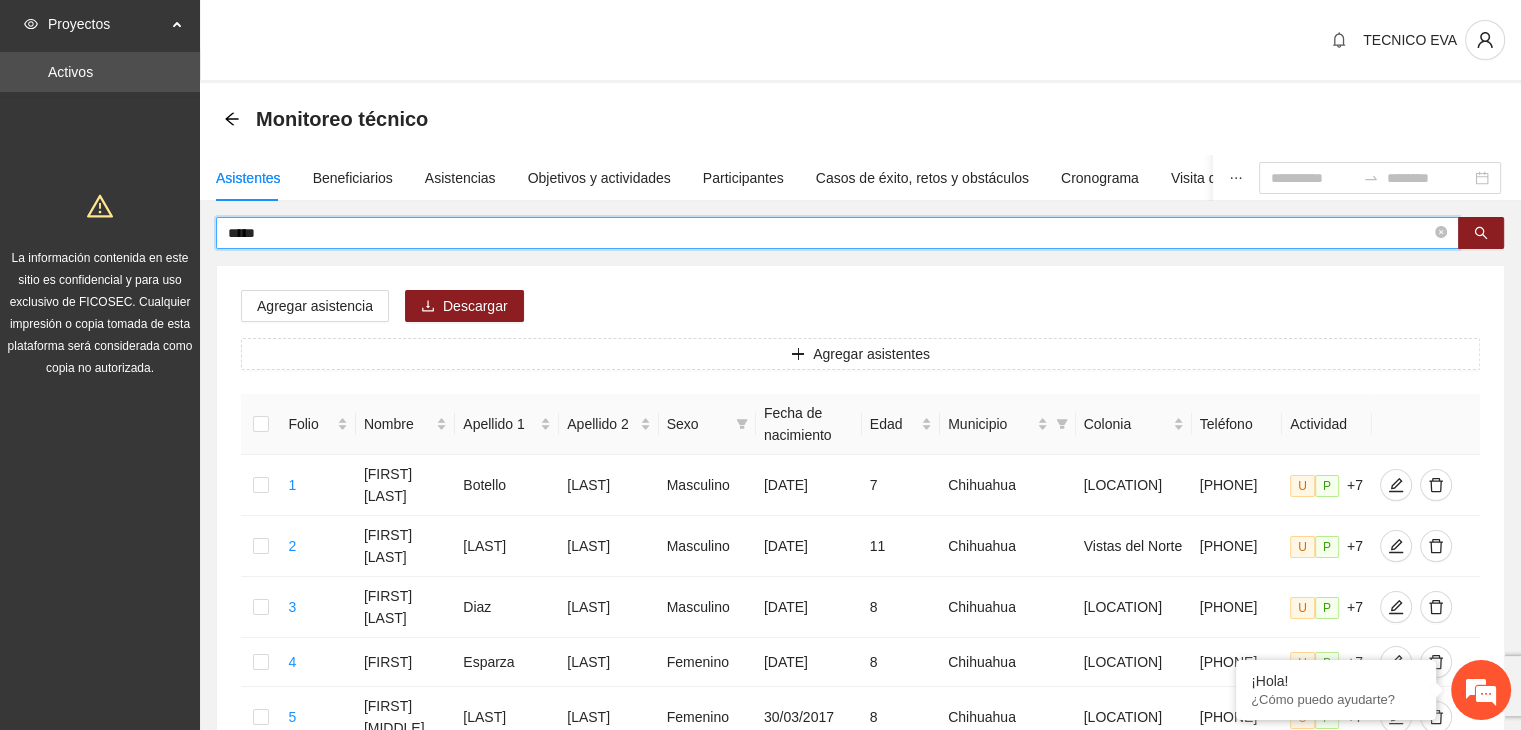 click on "*****" at bounding box center (829, 233) 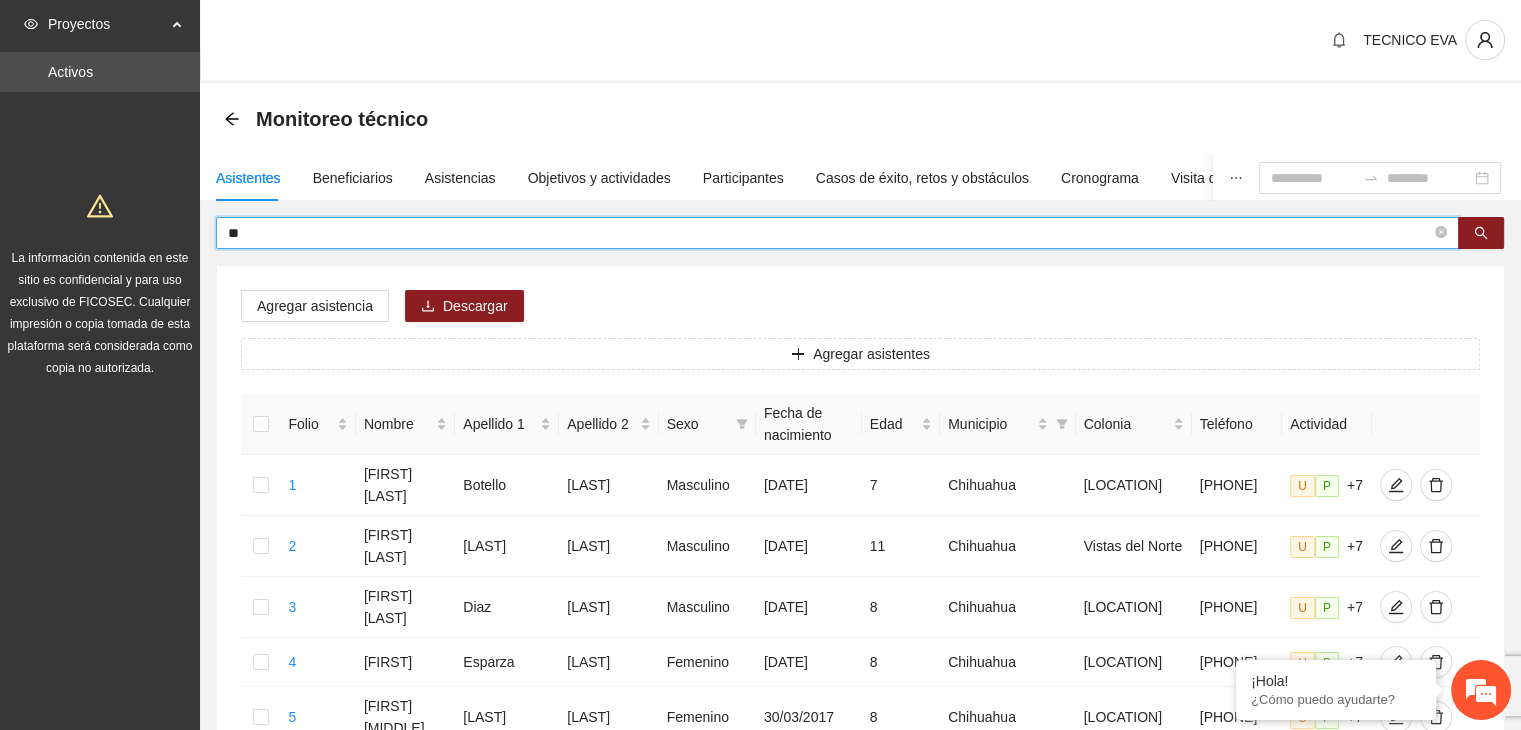 type on "*" 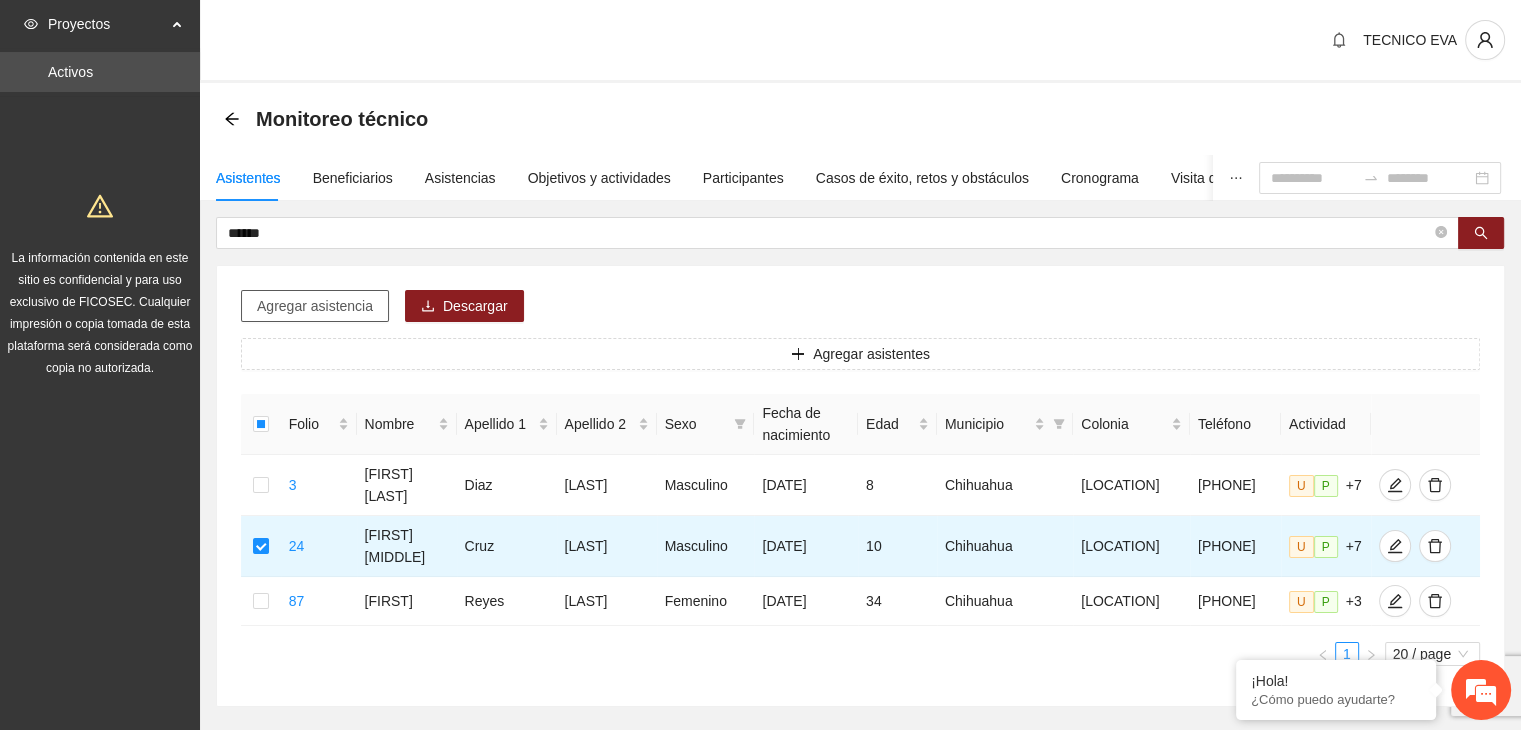 click on "Agregar asistencia" at bounding box center (315, 306) 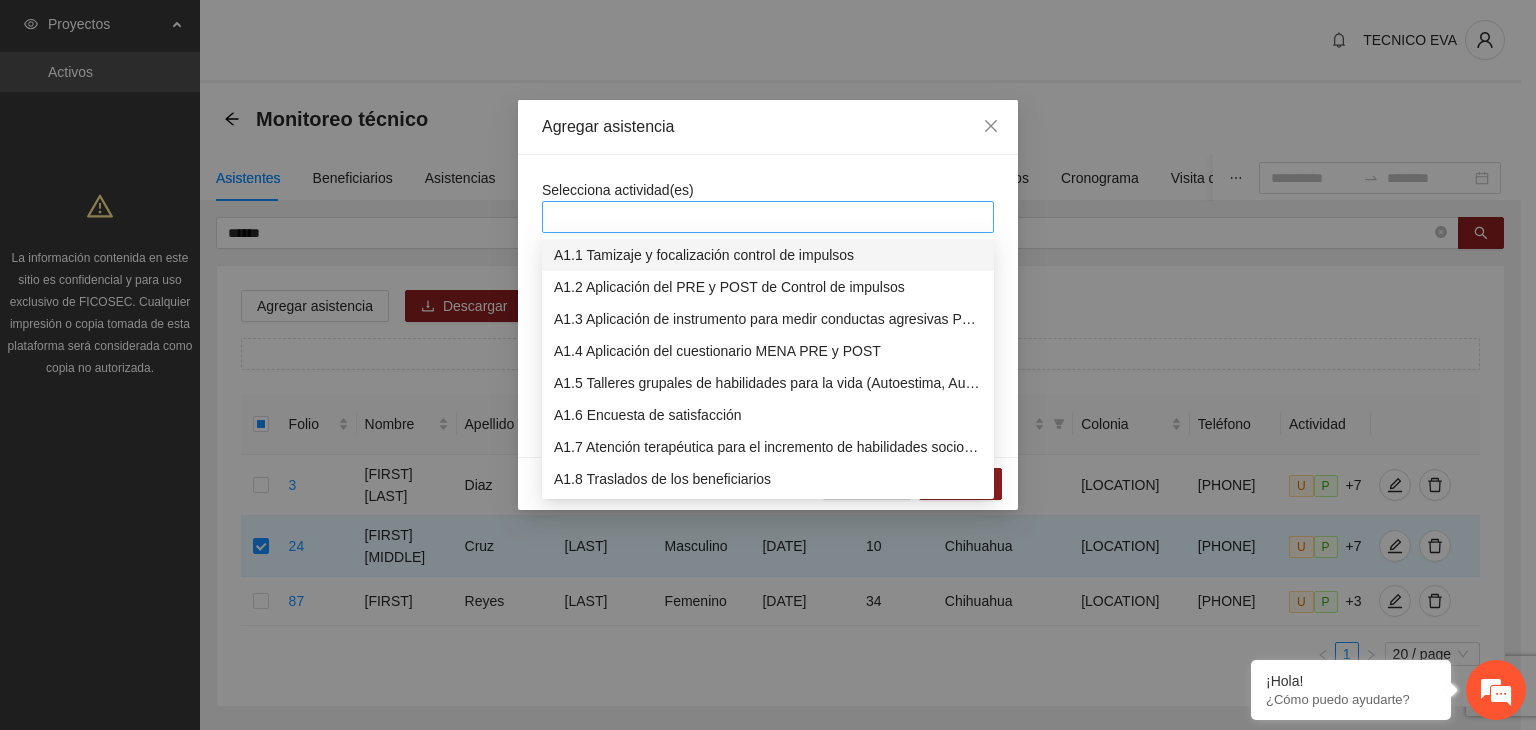 click at bounding box center [768, 217] 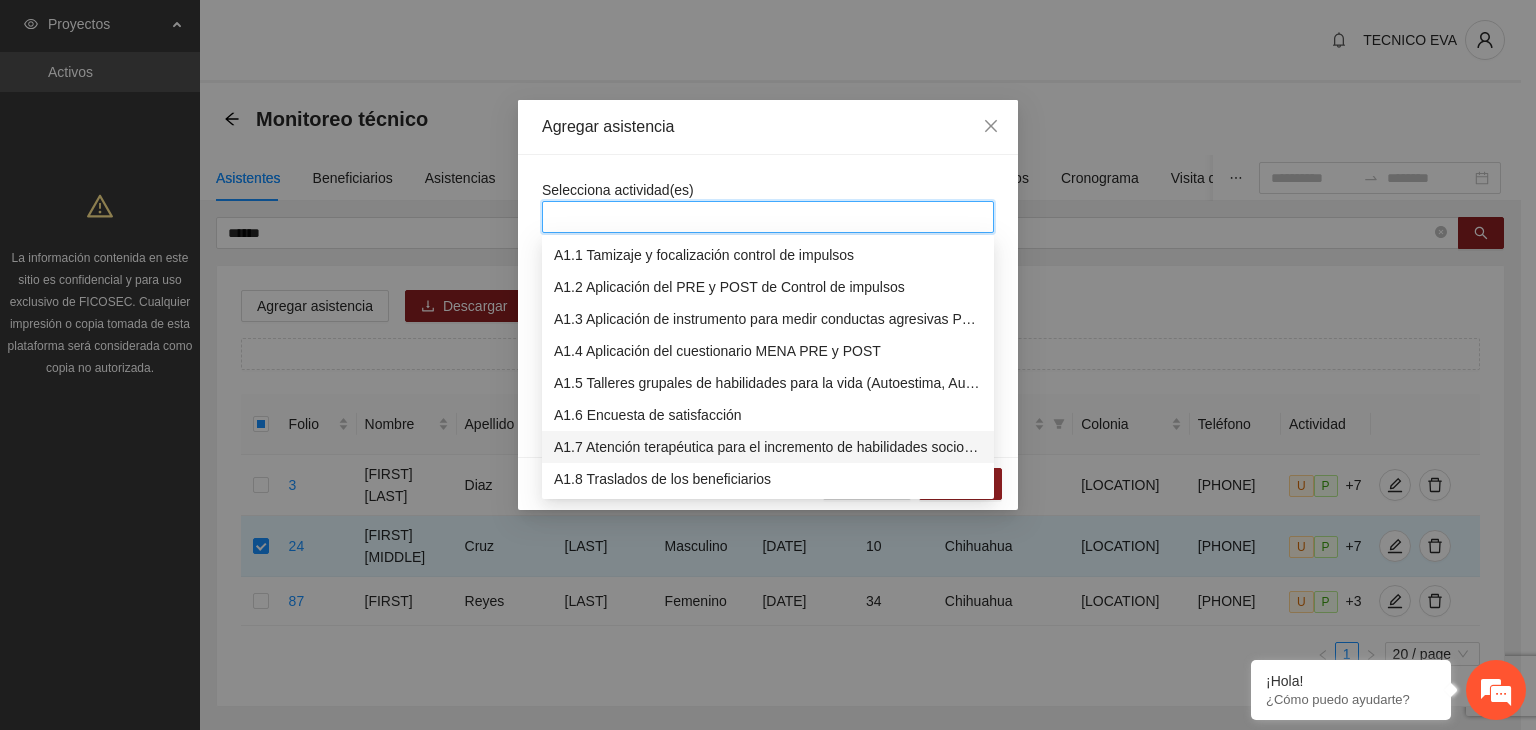 click on "A1.7 Atención terapéutica para el incremento de habilidades socioemocionales a NNAyJ que presentan bajo manejo y control de emociones." at bounding box center [768, 447] 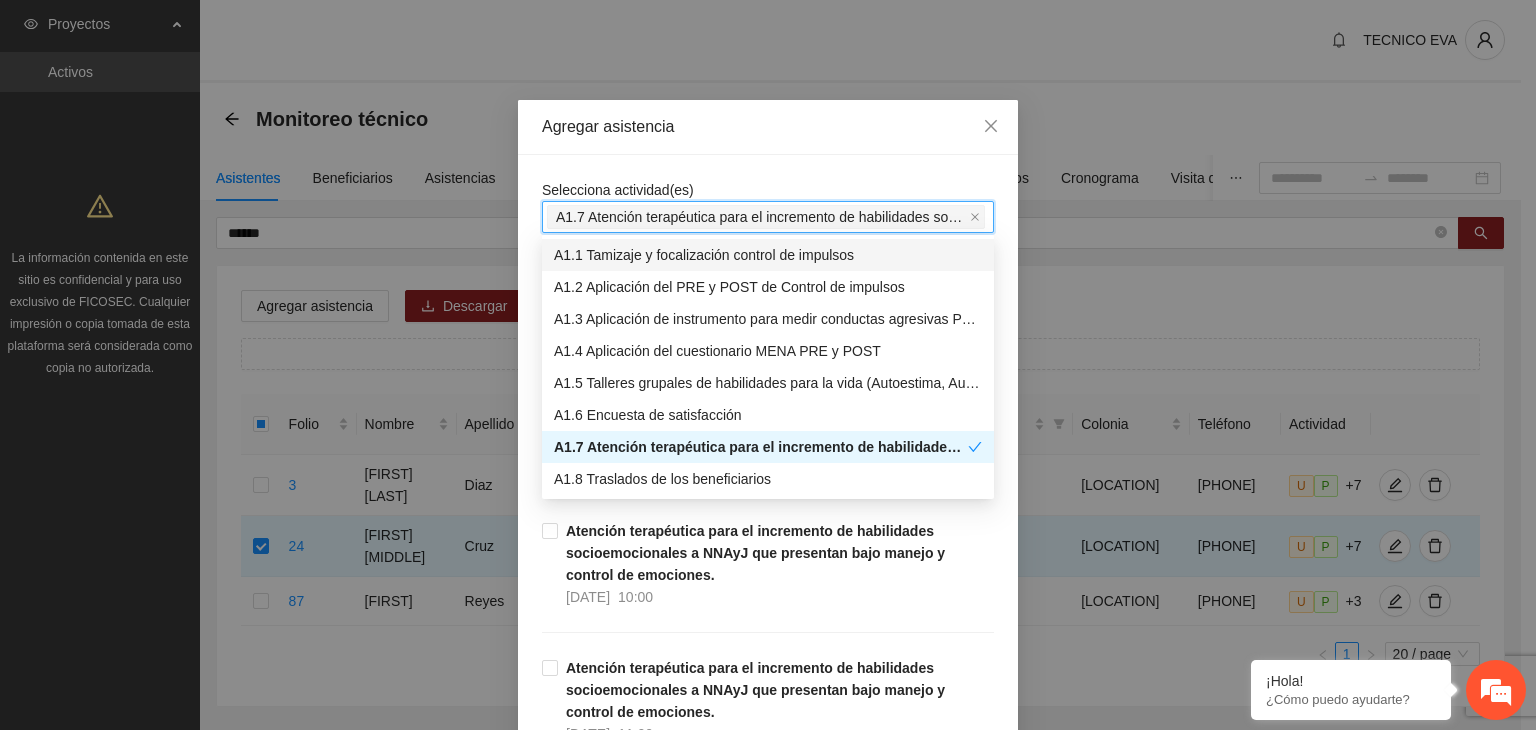 click on "Agregar asistencia" at bounding box center [768, 127] 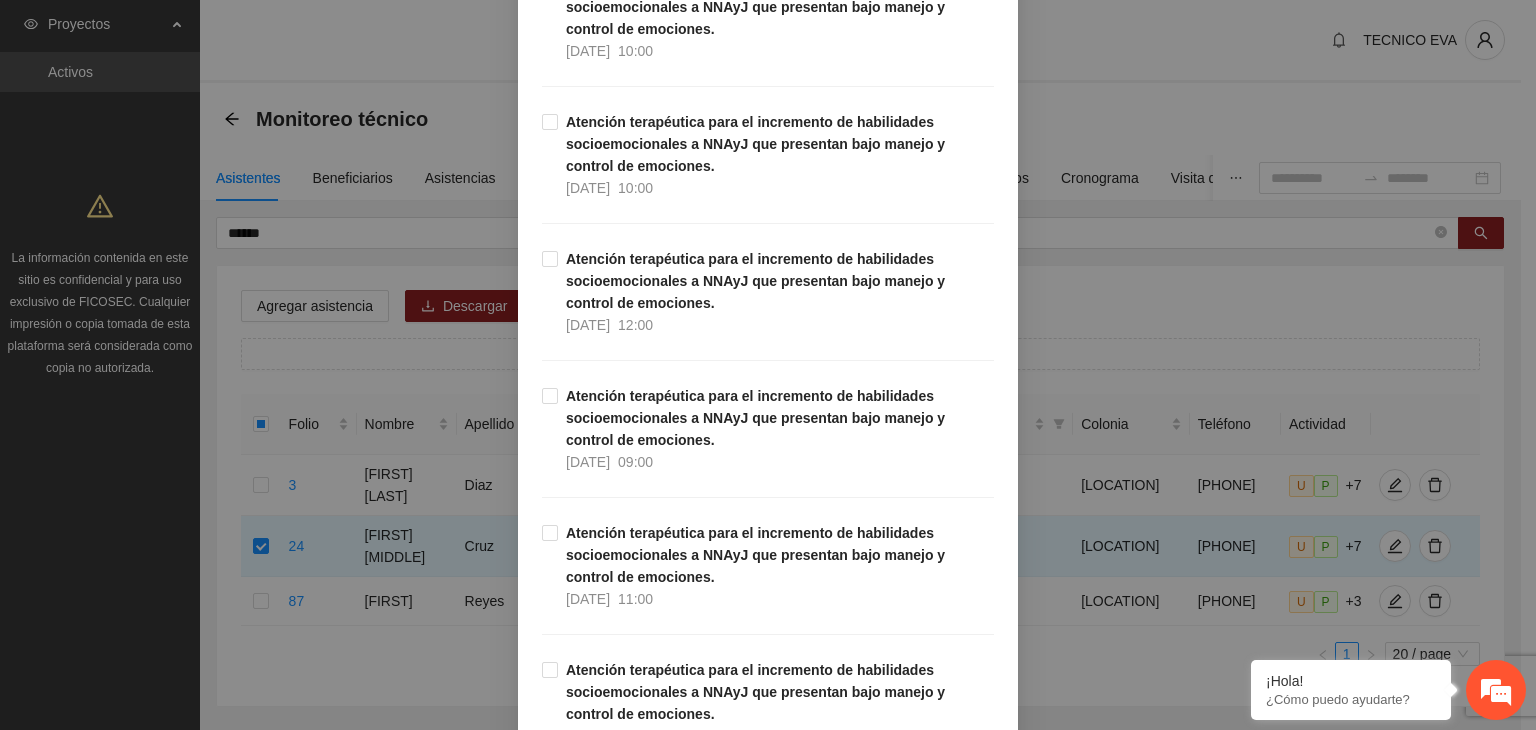 scroll, scrollTop: 654, scrollLeft: 0, axis: vertical 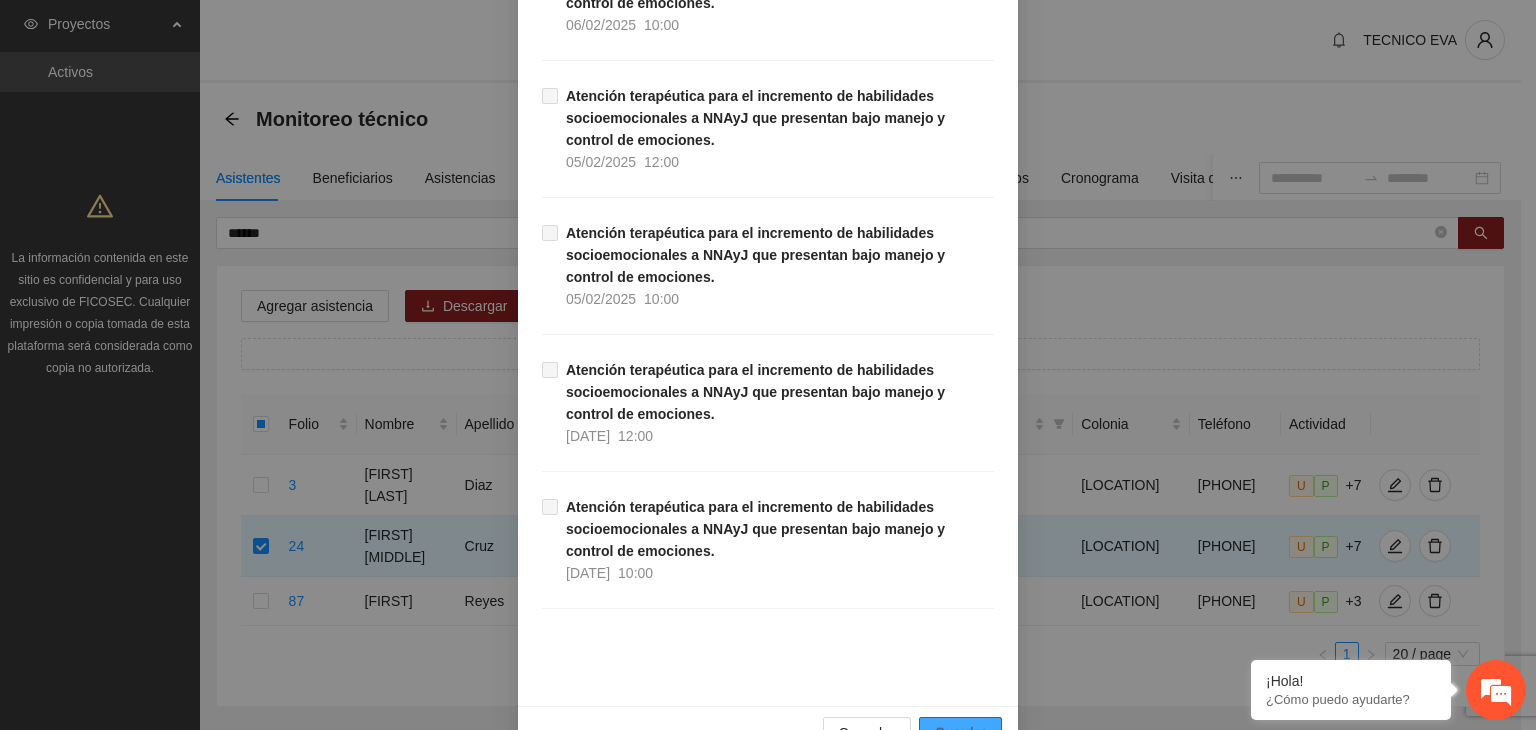click on "Guardar" at bounding box center (960, 733) 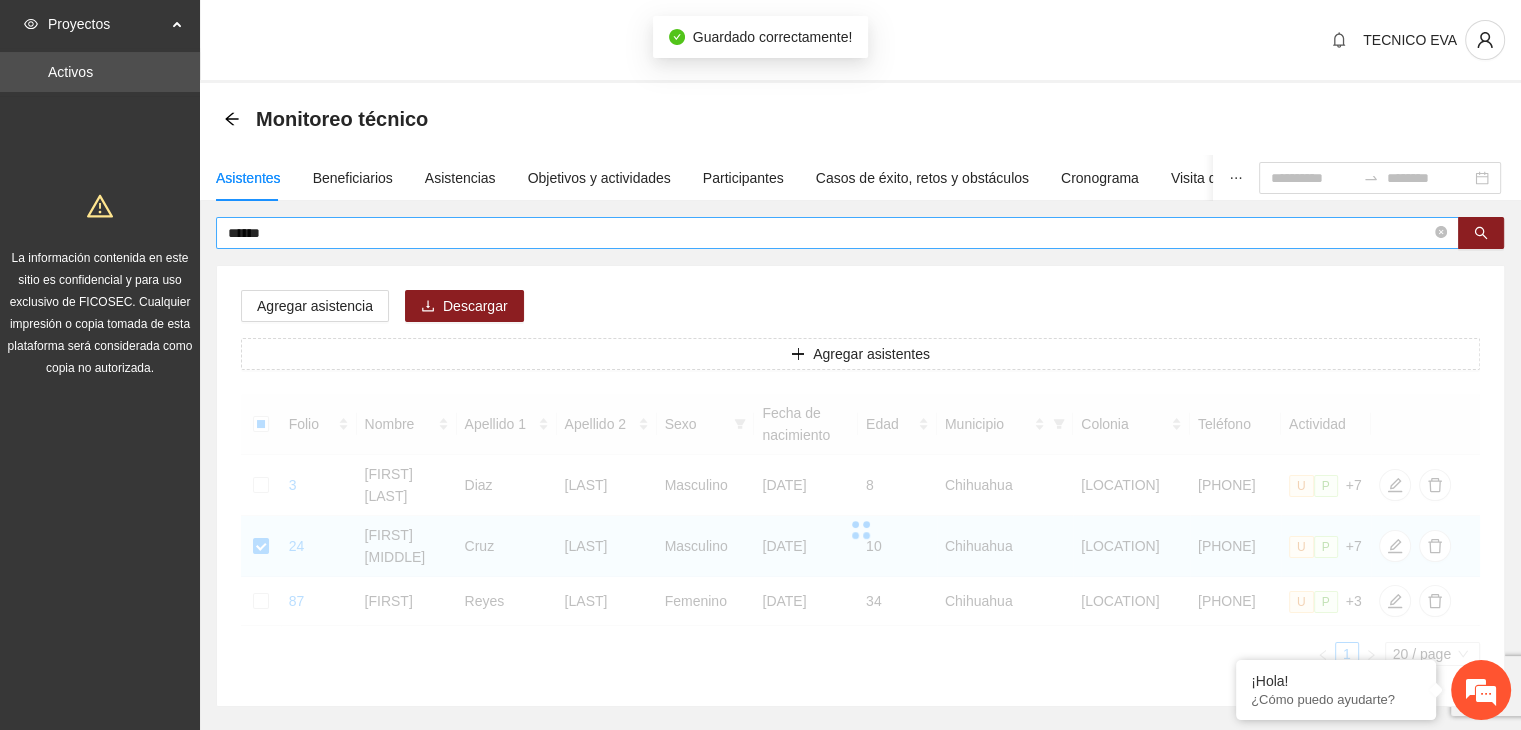 click on "******" at bounding box center (837, 233) 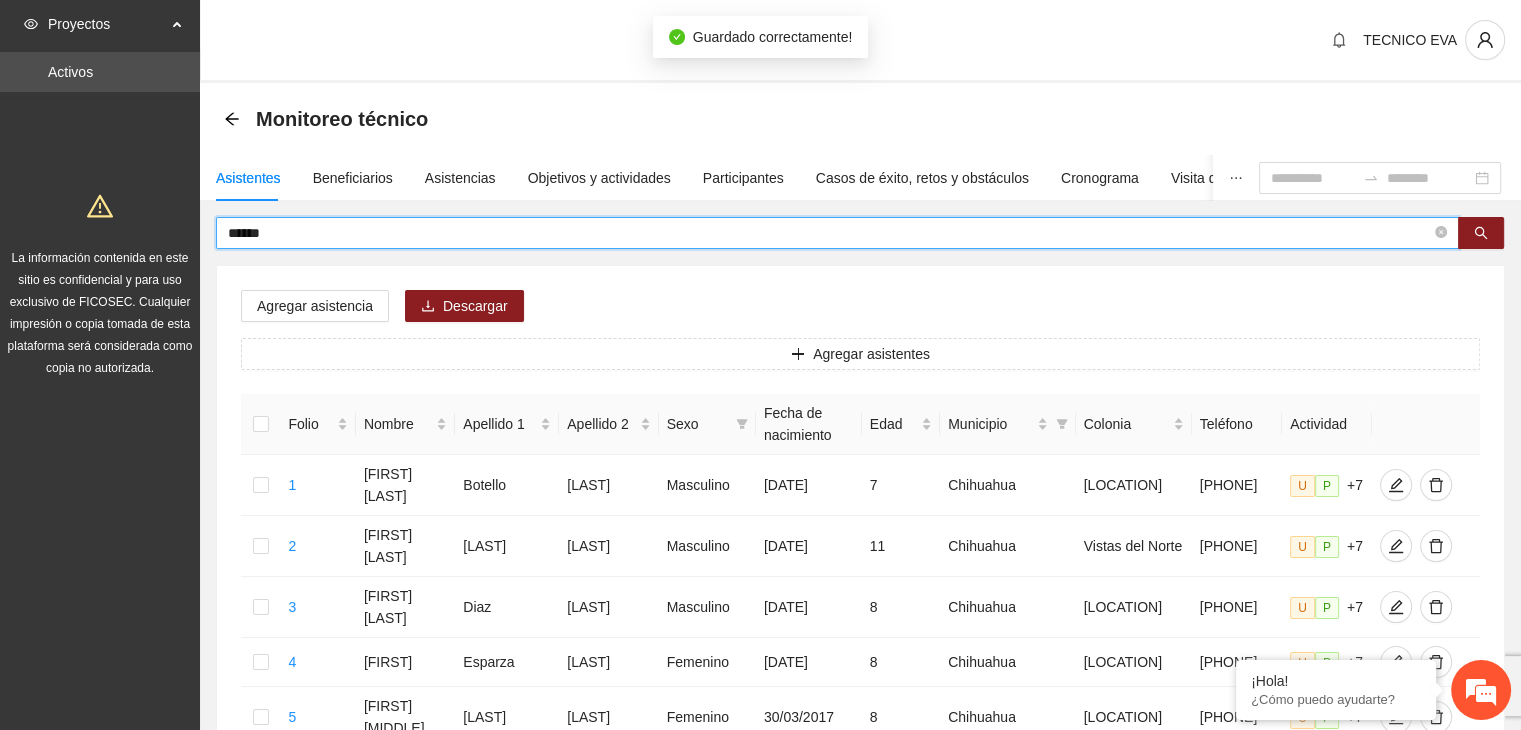 click on "******" at bounding box center [829, 233] 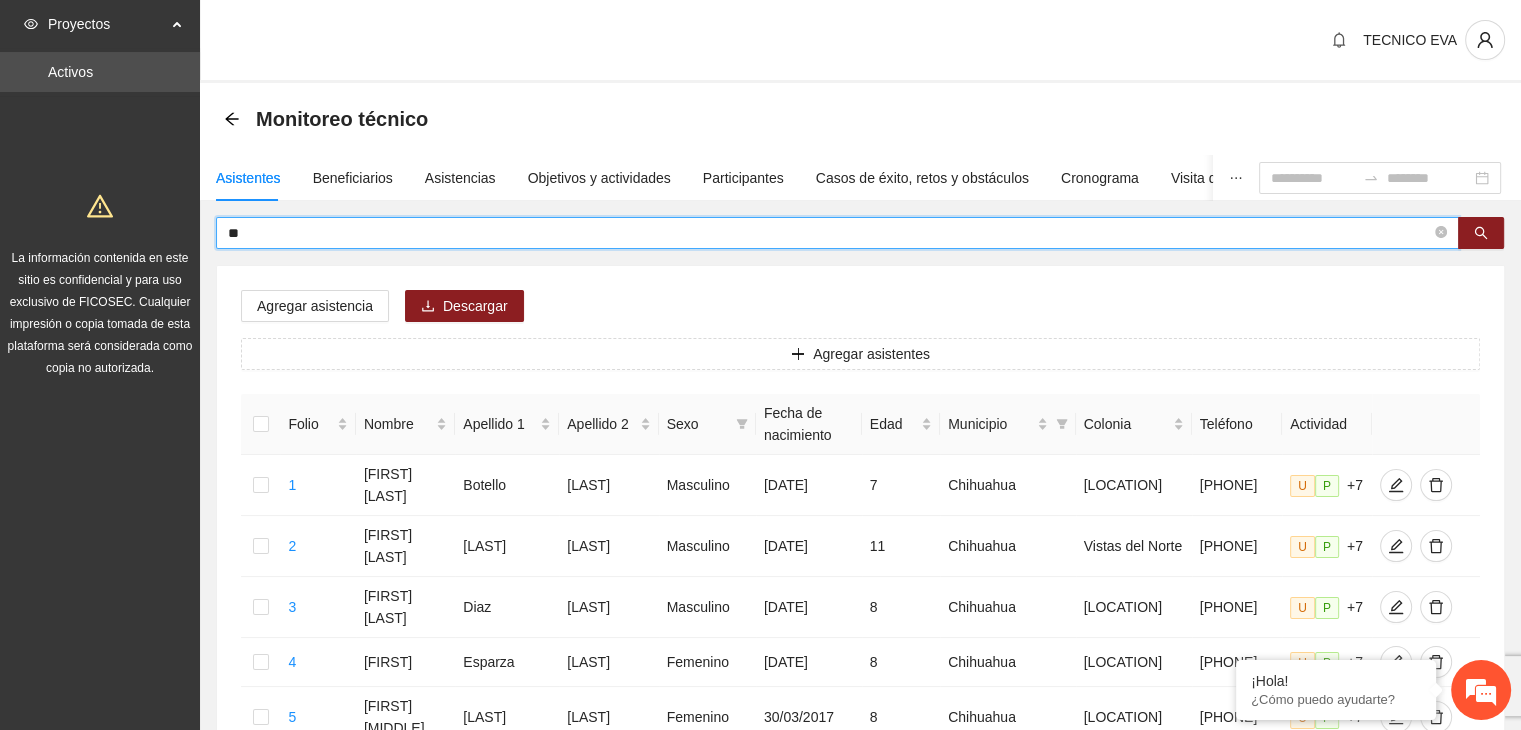 type on "*" 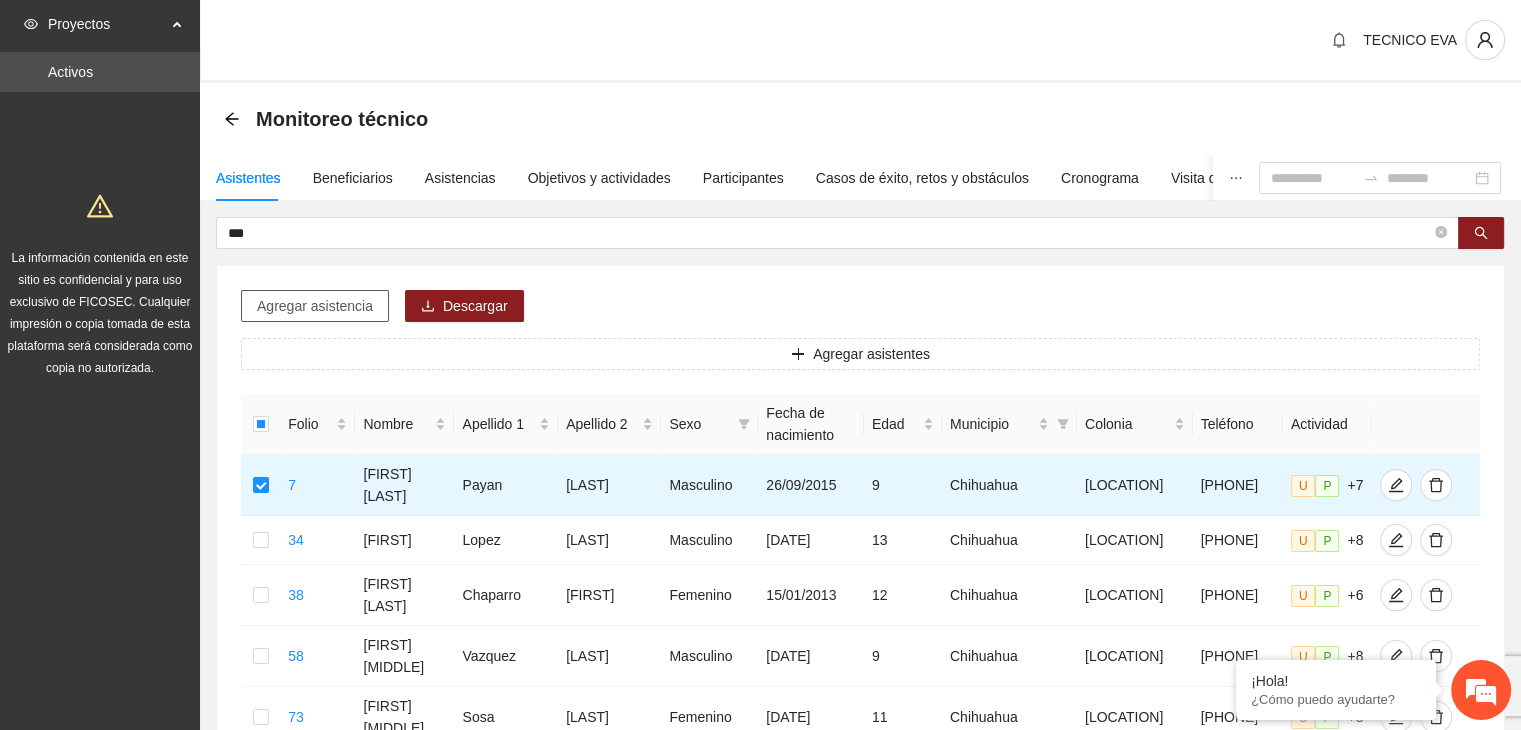 click on "Agregar asistencia" at bounding box center (315, 306) 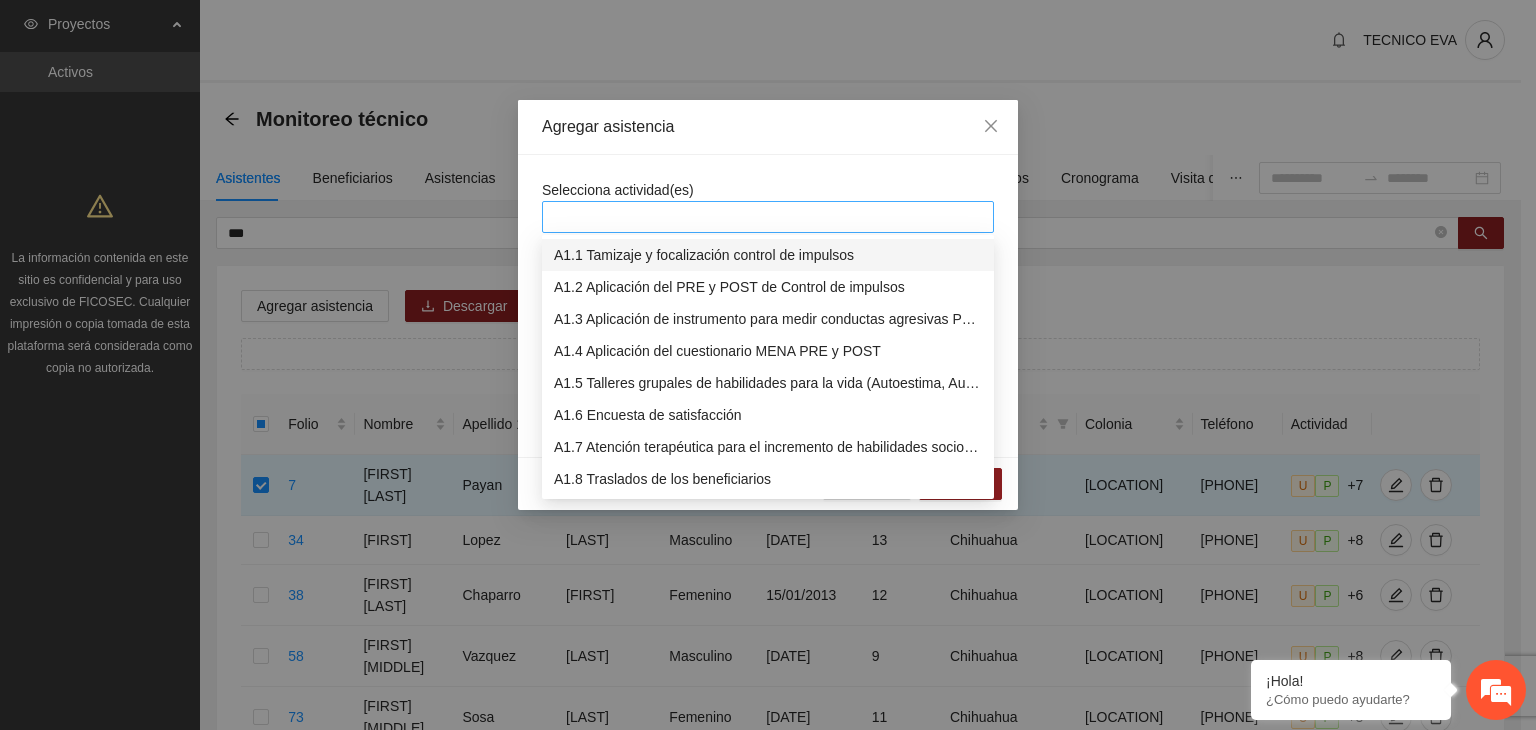click at bounding box center (768, 217) 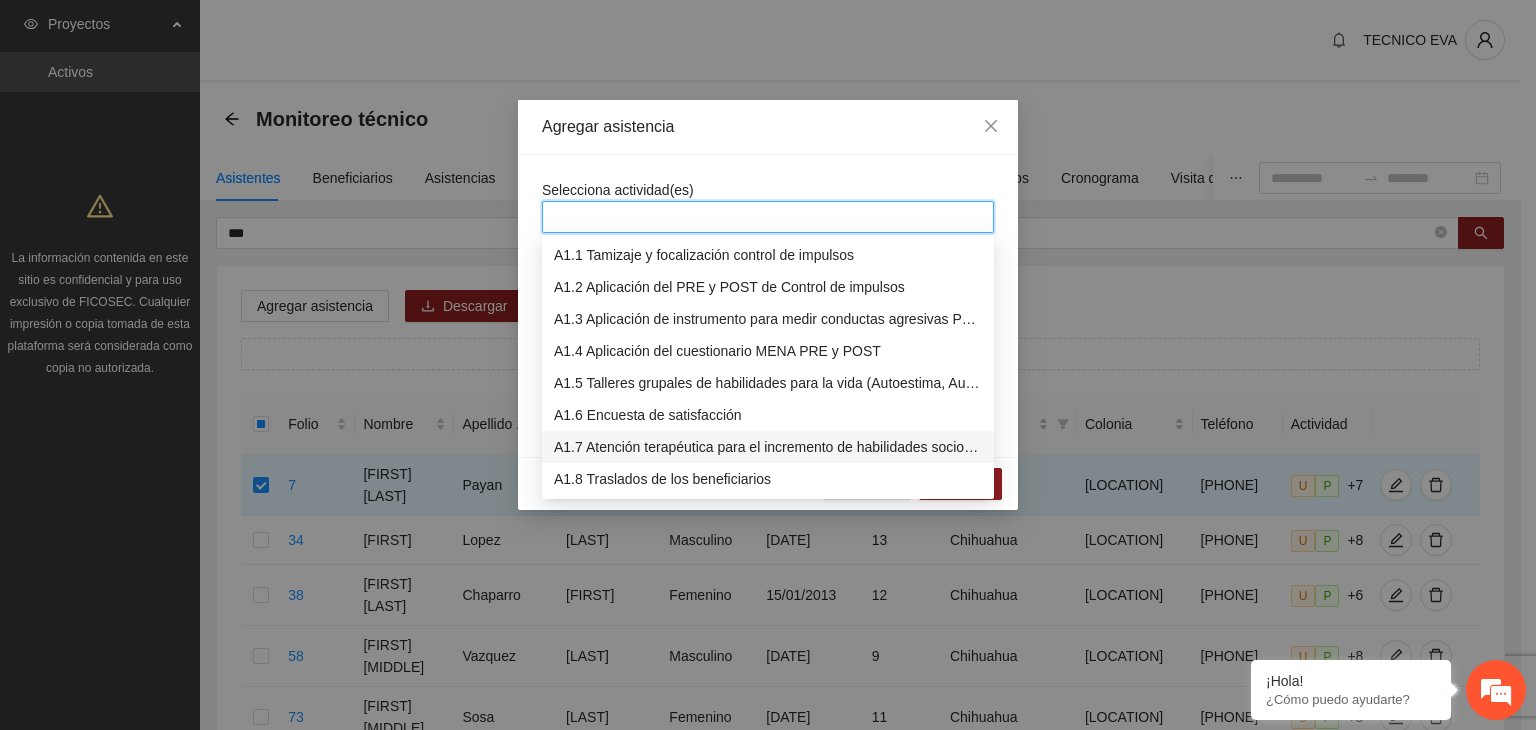 click on "A1.7 Atención terapéutica para el incremento de habilidades socioemocionales a NNAyJ que presentan bajo manejo y control de emociones." at bounding box center [768, 447] 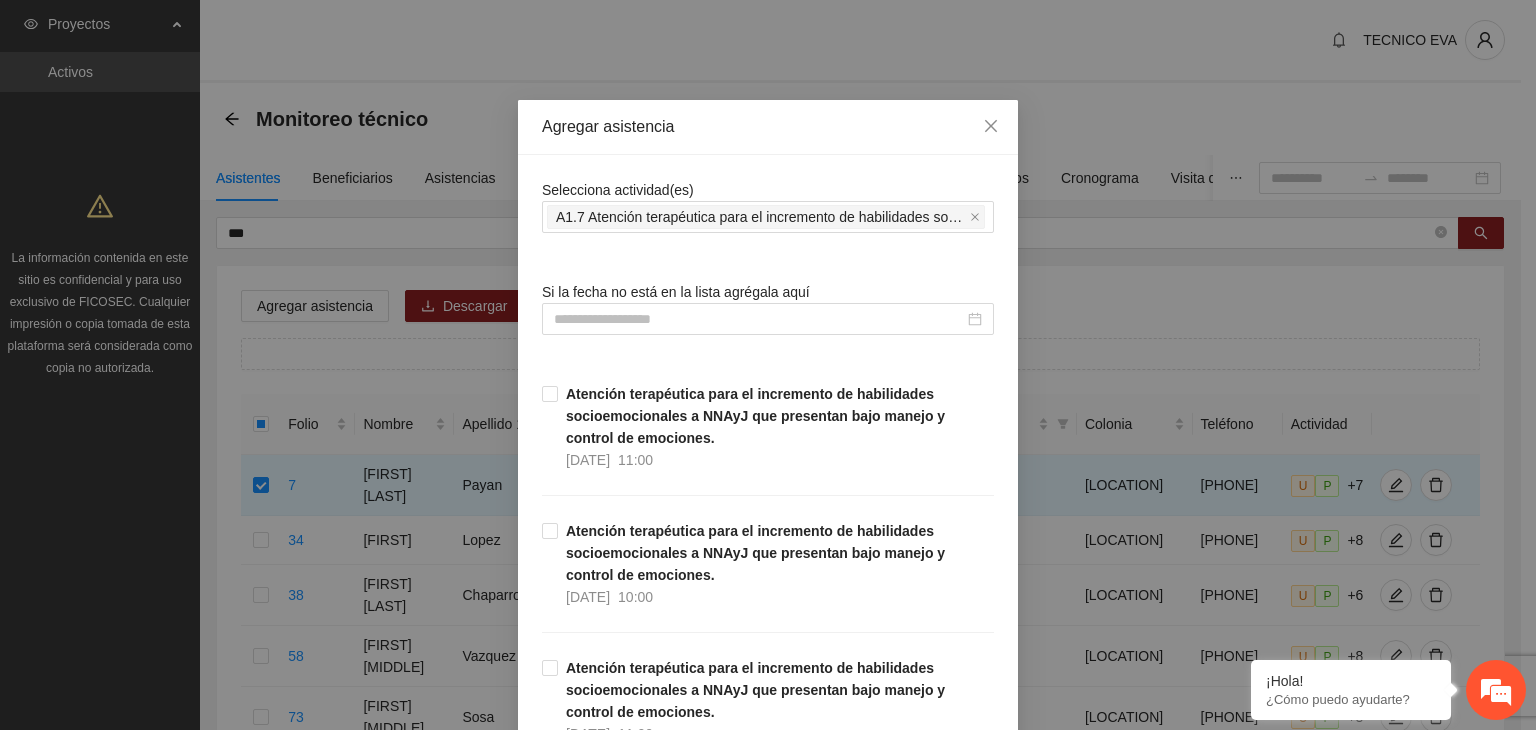 click on "[DATE]" at bounding box center [768, 17978] 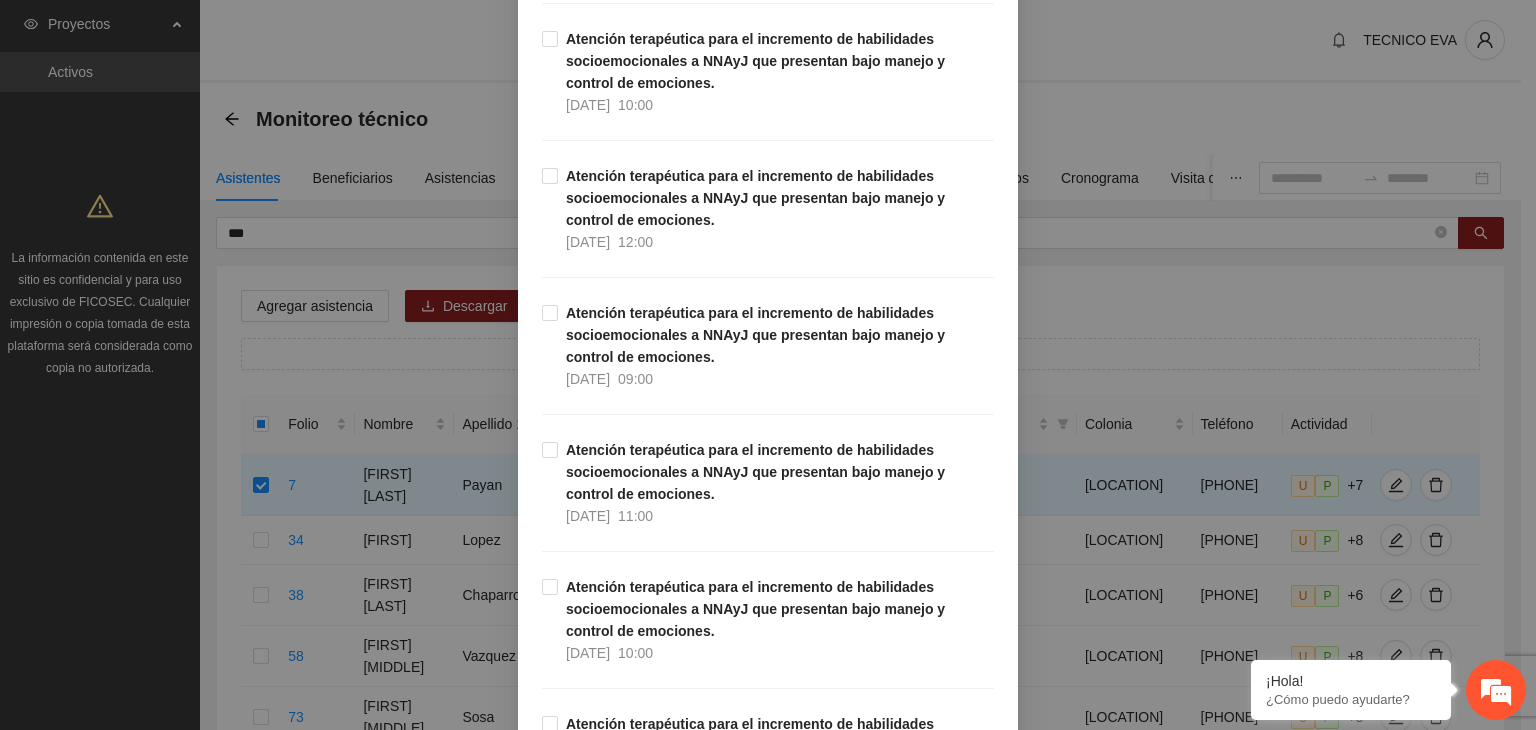 scroll, scrollTop: 1028, scrollLeft: 0, axis: vertical 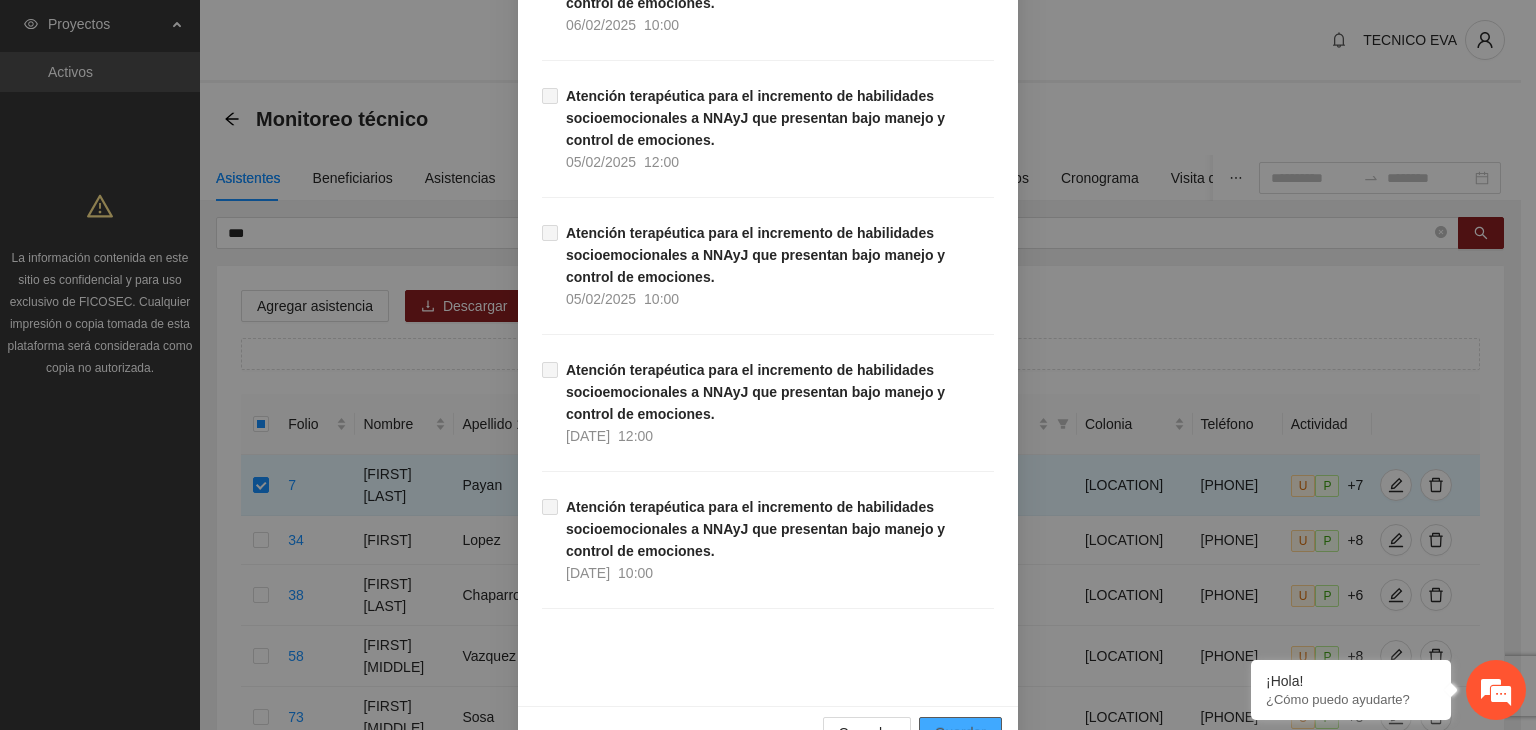 click on "Guardar" at bounding box center [960, 733] 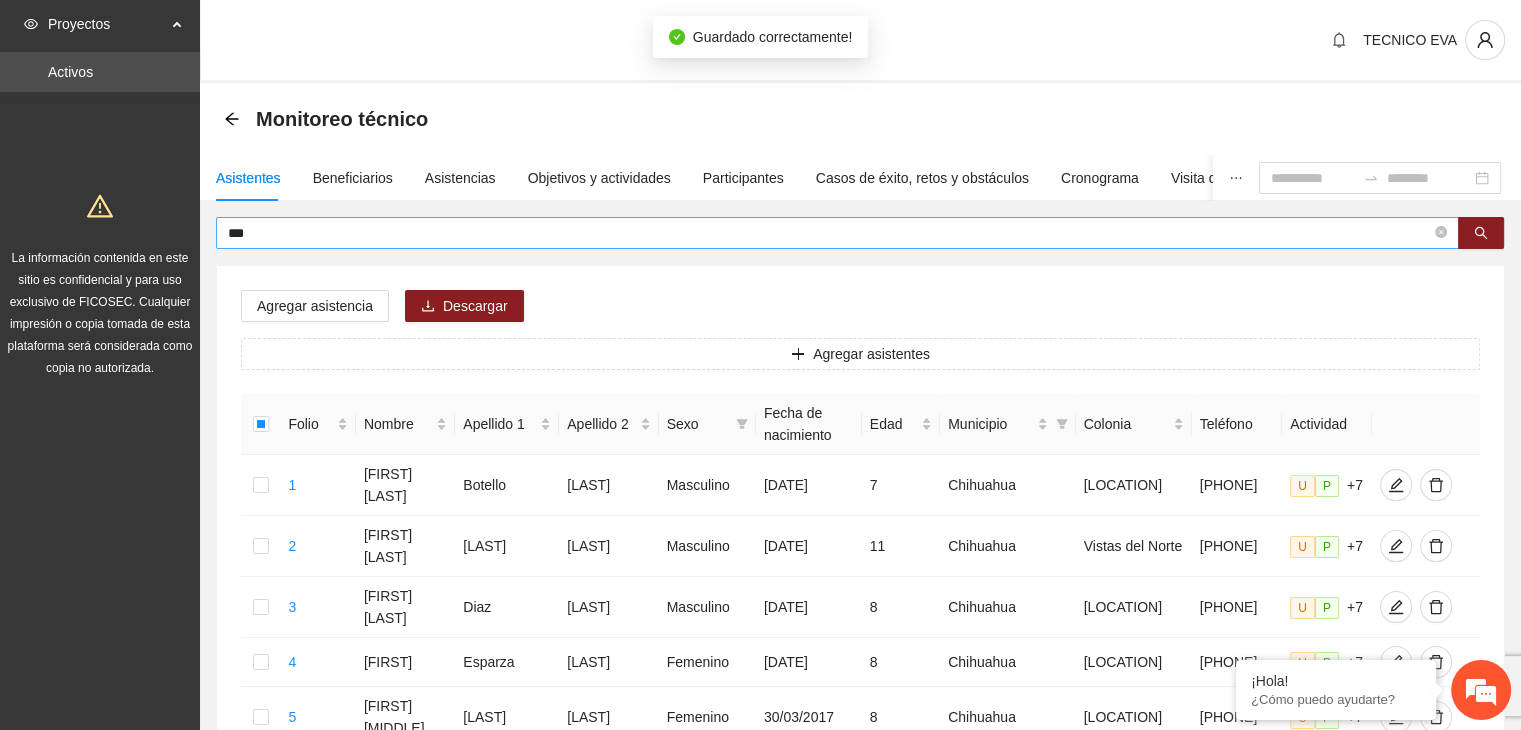 click on "***" at bounding box center (829, 233) 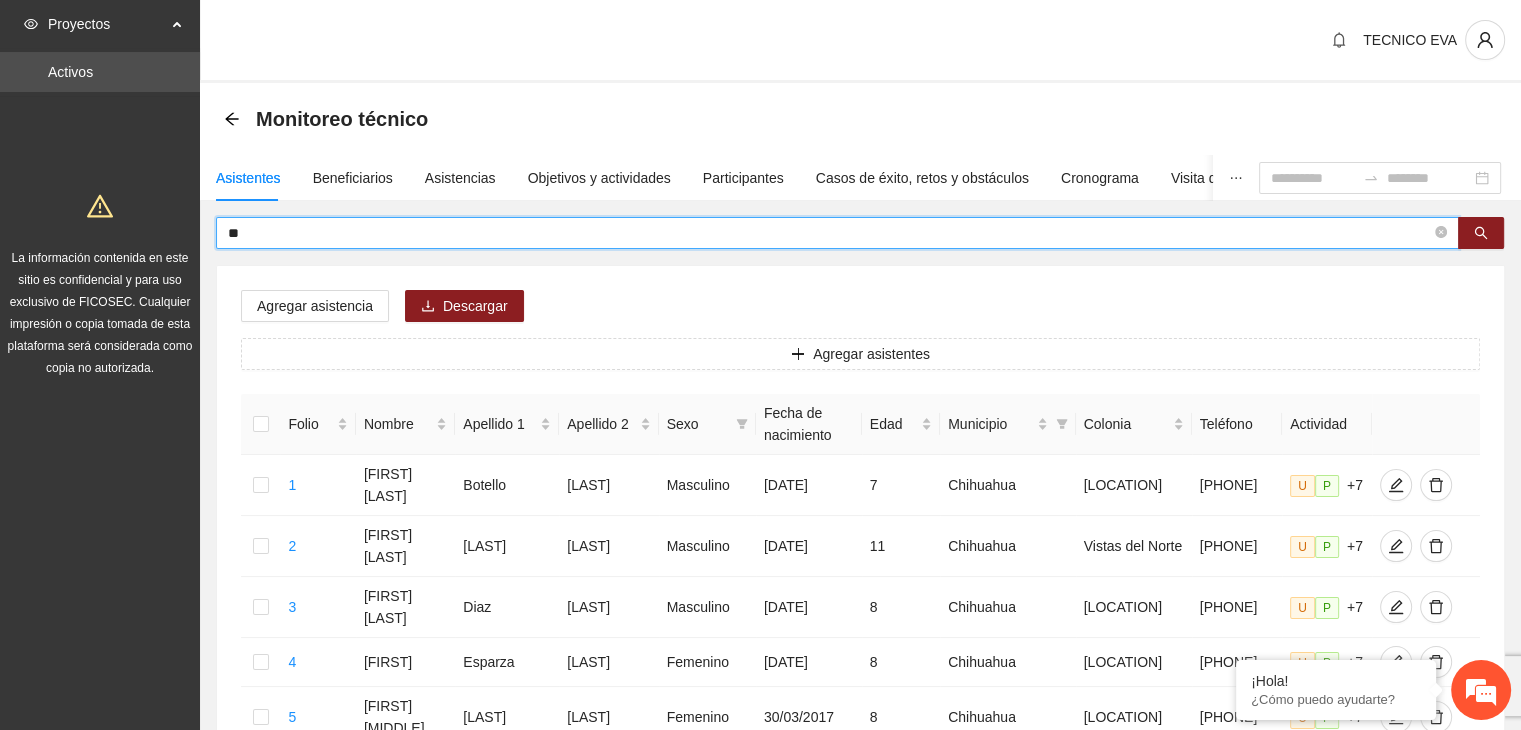 type on "*" 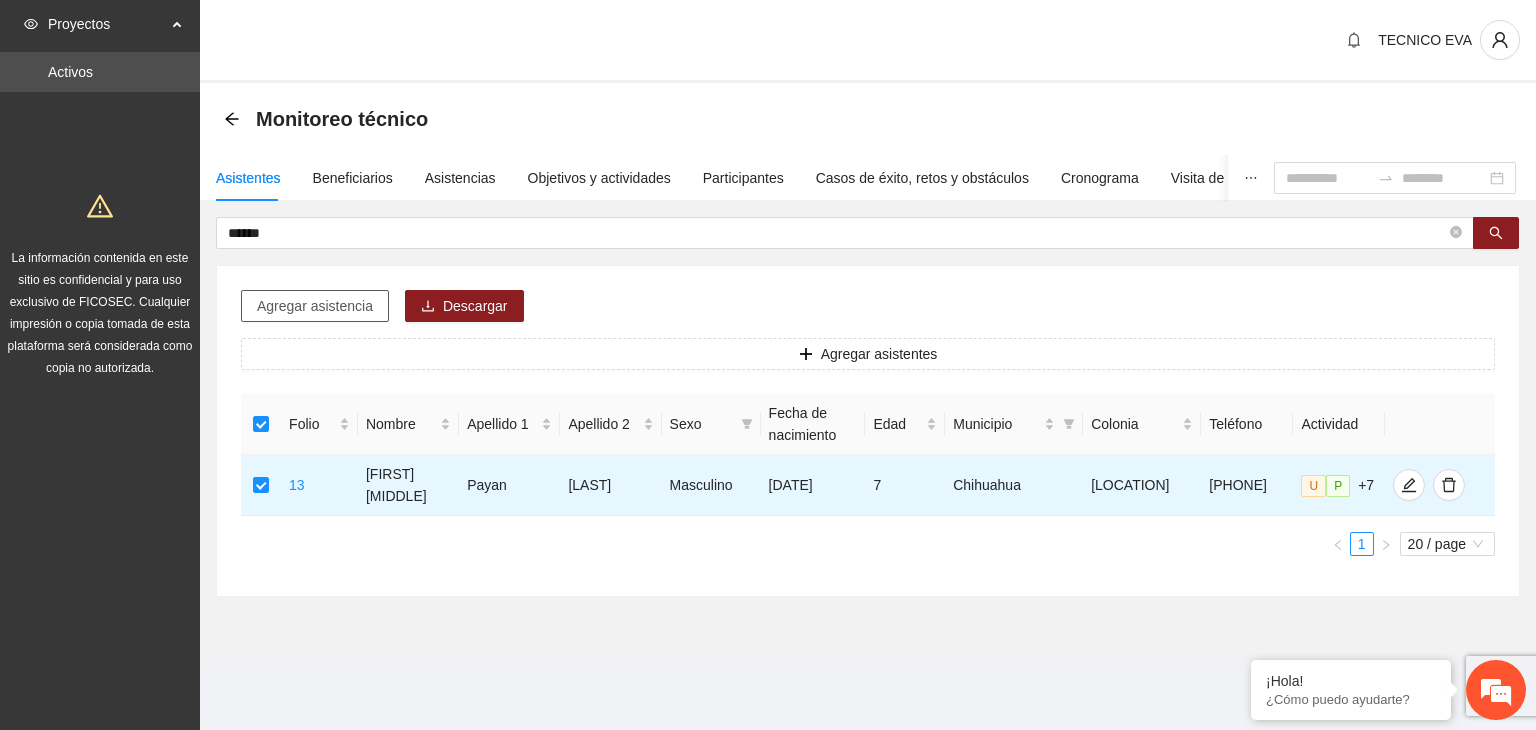 click on "Agregar asistencia" at bounding box center [315, 306] 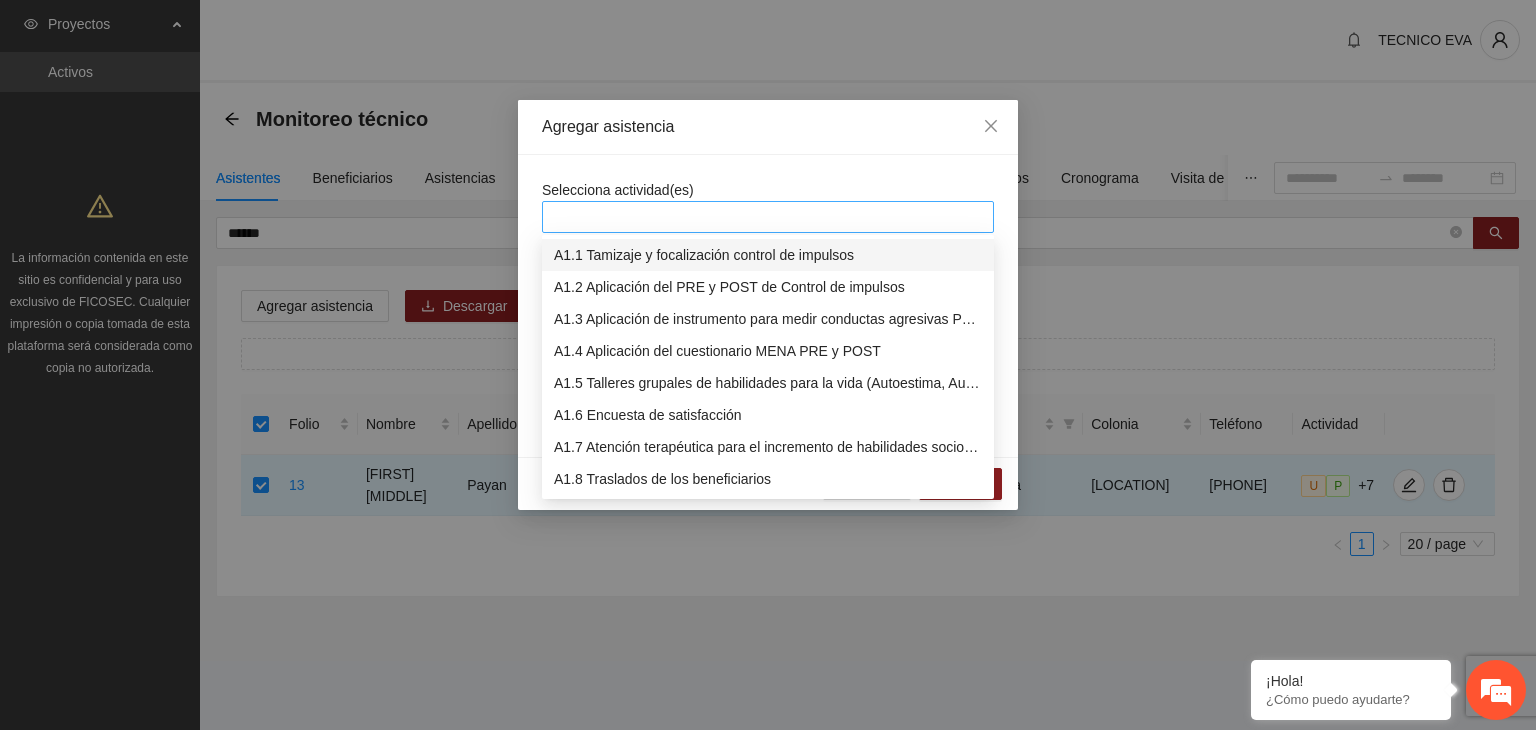 click at bounding box center (768, 217) 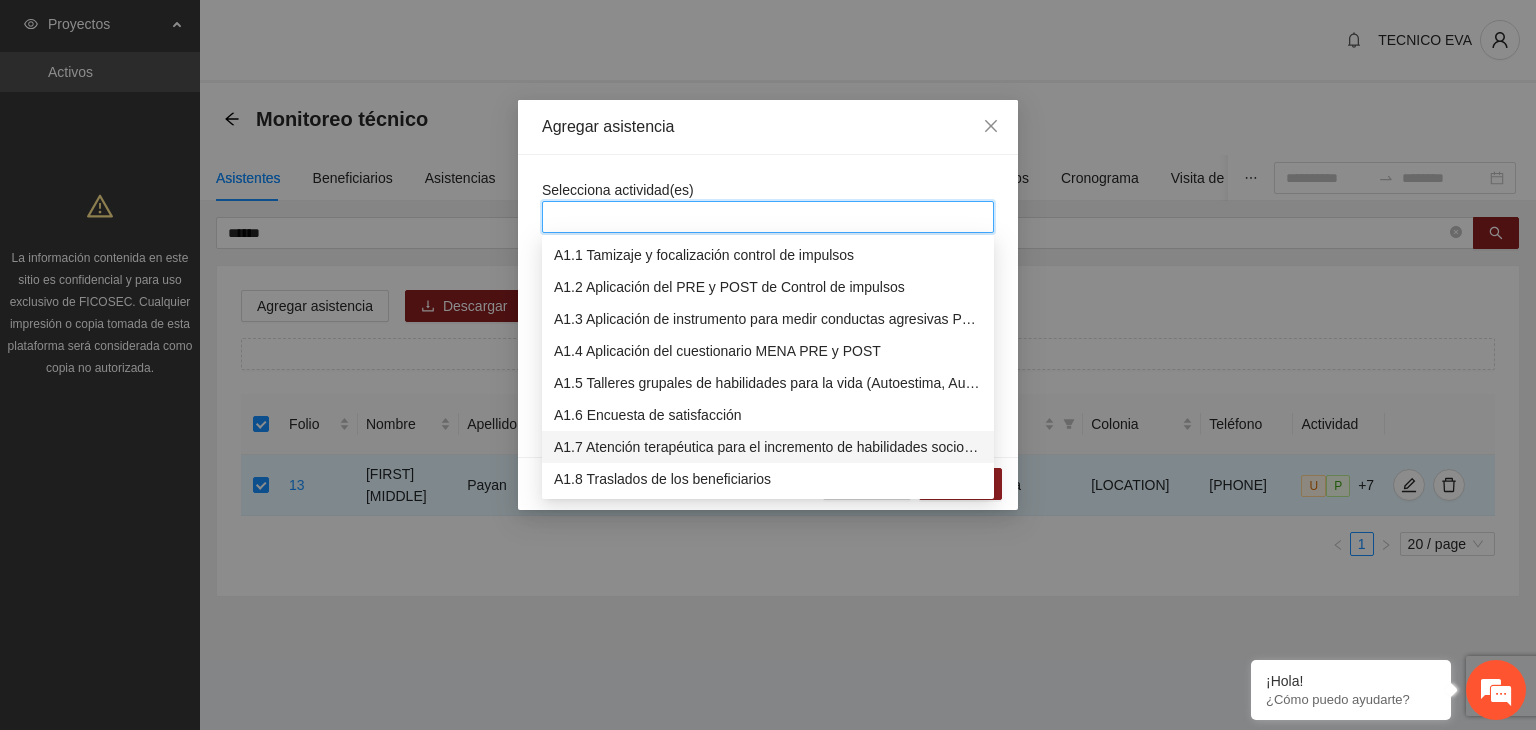 click on "A1.7 Atención terapéutica para el incremento de habilidades socioemocionales a NNAyJ que presentan bajo manejo y control de emociones." at bounding box center [768, 447] 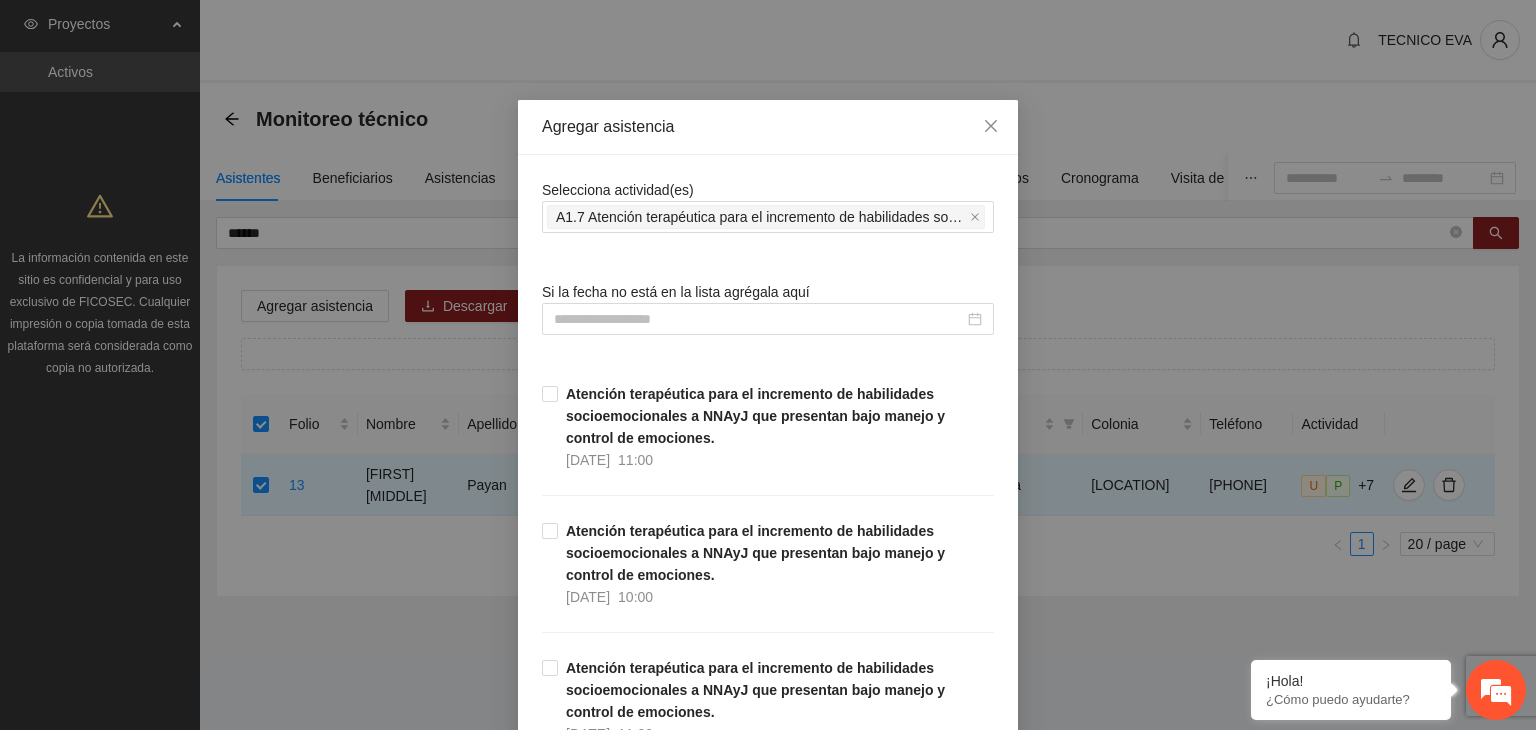 click on "Selecciona actividad(es) A1.7 Atención terapéutica para el incremento de habilidades socioemocionales a NNAyJ que presentan bajo manejo y control de emociones." at bounding box center (768, 206) 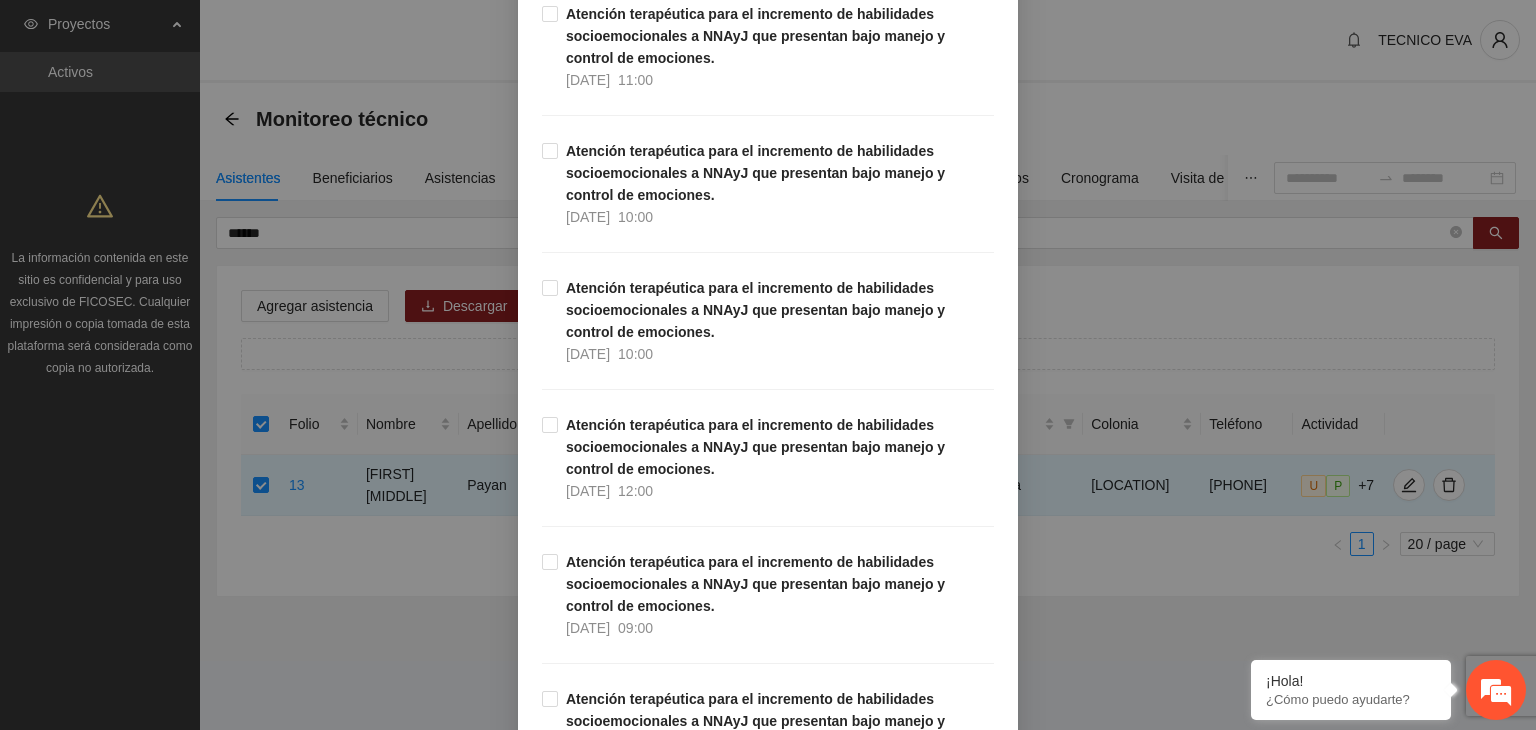 scroll, scrollTop: 1069, scrollLeft: 0, axis: vertical 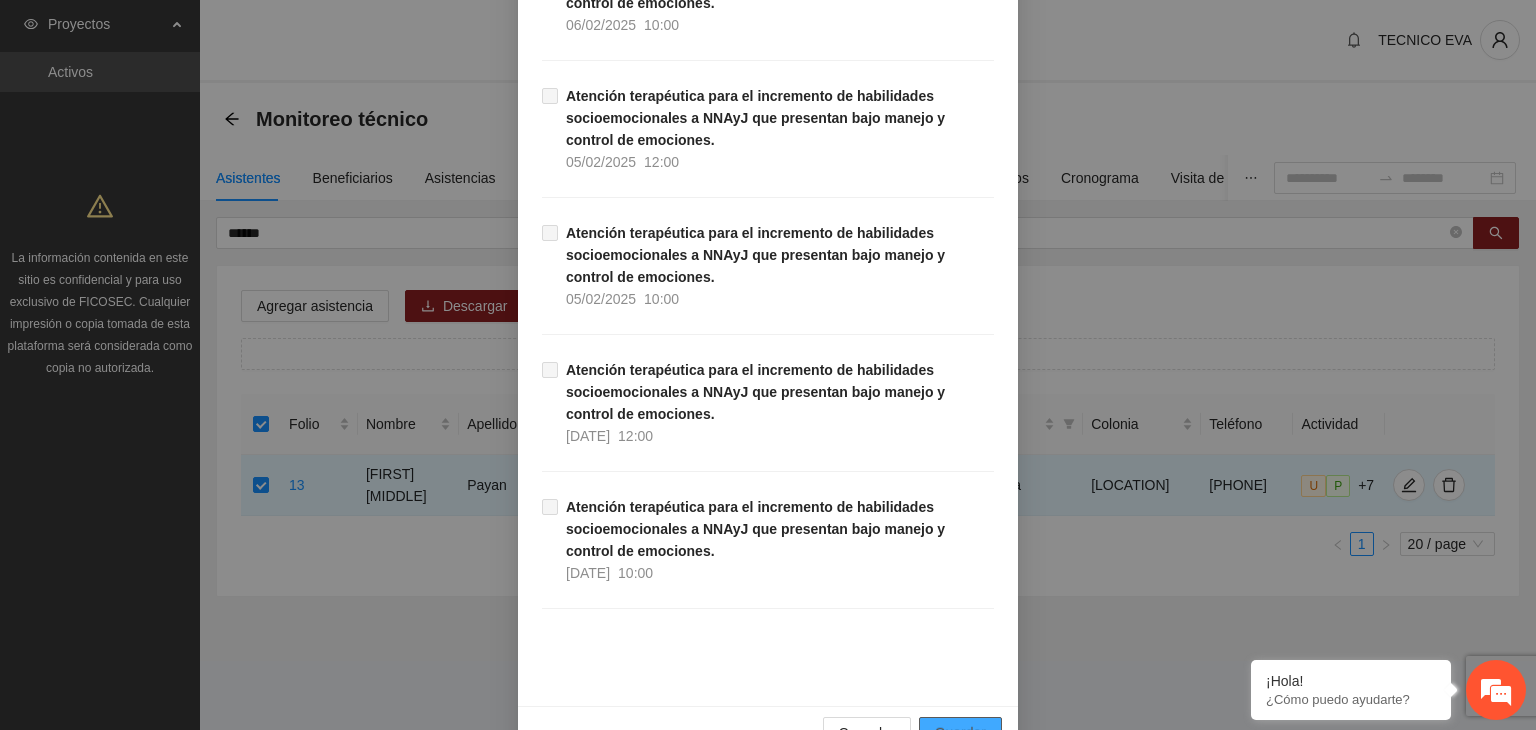 click on "Guardar" at bounding box center [960, 733] 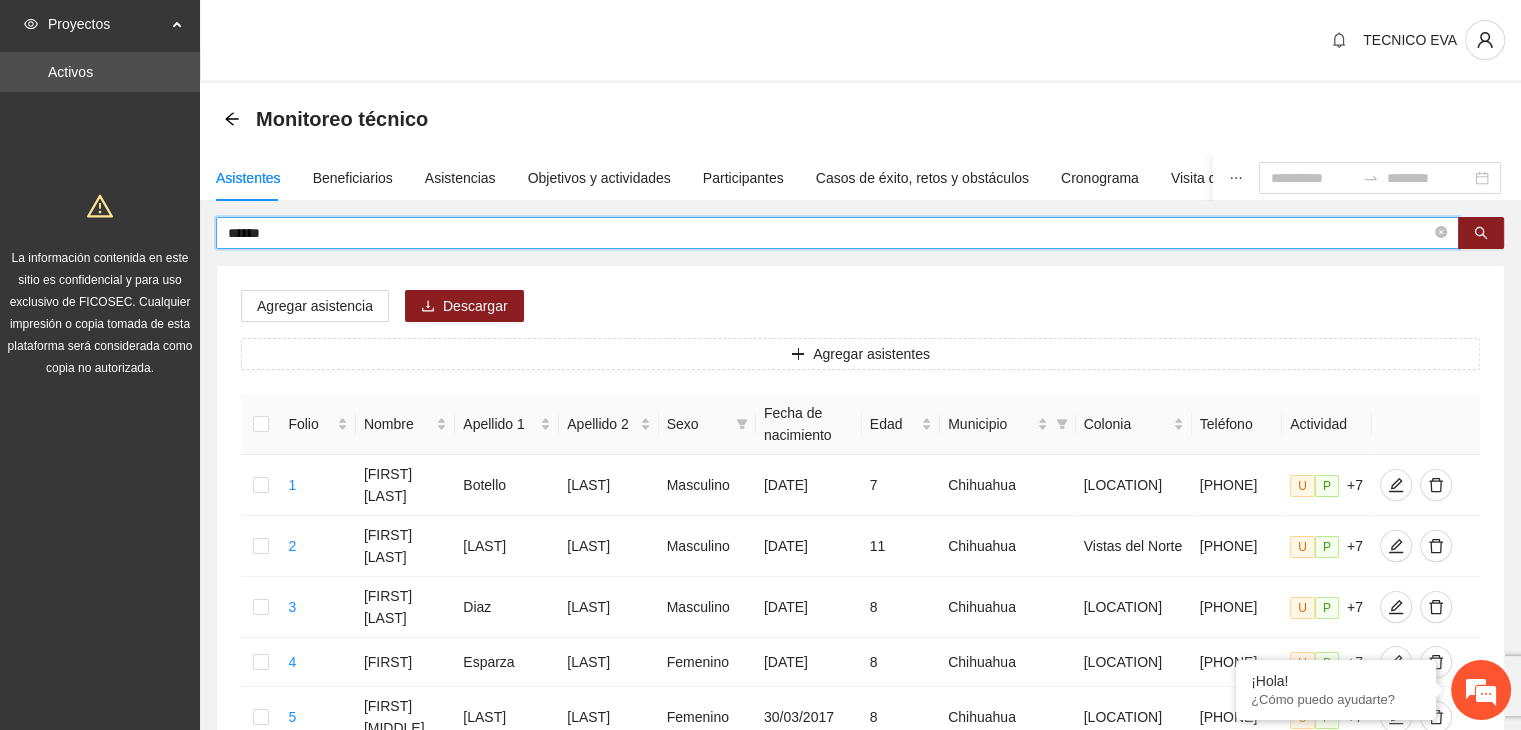 click on "******" at bounding box center [829, 233] 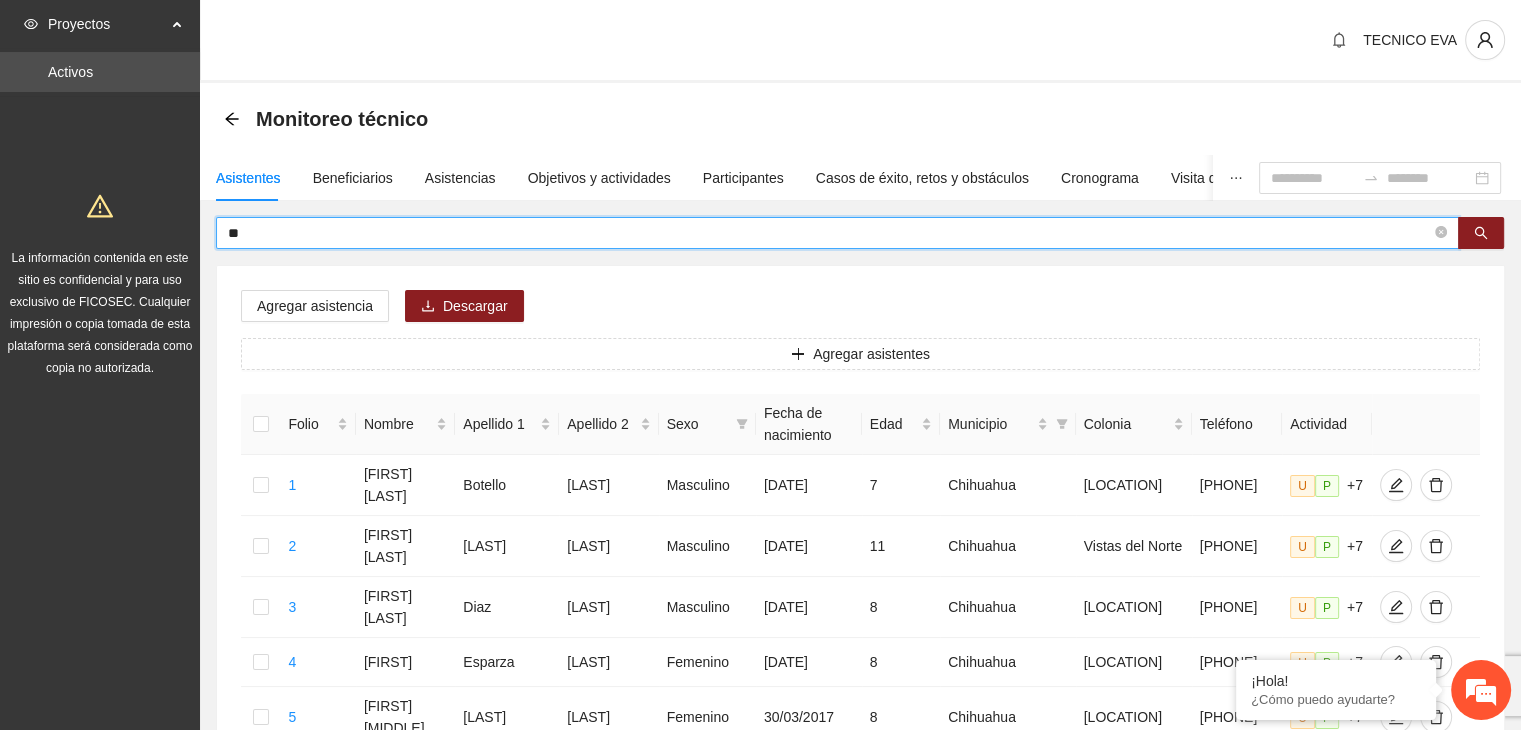 type on "*" 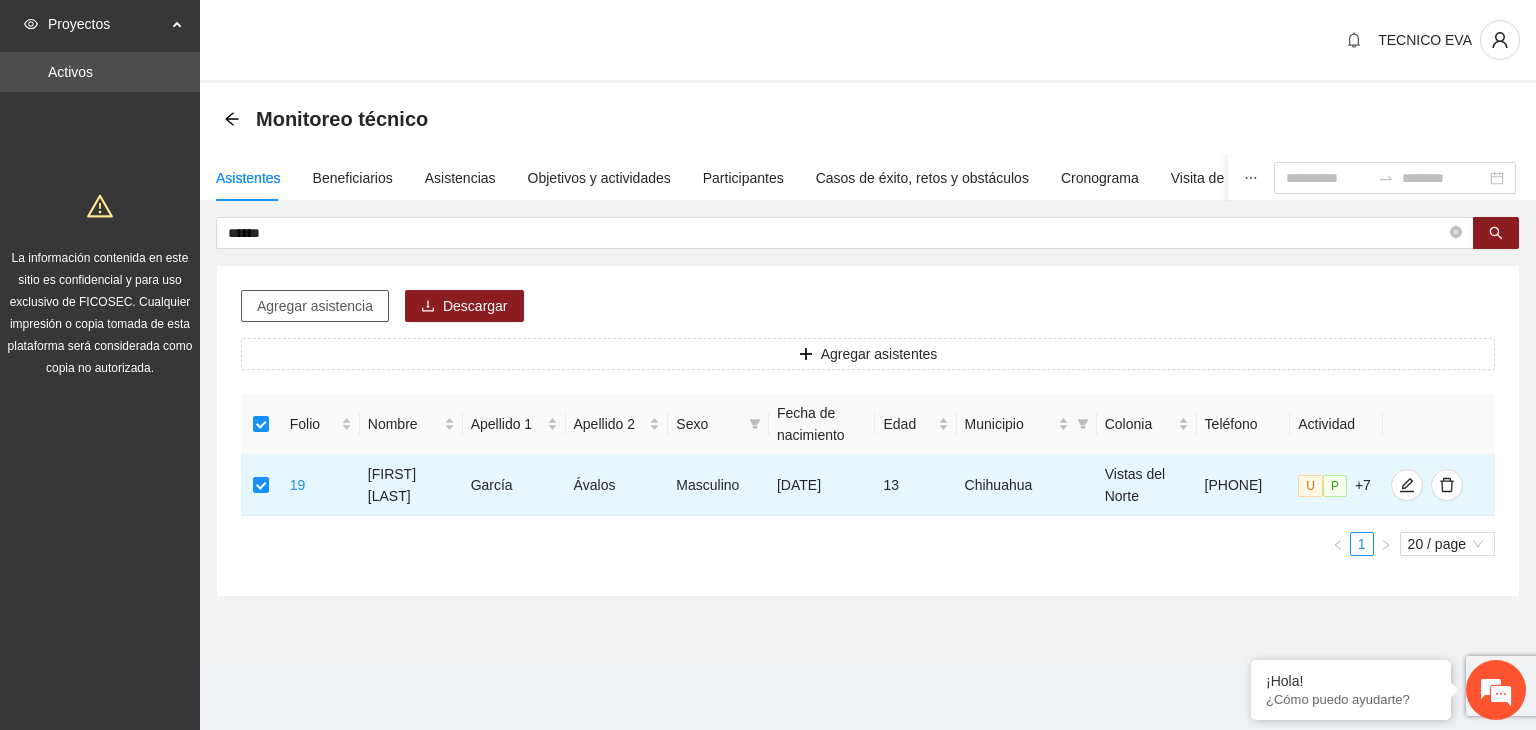 click on "Agregar asistencia" at bounding box center [315, 306] 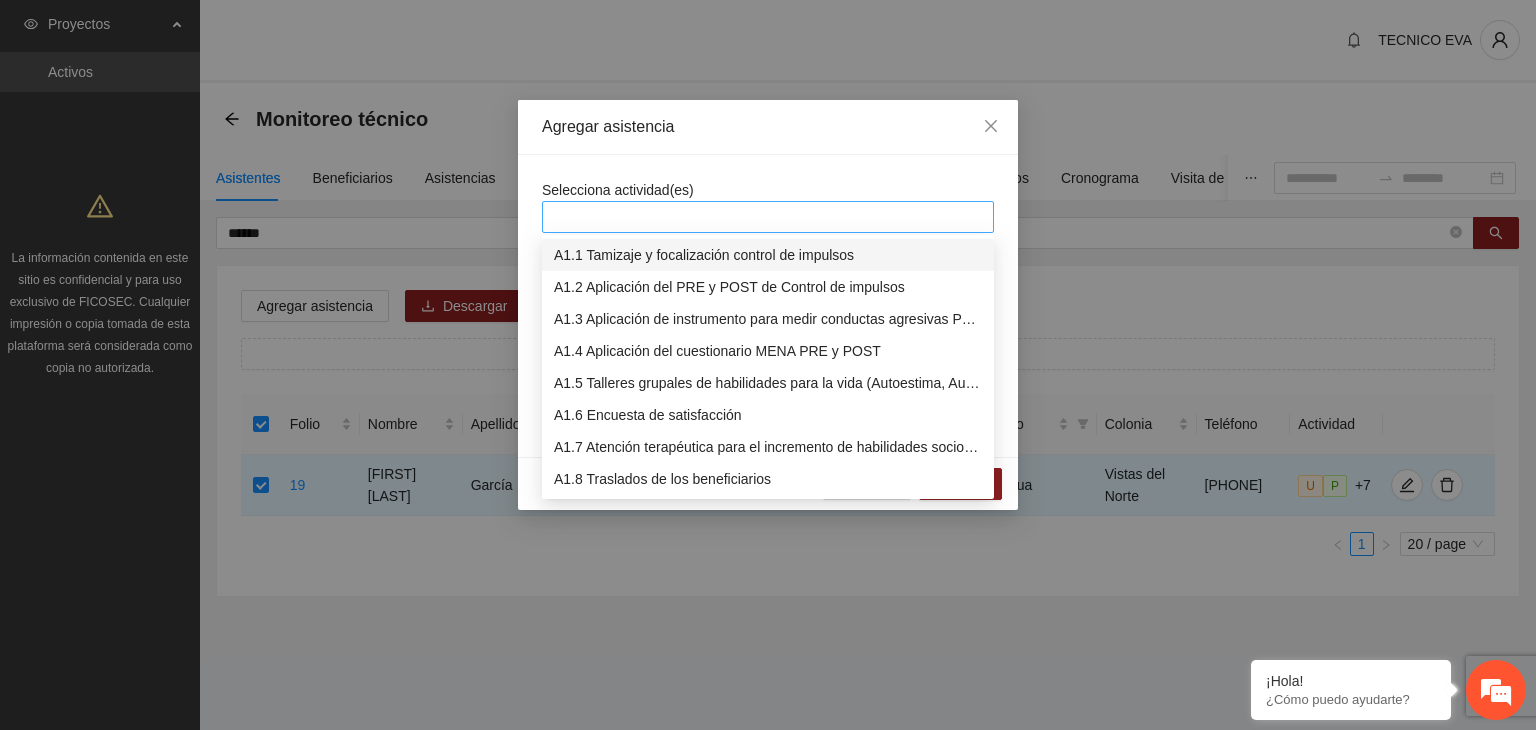 click at bounding box center [768, 217] 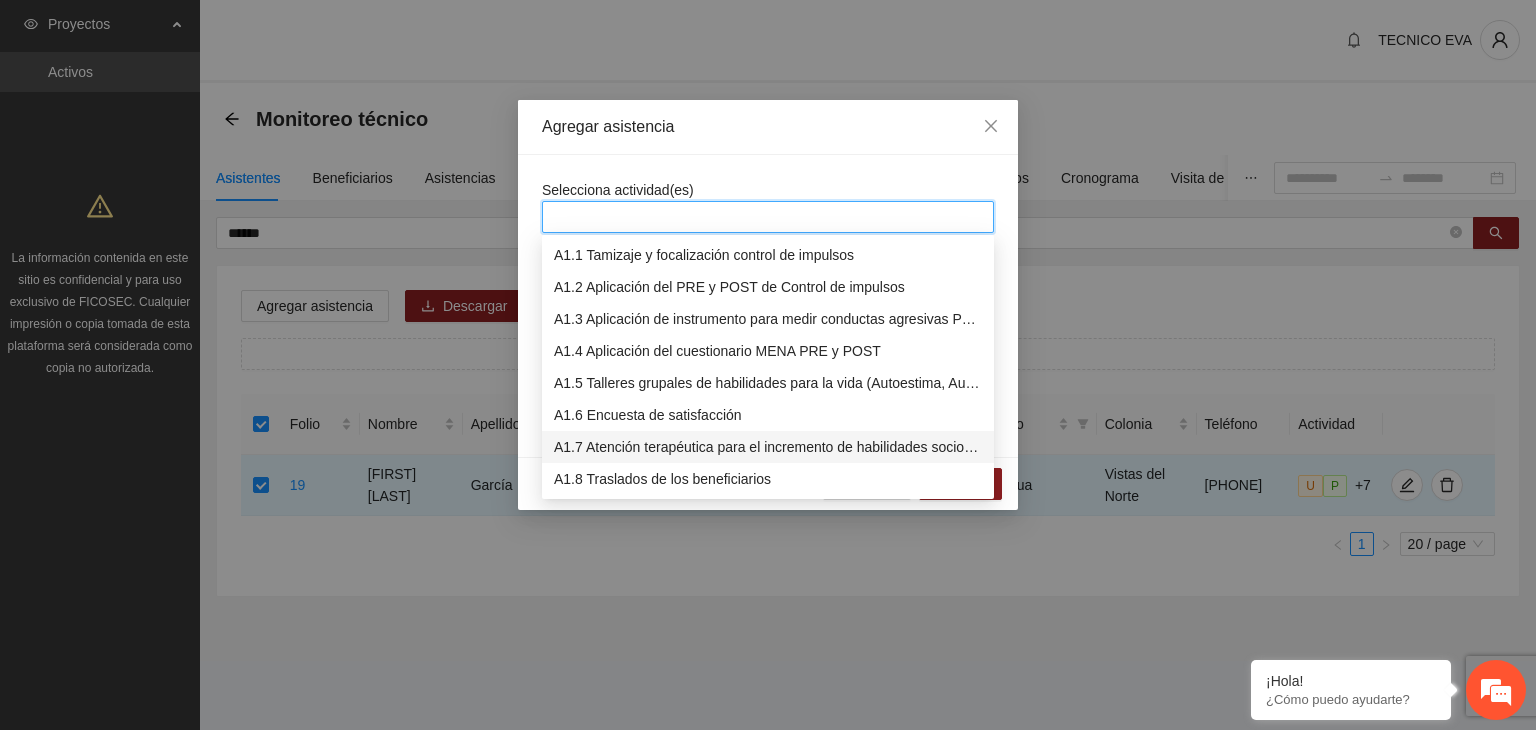 click on "A1.7 Atención terapéutica para el incremento de habilidades socioemocionales a NNAyJ que presentan bajo manejo y control de emociones." at bounding box center (768, 447) 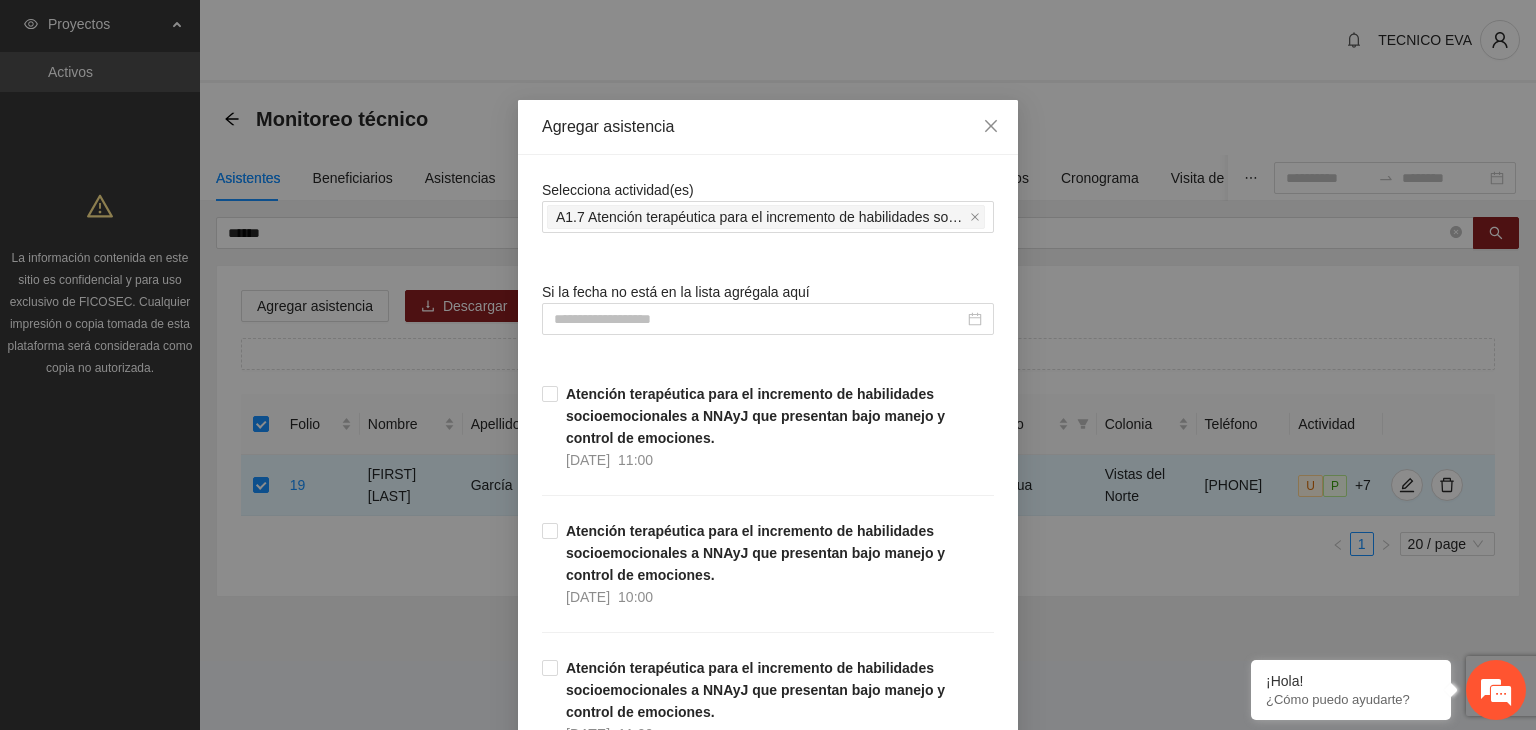 click on "Agregar asistencia" at bounding box center (768, 127) 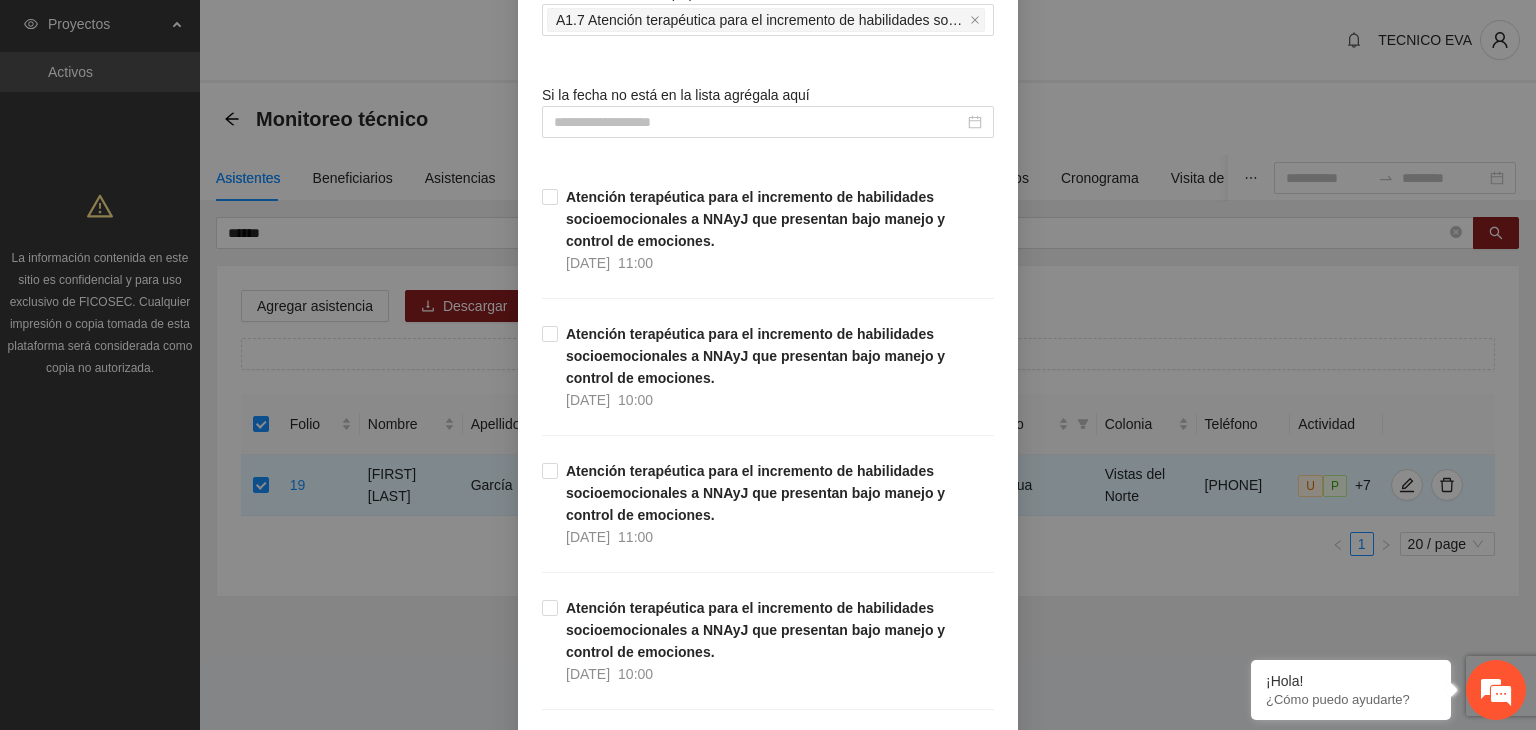 scroll, scrollTop: 280, scrollLeft: 0, axis: vertical 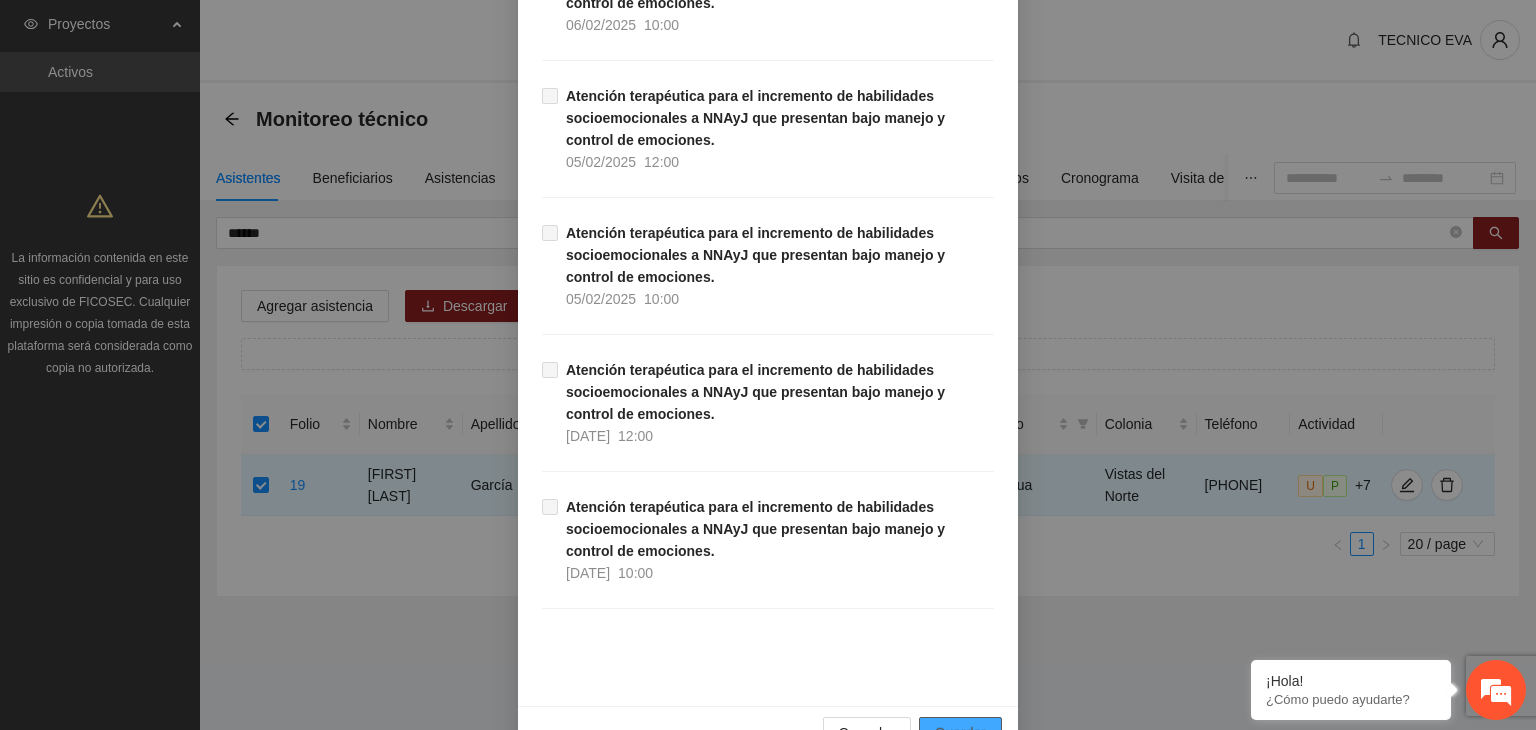 click on "Guardar" at bounding box center (960, 733) 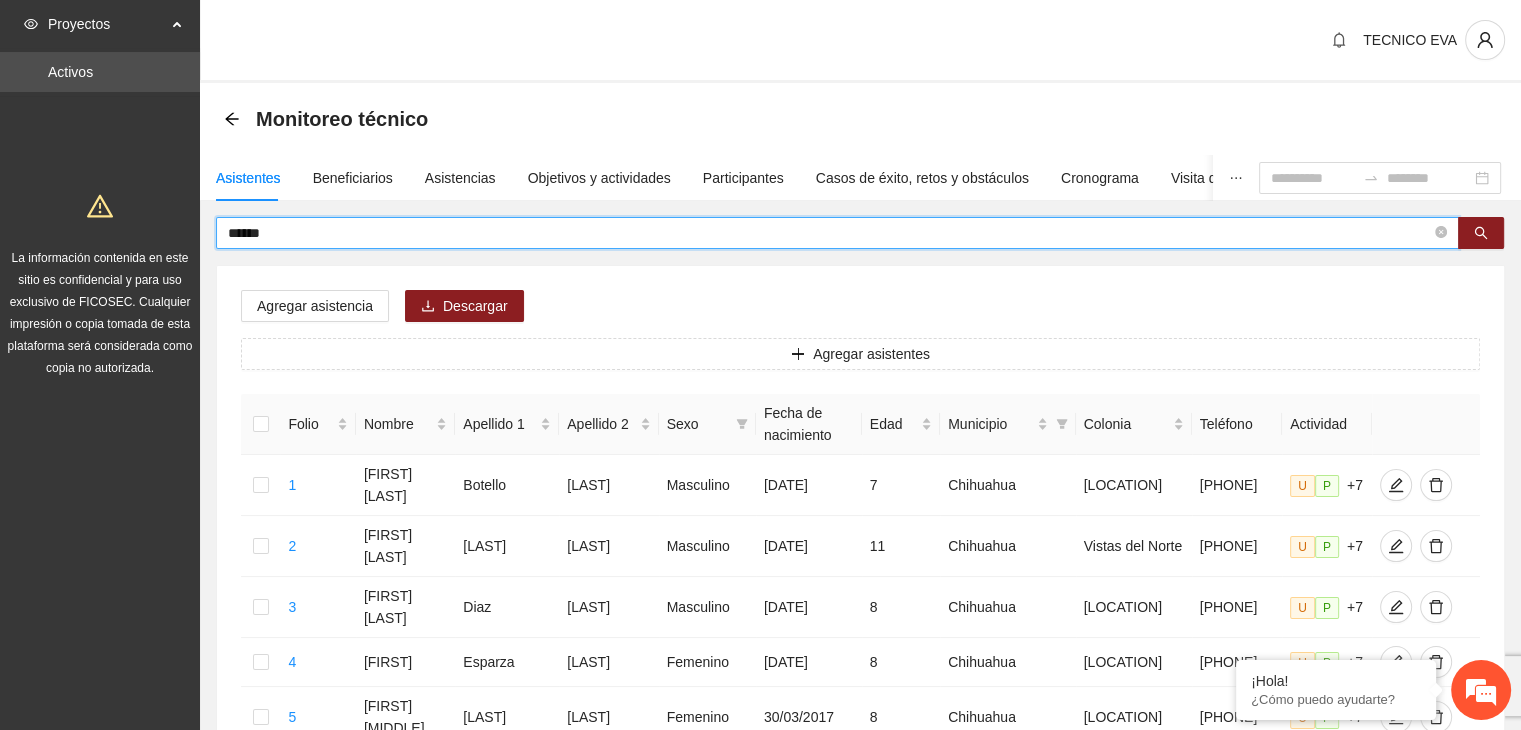 click on "******" at bounding box center (829, 233) 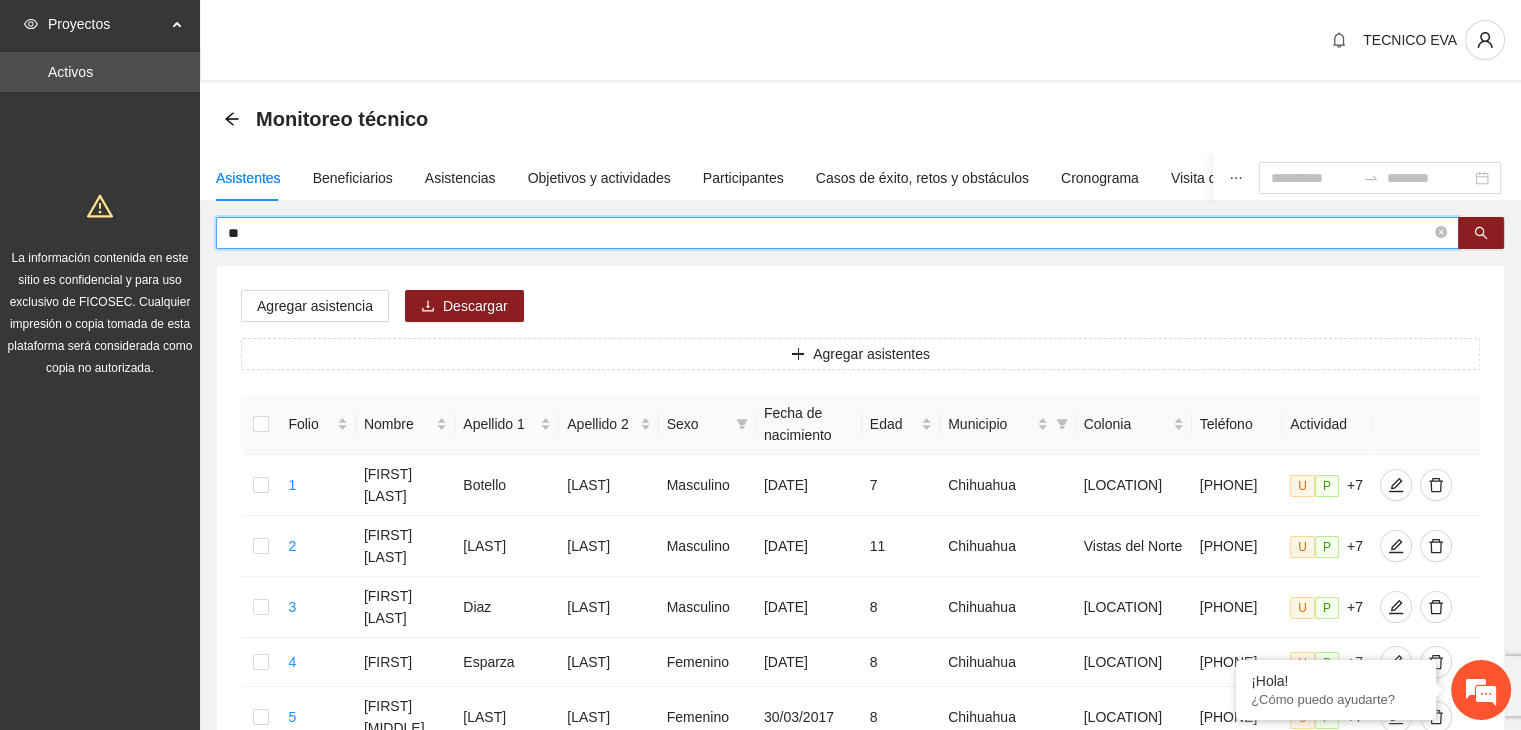 type on "*" 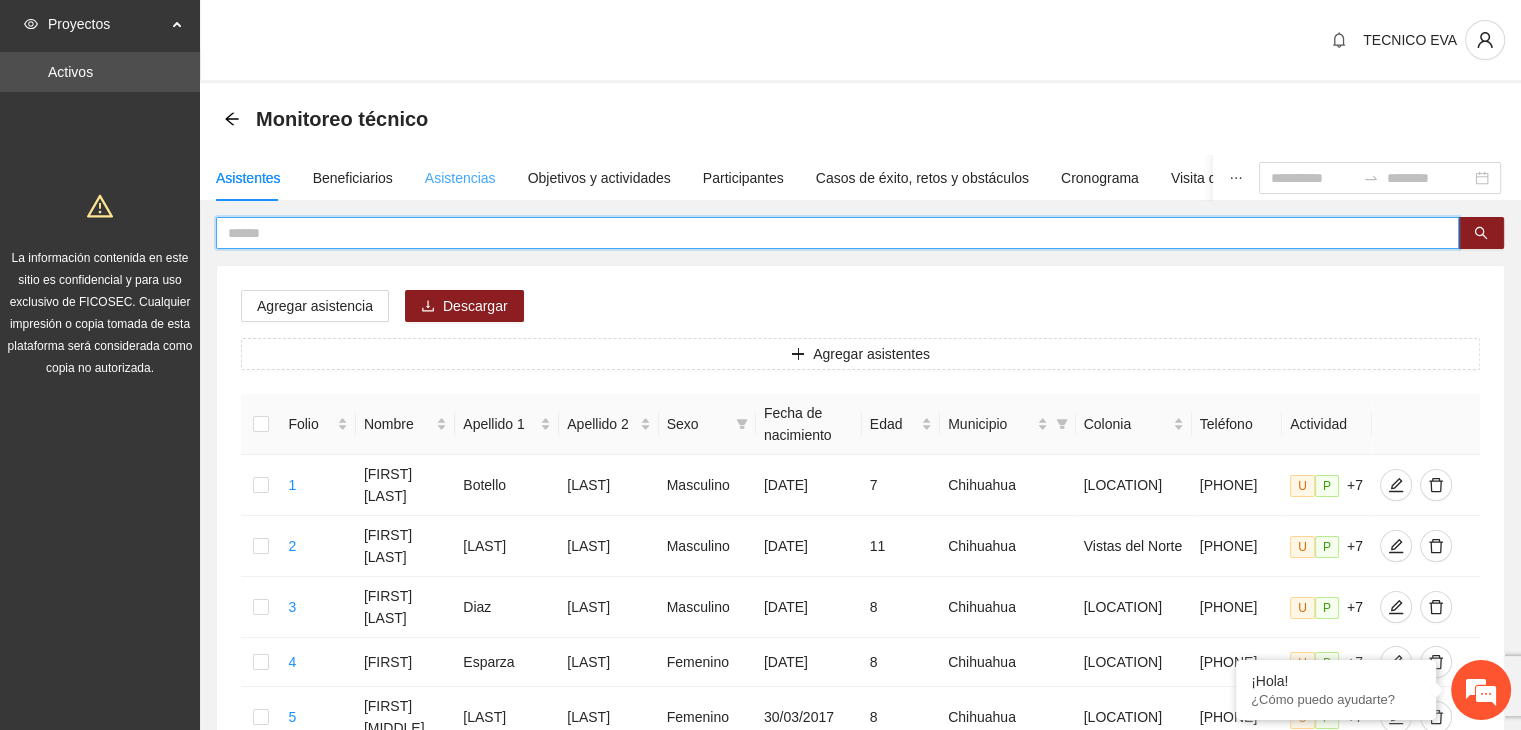 type 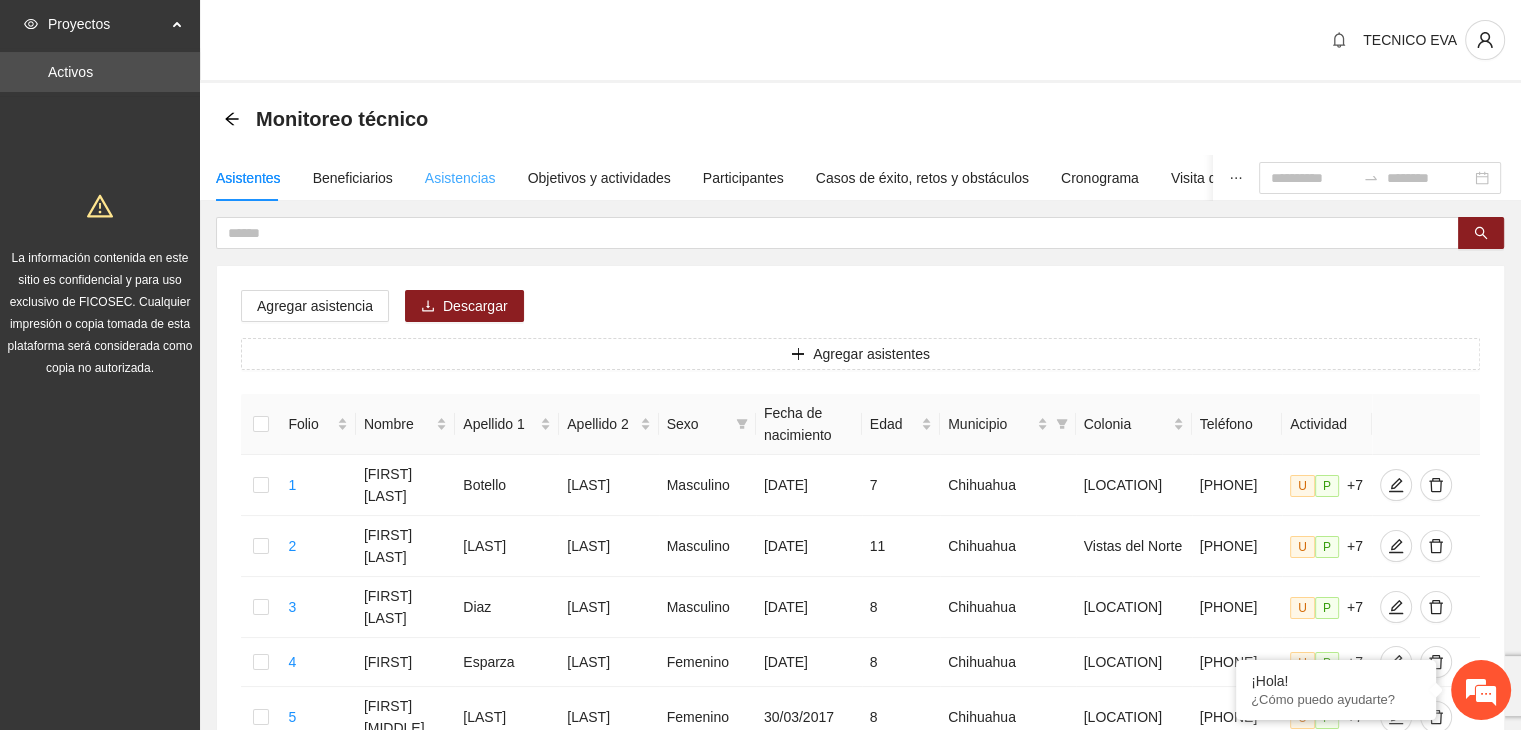click on "Asistencias" at bounding box center (460, 178) 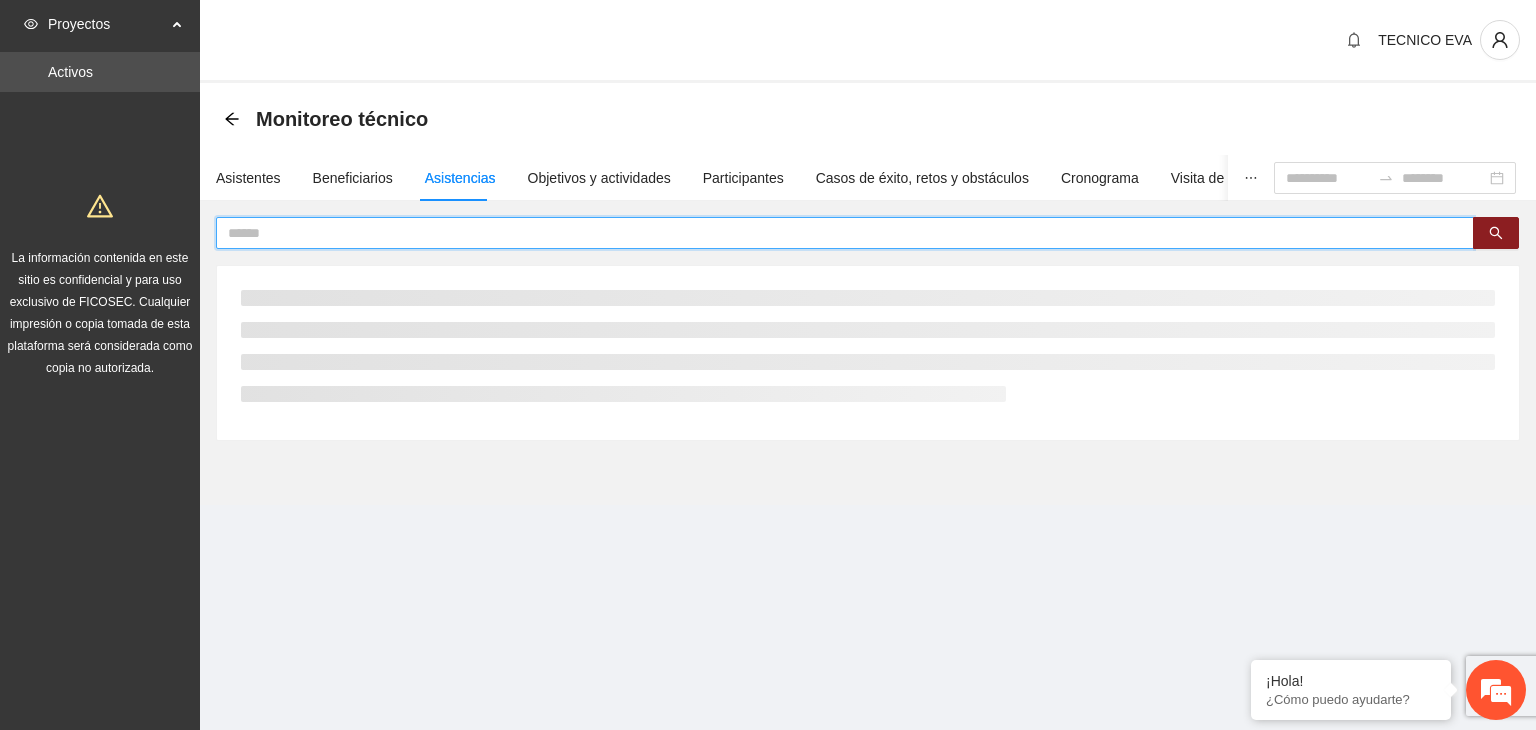 click at bounding box center (837, 233) 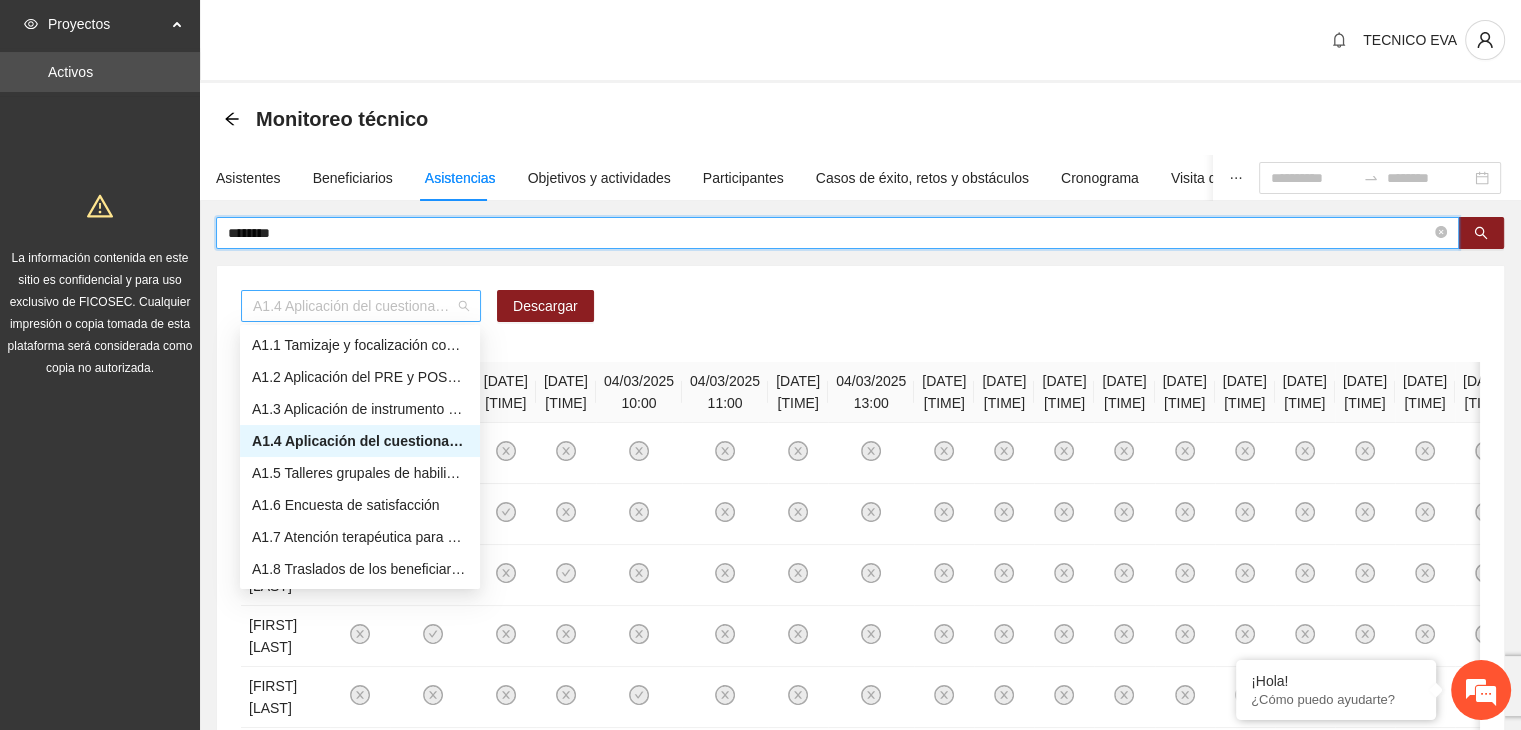 click on "A1.4 Aplicación del cuestionario MENA PRE y POST" at bounding box center (361, 306) 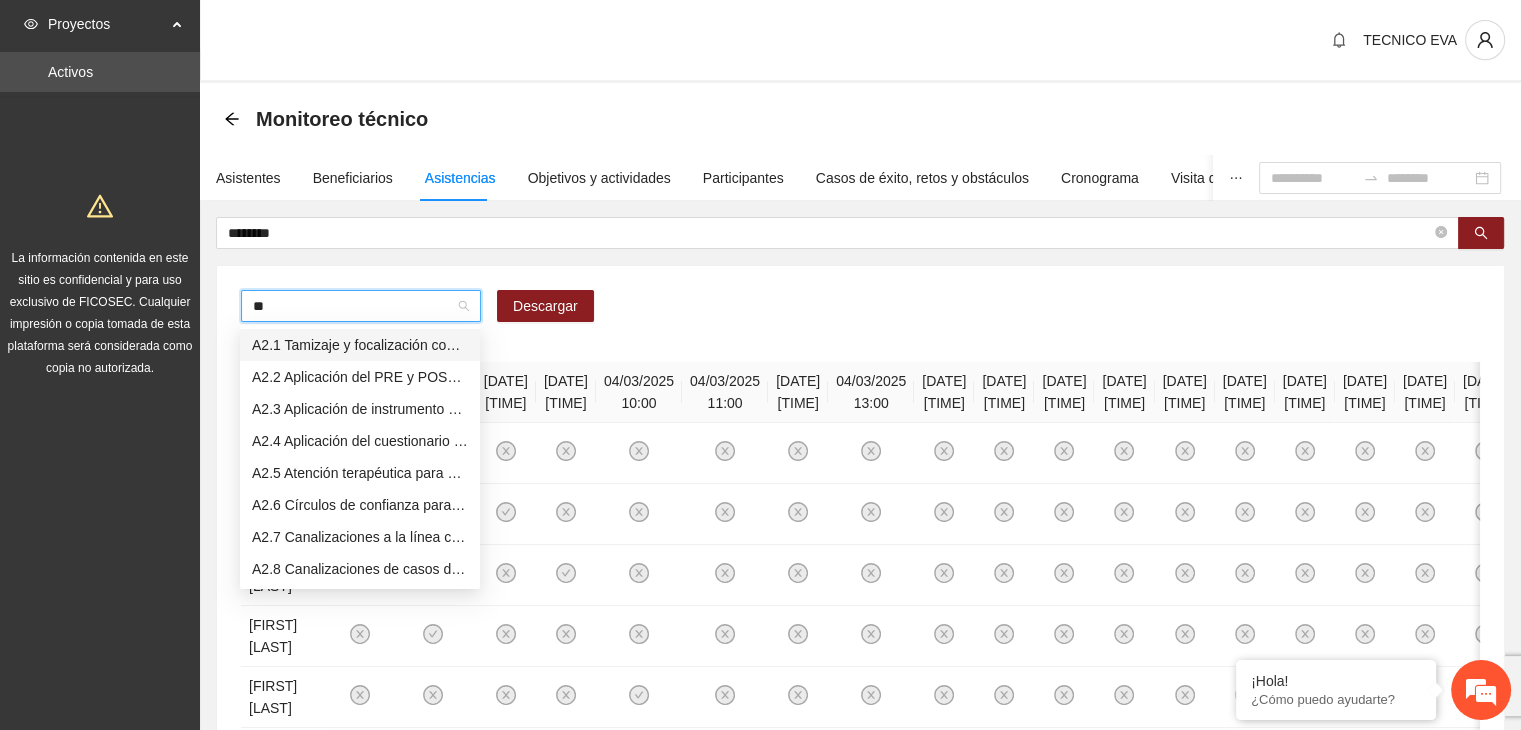 type on "***" 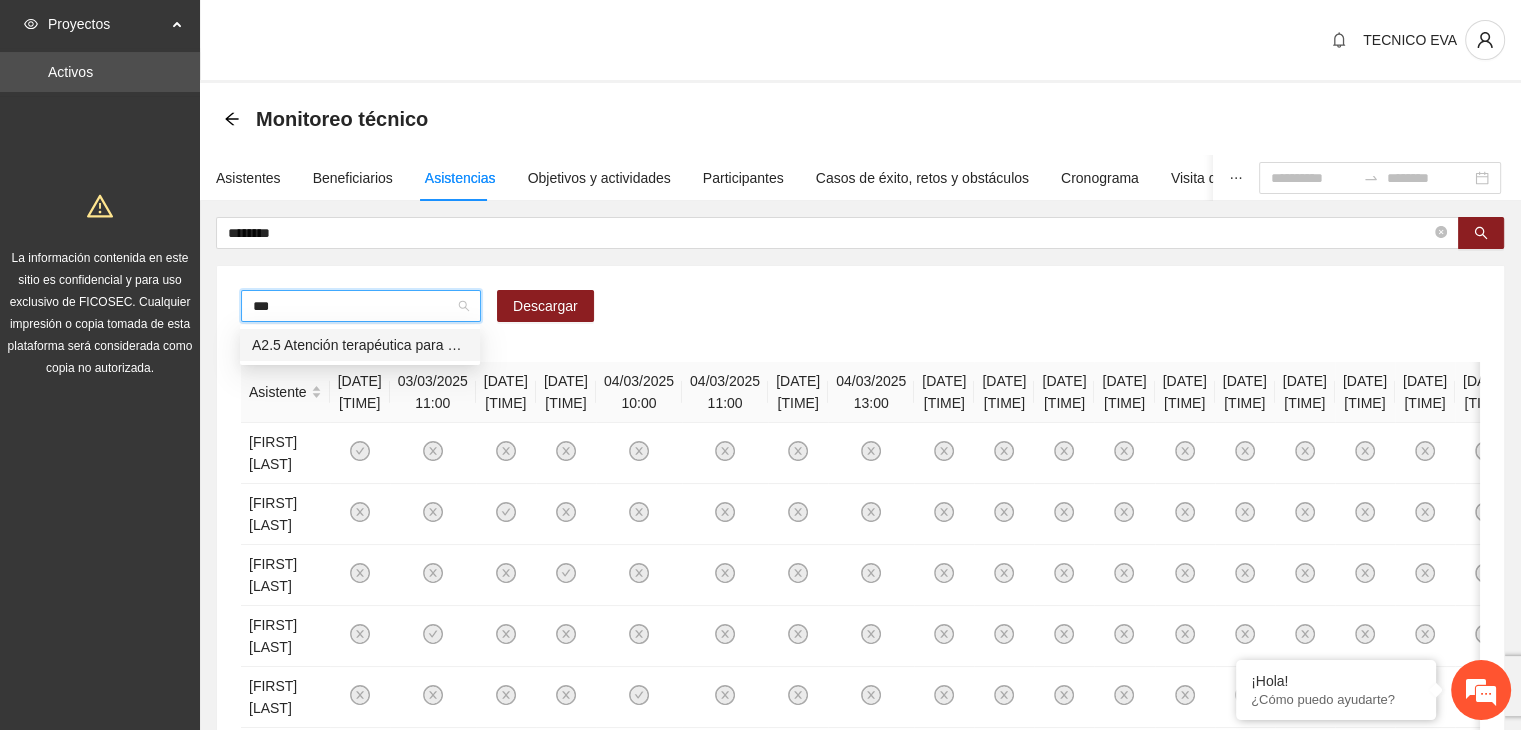 click on "A2.5  Atención terapéutica para el manejo y control de impulsos a NNAyJ que presentan conductas violentas/agresivas." at bounding box center (360, 345) 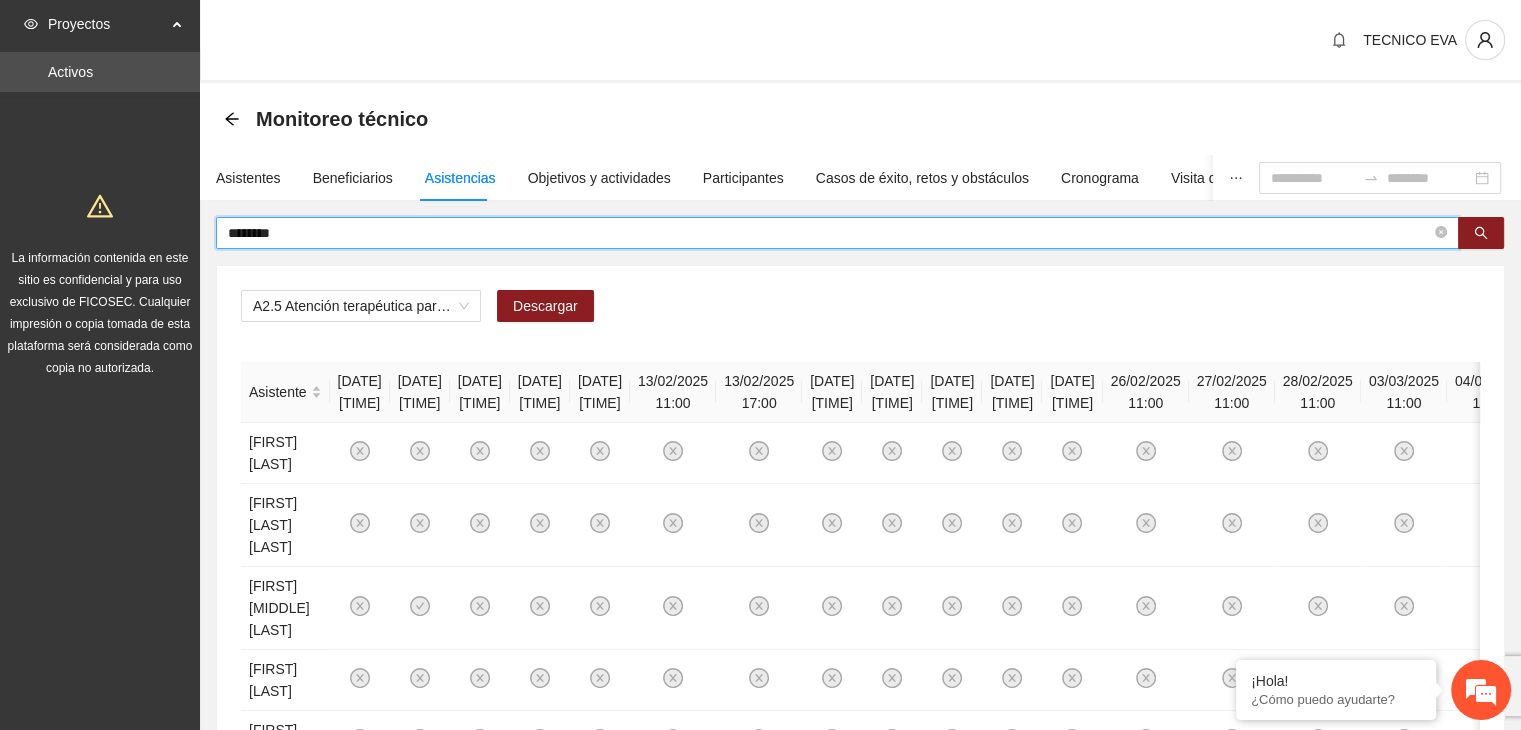 click on "********" at bounding box center (829, 233) 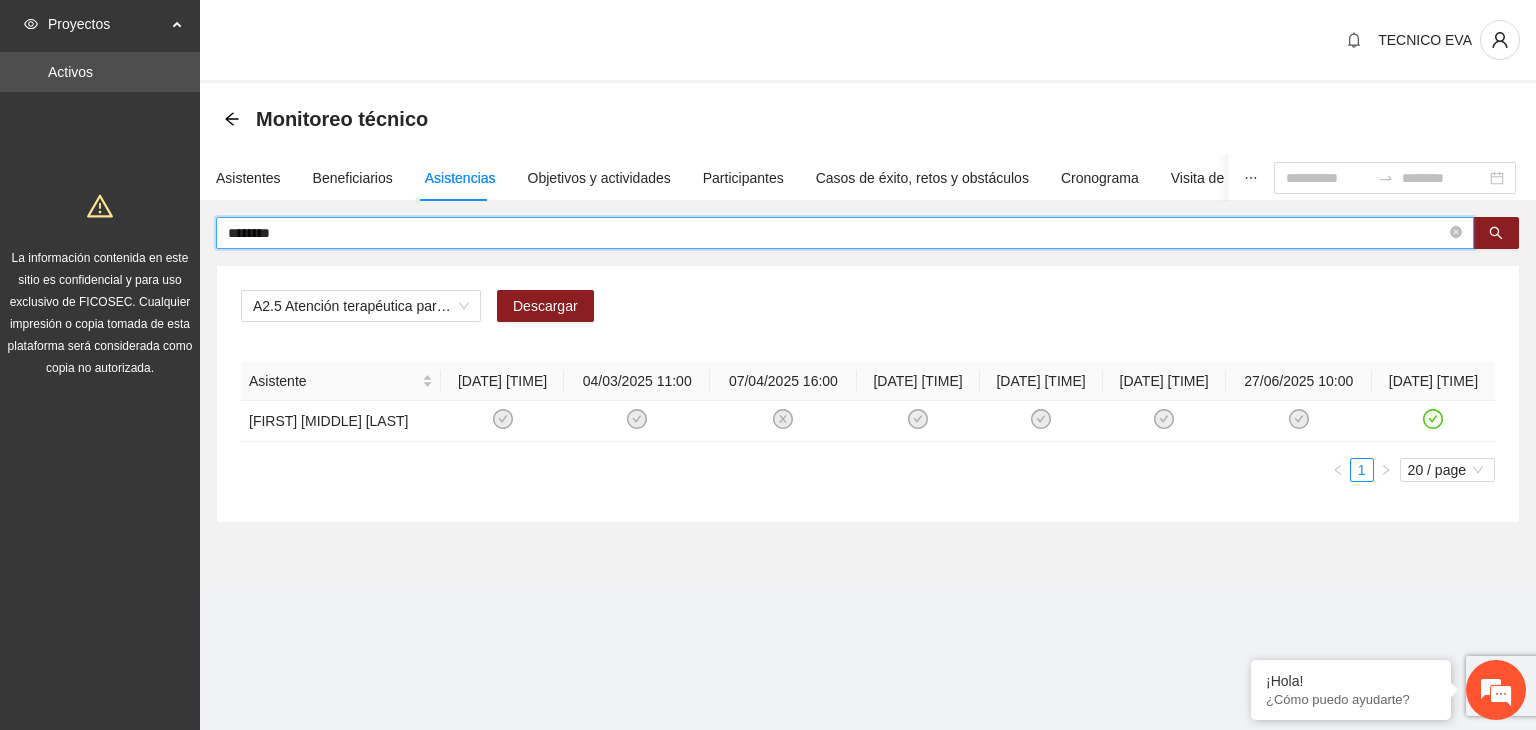 drag, startPoint x: 356, startPoint y: 234, endPoint x: 166, endPoint y: 225, distance: 190.21304 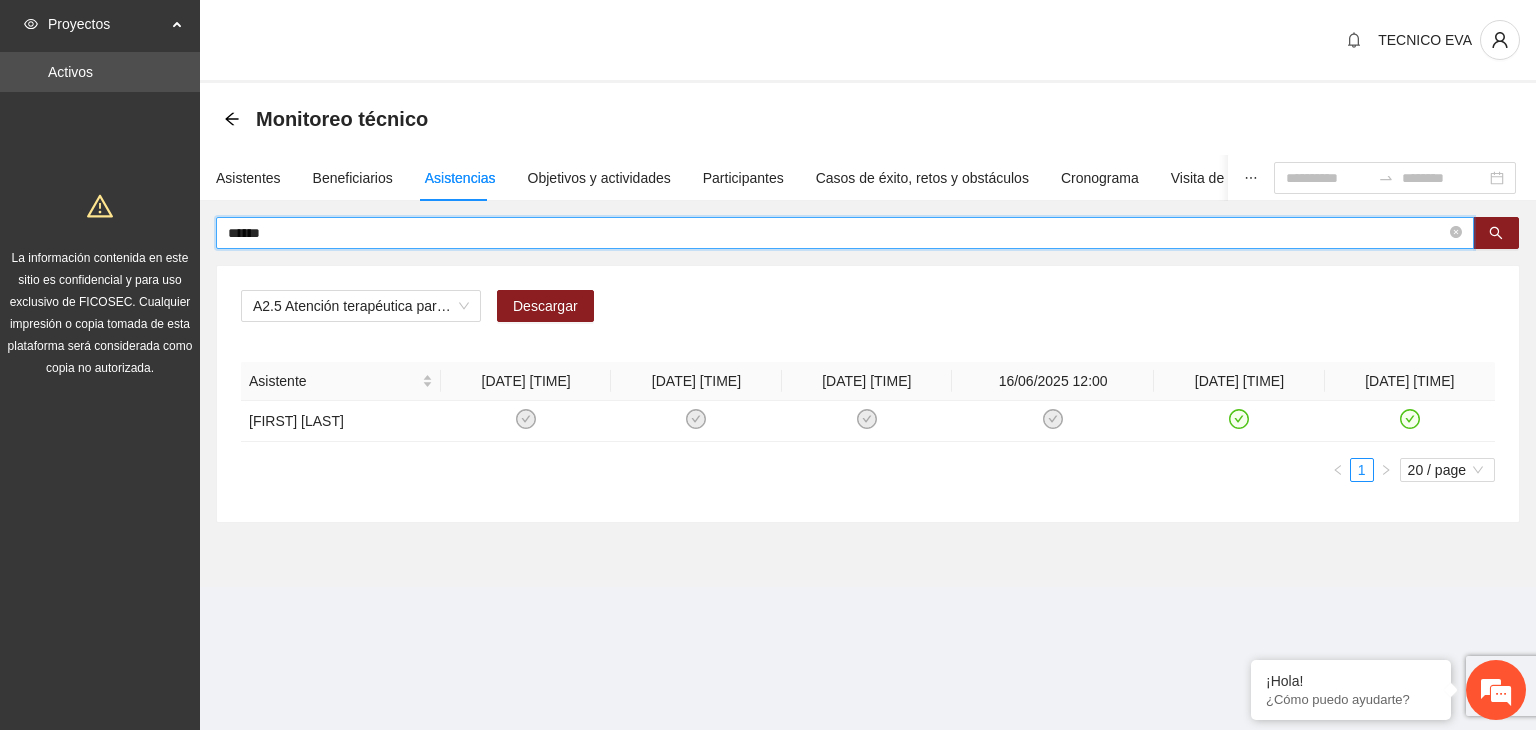 drag, startPoint x: 304, startPoint y: 237, endPoint x: 182, endPoint y: 224, distance: 122.69067 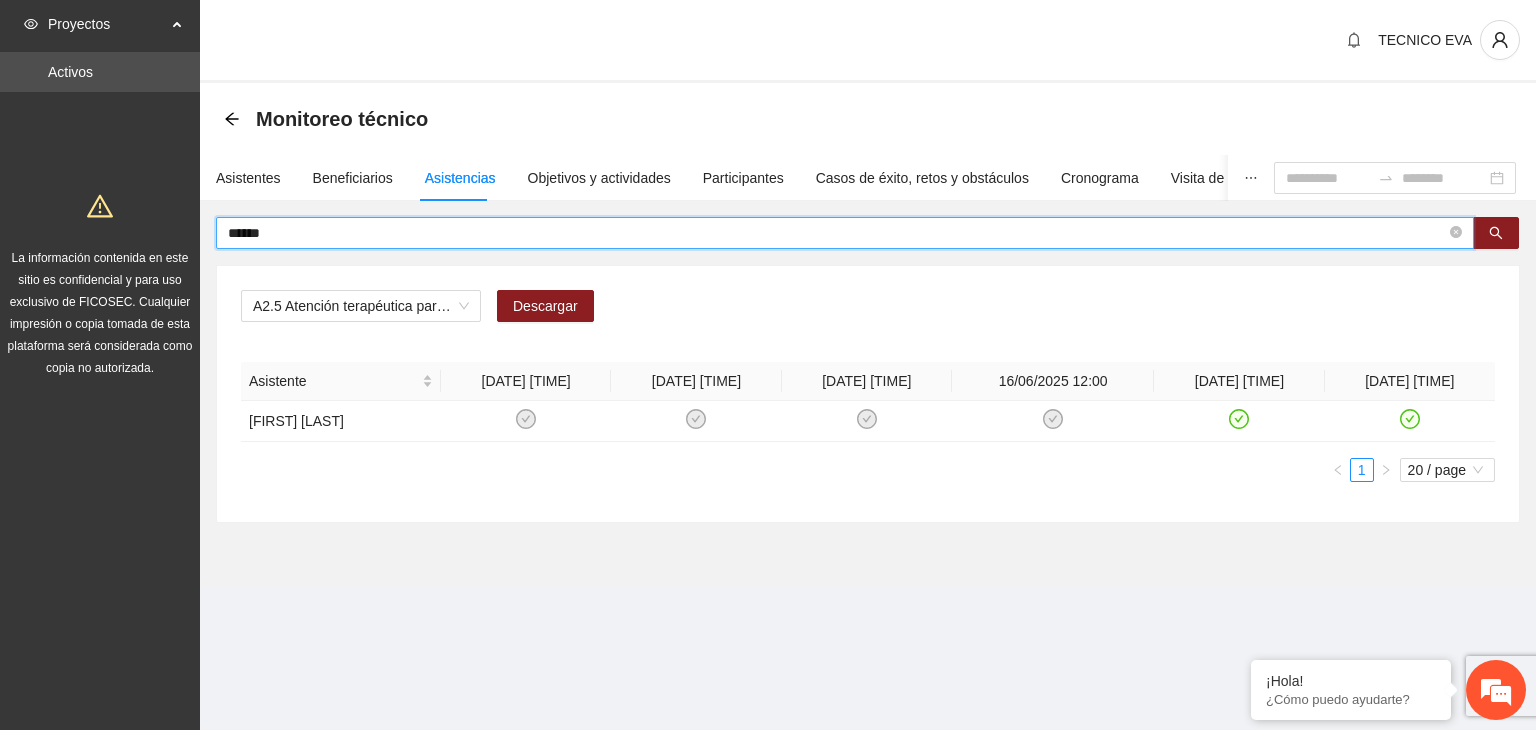 type on "******" 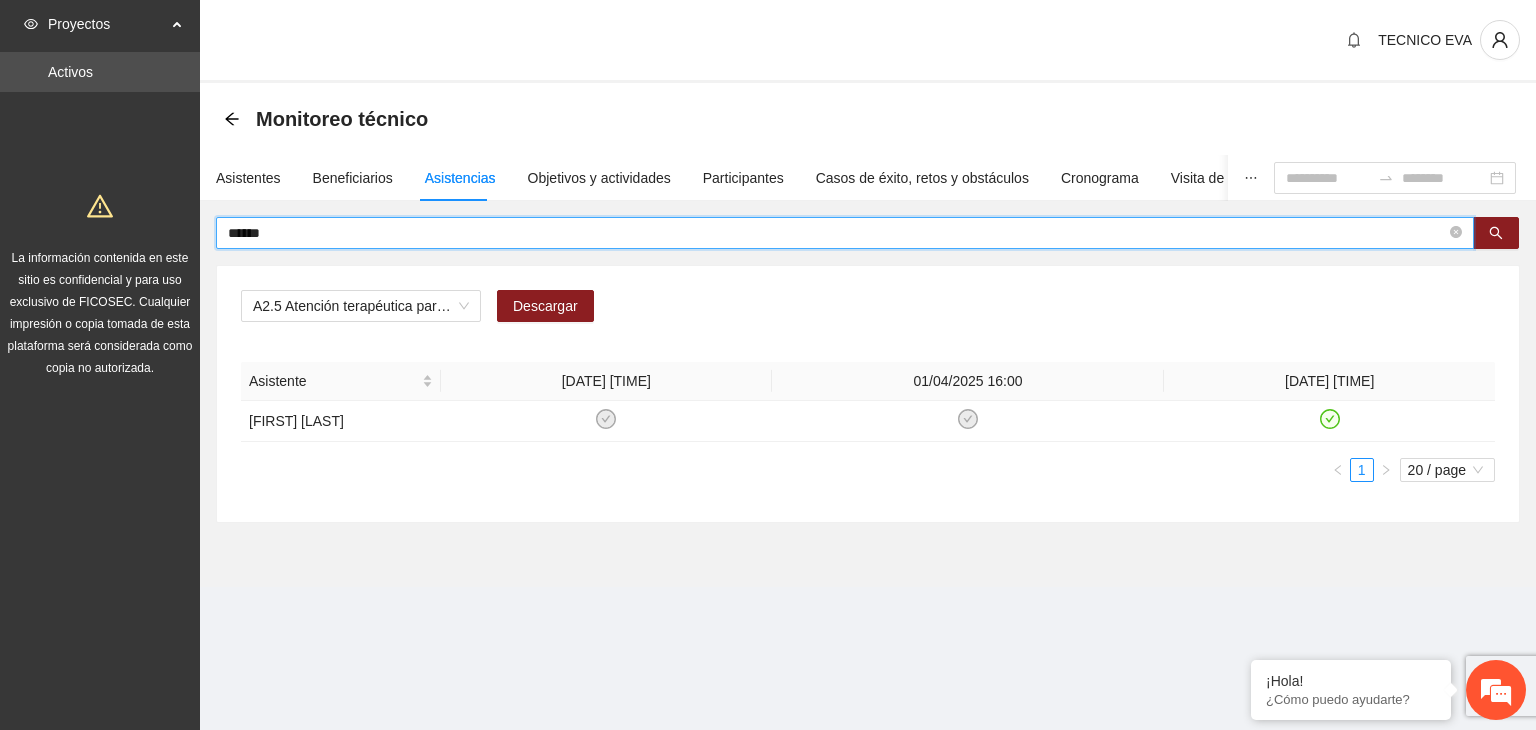 drag, startPoint x: 289, startPoint y: 236, endPoint x: 192, endPoint y: 232, distance: 97.082436 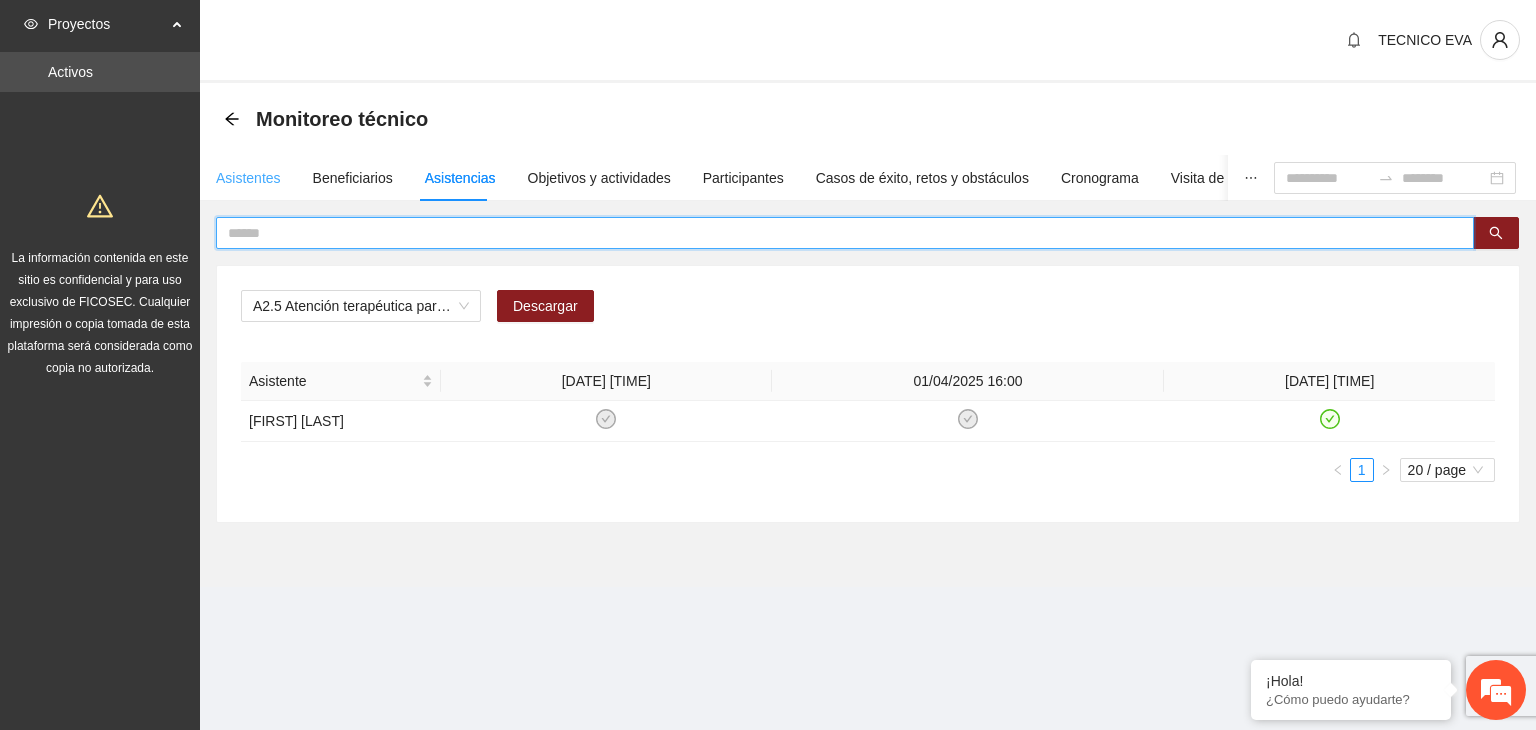 type 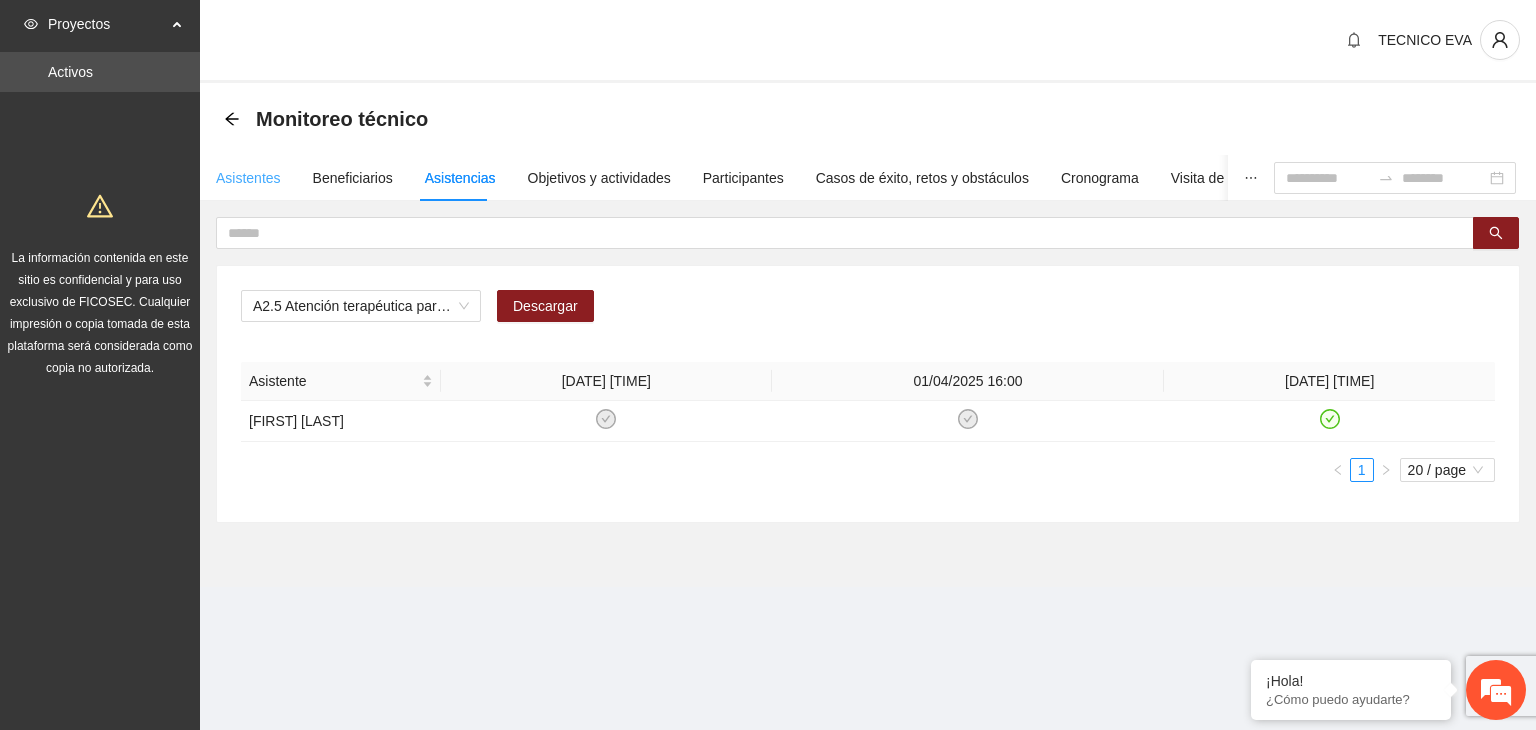 click on "Asistentes" at bounding box center [248, 178] 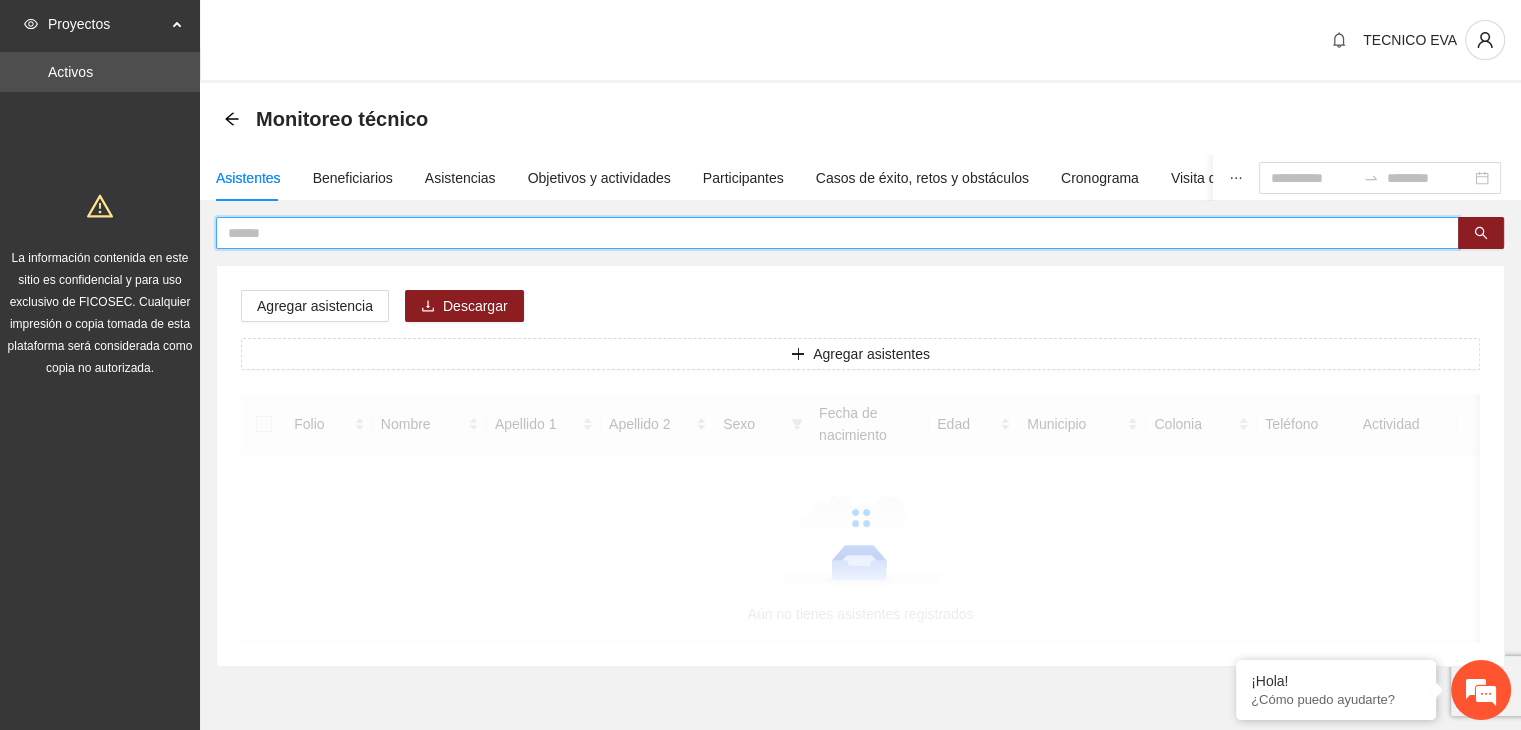 click at bounding box center (829, 233) 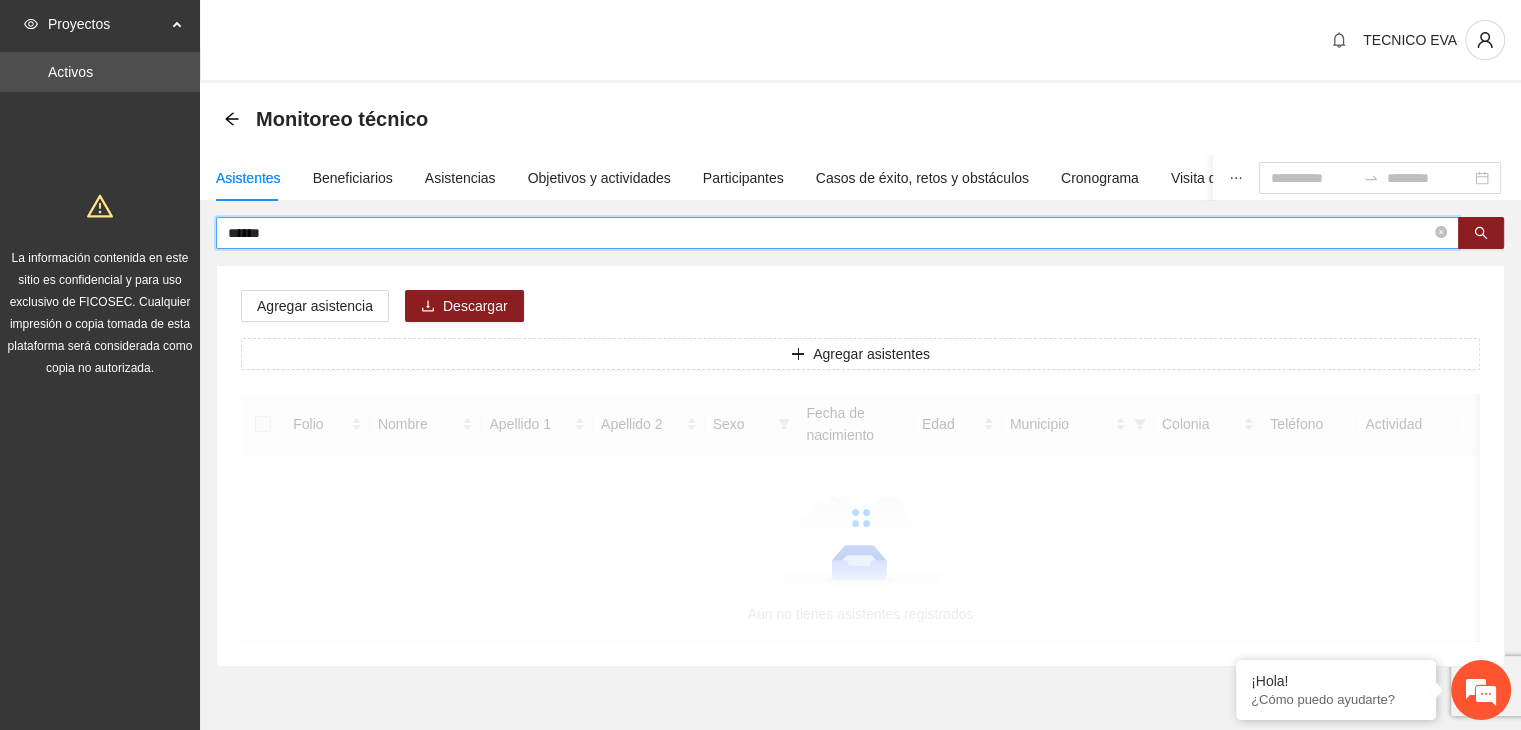 type on "******" 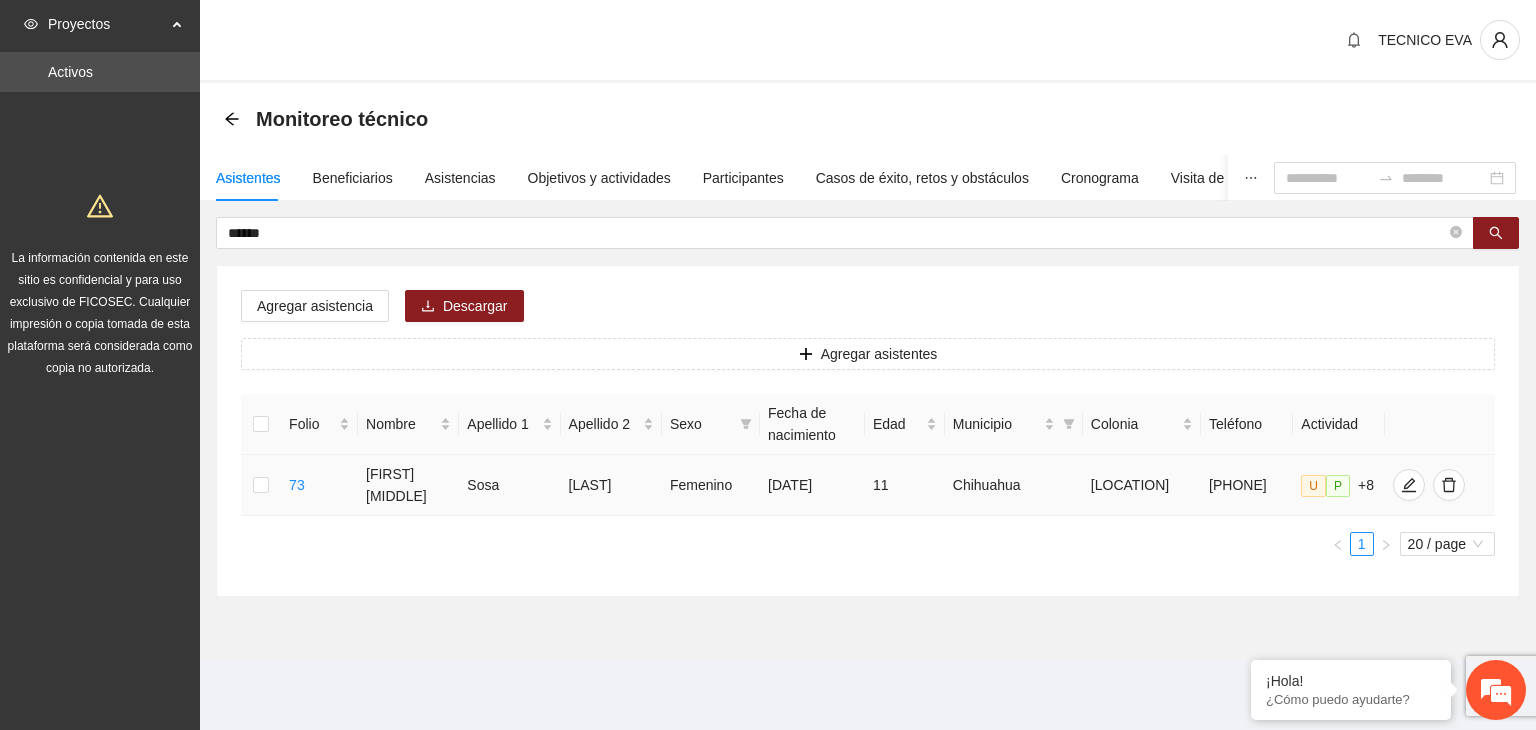 click at bounding box center [261, 485] 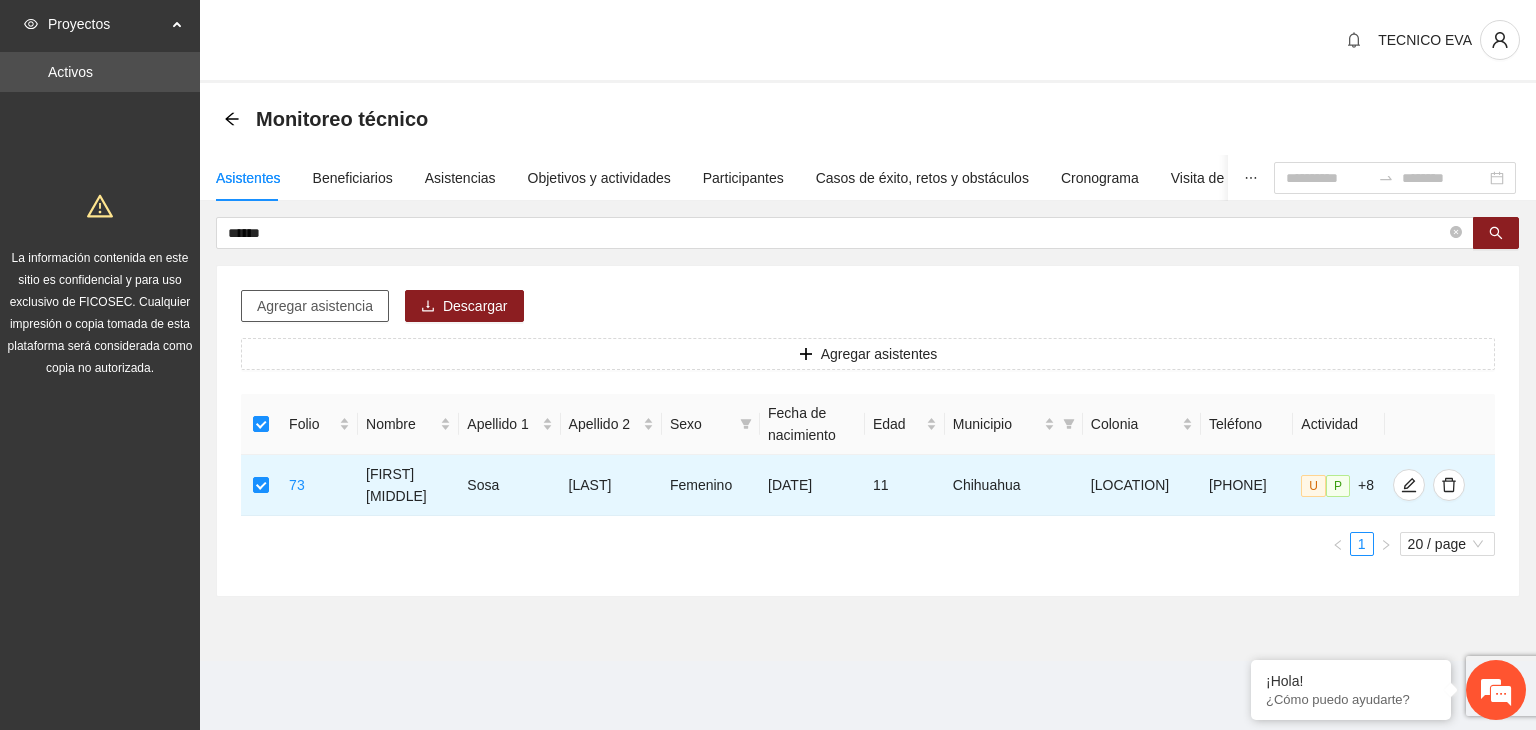 click on "Agregar asistencia" at bounding box center (315, 306) 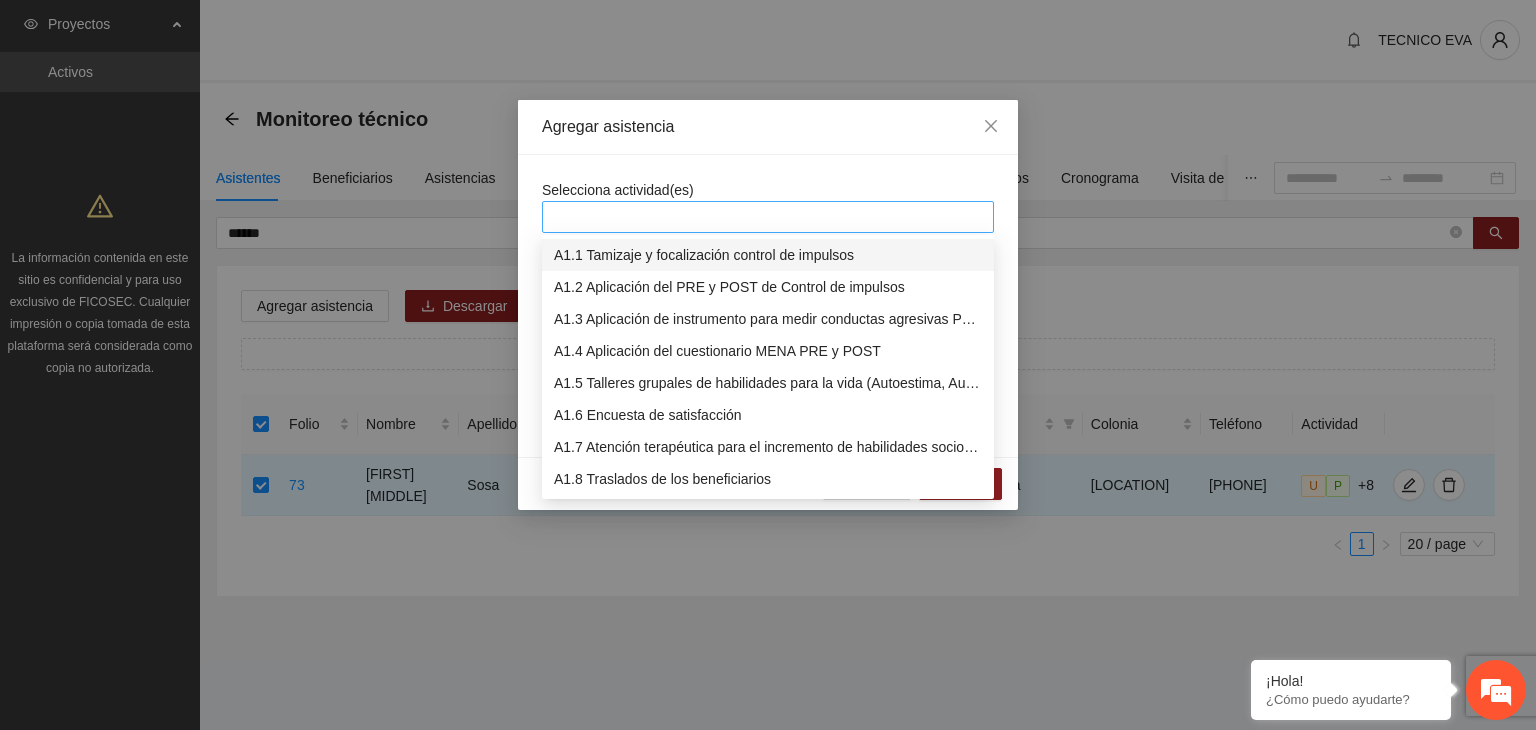 click at bounding box center (768, 217) 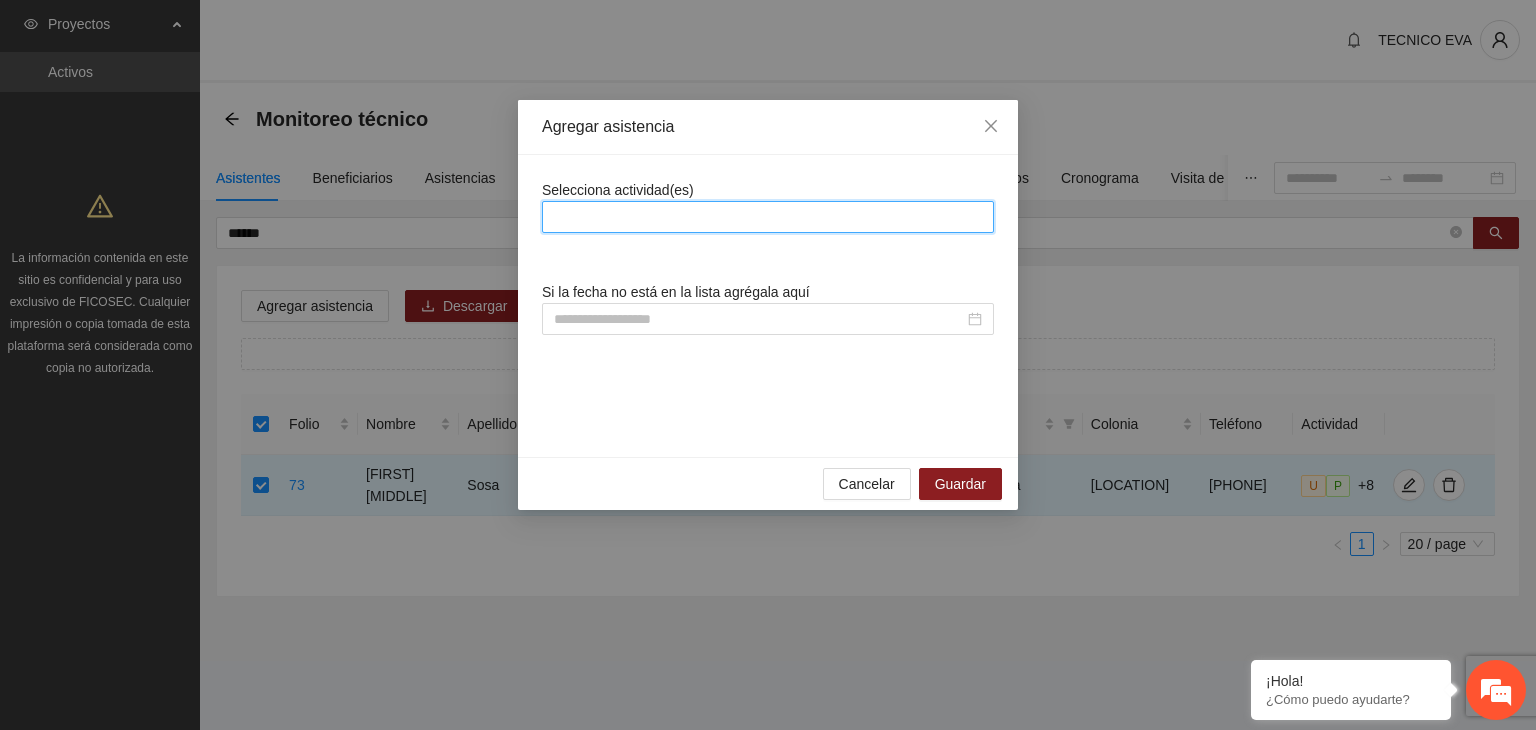 click at bounding box center (768, 217) 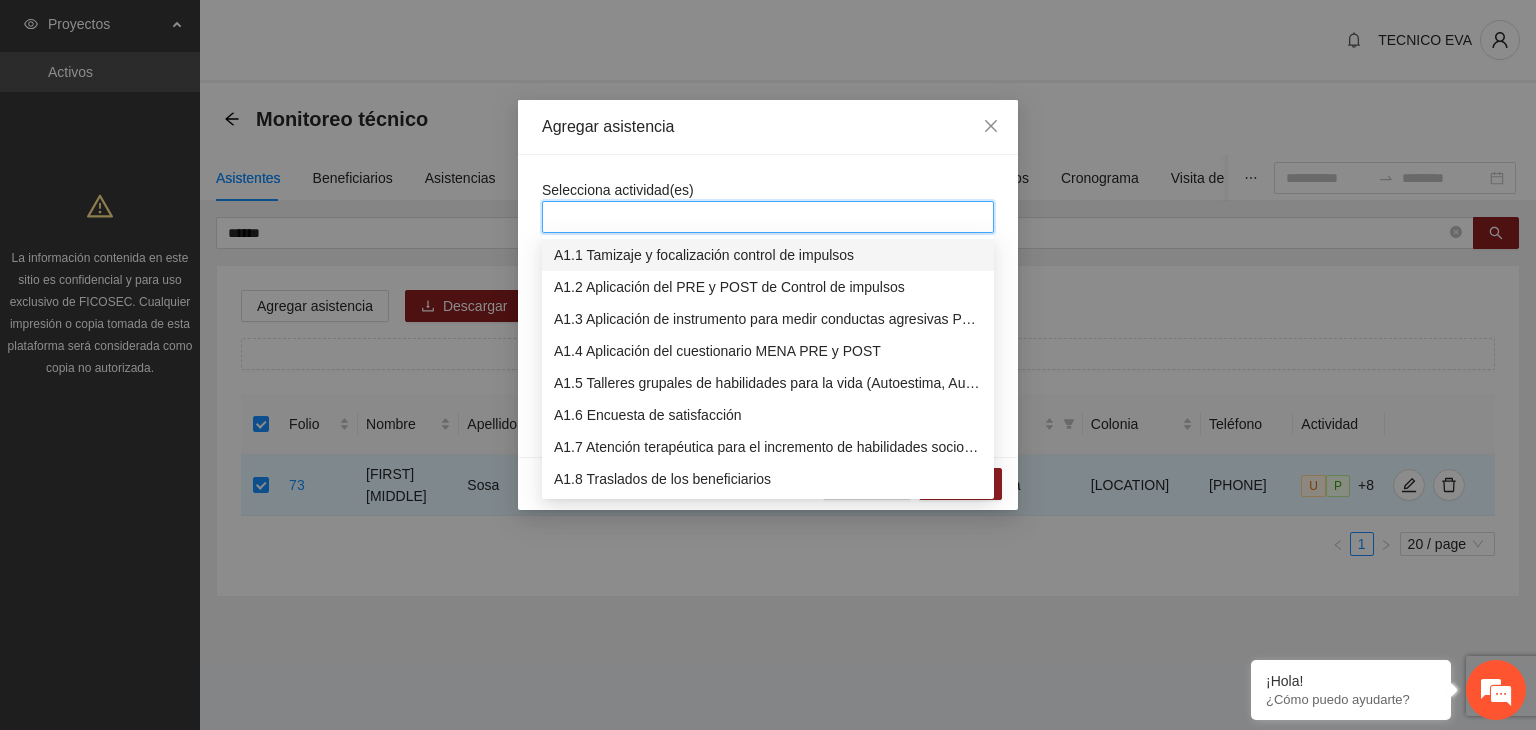 click at bounding box center (768, 217) 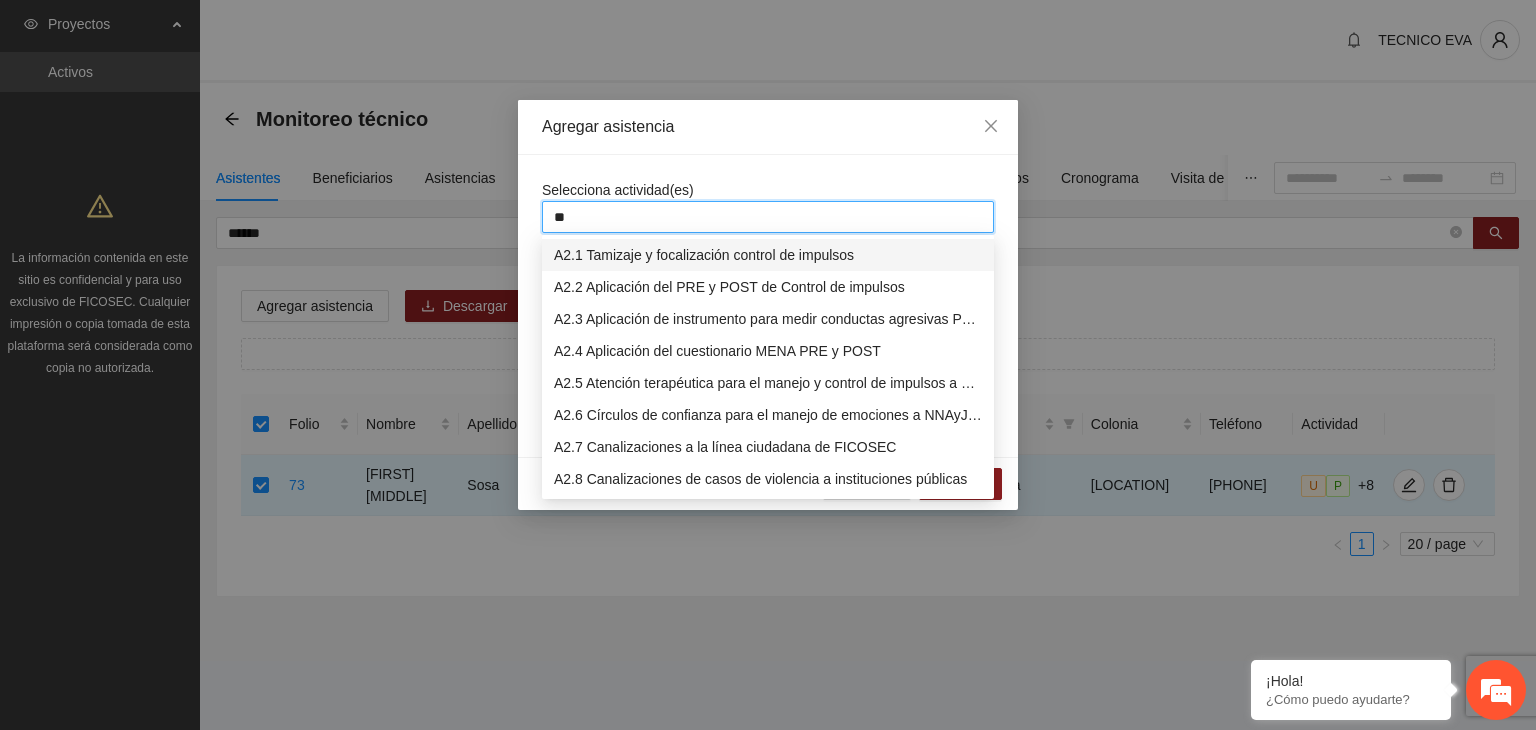 type on "***" 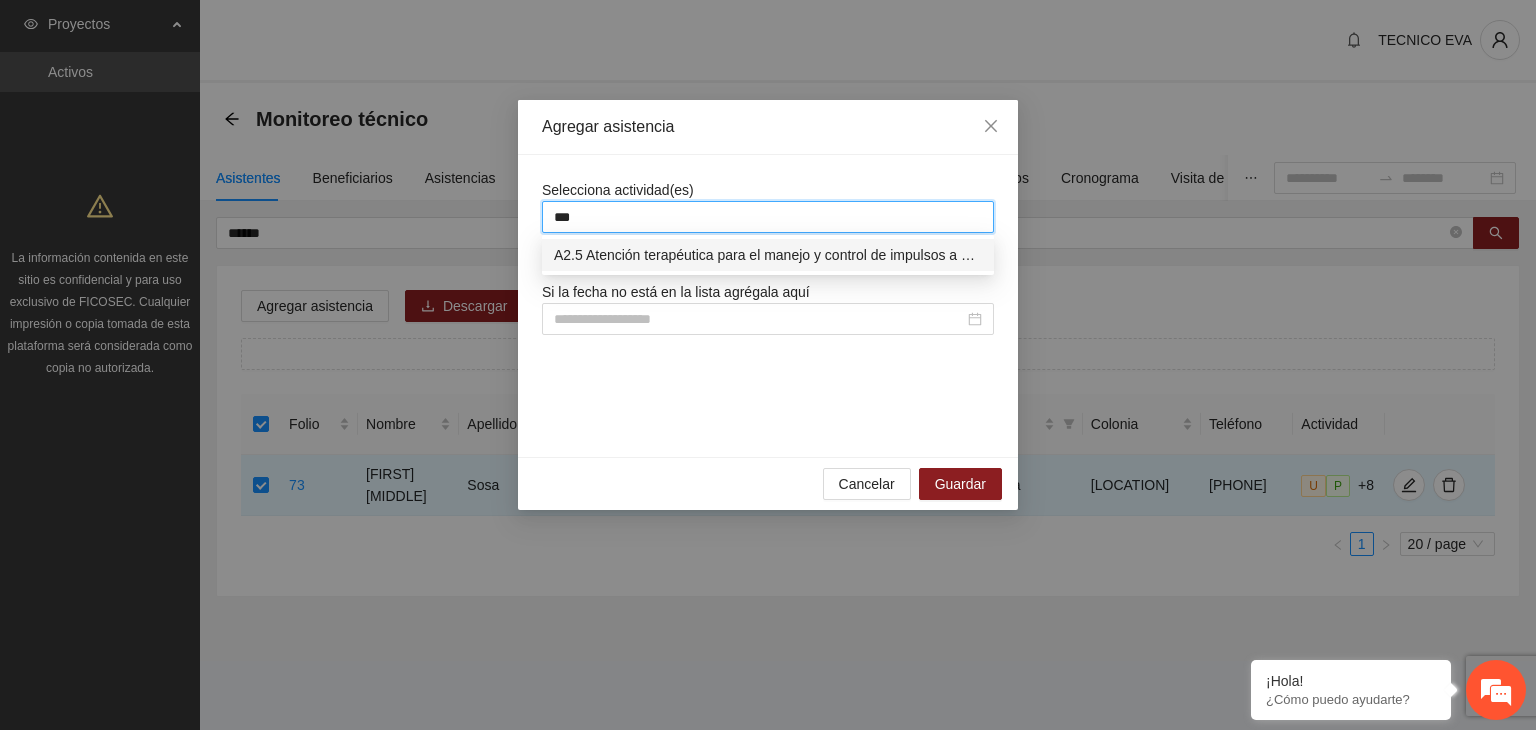 click on "A2.5  Atención terapéutica para el manejo y control de impulsos a NNAyJ que presentan conductas violentas/agresivas." at bounding box center [768, 255] 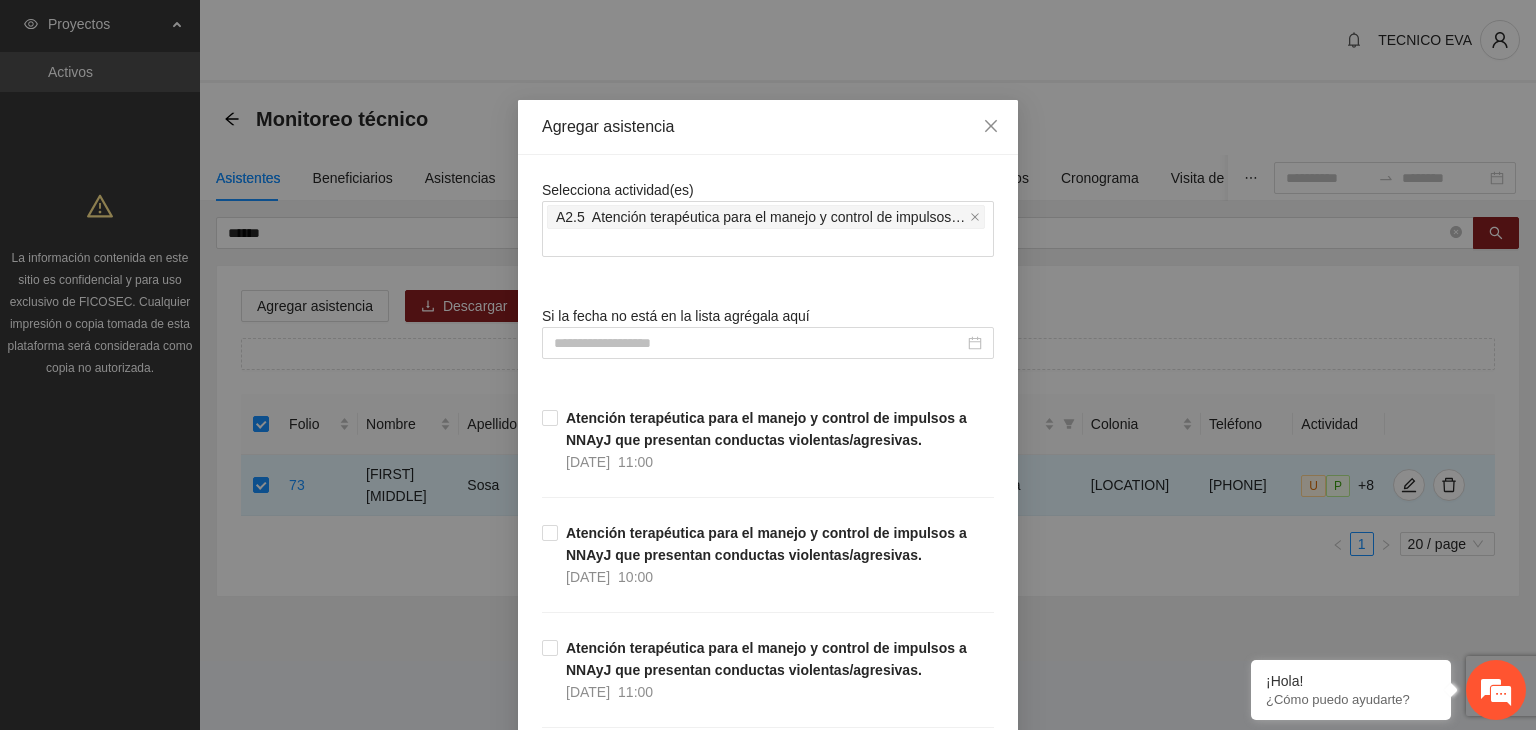 click on "Selecciona actividad(es) A2.5 Atención terapéutica para el manejo y control de impulsos a NNAyJ que presentan conductas violentas/agresivas. Si la fecha no está en la lista agrégala aquí Atención terapéutica para el manejo y control de impulsos a NNAyJ que presentan conductas violentas/agresivas. [DATE] [TIME] Atención terapéutica para el manejo y control de impulsos a NNAyJ que presentan conductas violentas/agresivas. [DATE] [TIME] Atención terapéutica para el manejo y control de impulsos a NNAyJ que presentan conductas violentas/agresivas. [DATE] [TIME] Atención terapéutica para el manejo y control de impulsos a NNAyJ que presentan conductas violentas/agresivas. [DATE] [TIME] Atención terapéutica para el manejo y control de impulsos a NNAyJ que presentan conductas violentas/agresivas. [DATE] [TIME] Atención terapéutica para el manejo y control de impulsos a NNAyJ que presentan conductas violentas/agresivas. [DATE] [TIME] [DATE] [TIME] [DATE] [TIME] [TIME]" at bounding box center (768, 8310) 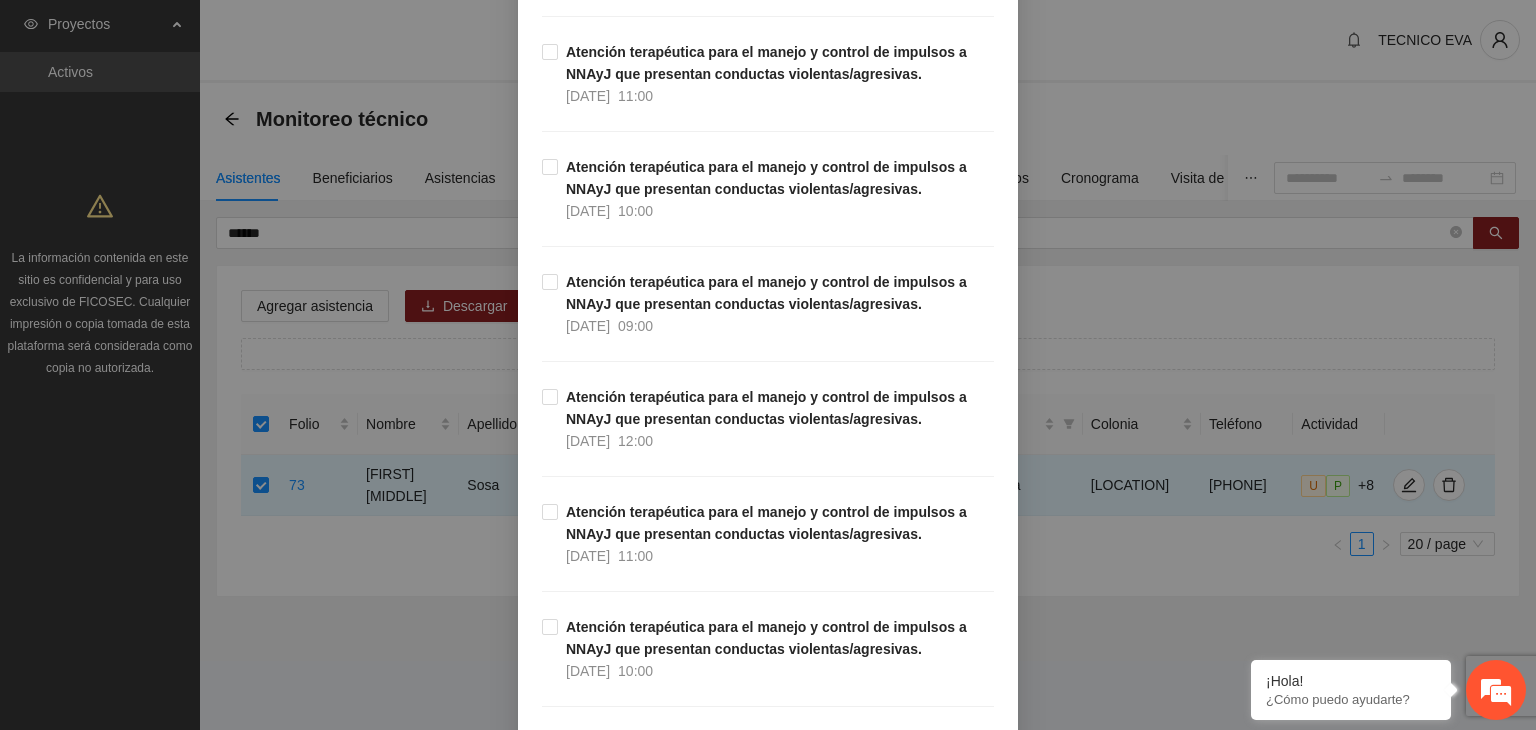 scroll, scrollTop: 2187, scrollLeft: 0, axis: vertical 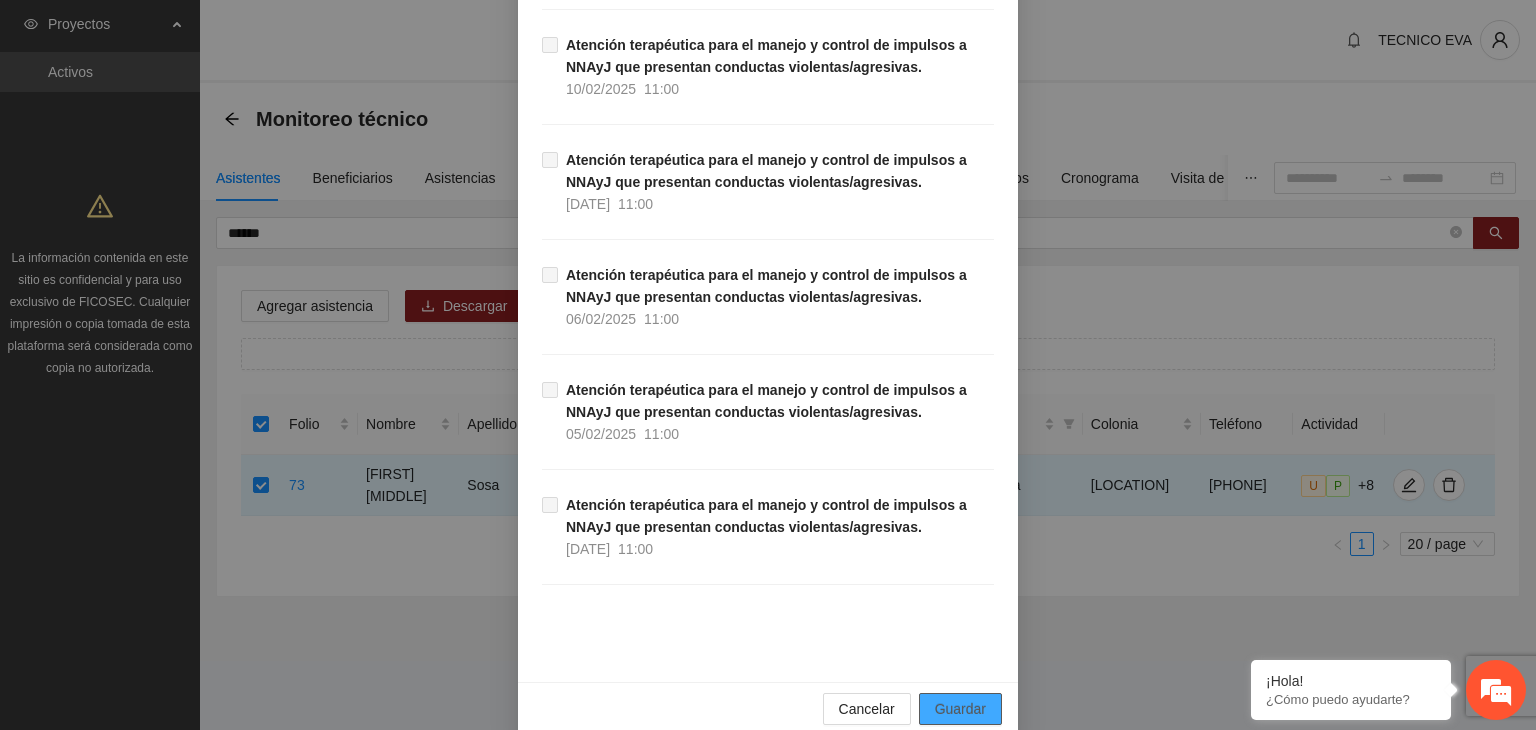 click on "Guardar" at bounding box center (960, 709) 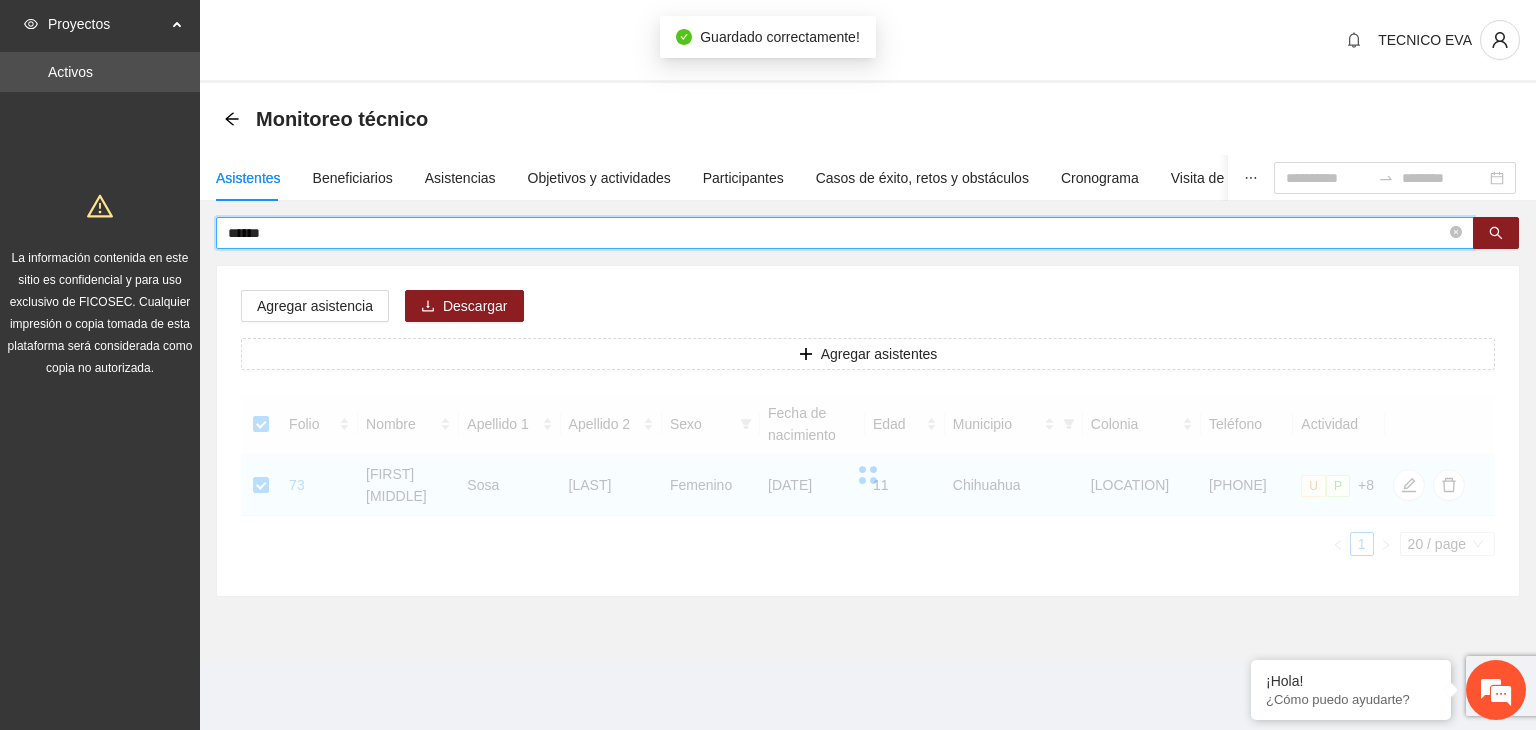 click on "******" at bounding box center [837, 233] 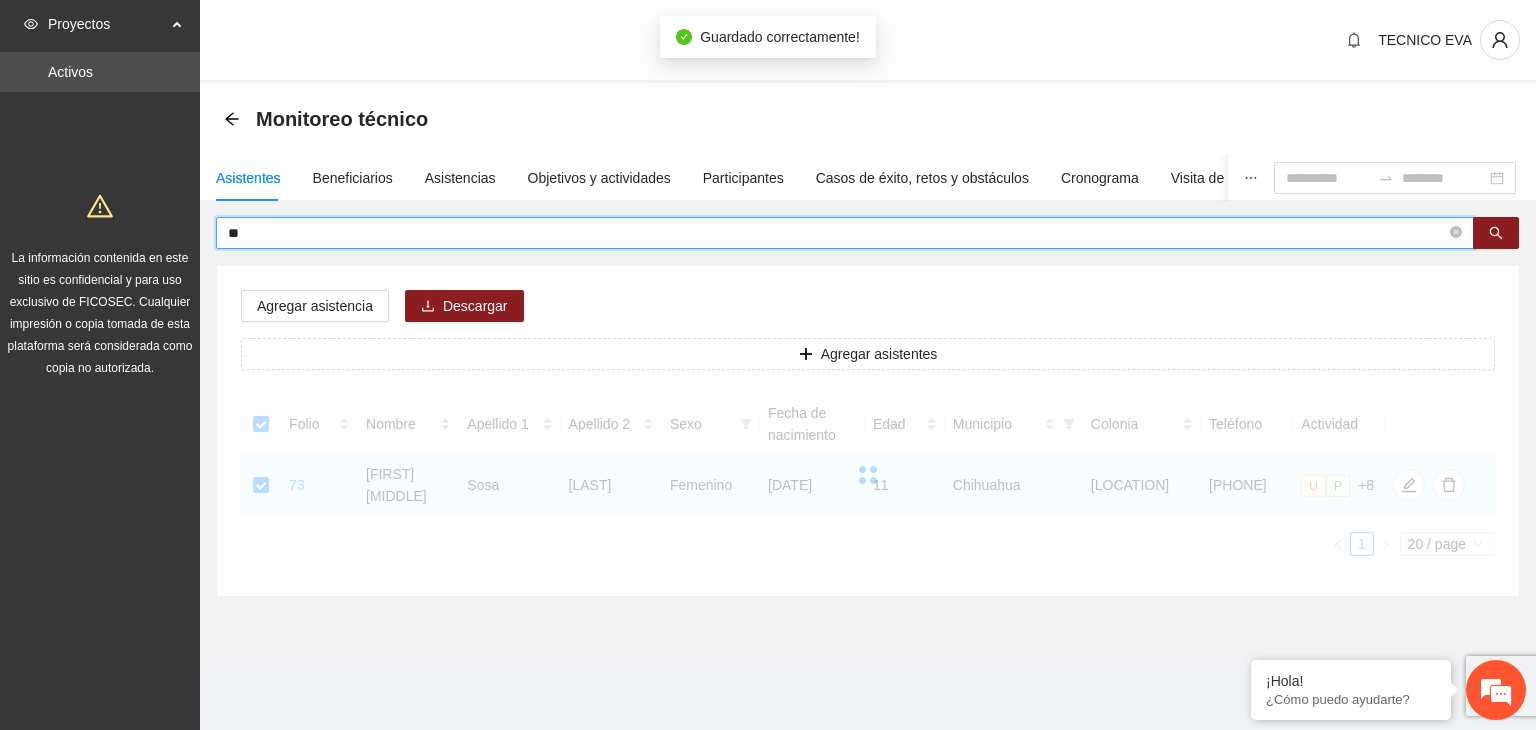 type on "*" 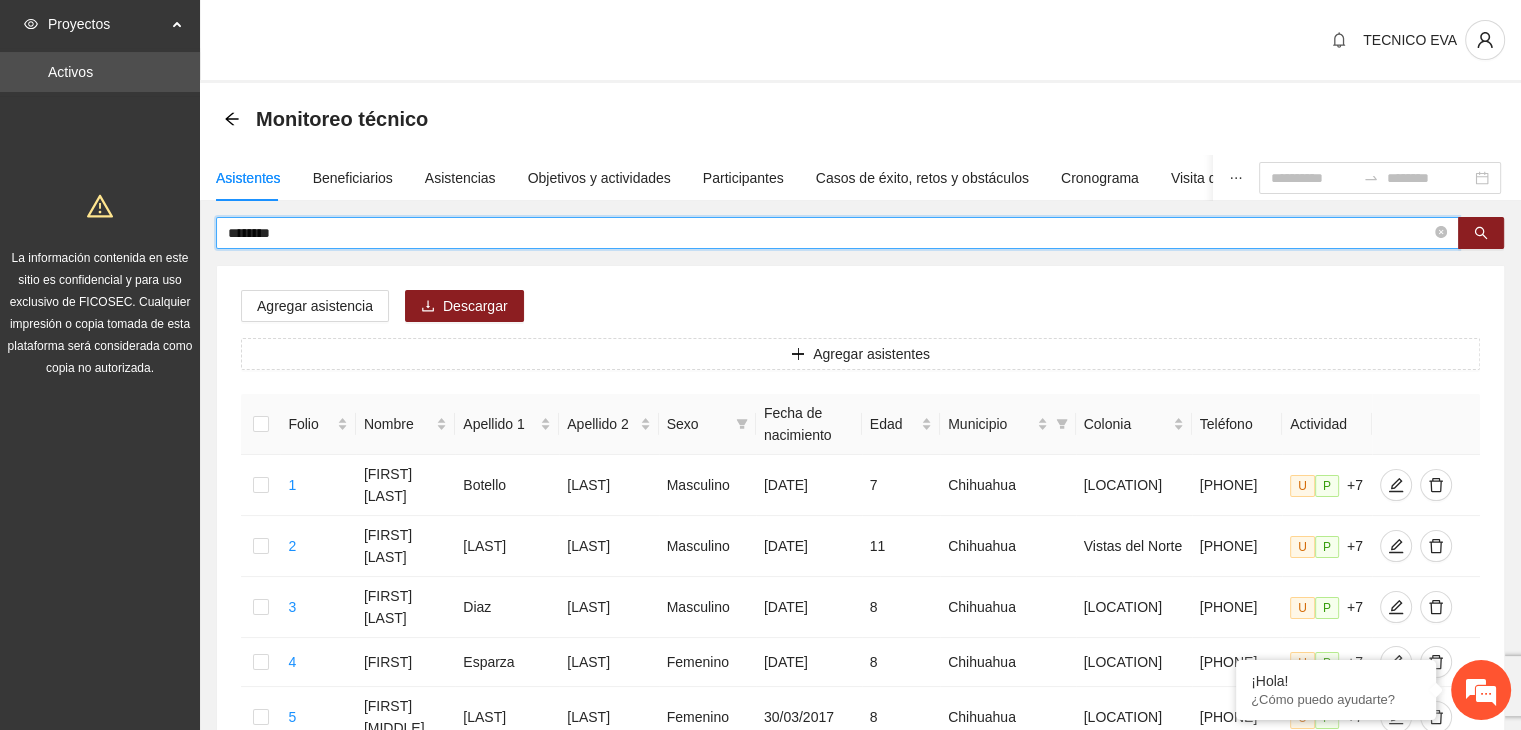 type on "********" 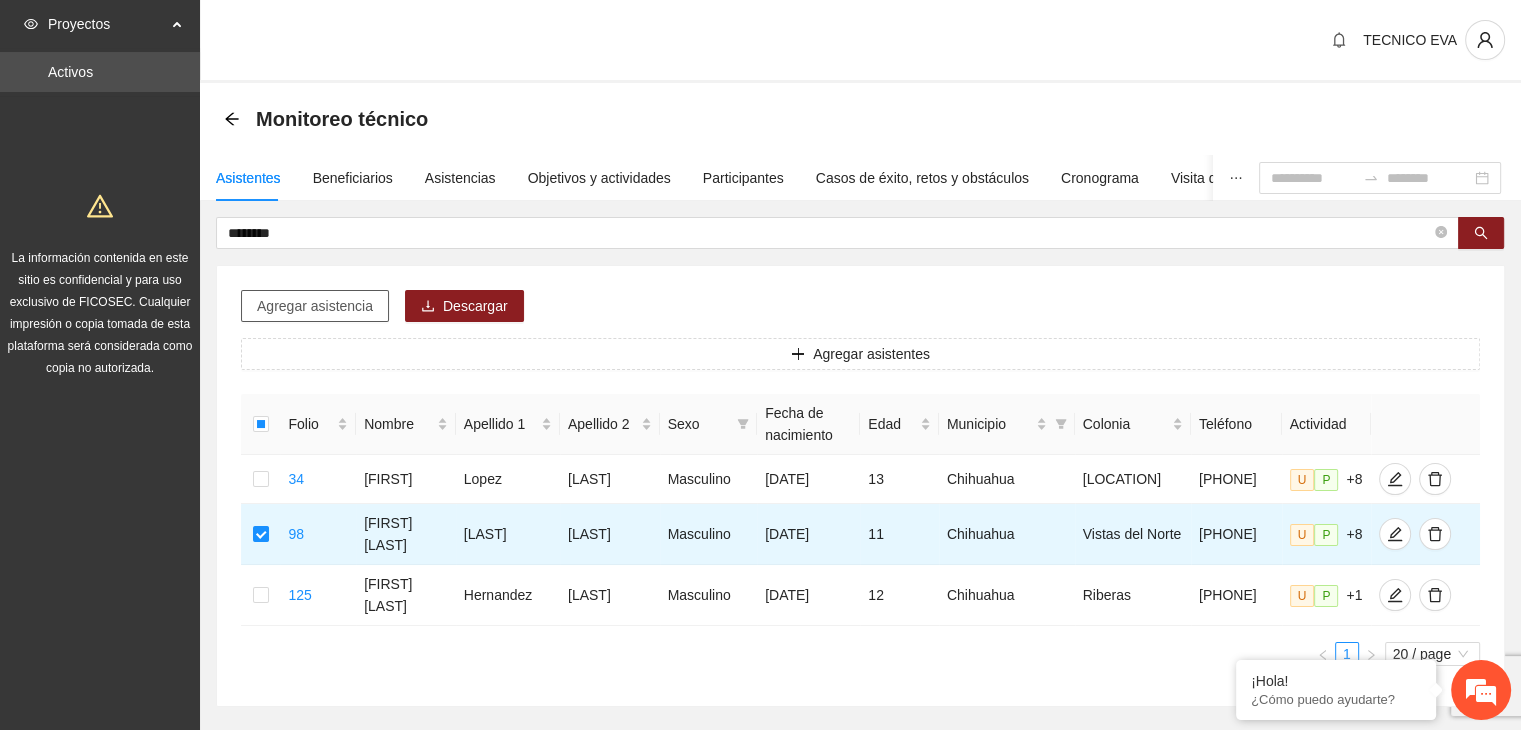 click on "Agregar asistencia" at bounding box center [315, 306] 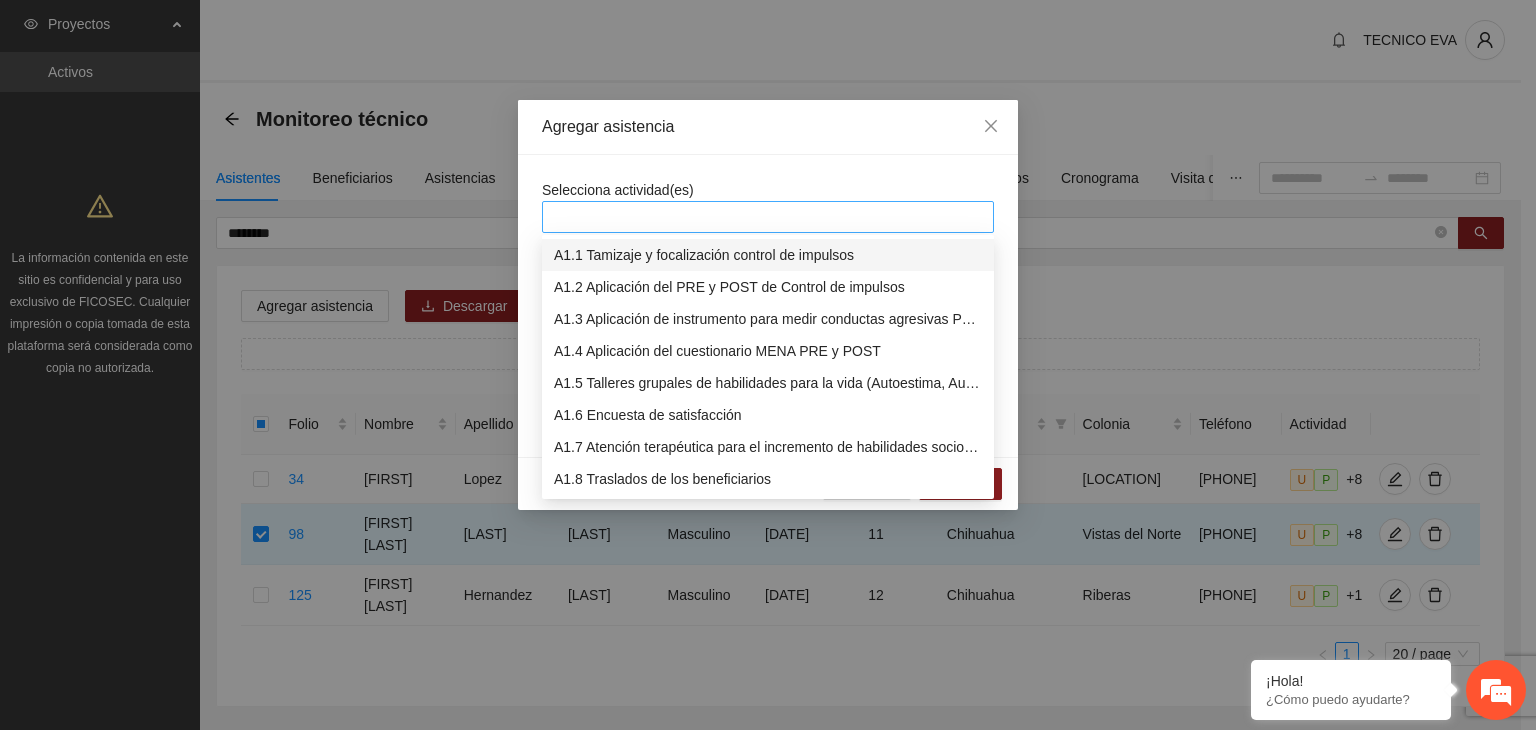 click at bounding box center (768, 217) 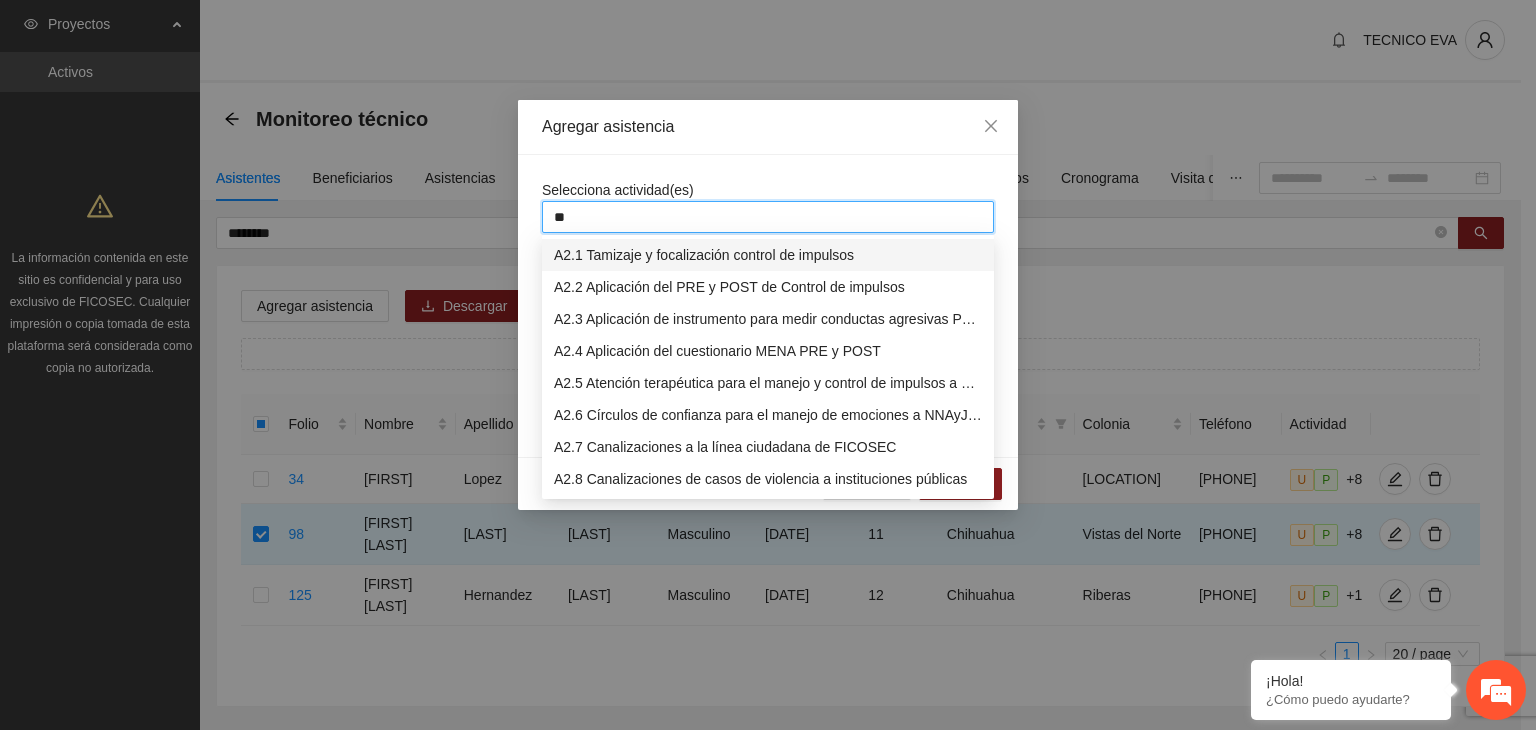 type on "***" 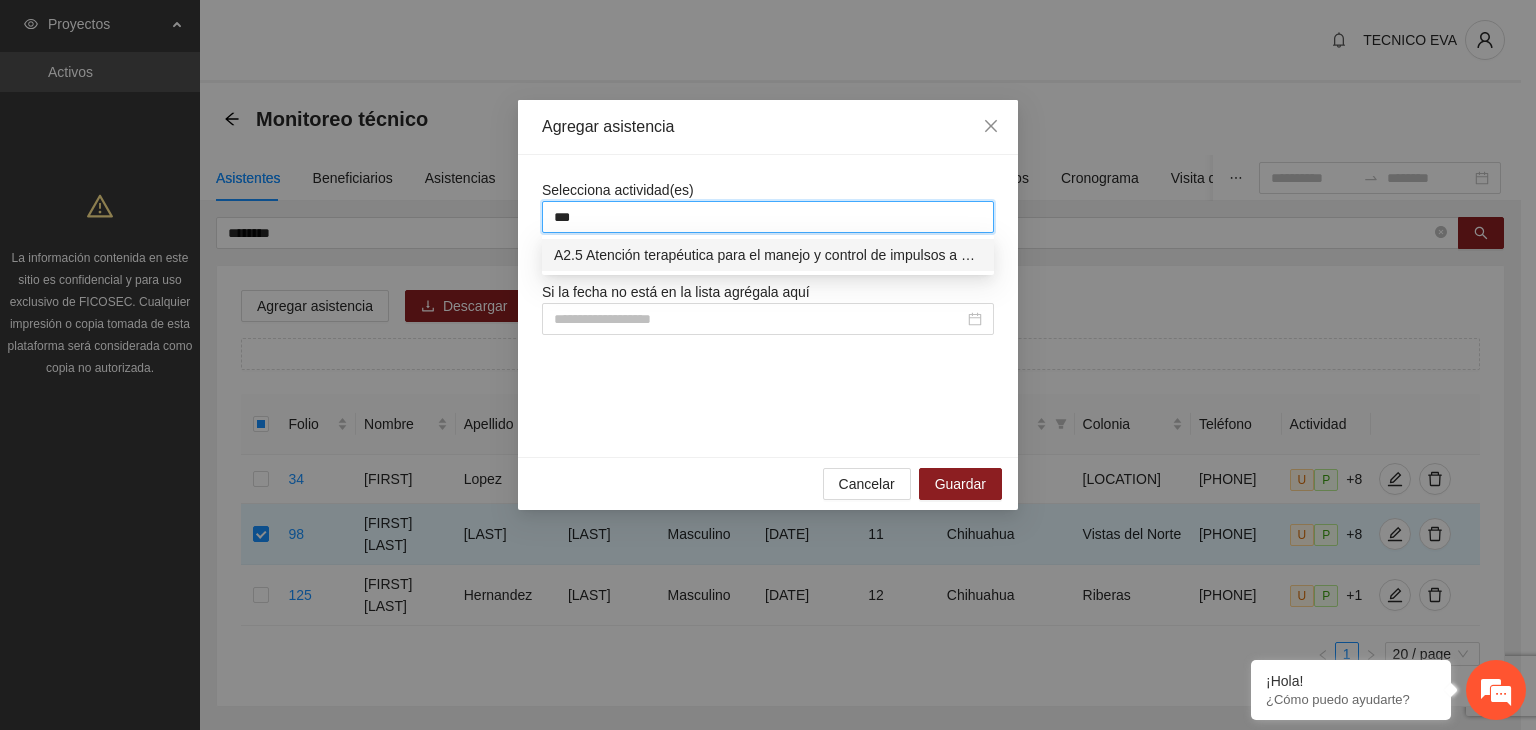 click on "A2.5  Atención terapéutica para el manejo y control de impulsos a NNAyJ que presentan conductas violentas/agresivas." at bounding box center (768, 255) 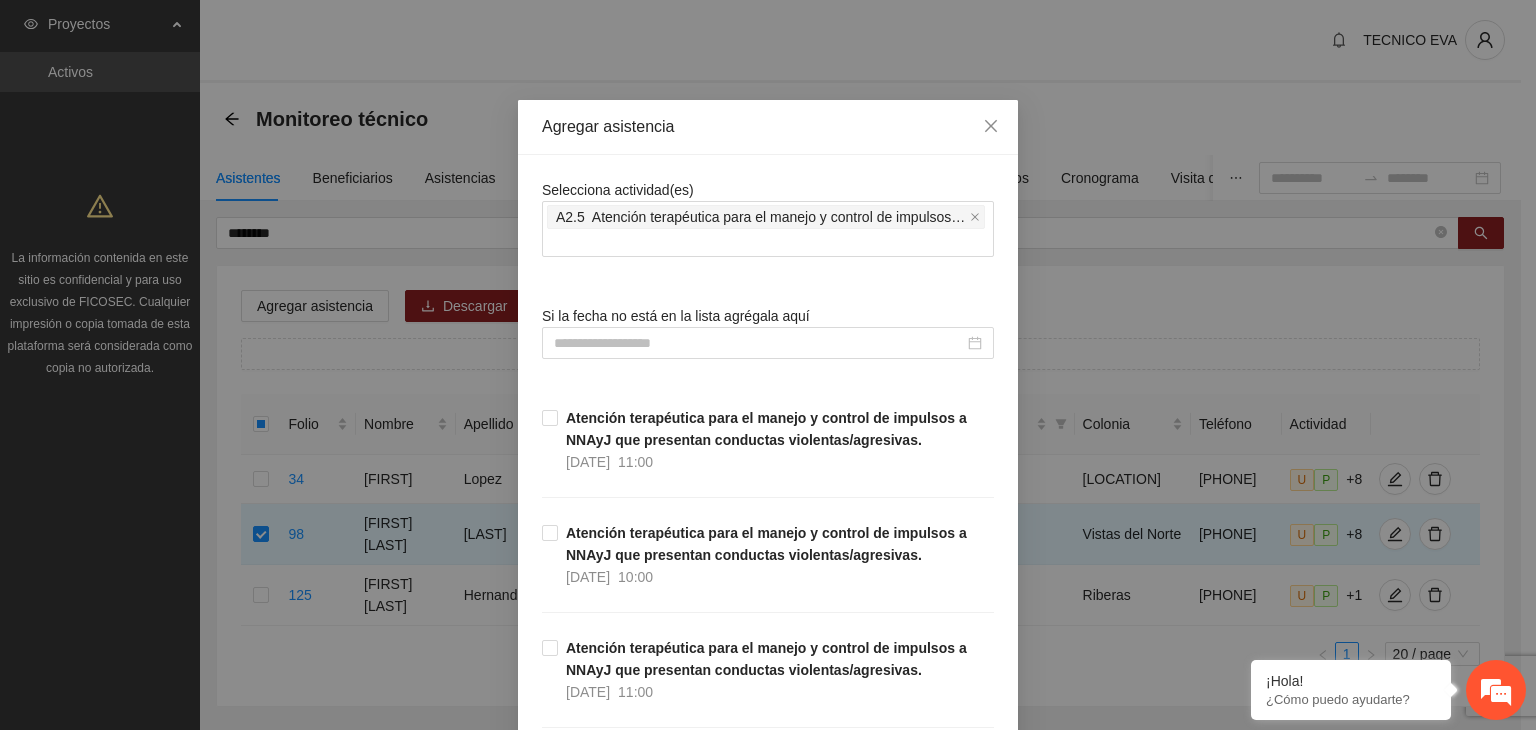 click on "Agregar asistencia" at bounding box center [768, 127] 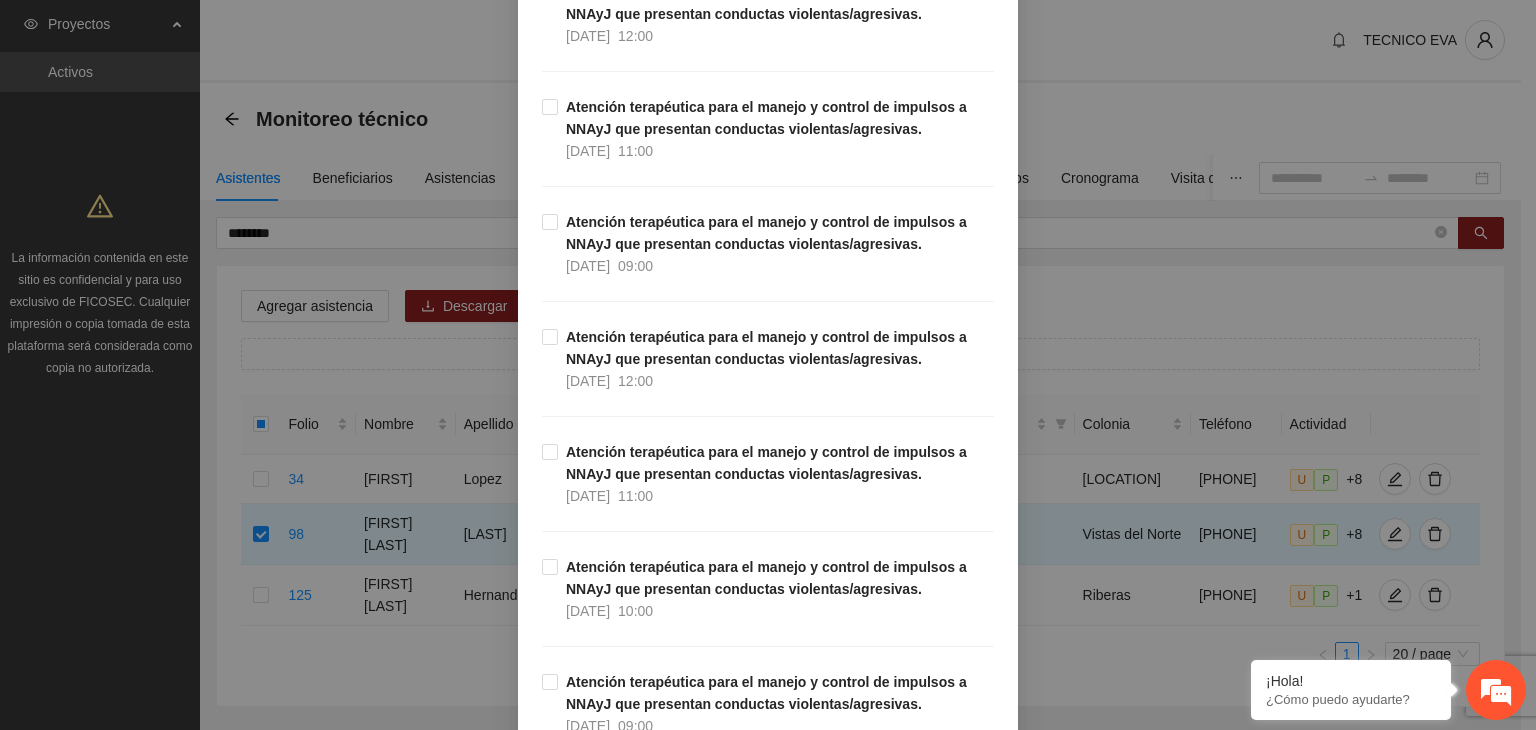 scroll, scrollTop: 1824, scrollLeft: 0, axis: vertical 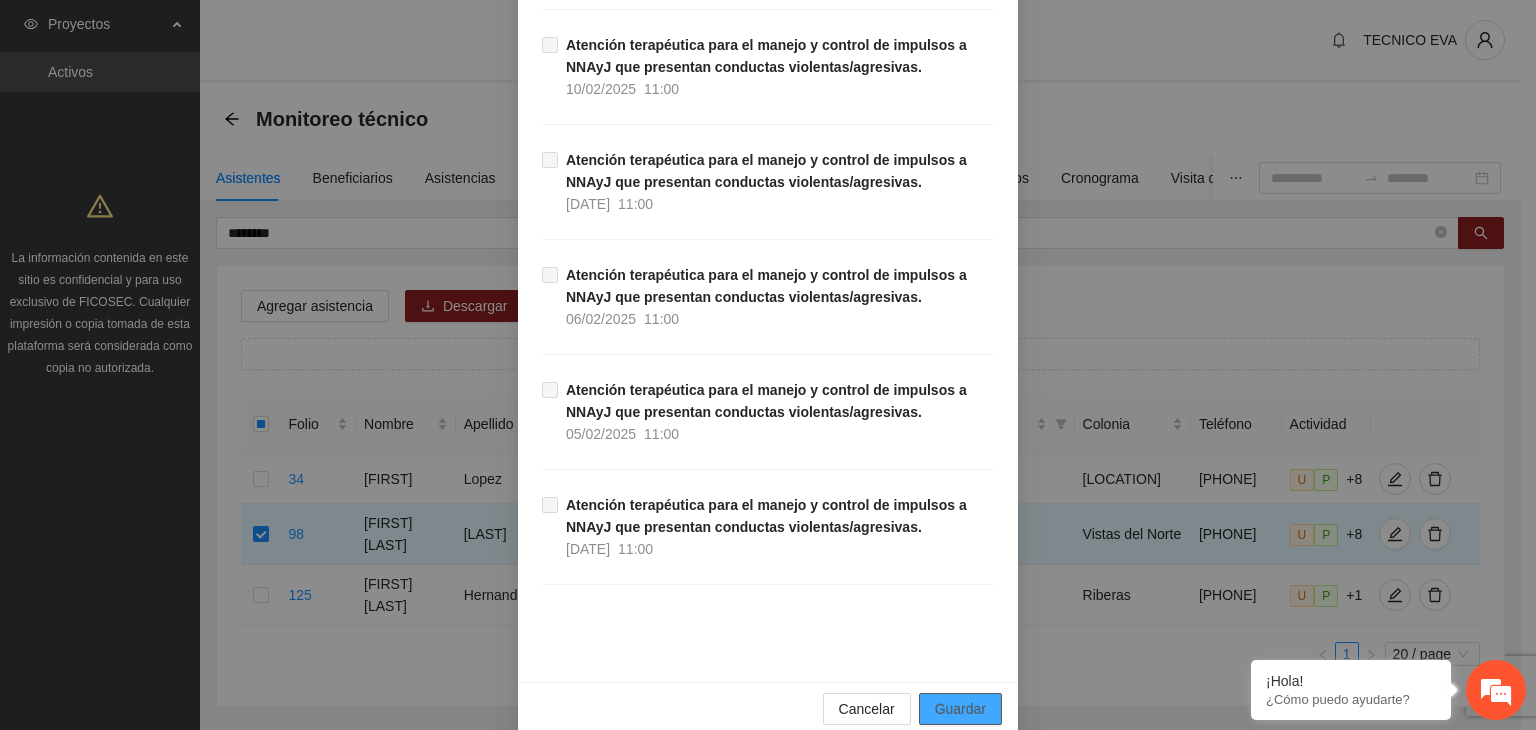 click on "Guardar" at bounding box center (960, 709) 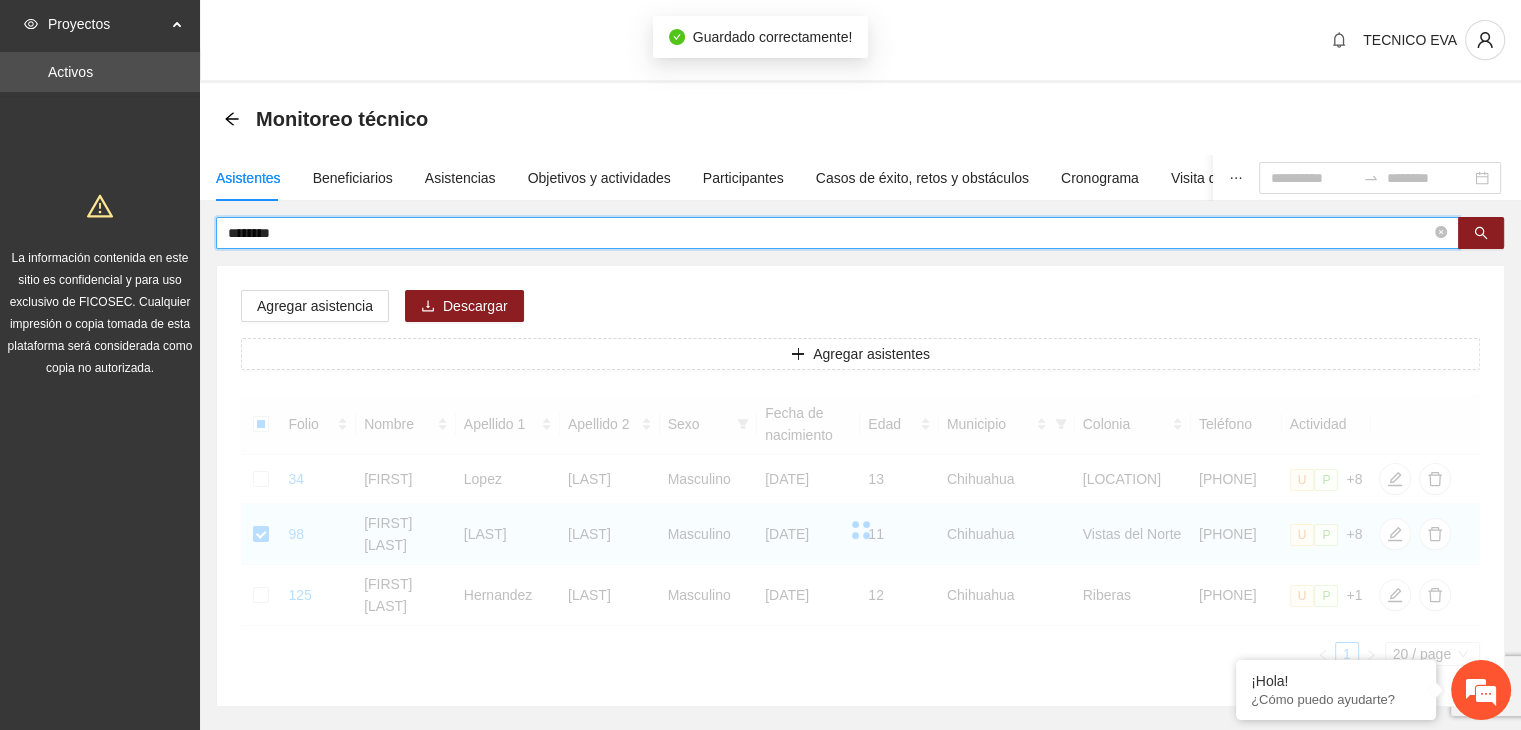 click on "********" at bounding box center [829, 233] 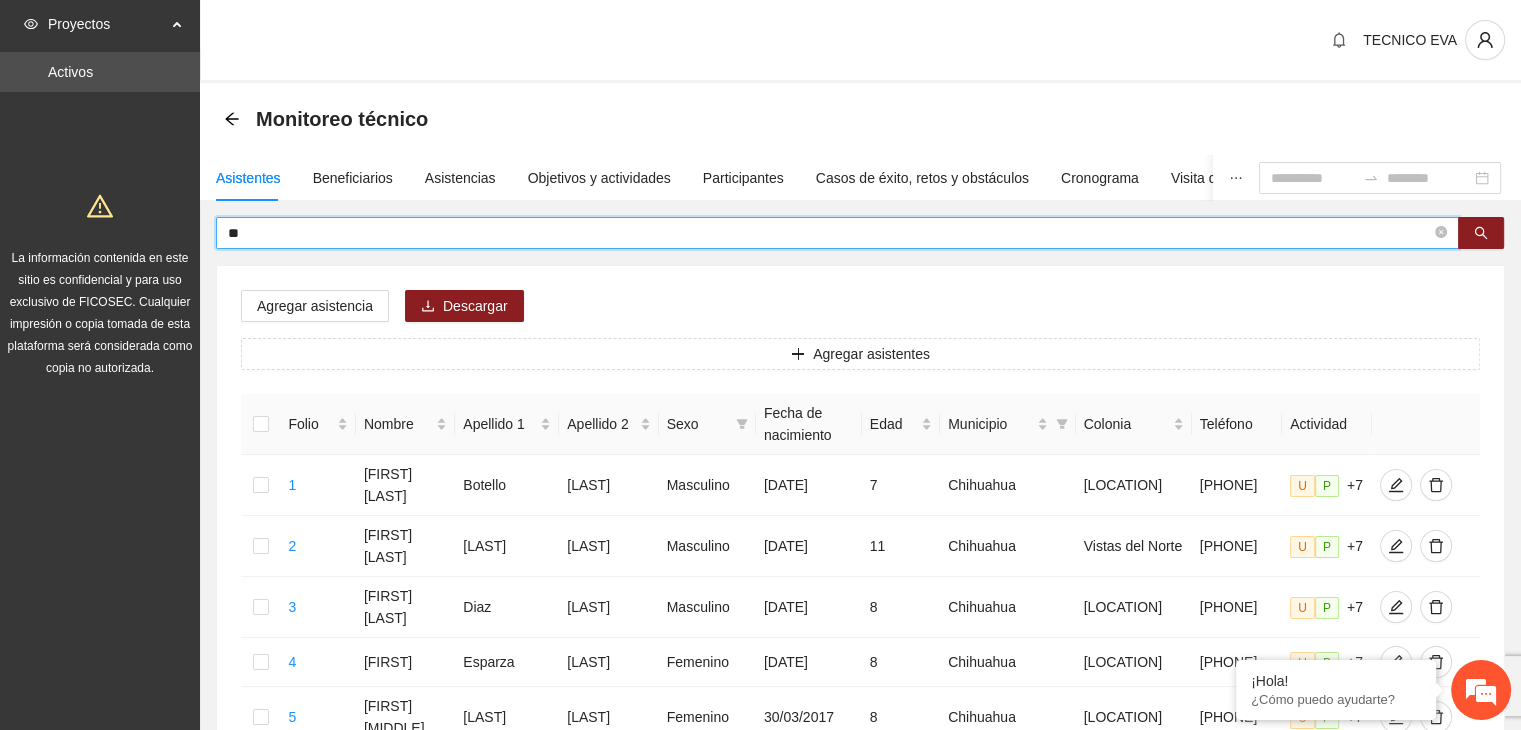 type on "*" 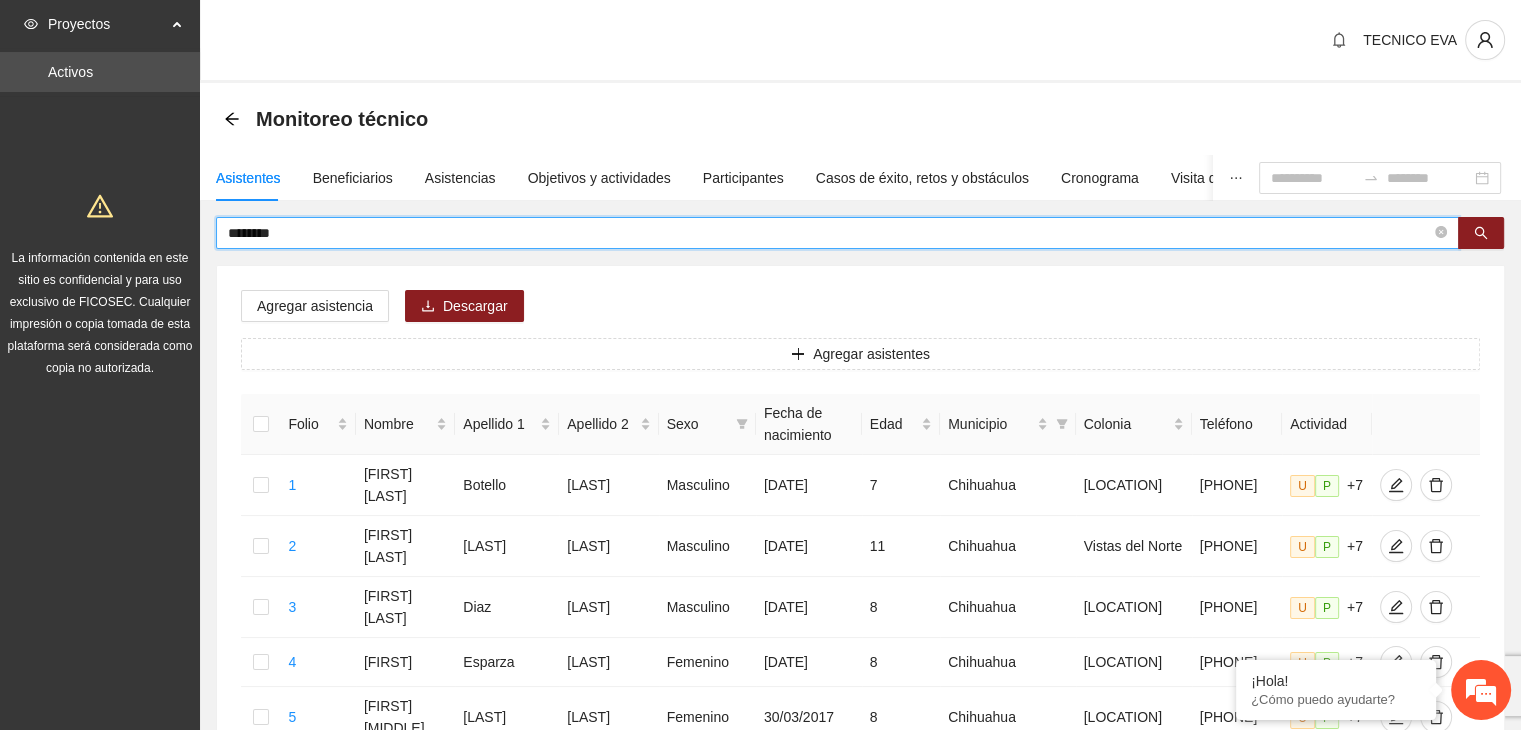 type on "********" 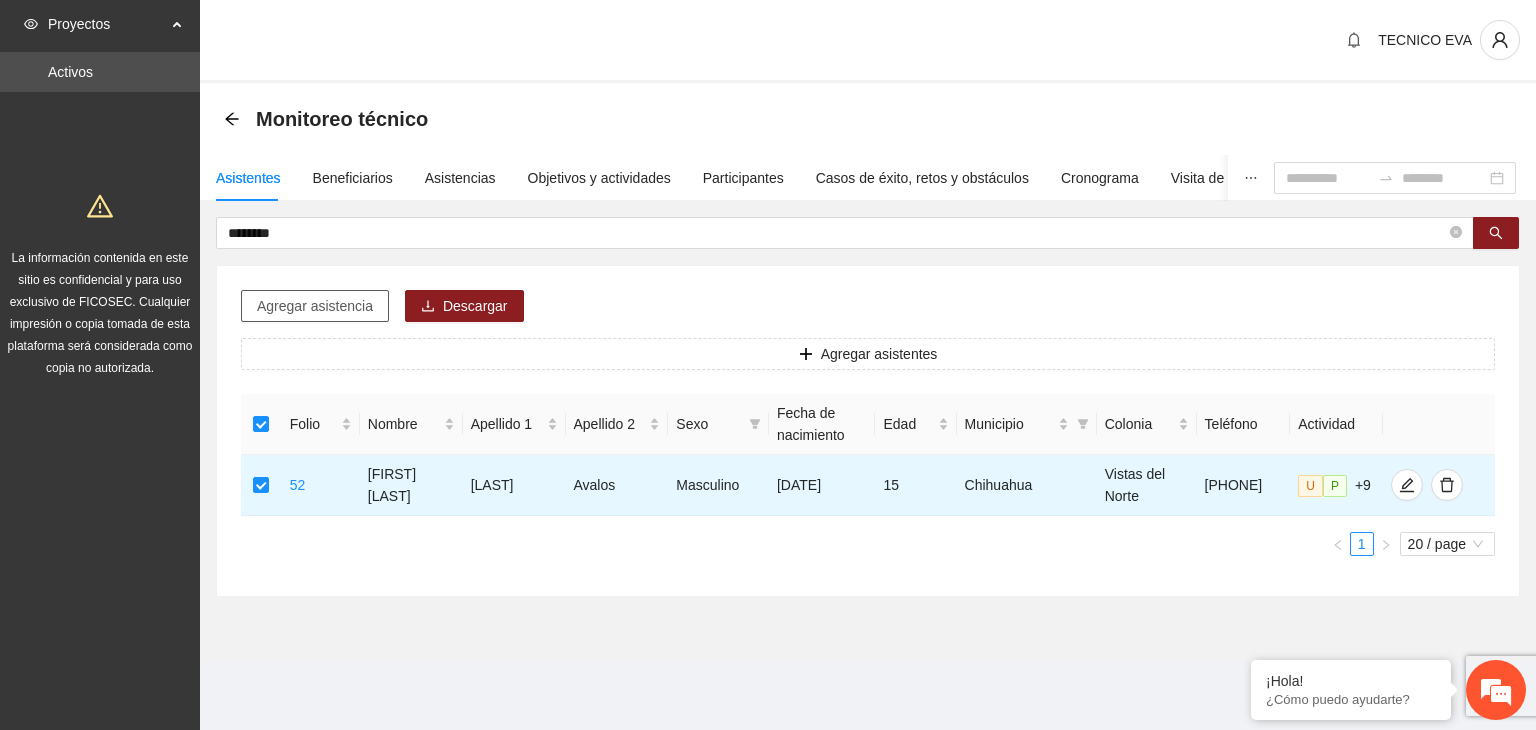 click on "Agregar asistencia" at bounding box center (315, 306) 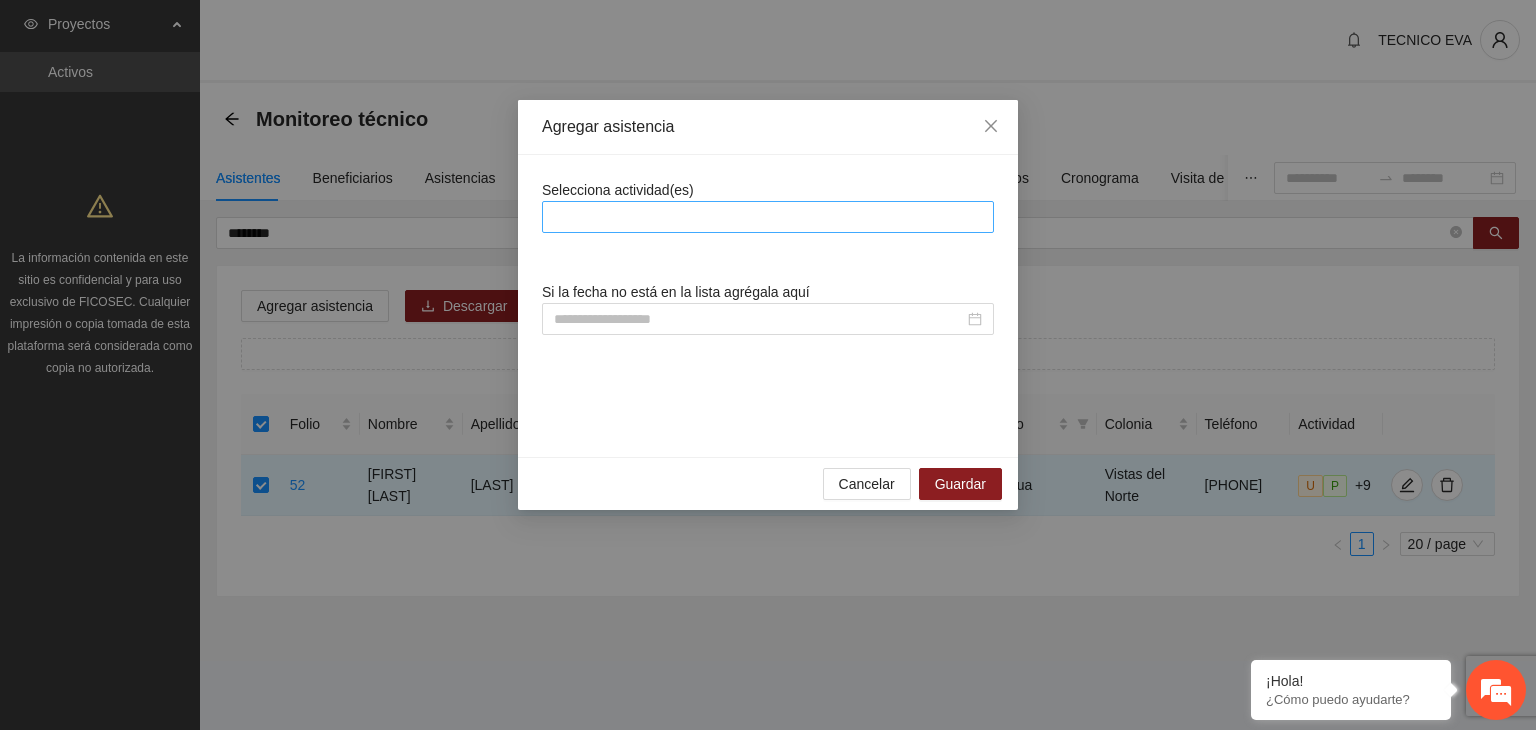 click at bounding box center [768, 217] 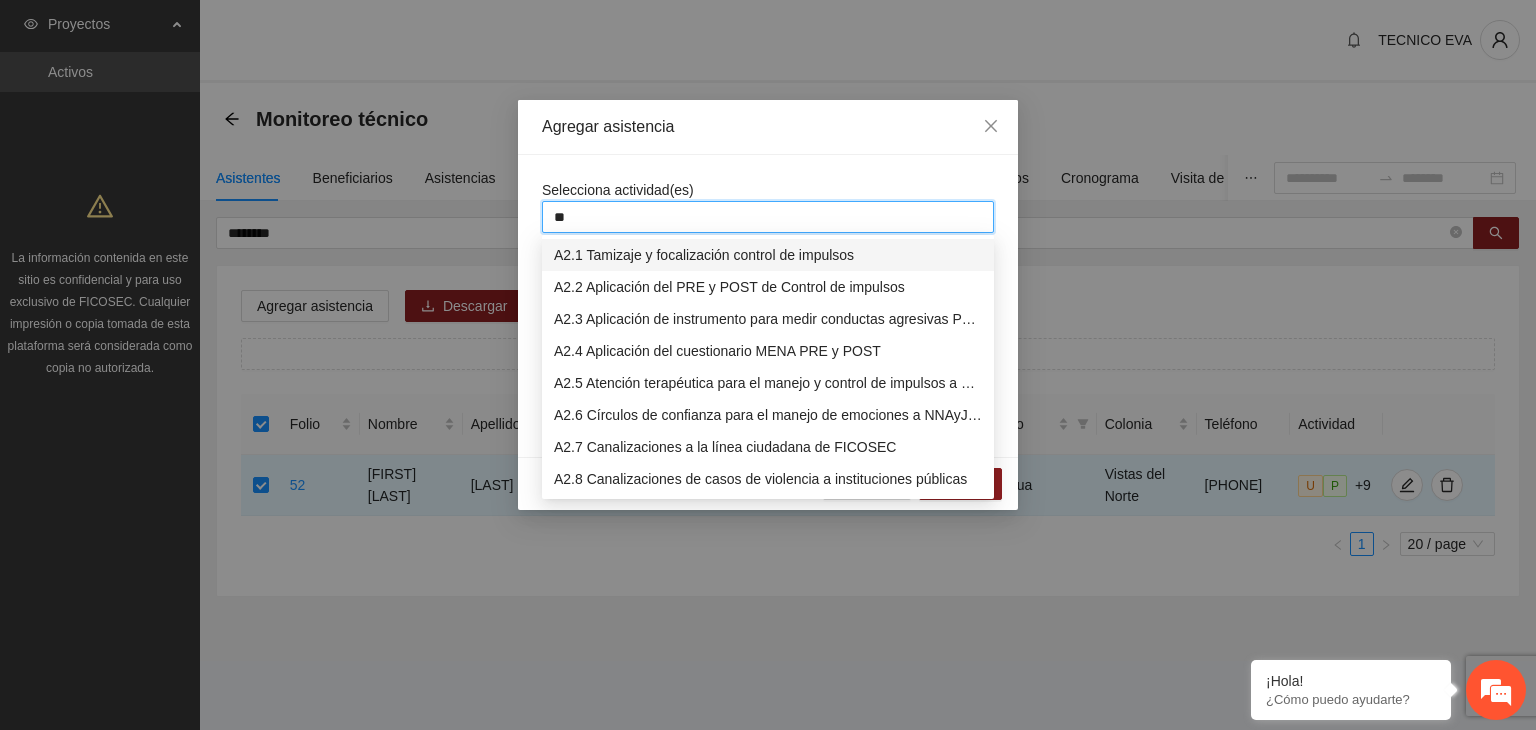 type on "***" 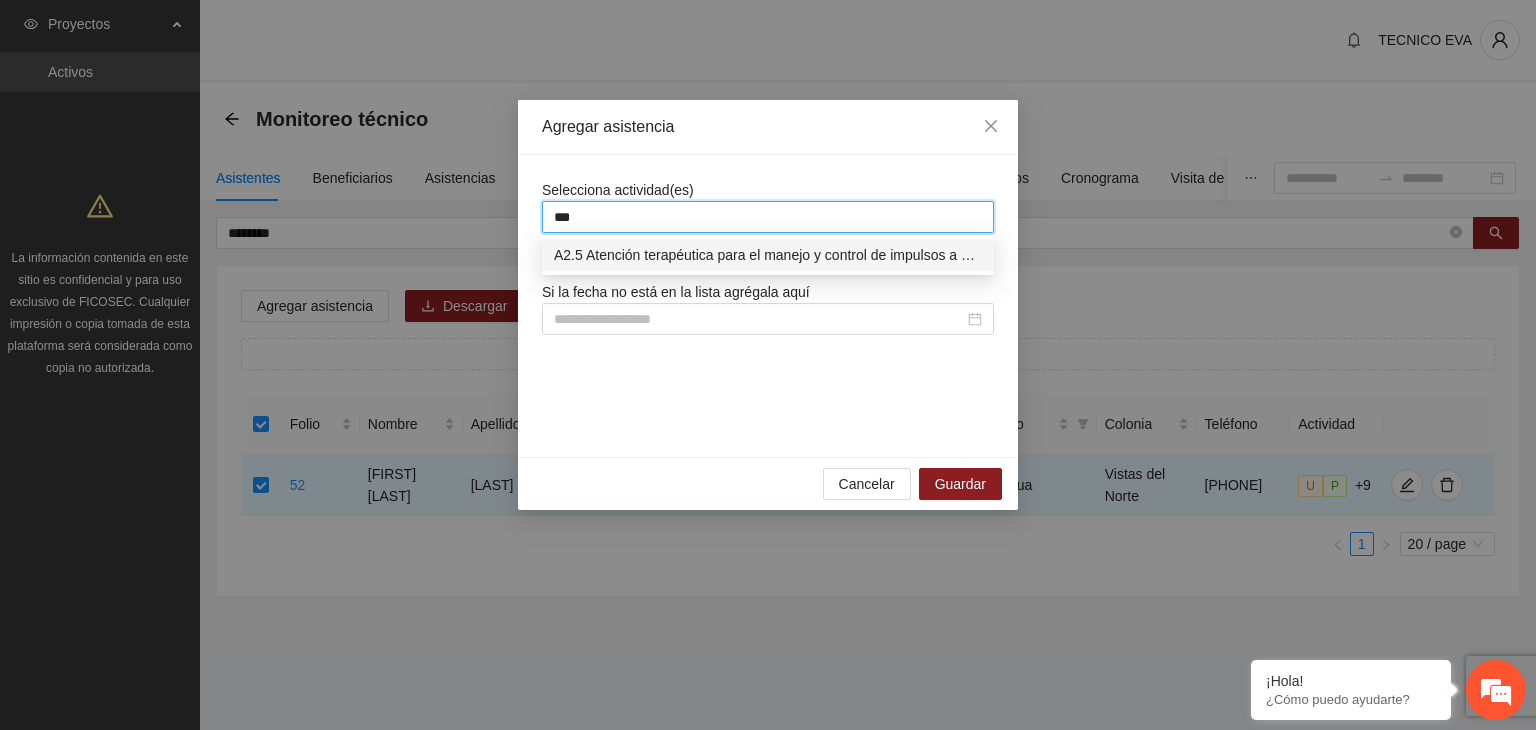 click on "A2.5  Atención terapéutica para el manejo y control de impulsos a NNAyJ que presentan conductas violentas/agresivas." at bounding box center [768, 255] 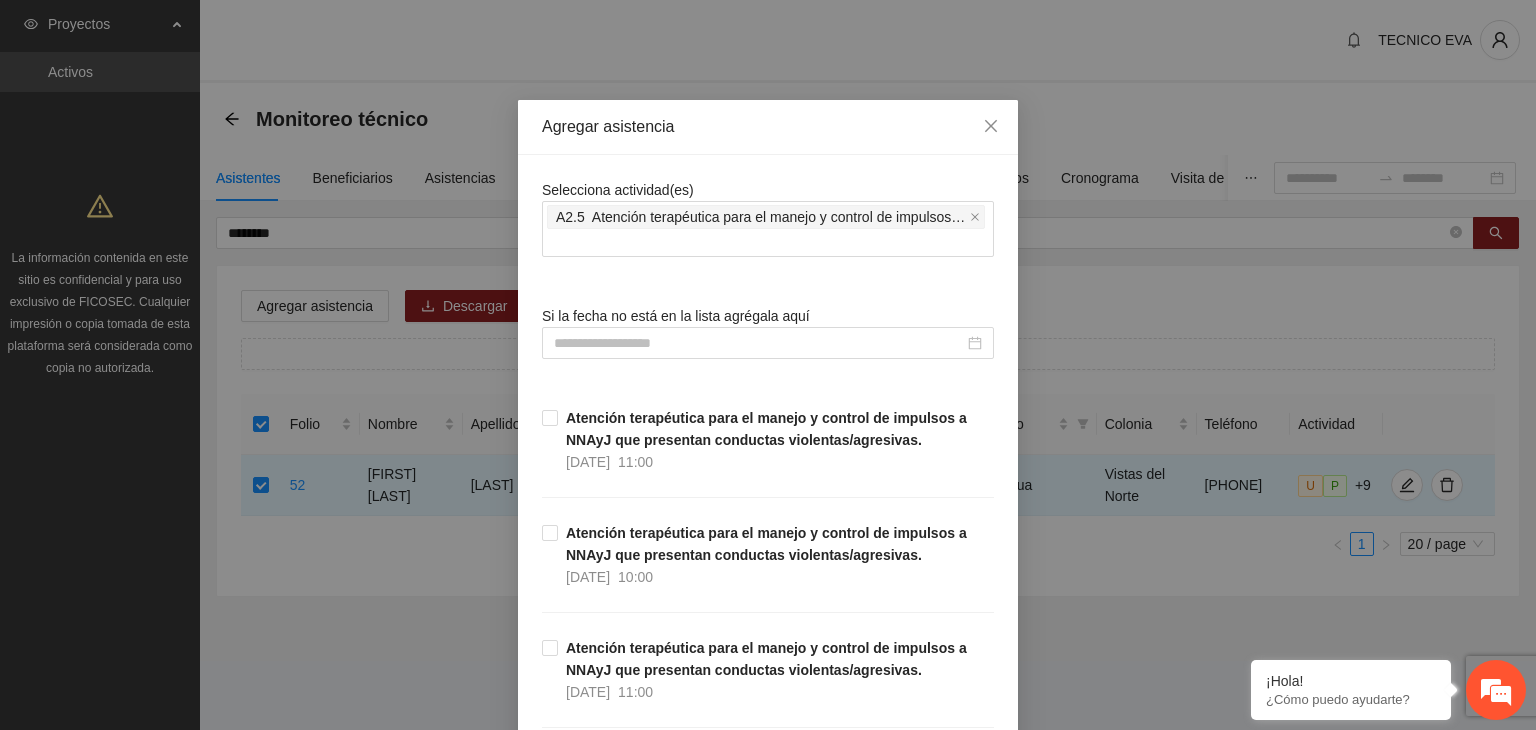 click on "Selecciona actividad(es) A2.5 Atención terapéutica para el manejo y control de impulsos a NNAyJ que presentan conductas violentas/agresivas. Si la fecha no está en la lista agrégala aquí Atención terapéutica para el manejo y control de impulsos a NNAyJ que presentan conductas violentas/agresivas. [DATE] [TIME] Atención terapéutica para el manejo y control de impulsos a NNAyJ que presentan conductas violentas/agresivas. [DATE] [TIME] Atención terapéutica para el manejo y control de impulsos a NNAyJ que presentan conductas violentas/agresivas. [DATE] [TIME] Atención terapéutica para el manejo y control de impulsos a NNAyJ que presentan conductas violentas/agresivas. [DATE] [TIME] Atención terapéutica para el manejo y control de impulsos a NNAyJ que presentan conductas violentas/agresivas. [DATE] [TIME] Atención terapéutica para el manejo y control de impulsos a NNAyJ que presentan conductas violentas/agresivas. [DATE] [TIME] [DATE] [TIME] [DATE] [TIME] [TIME]" at bounding box center [768, 8310] 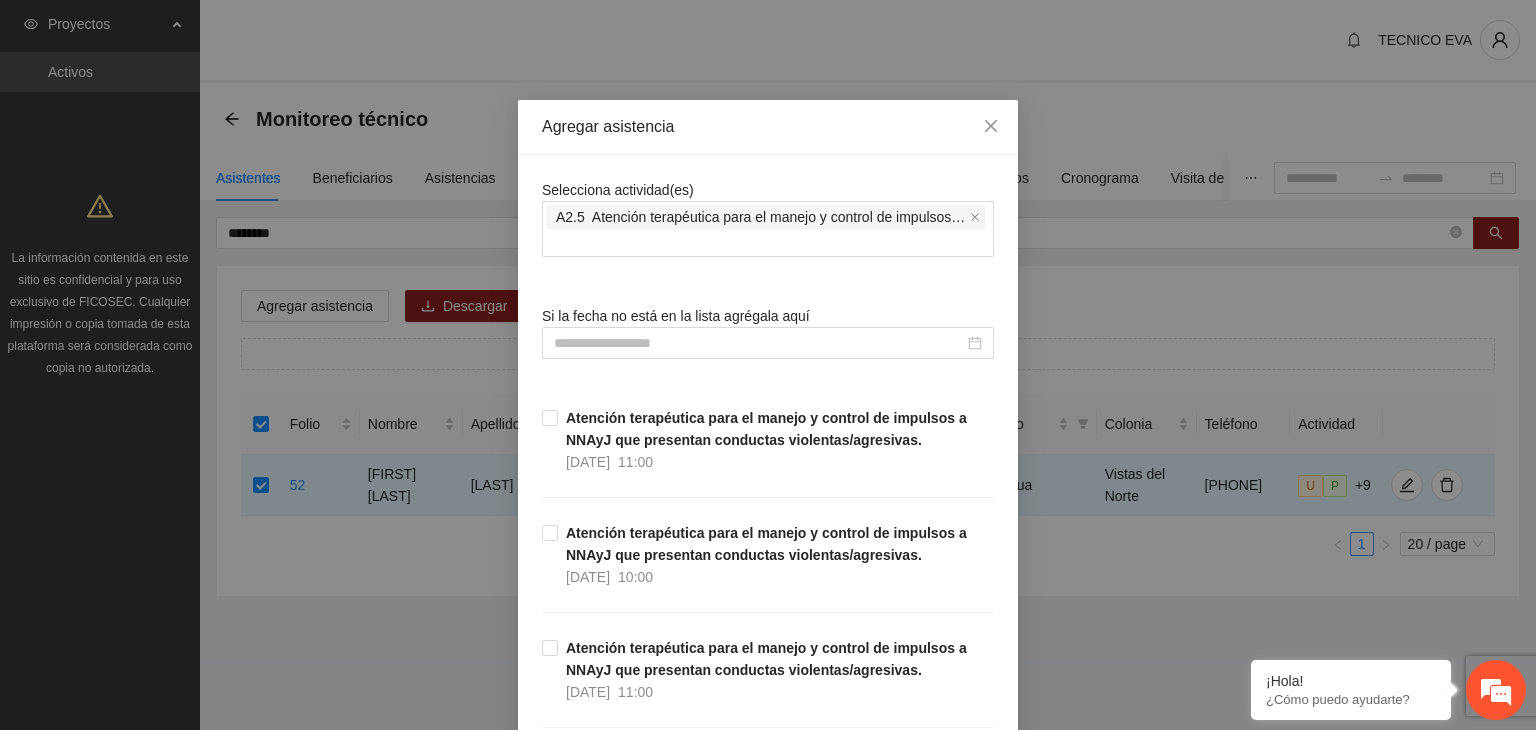scroll, scrollTop: 262, scrollLeft: 0, axis: vertical 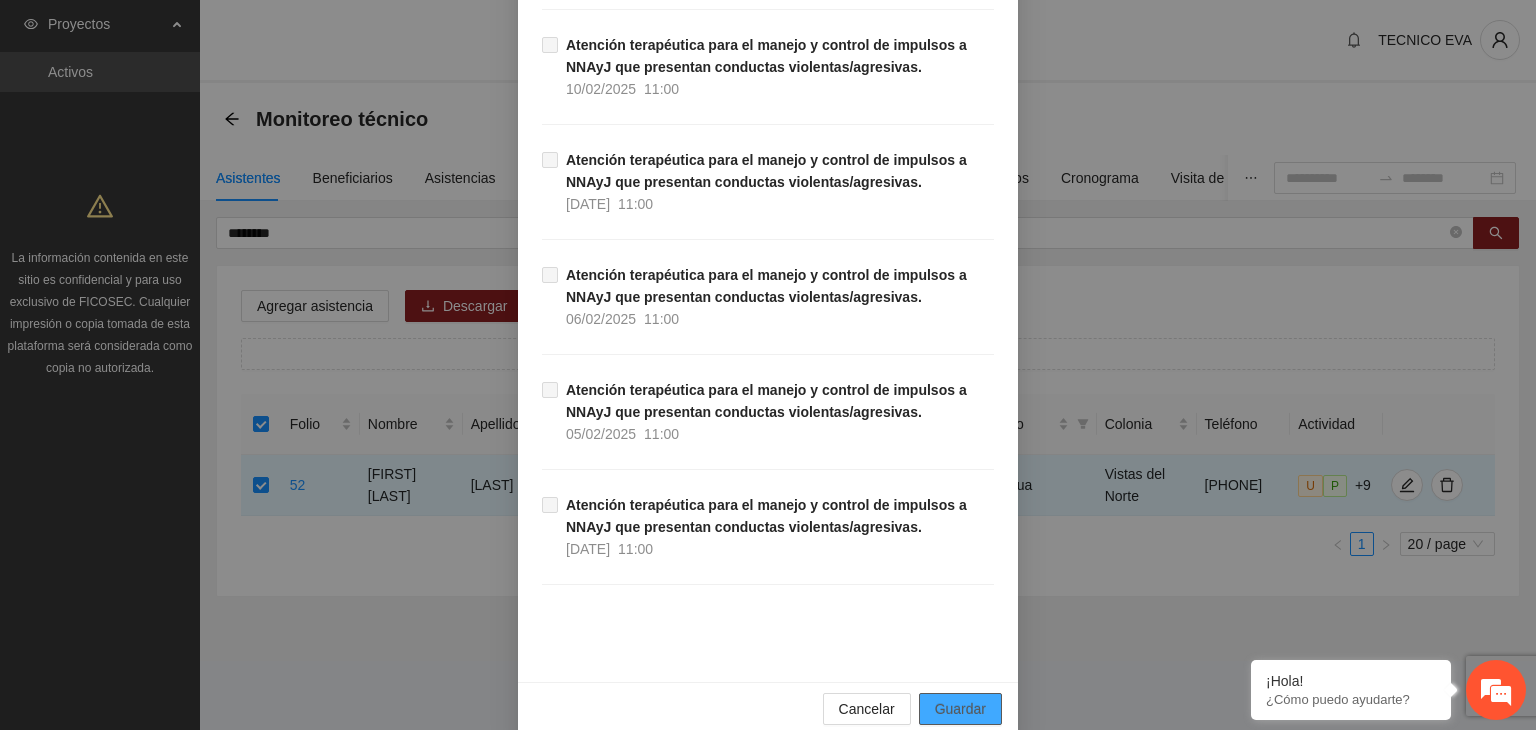click on "Guardar" at bounding box center [960, 709] 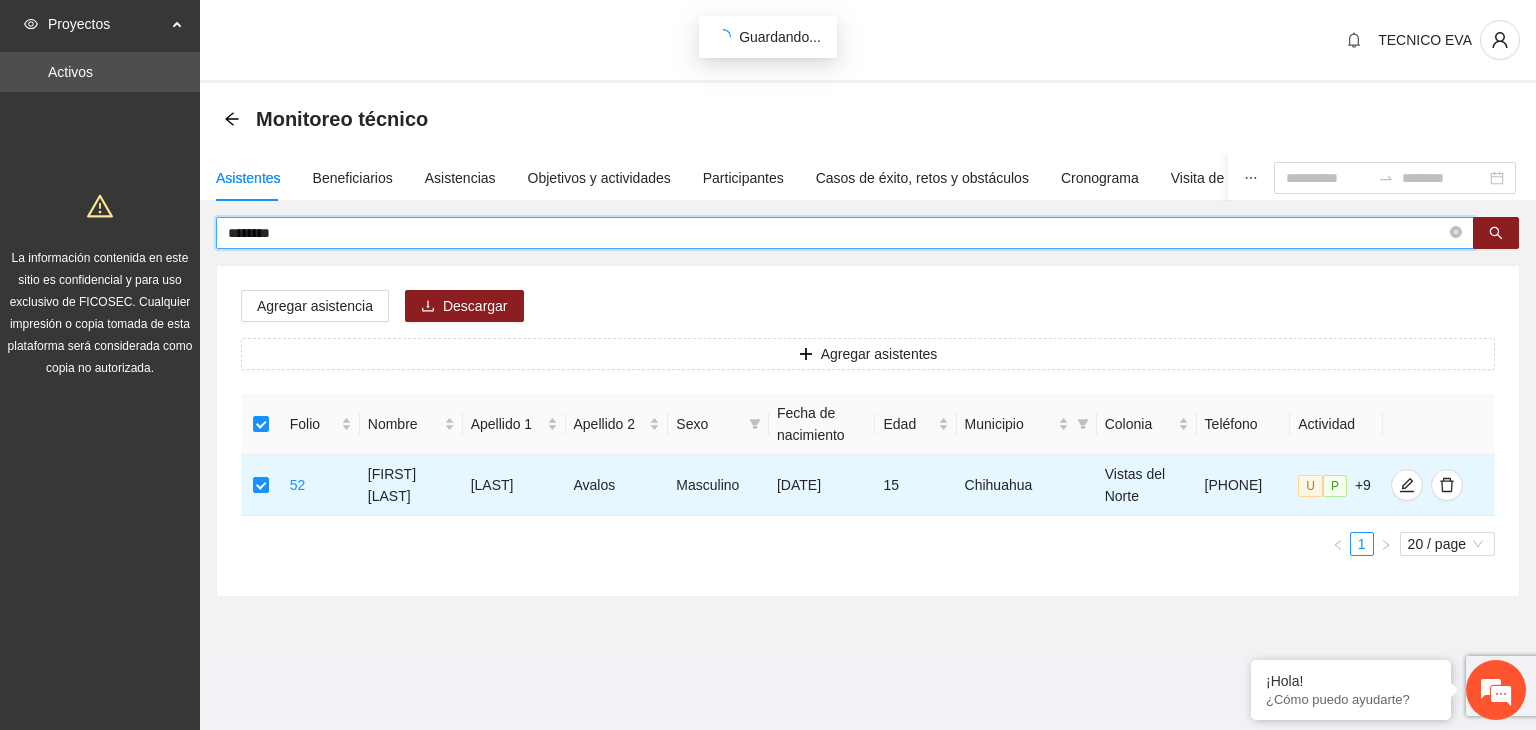 click on "********" at bounding box center [837, 233] 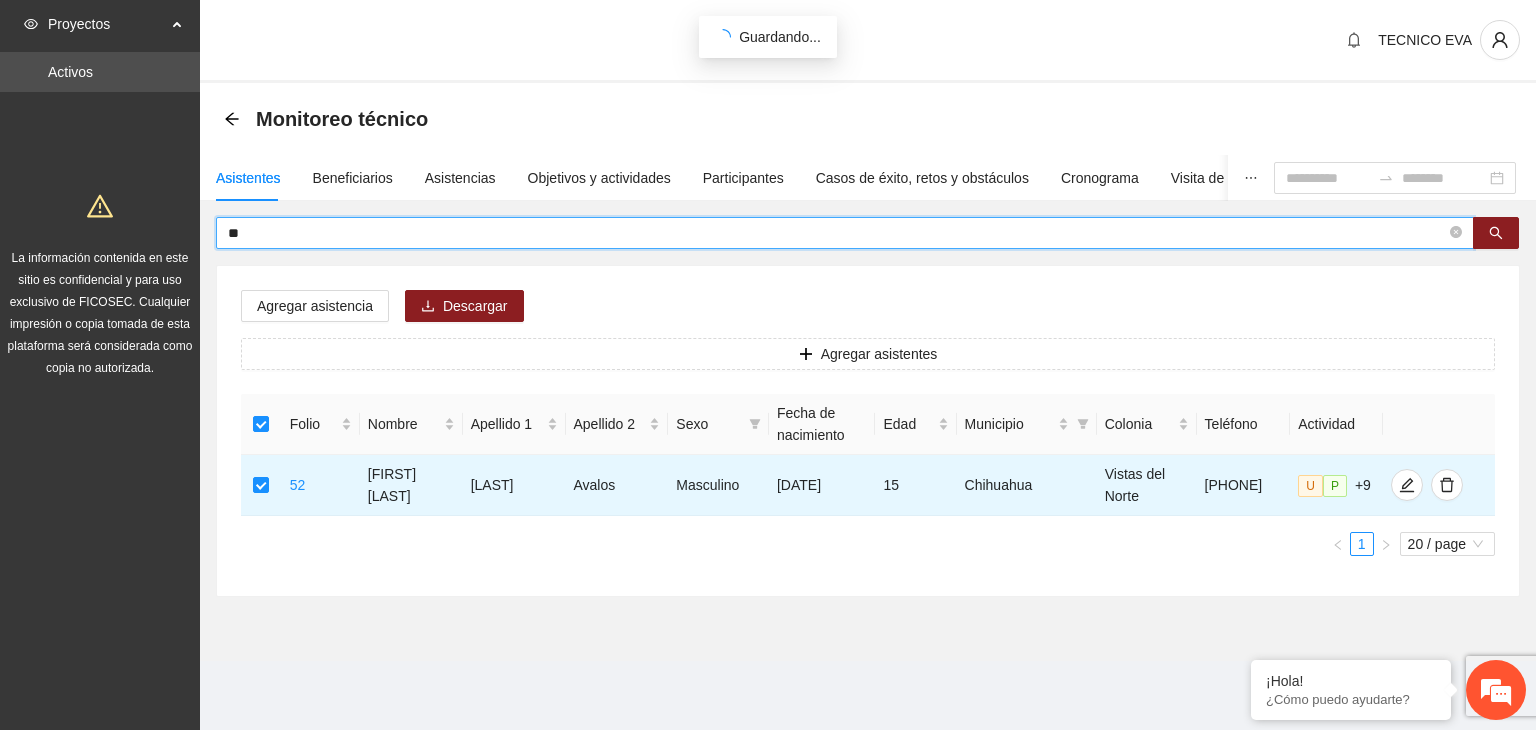 type on "*" 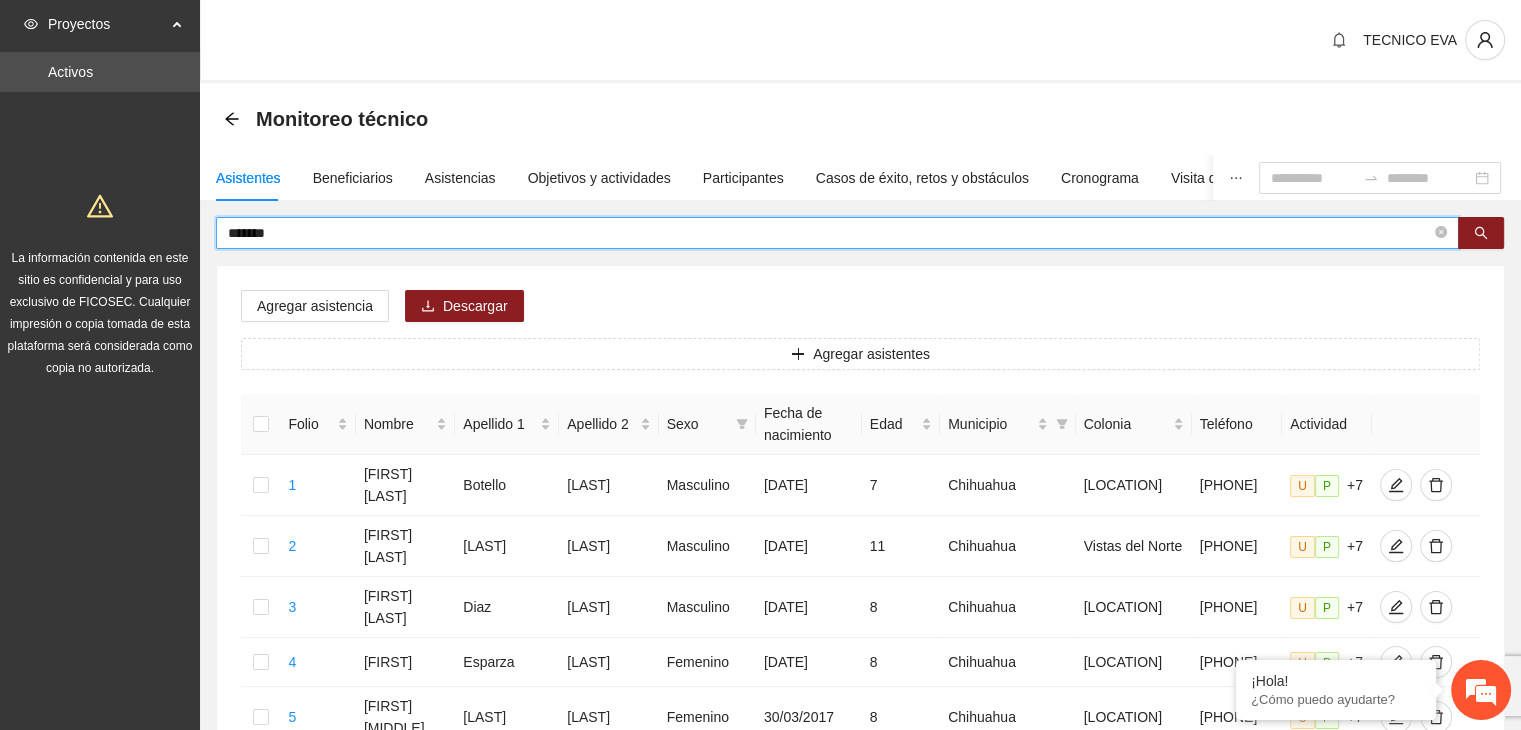 type on "*******" 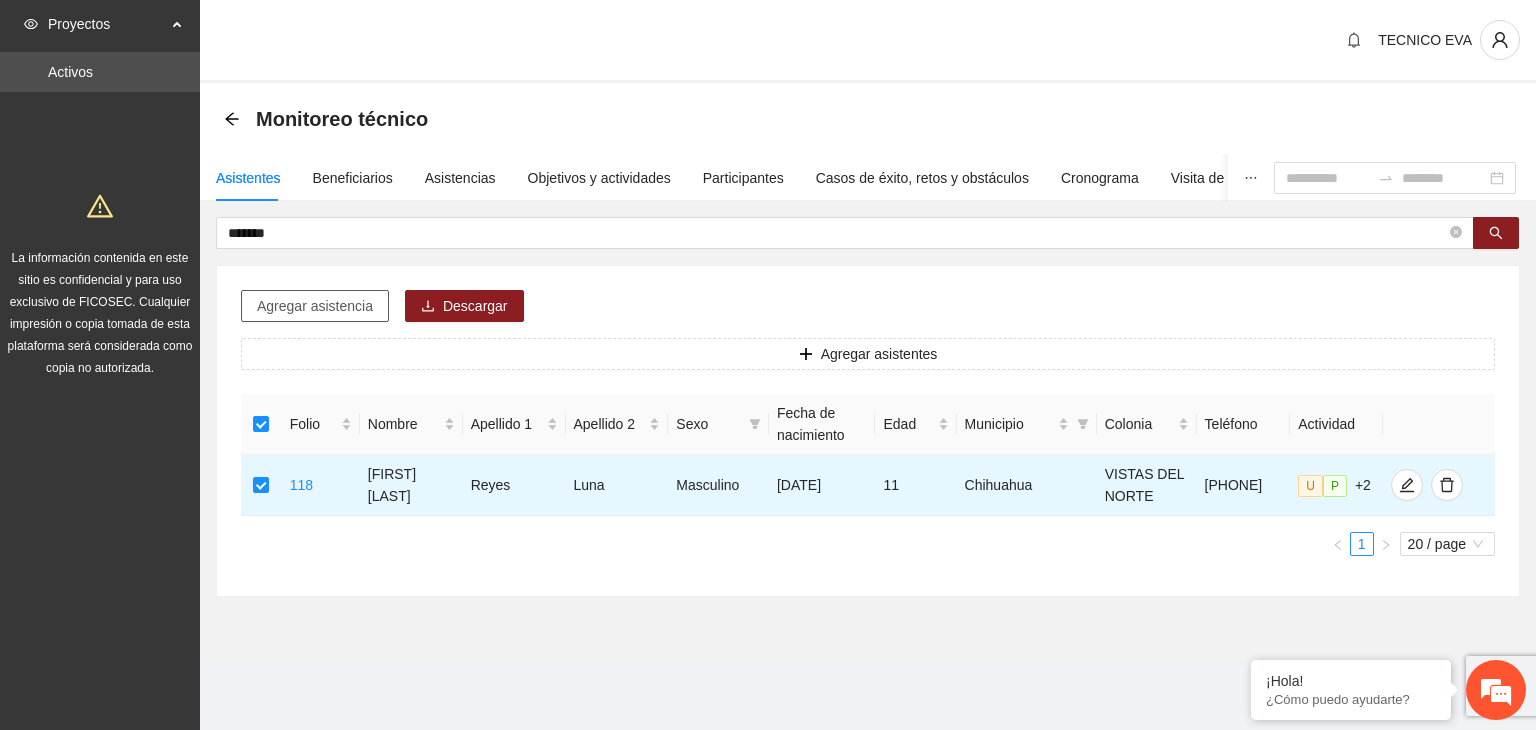 click on "Agregar asistencia" at bounding box center [315, 306] 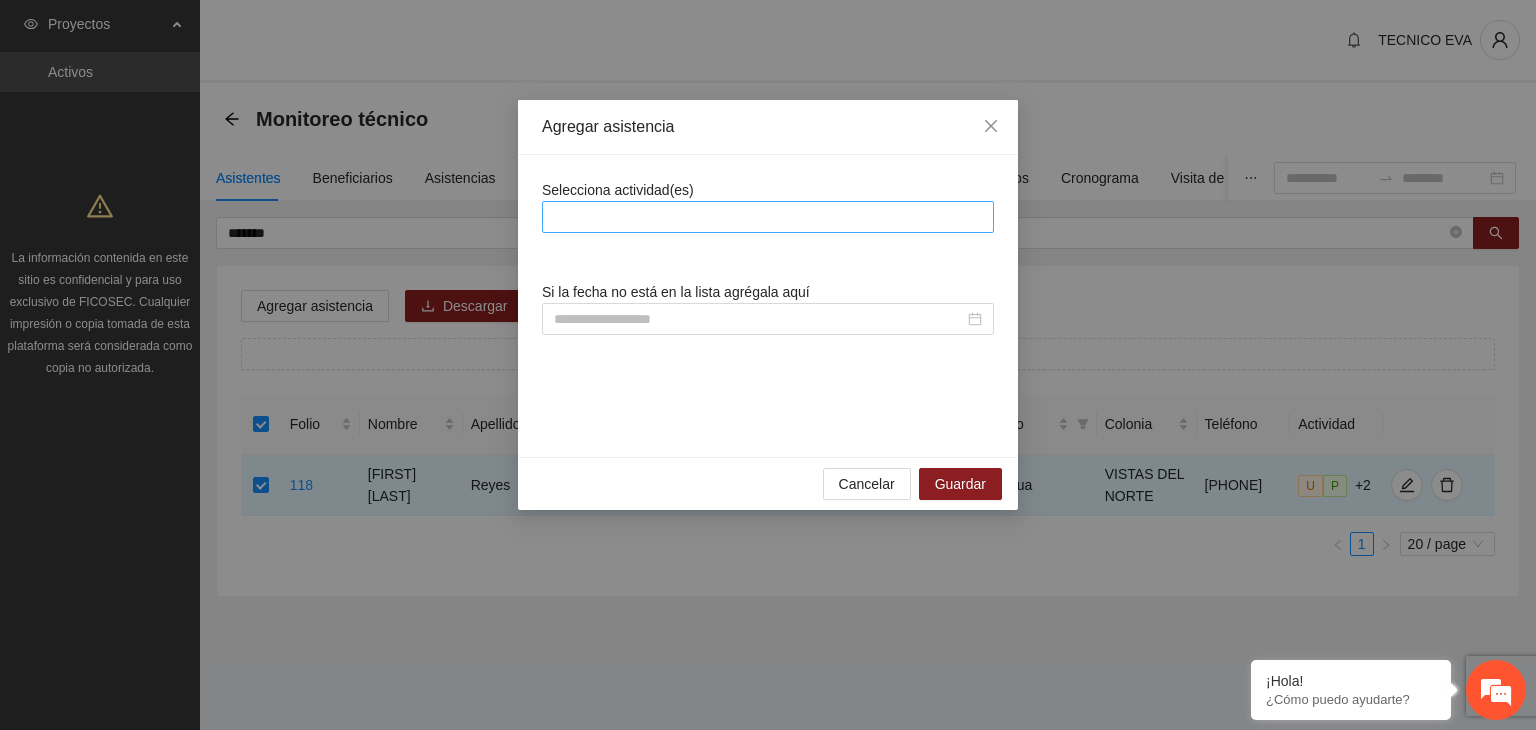 click at bounding box center [768, 217] 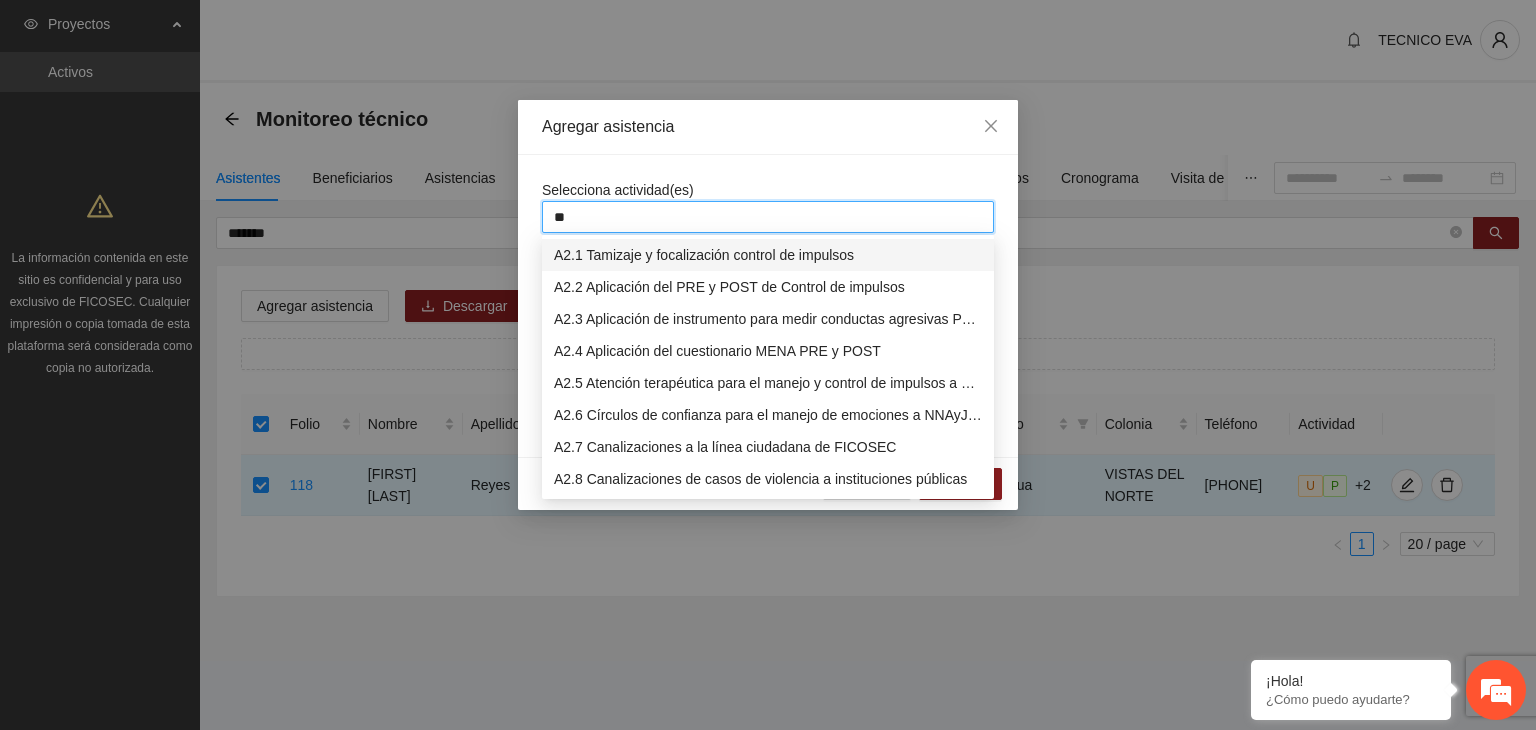 type on "***" 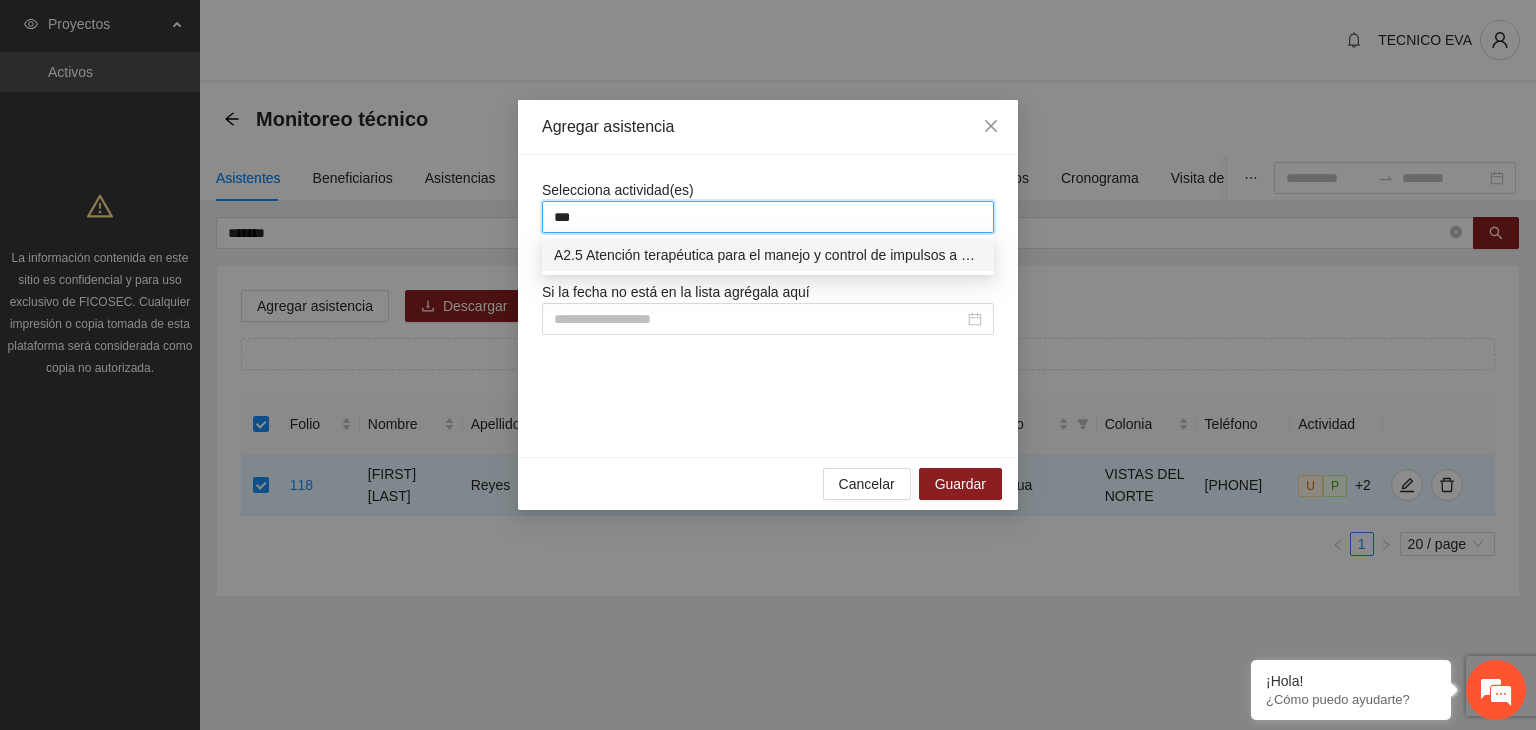 click on "A2.5  Atención terapéutica para el manejo y control de impulsos a NNAyJ que presentan conductas violentas/agresivas." at bounding box center [768, 255] 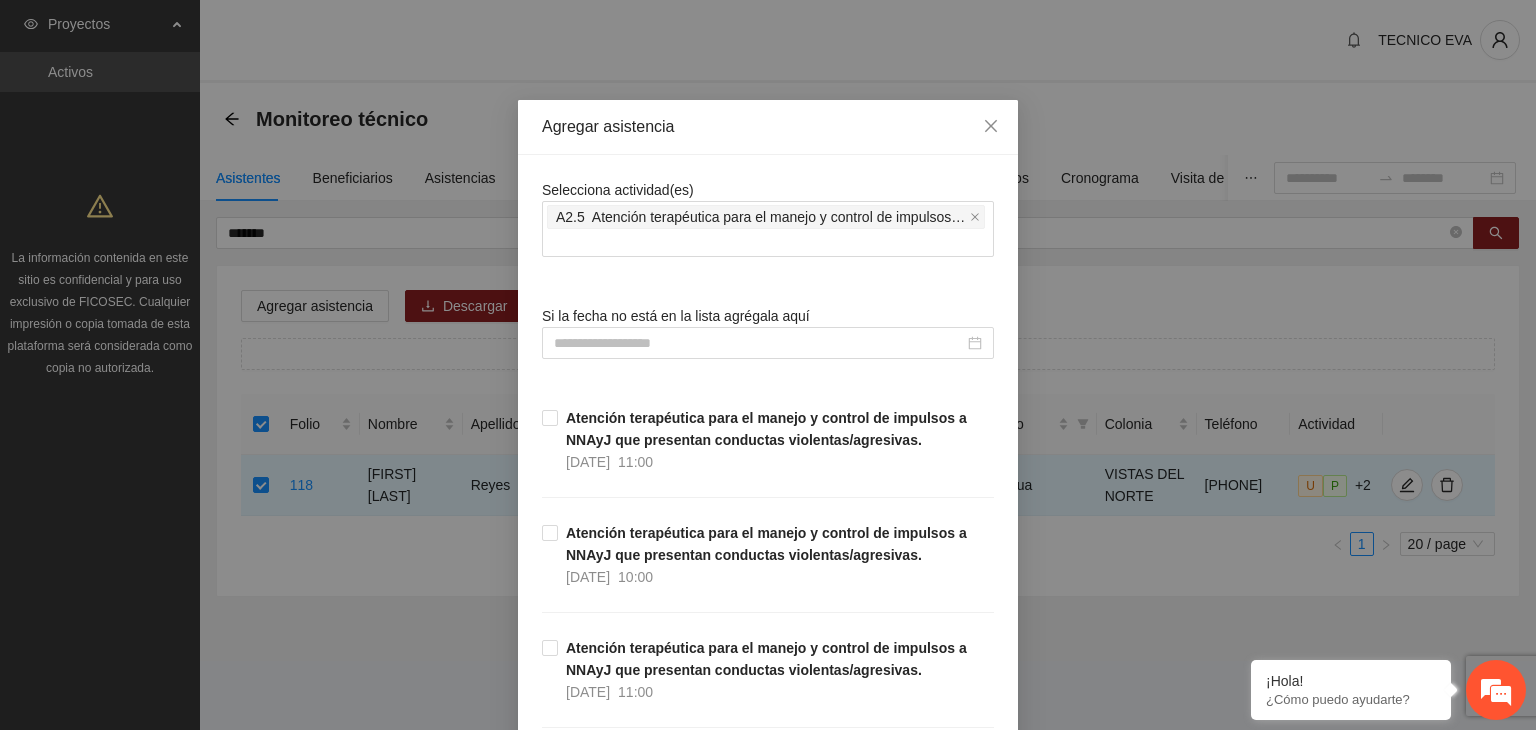 click on "Agregar asistencia" at bounding box center [768, 127] 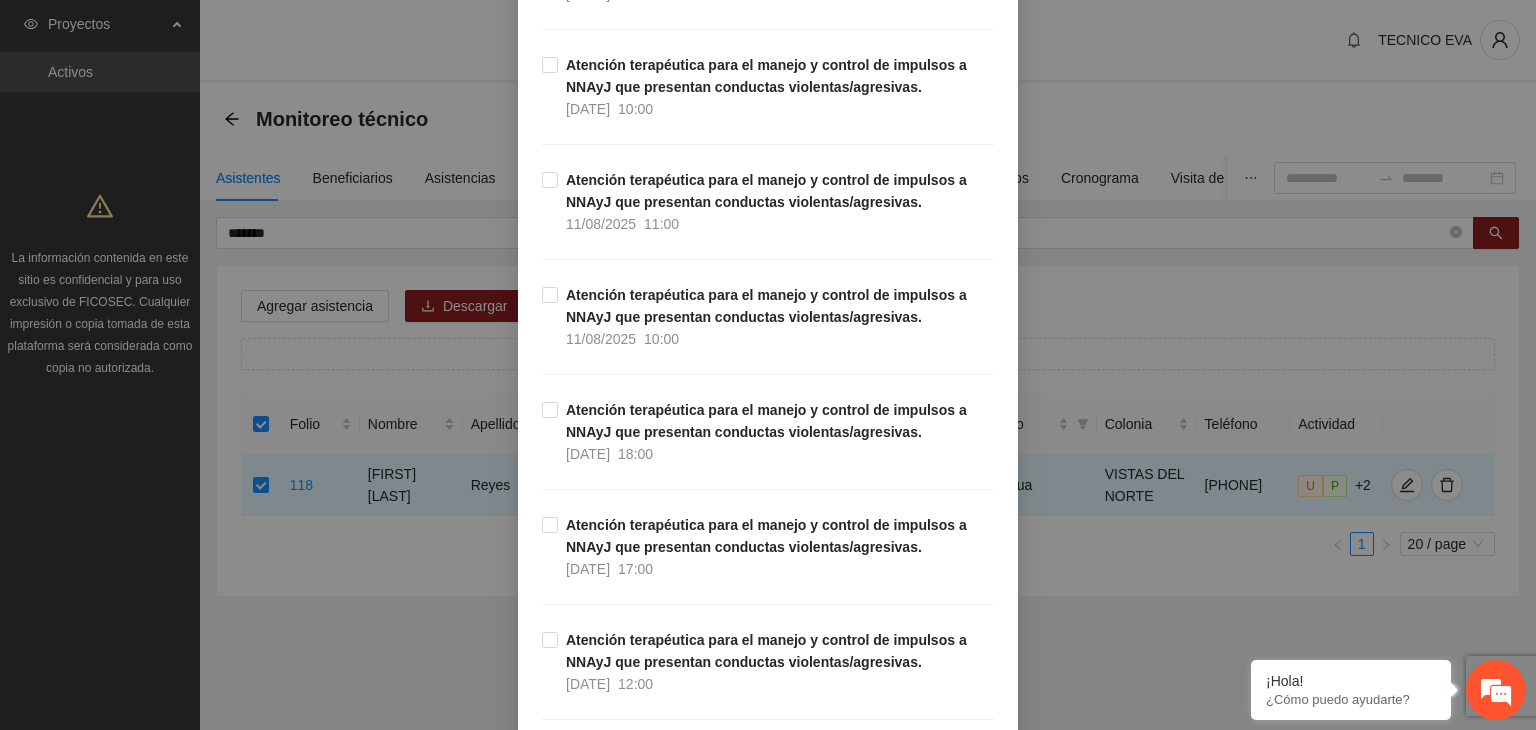 scroll, scrollTop: 1234, scrollLeft: 0, axis: vertical 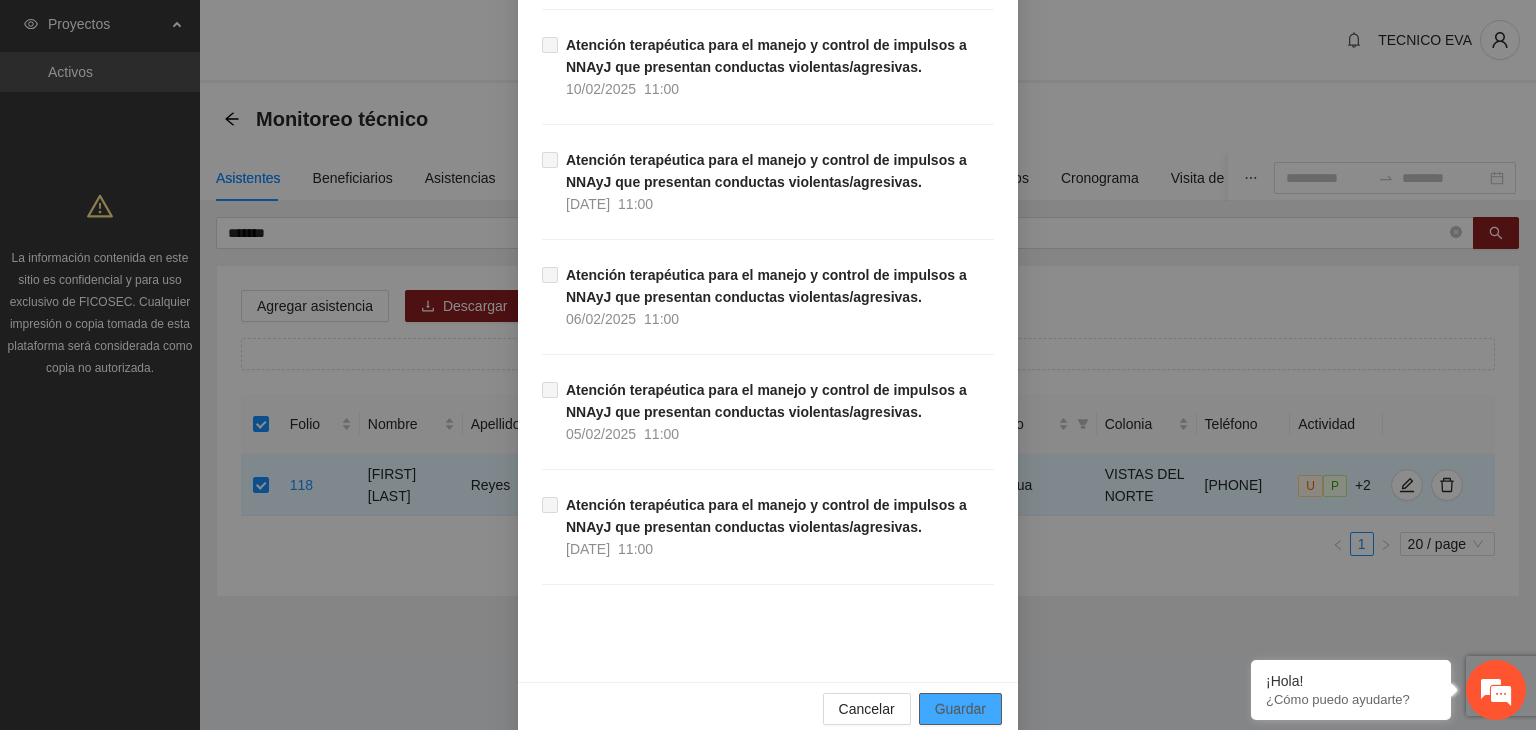 click on "Guardar" at bounding box center (960, 709) 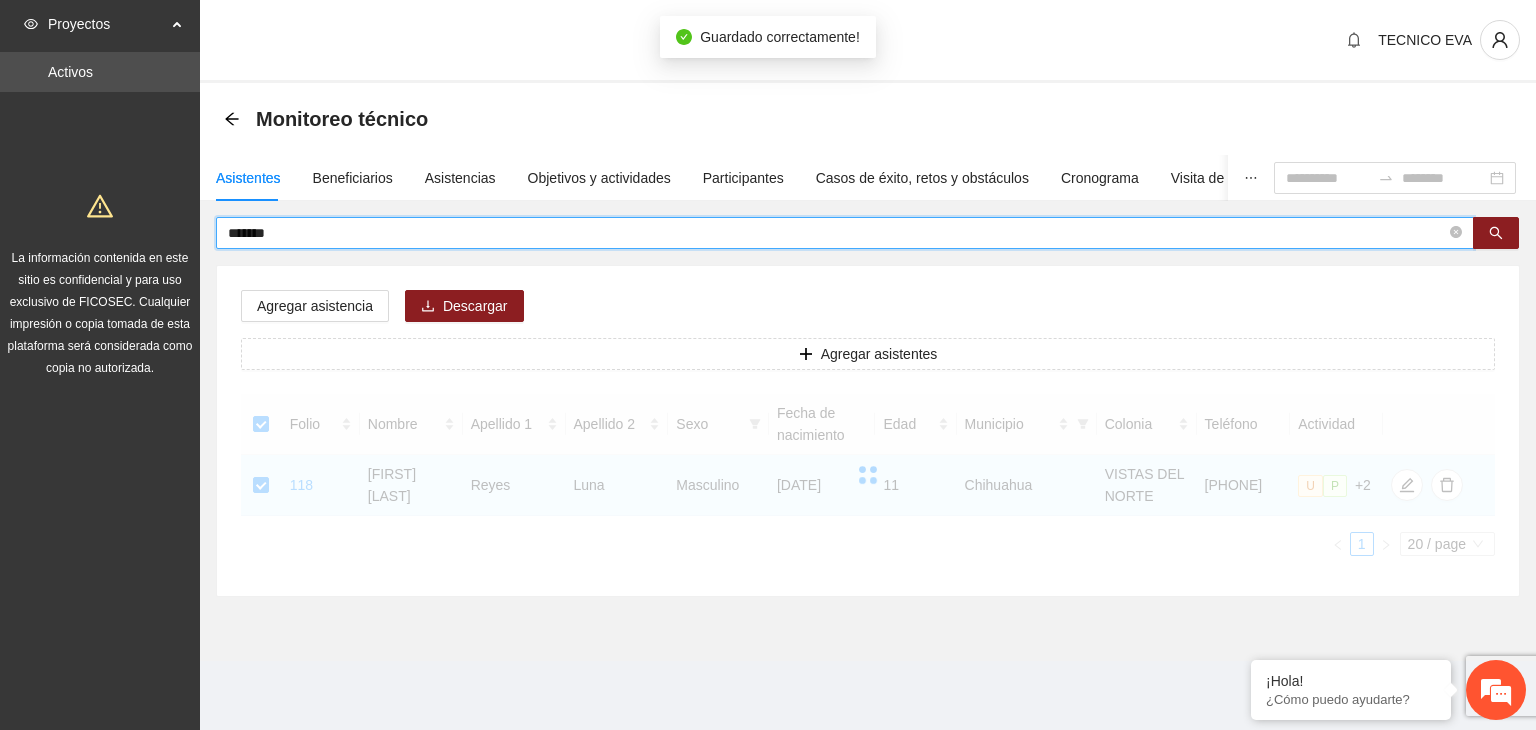 click on "*******" at bounding box center (837, 233) 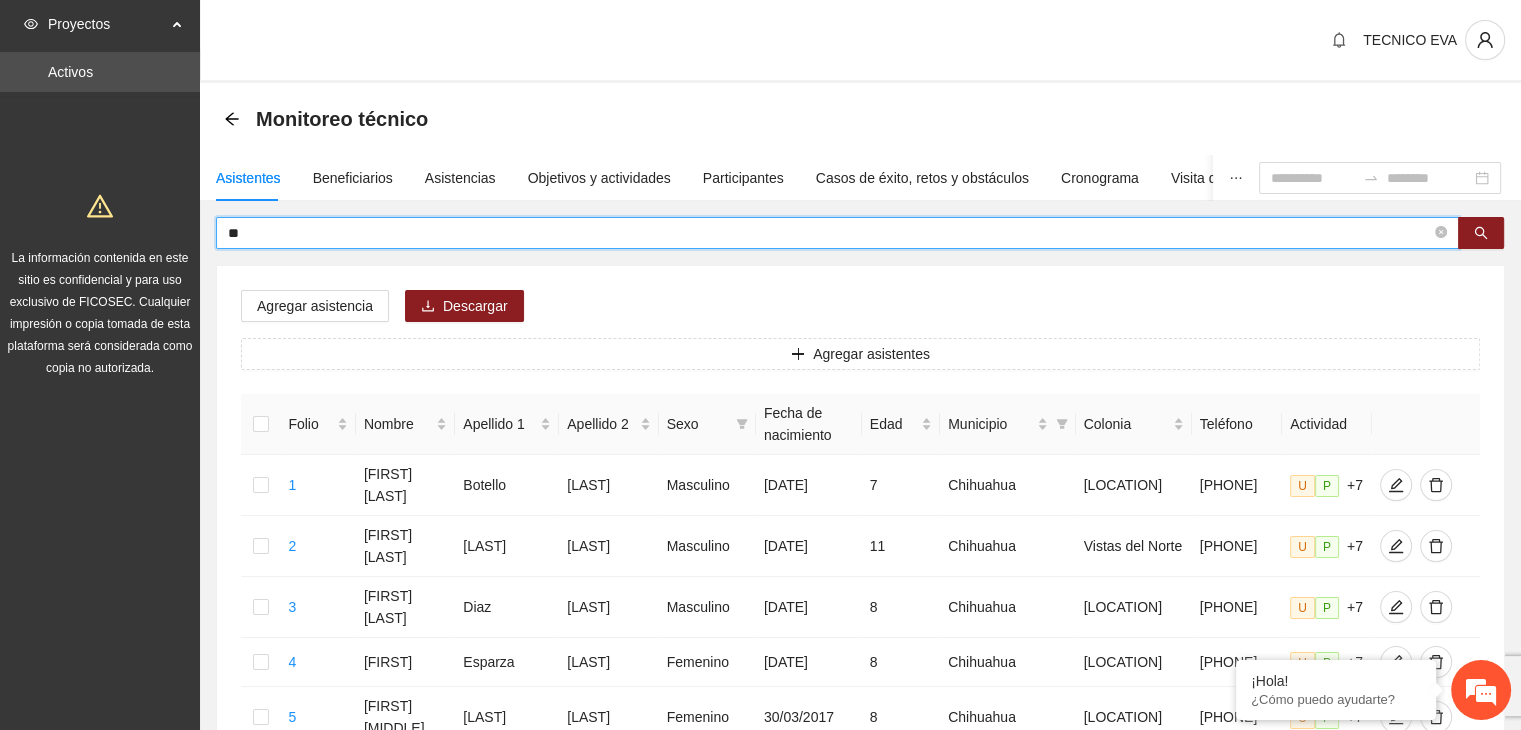 type on "*" 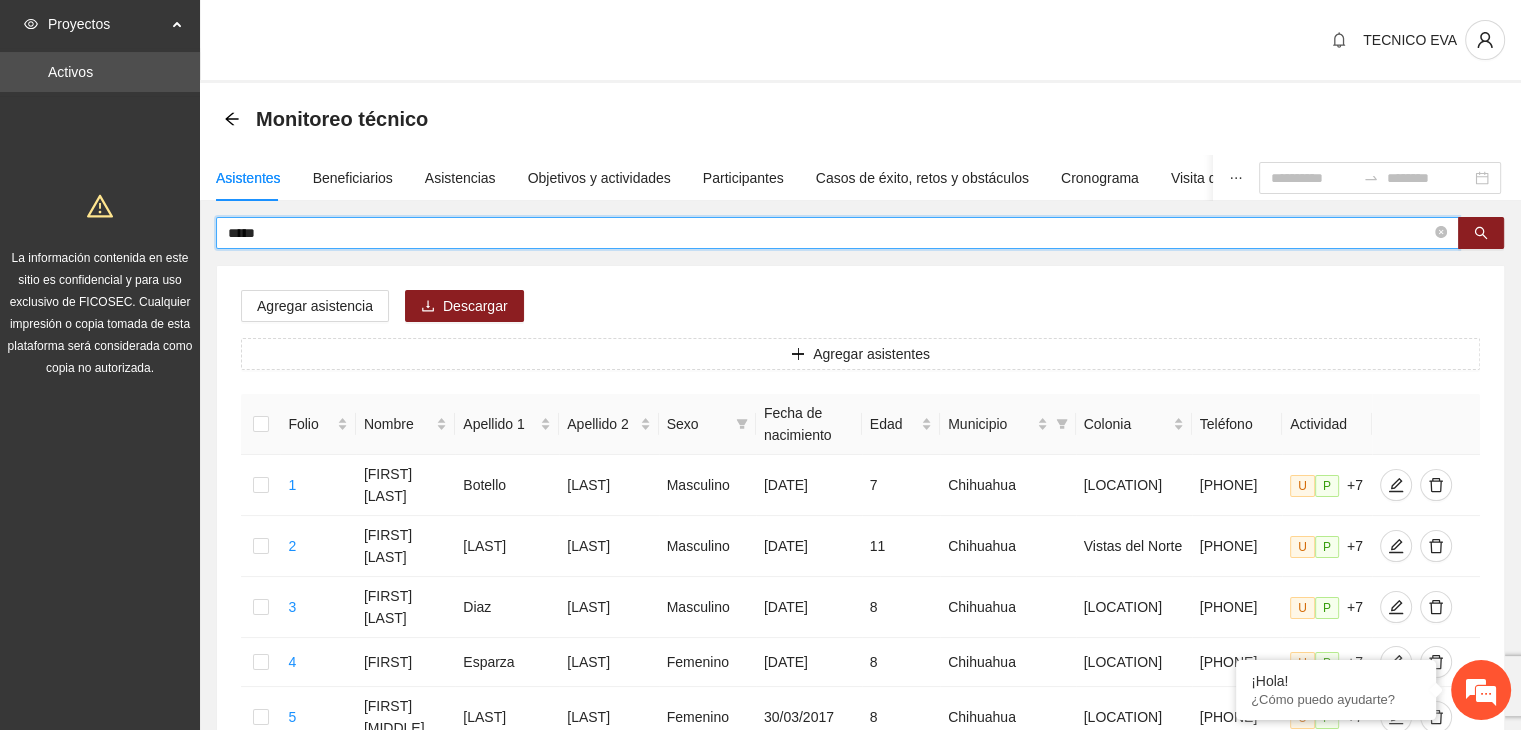 type on "****" 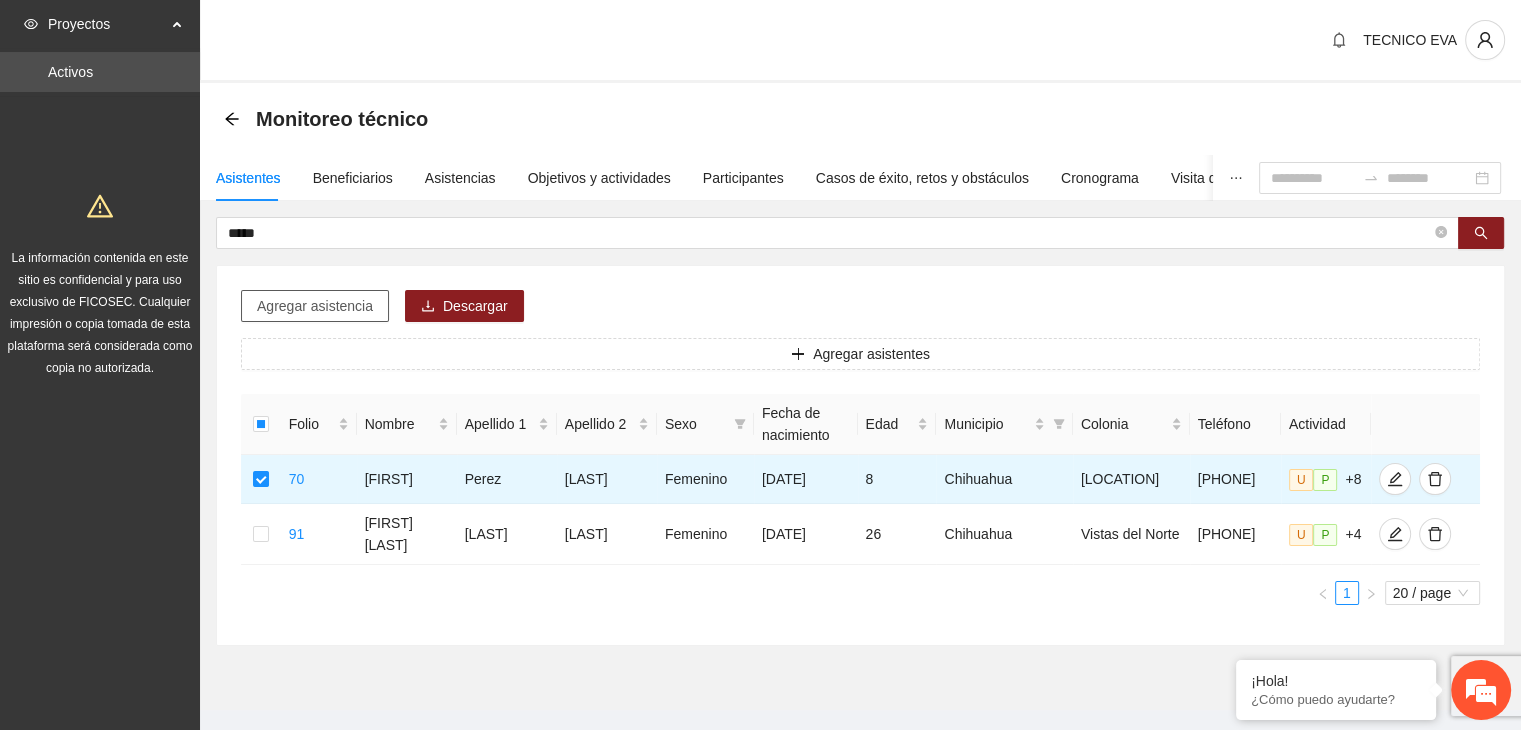 click on "Agregar asistencia" at bounding box center [315, 306] 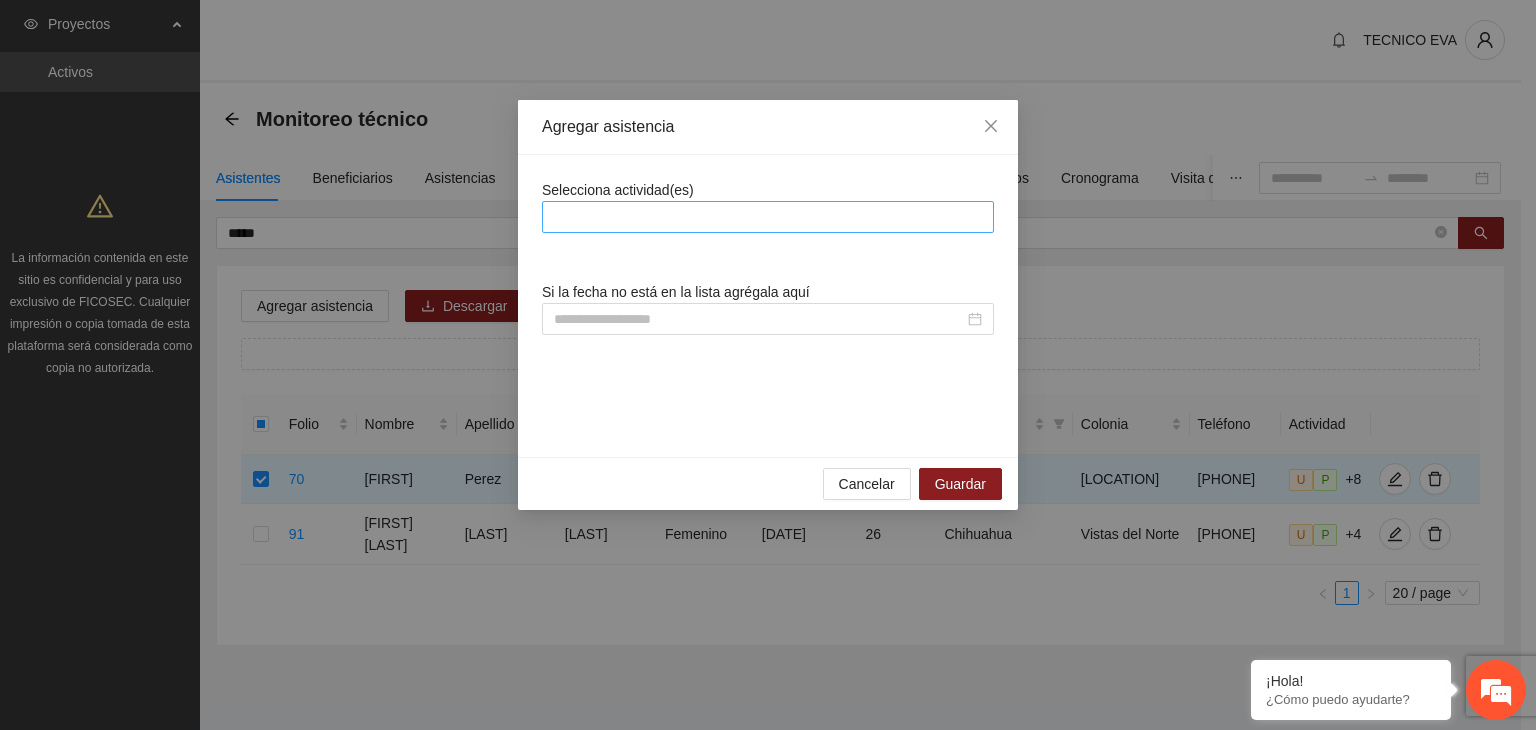 click at bounding box center [768, 217] 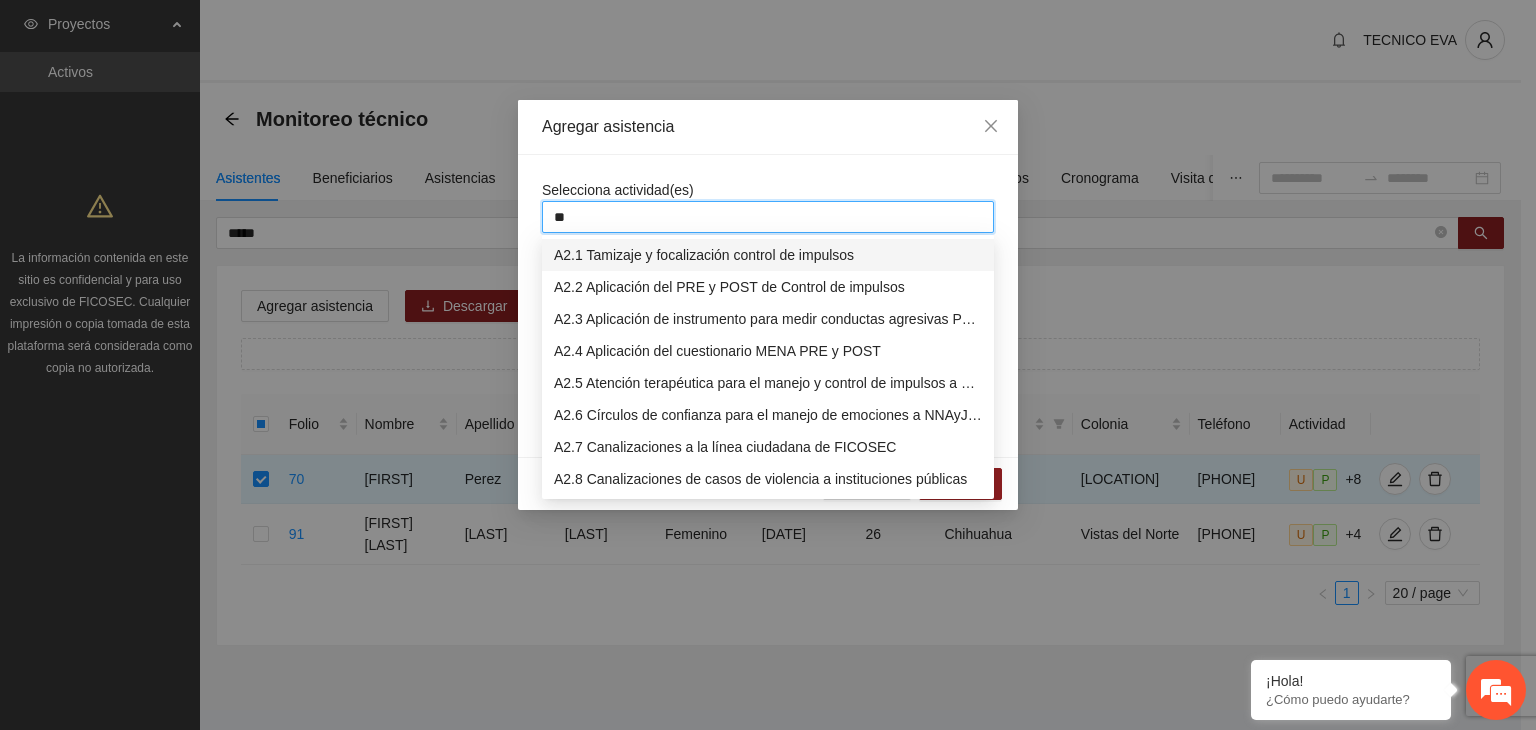 type on "***" 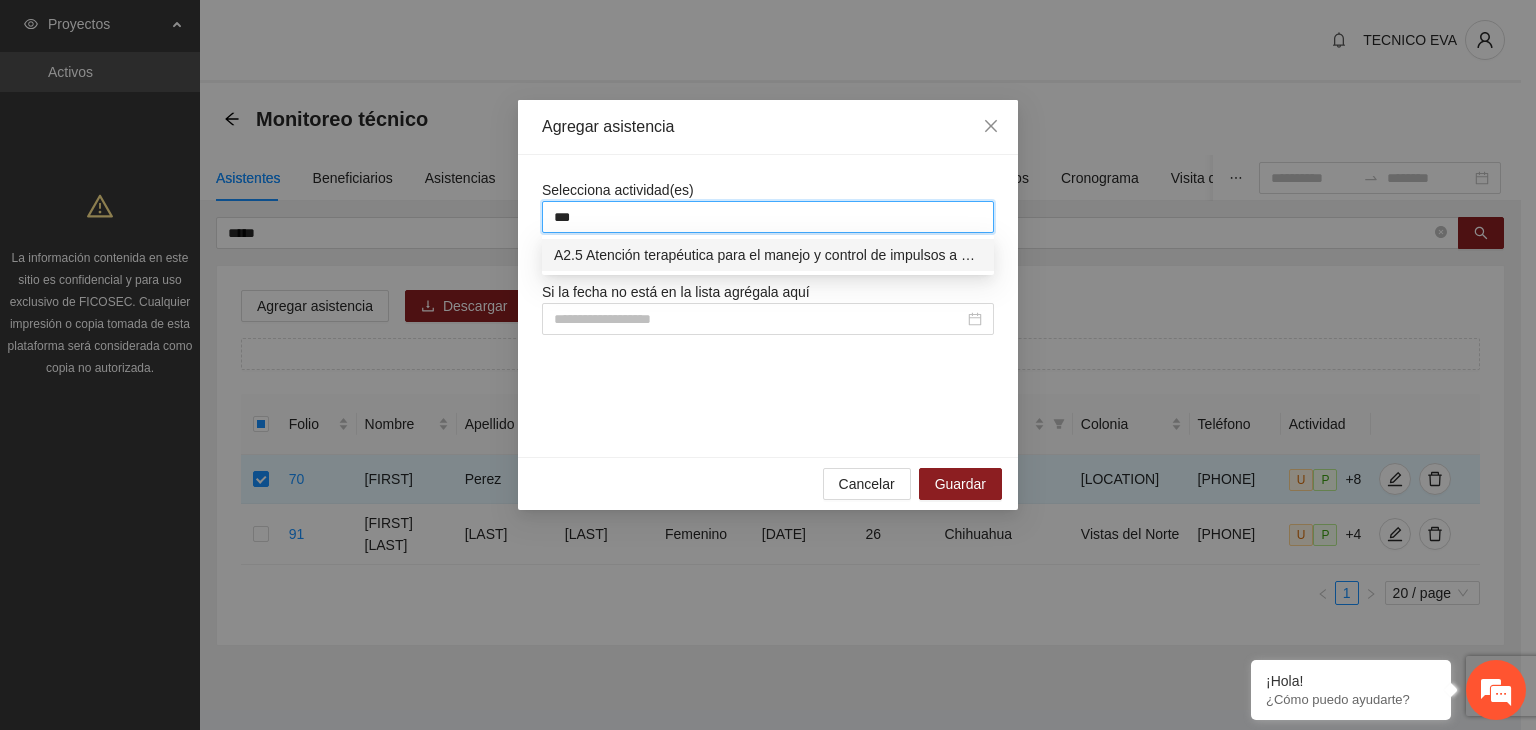 click on "A2.5  Atención terapéutica para el manejo y control de impulsos a NNAyJ que presentan conductas violentas/agresivas." at bounding box center [768, 255] 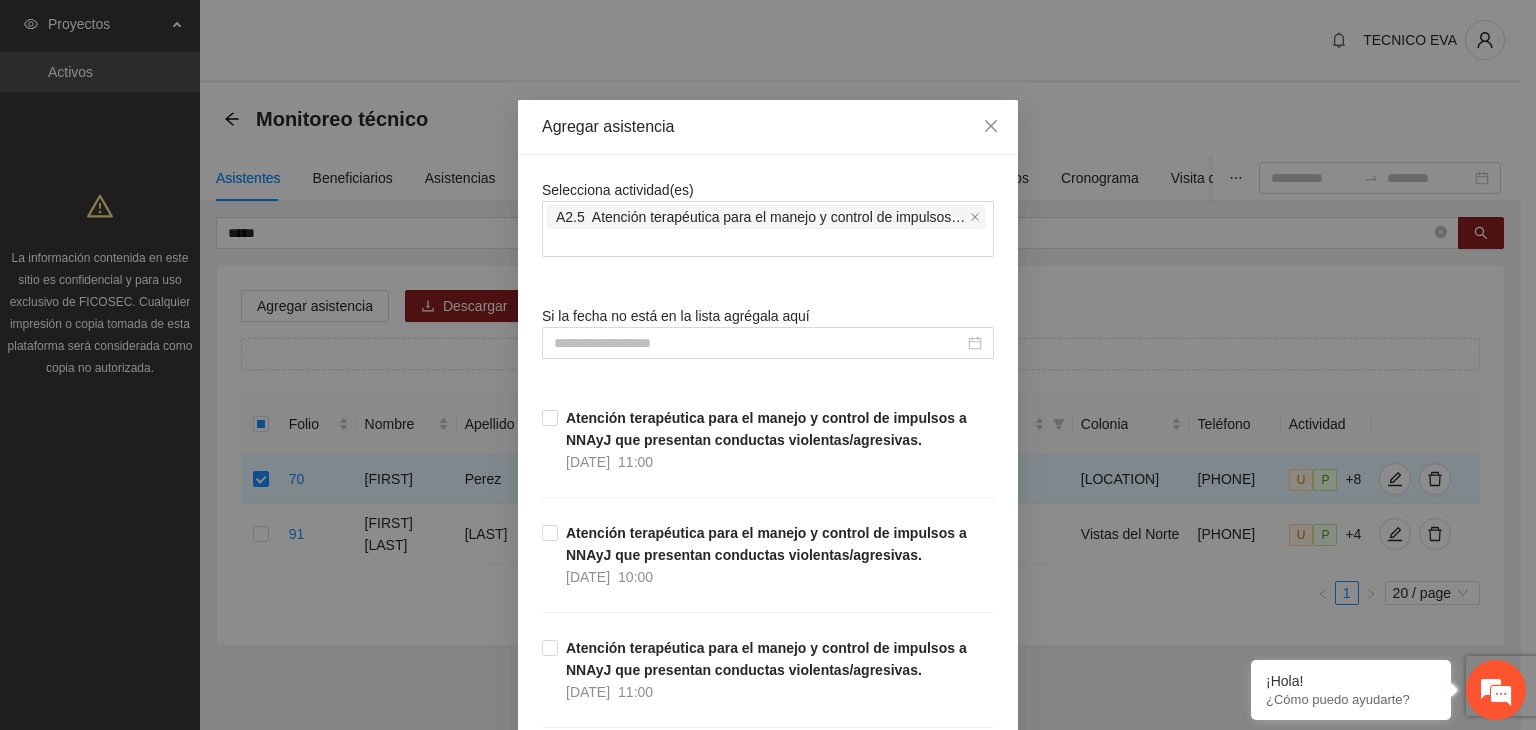 click on "Agregar asistencia" at bounding box center [768, 127] 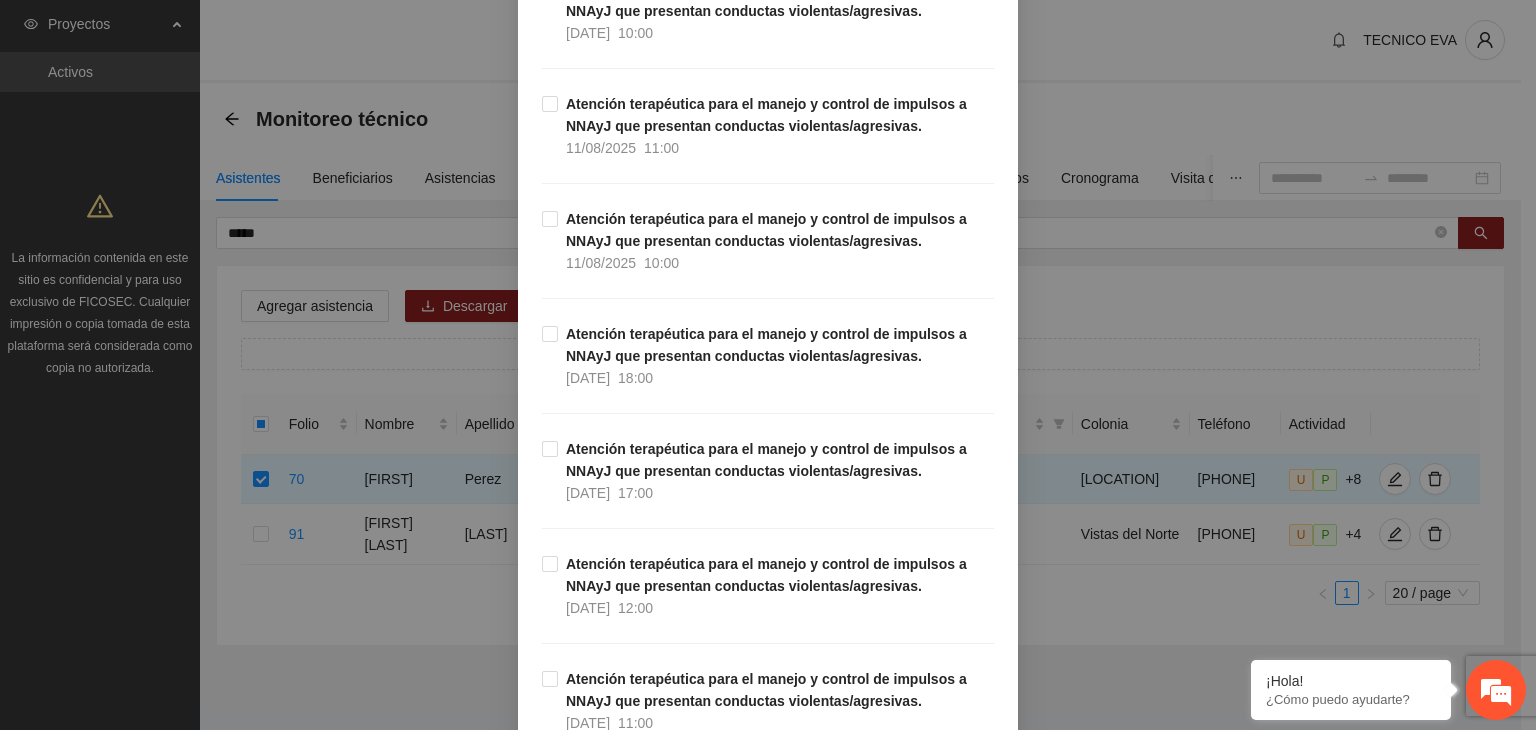 scroll, scrollTop: 1272, scrollLeft: 0, axis: vertical 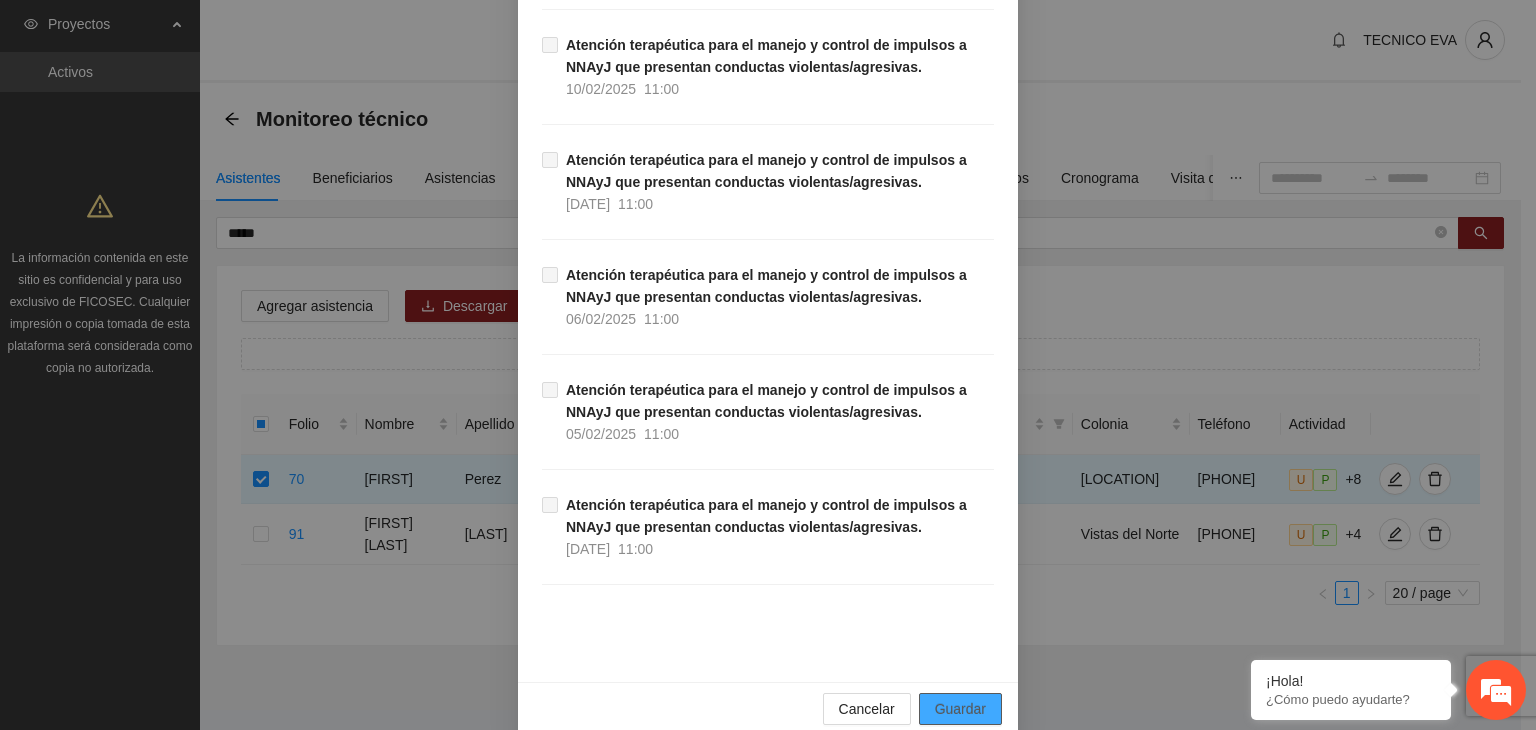 click on "Guardar" at bounding box center [960, 709] 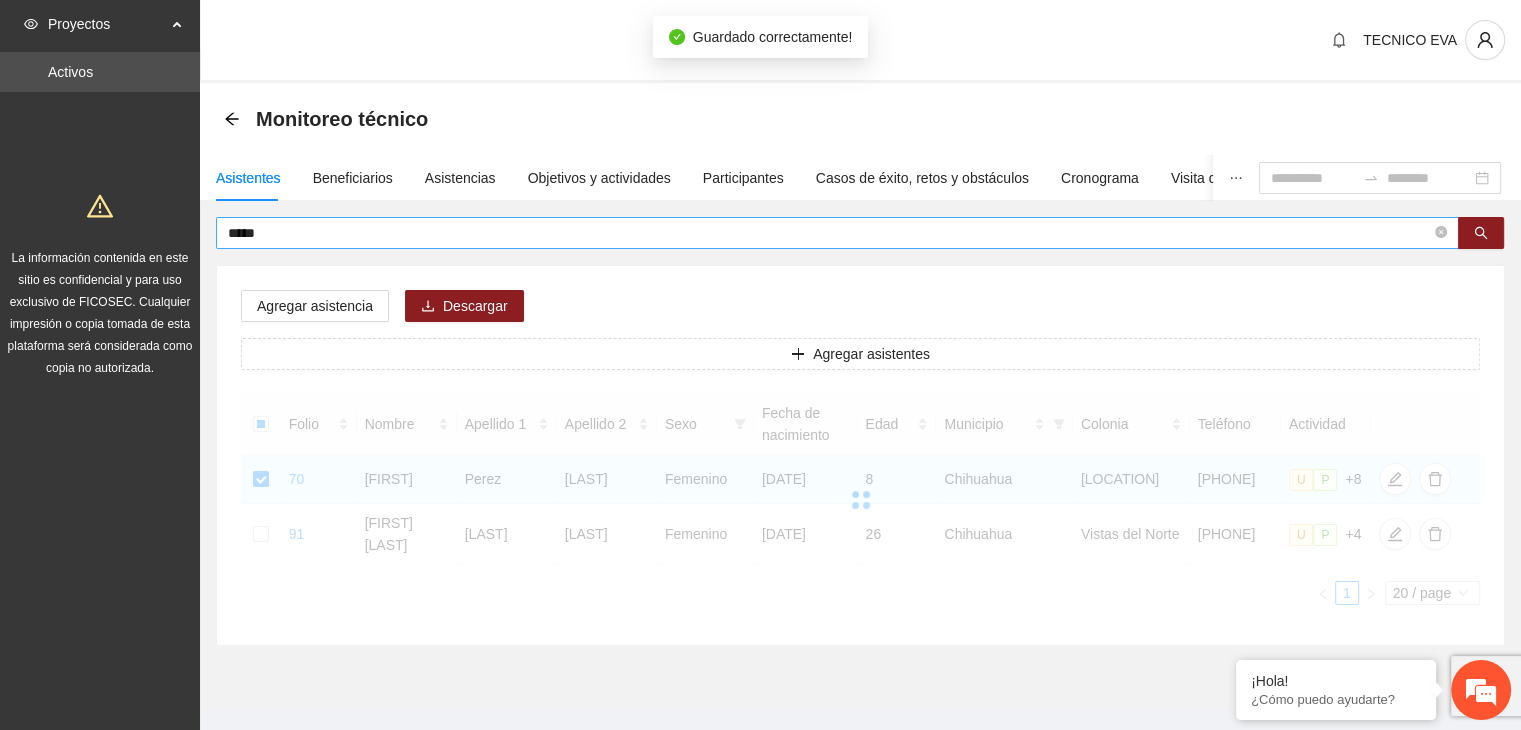 click on "****" at bounding box center (837, 233) 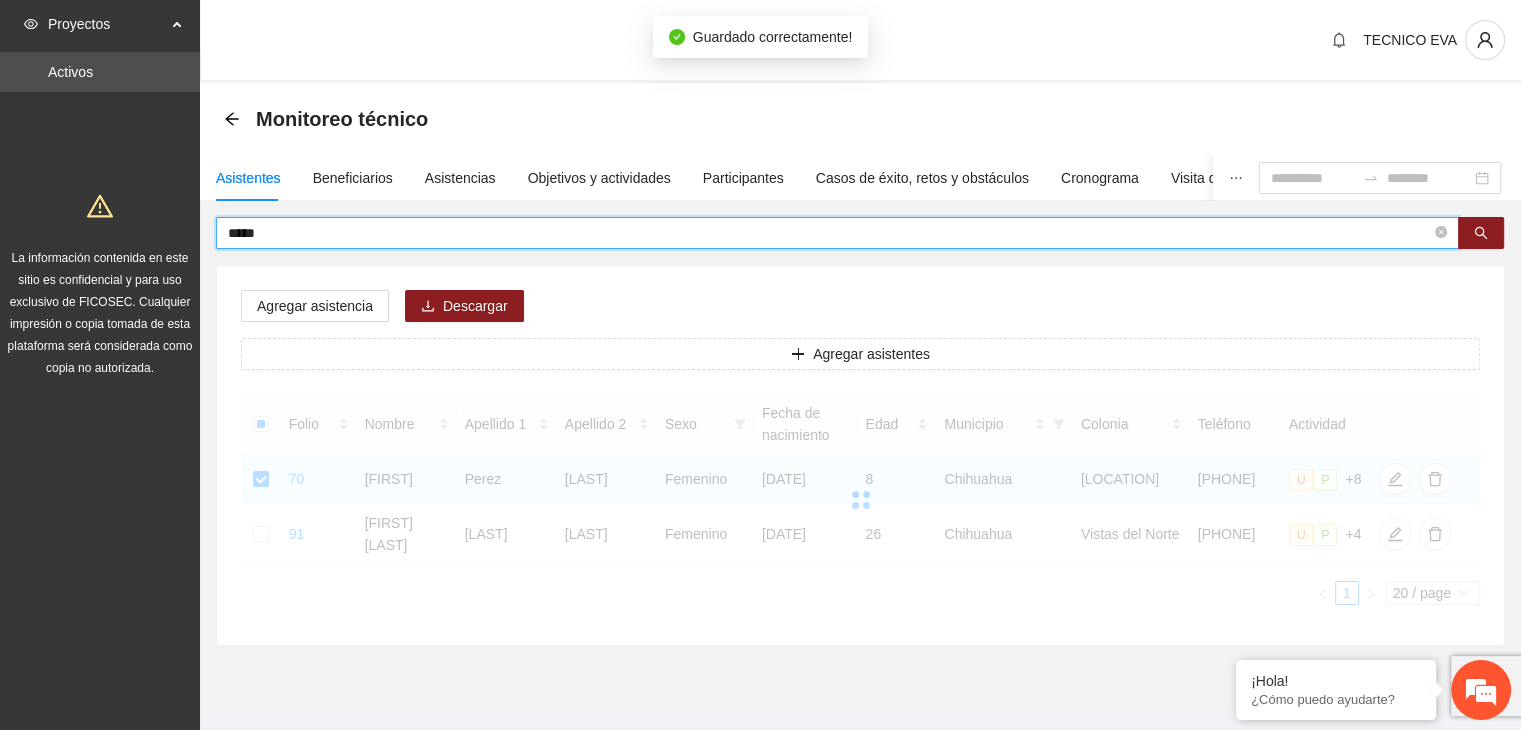click on "****" at bounding box center (829, 233) 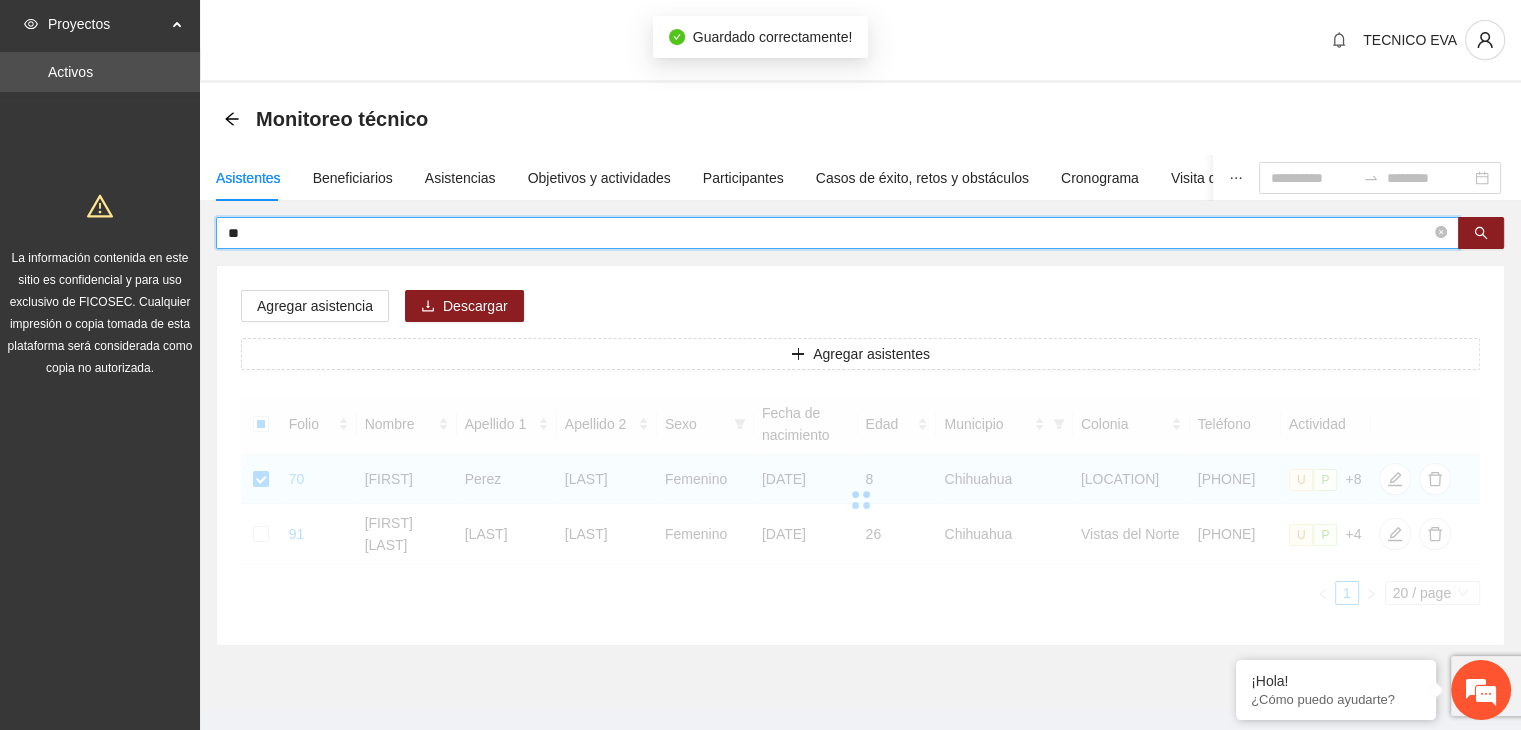 type on "*" 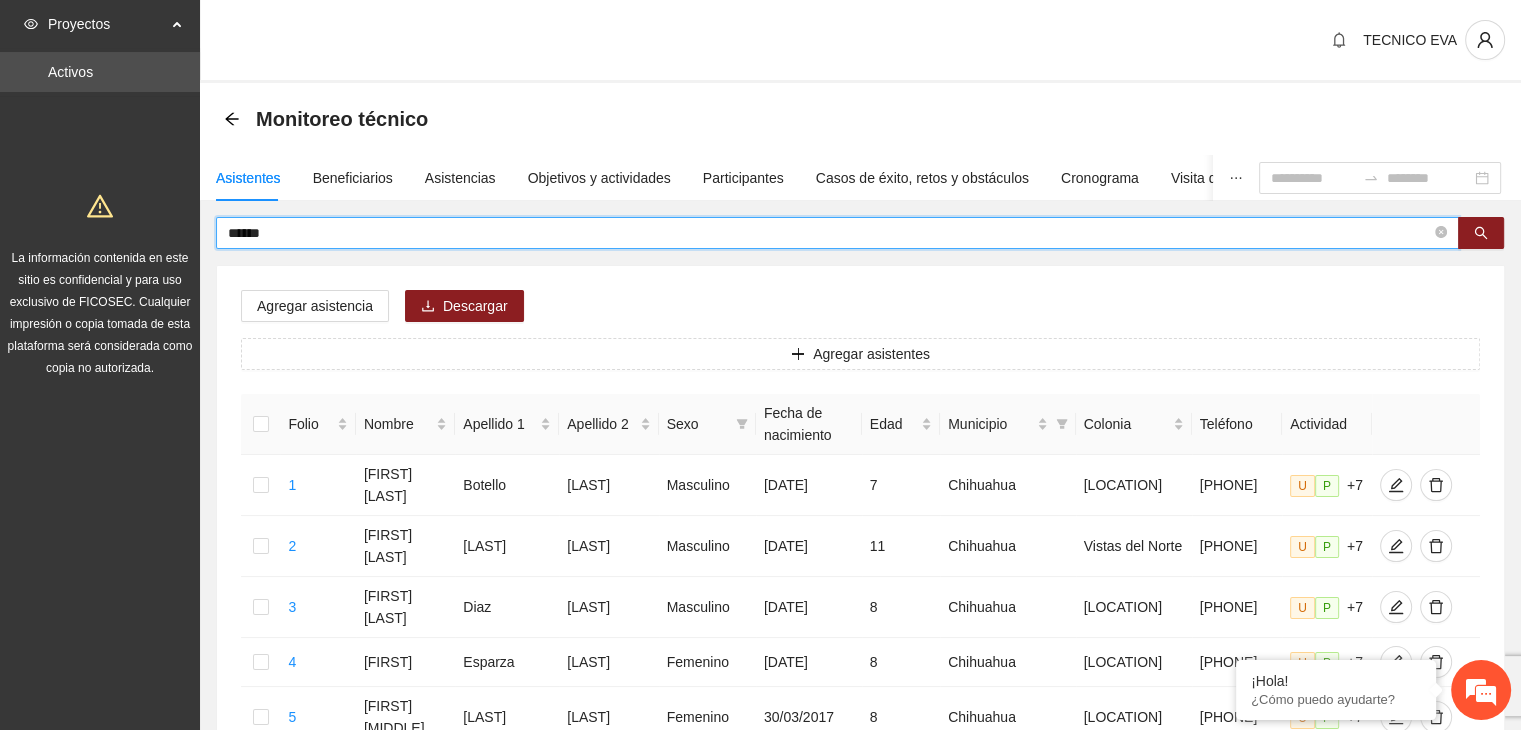 type on "******" 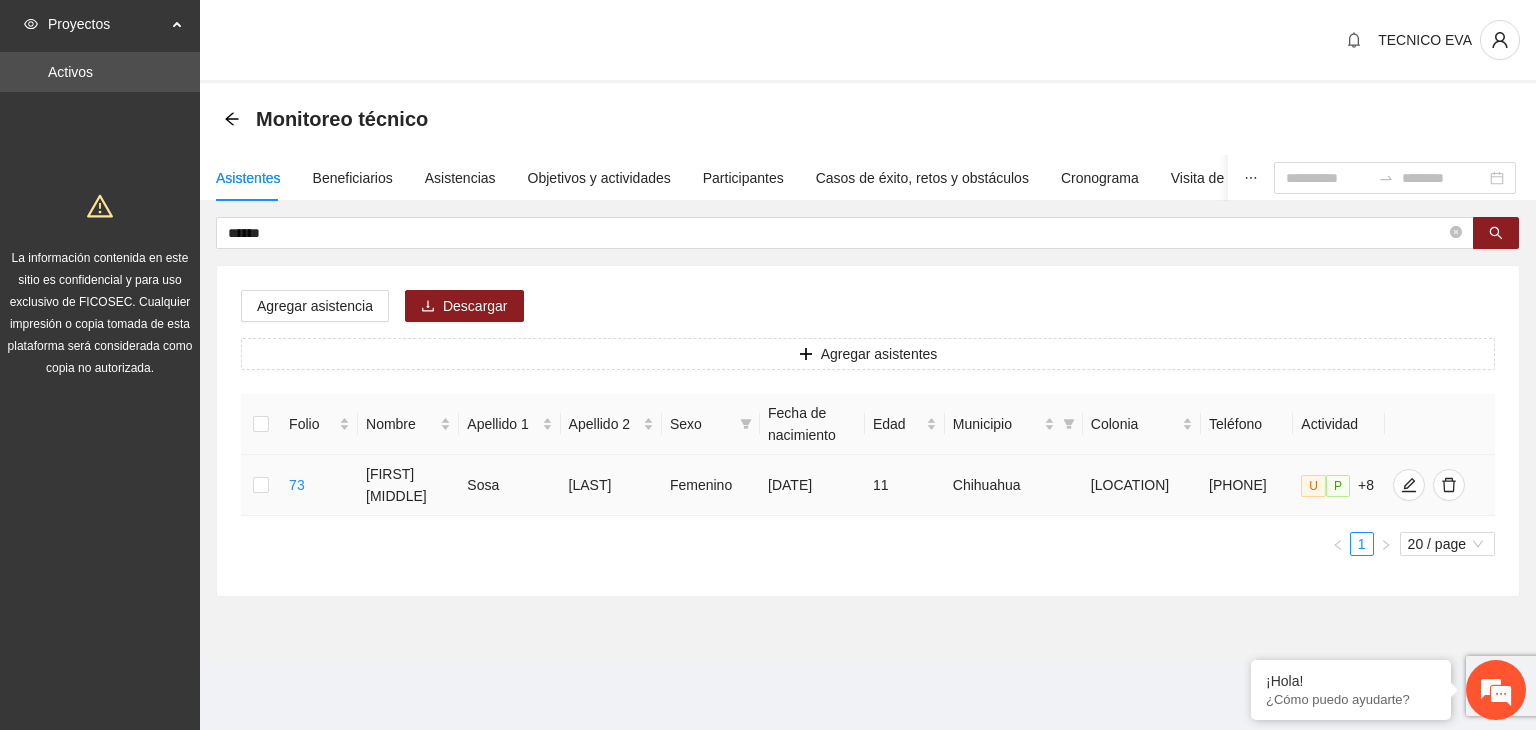 click at bounding box center [261, 485] 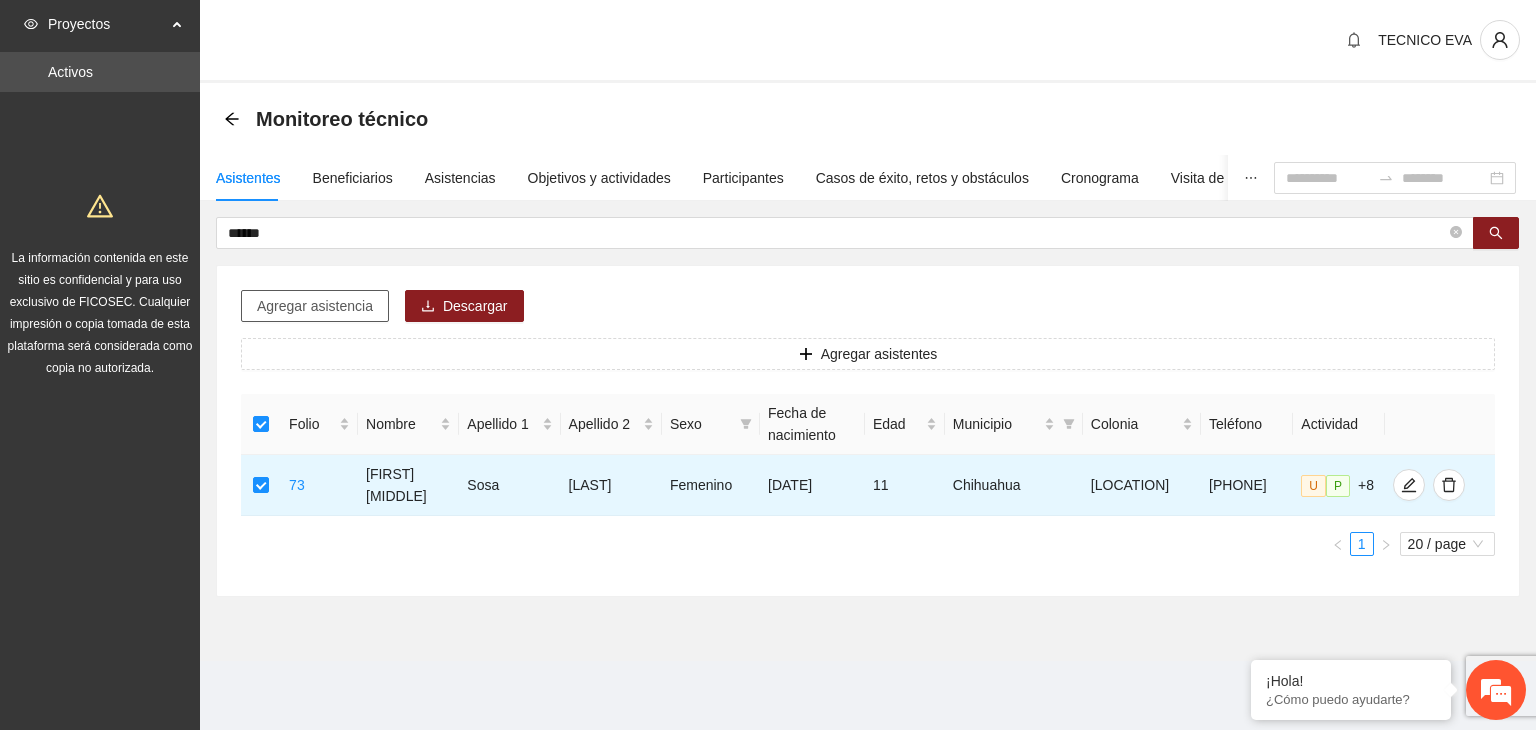 click on "Agregar asistencia" at bounding box center (315, 306) 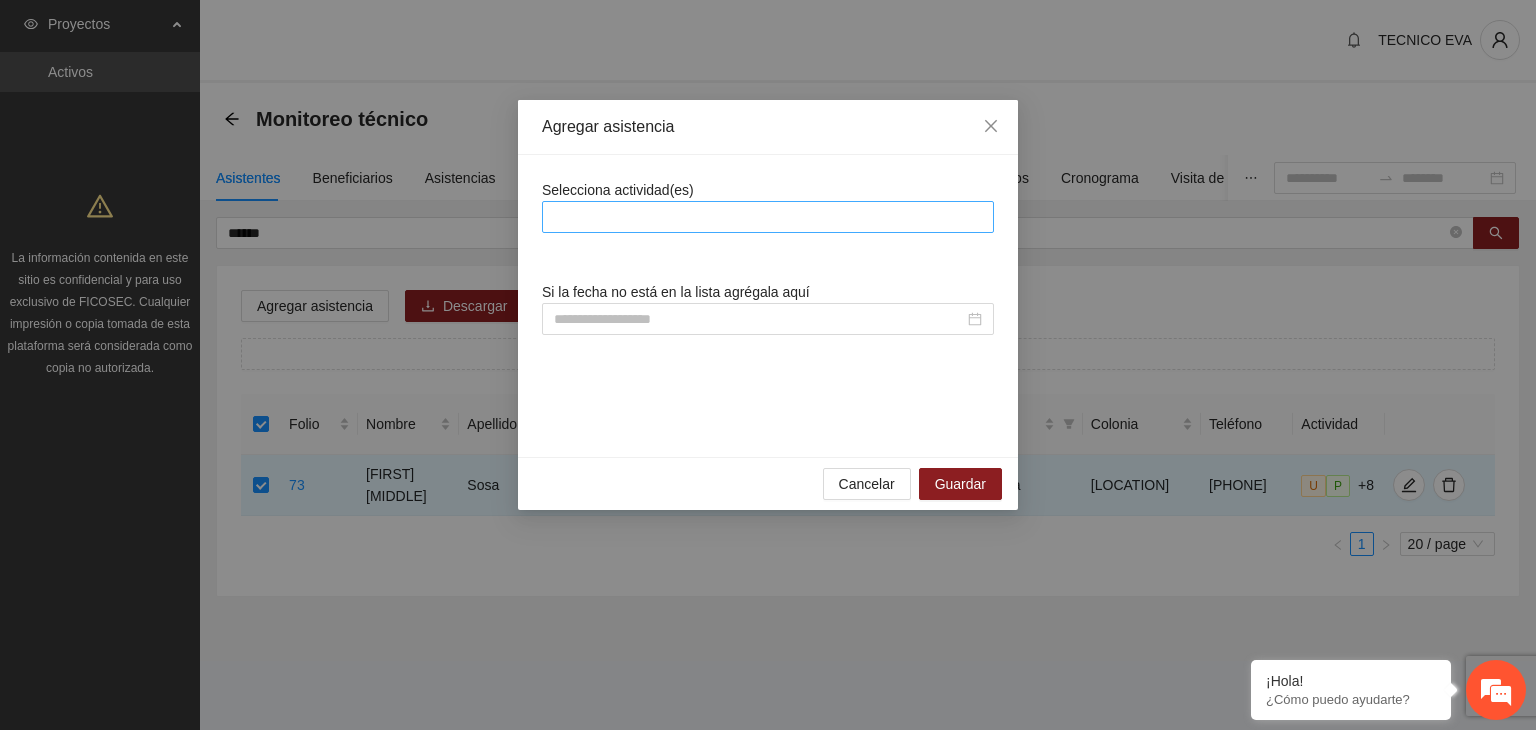 click at bounding box center [768, 217] 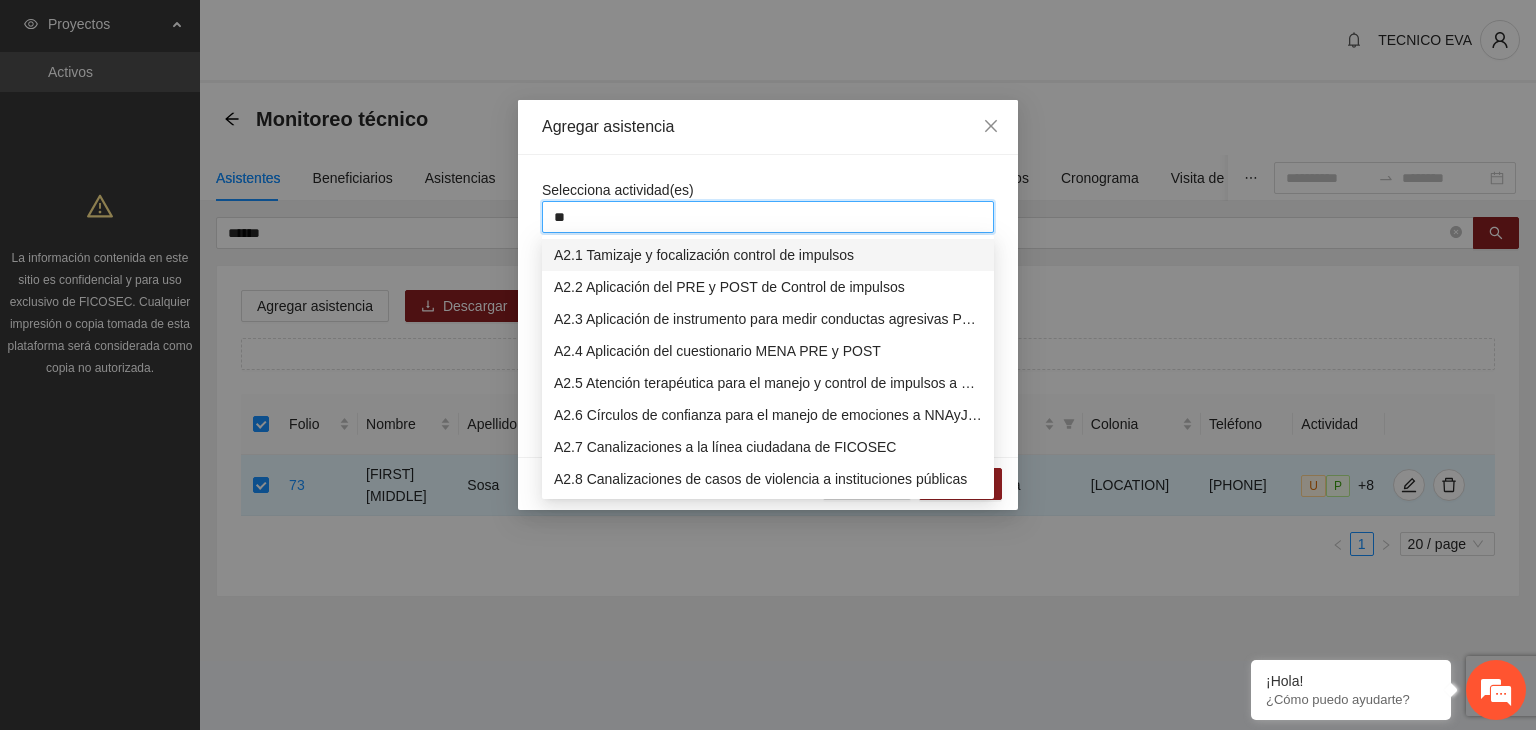 type on "***" 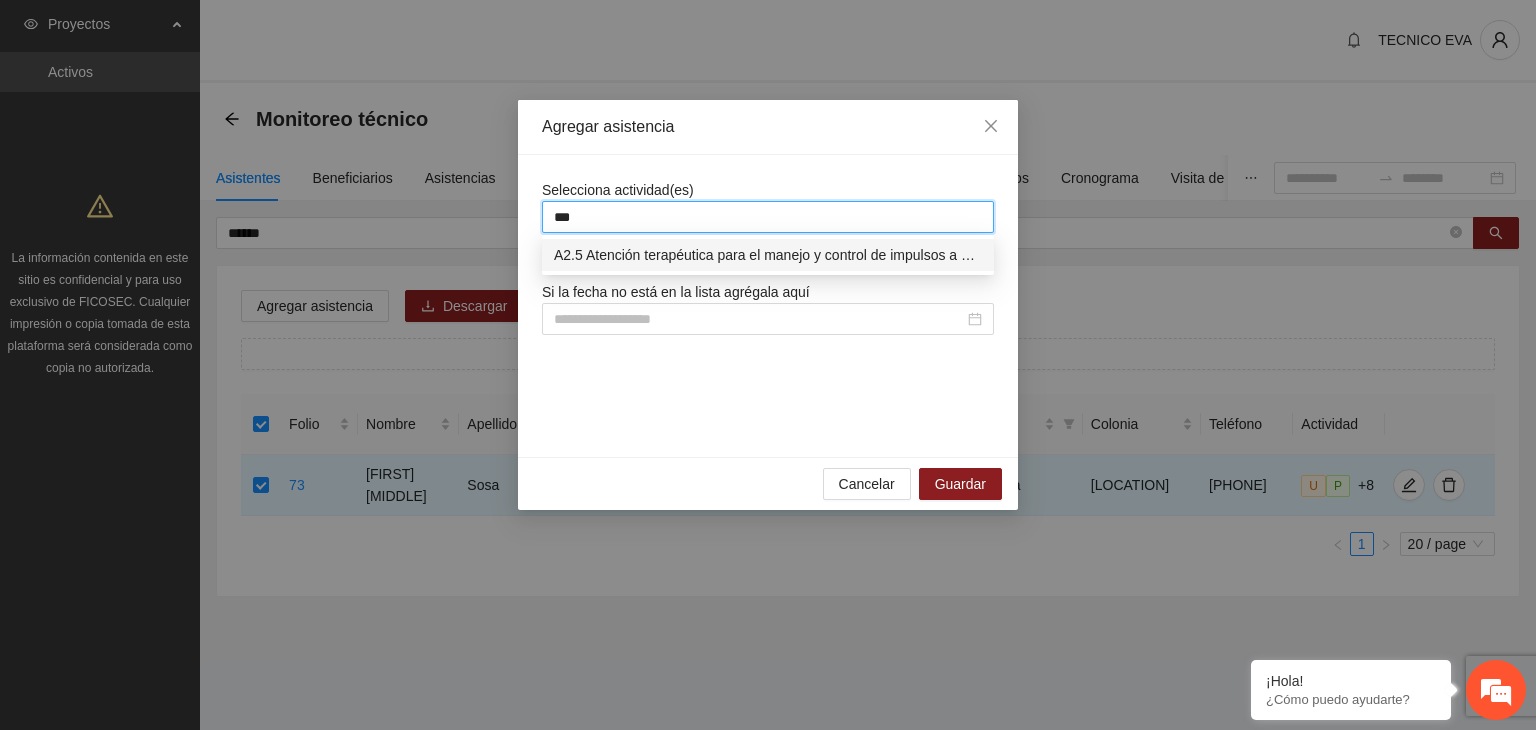 click on "A2.5  Atención terapéutica para el manejo y control de impulsos a NNAyJ que presentan conductas violentas/agresivas." at bounding box center (768, 255) 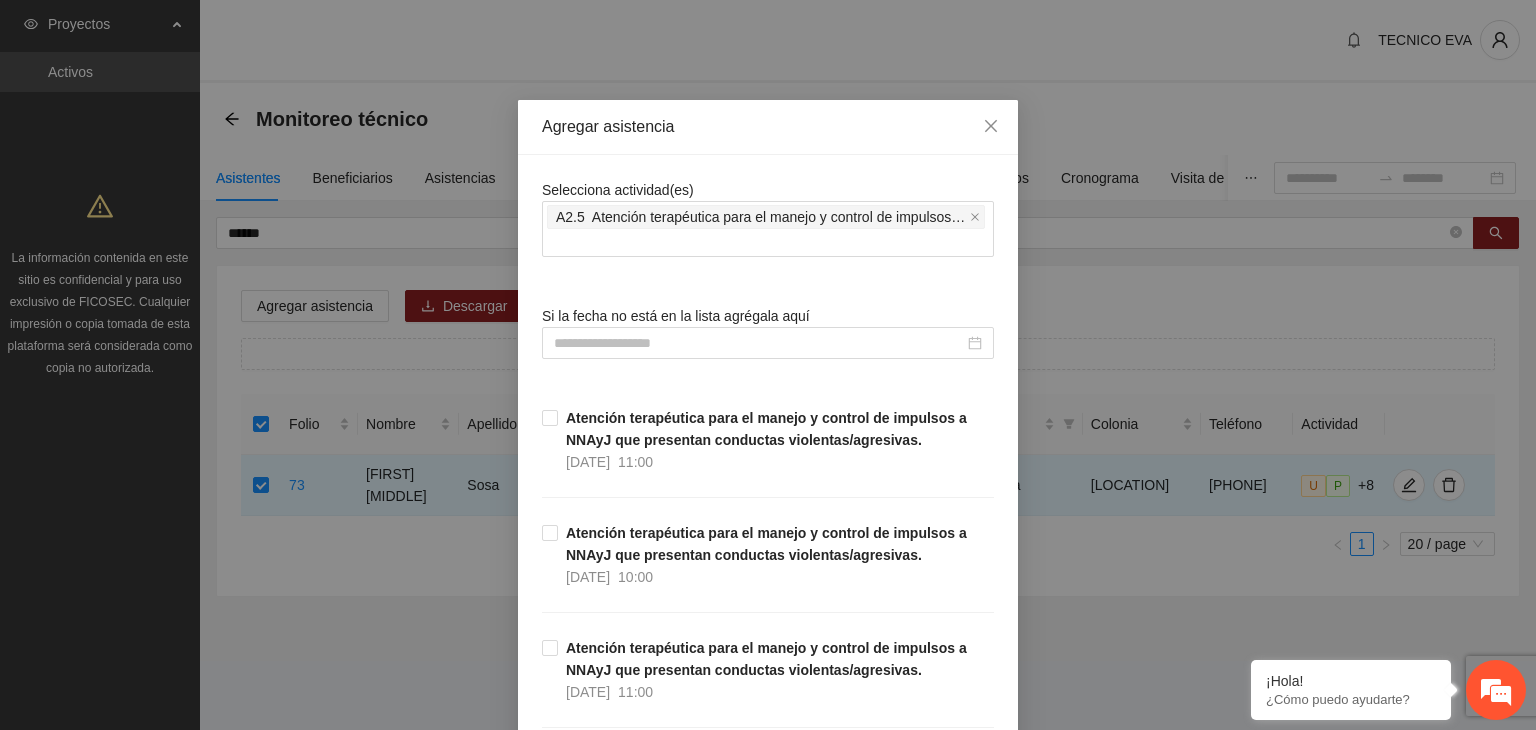 click on "Selecciona actividad(es) A2.5 Atención terapéutica para el manejo y control de impulsos a NNAyJ que presentan conductas violentas/agresivas. Si la fecha no está en la lista agrégala aquí Atención terapéutica para el manejo y control de impulsos a NNAyJ que presentan conductas violentas/agresivas. [DATE] [TIME] Atención terapéutica para el manejo y control de impulsos a NNAyJ que presentan conductas violentas/agresivas. [DATE] [TIME] Atención terapéutica para el manejo y control de impulsos a NNAyJ que presentan conductas violentas/agresivas. [DATE] [TIME] Atención terapéutica para el manejo y control de impulsos a NNAyJ que presentan conductas violentas/agresivas. [DATE] [TIME] Atención terapéutica para el manejo y control de impulsos a NNAyJ que presentan conductas violentas/agresivas. [DATE] [TIME] Atención terapéutica para el manejo y control de impulsos a NNAyJ que presentan conductas violentas/agresivas. [DATE] [TIME] [DATE] [TIME] [DATE] [TIME] [TIME]" at bounding box center [768, 8310] 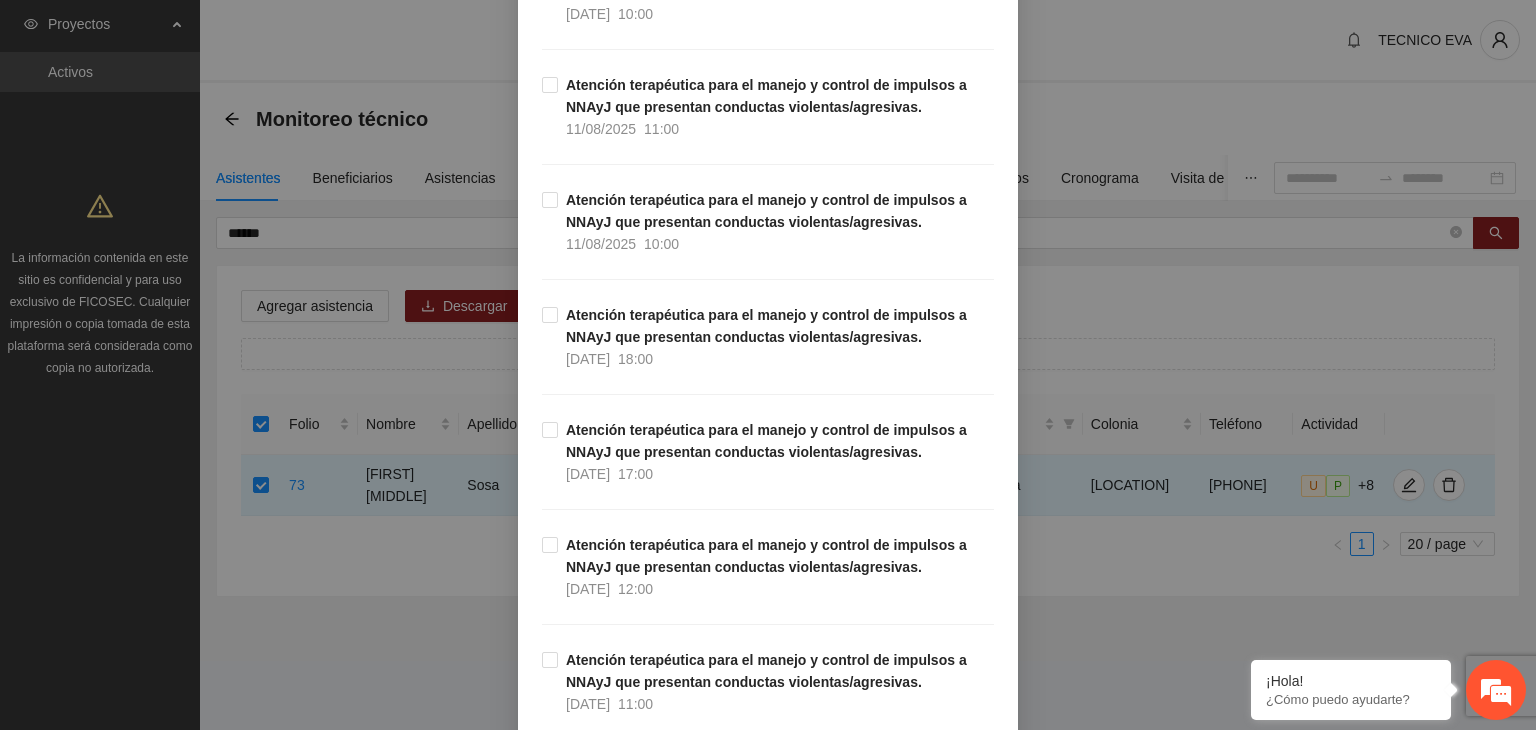 scroll, scrollTop: 1215, scrollLeft: 0, axis: vertical 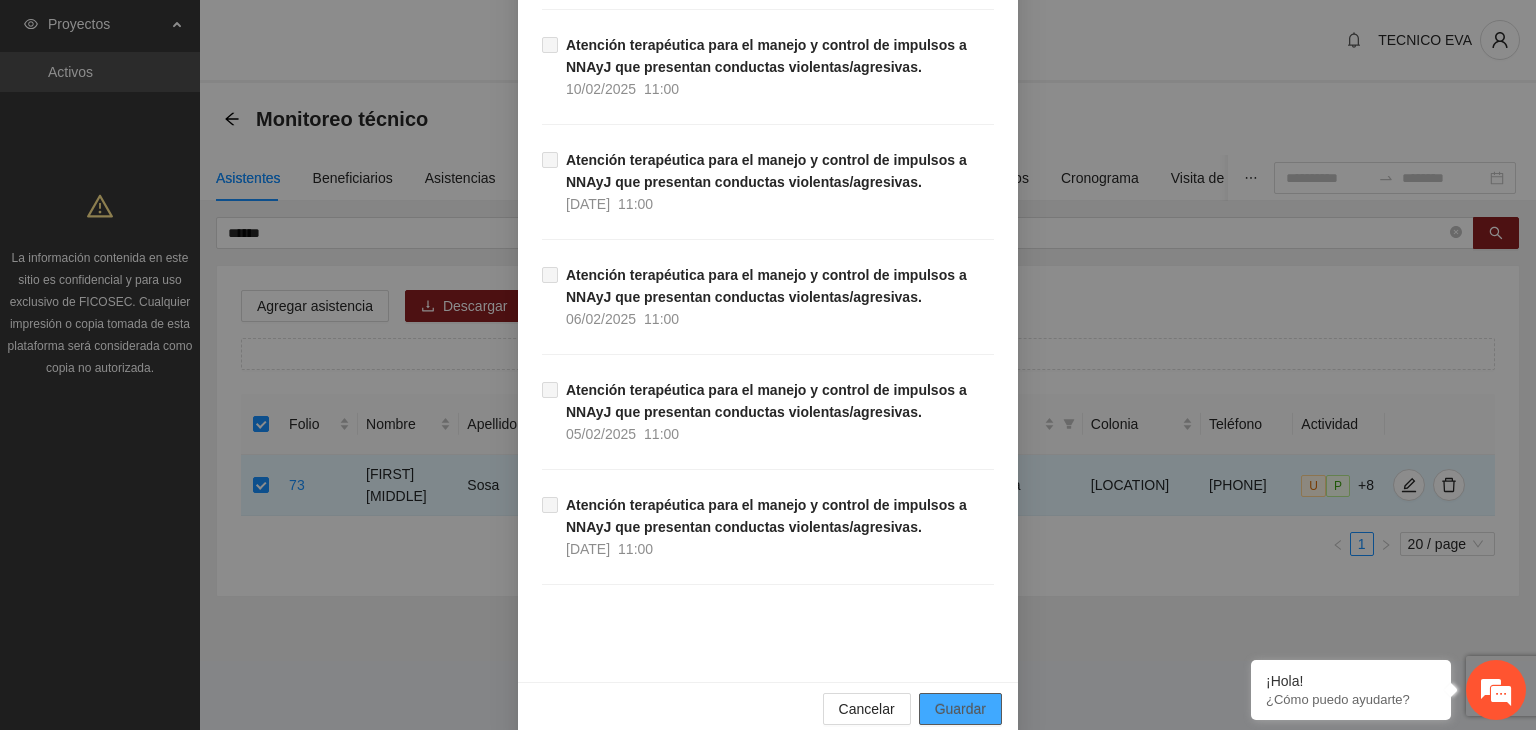 click on "Guardar" at bounding box center [960, 709] 